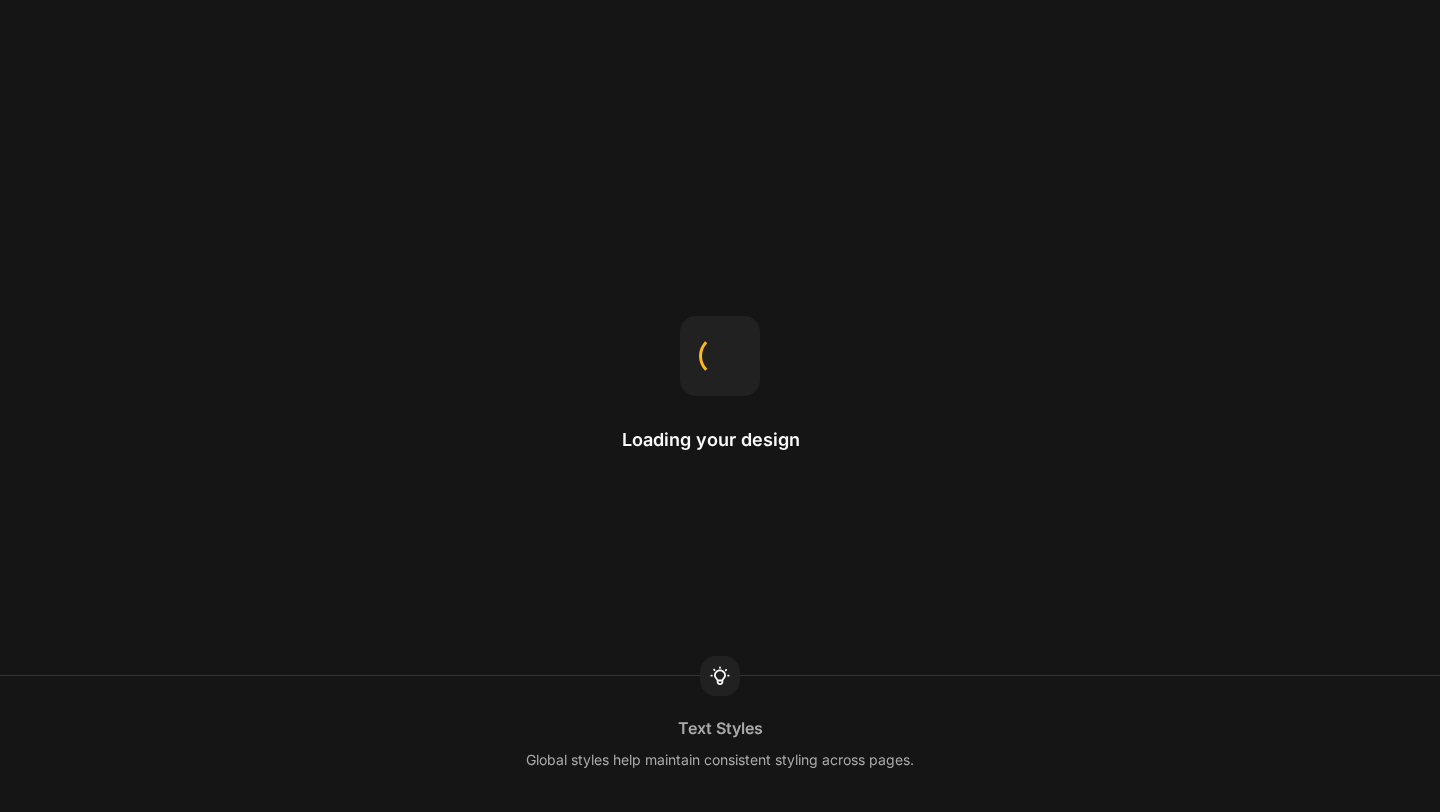 scroll, scrollTop: 0, scrollLeft: 0, axis: both 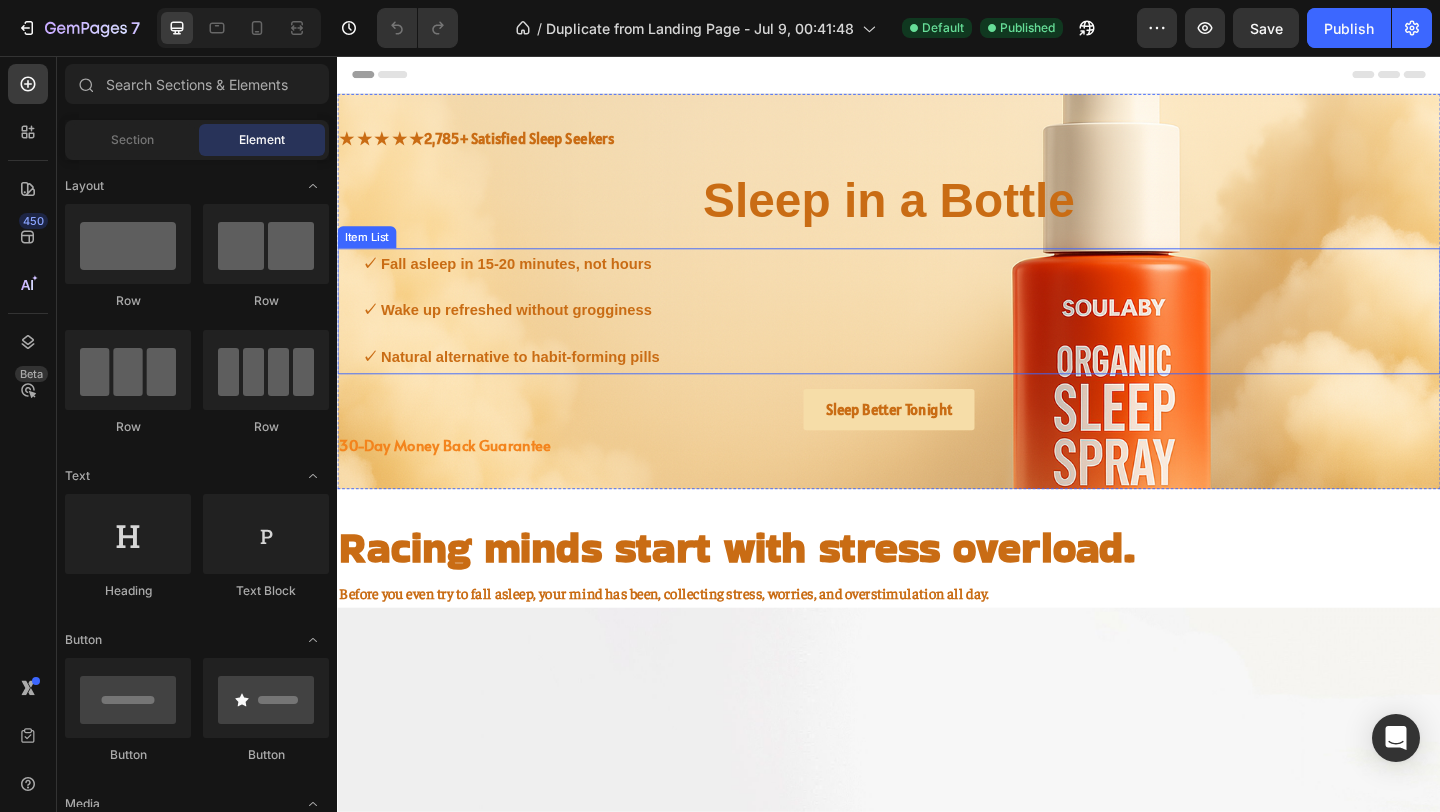 click on "✓ Fall asleep in 15-20 minutes, not hours ✓ Wake up refreshed without grogginess ✓ Natural alternative to habit-forming pills" at bounding box center [937, 333] 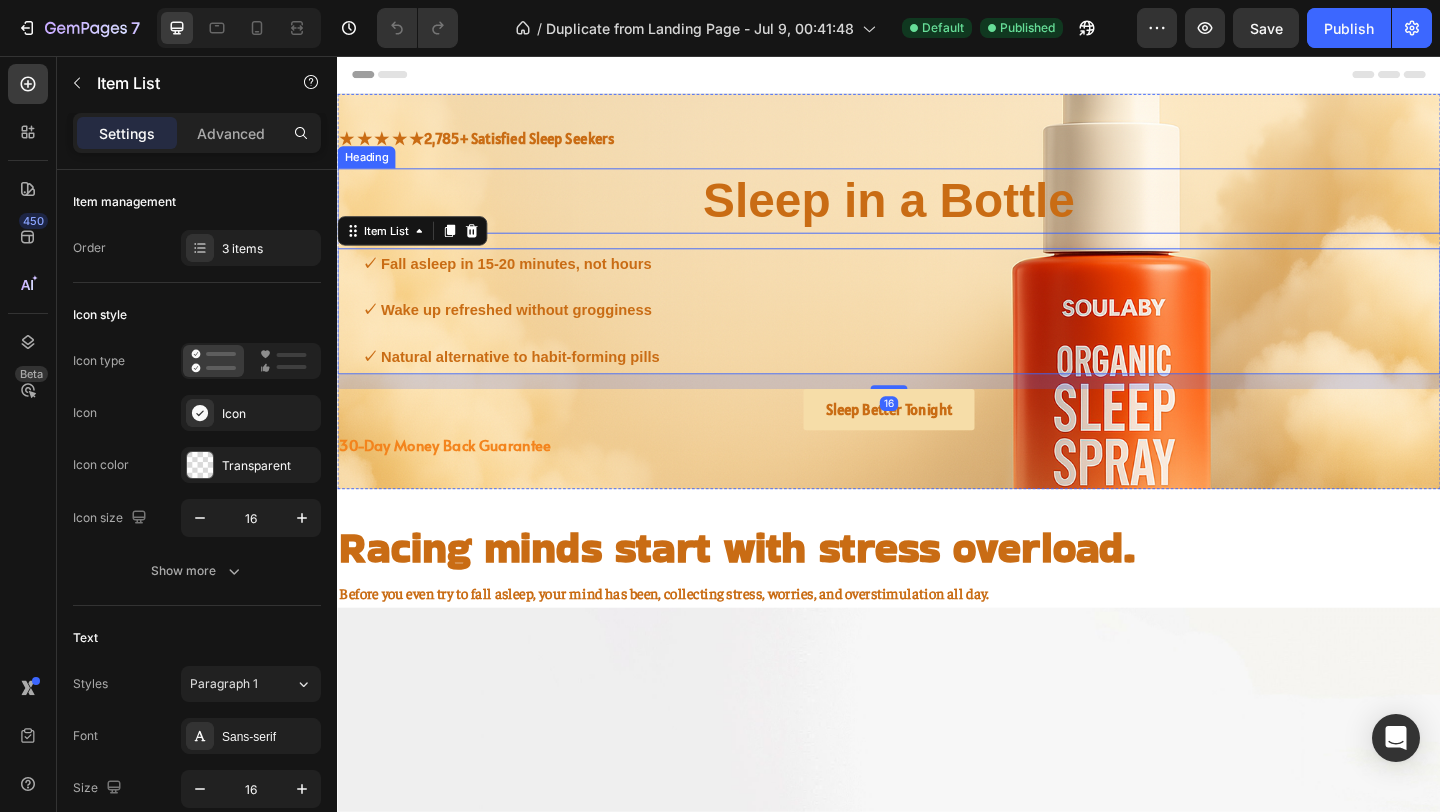 click on "Sleep in a Bottle" at bounding box center [937, 214] 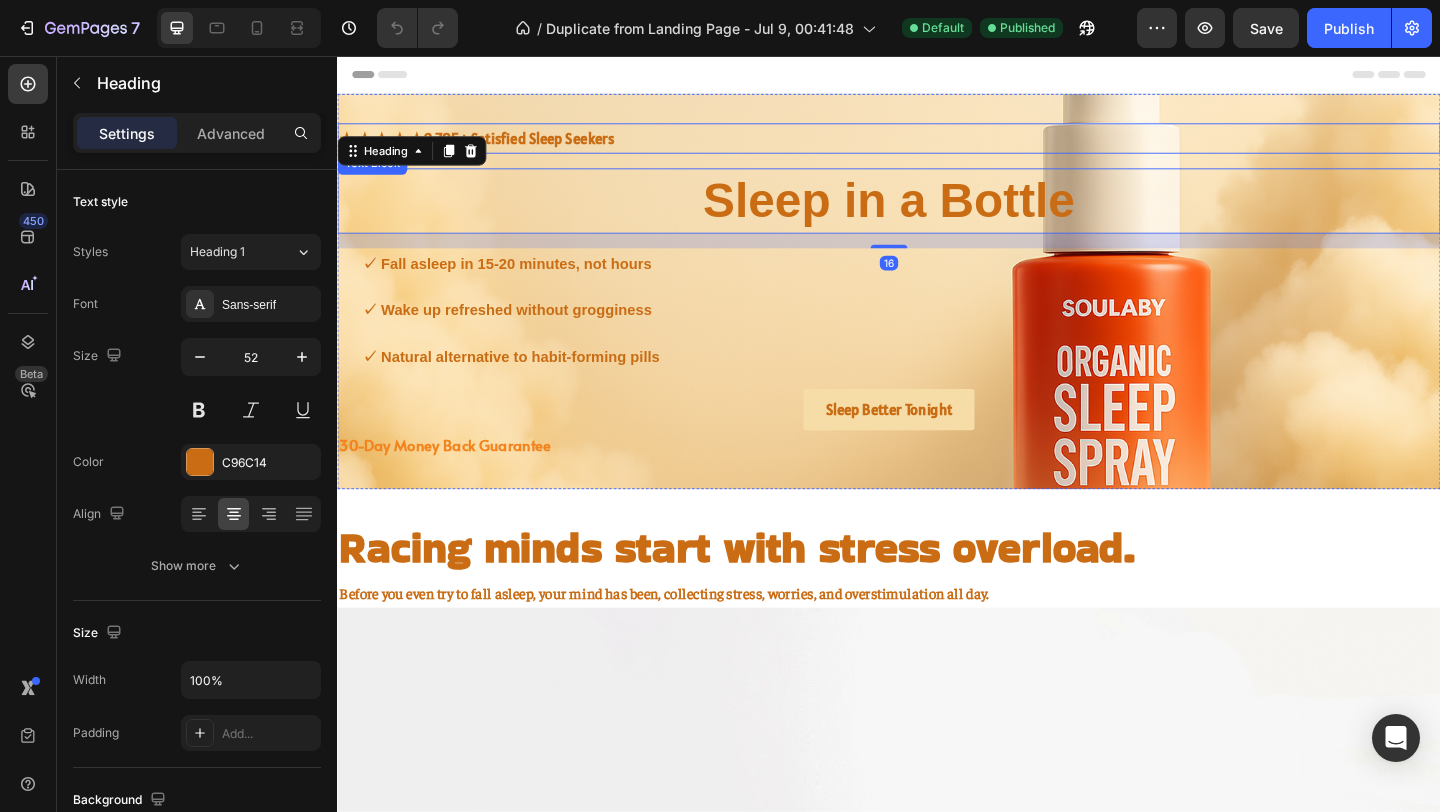 click on "★ ★ ★ ★ ★  2,785+ Satisfied Sleep Seekers" at bounding box center [937, 145] 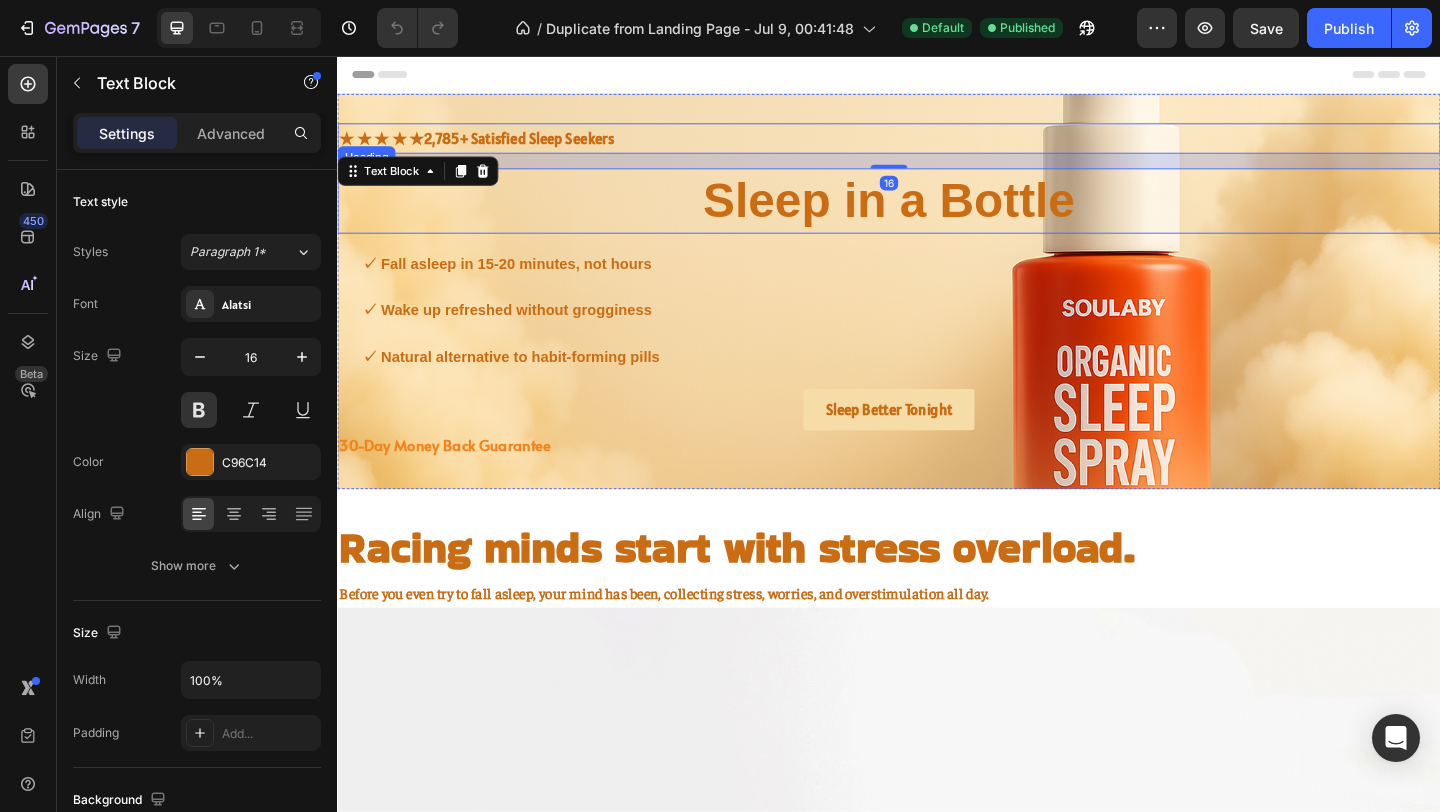 click on "Sleep in a Bottle" at bounding box center [937, 214] 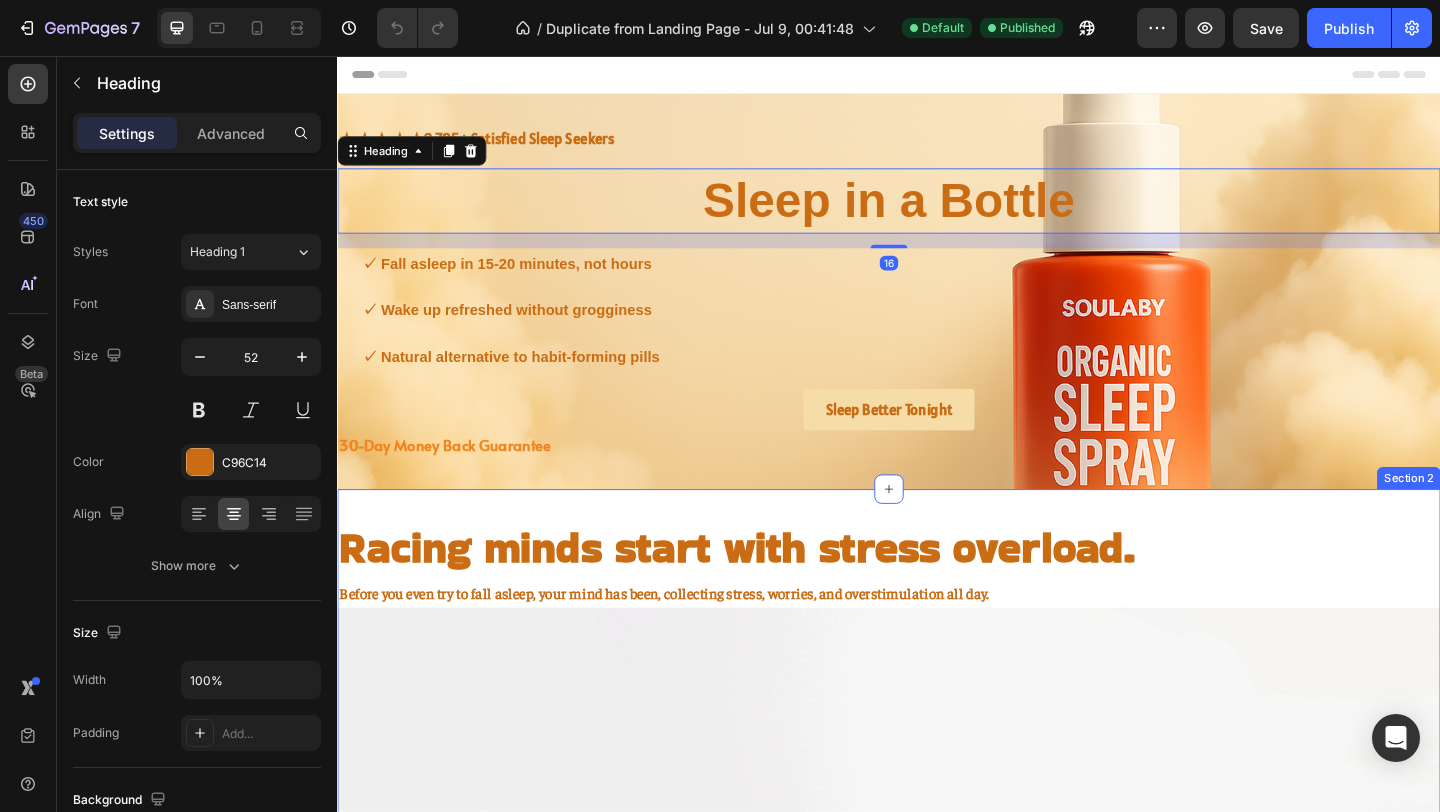 click on "Racing minds start with stress overload. Heading Before you even try to fall asleep, your mind has been, collecting stress, worries, and overstimulation all day.  Text Block Image Row    You need something that signals your brain "It's safe to let go now." Heading That's where SOULABY's breakthrough System comes in. Text Block
See How It works   Button Image Powered By Soulaby™ Technology Heading This revolutionary delivery method ensures maximum potency reaches your brain exactly when you need it. Text Block ✓ 15-20 minute activation time  ✓ No digestive breakdown ✓ Direct nervous system support  ✓ Clean, non-habit forming formula Text Block Image SOULABY Spray For Your Exhausted Mind Heading The first sublingual sleep formula designed to work with your body's natural sleep mechanisms. Text Block ✓ Fast-Acting ✓Absorption ✓ Targeted Text Block Text Block Text Block Tab Row See how it works > Text Block Text Block Image Section 2" at bounding box center (937, 2567) 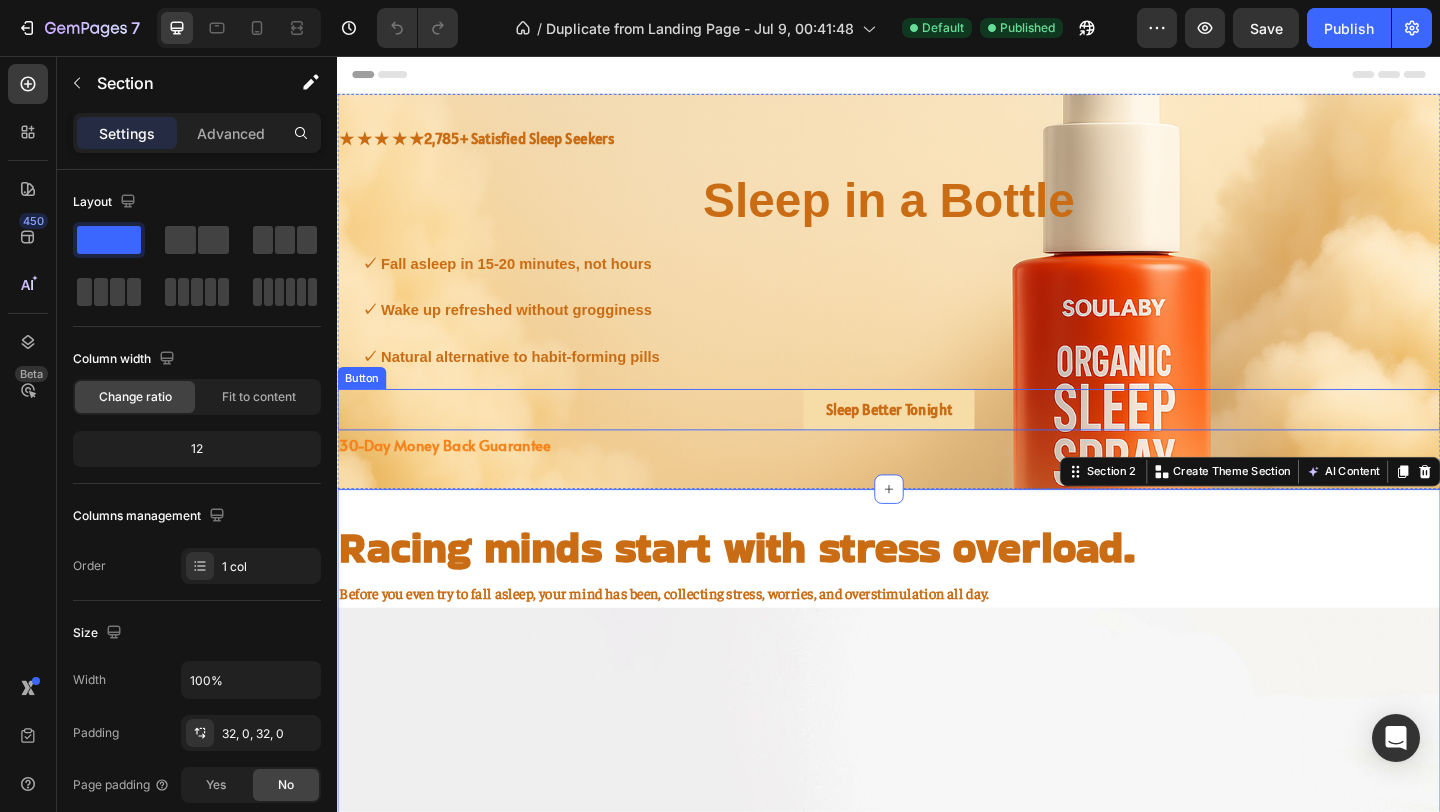 click on "Sleep Better Tonight Button" at bounding box center [937, 440] 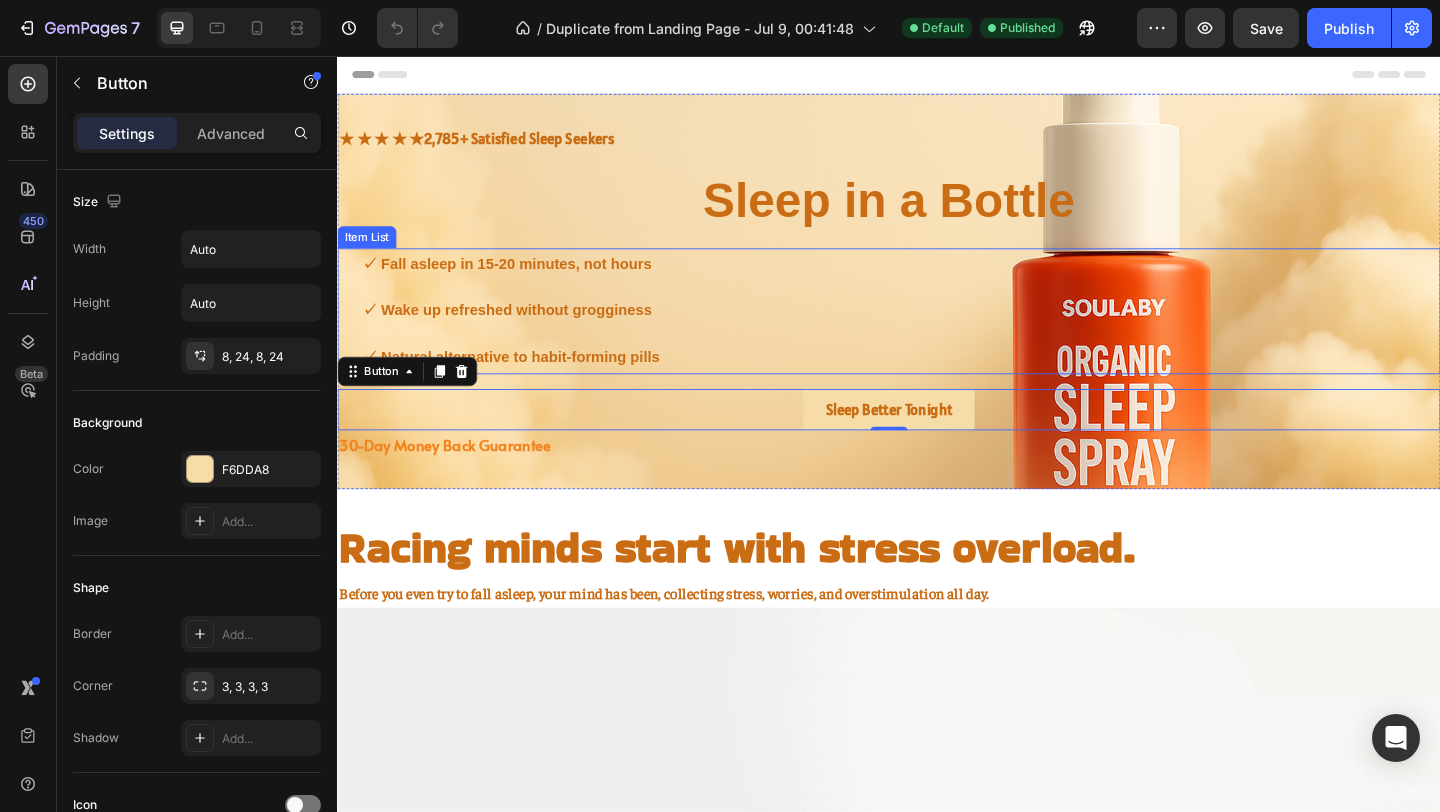click on "✓ Fall asleep in 15-20 minutes, not hours ✓ Wake up refreshed without grogginess ✓ Natural alternative to habit-forming pills" at bounding box center [937, 333] 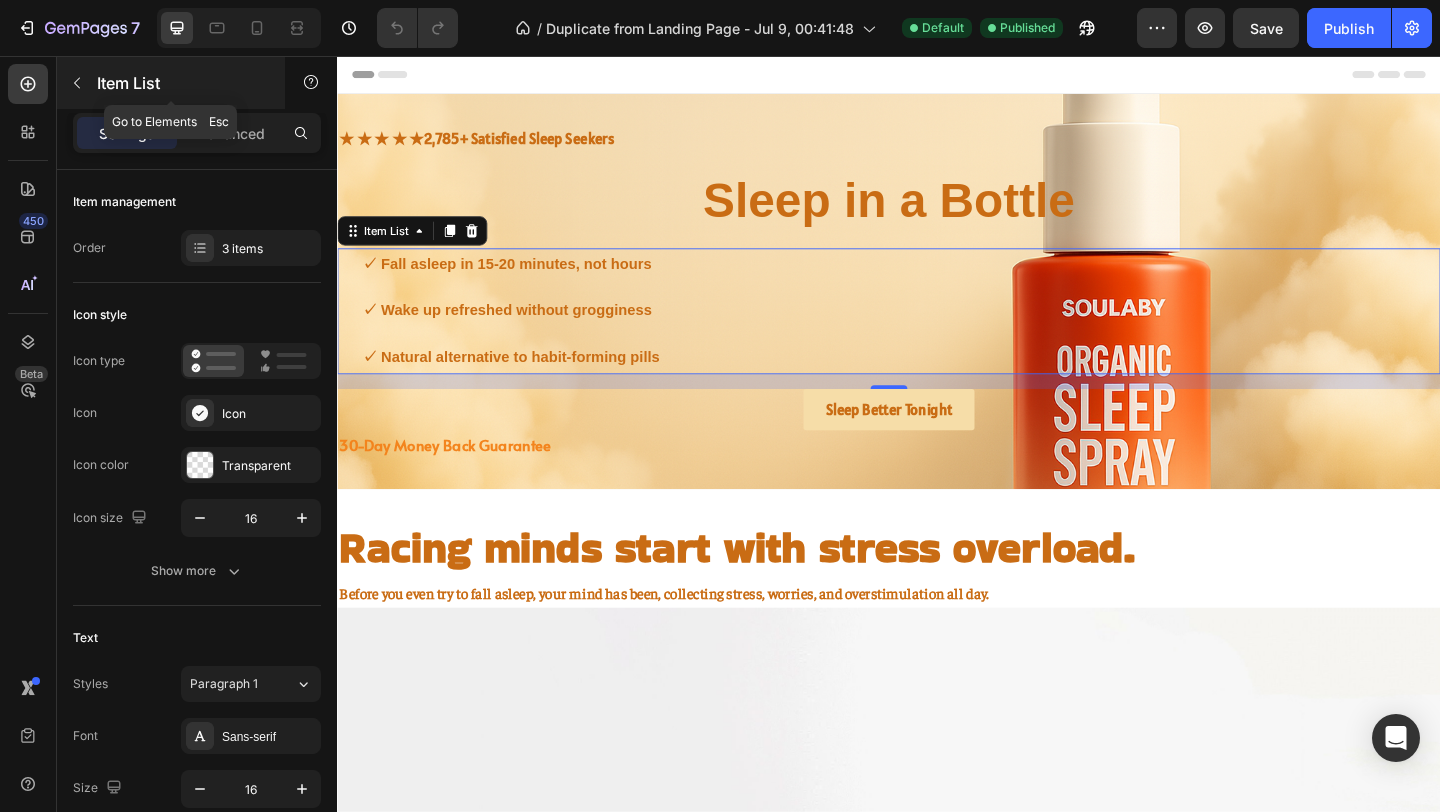 click 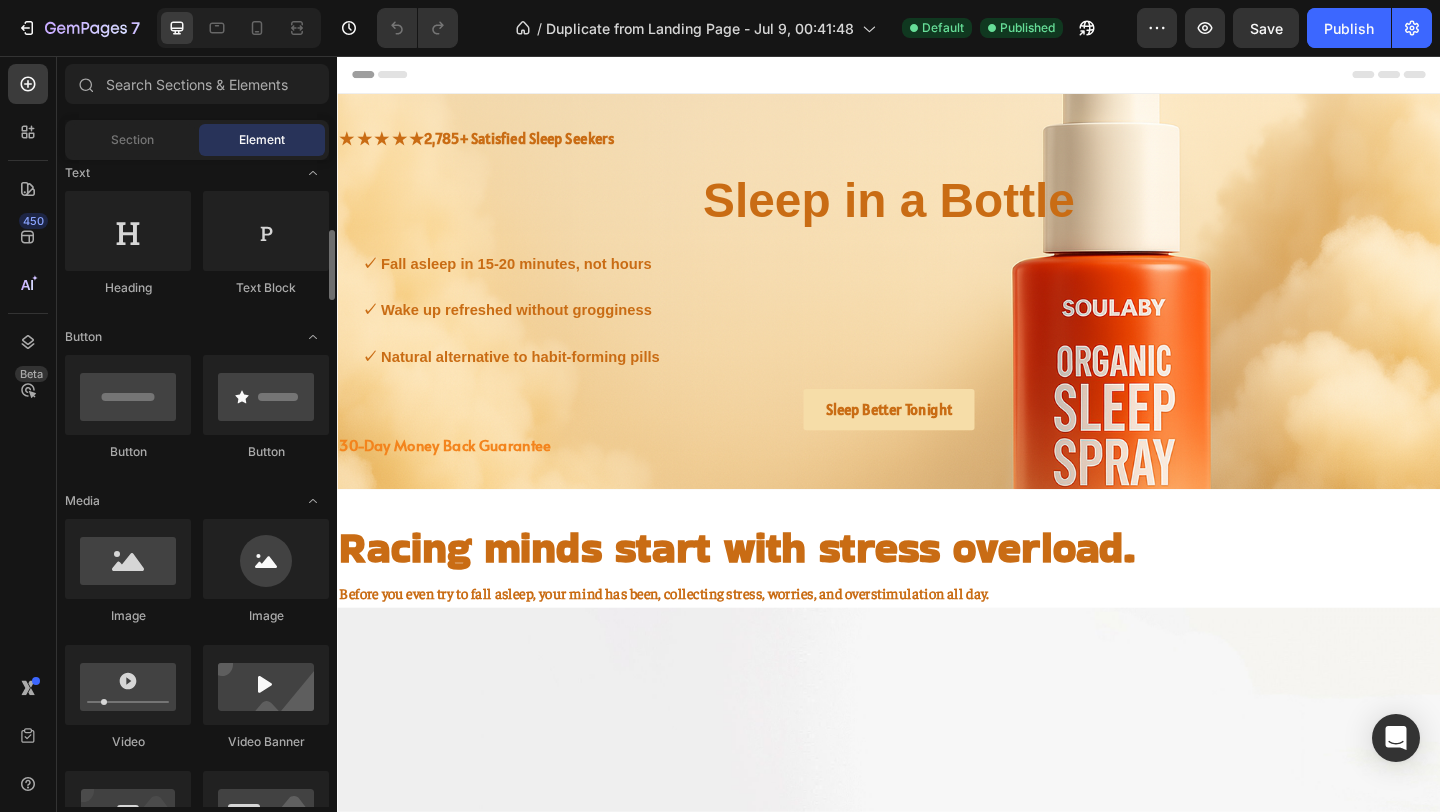 scroll, scrollTop: 337, scrollLeft: 0, axis: vertical 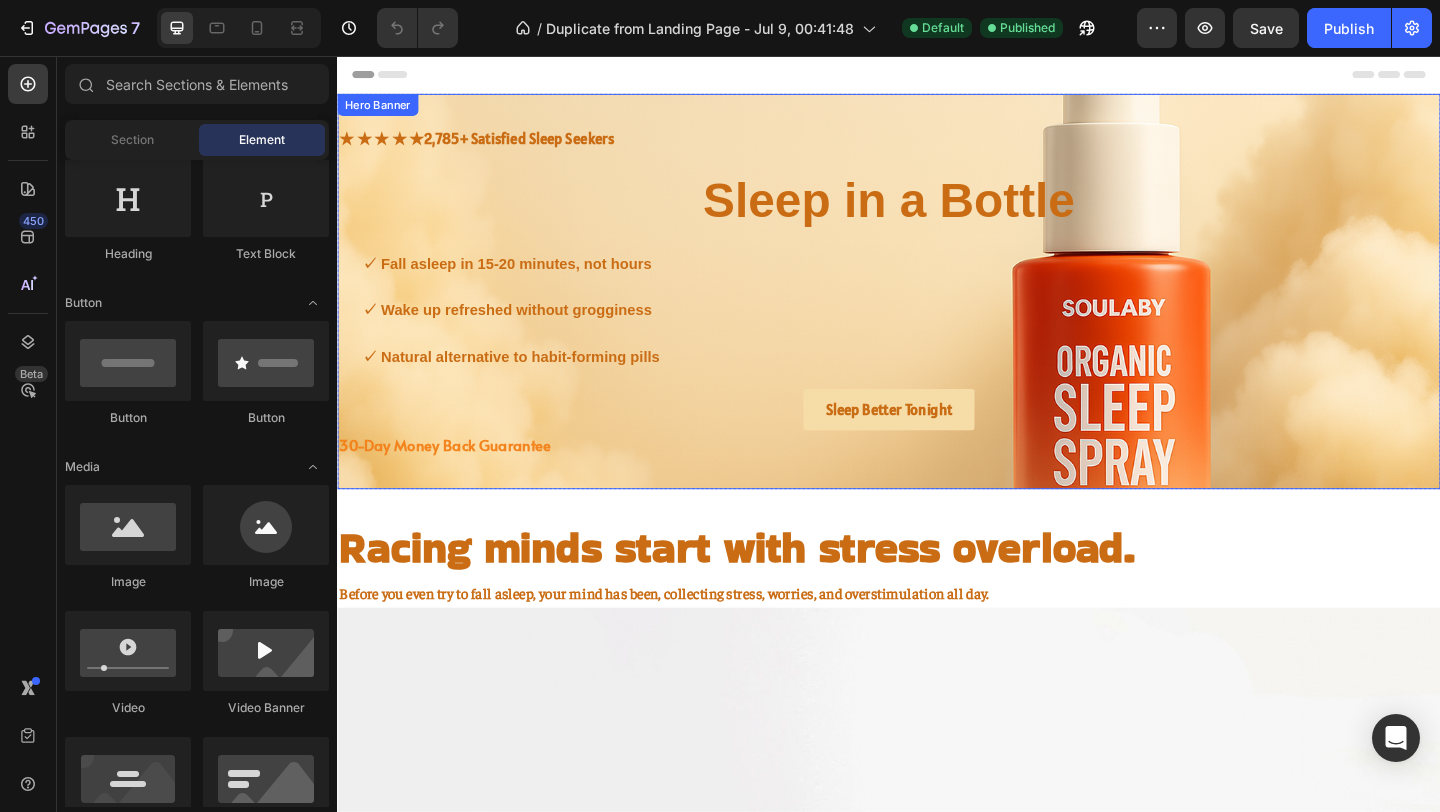 click on "★ ★ ★ ★ ★  2,785+ Satisfied Sleep Seekers Text Block Sleep in a Bottle Heading ✓ Fall asleep in 15-20 minutes, not hours ✓ Wake up refreshed without grogginess ✓ Natural alternative to habit-forming pills Item List Sleep Better Tonight Button 30-Day Money Back Guarantee  Text Block" at bounding box center (937, 312) 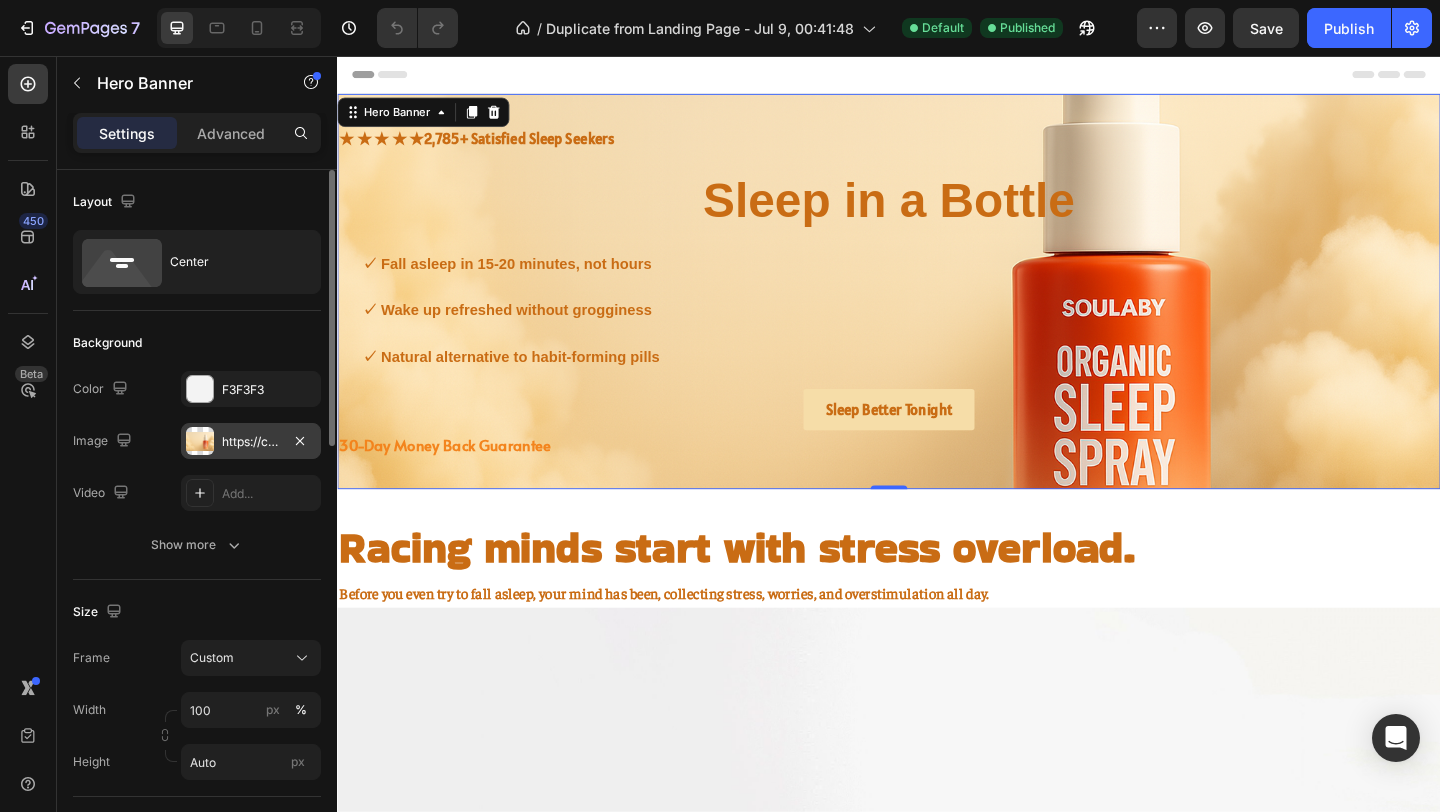 click at bounding box center (200, 441) 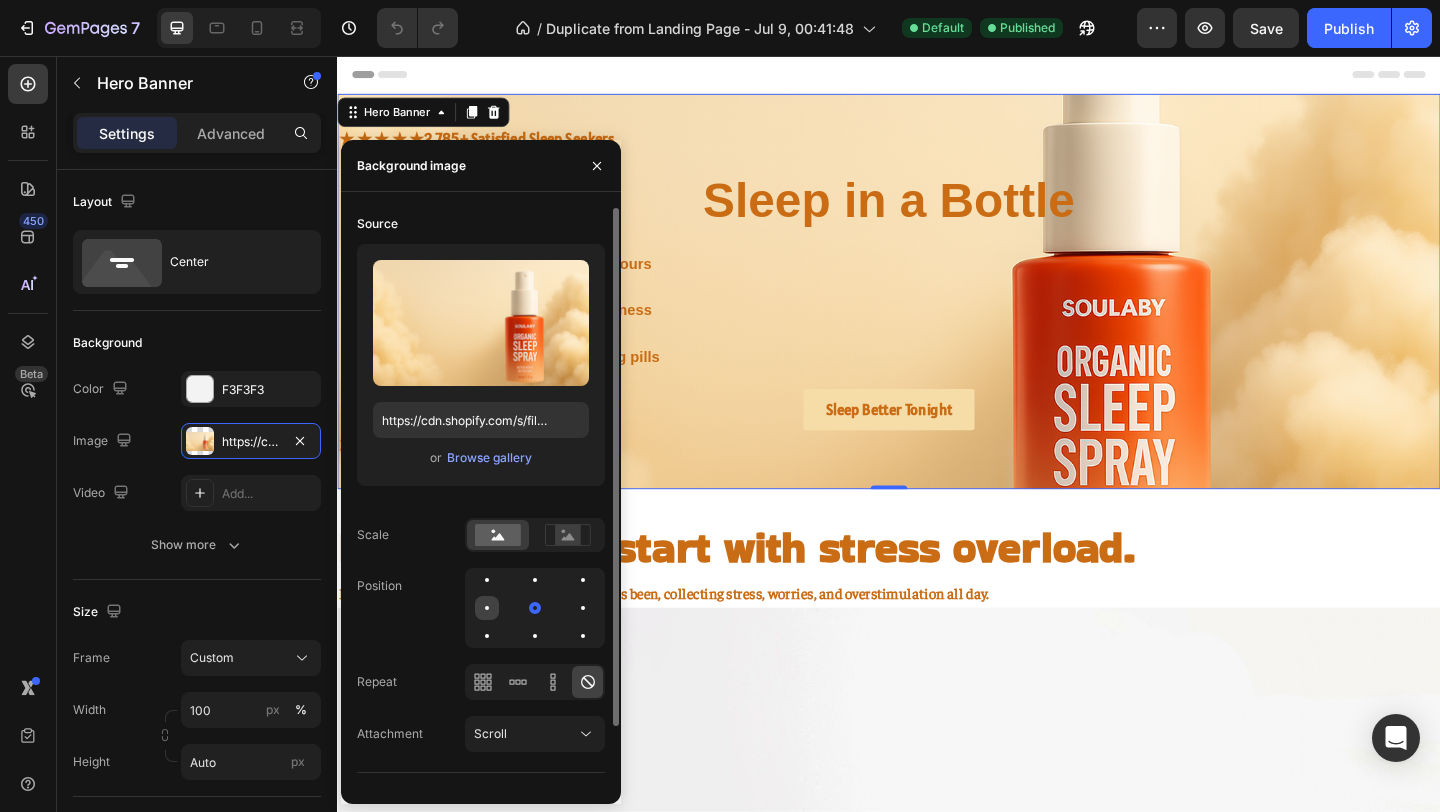 click 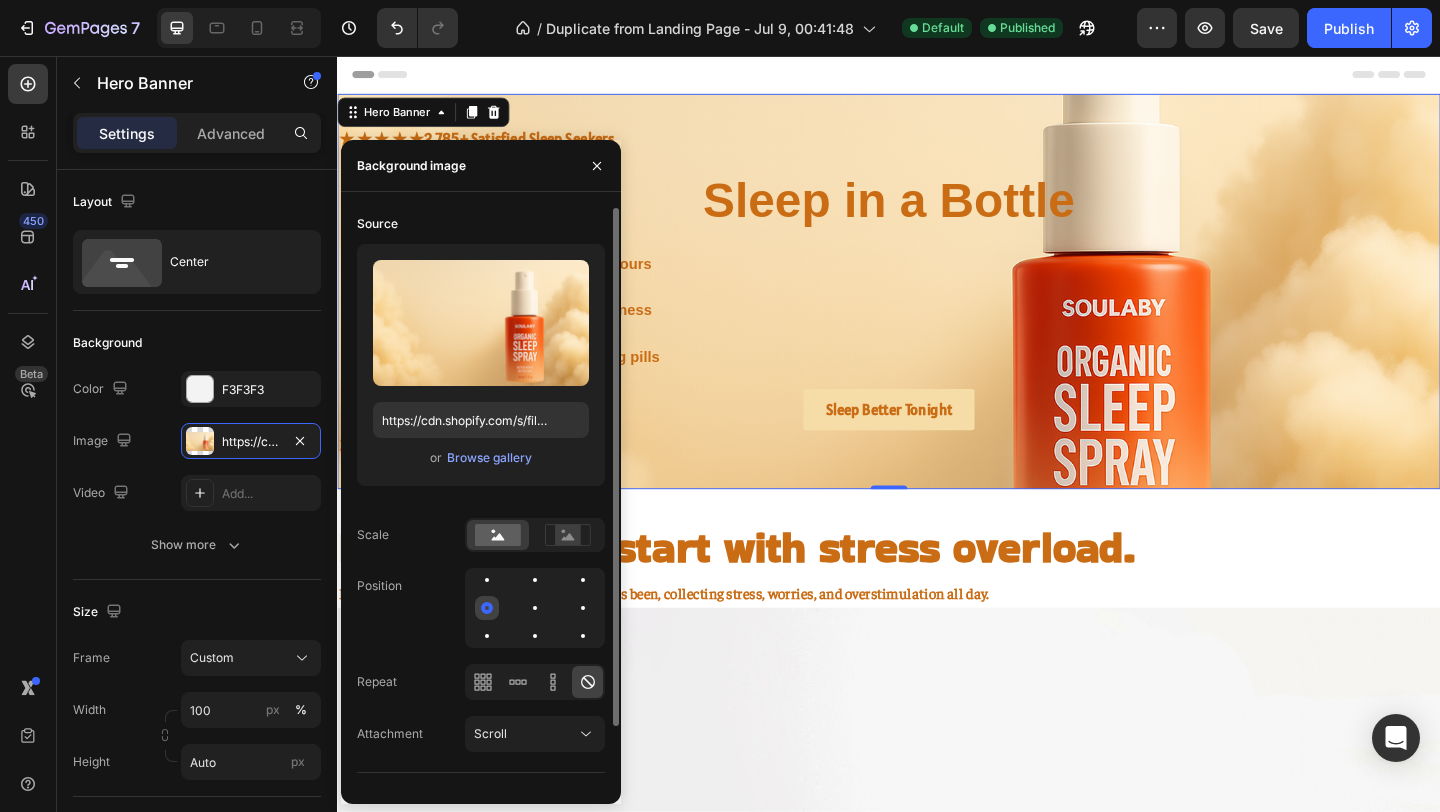 click at bounding box center [487, 608] 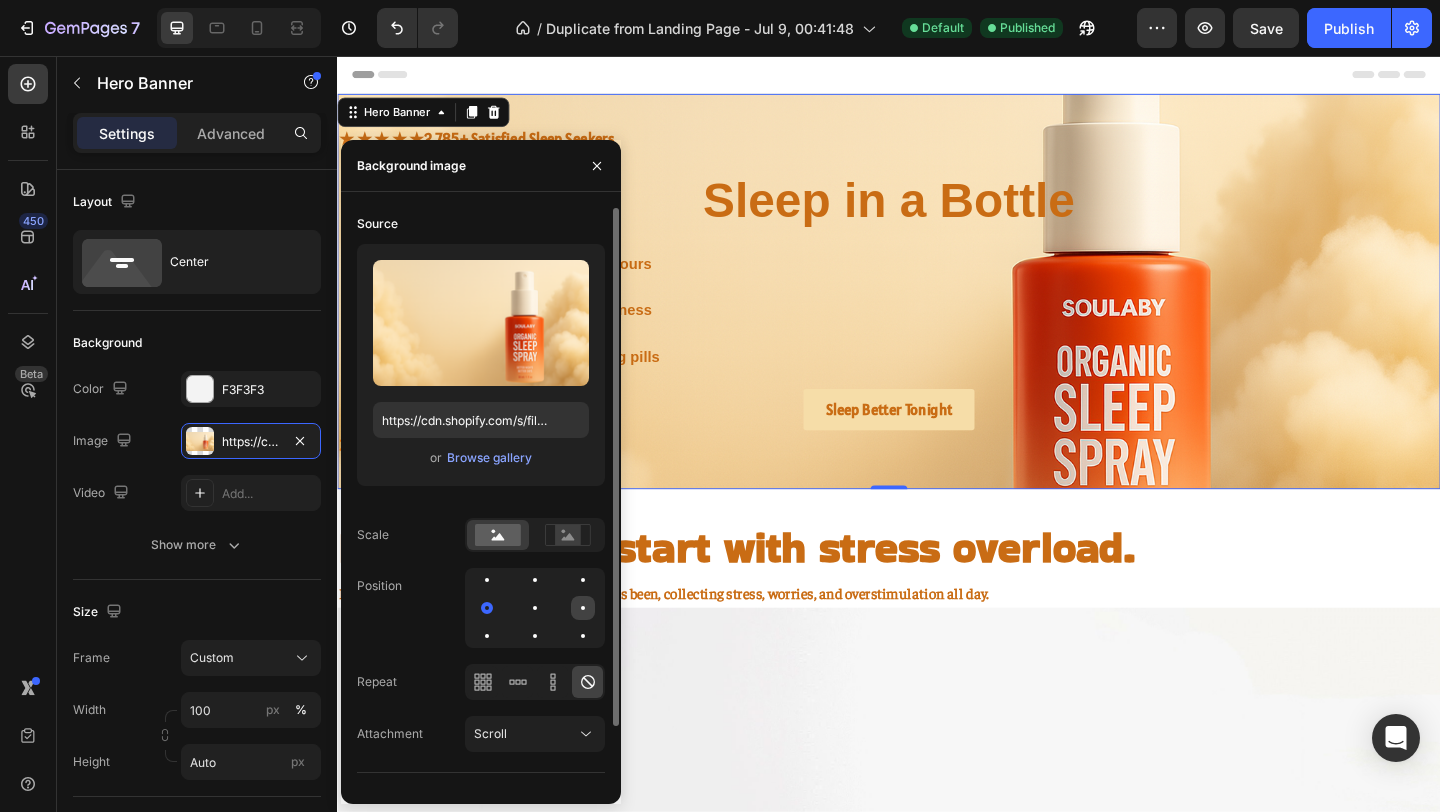 click at bounding box center (583, 608) 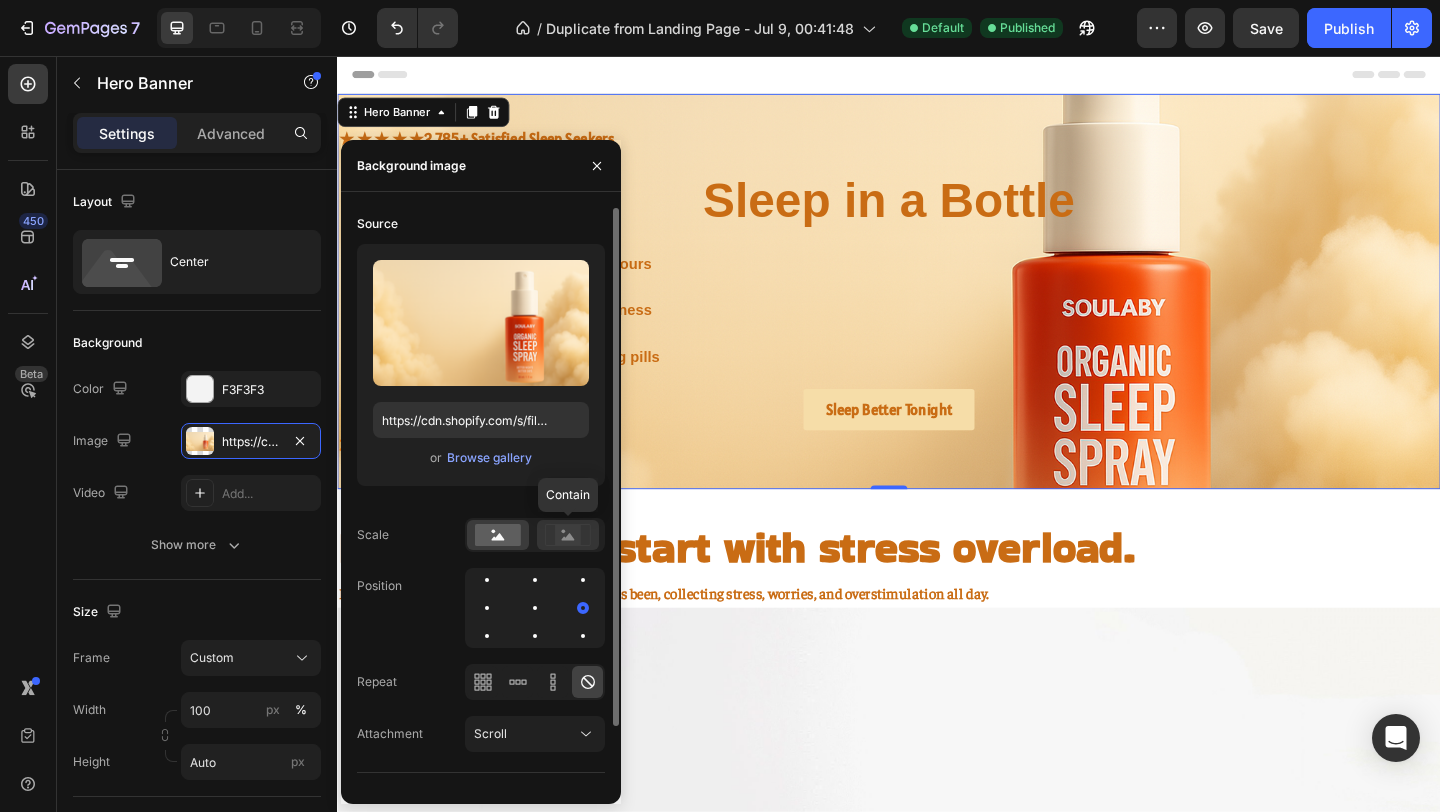 click 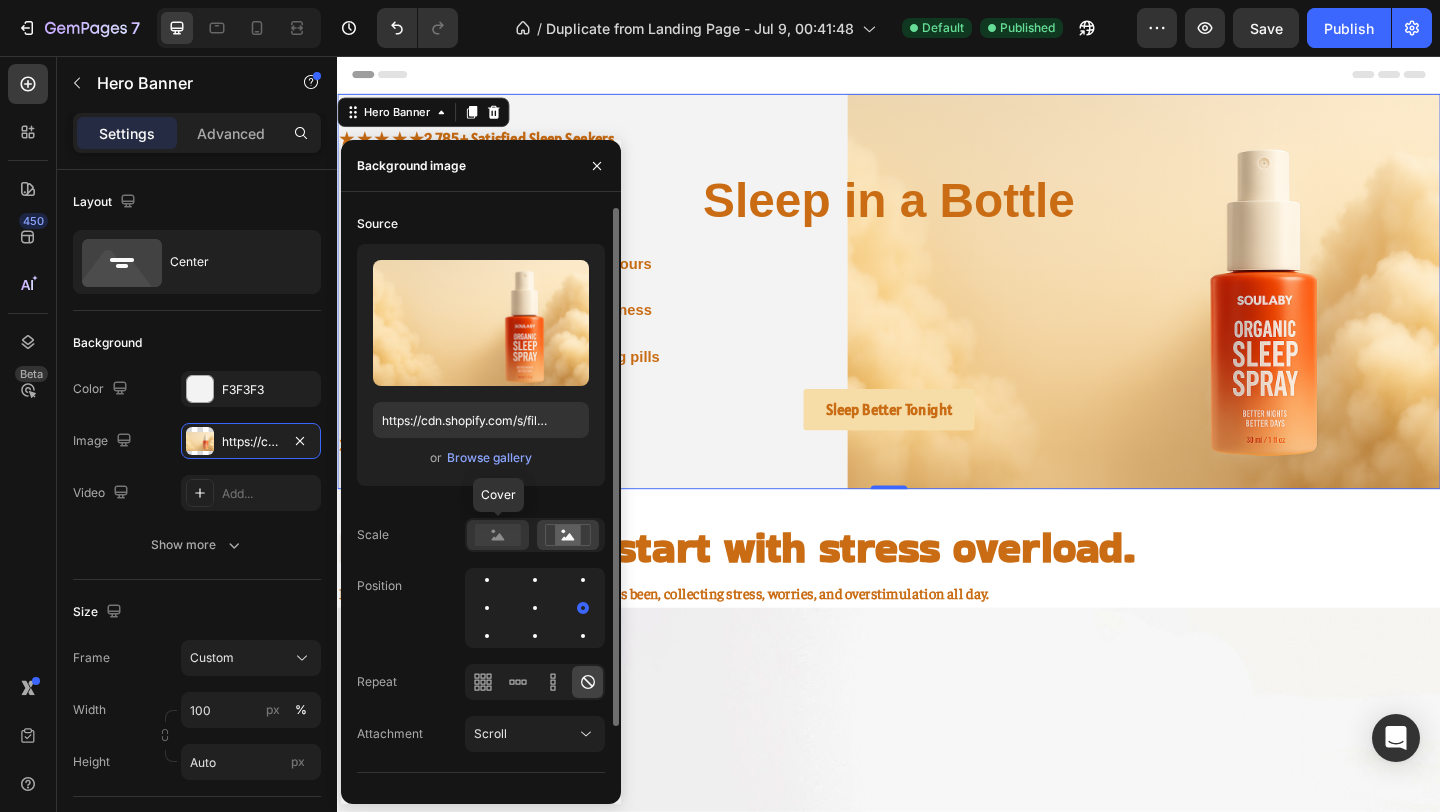 click 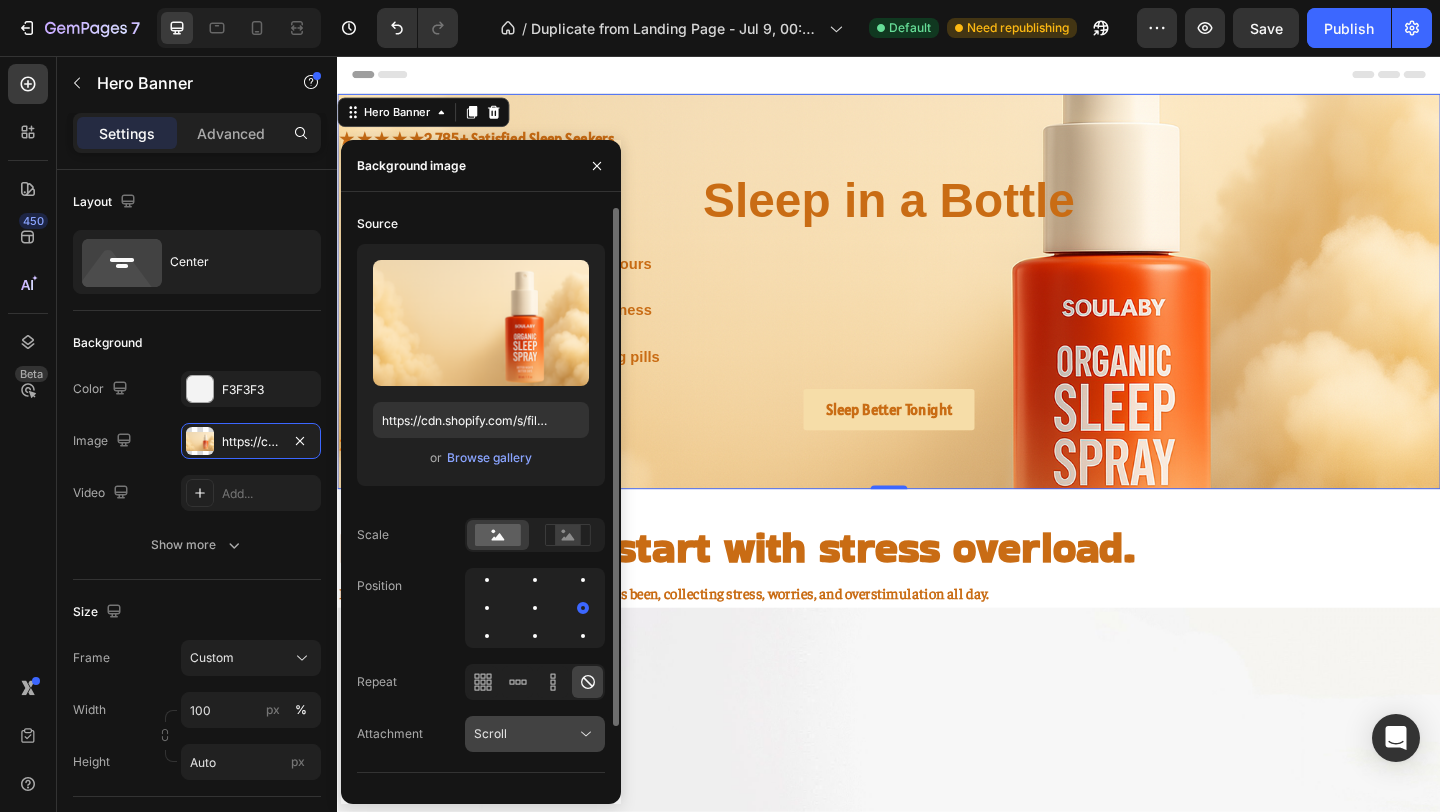 click on "Scroll" 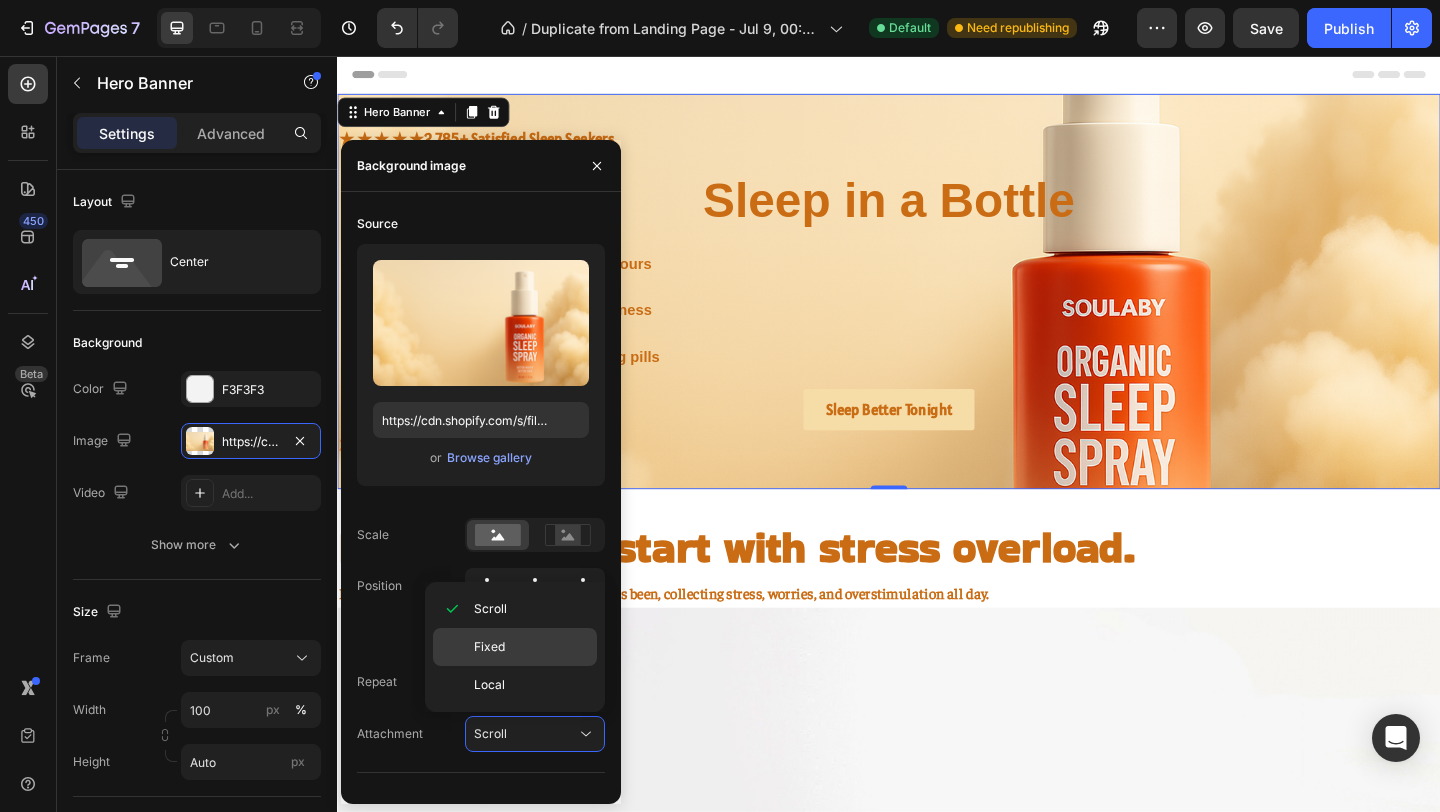 click on "Fixed" at bounding box center (489, 647) 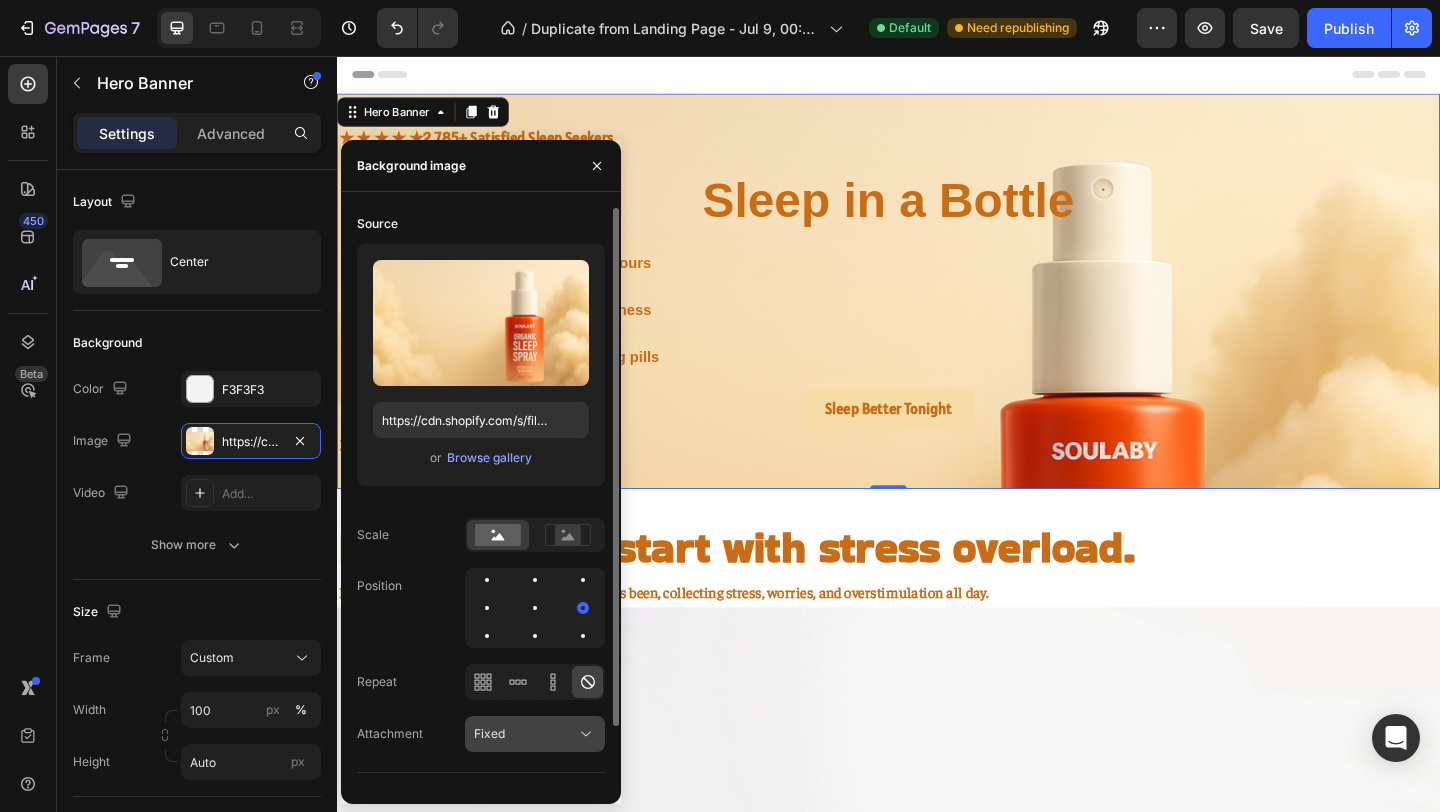 click on "Fixed" 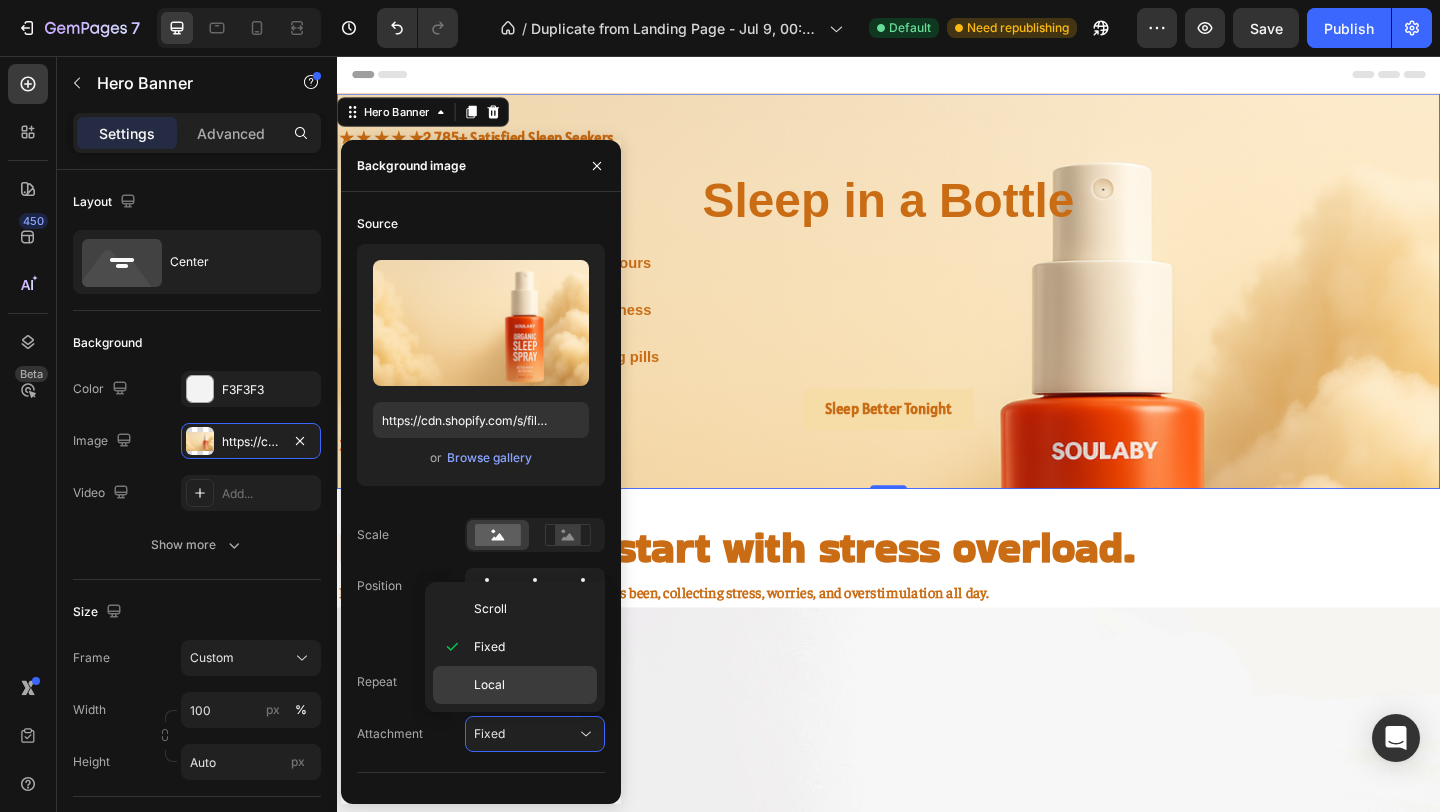 click on "Local" at bounding box center [531, 685] 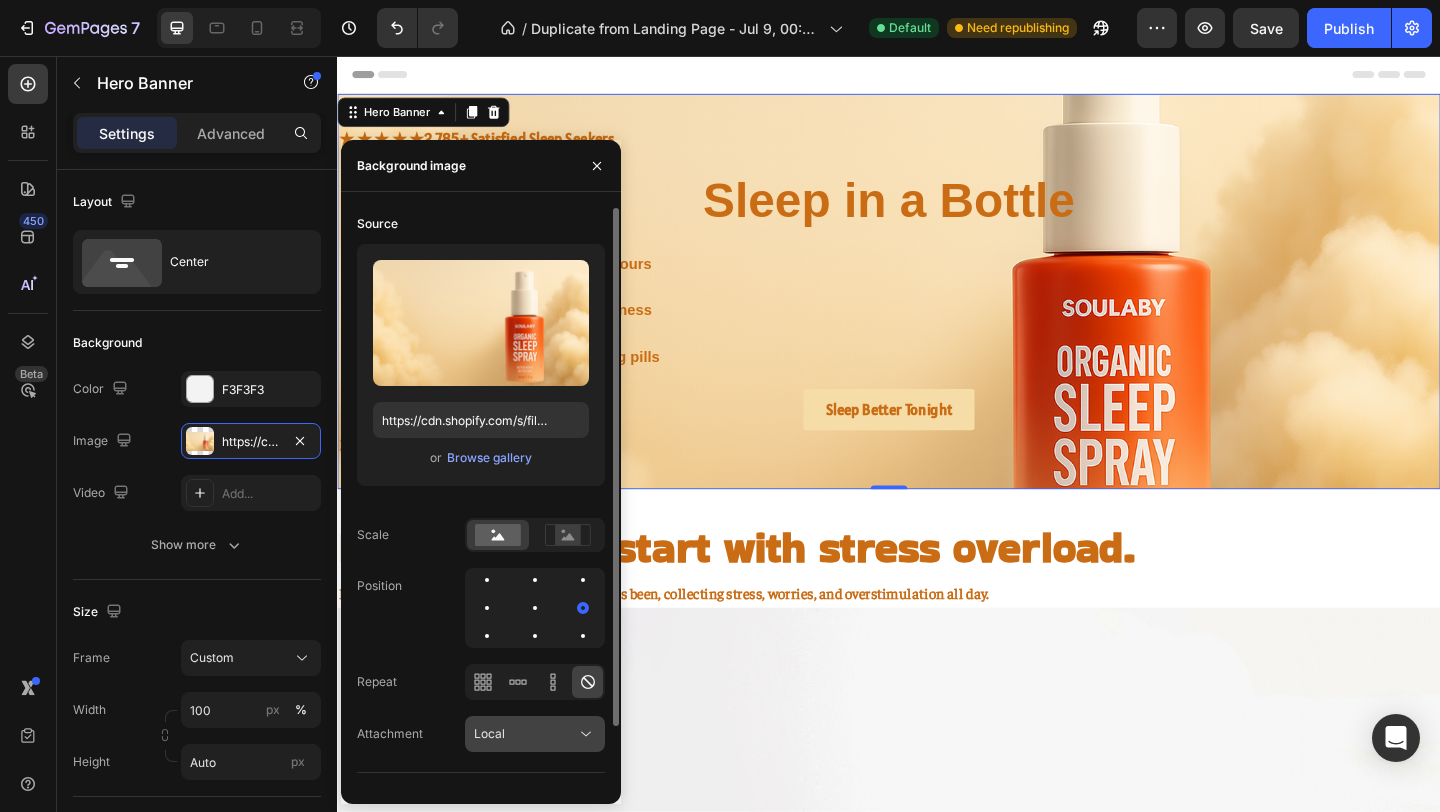 click on "Local" at bounding box center [525, 734] 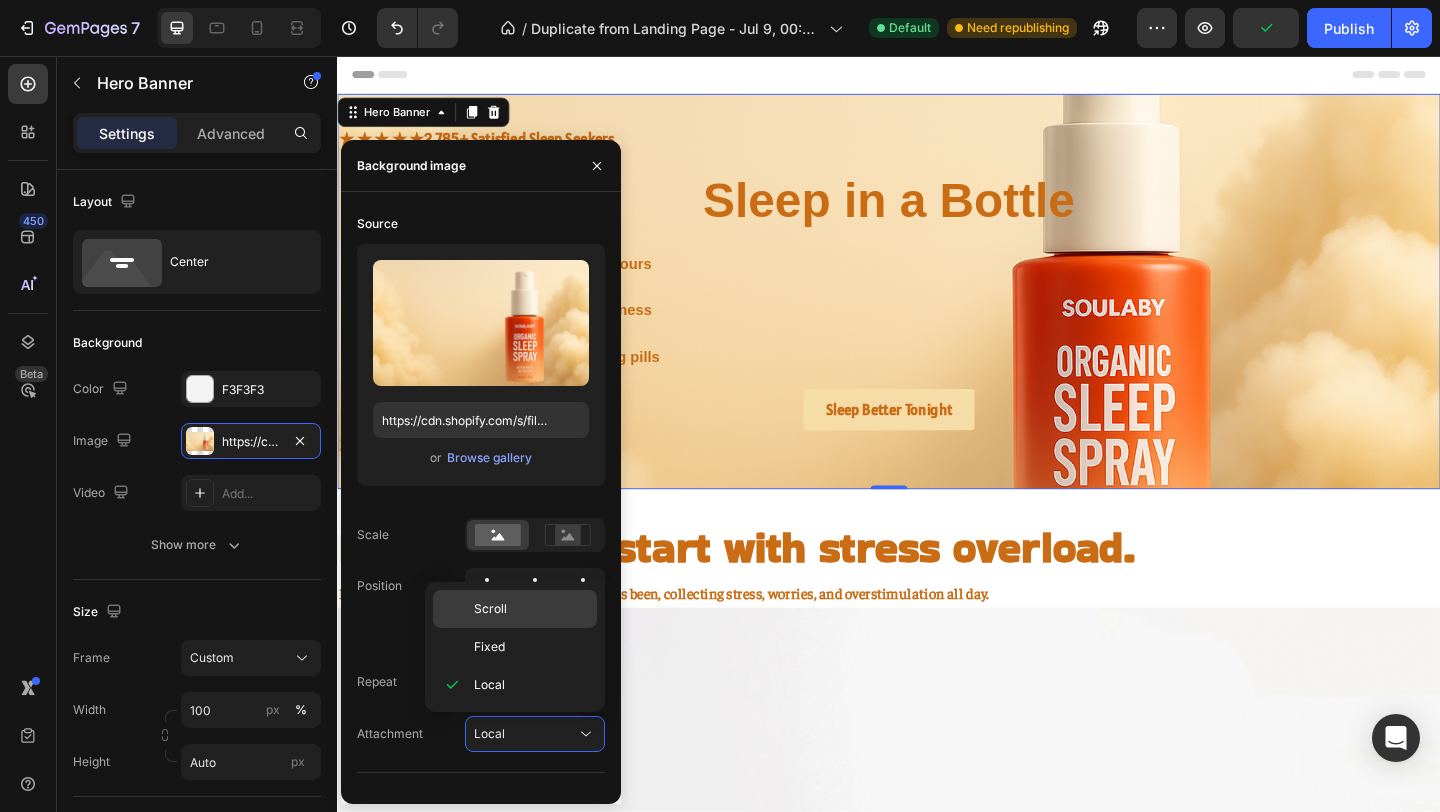click on "Scroll" at bounding box center [490, 609] 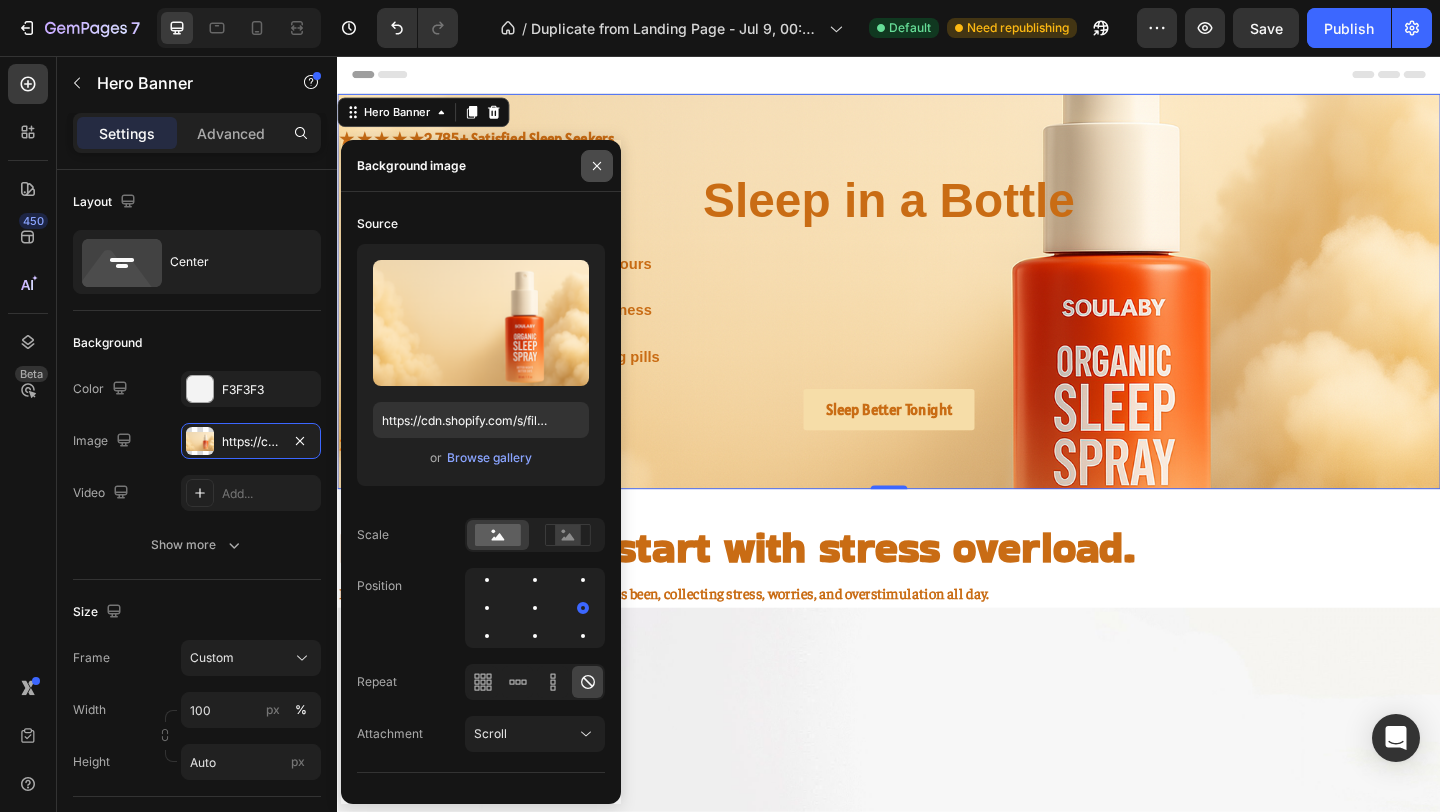 click at bounding box center [597, 166] 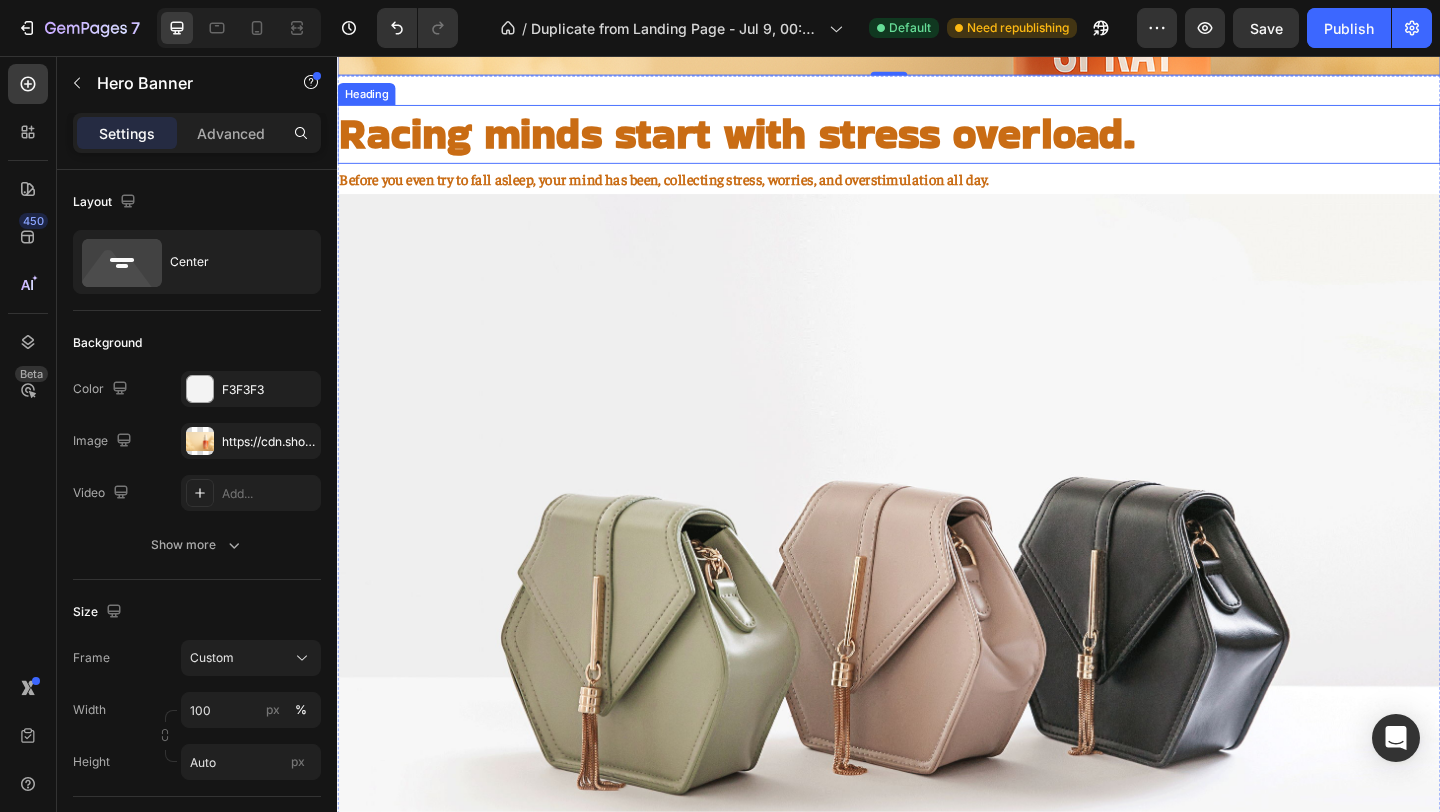 scroll, scrollTop: 453, scrollLeft: 0, axis: vertical 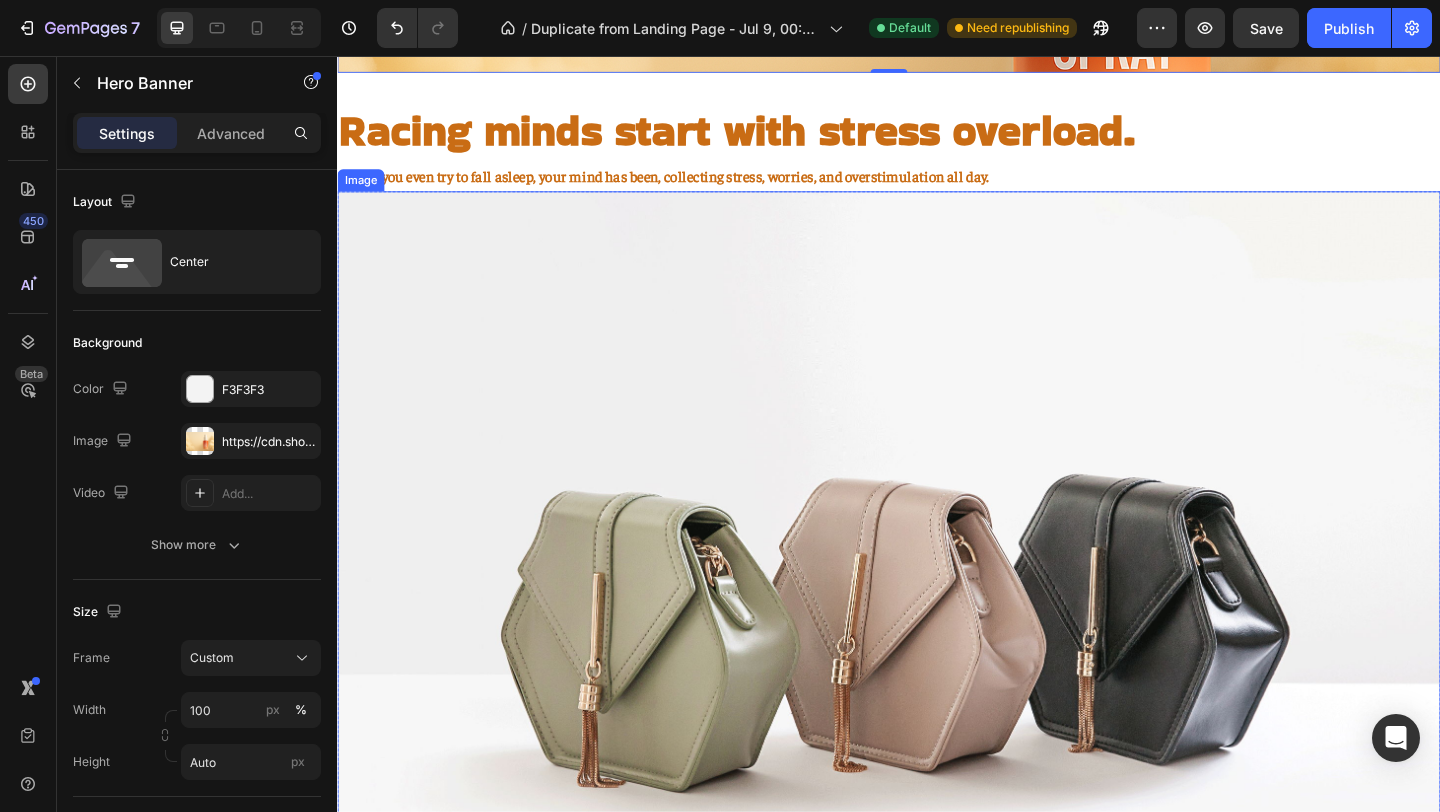 click at bounding box center (937, 653) 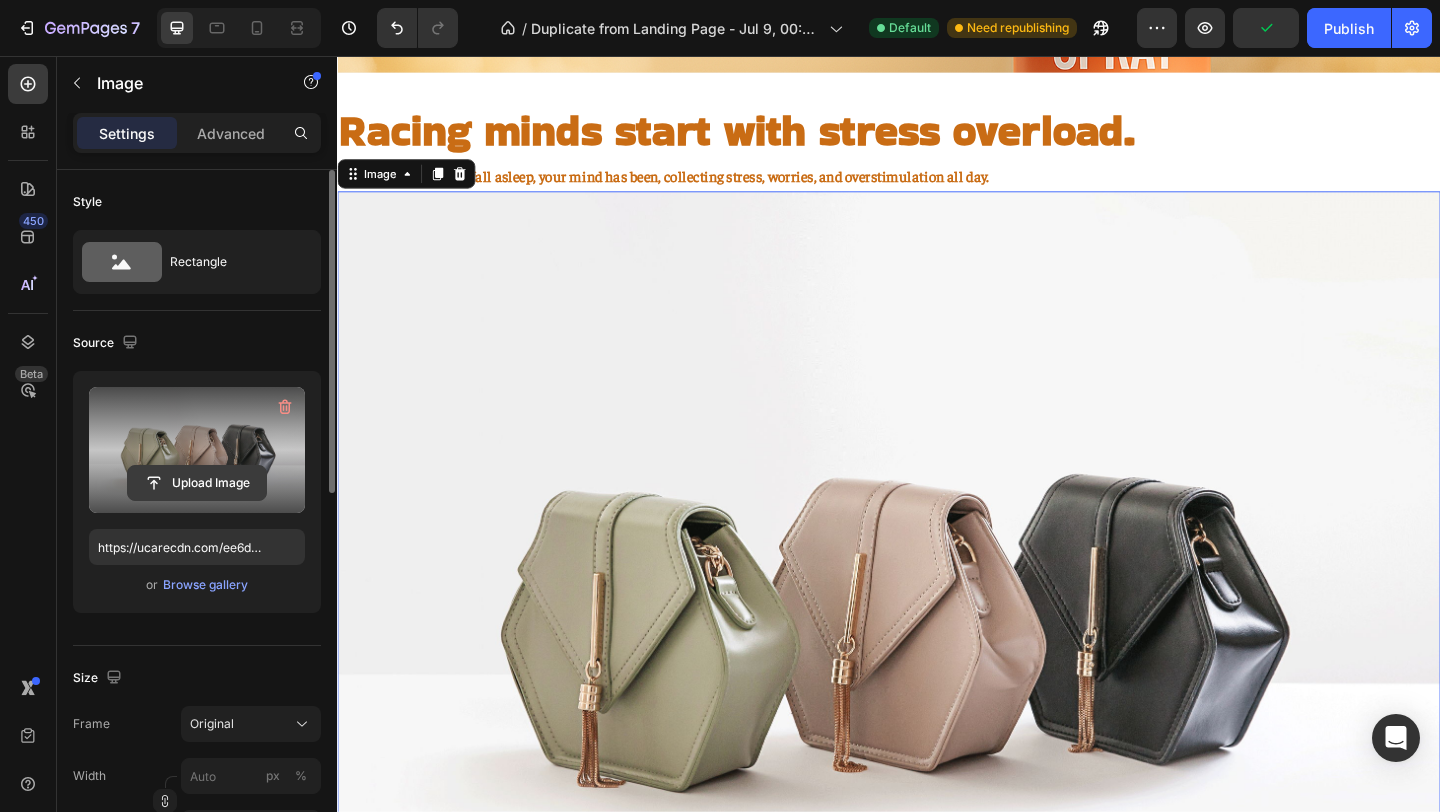 click 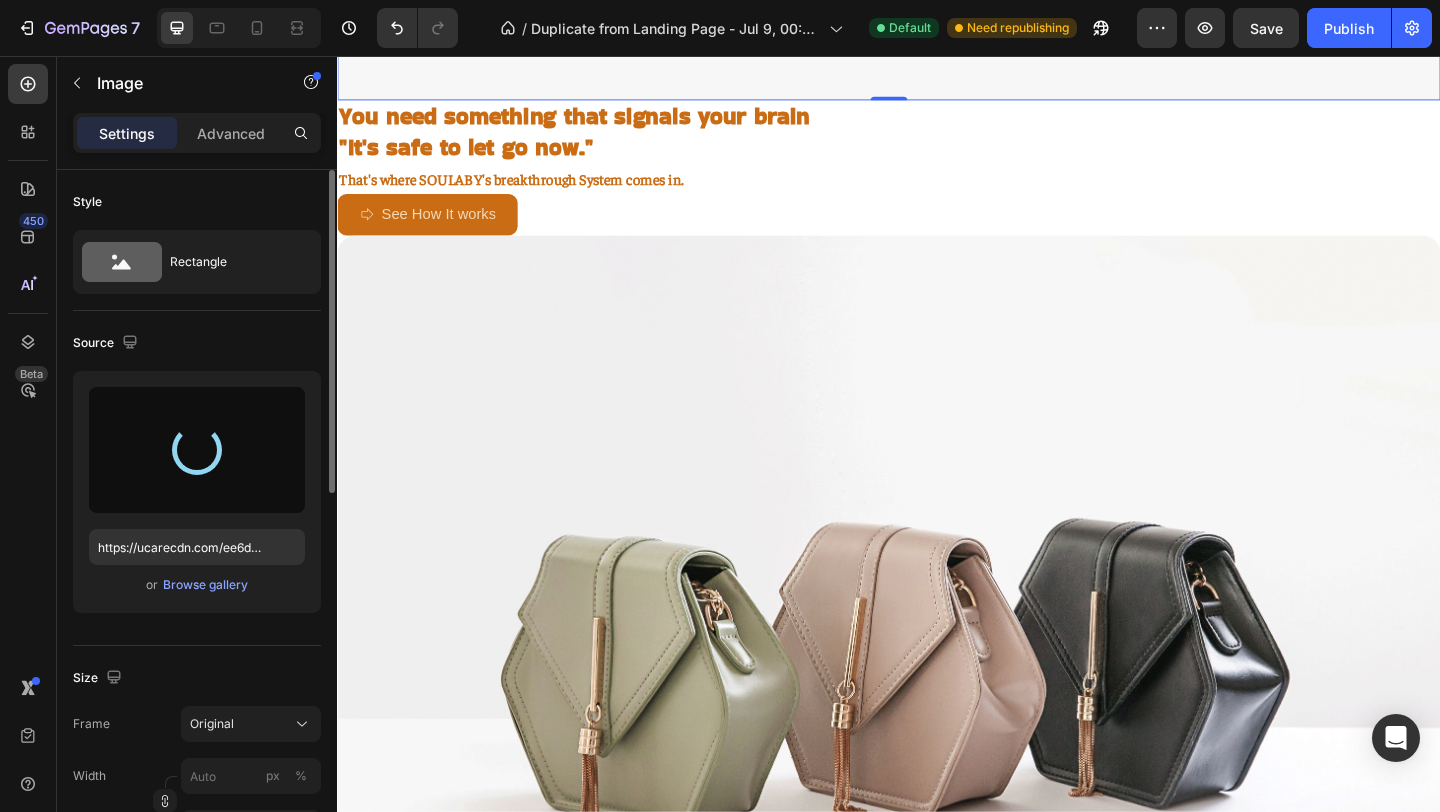scroll, scrollTop: 1460, scrollLeft: 0, axis: vertical 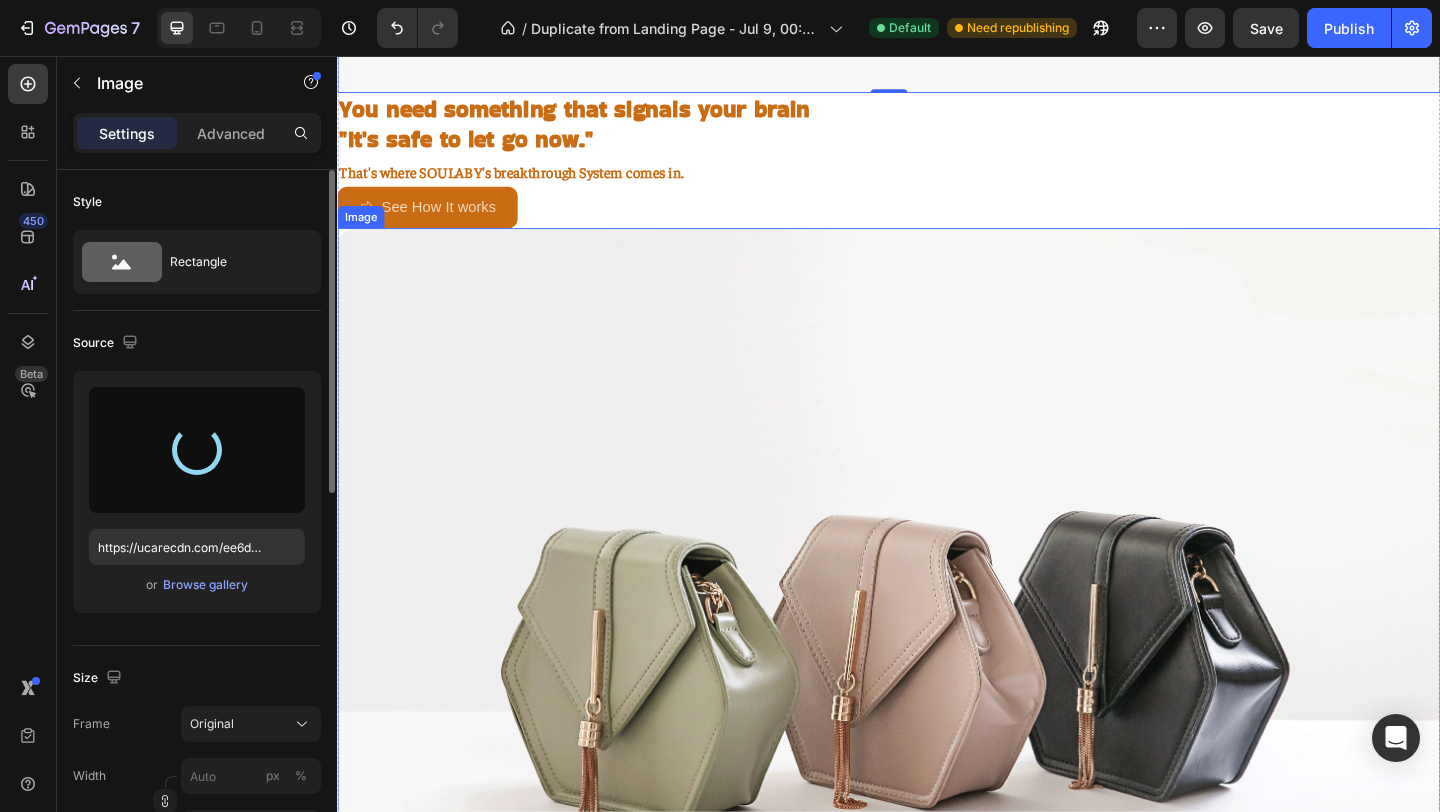 type on "https://cdn.shopify.com/s/files/1/0766/1266/5565/files/gempages_574492410030064752-e0c28727-7ebf-4cf3-bcb5-c345017116c5.png" 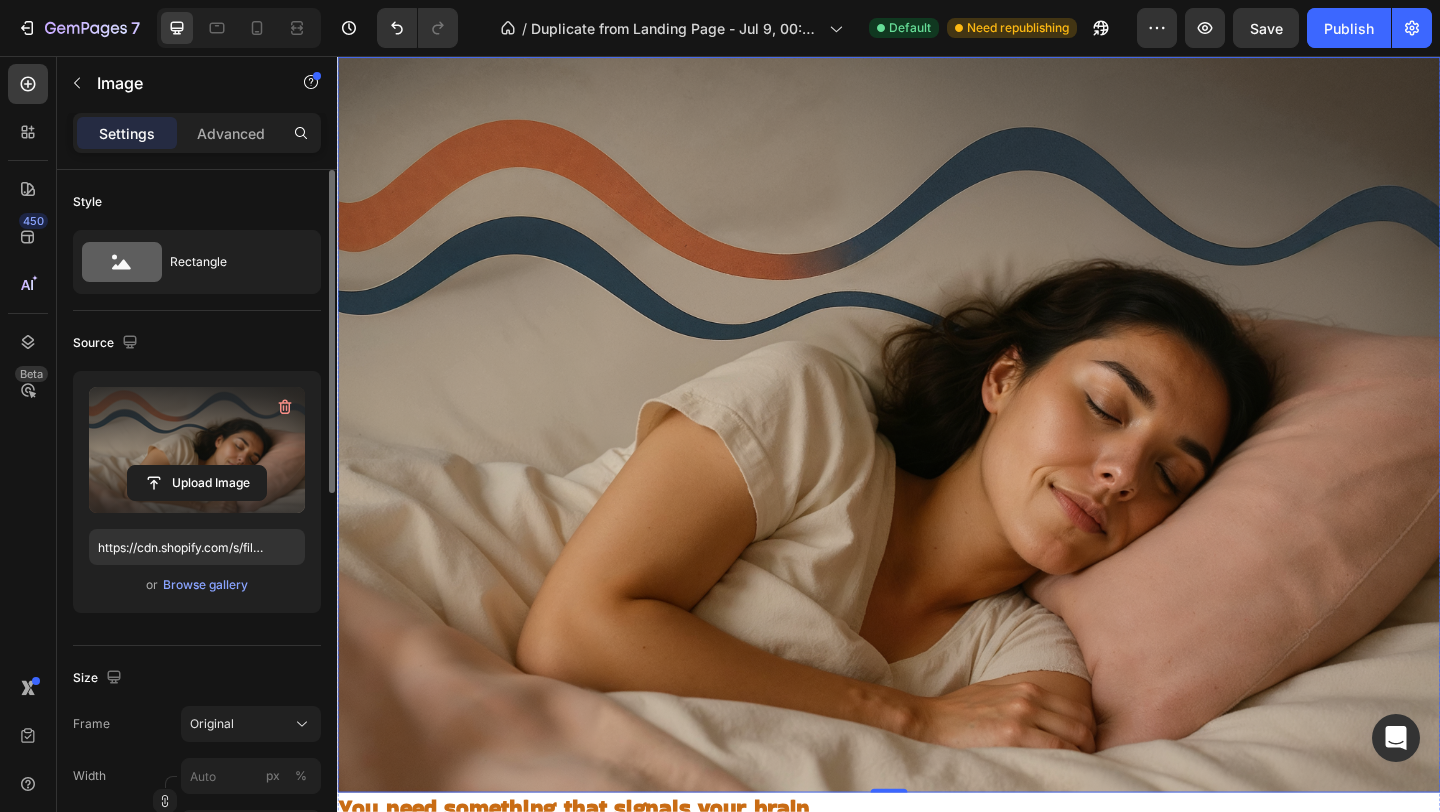 scroll, scrollTop: 766, scrollLeft: 0, axis: vertical 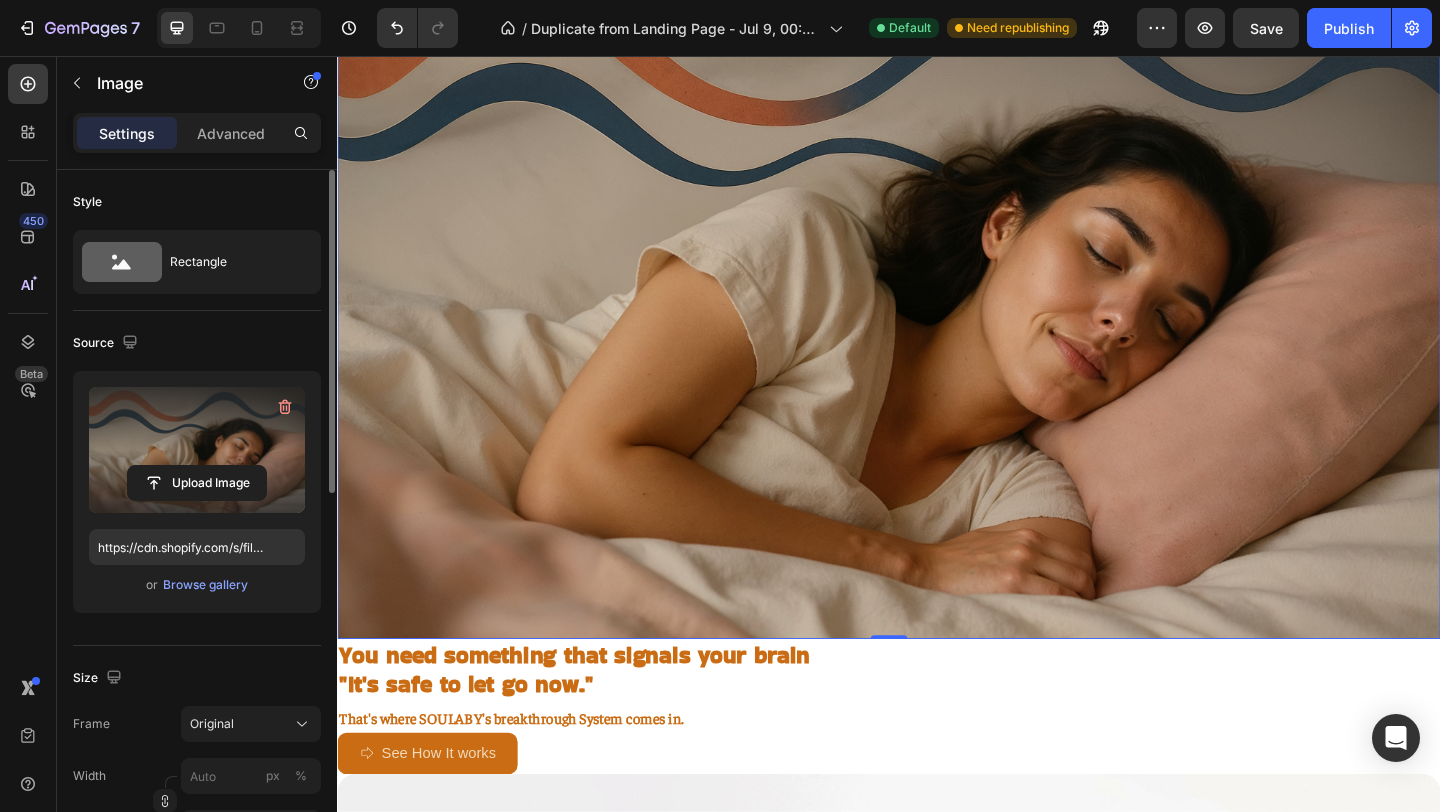 click at bounding box center [937, 290] 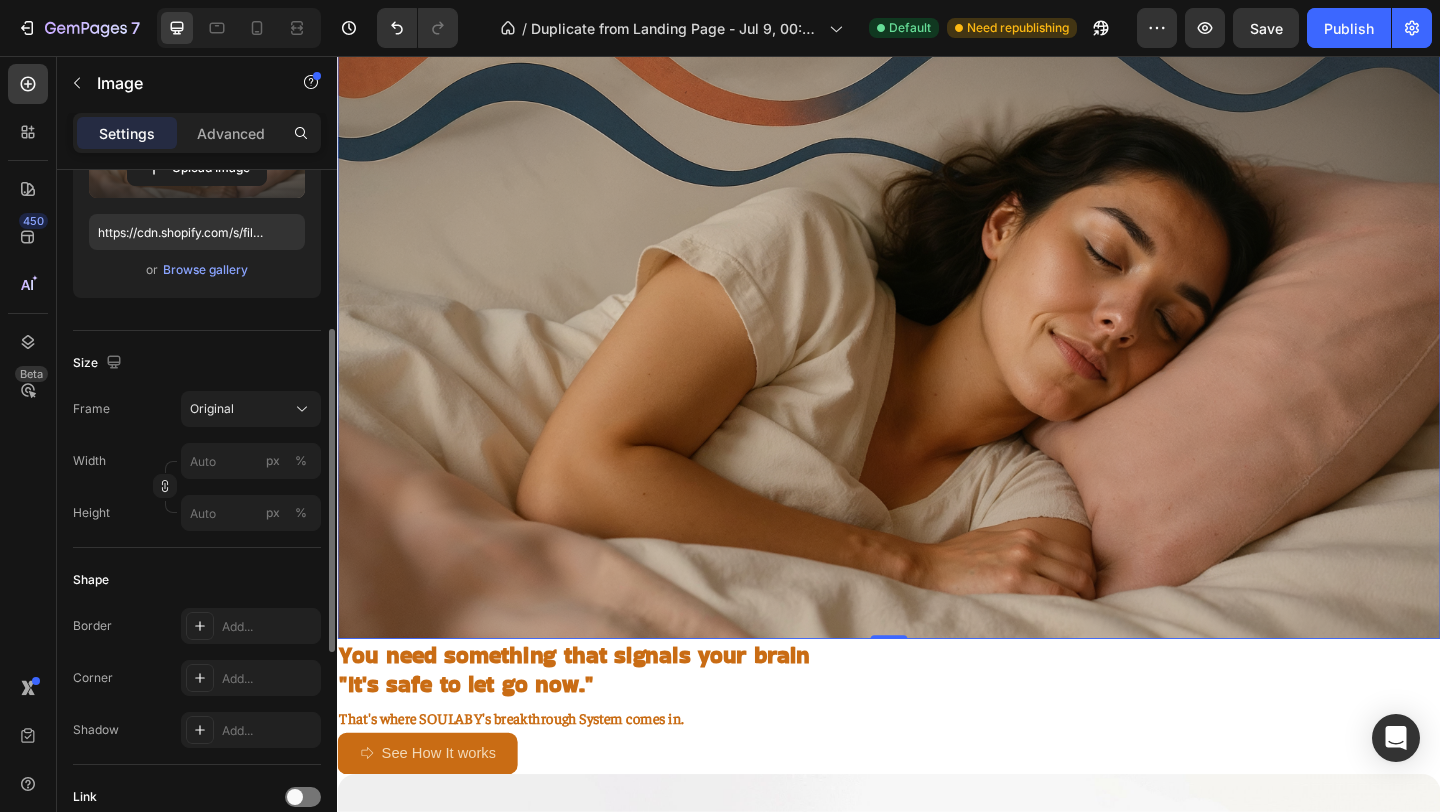 scroll, scrollTop: 331, scrollLeft: 0, axis: vertical 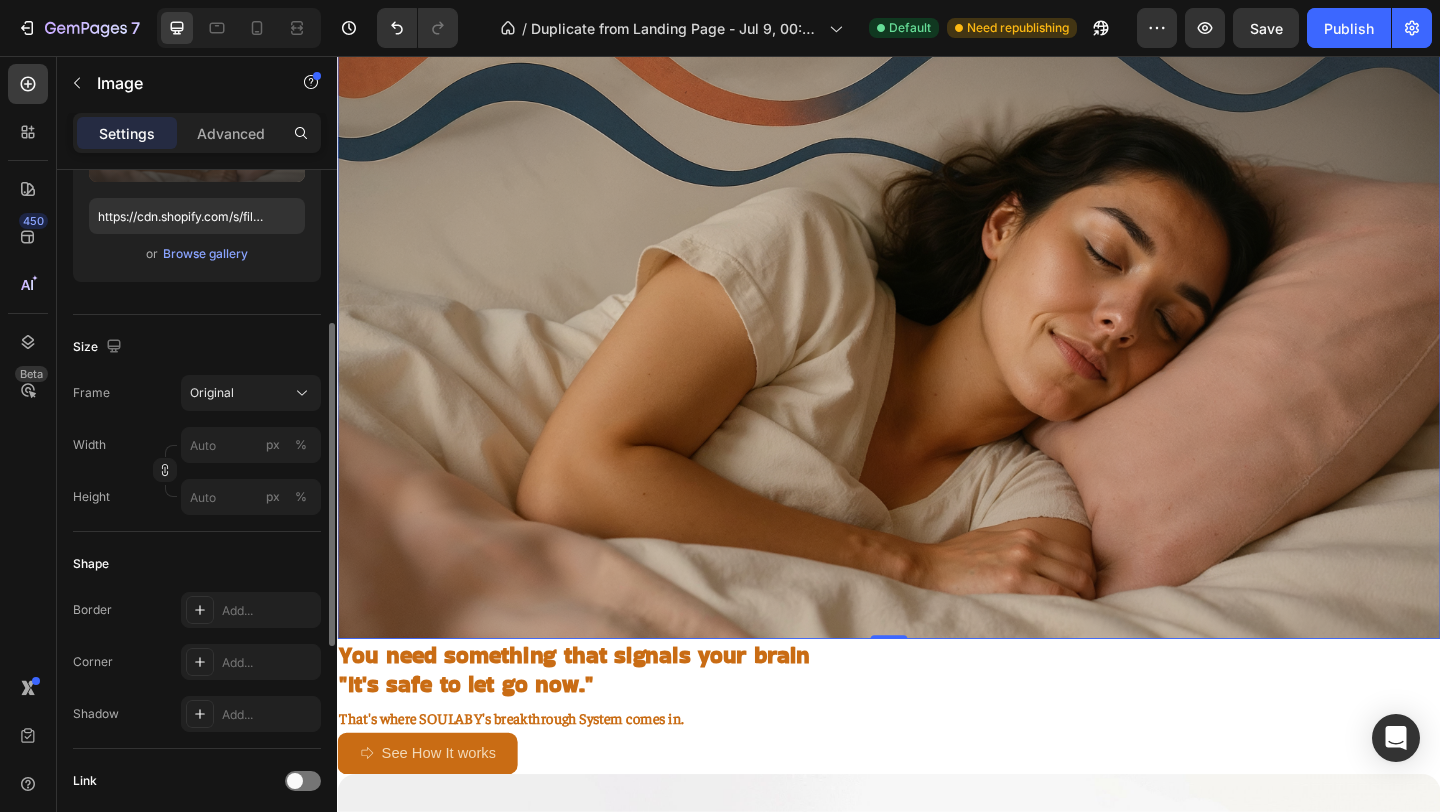 click on "Add..." at bounding box center (251, 662) 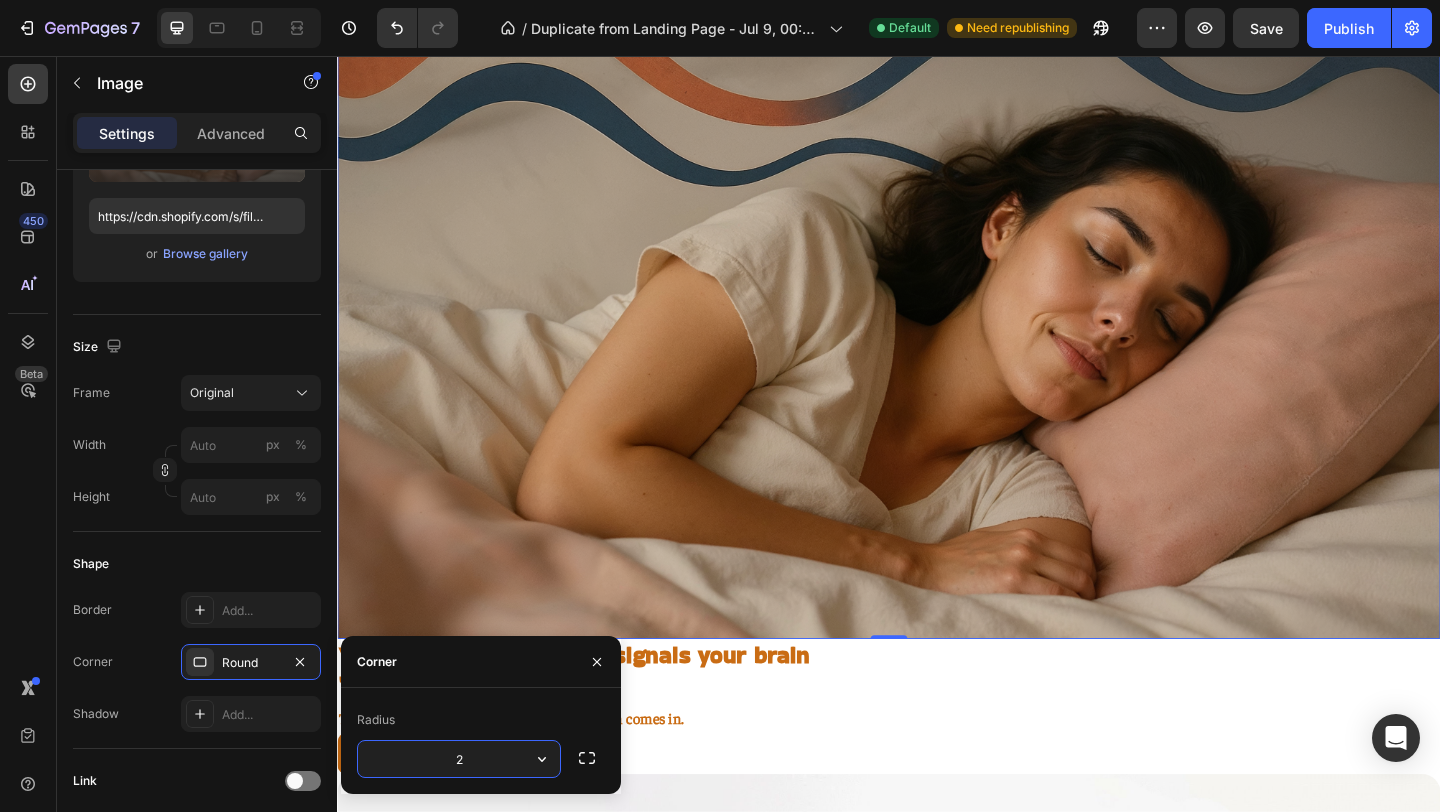 type on "20" 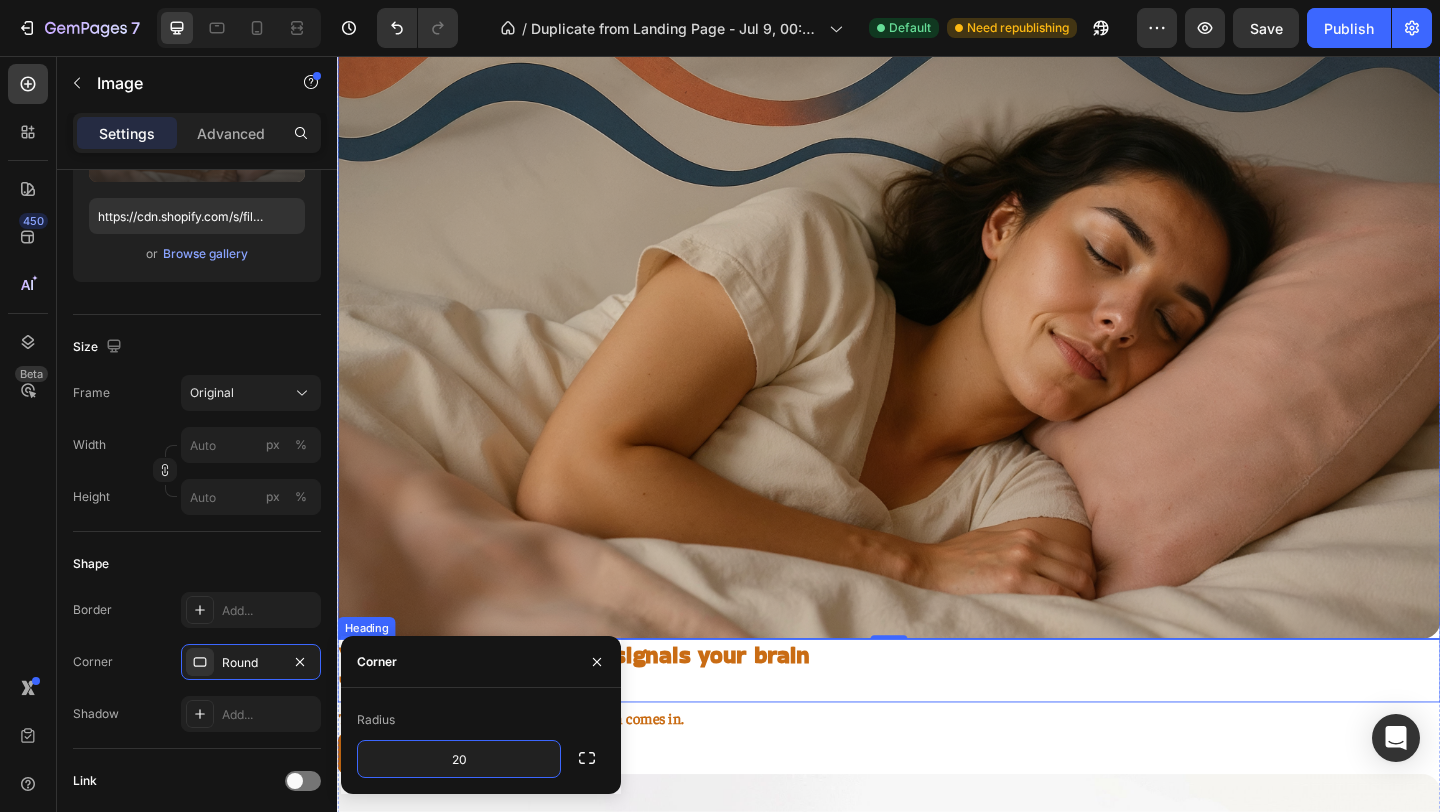 click on "You need something that signals your brain "It's safe to let go now."" at bounding box center [937, 724] 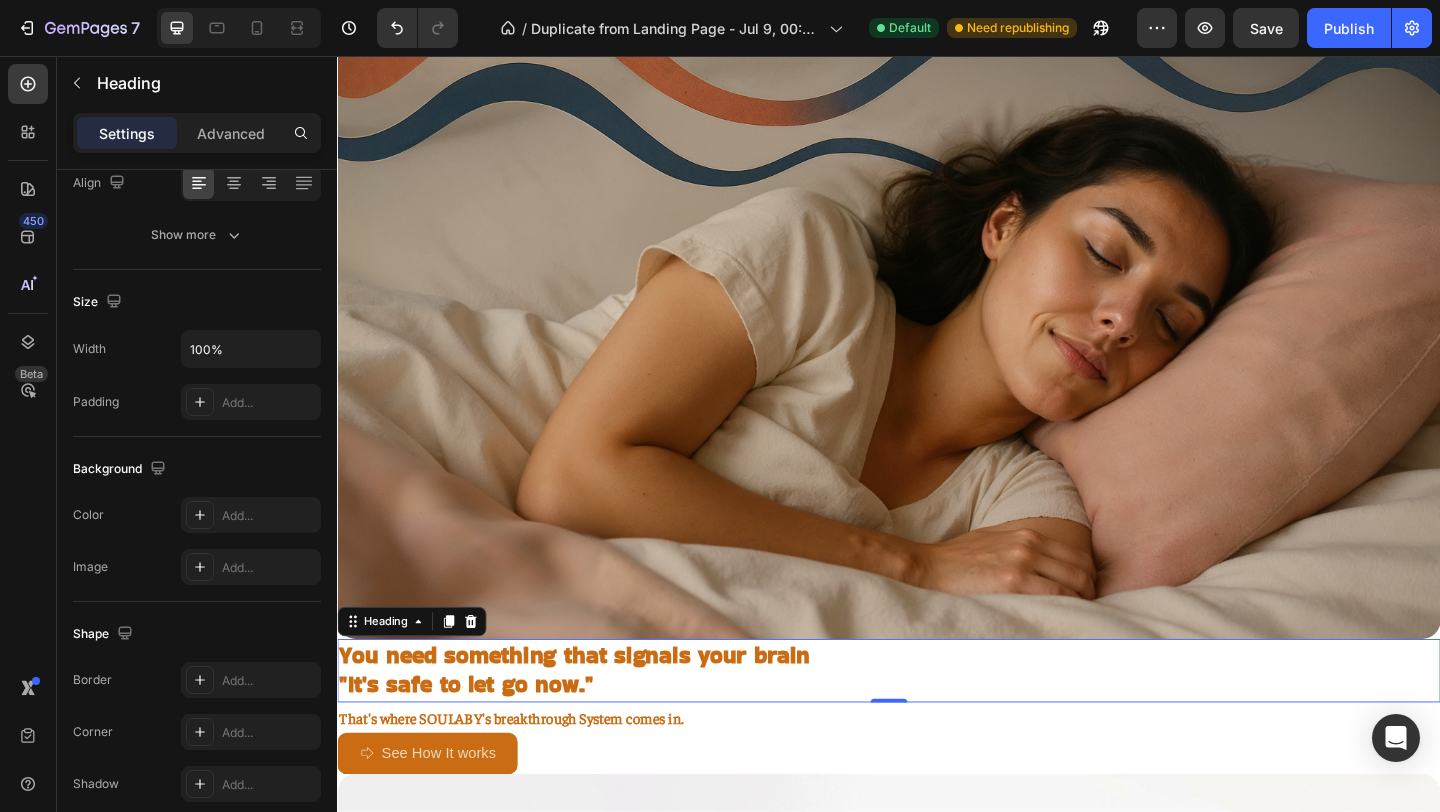 scroll, scrollTop: 0, scrollLeft: 0, axis: both 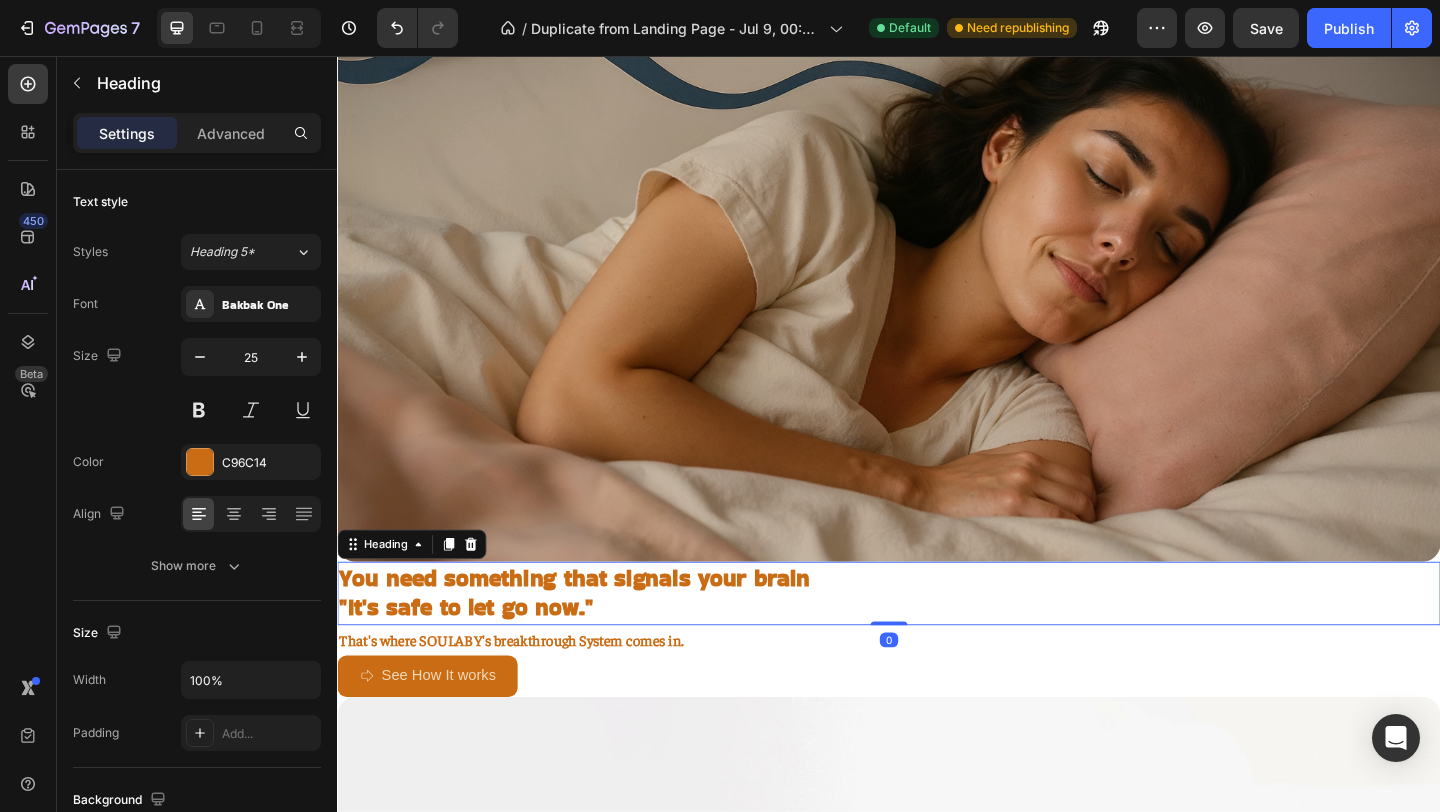 click on "You need something that signals your brain "It's safe to let go now."" at bounding box center [937, 640] 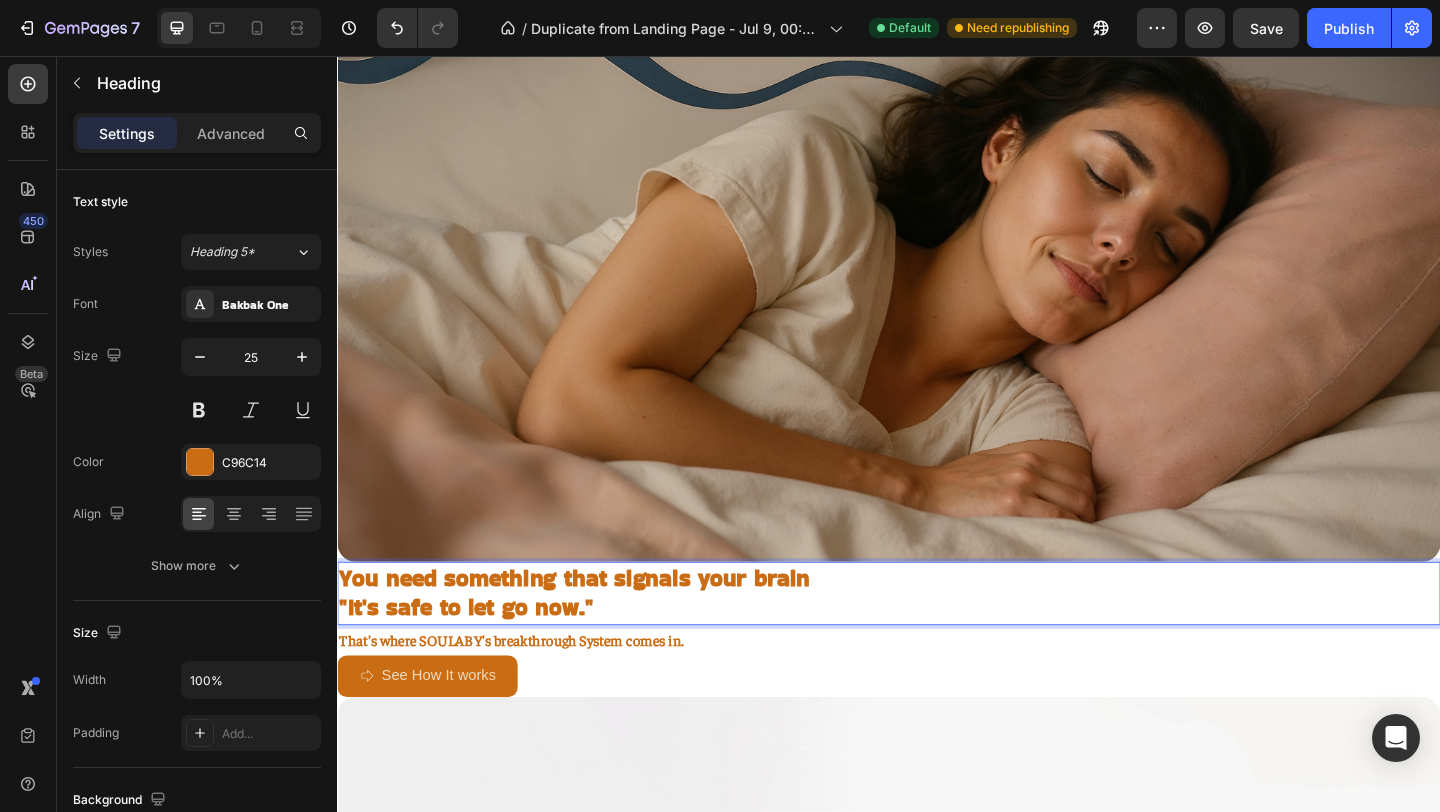 click on "You need something that signals your brain" at bounding box center (595, 623) 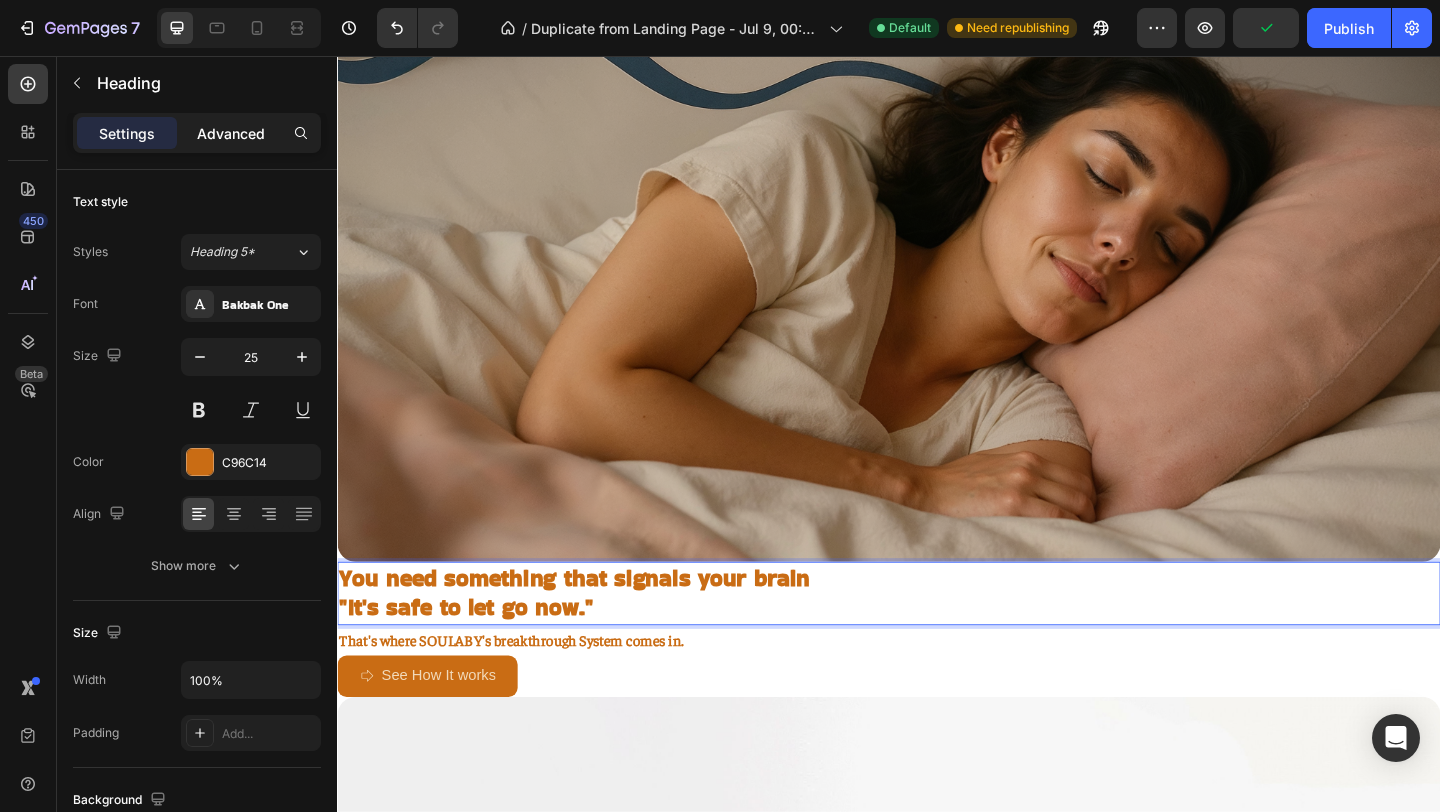 click on "Advanced" at bounding box center (231, 133) 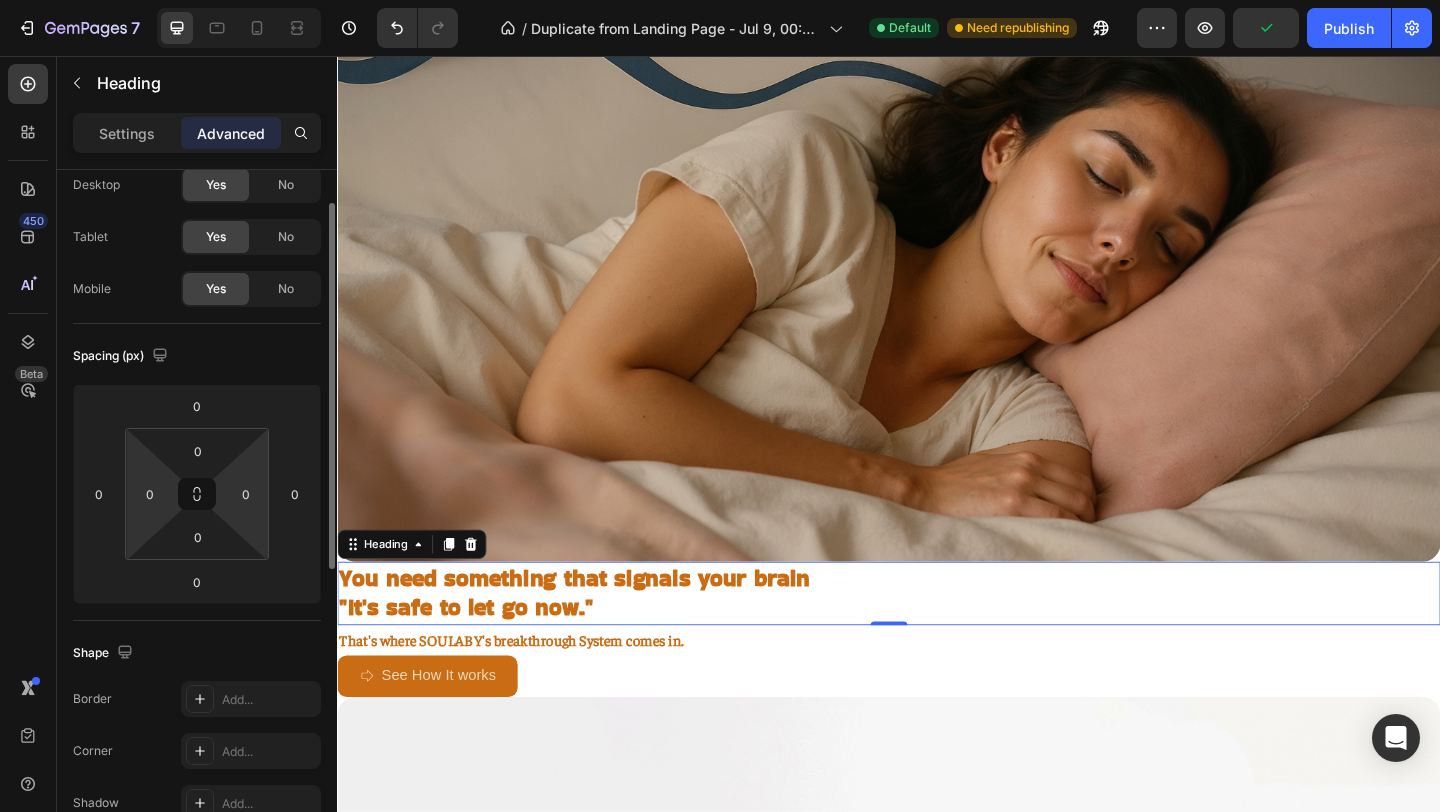 scroll, scrollTop: 78, scrollLeft: 0, axis: vertical 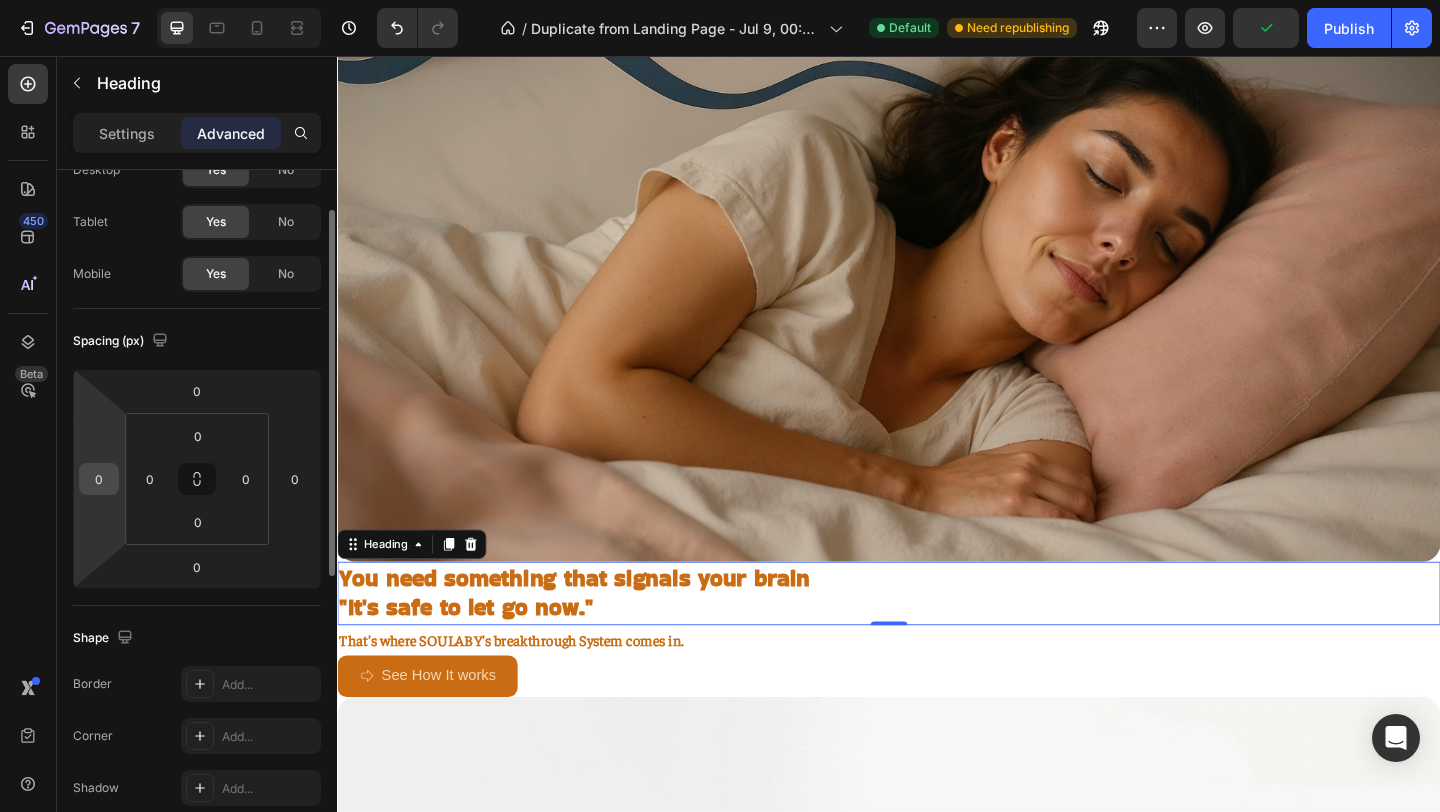 click on "0" at bounding box center (99, 479) 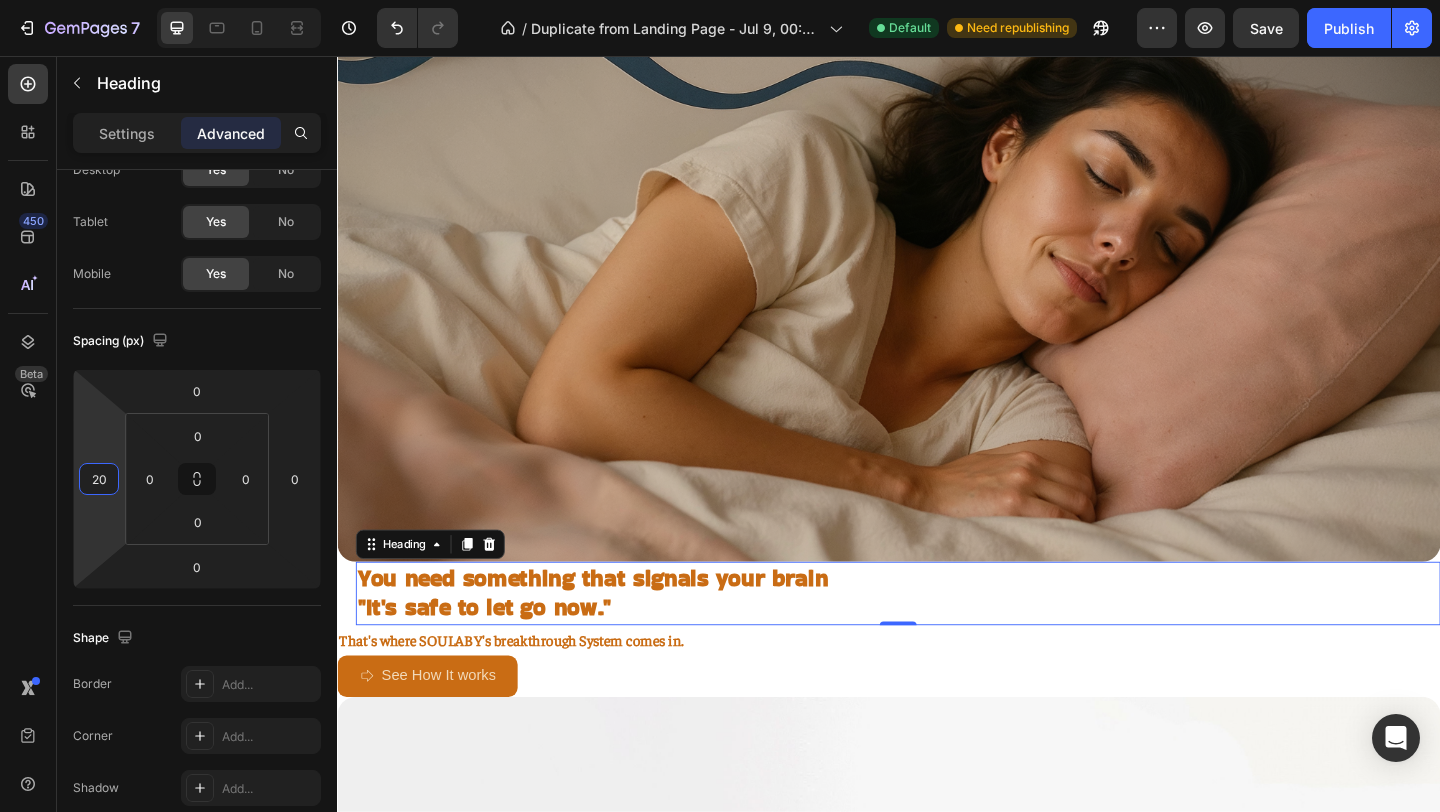 type on "2" 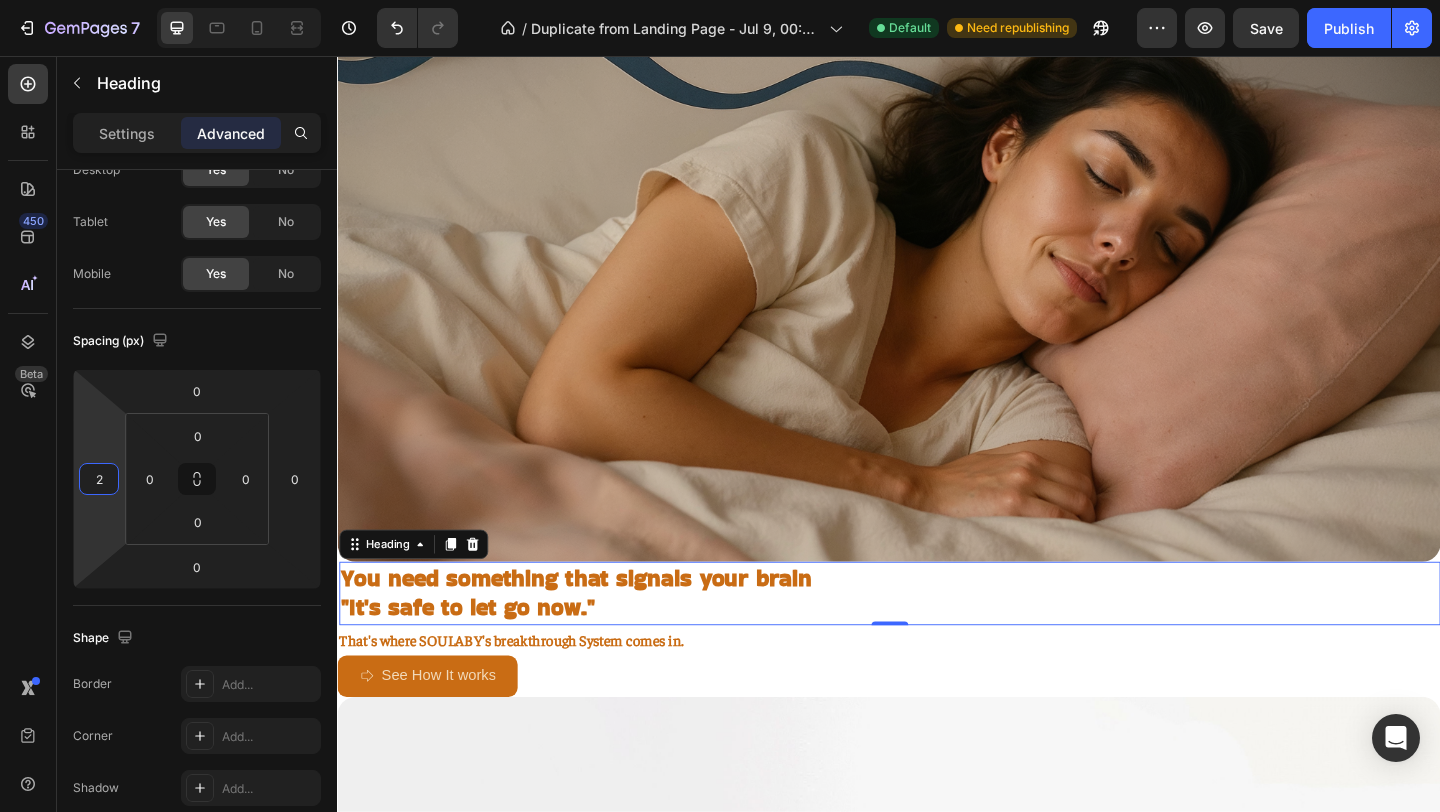 type 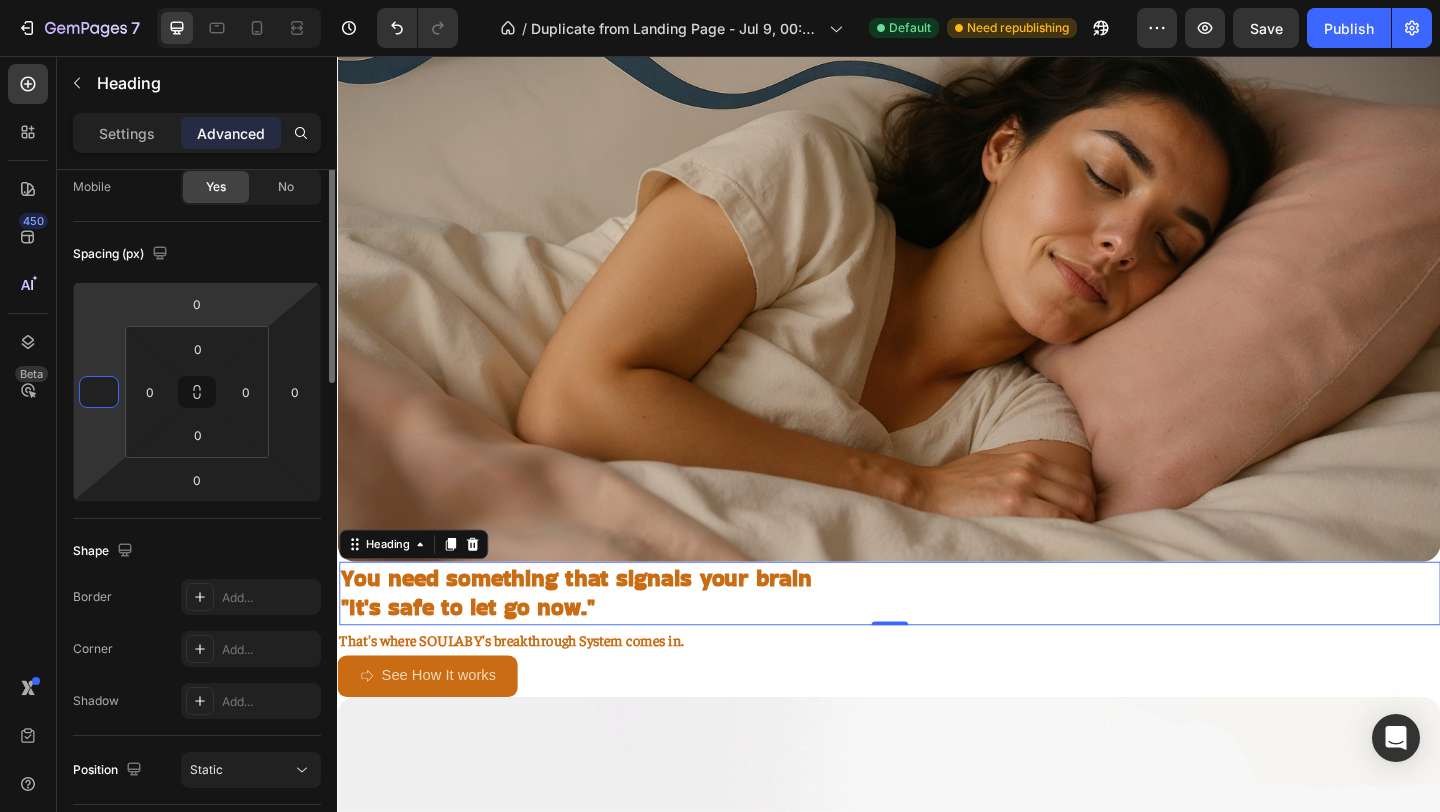 scroll, scrollTop: 8, scrollLeft: 0, axis: vertical 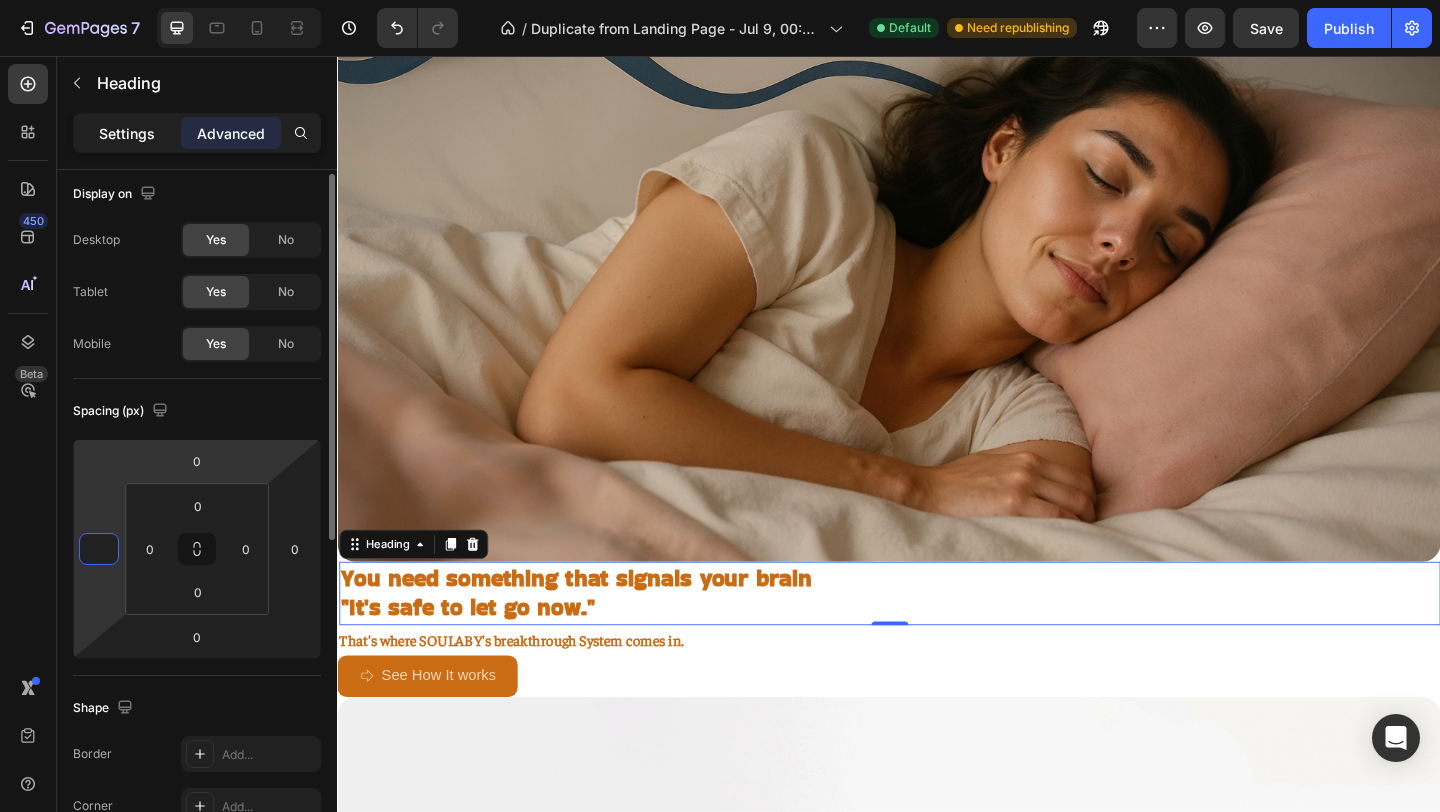 click on "Settings" at bounding box center (127, 133) 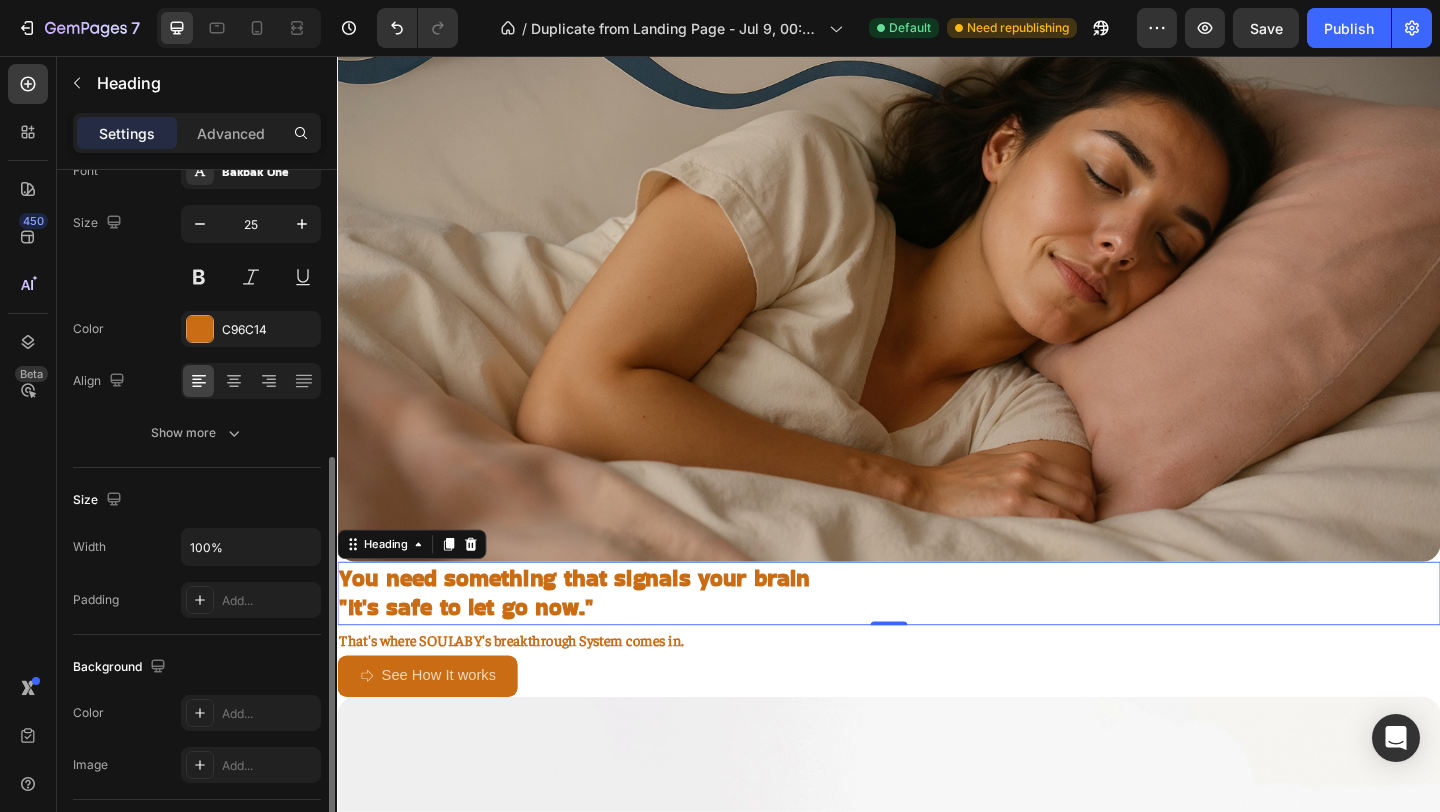 scroll, scrollTop: 48, scrollLeft: 0, axis: vertical 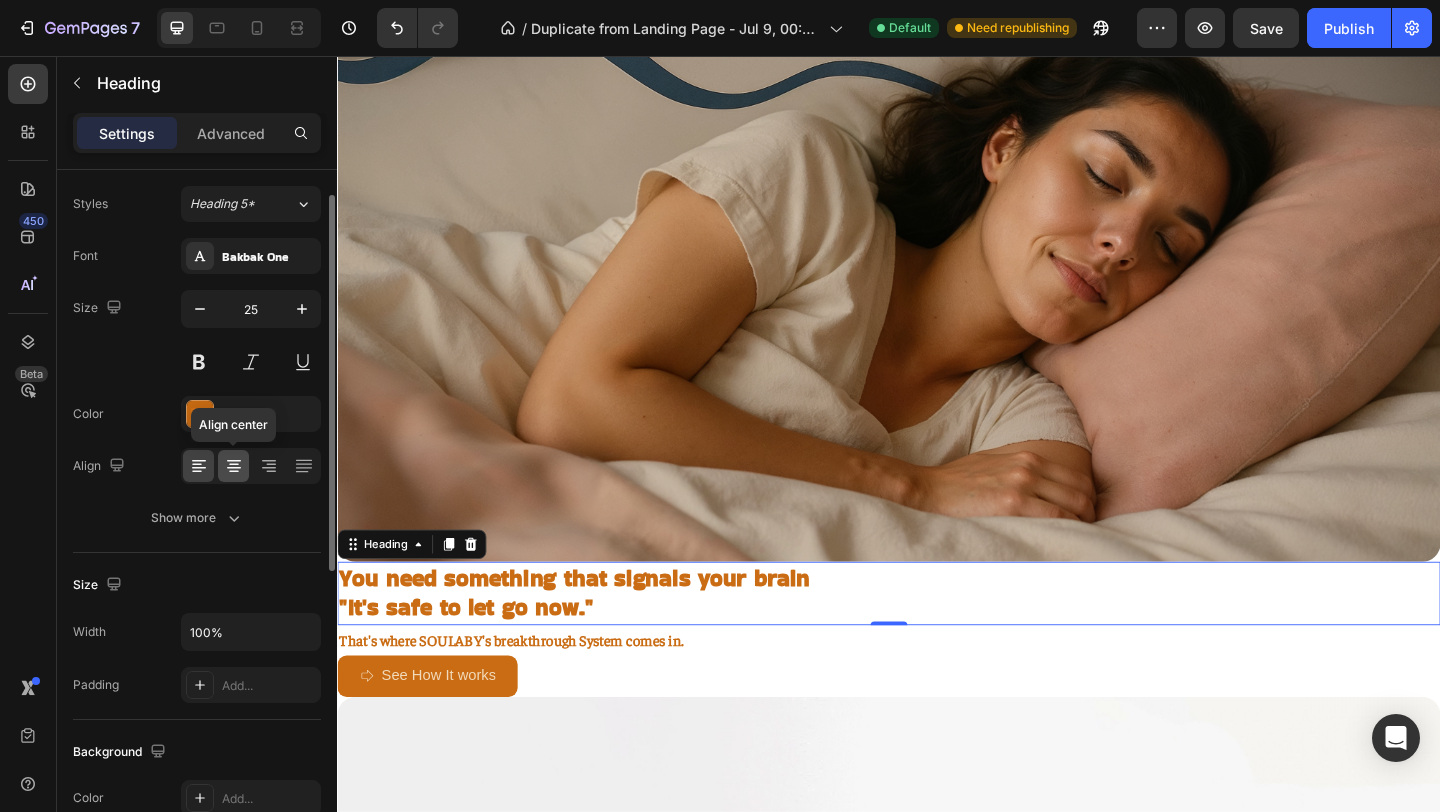 click 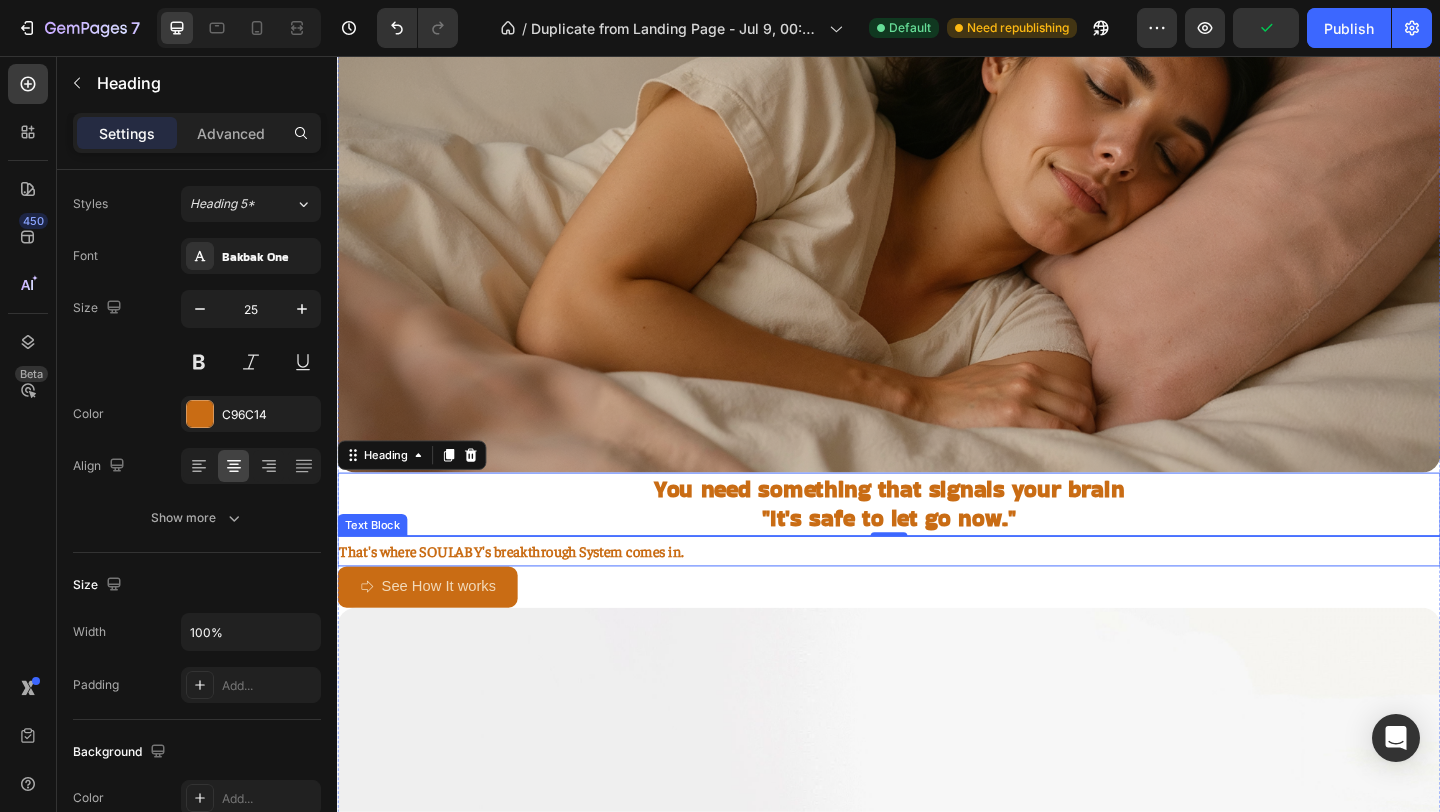 scroll, scrollTop: 955, scrollLeft: 0, axis: vertical 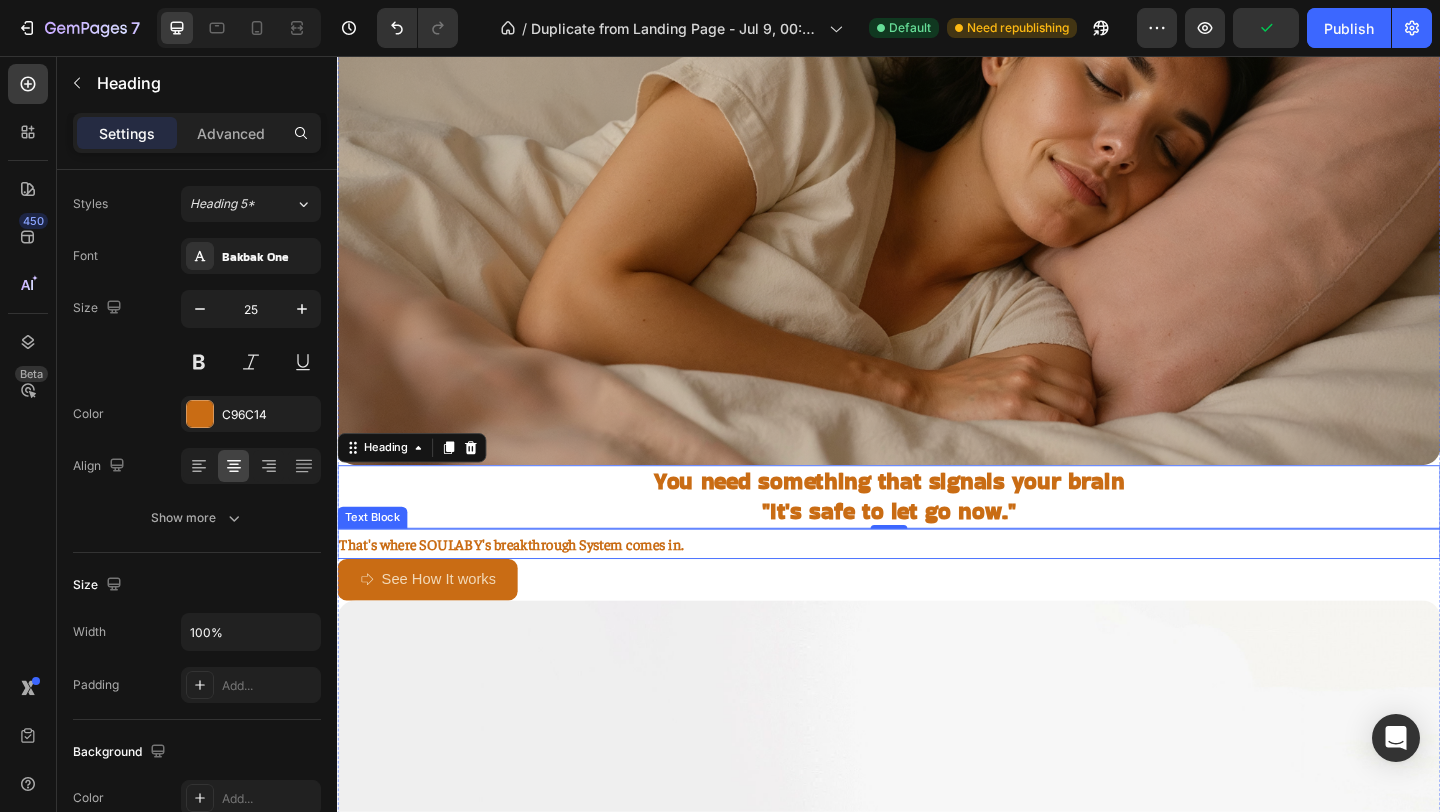 click on "That's where SOULABY's breakthrough System comes in." at bounding box center (937, 586) 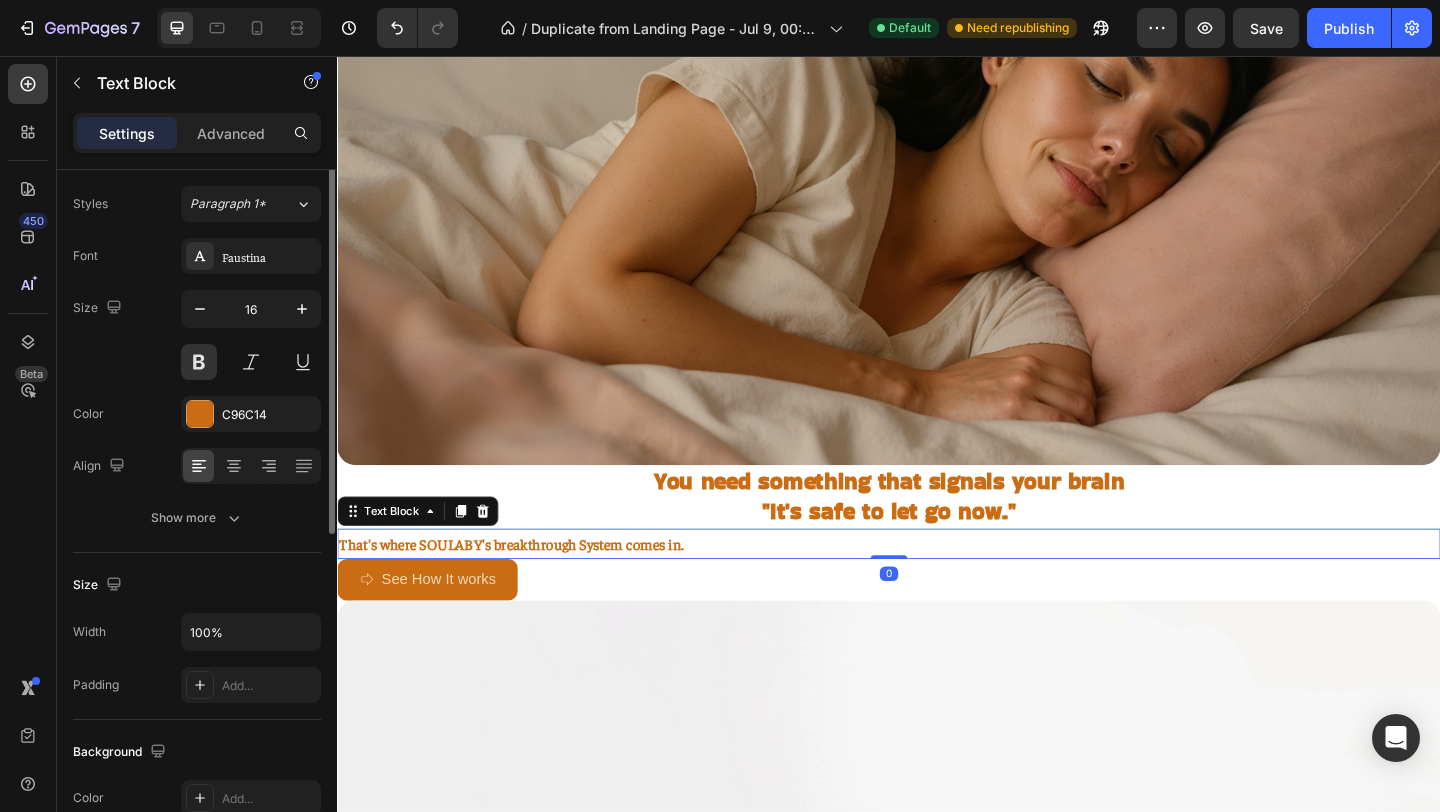scroll, scrollTop: 0, scrollLeft: 0, axis: both 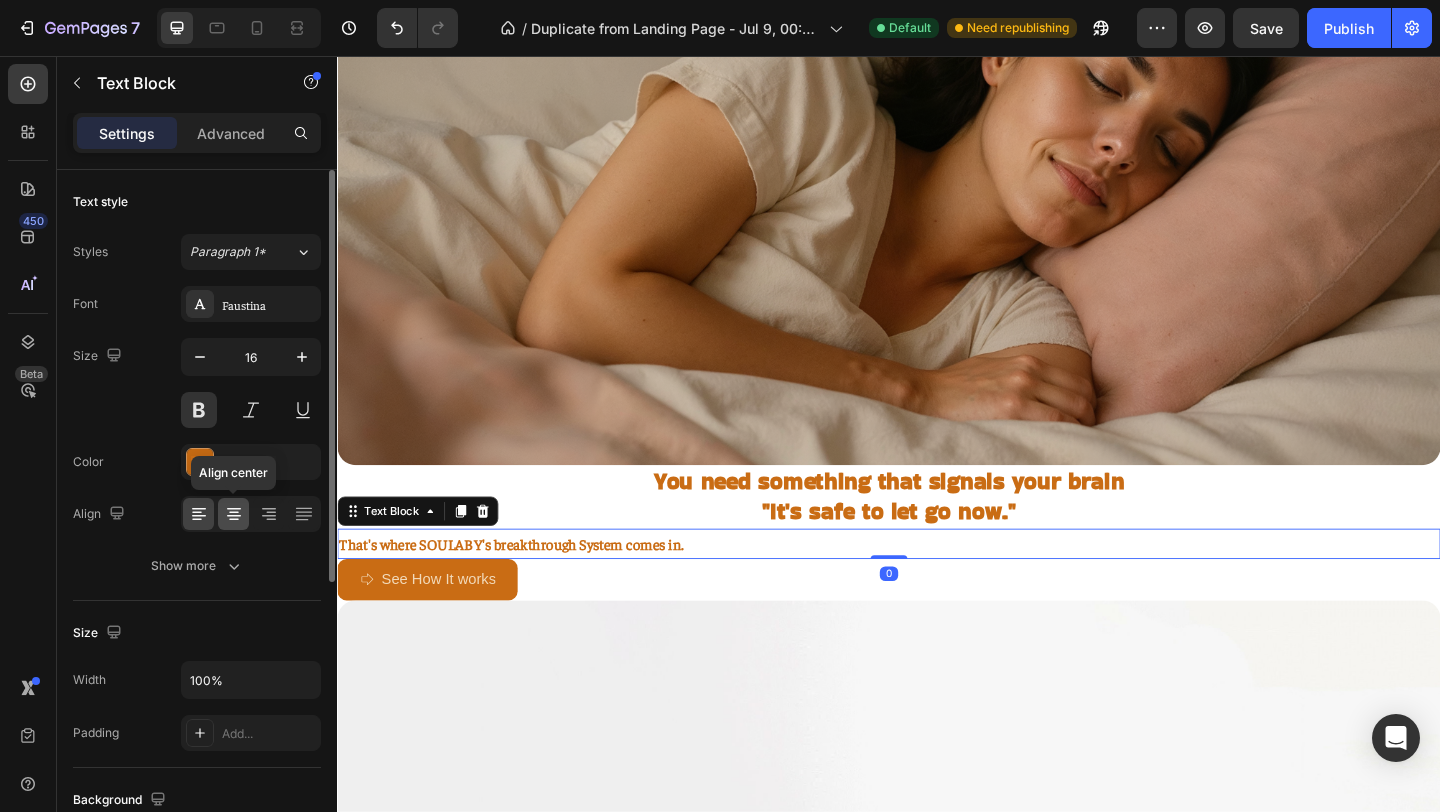 click 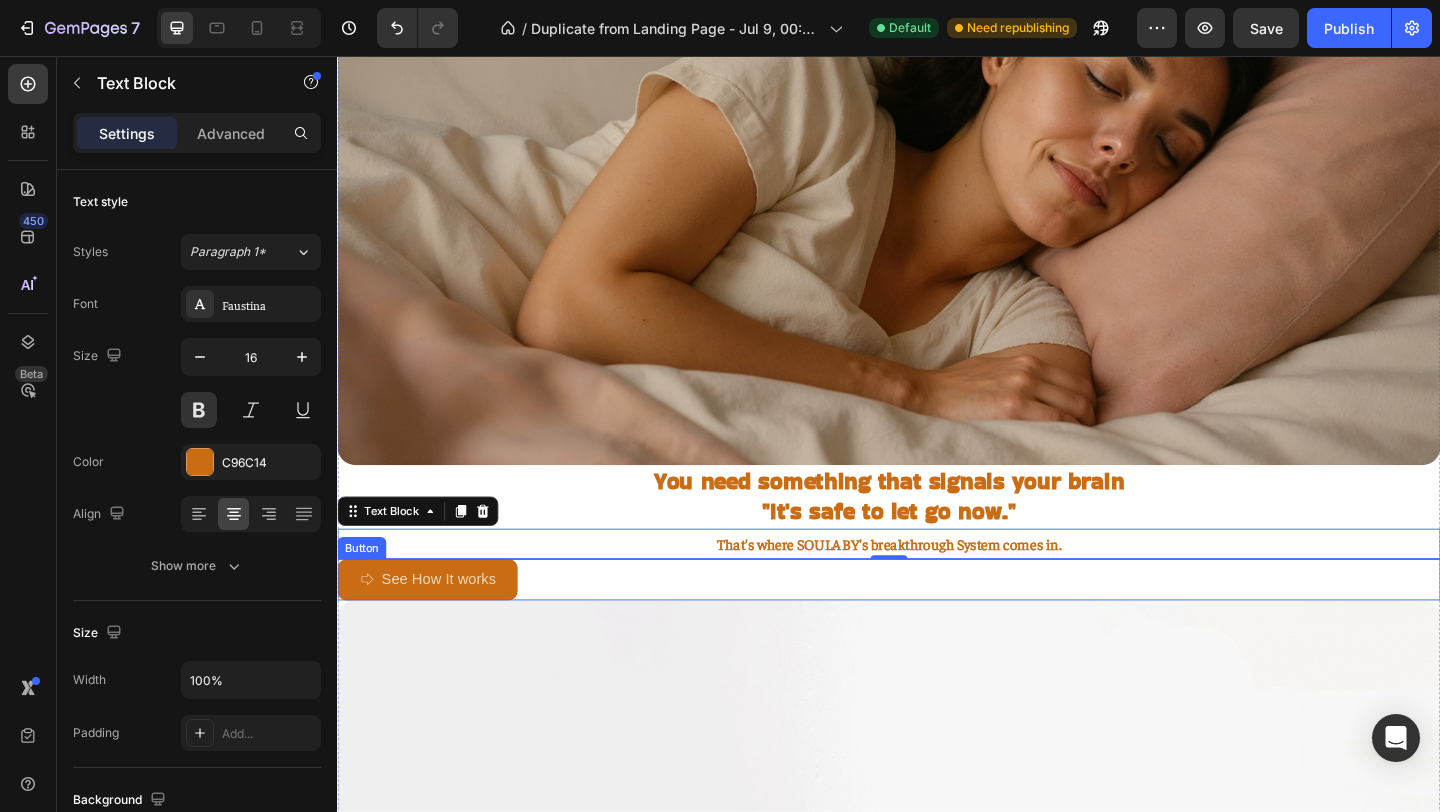 click on "See How It works   Button" at bounding box center (937, 625) 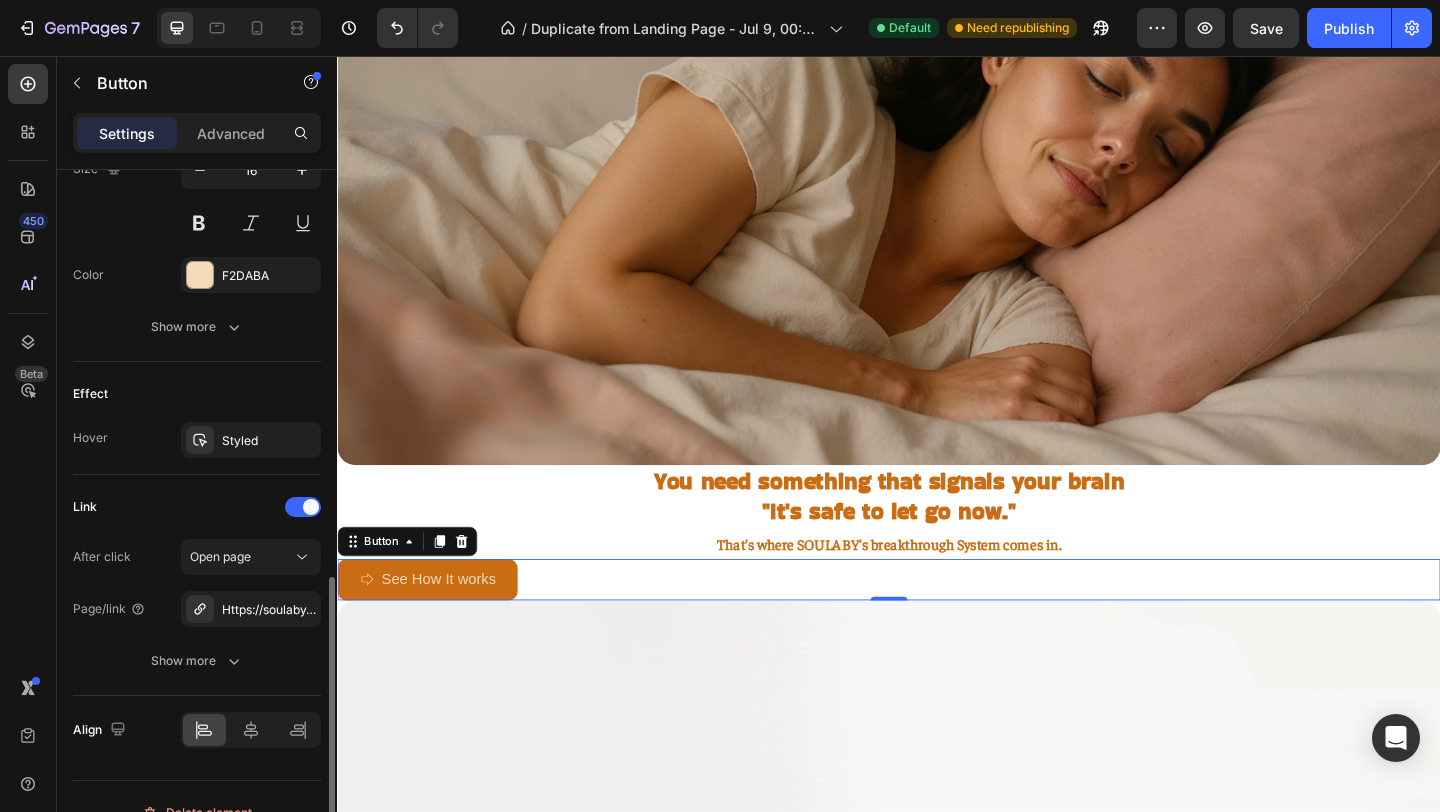scroll, scrollTop: 1049, scrollLeft: 0, axis: vertical 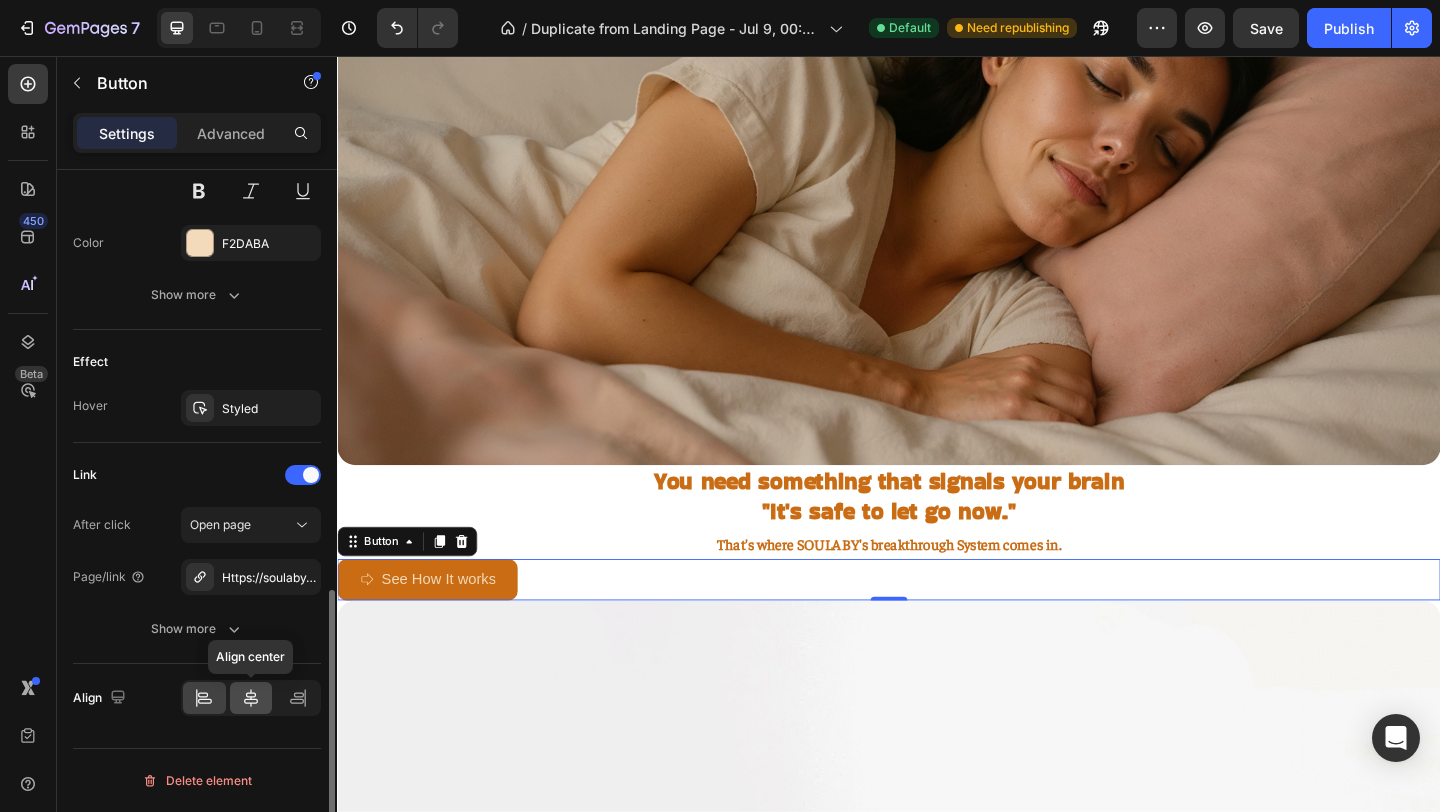 click 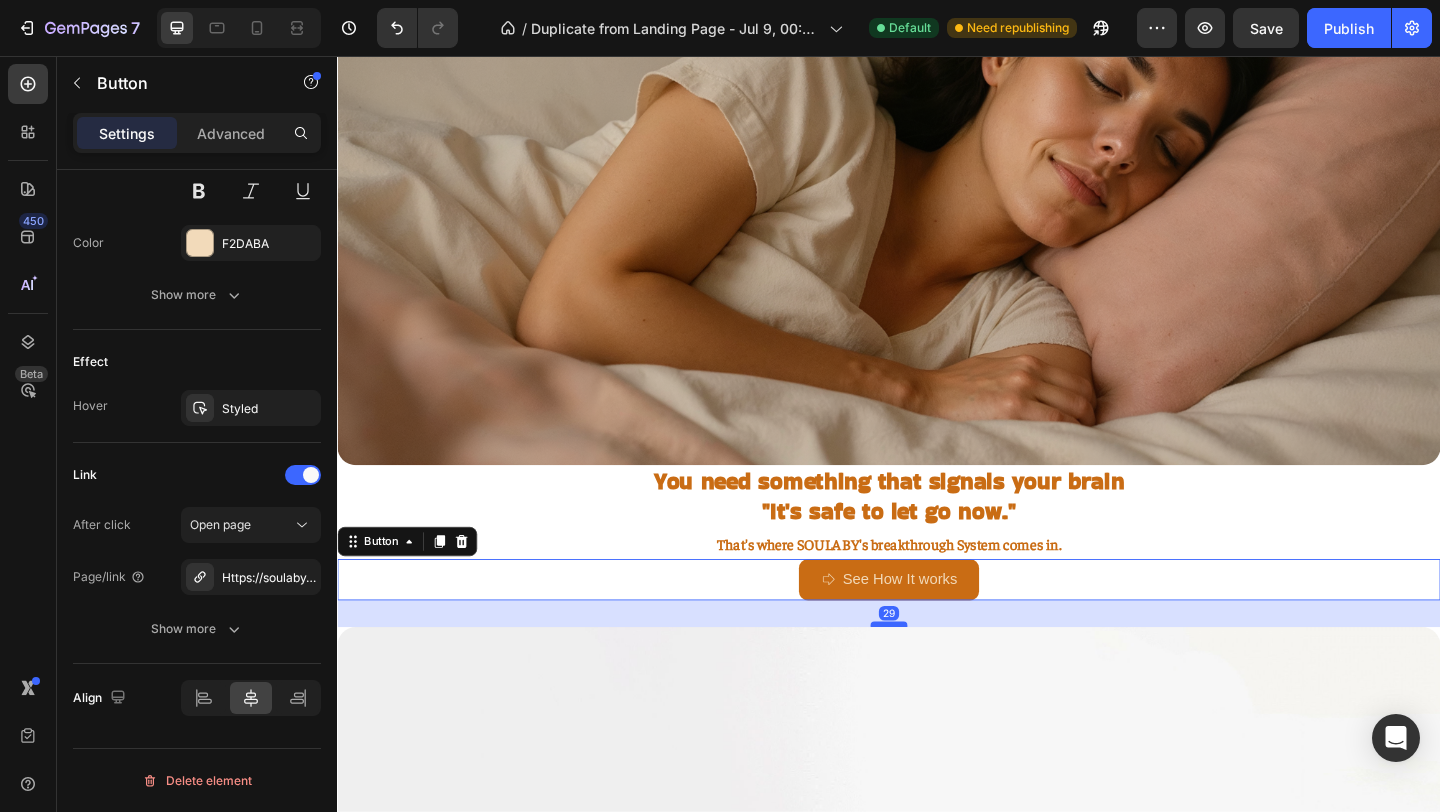drag, startPoint x: 928, startPoint y: 645, endPoint x: 930, endPoint y: 674, distance: 29.068884 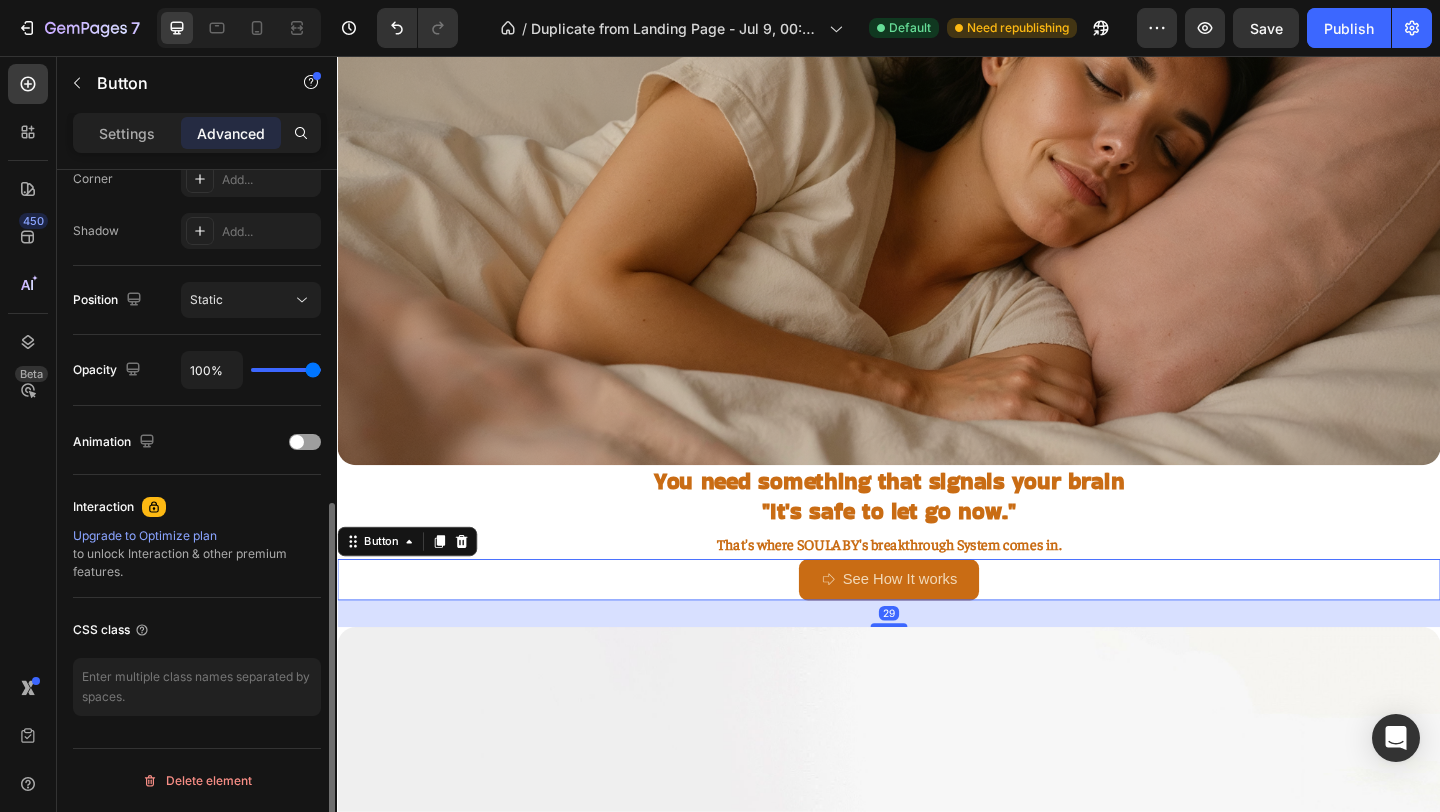 scroll, scrollTop: 635, scrollLeft: 0, axis: vertical 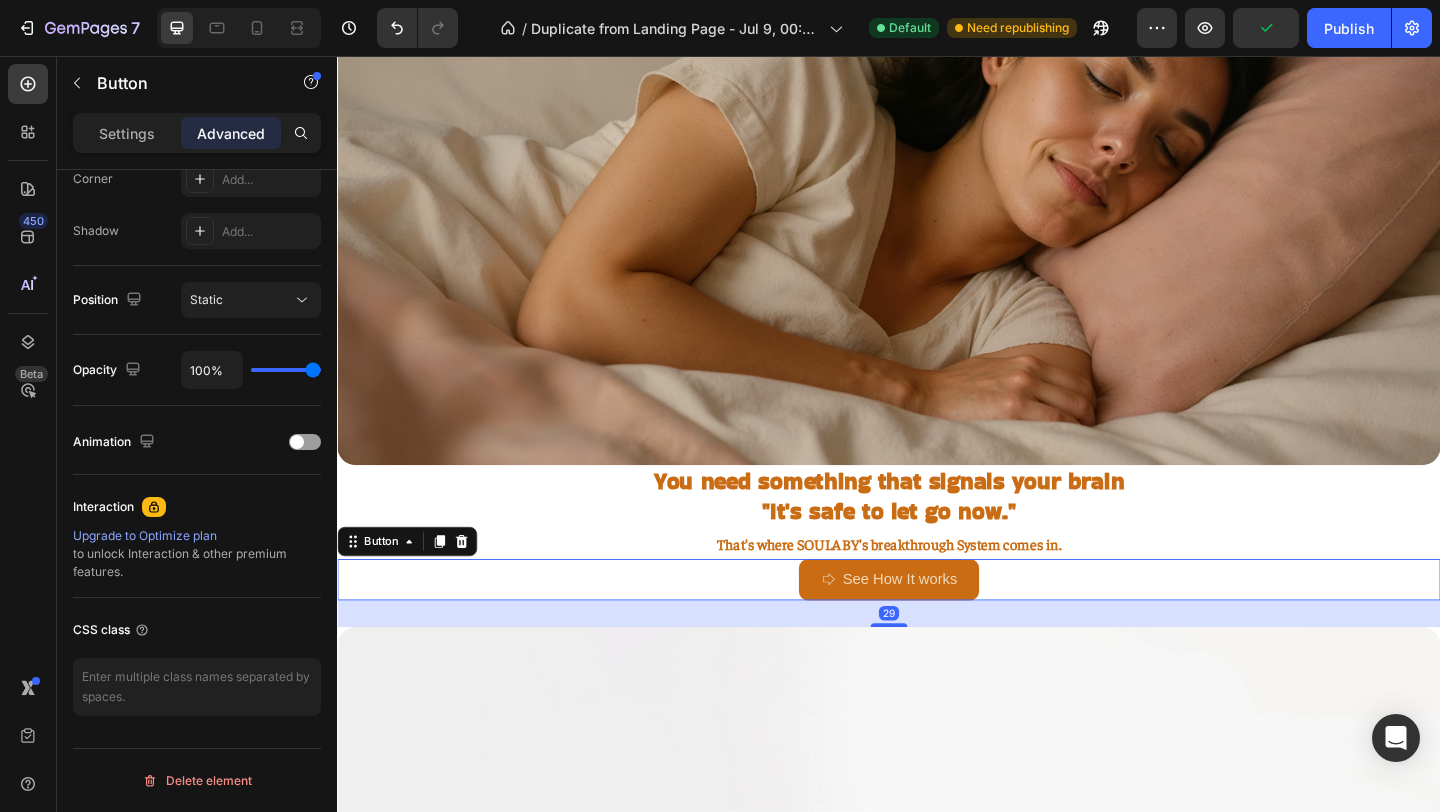 click on "See How It works   Button   29" at bounding box center (937, 625) 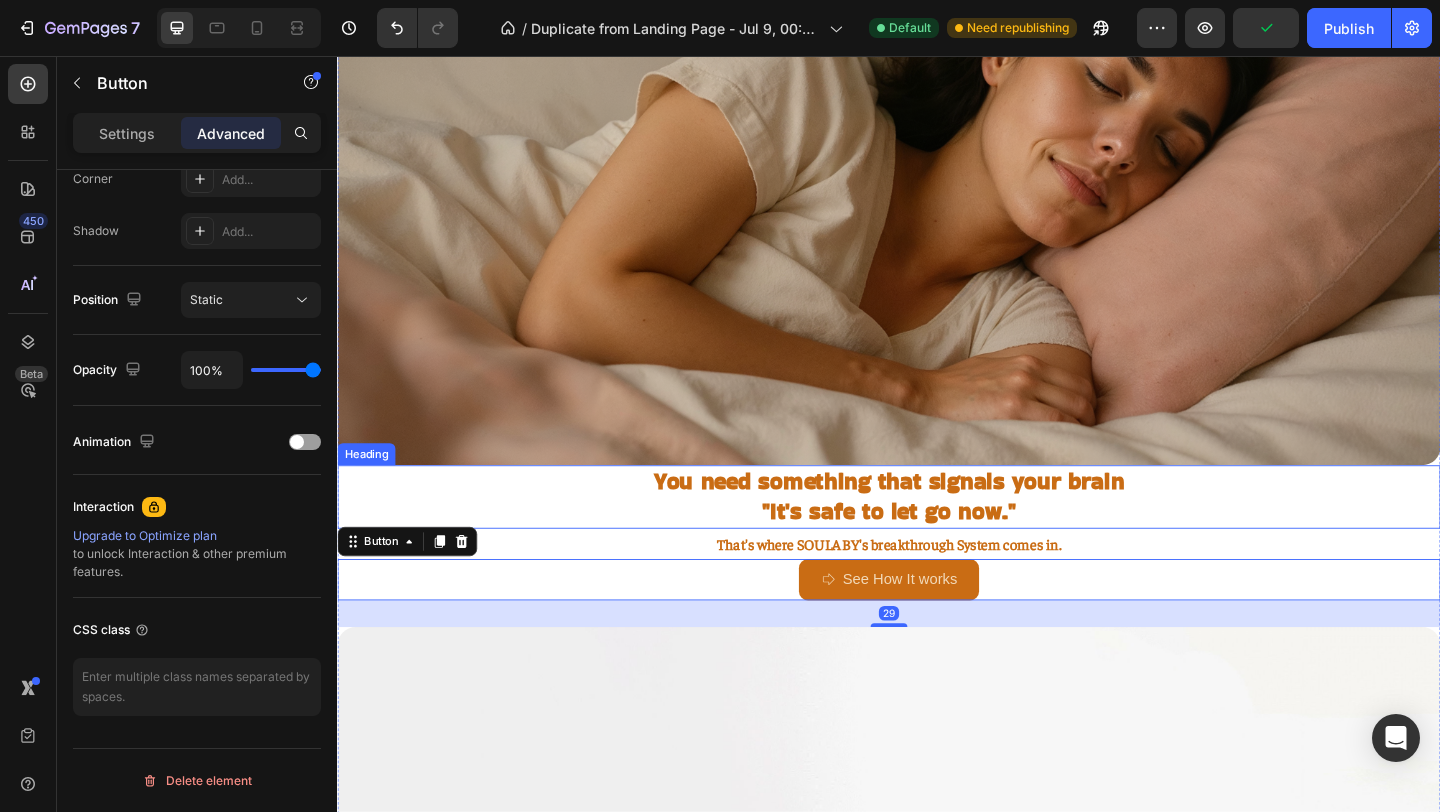 click on "⁠⁠⁠⁠⁠⁠⁠    You need something that signals your brain "It's safe to let go now."" at bounding box center (937, 535) 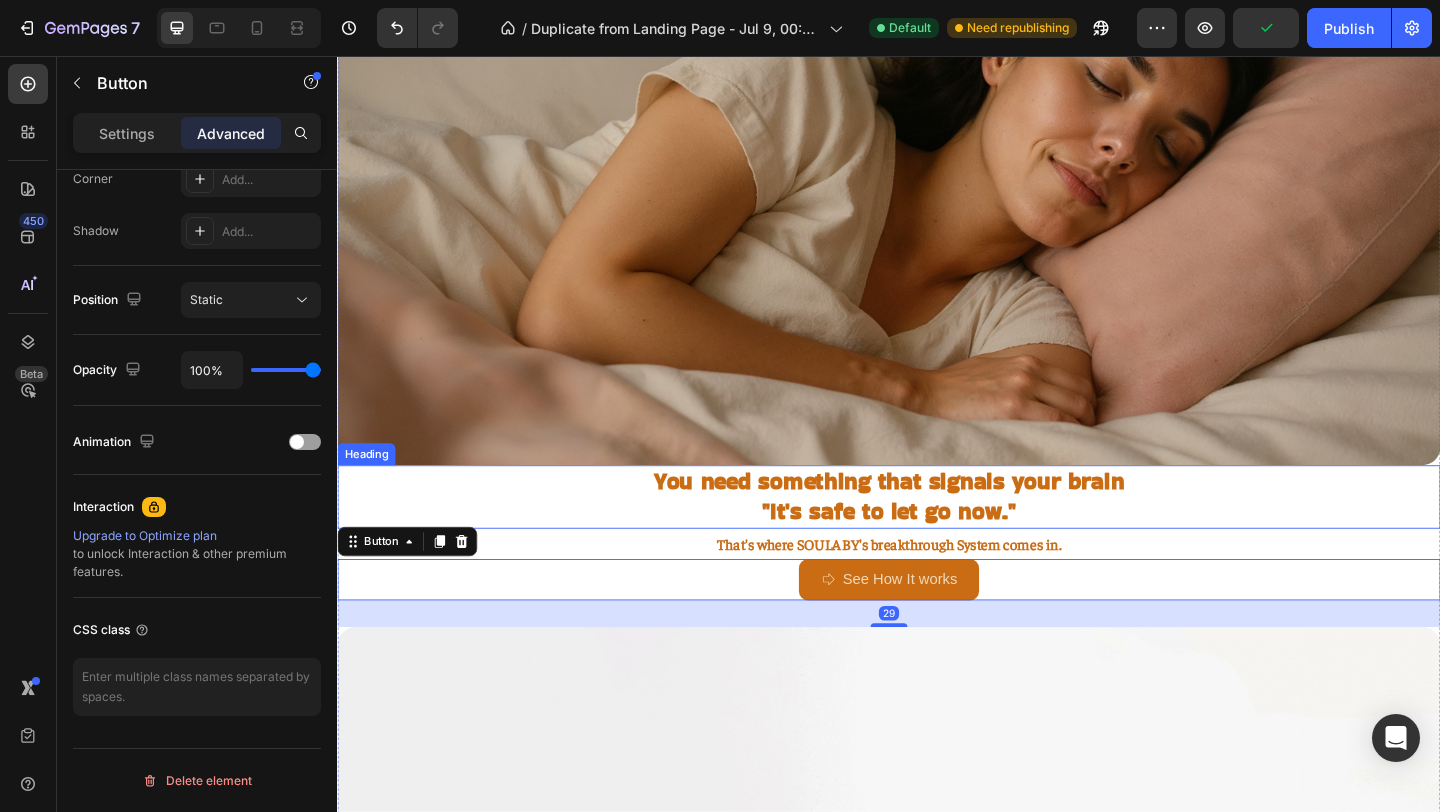 scroll, scrollTop: 0, scrollLeft: 0, axis: both 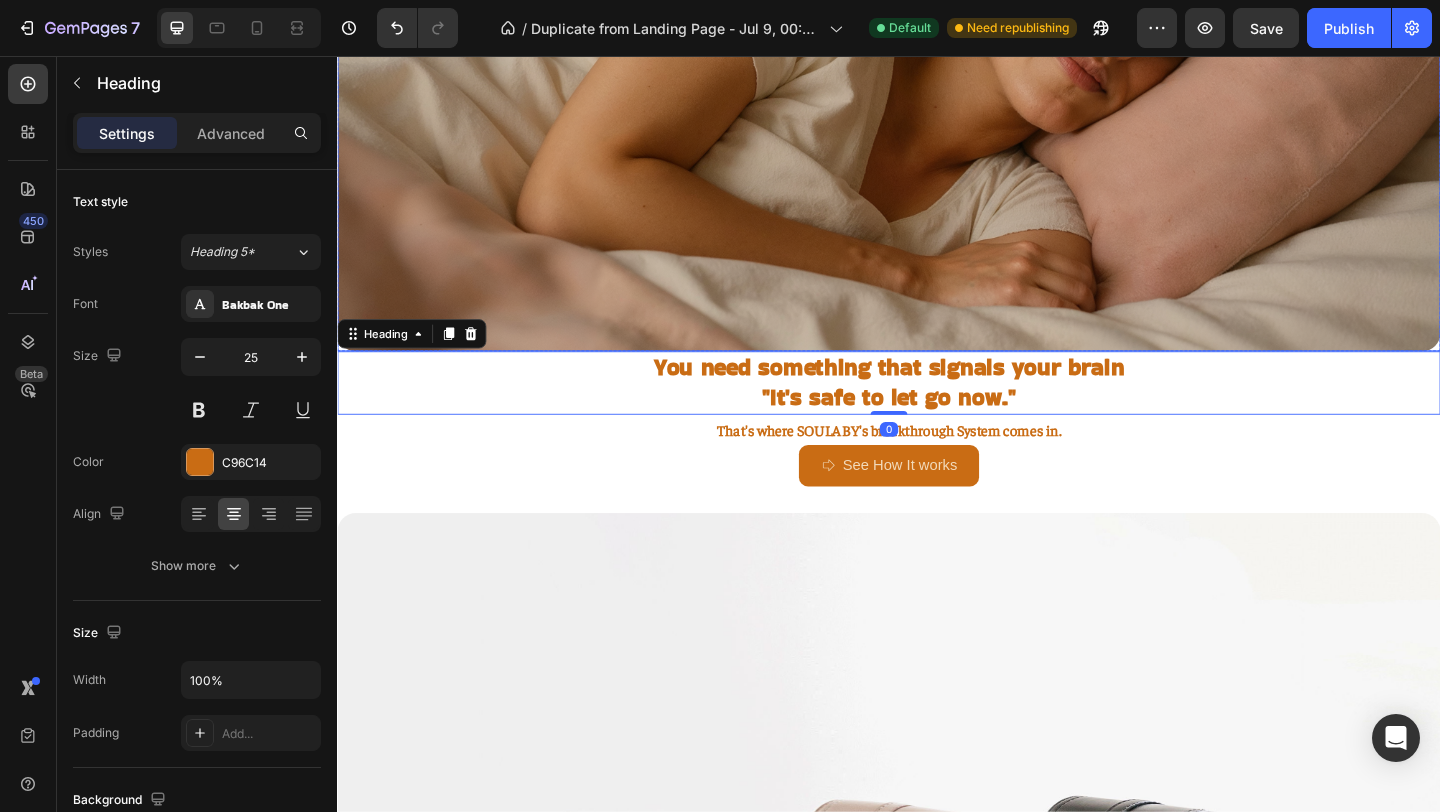 click at bounding box center [937, -23] 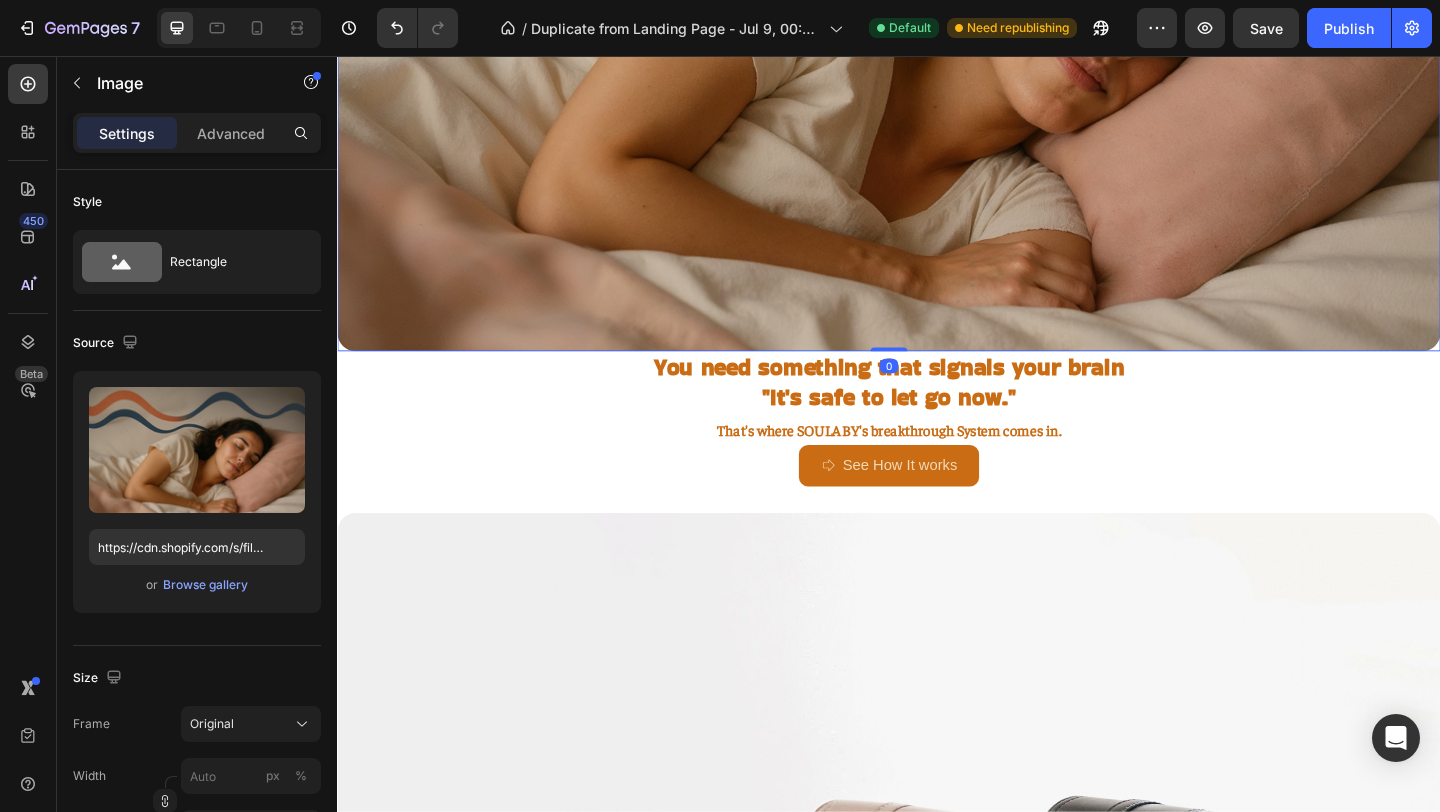 drag, startPoint x: 933, startPoint y: 373, endPoint x: 926, endPoint y: 325, distance: 48.507732 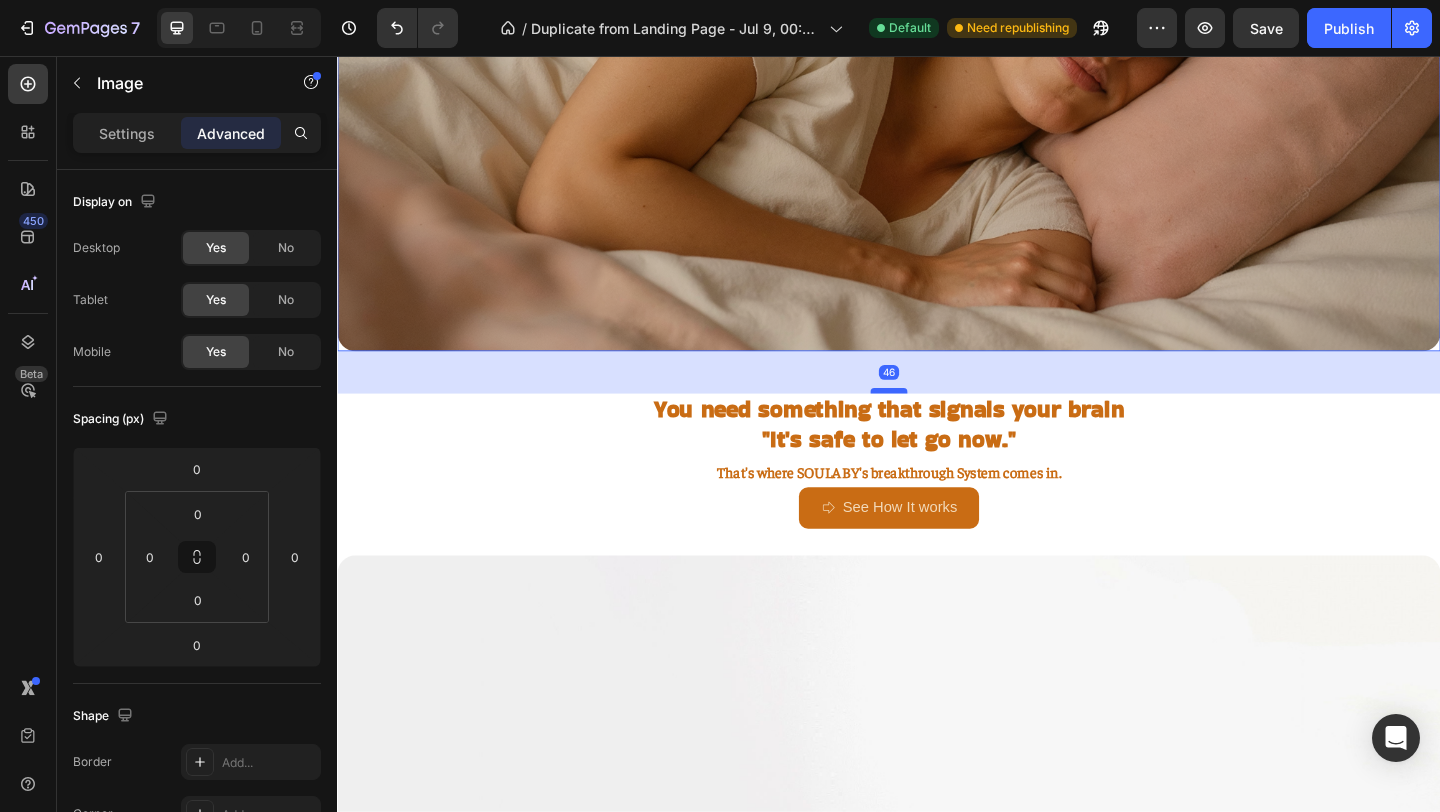 drag, startPoint x: 932, startPoint y: 374, endPoint x: 933, endPoint y: 420, distance: 46.010868 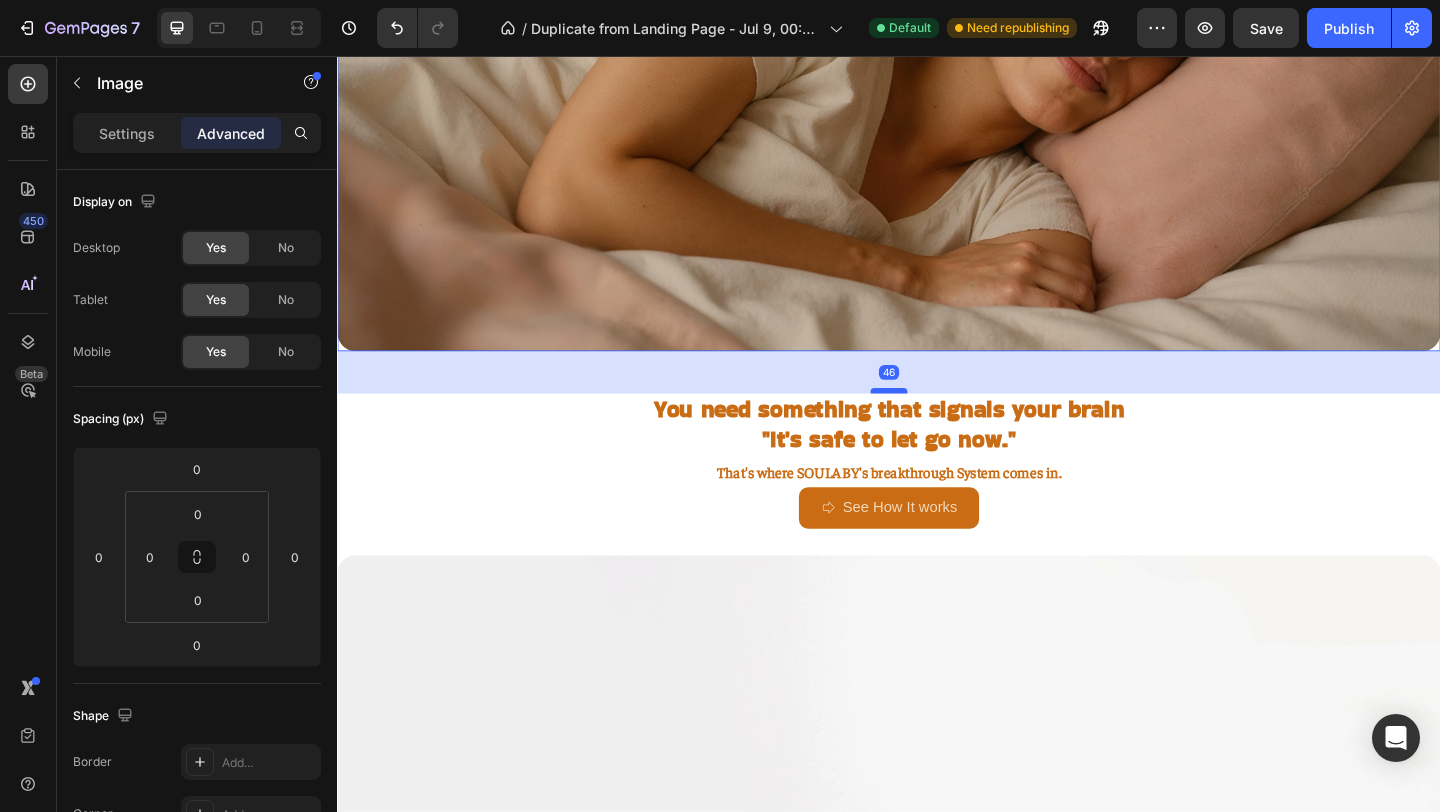 click at bounding box center (937, 420) 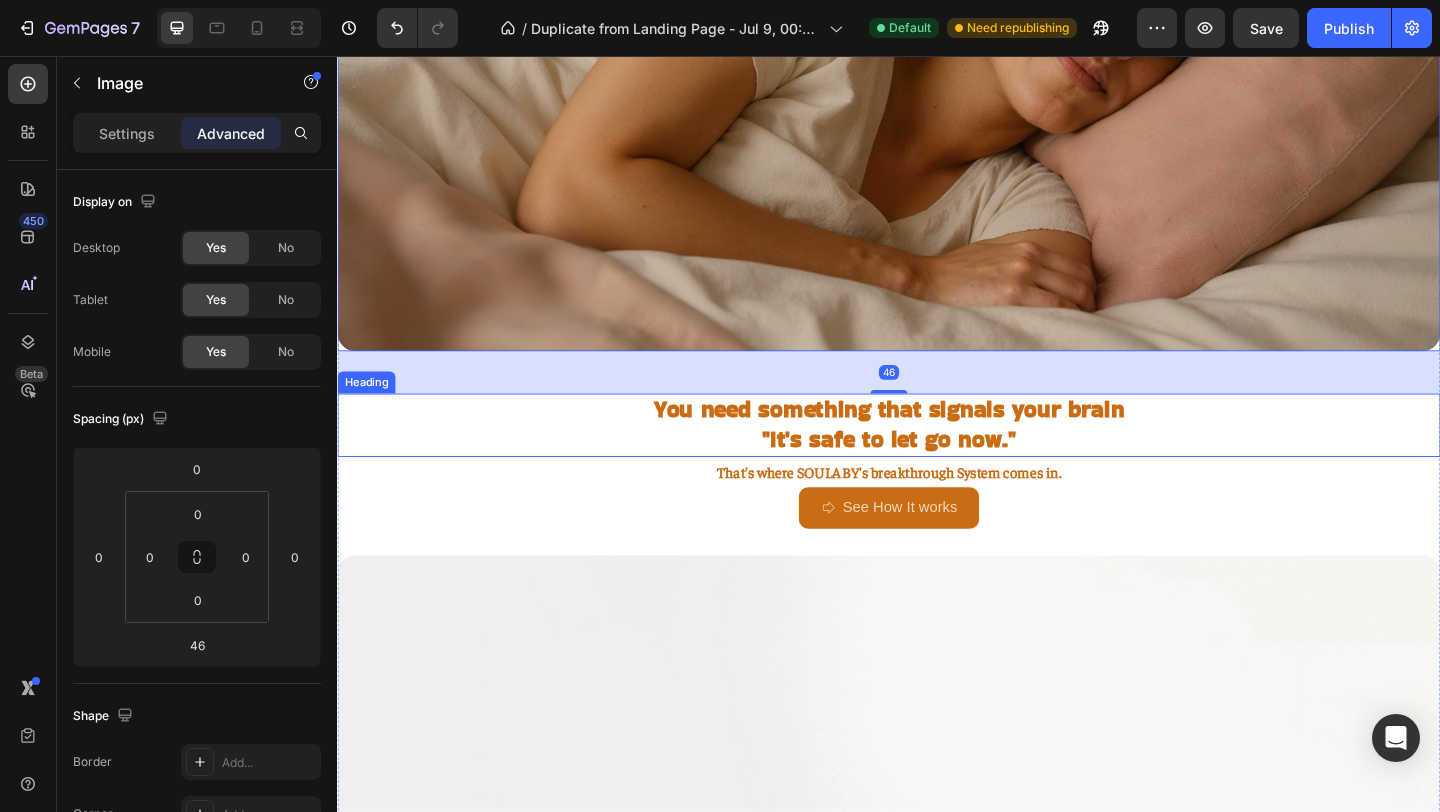 click on "⁠⁠⁠⁠⁠⁠⁠    You need something that signals your brain "It's safe to let go now."" at bounding box center [937, 457] 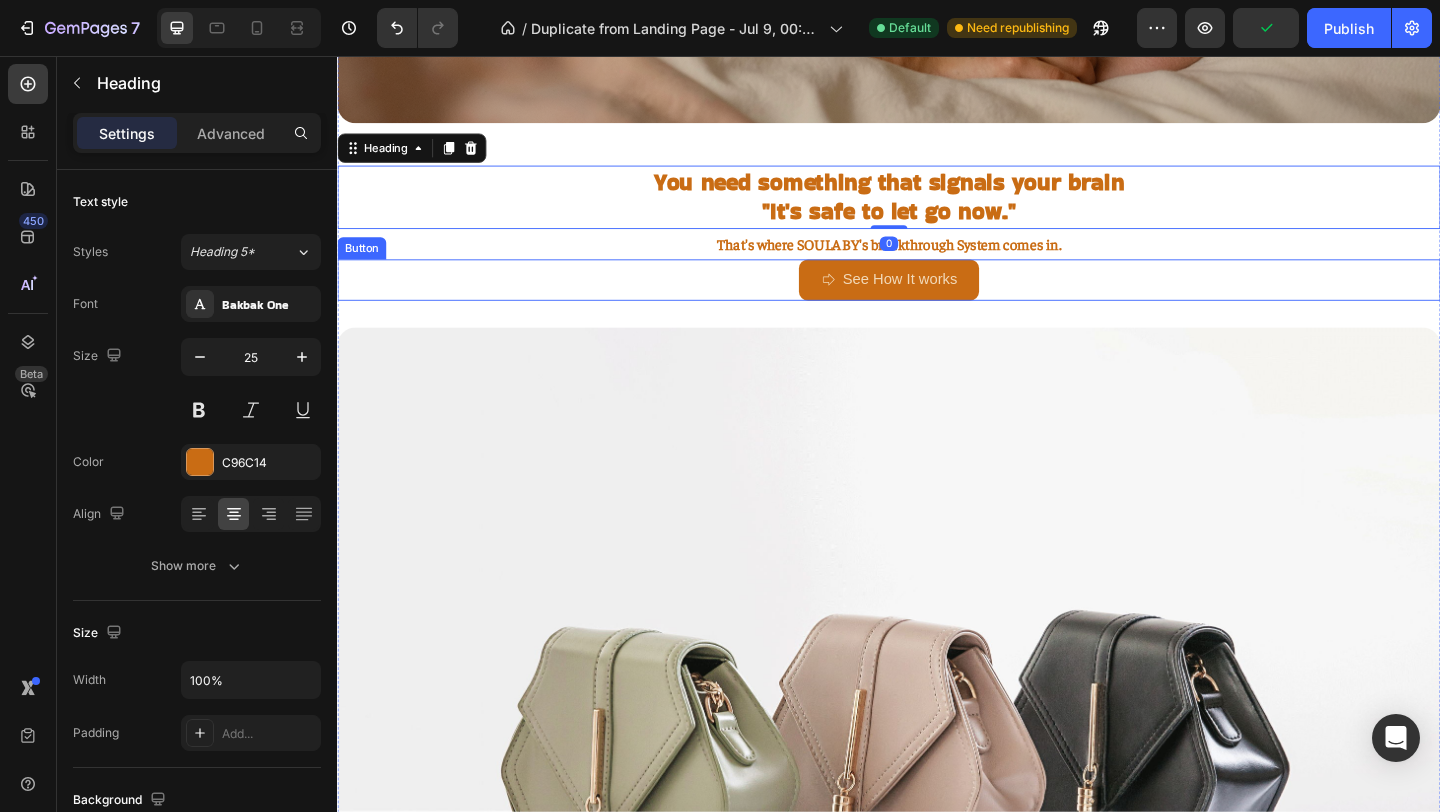 scroll, scrollTop: 1354, scrollLeft: 0, axis: vertical 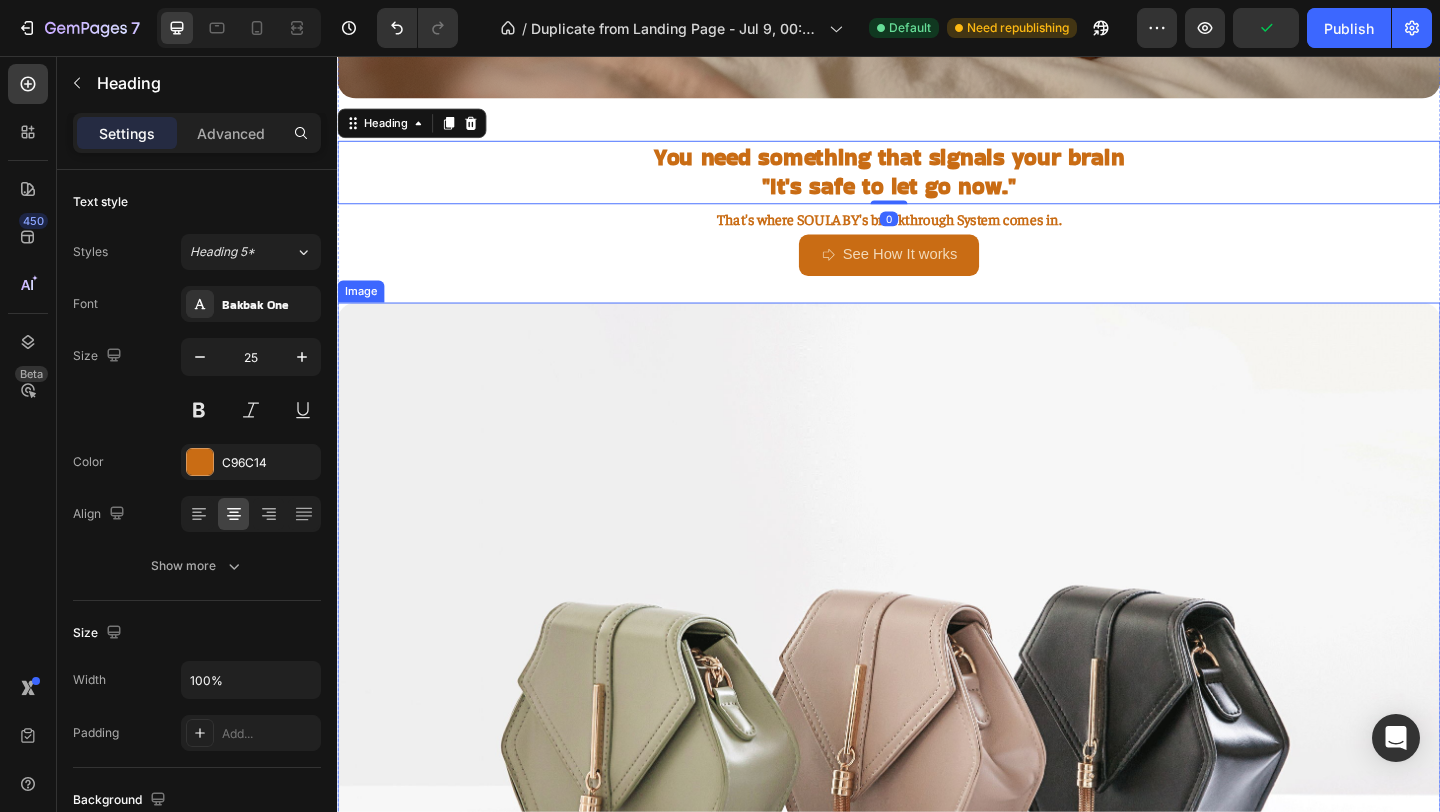 click at bounding box center (937, 774) 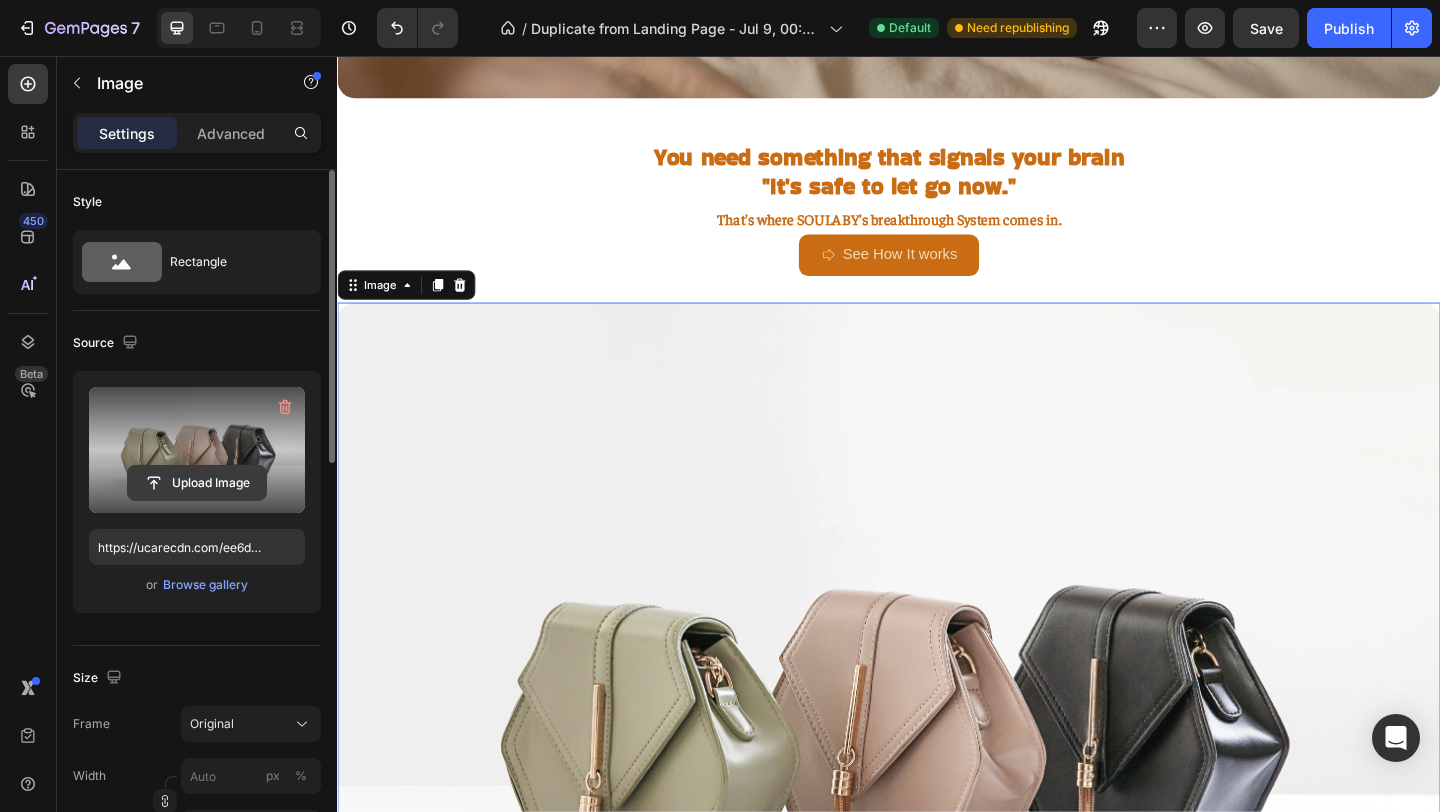 click 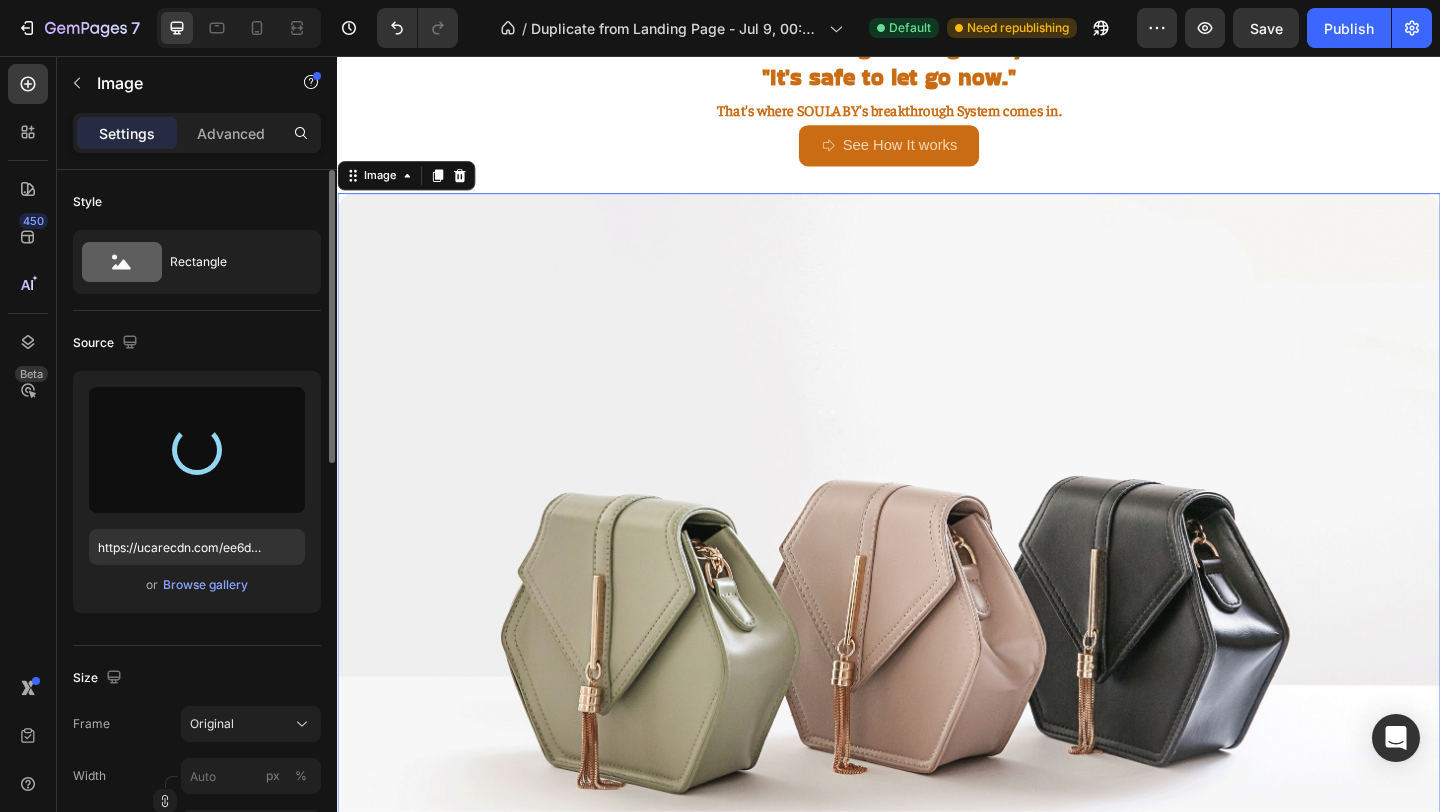 scroll, scrollTop: 1485, scrollLeft: 0, axis: vertical 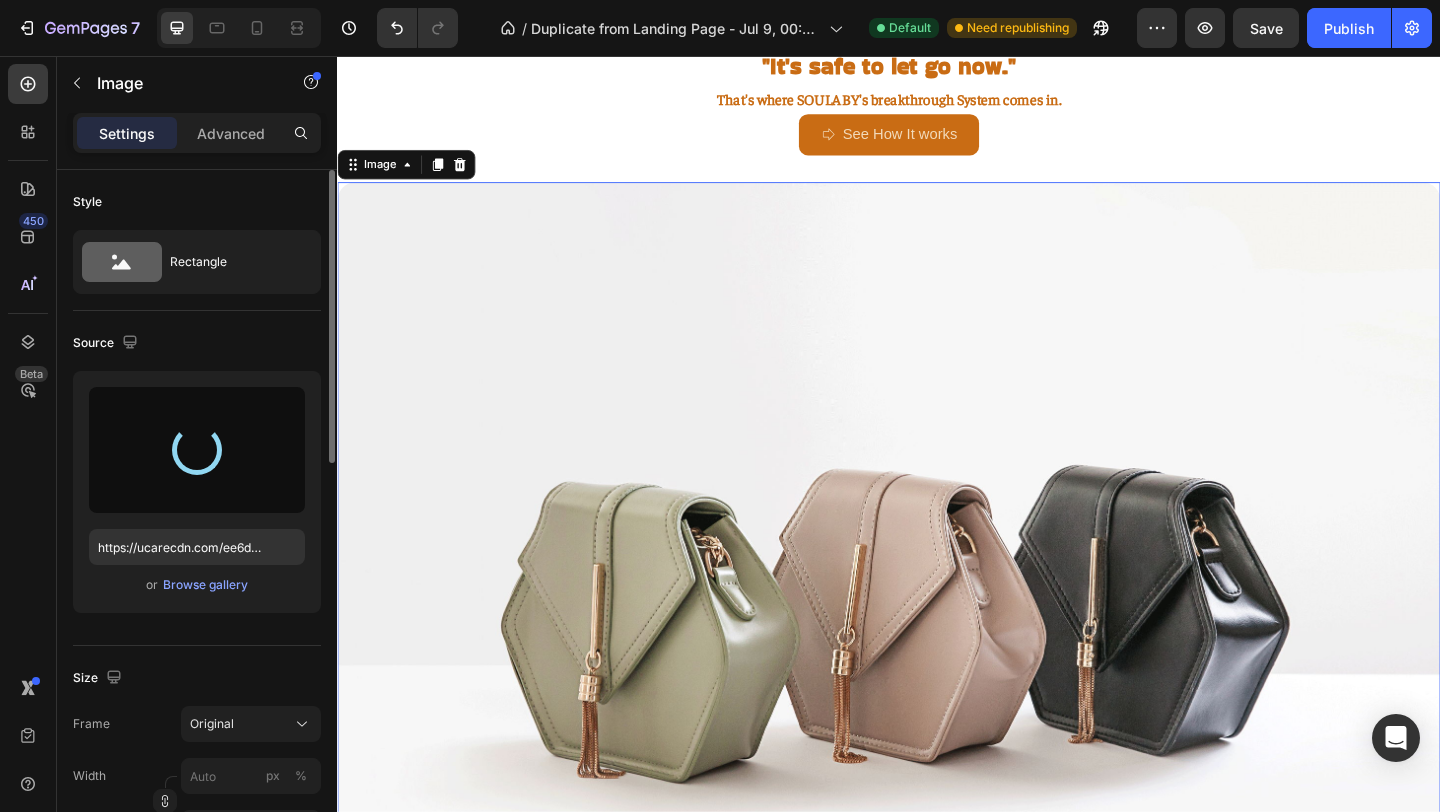type on "https://cdn.shopify.com/s/files/1/0766/1266/5565/files/gempages_574492410030064752-4b2f3abc-688a-471b-b4a4-f68402f7678d.png" 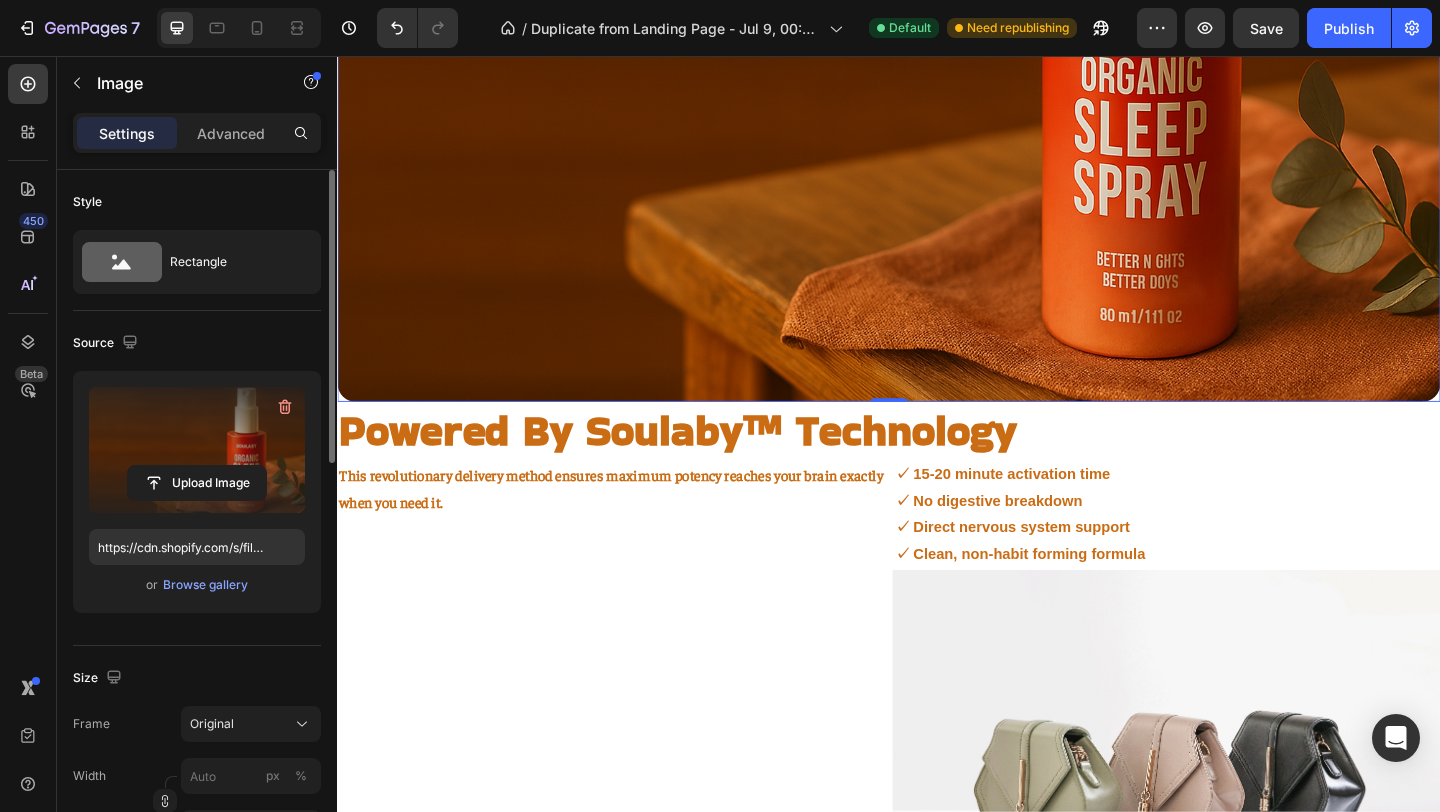 scroll, scrollTop: 2041, scrollLeft: 0, axis: vertical 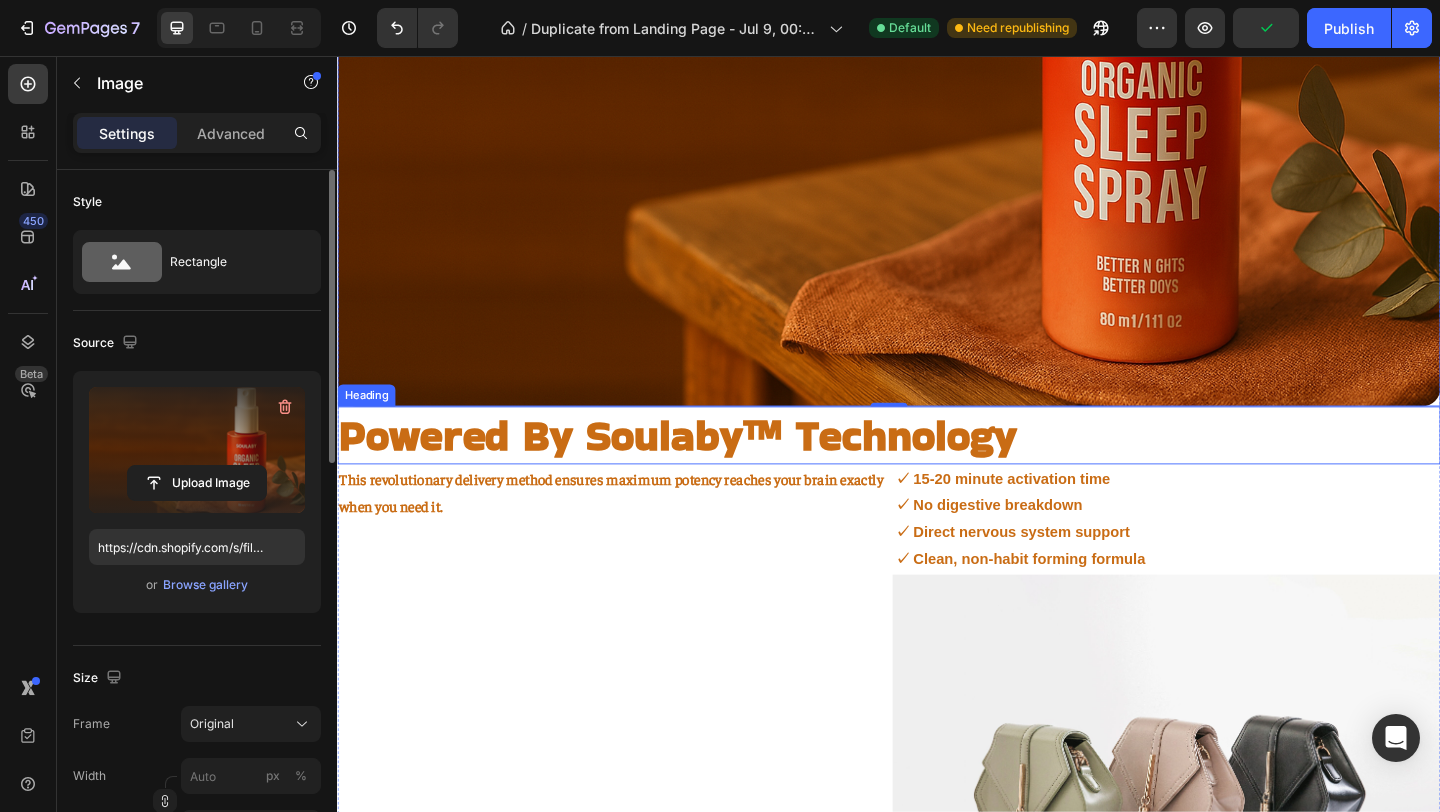 click on "Powered By Soulaby™ Technology" at bounding box center (937, 469) 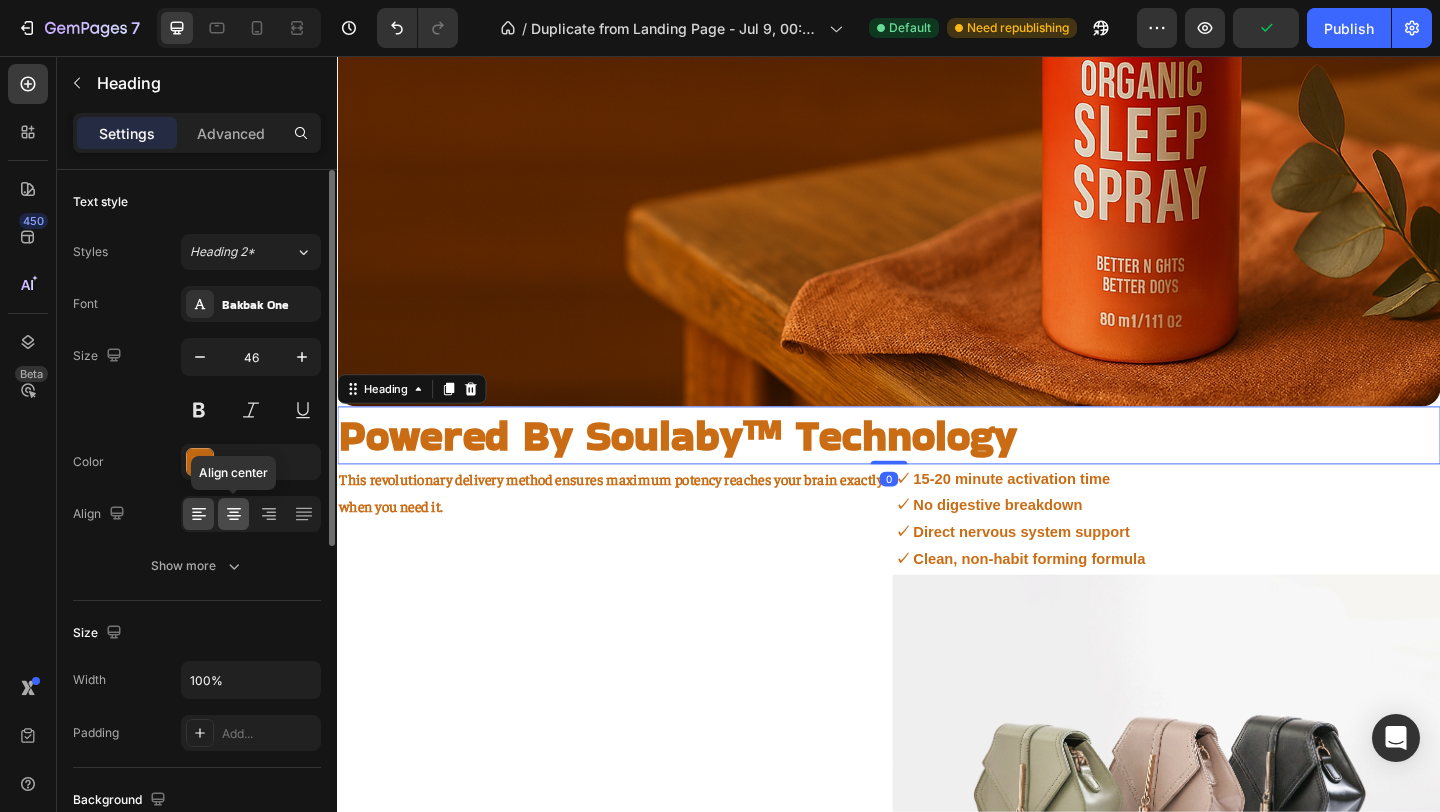 click 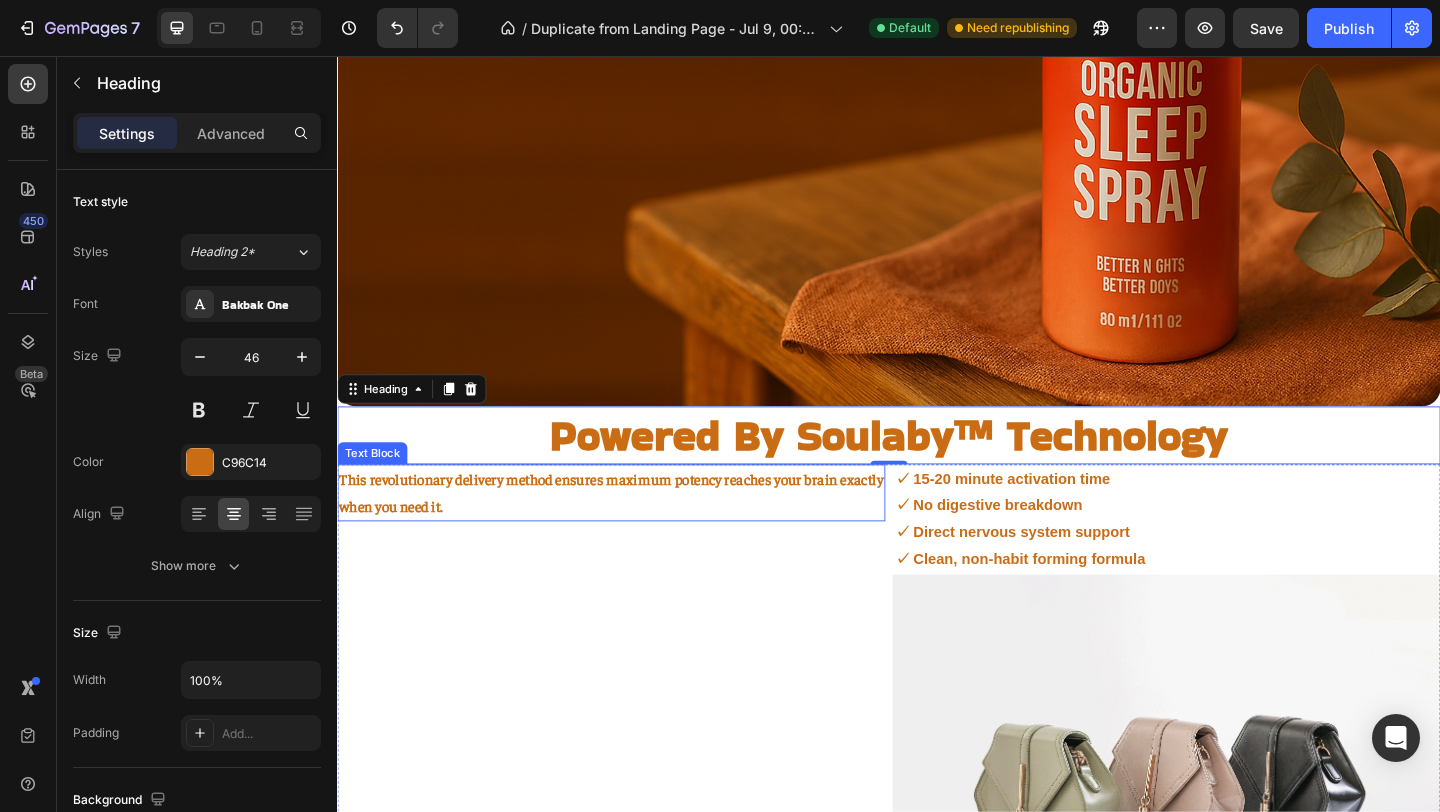 click on "This revolutionary delivery method ensures maximum potency reaches your brain exactly when you need it." at bounding box center [635, 531] 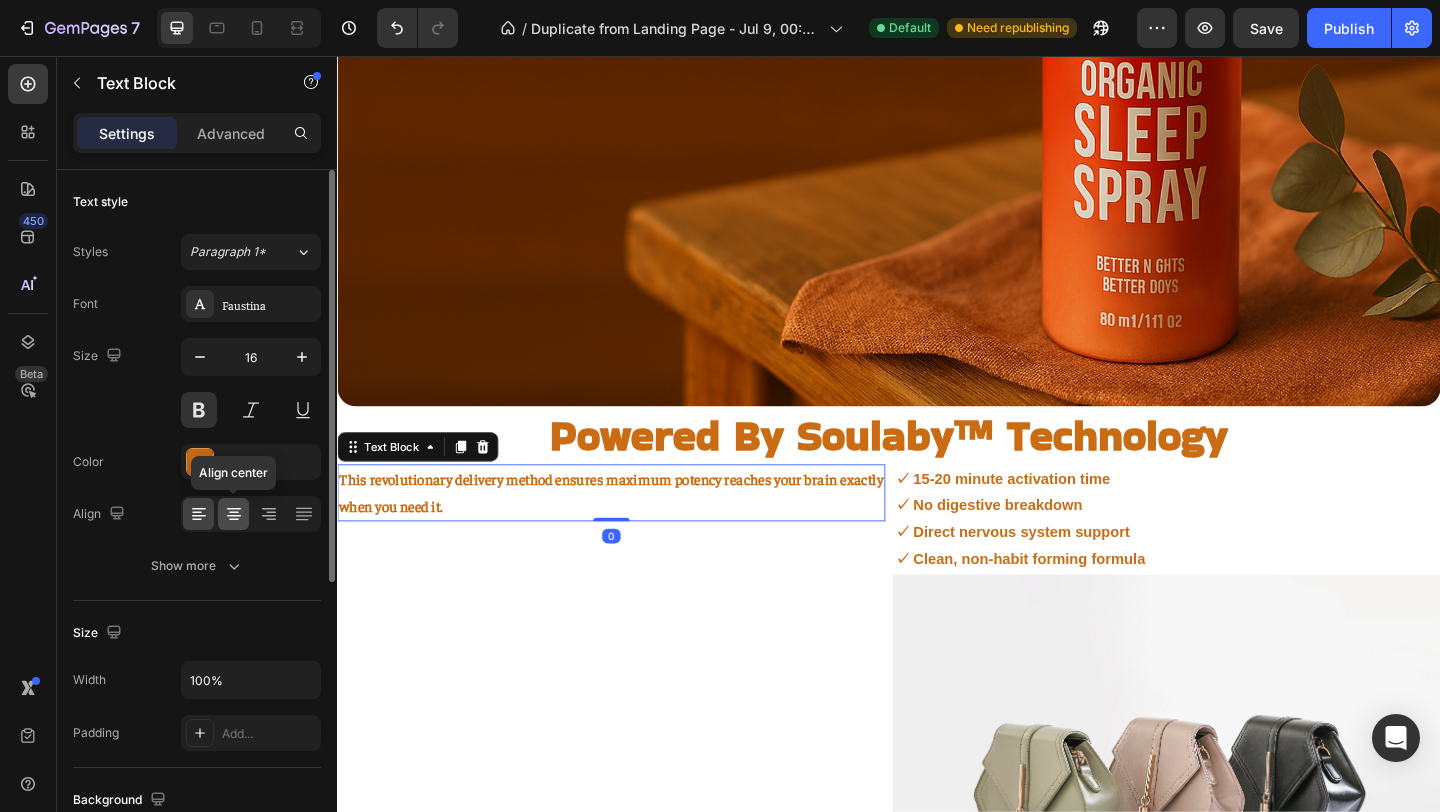 click 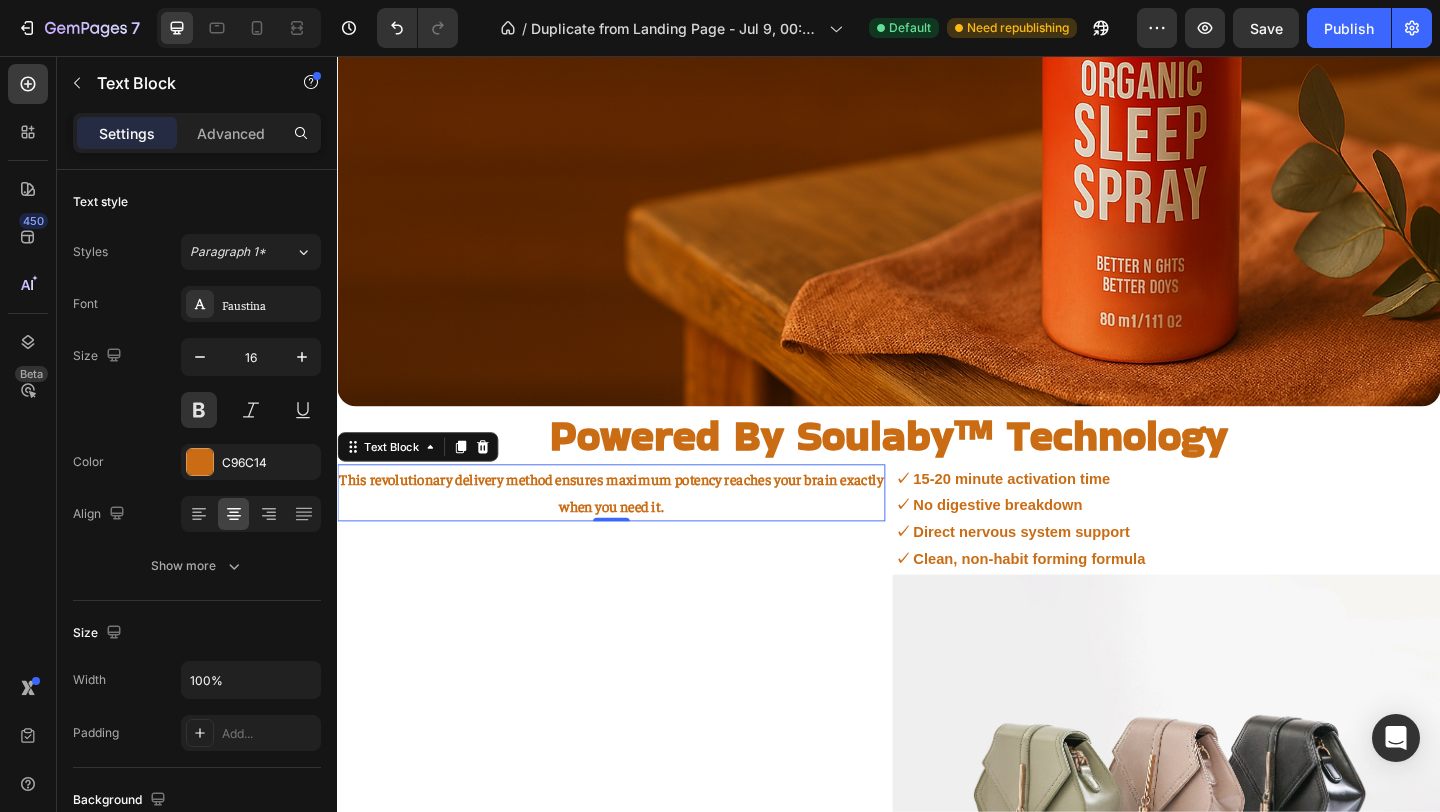 click on "This revolutionary delivery method ensures maximum potency reaches your brain exactly when you need it." at bounding box center [635, 531] 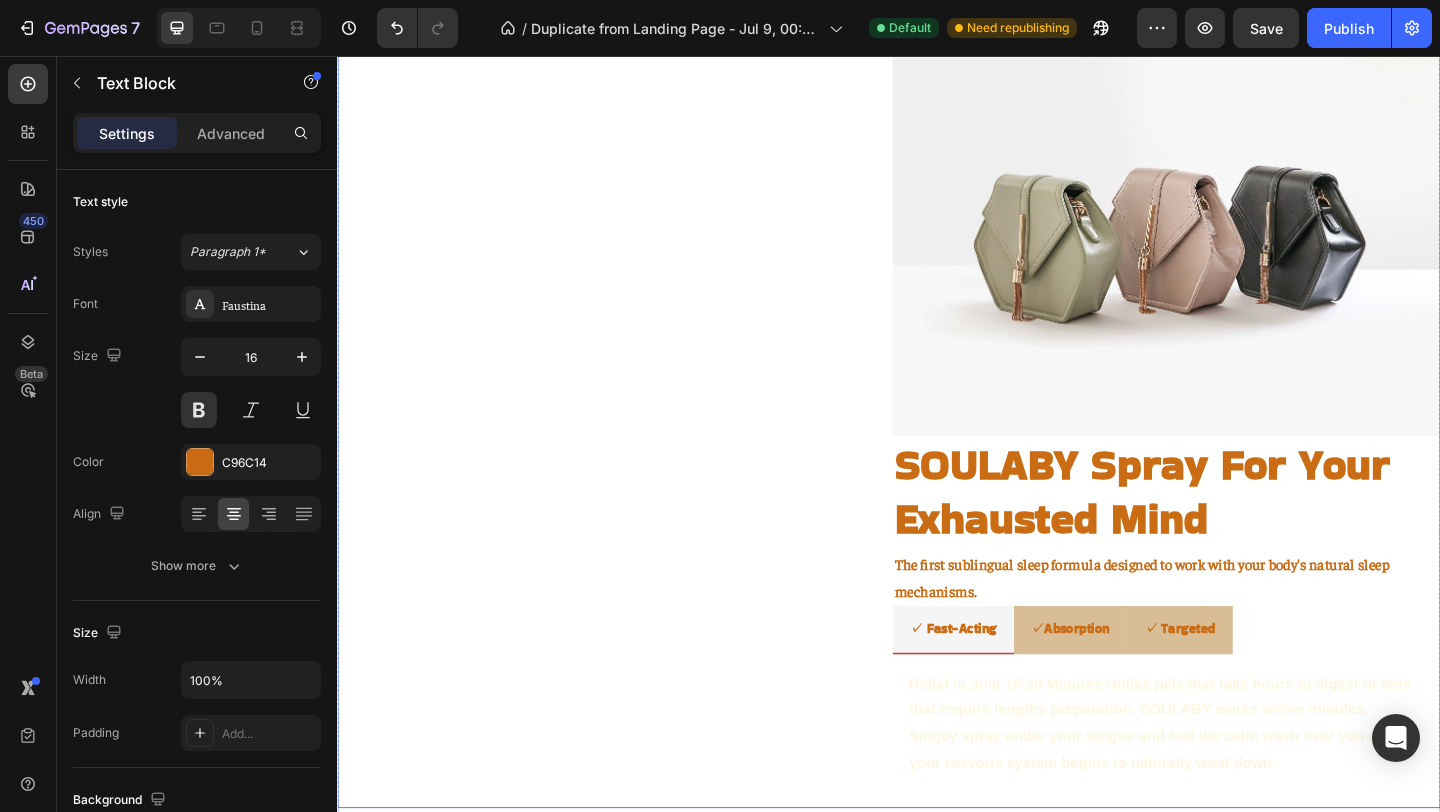 scroll, scrollTop: 2629, scrollLeft: 0, axis: vertical 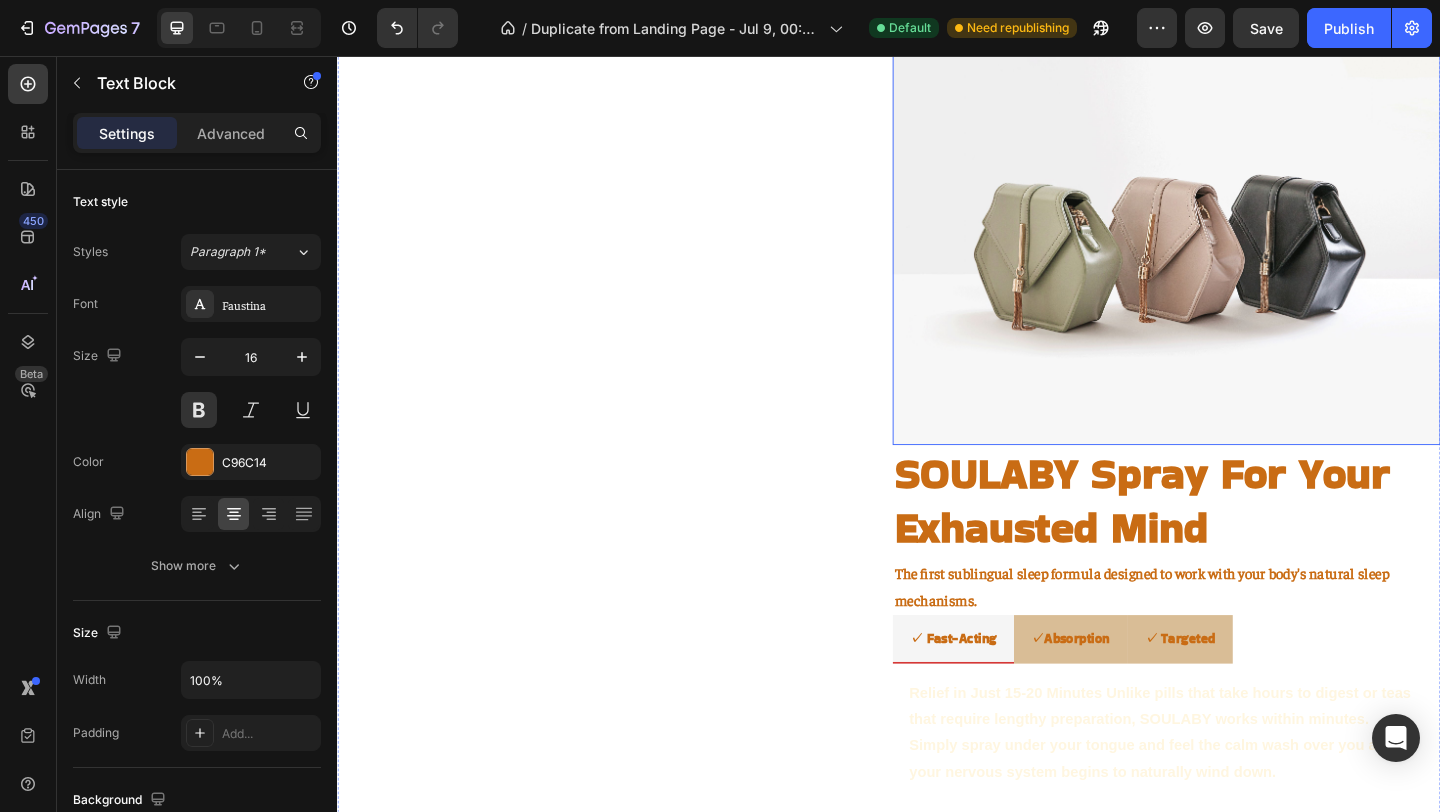 click at bounding box center (1239, 255) 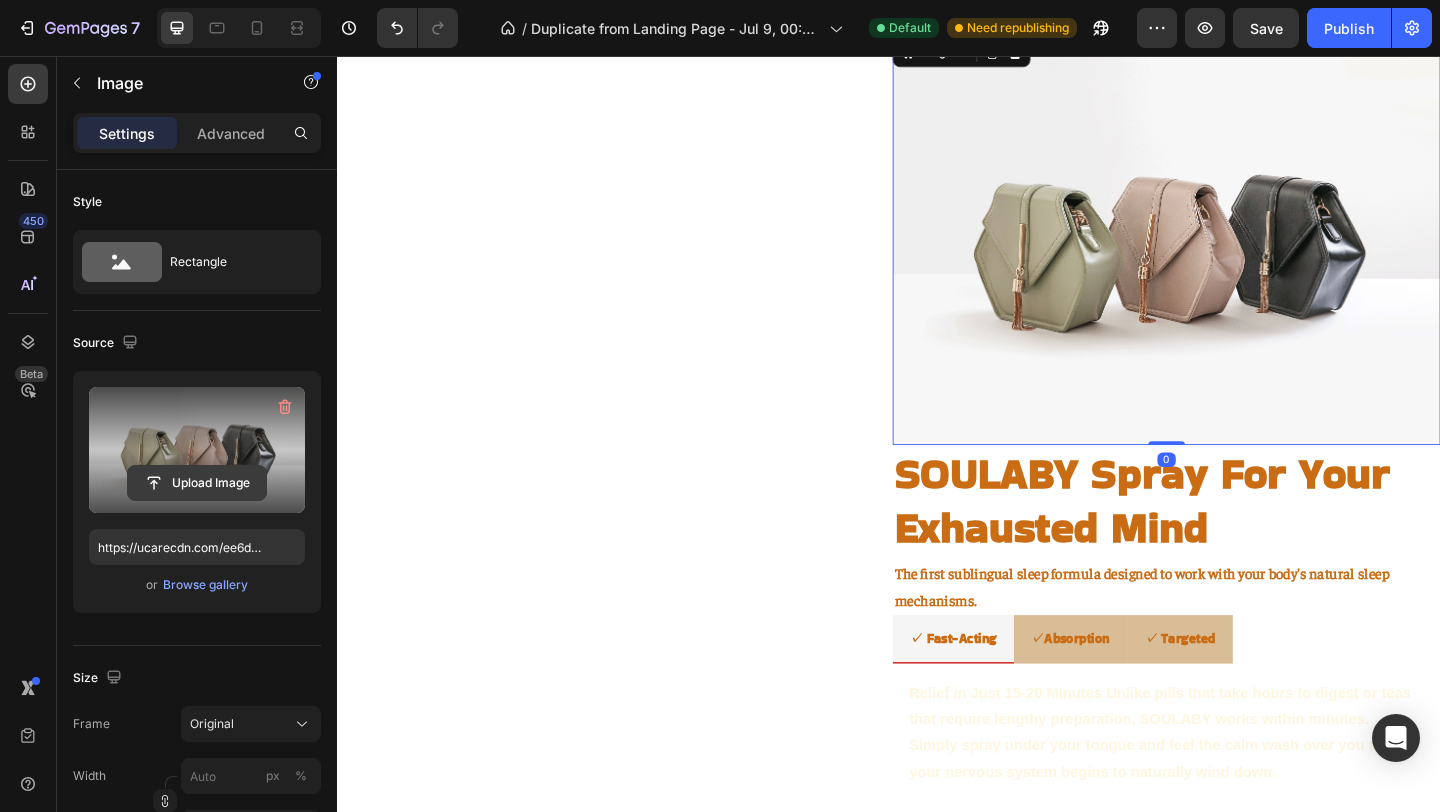 click 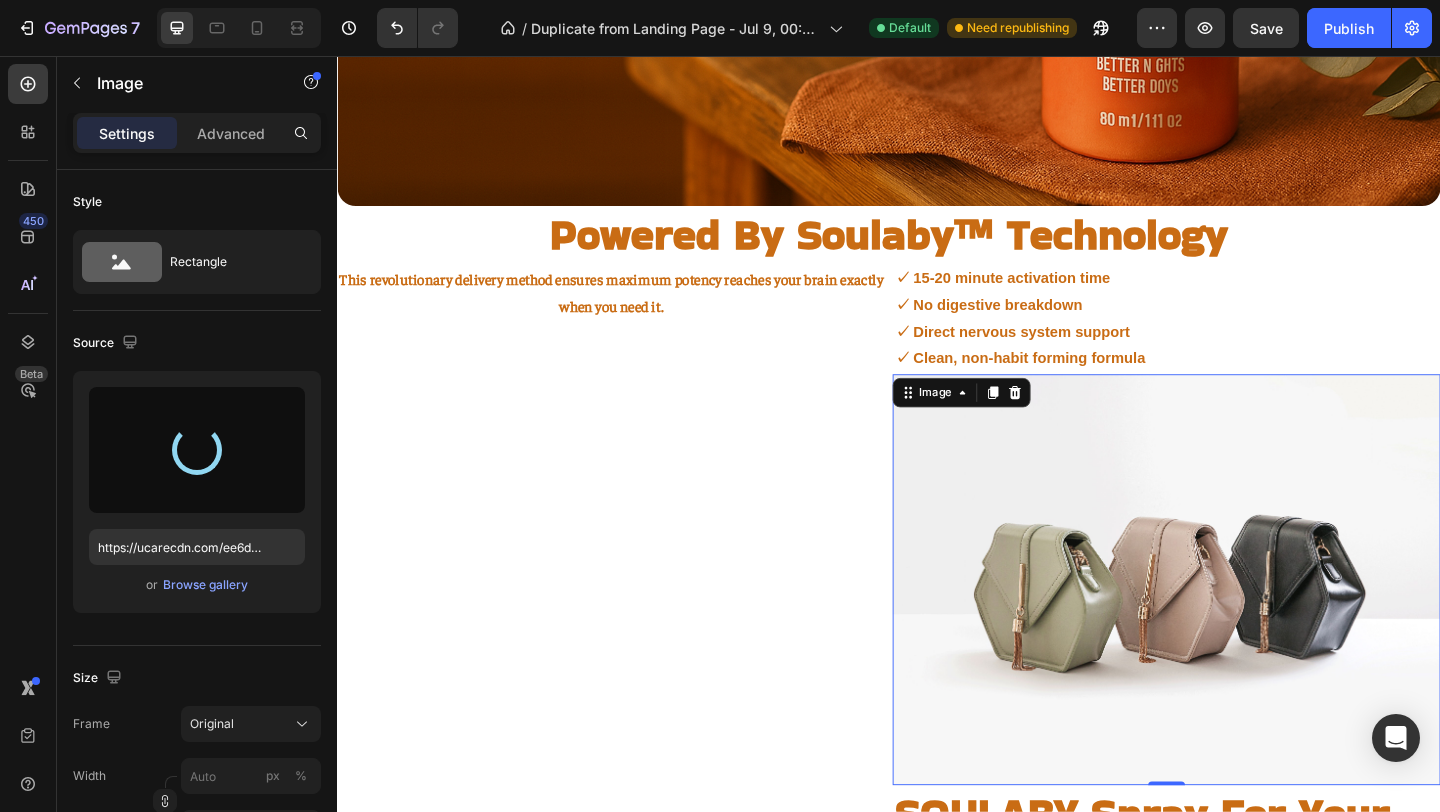 scroll, scrollTop: 2257, scrollLeft: 0, axis: vertical 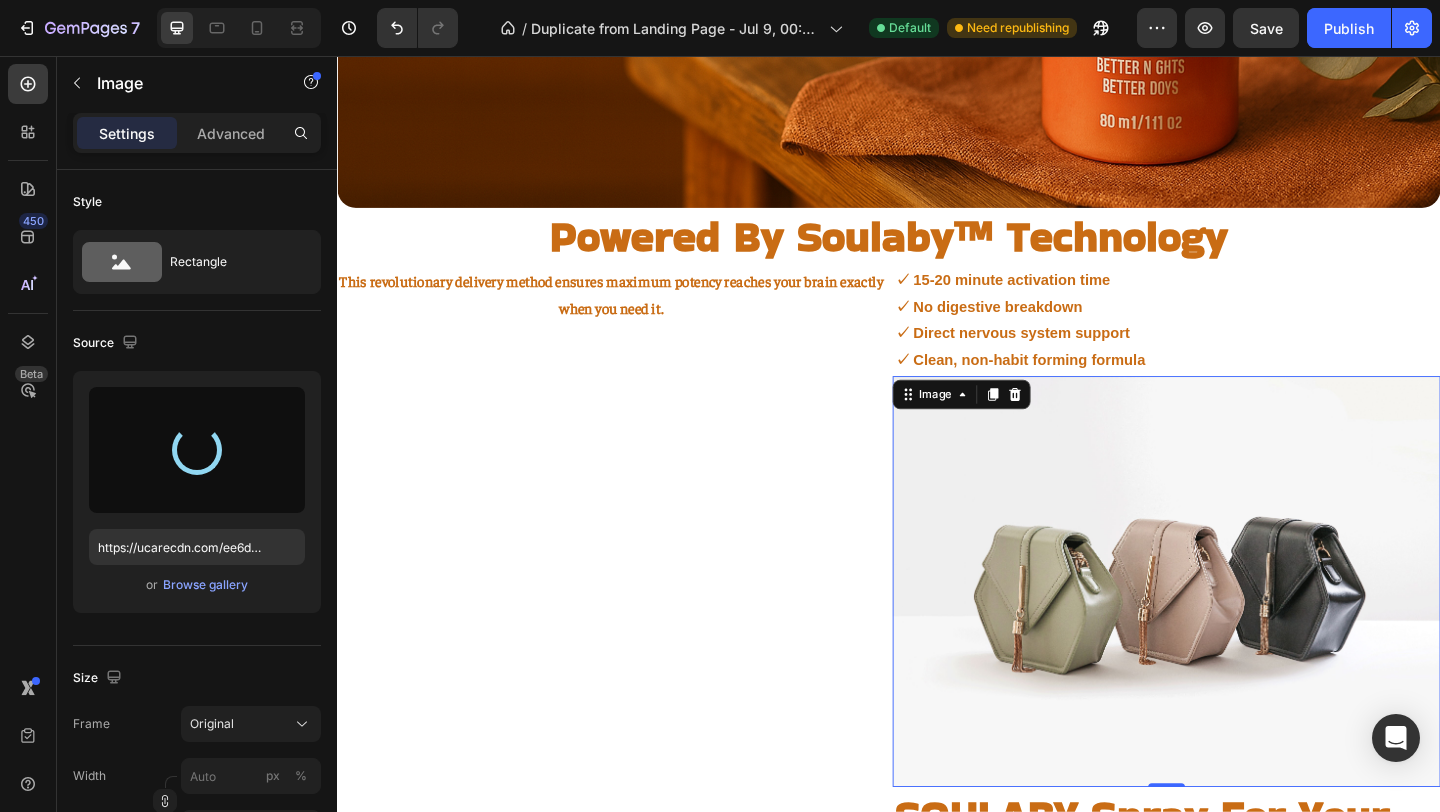 type on "https://cdn.shopify.com/s/files/1/0766/1266/5565/files/gempages_574492410030064752-08818a08-2f93-402c-a048-8dddc285ffa5.png" 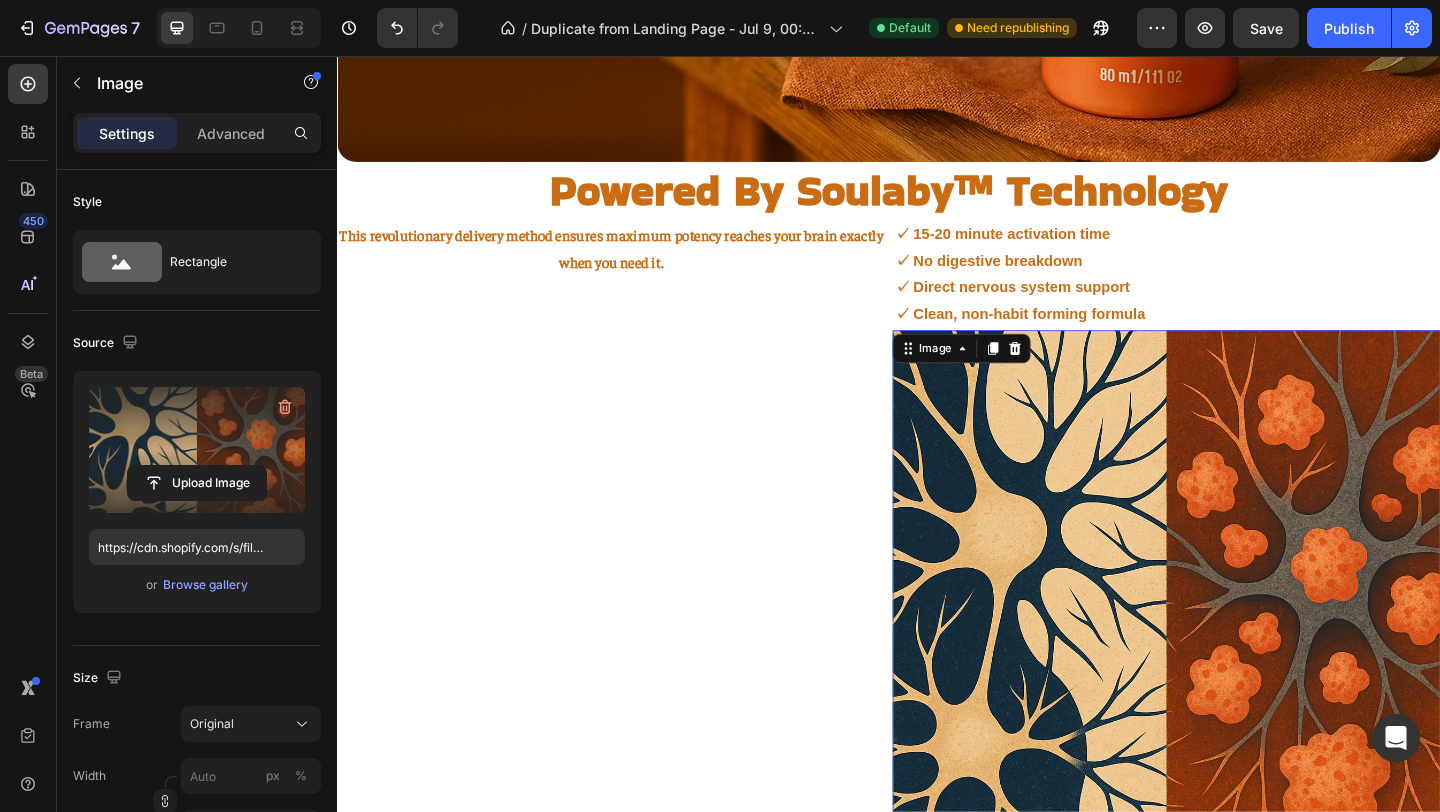 scroll, scrollTop: 2308, scrollLeft: 0, axis: vertical 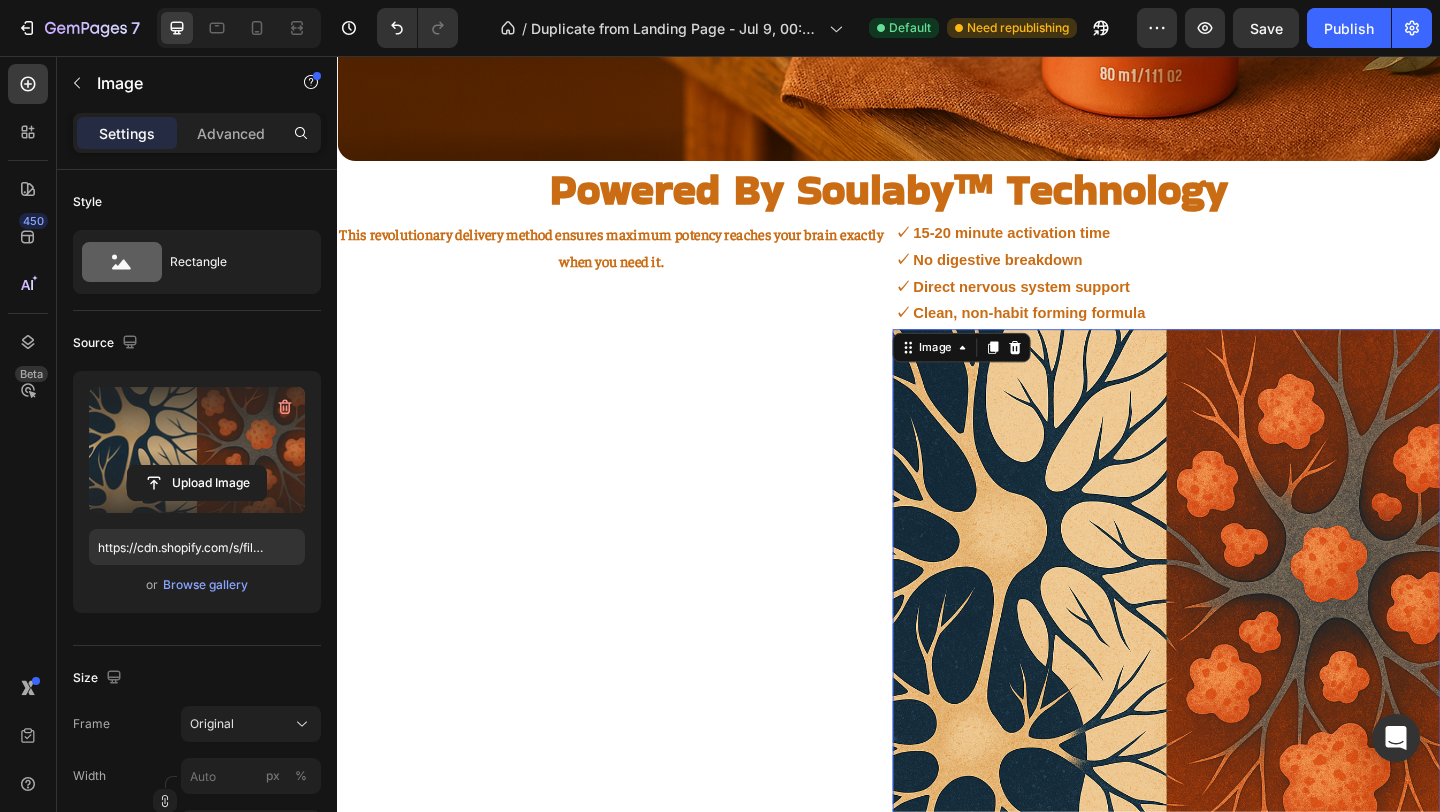 click at bounding box center (1239, 651) 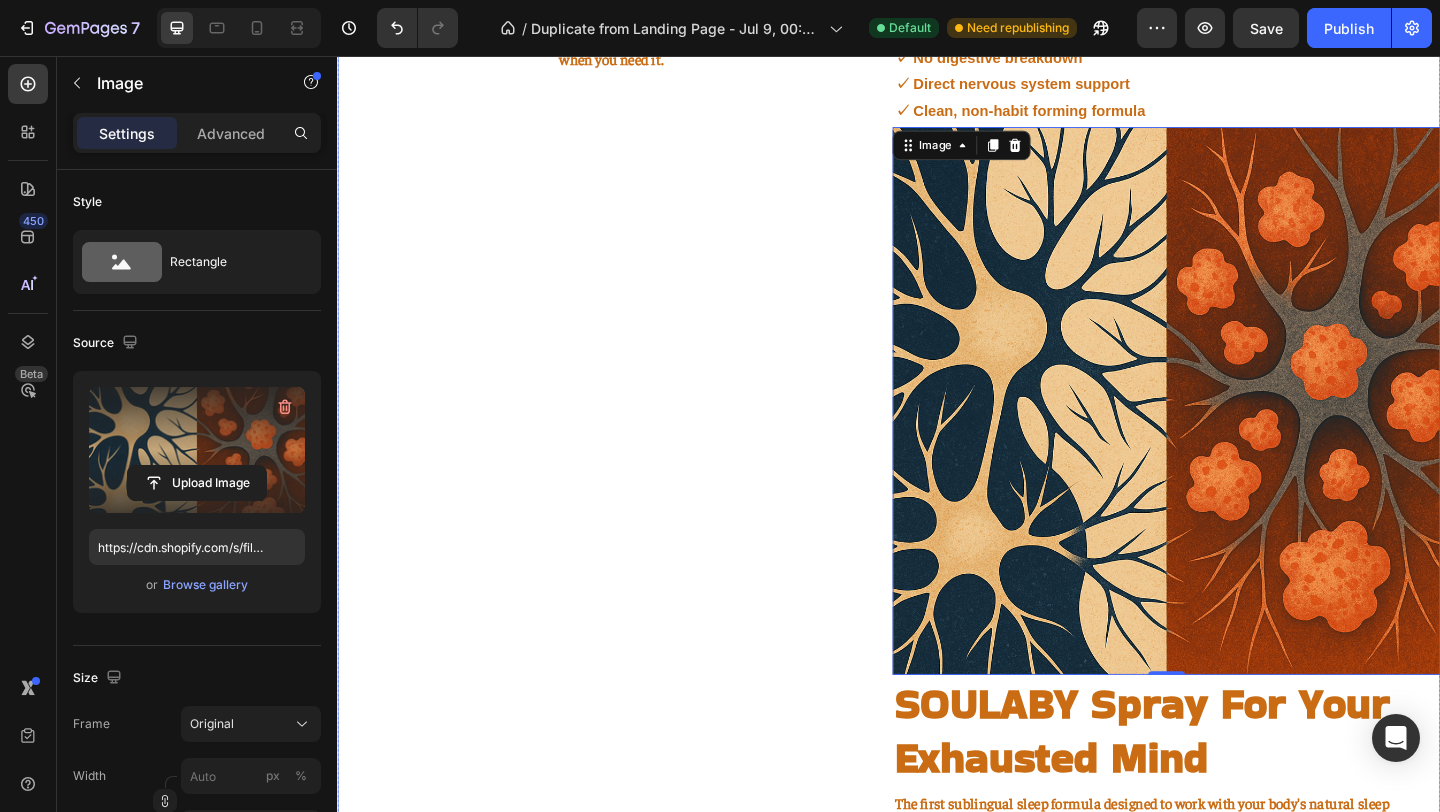 scroll, scrollTop: 2548, scrollLeft: 0, axis: vertical 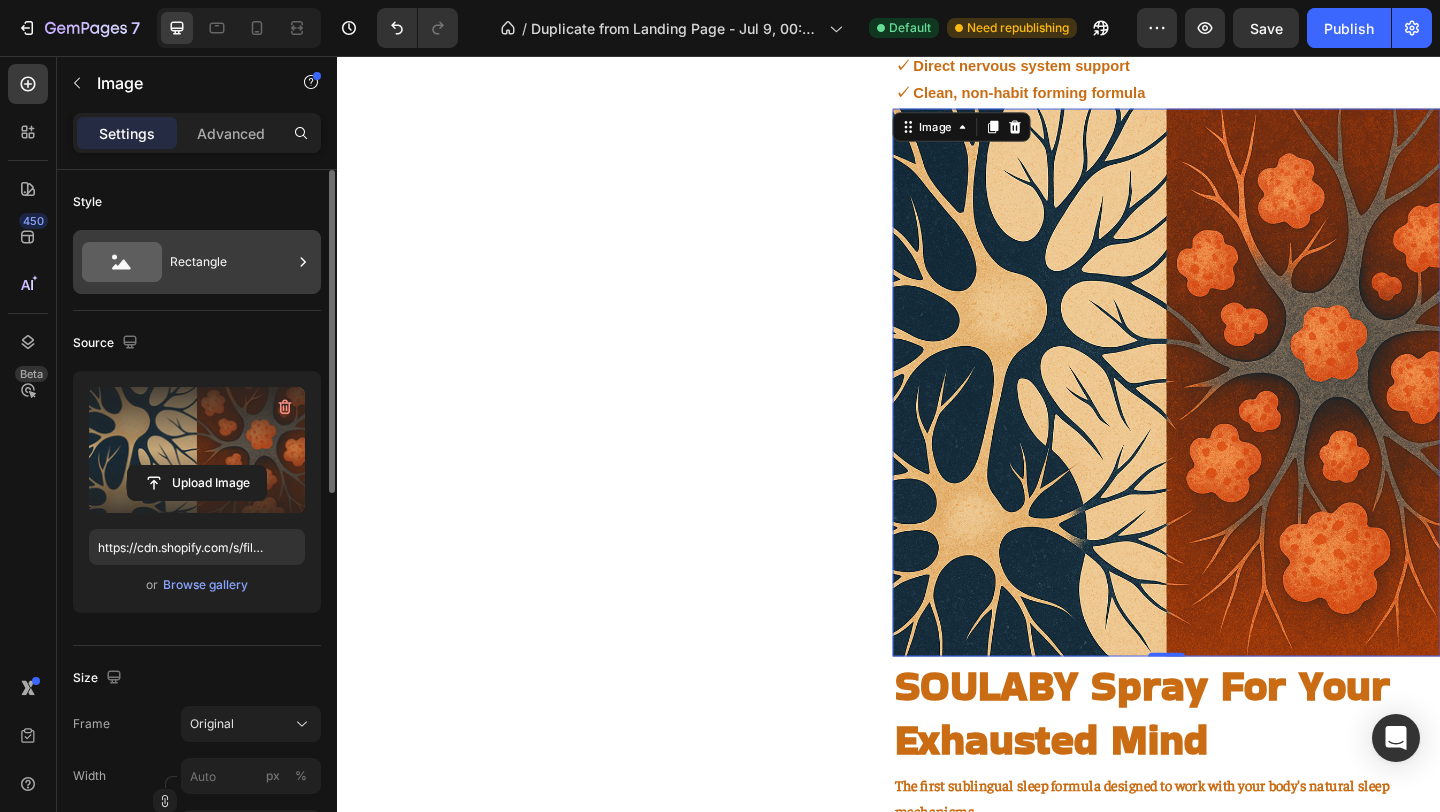 click 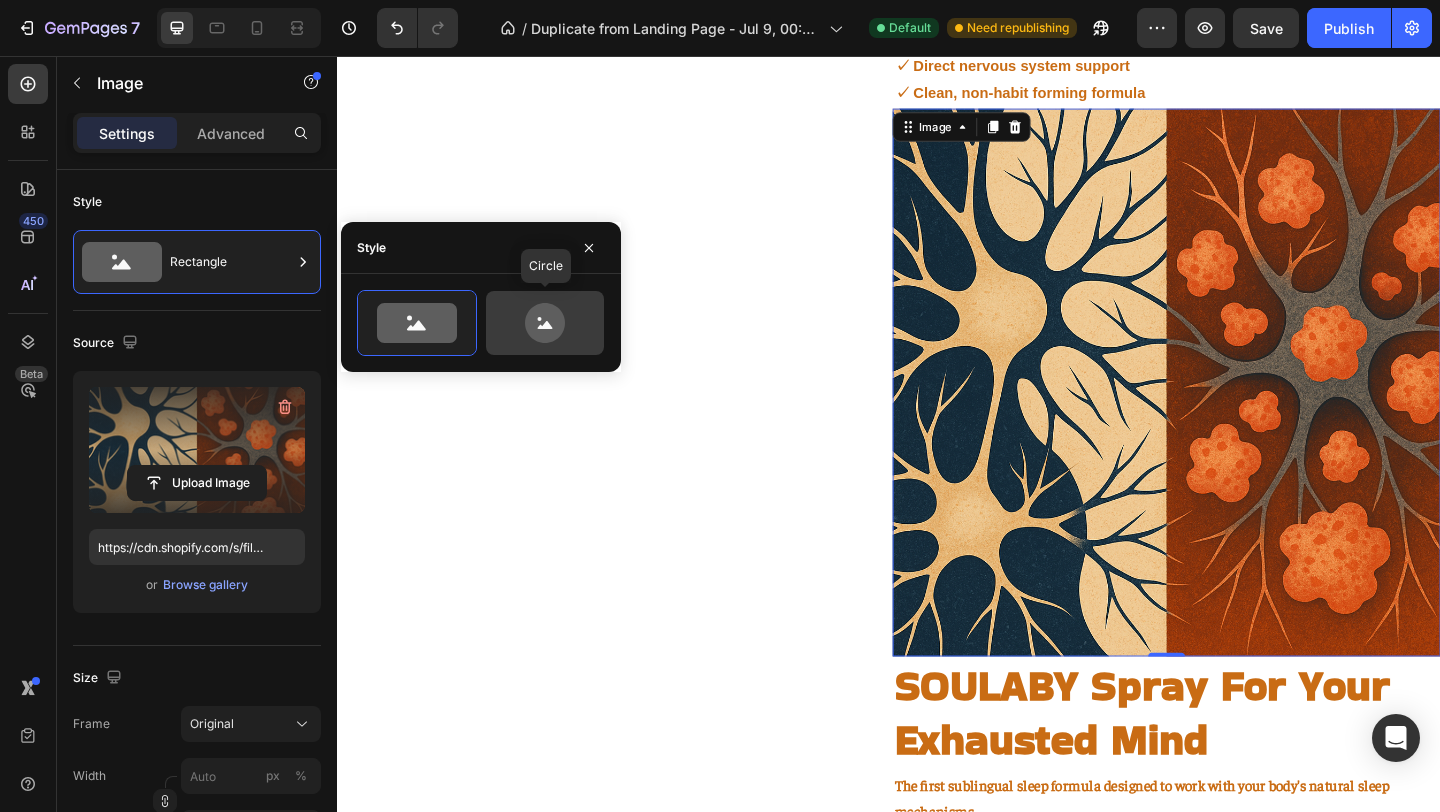 click 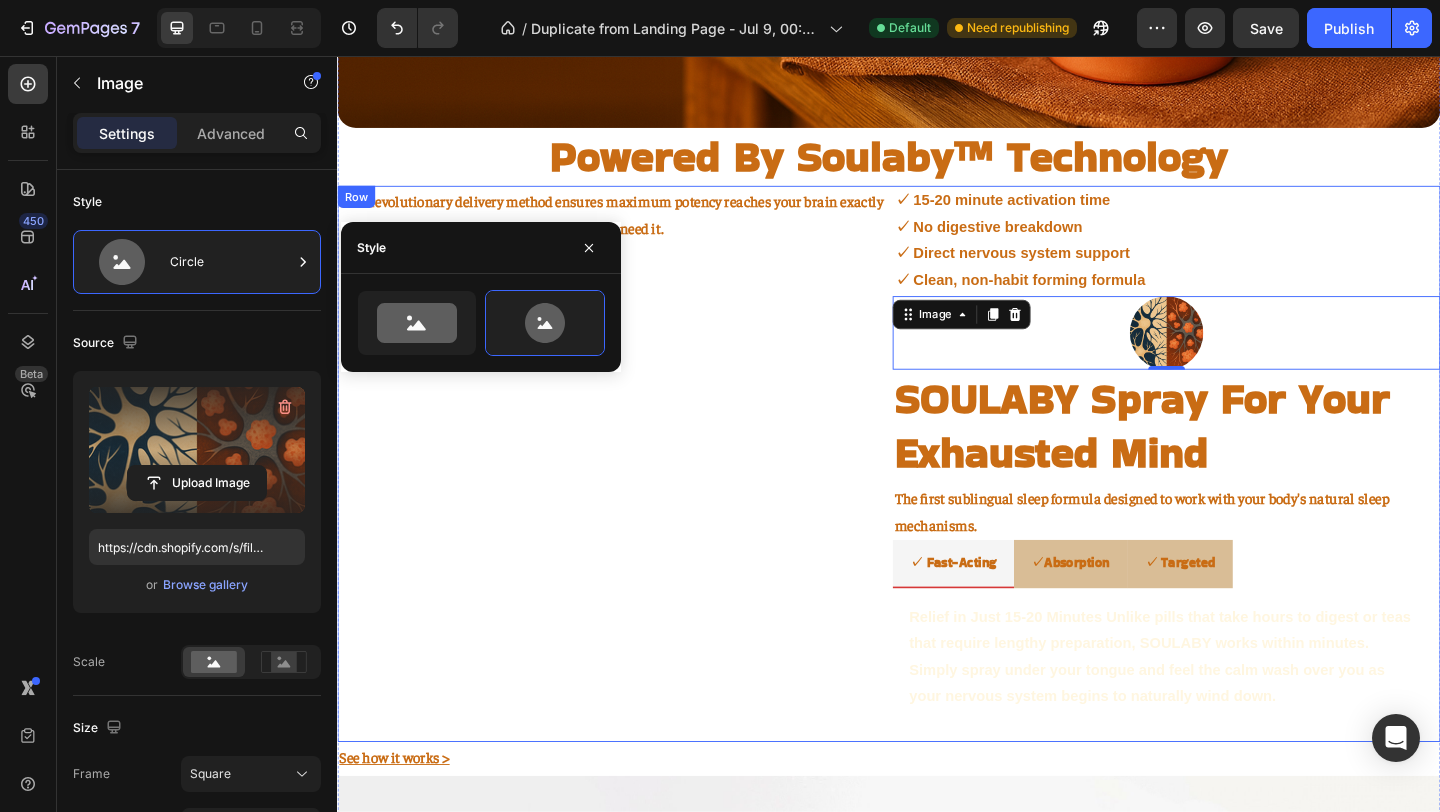 scroll, scrollTop: 2338, scrollLeft: 0, axis: vertical 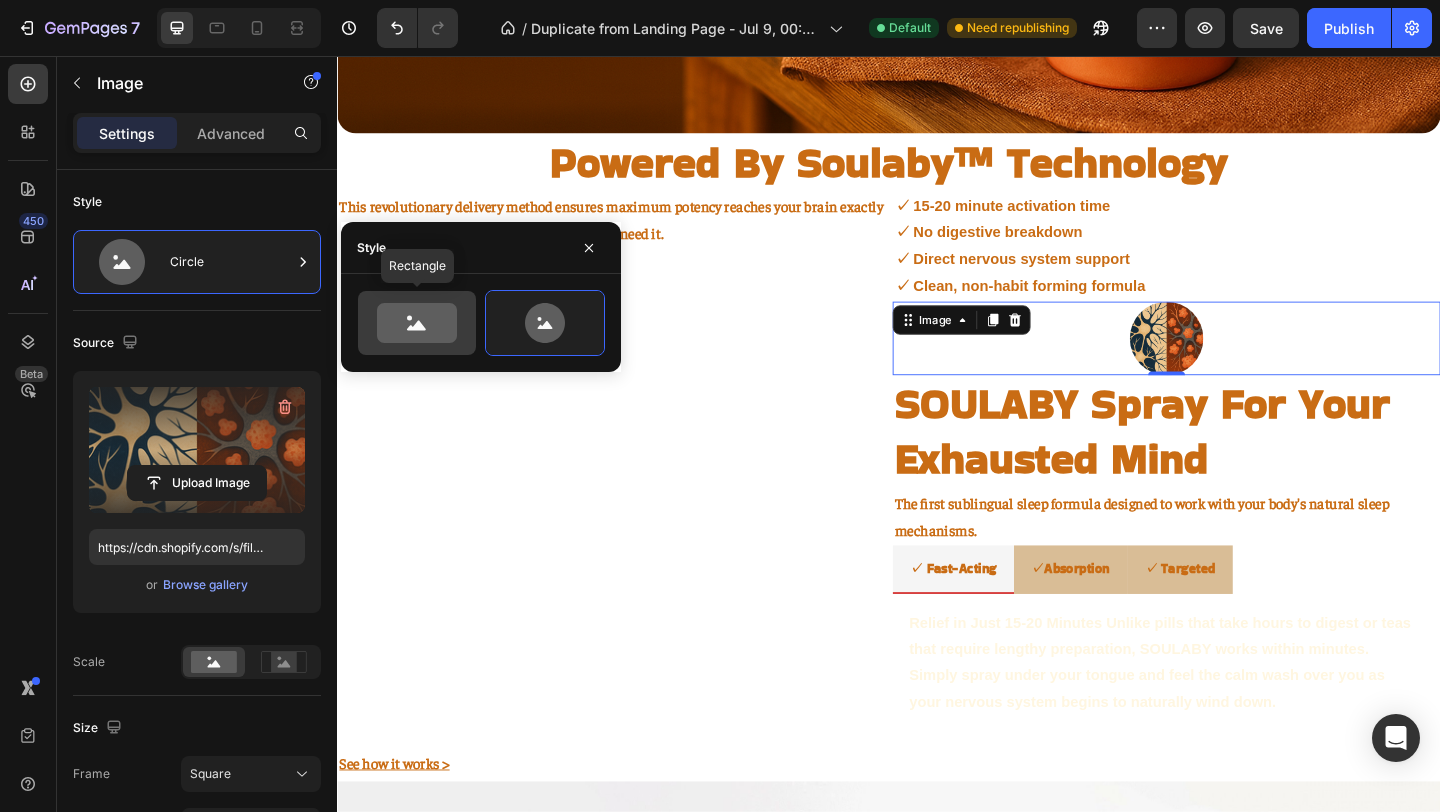 click 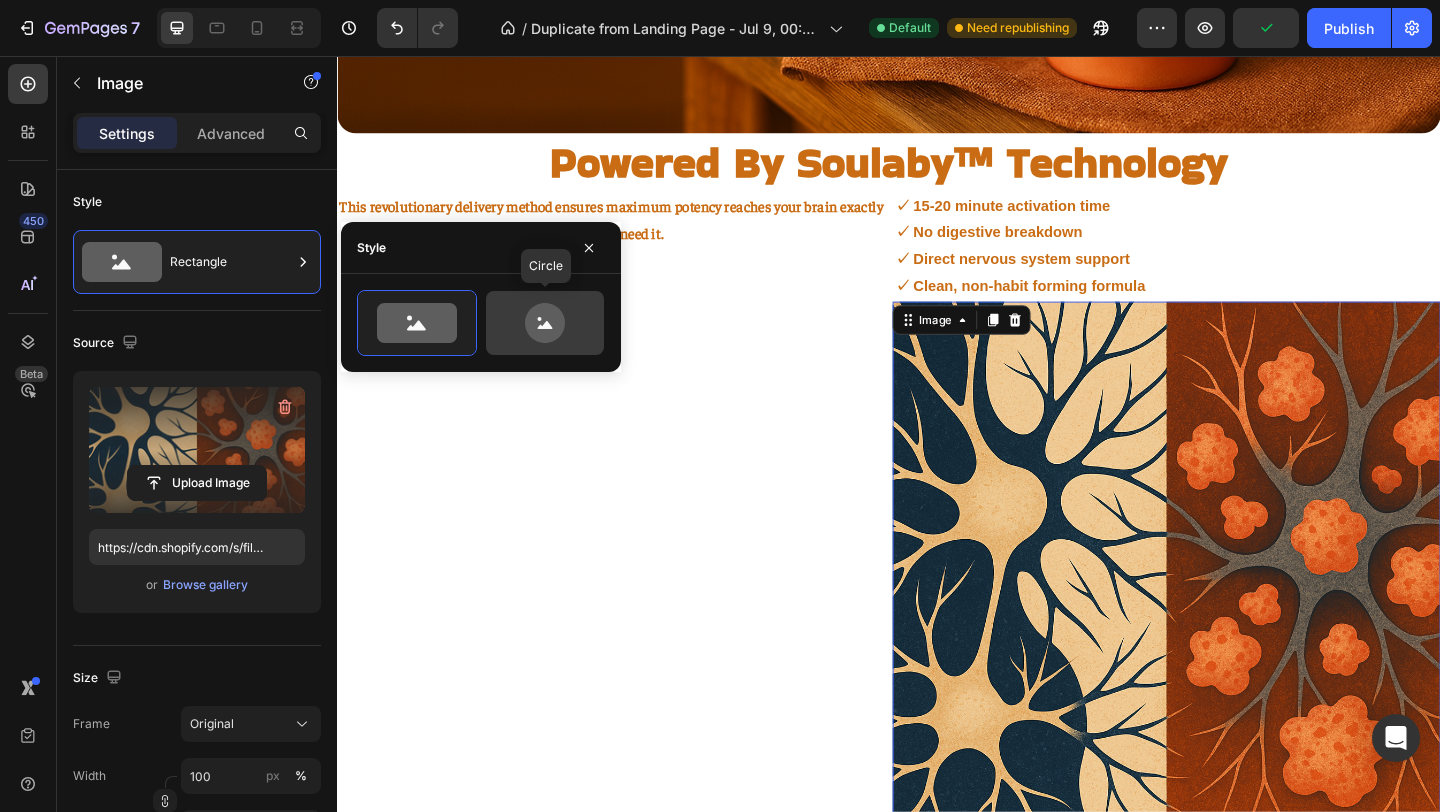 click 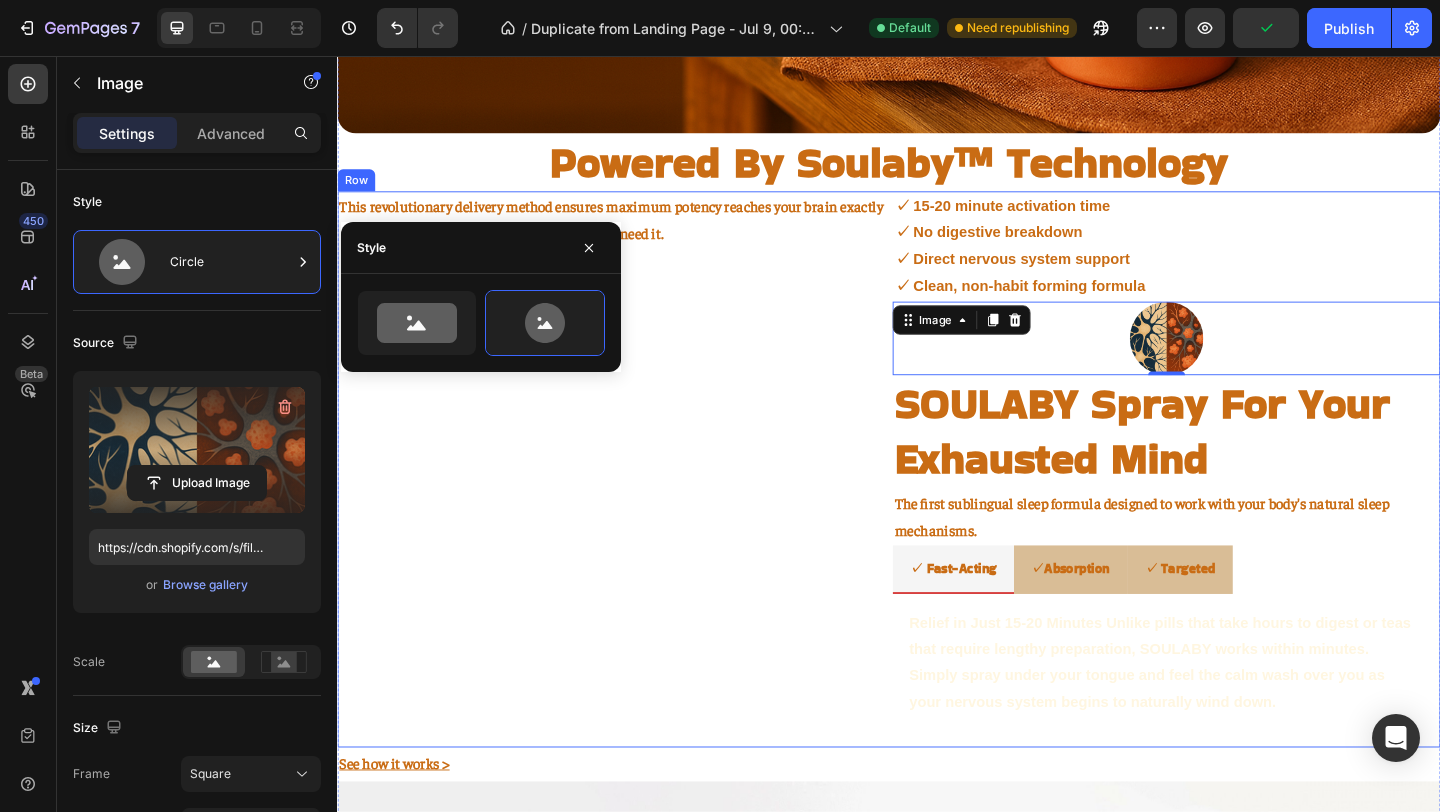 click on "This revolutionary delivery method ensures maximum potency reaches your brain exactly when you need it. Text Block" at bounding box center [635, 505] 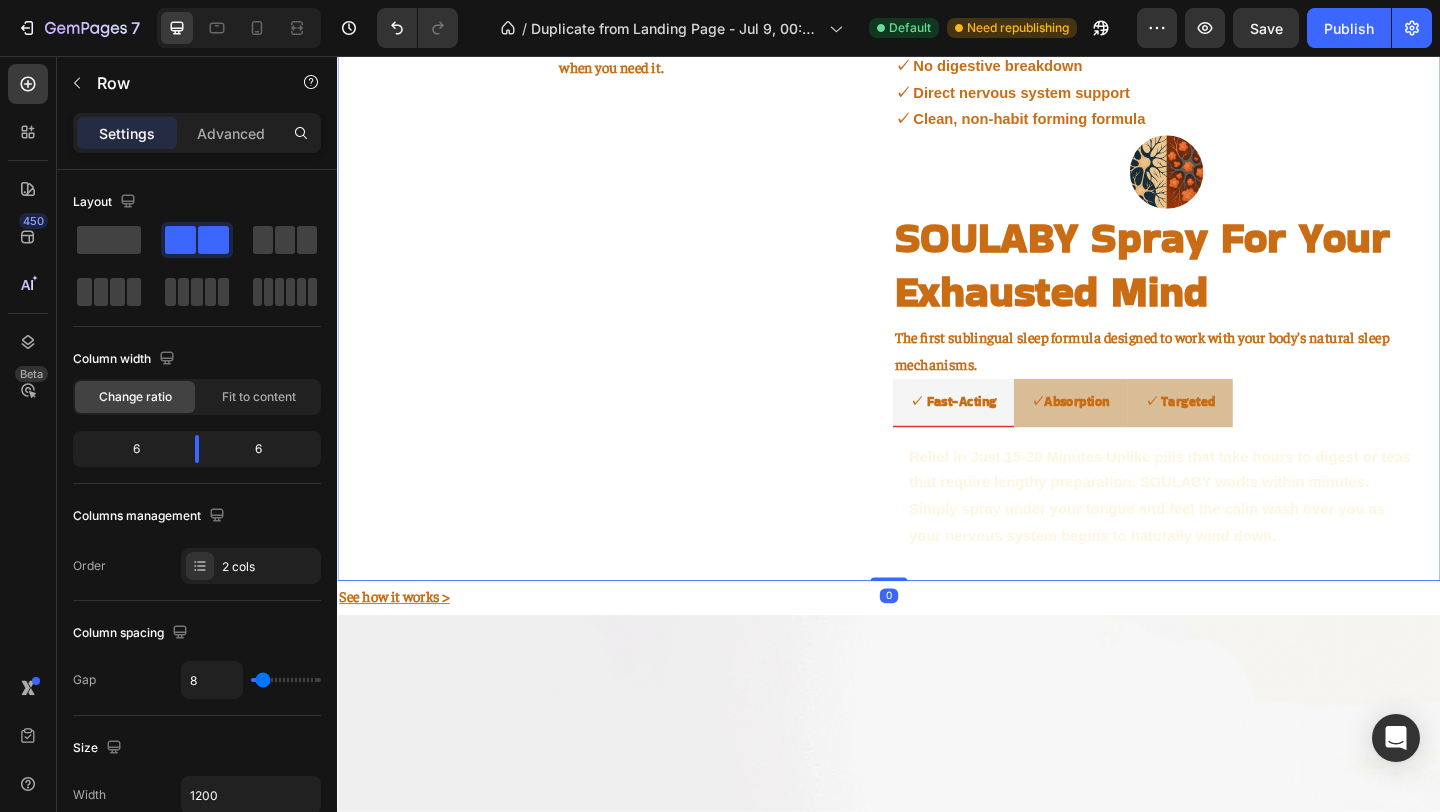 scroll, scrollTop: 2535, scrollLeft: 0, axis: vertical 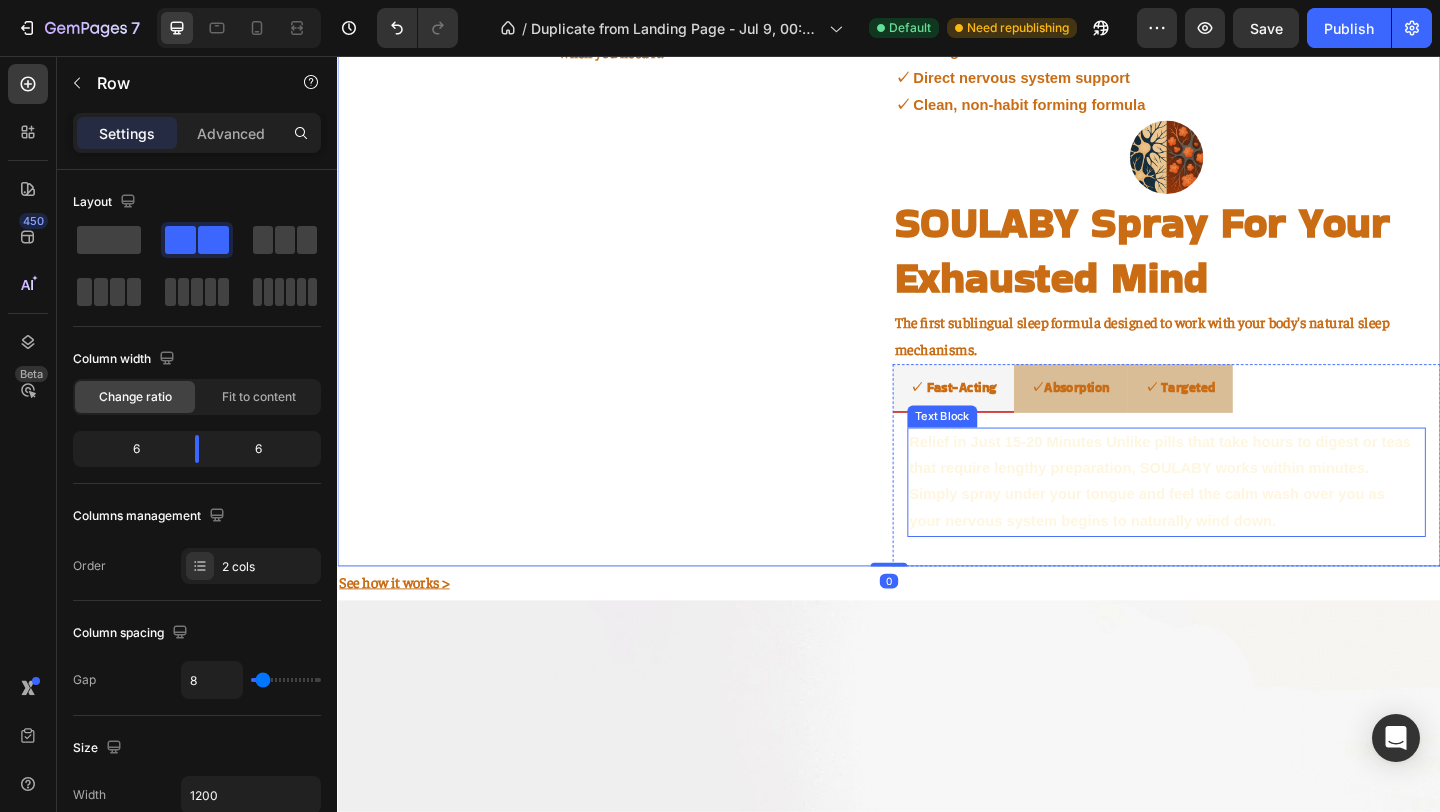 click on "Relief in Just 15-20 Minutes Unlike pills that take hours to digest or teas that require lengthy preparation, SOULABY works within minutes. Simply spray under your tongue and feel the calm wash over you as your nervous system begins to naturally wind down." at bounding box center (1239, 519) 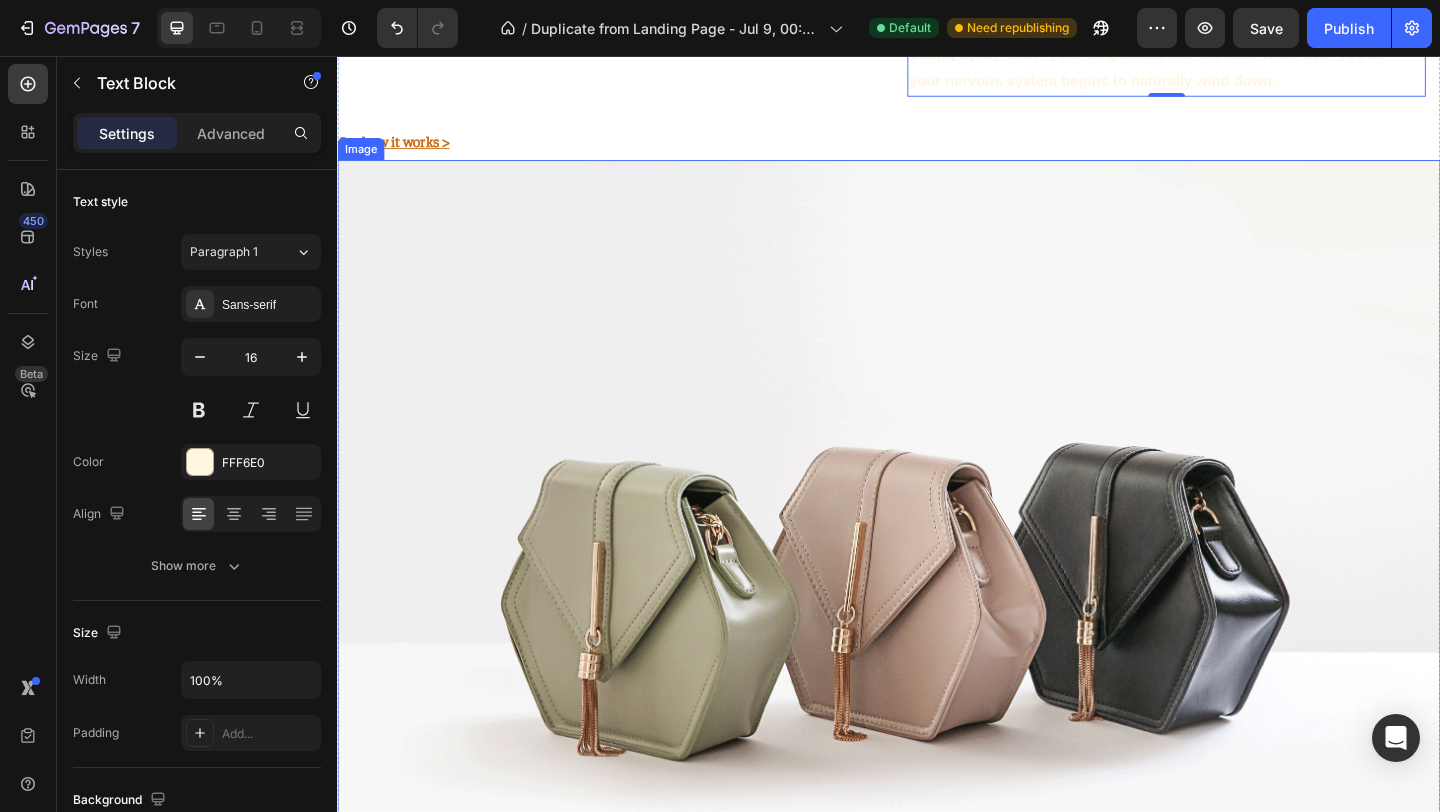 scroll, scrollTop: 3079, scrollLeft: 0, axis: vertical 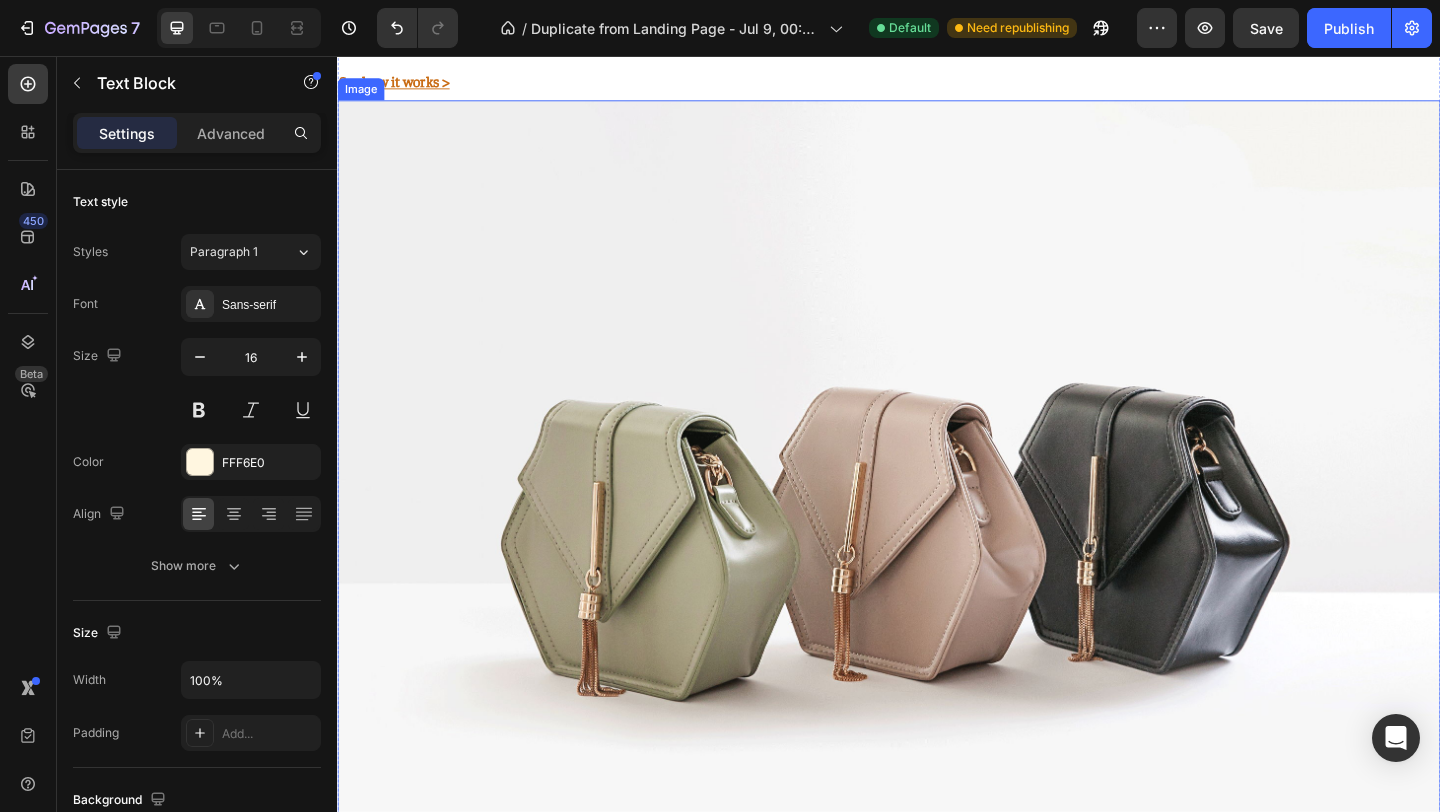 click at bounding box center [937, 554] 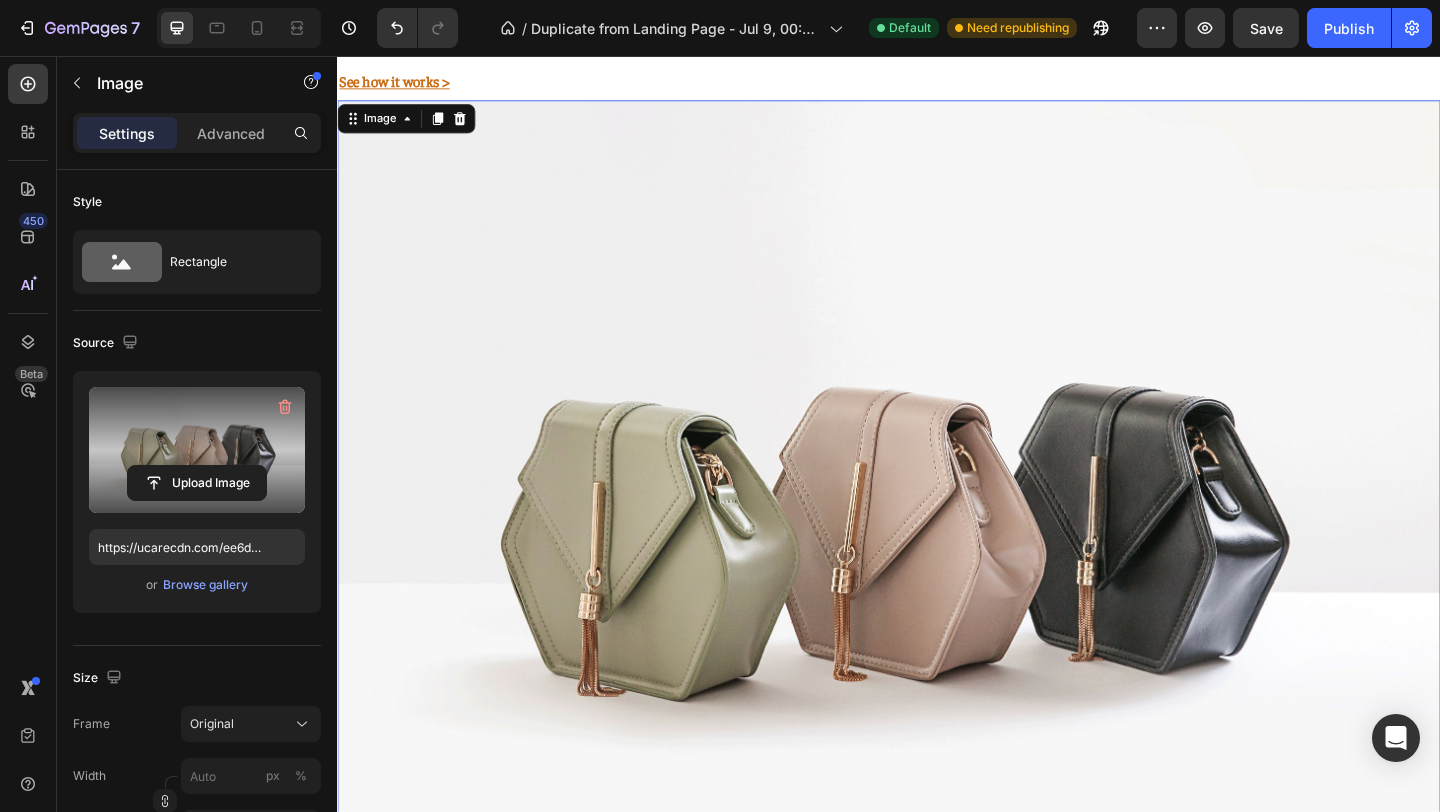 click at bounding box center (197, 450) 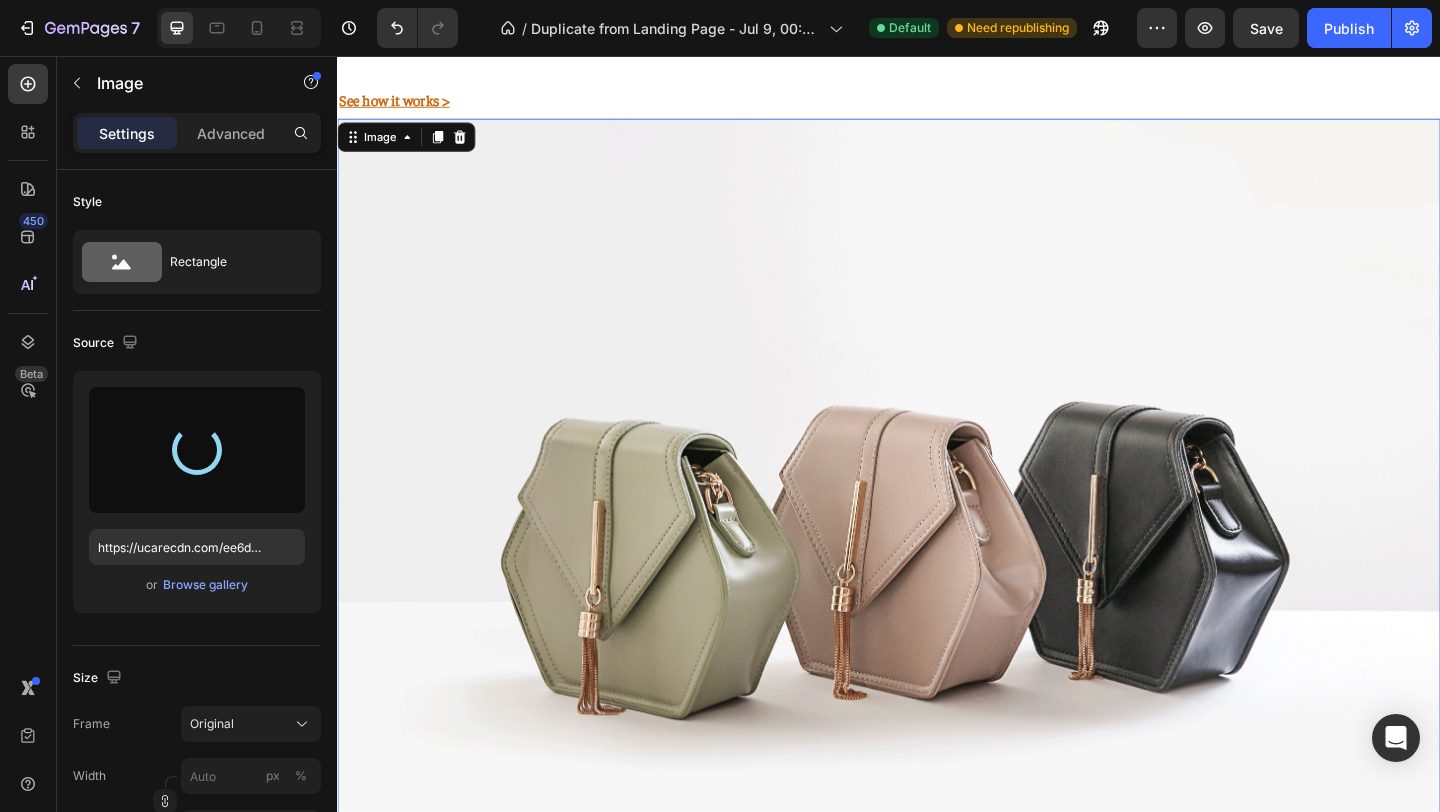 scroll, scrollTop: 3056, scrollLeft: 0, axis: vertical 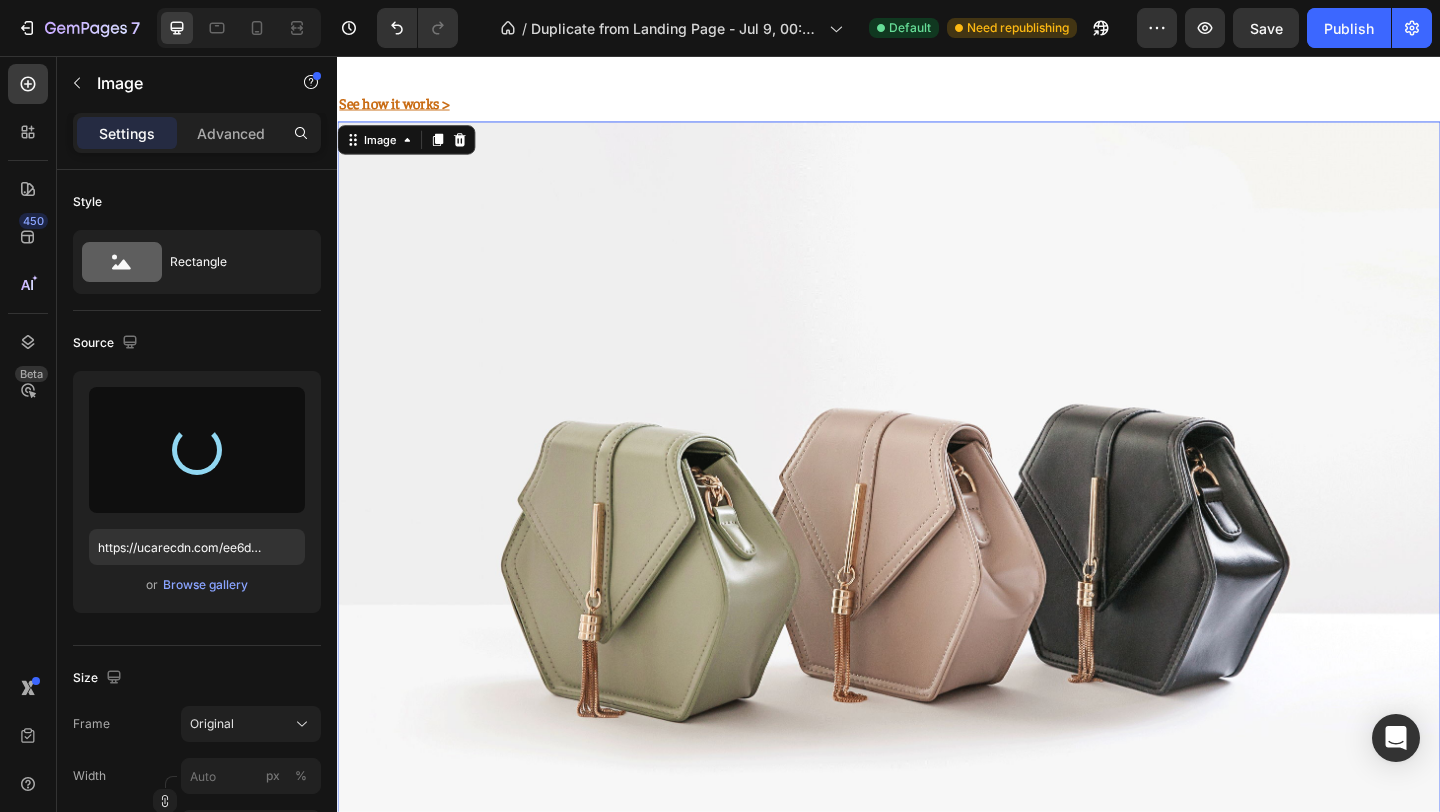 type on "https://cdn.shopify.com/s/files/1/0766/1266/5565/files/gempages_574492410030064752-042ed619-a26b-4845-9f18-8f39c104c267.png" 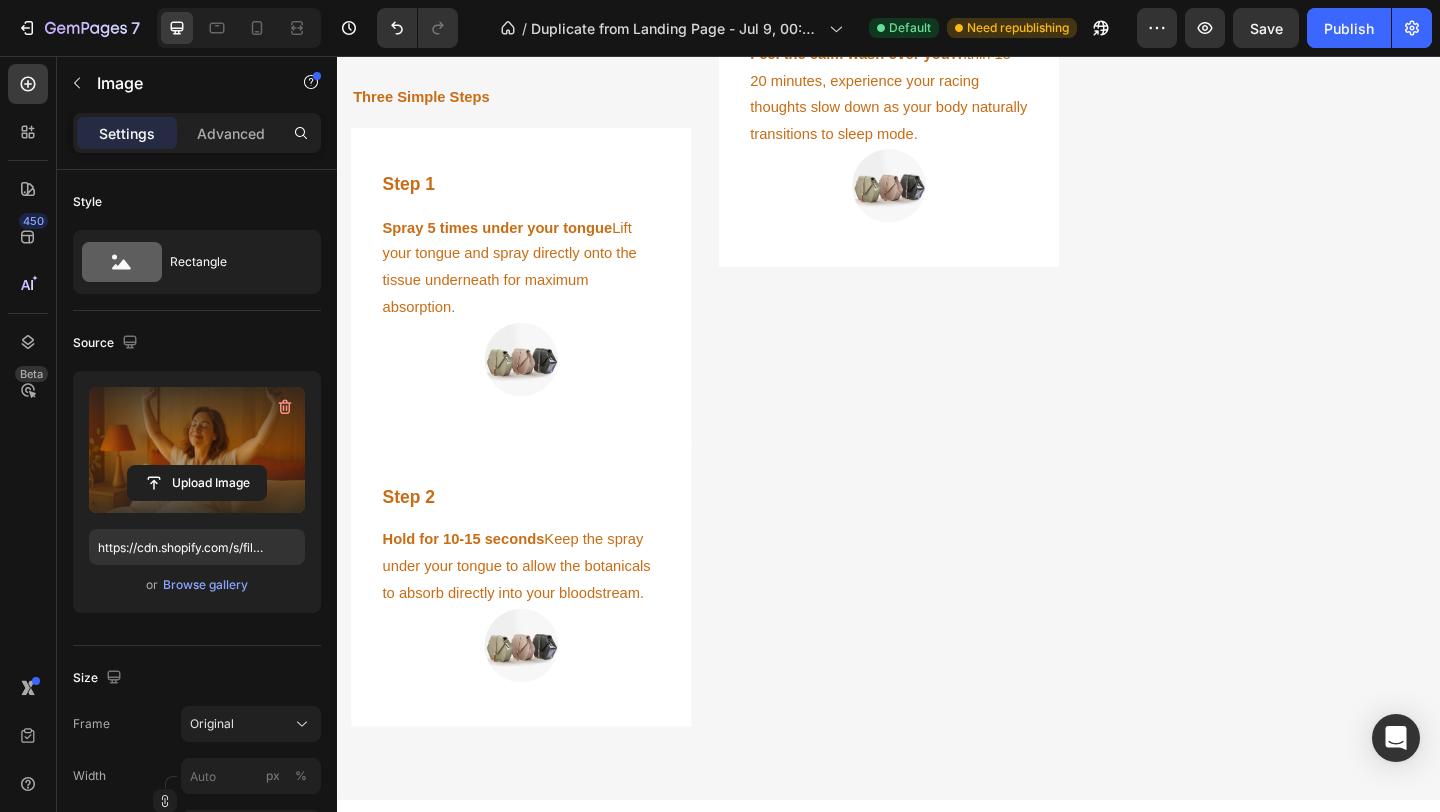 scroll, scrollTop: 3974, scrollLeft: 0, axis: vertical 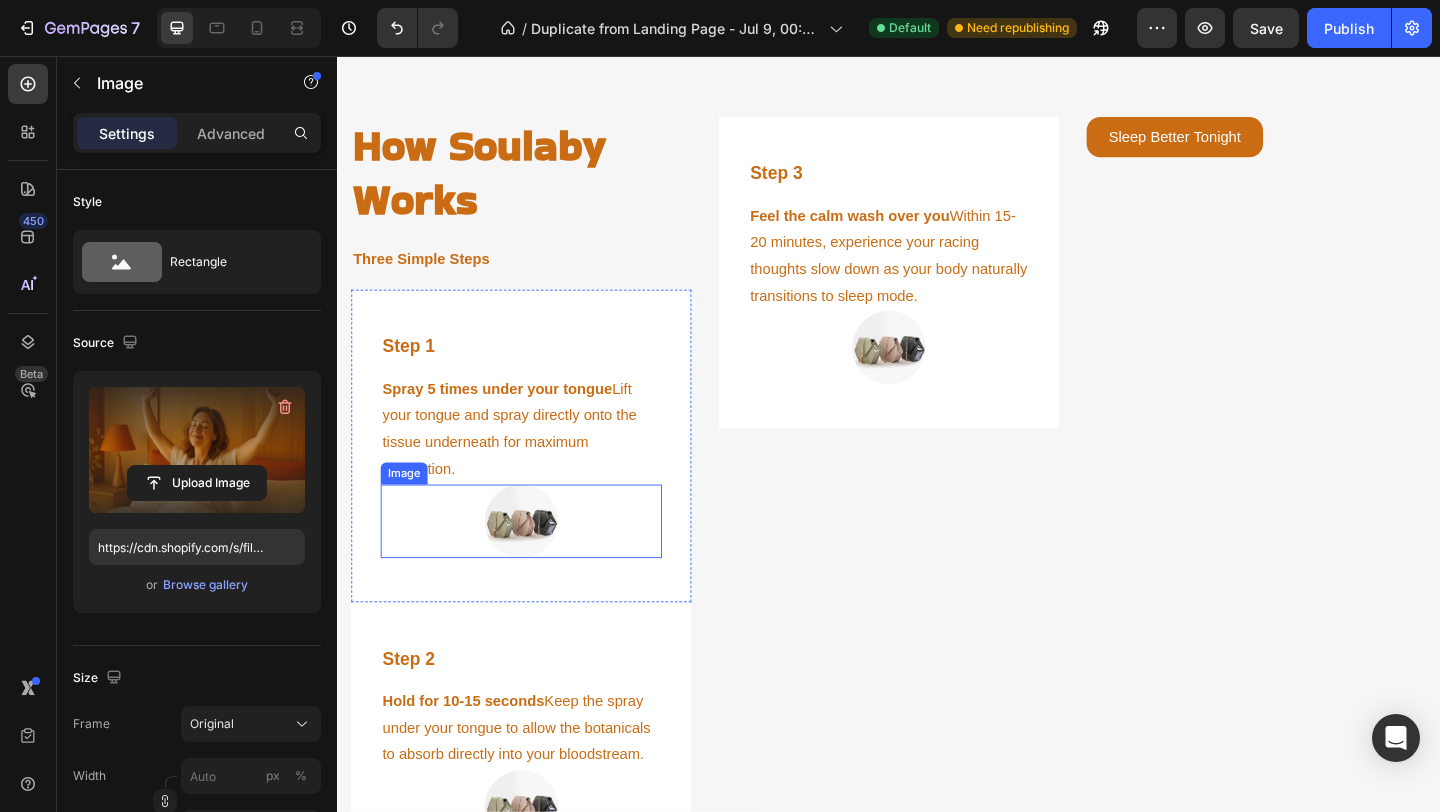 click at bounding box center (537, 562) 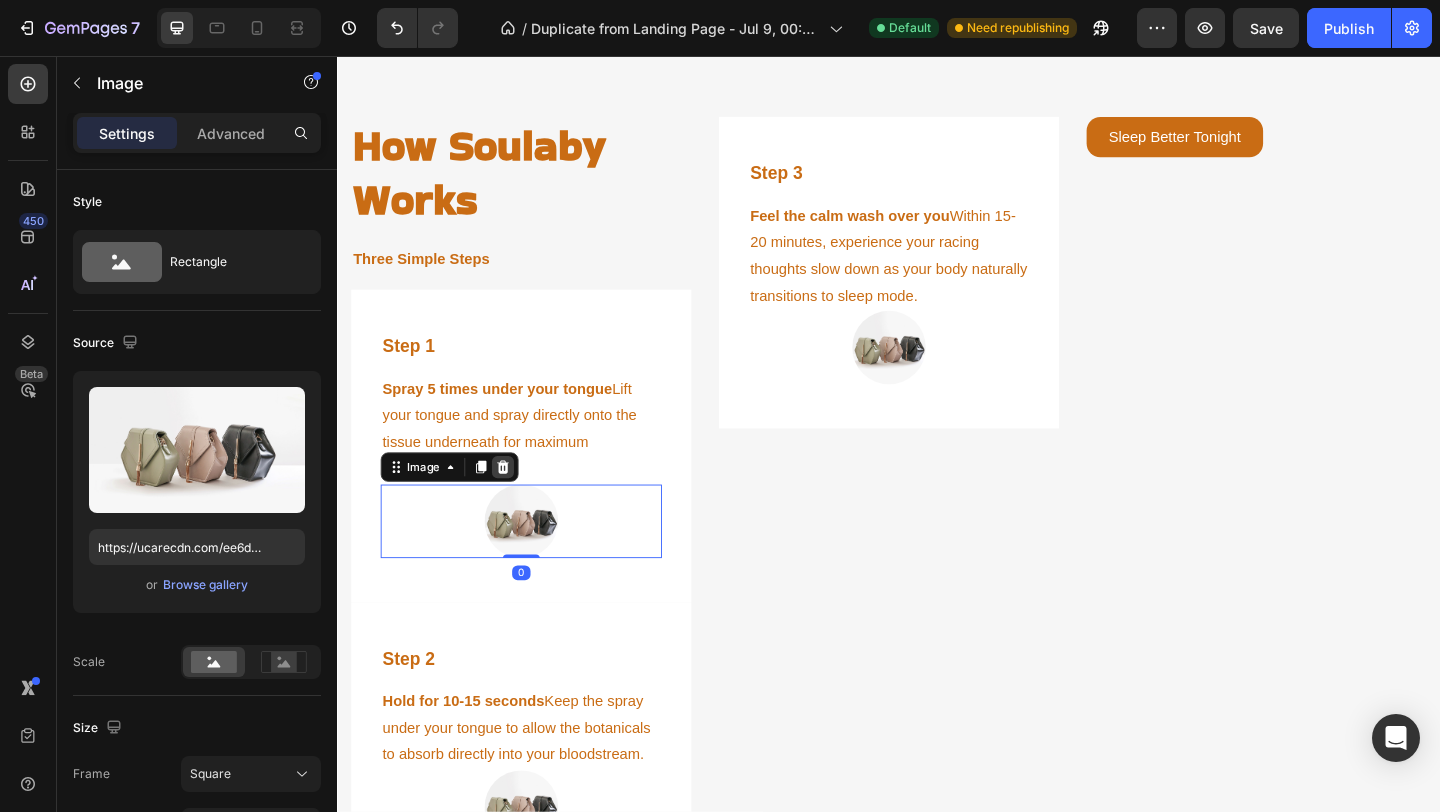click 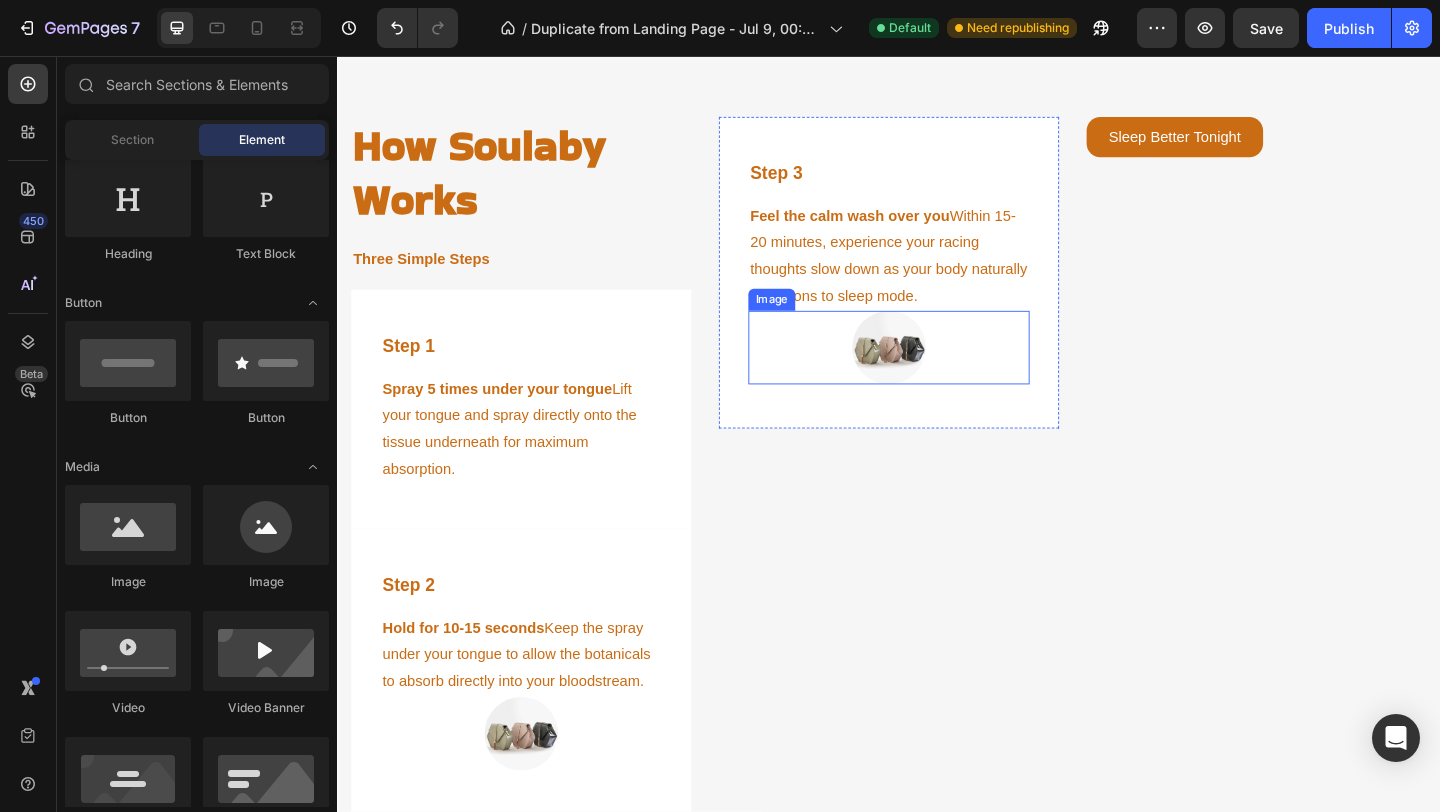 click at bounding box center [937, 373] 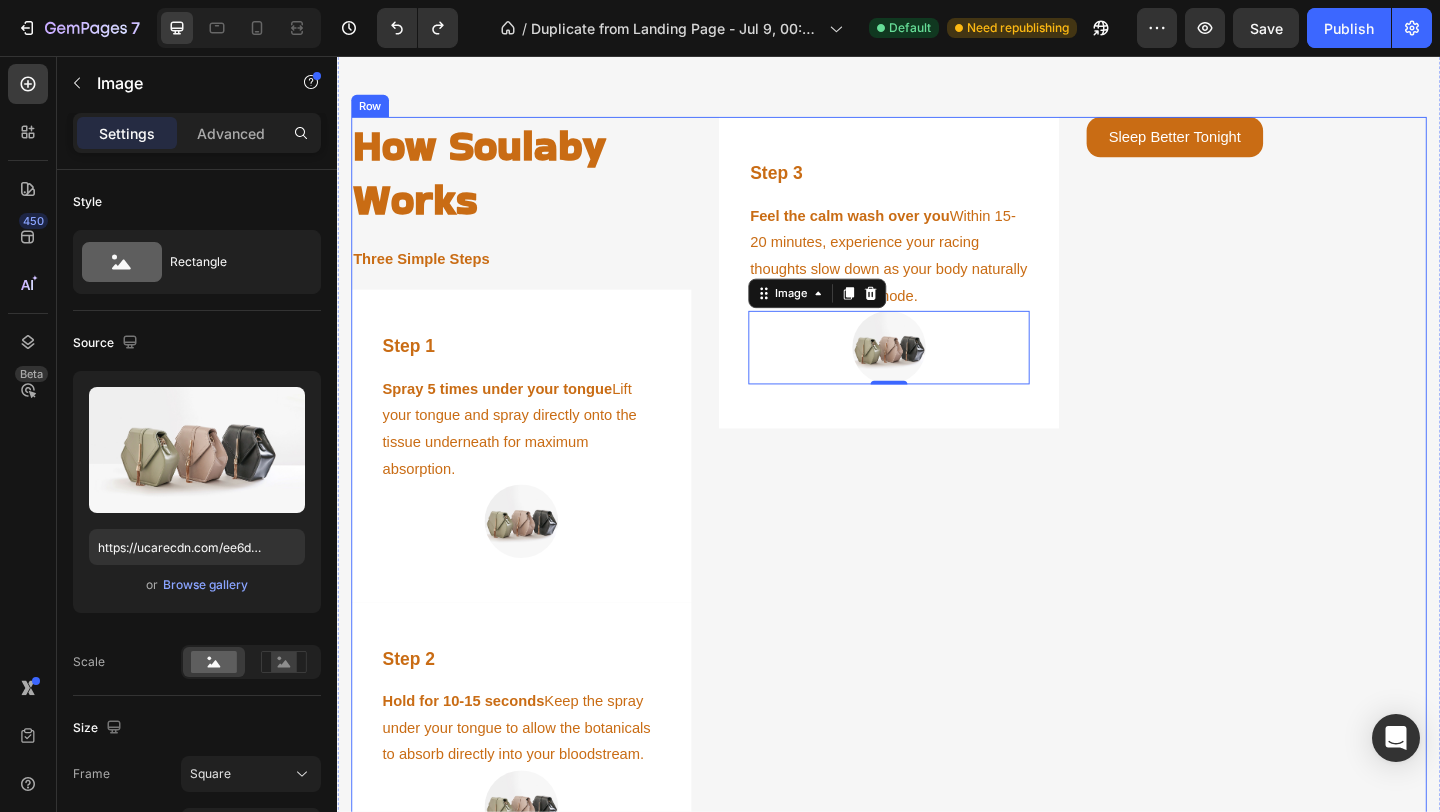 click on "Step 3 Text block Feel the calm wash over you  Within 15-20 minutes, experience your racing thoughts slow down as your body naturally transitions to sleep mode. Text block Image   0 Row" at bounding box center (937, 541) 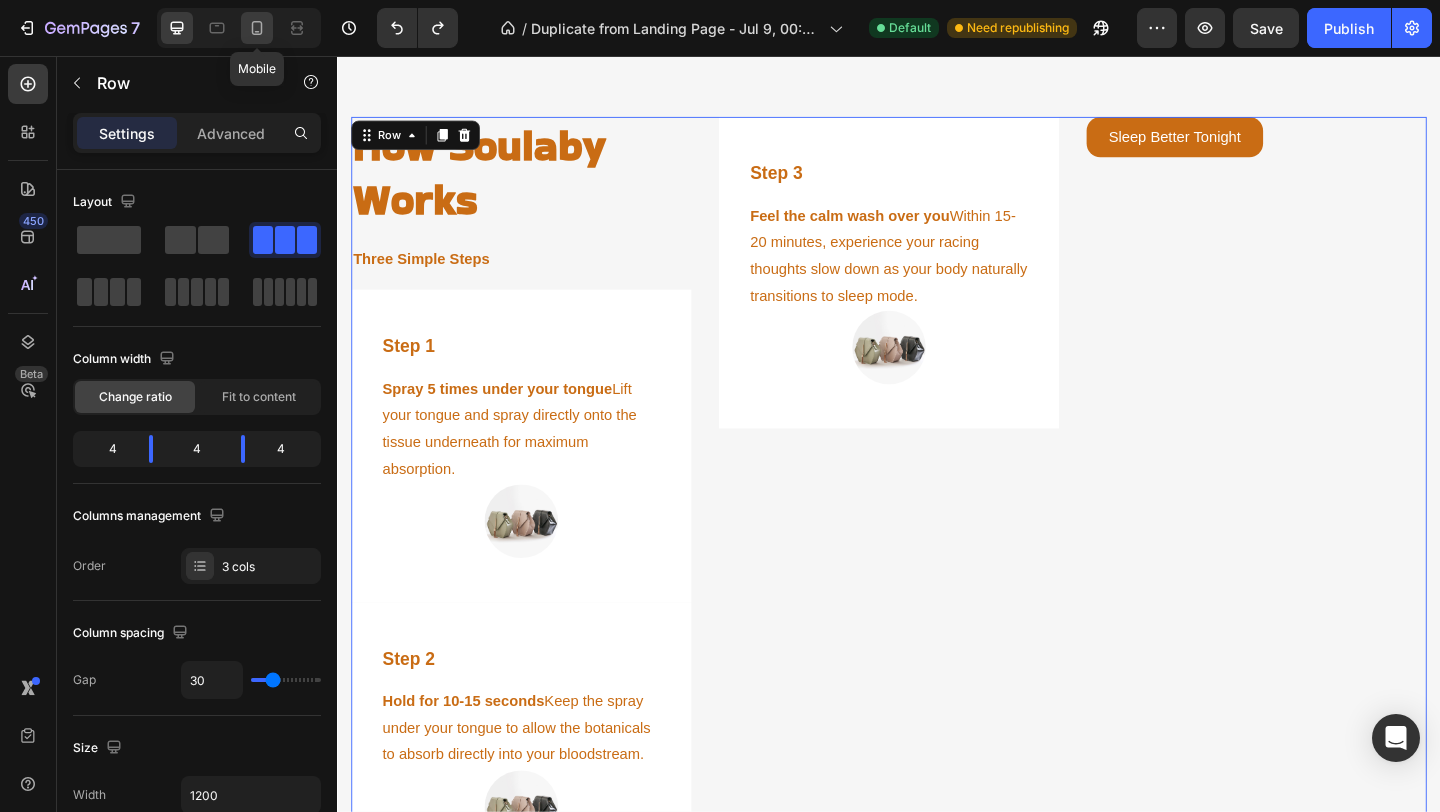 click 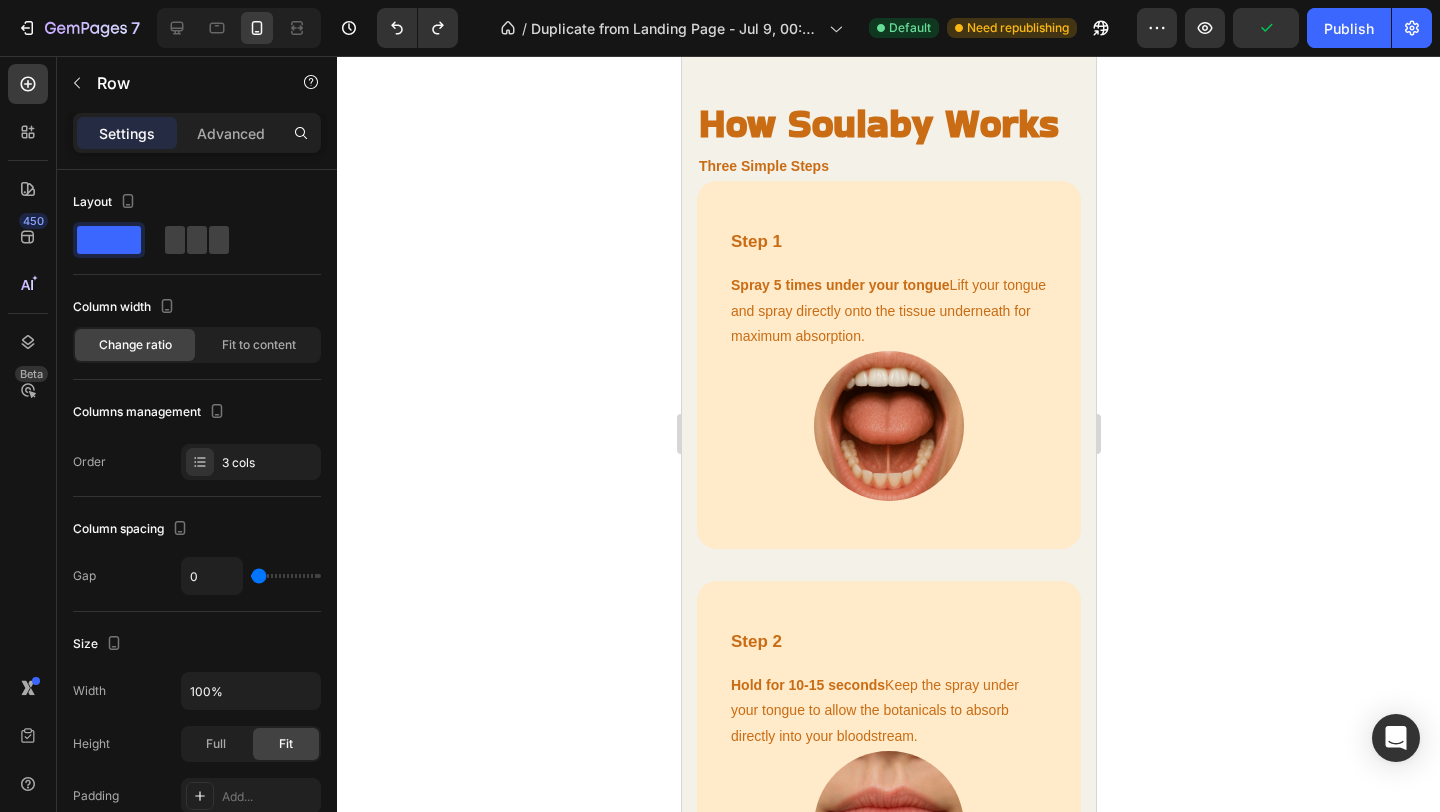 scroll, scrollTop: 3081, scrollLeft: 0, axis: vertical 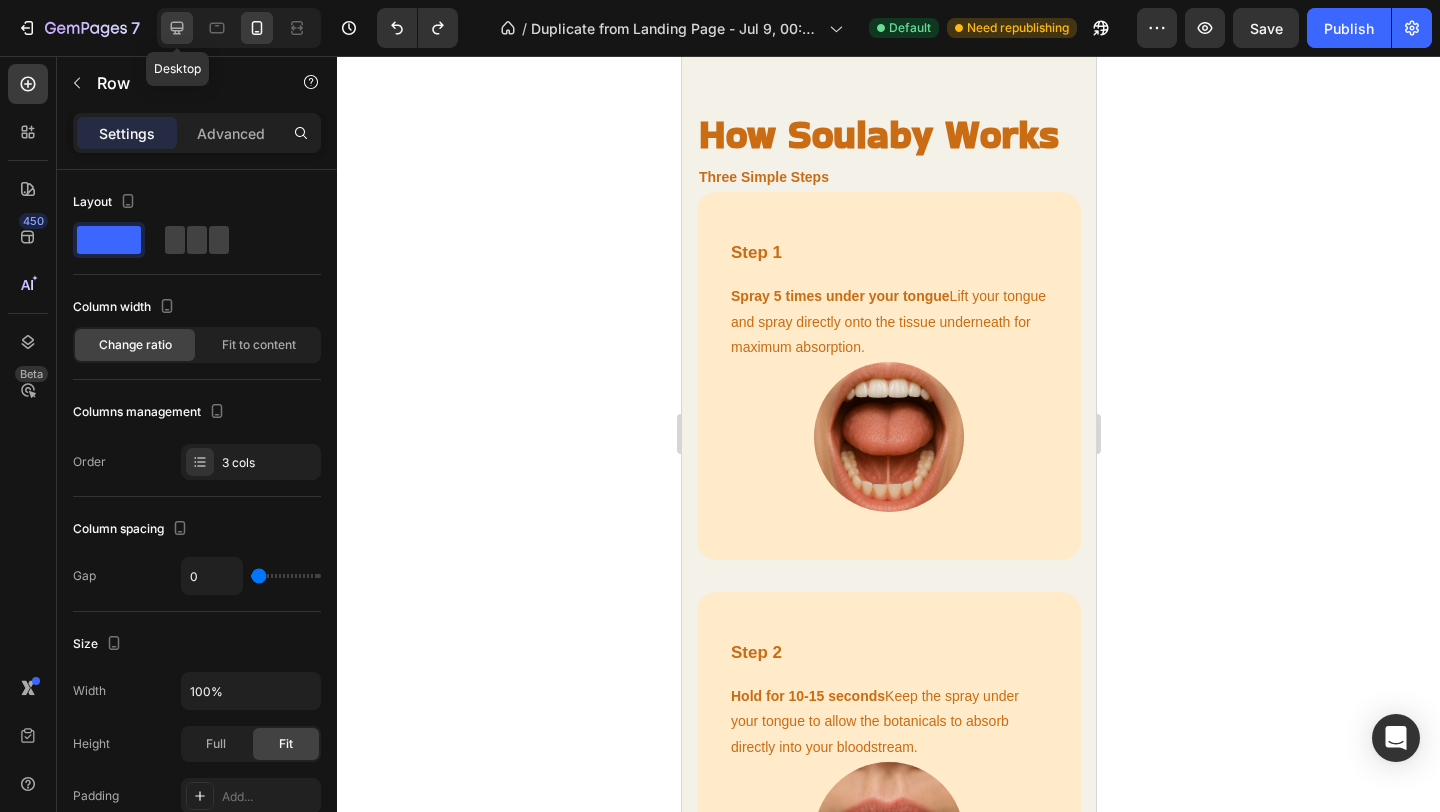 click 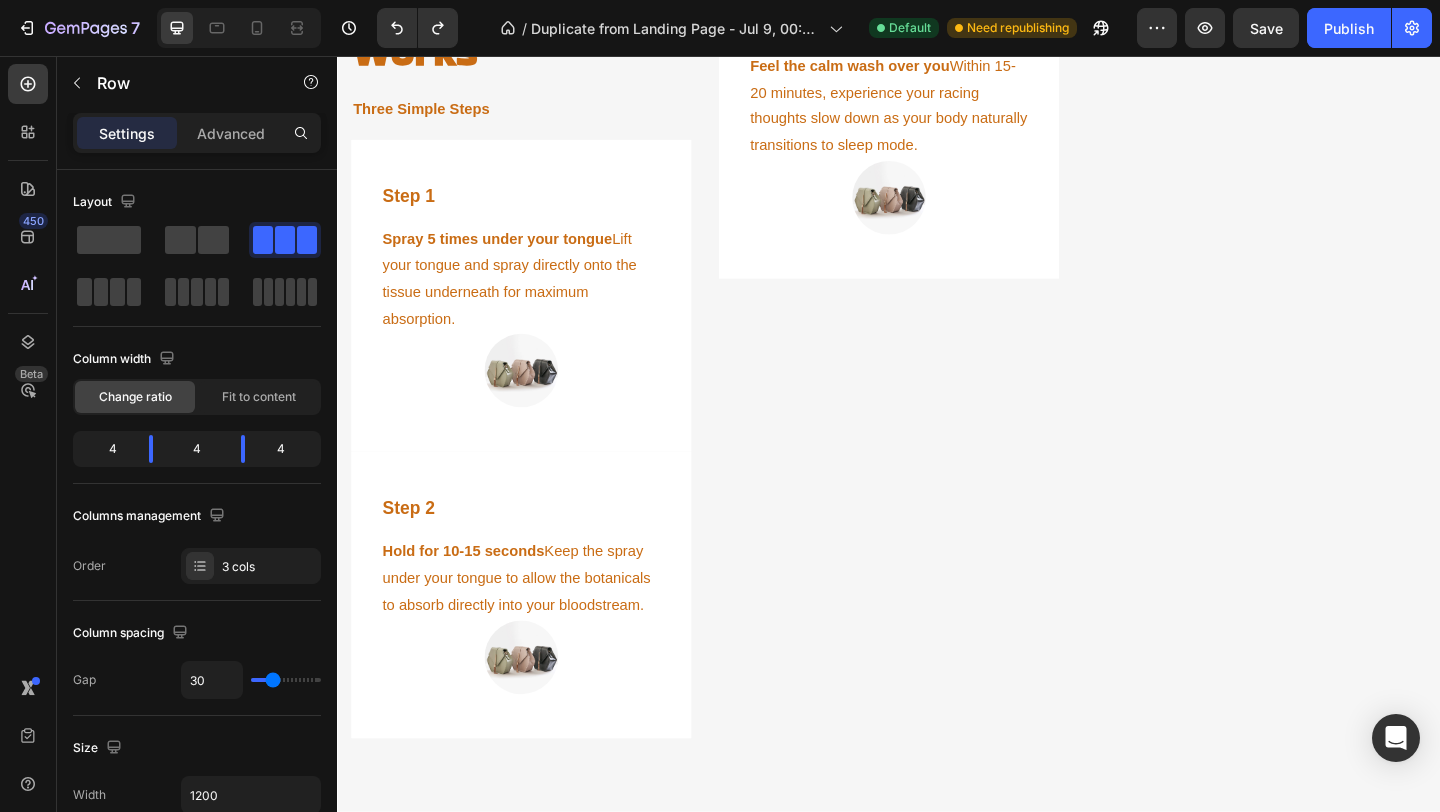 scroll, scrollTop: 4343, scrollLeft: 0, axis: vertical 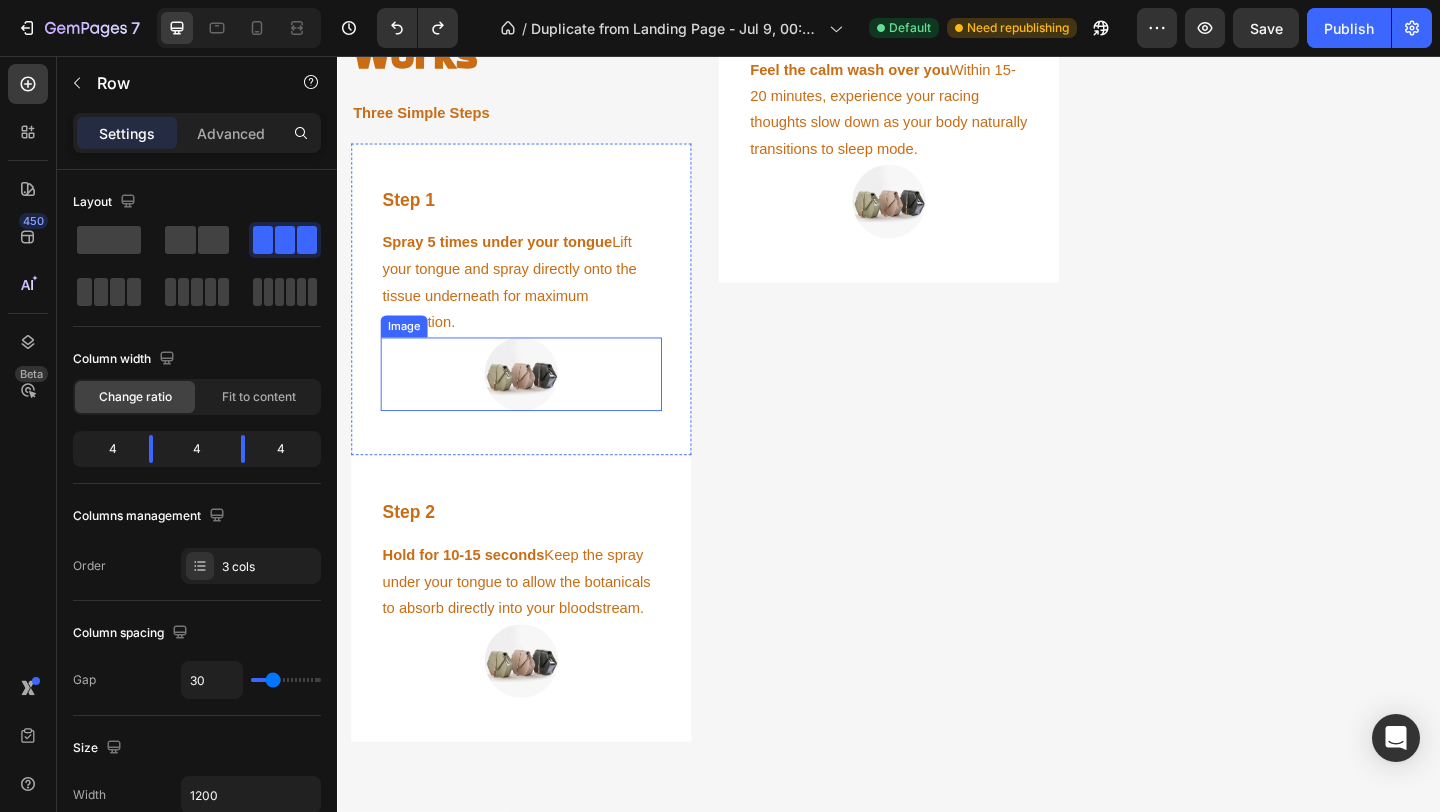 click at bounding box center [537, 402] 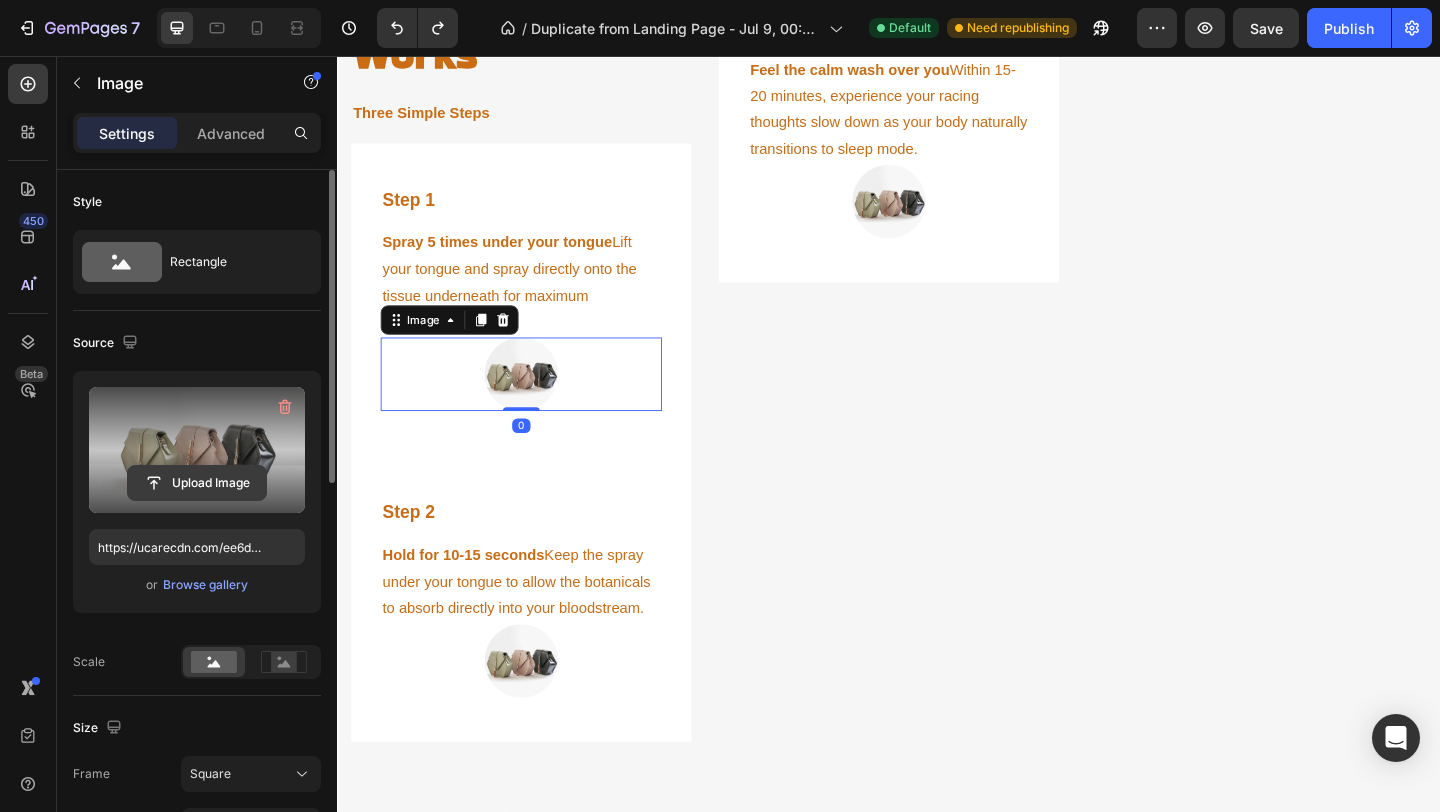 click 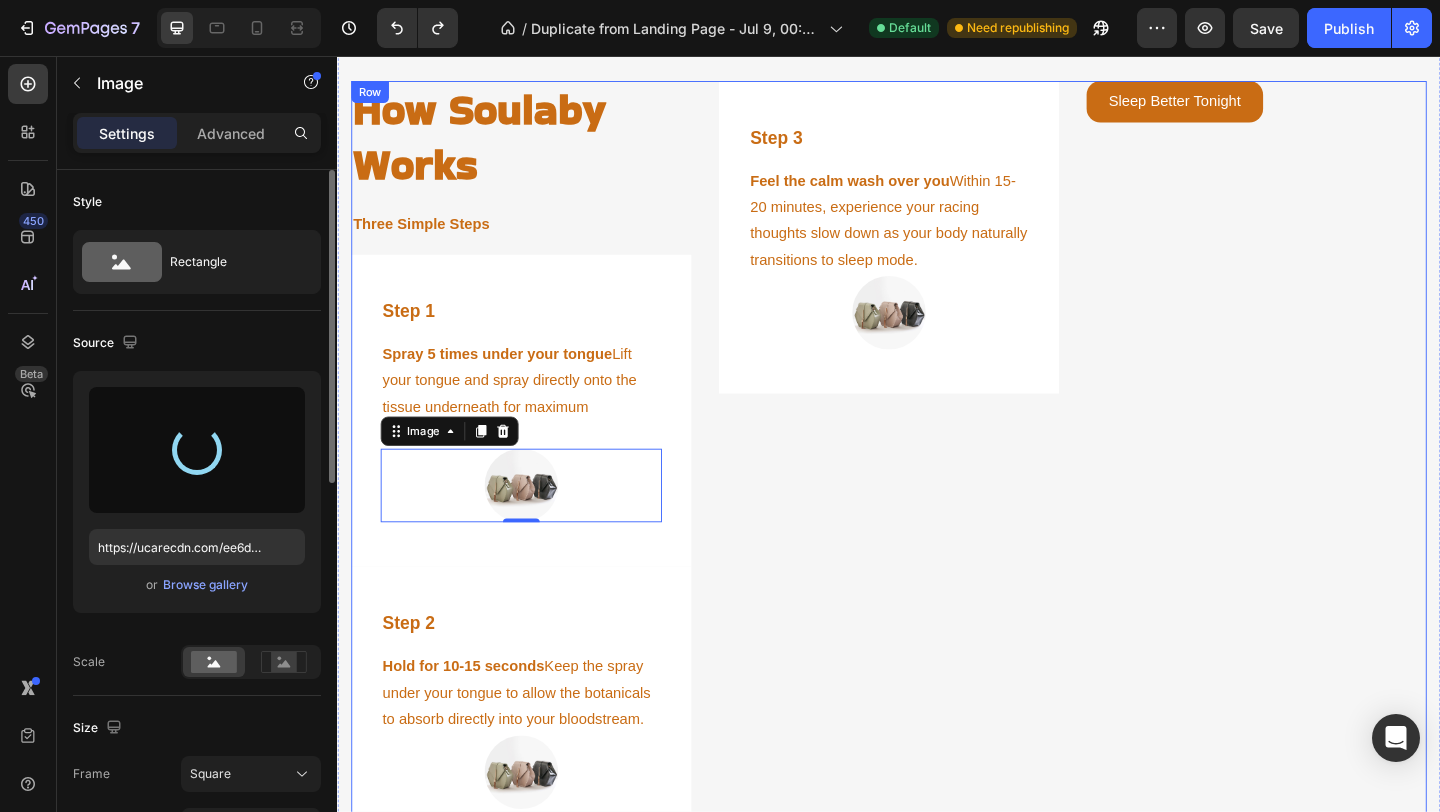 type on "https://cdn.shopify.com/s/files/1/0766/1266/5565/files/gempages_574492410030064752-f6b9df83-4827-43fa-abf0-7c0cb4c57d2a.png" 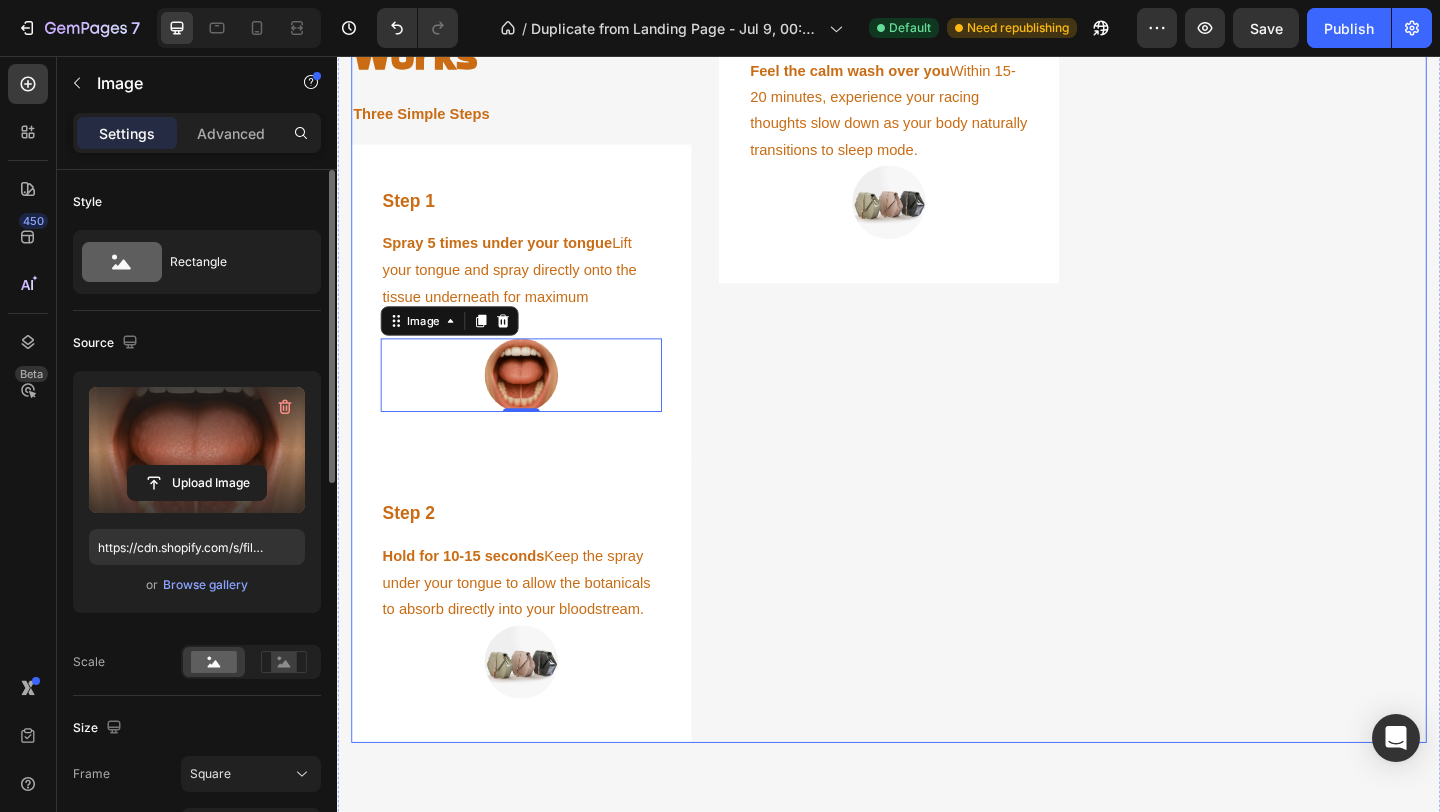scroll, scrollTop: 4401, scrollLeft: 0, axis: vertical 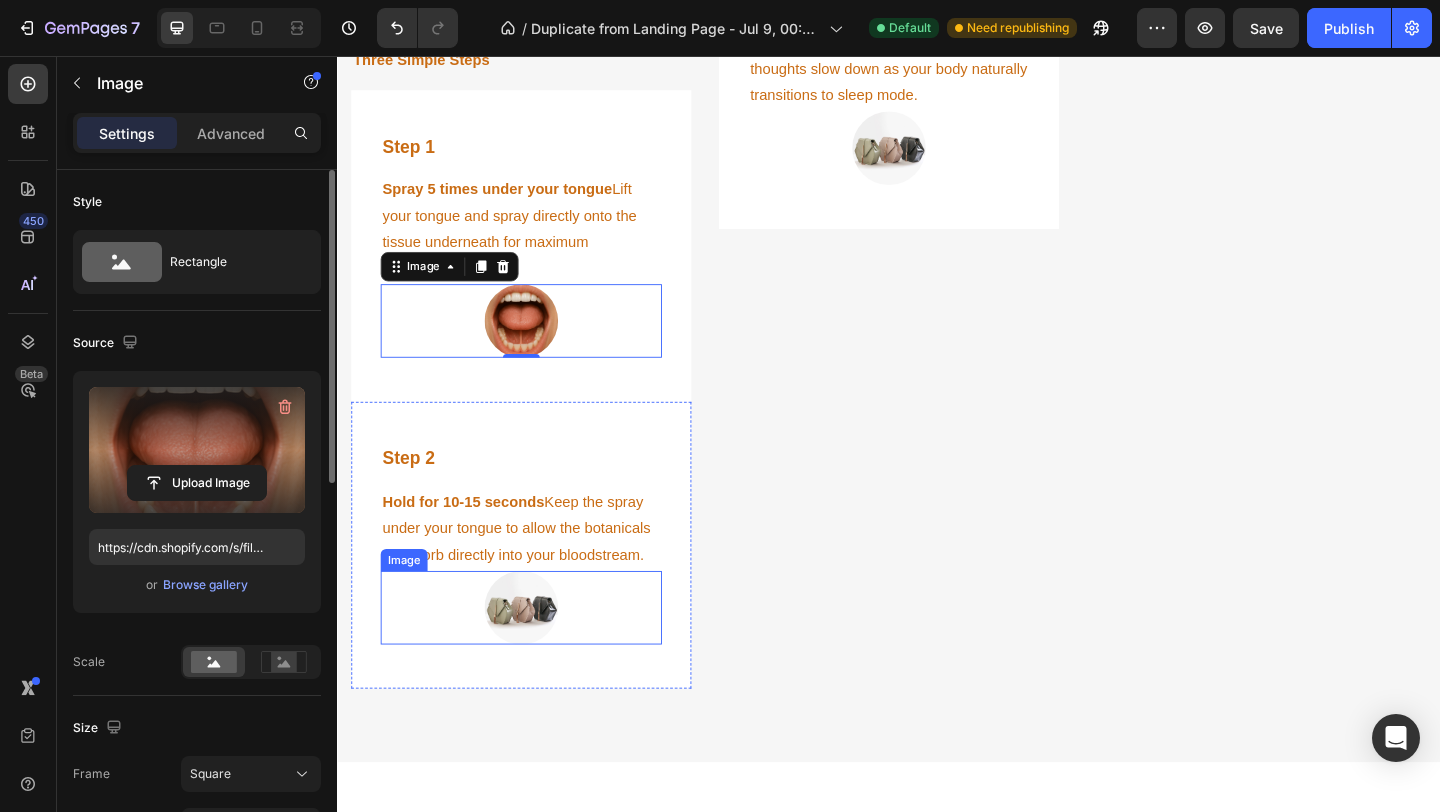click at bounding box center (537, 656) 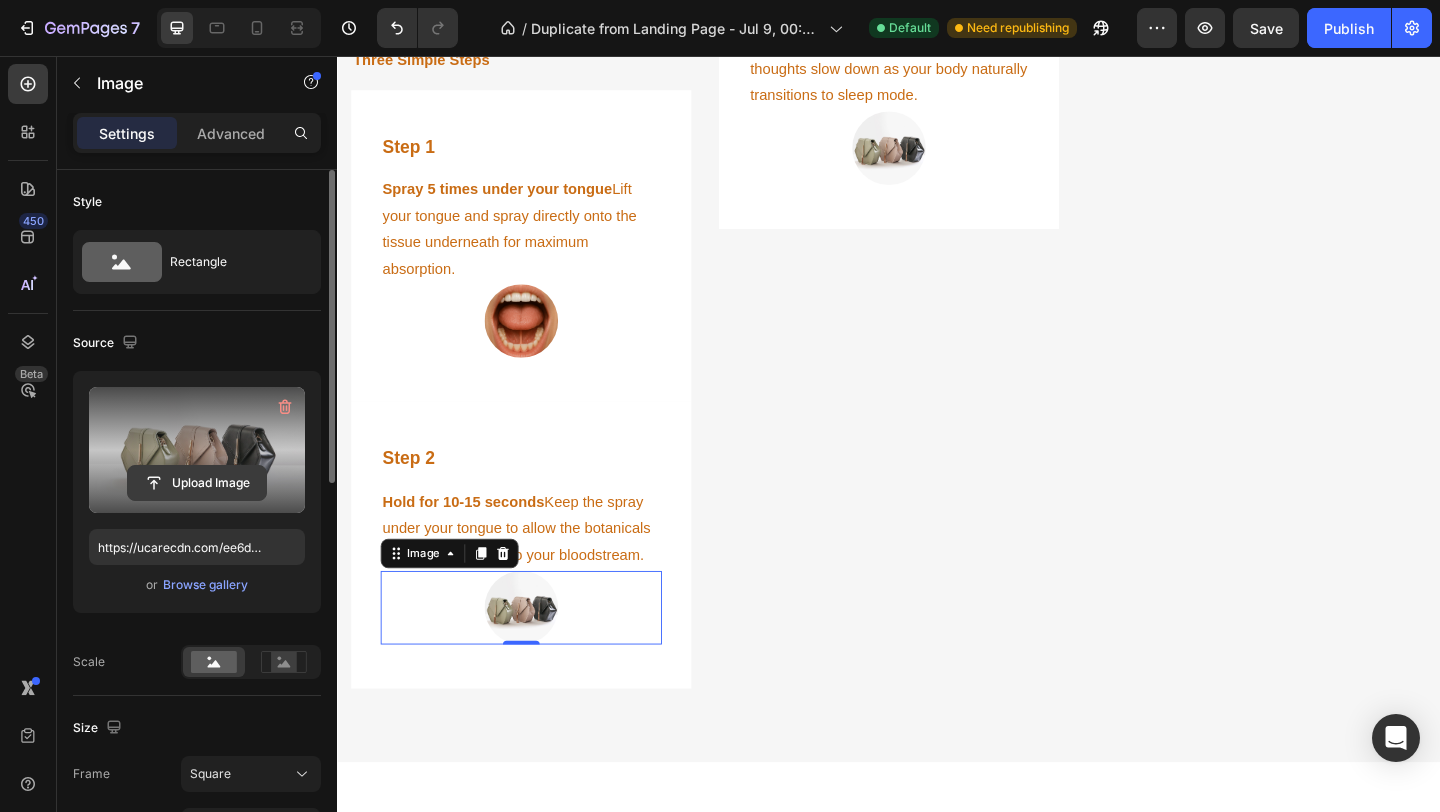 click 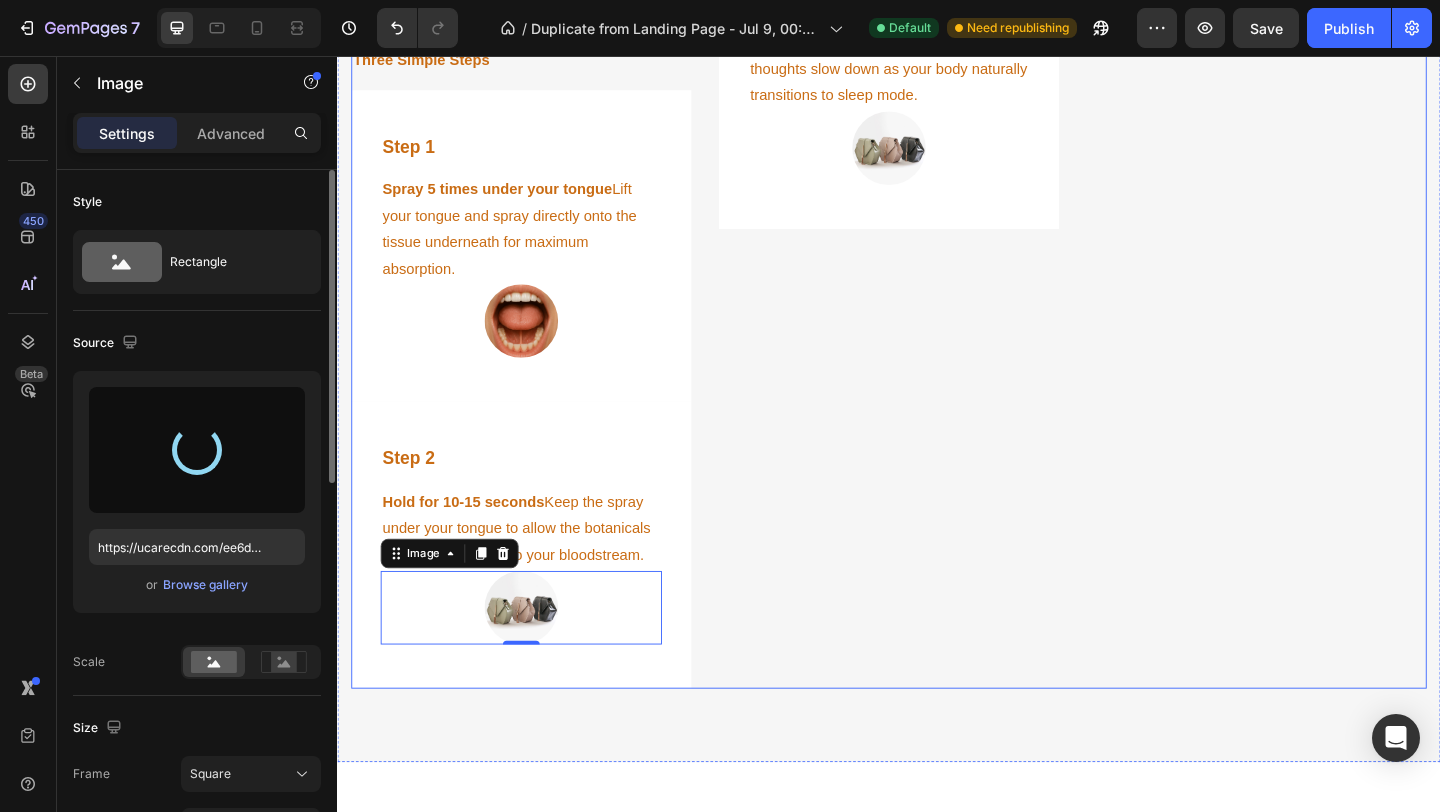 type on "https://cdn.shopify.com/s/files/1/0766/1266/5565/files/gempages_574492410030064752-08baab8c-e544-4220-86fb-8ed4bad9cdd2.png" 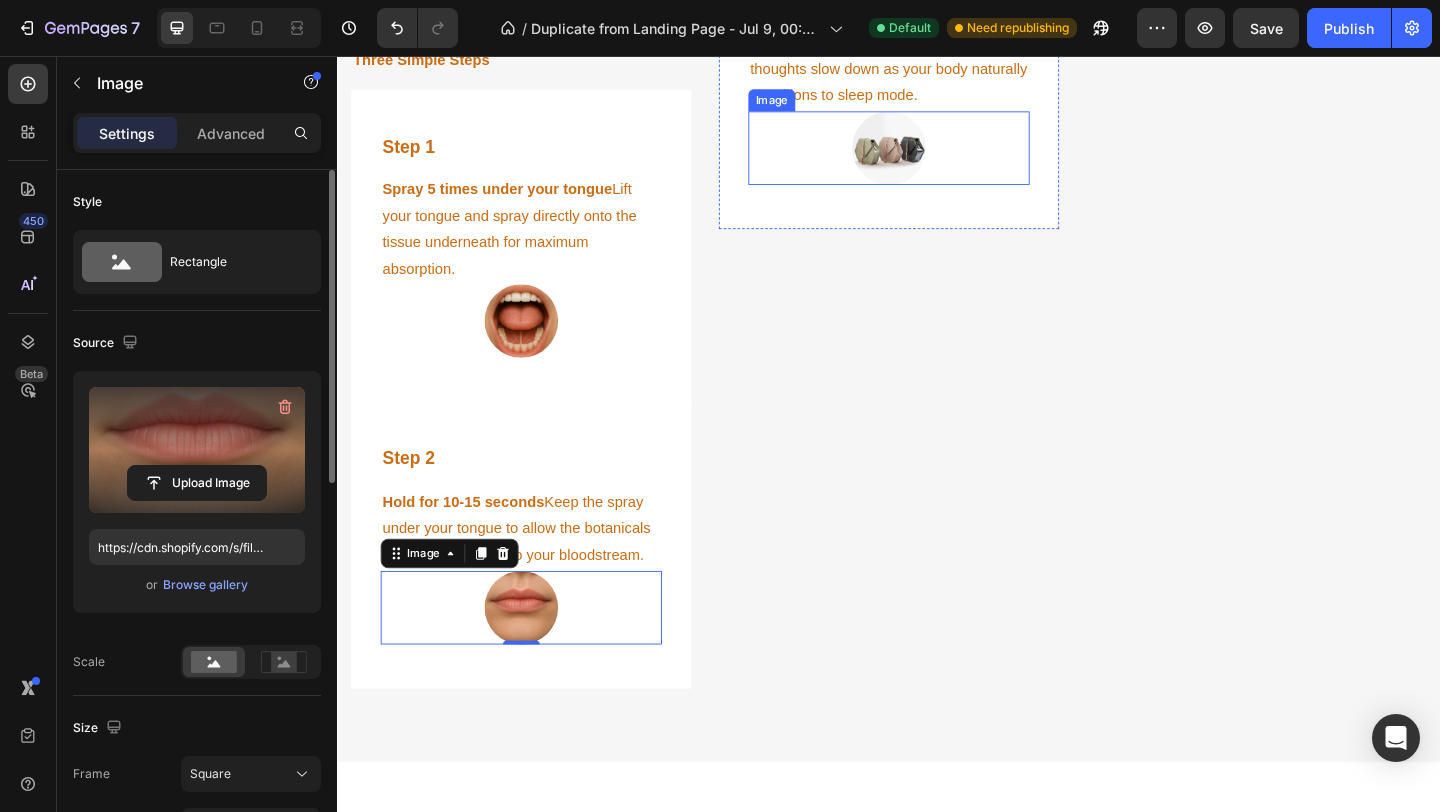 click at bounding box center [937, 156] 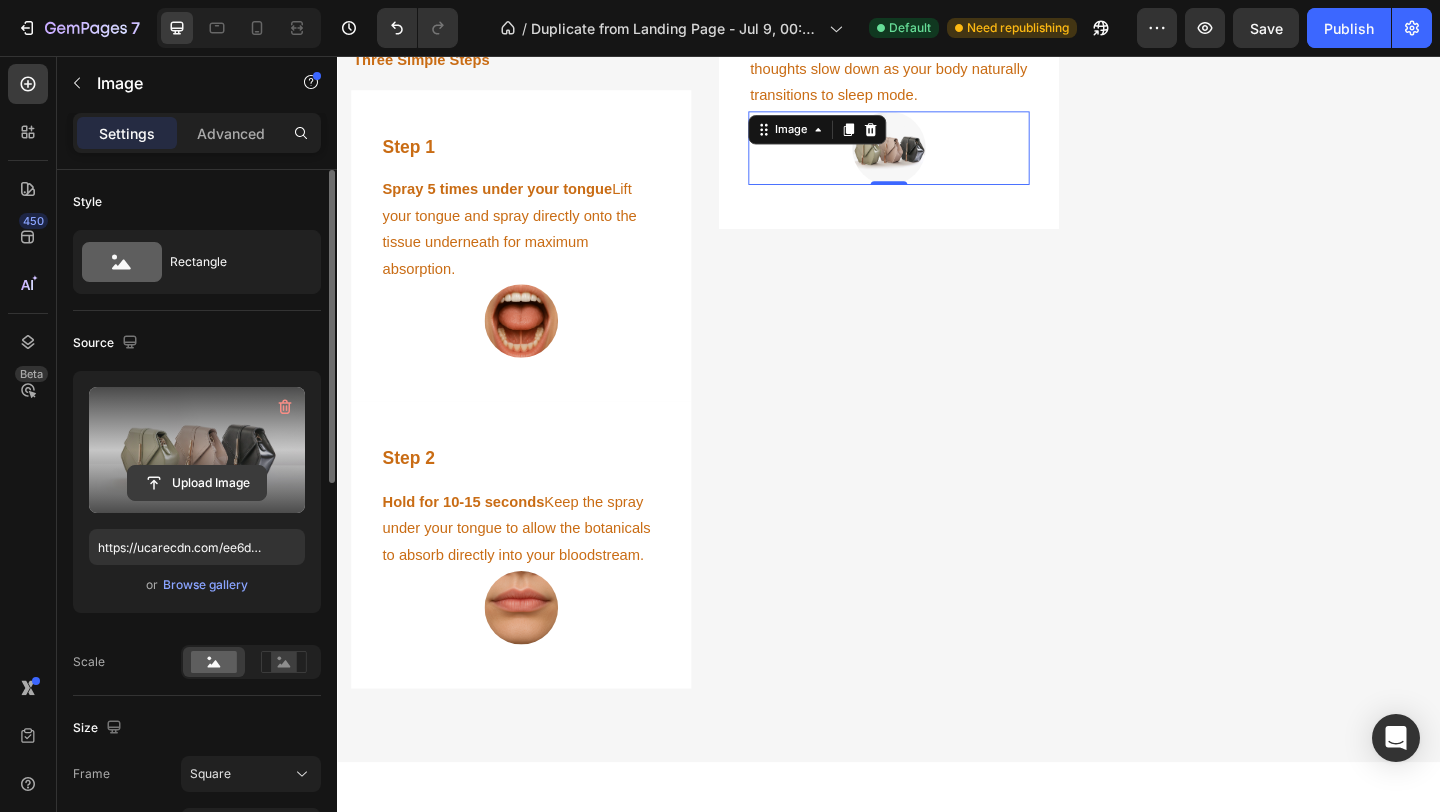 click 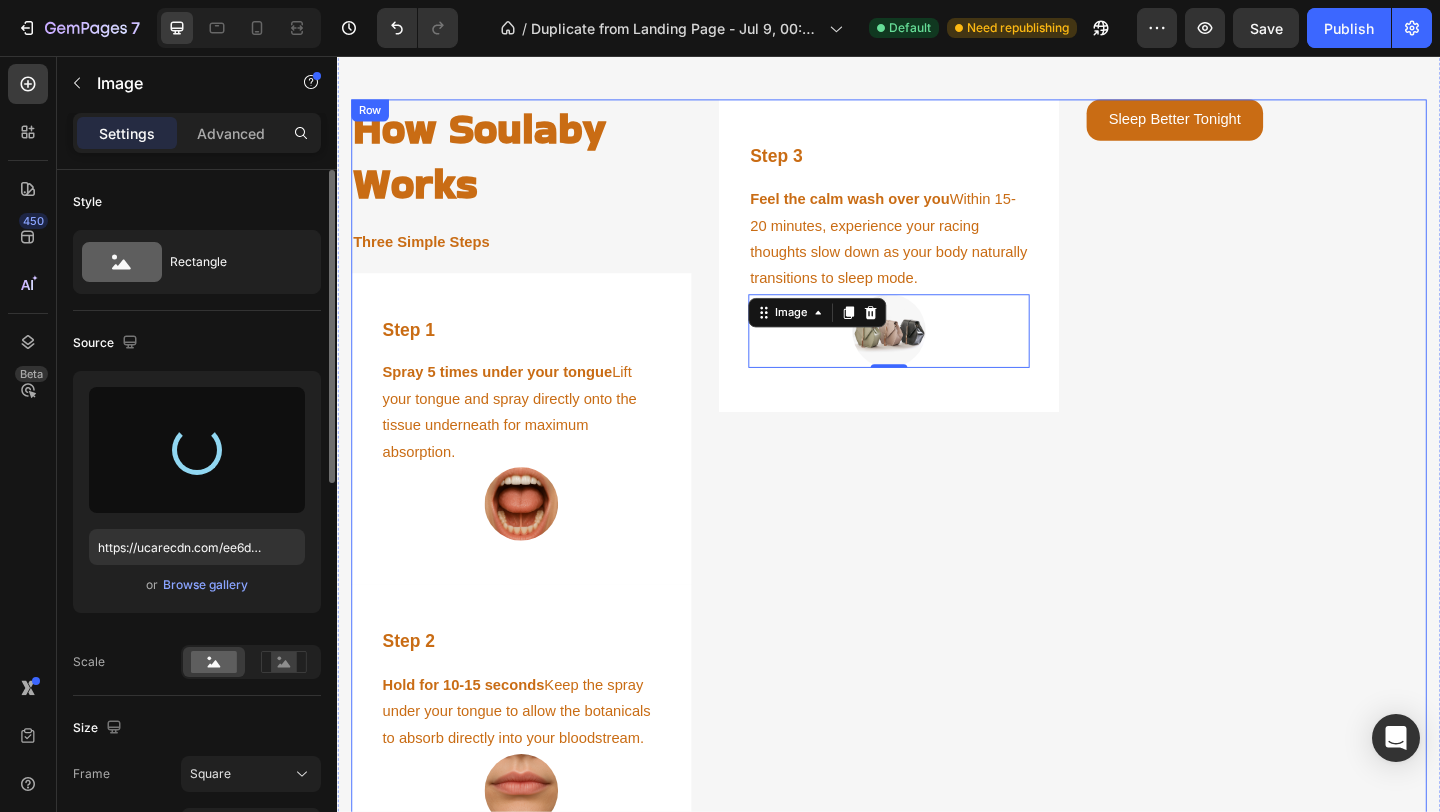 scroll, scrollTop: 4206, scrollLeft: 0, axis: vertical 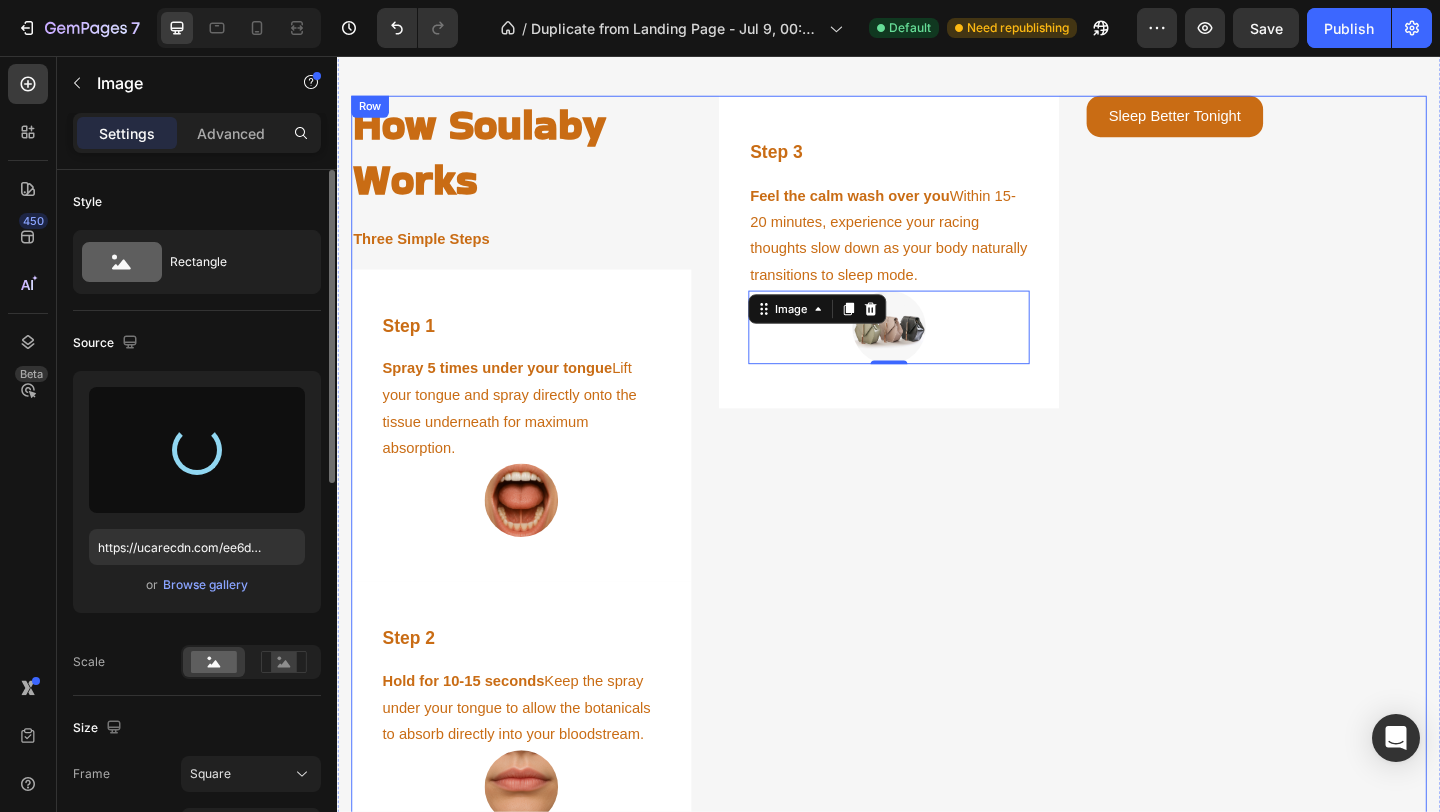 type on "https://cdn.shopify.com/s/files/1/0766/1266/5565/files/gempages_574492410030064752-ae3d3a9f-0e5b-47b7-8b03-0e6f8c9cab8c.png" 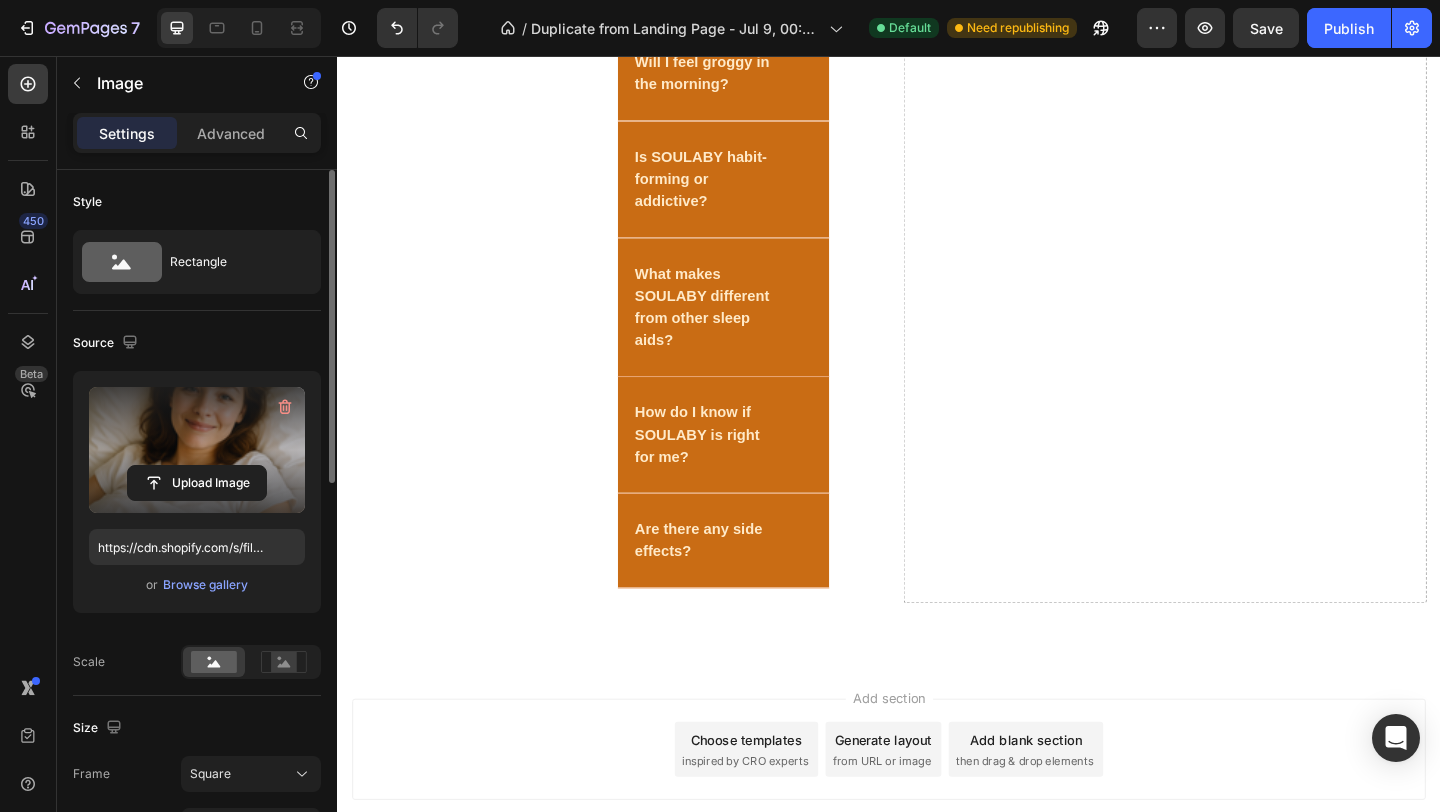 scroll, scrollTop: 6718, scrollLeft: 0, axis: vertical 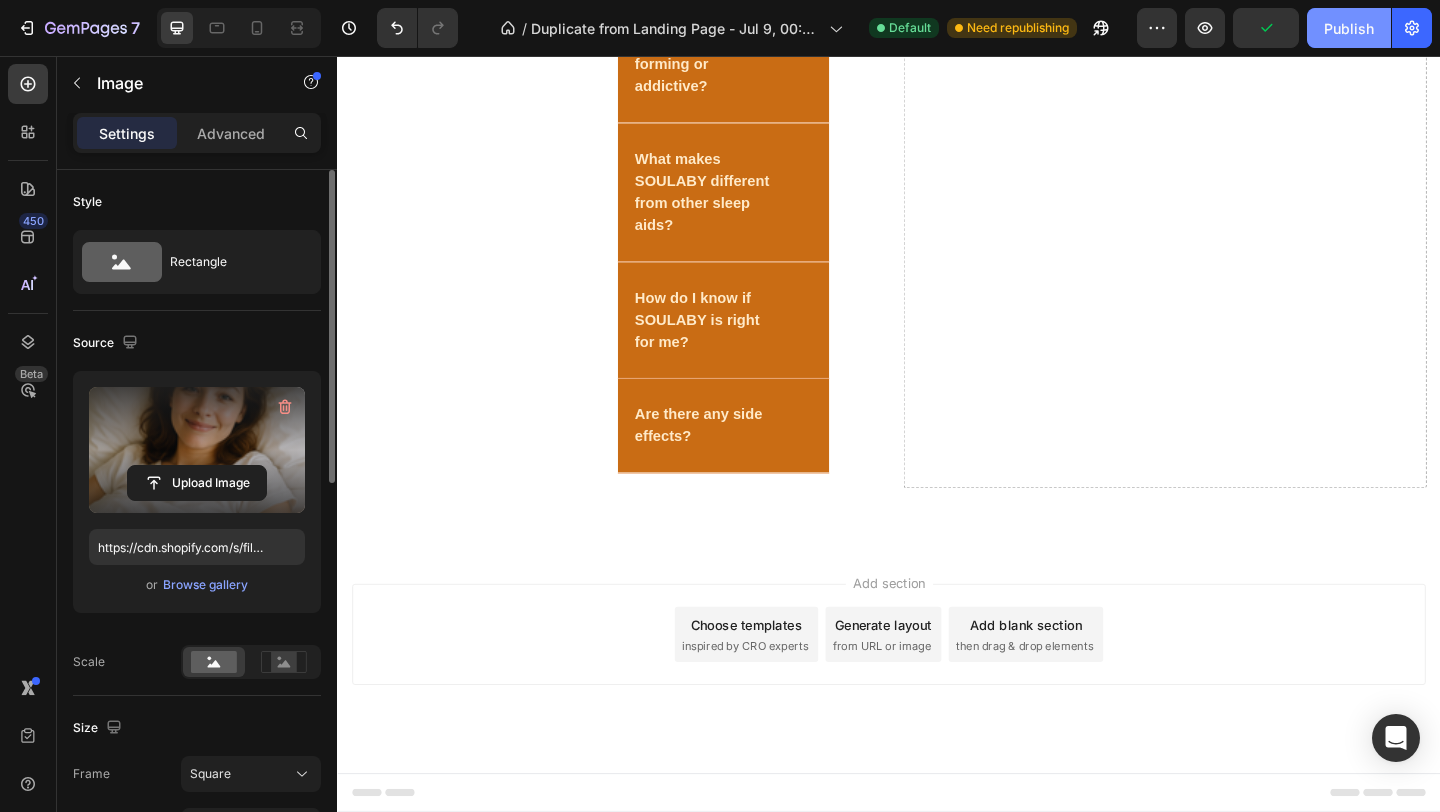 click on "Publish" 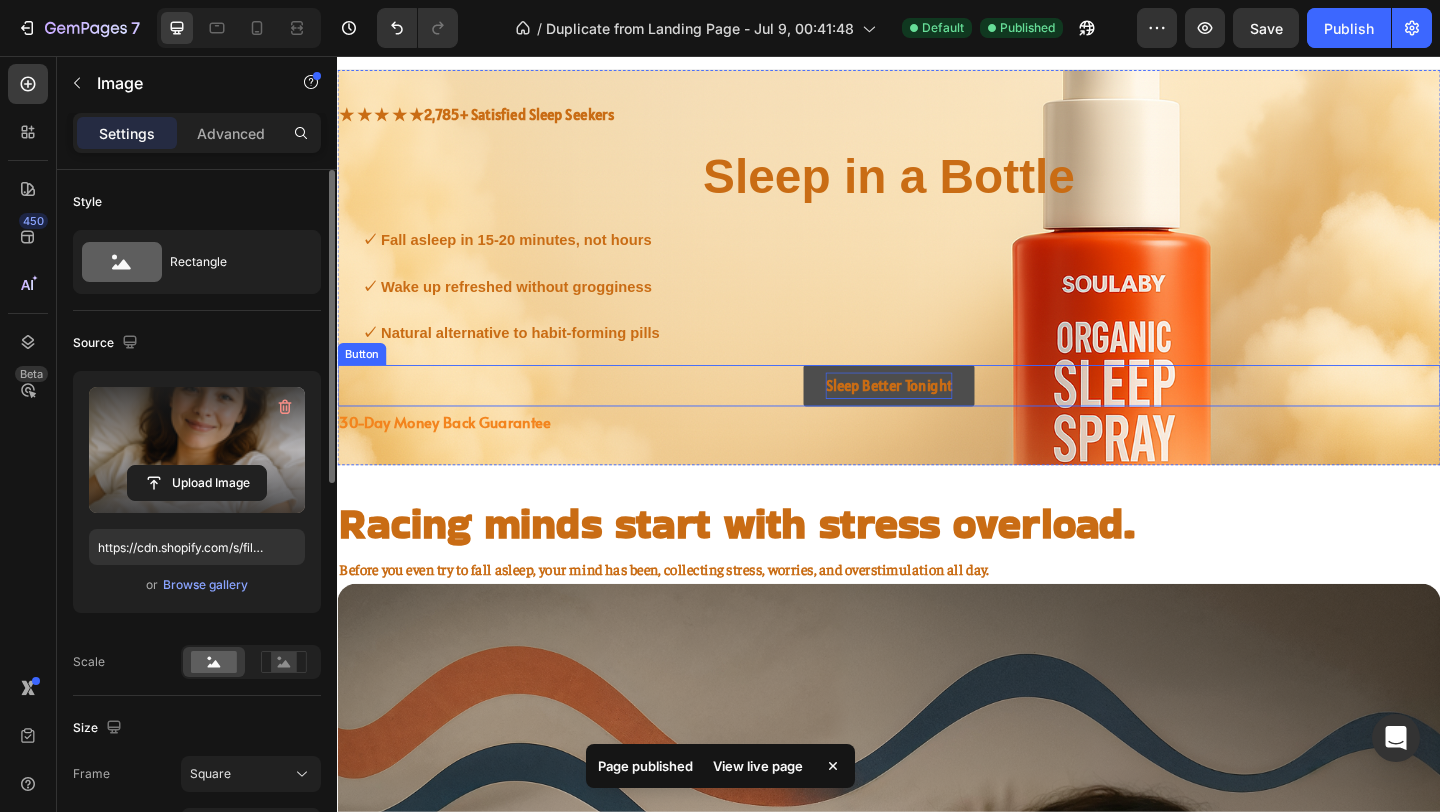 scroll, scrollTop: 0, scrollLeft: 0, axis: both 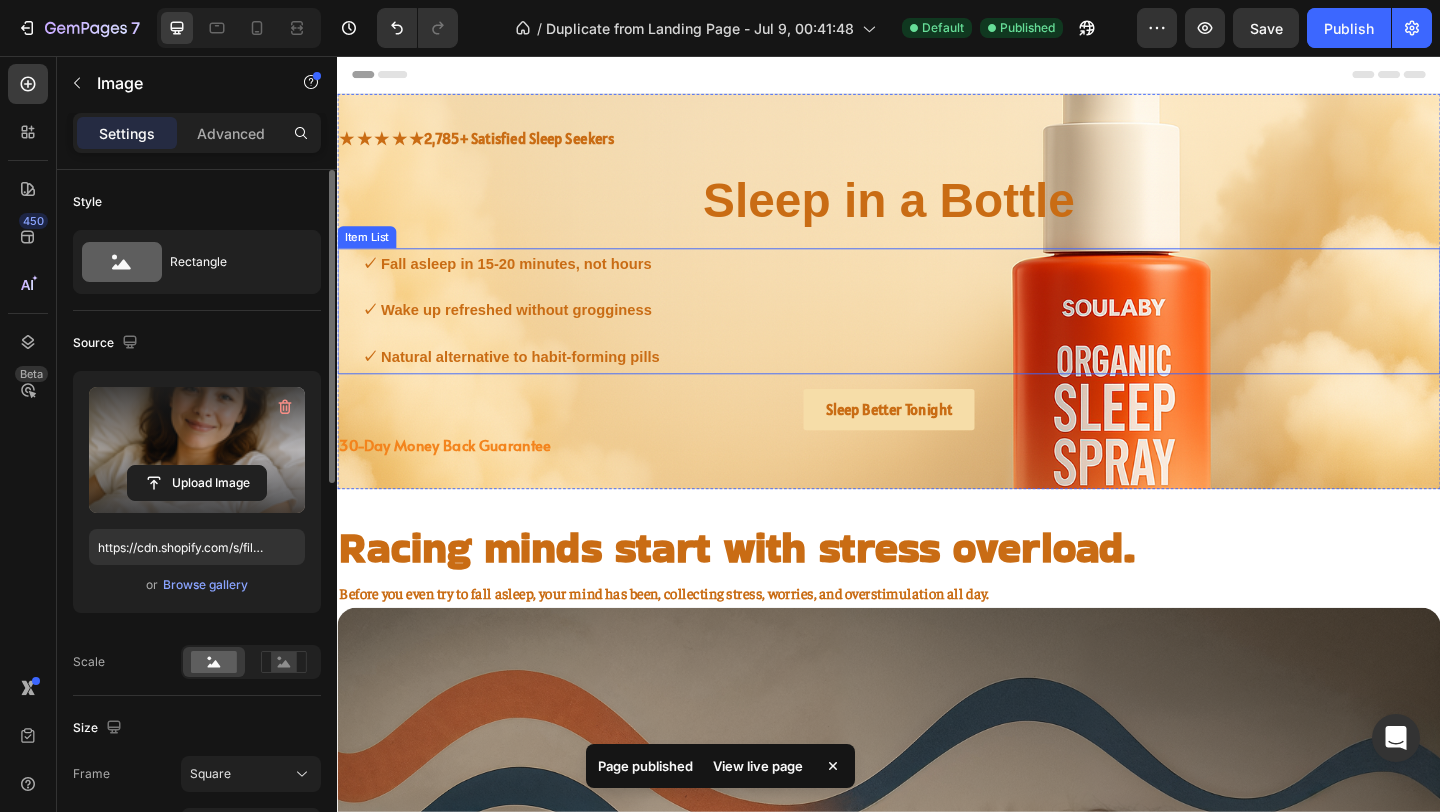 type 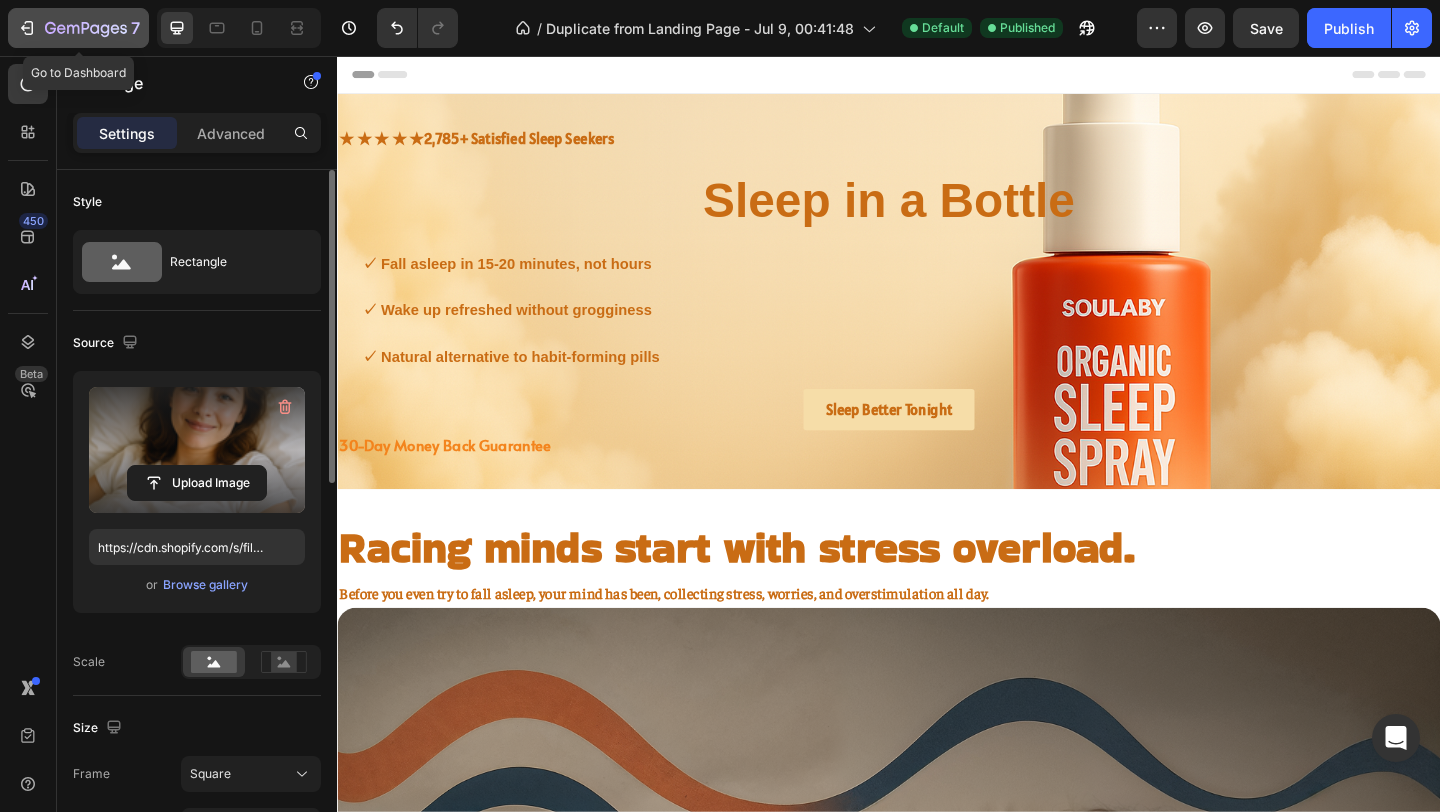 click on "7" 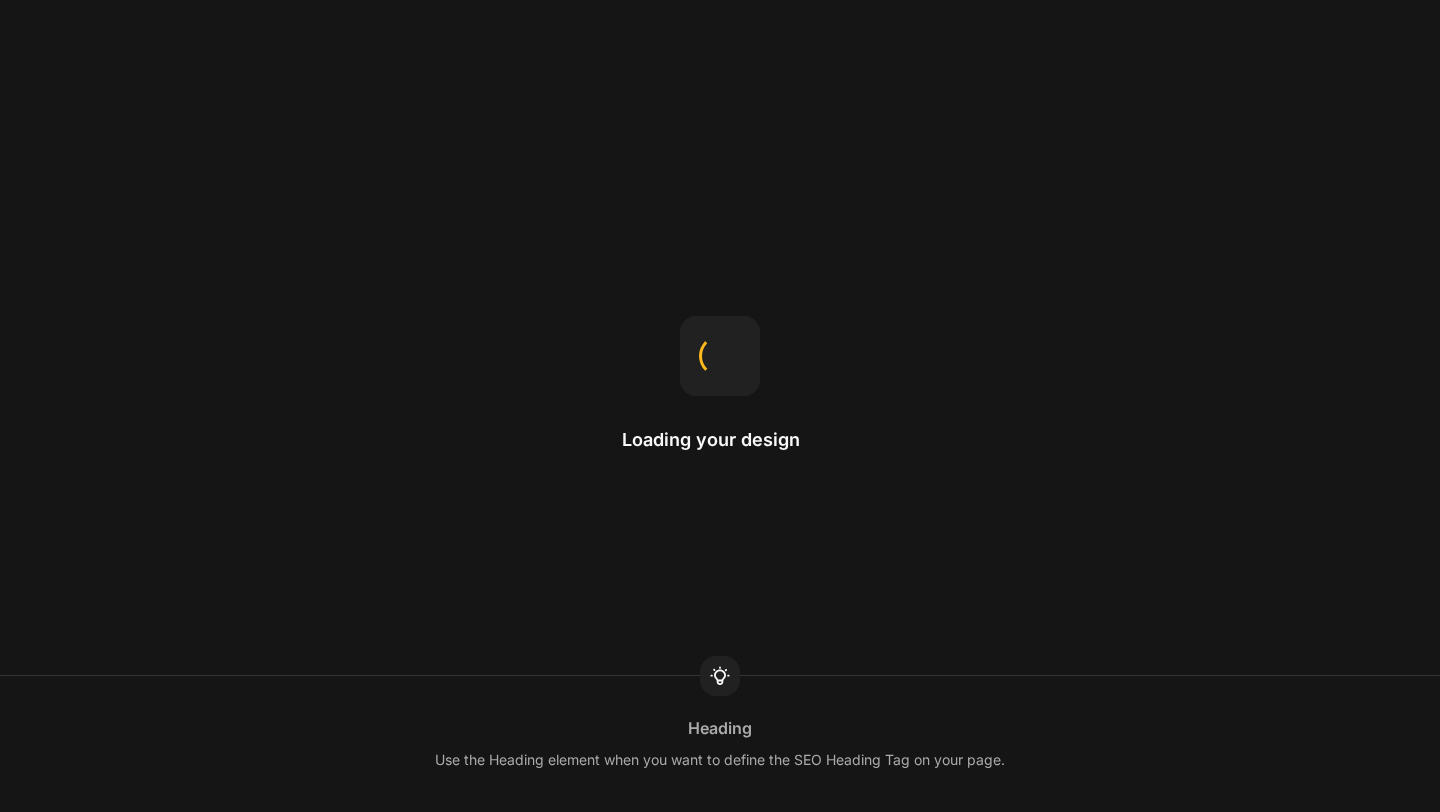 scroll, scrollTop: 0, scrollLeft: 0, axis: both 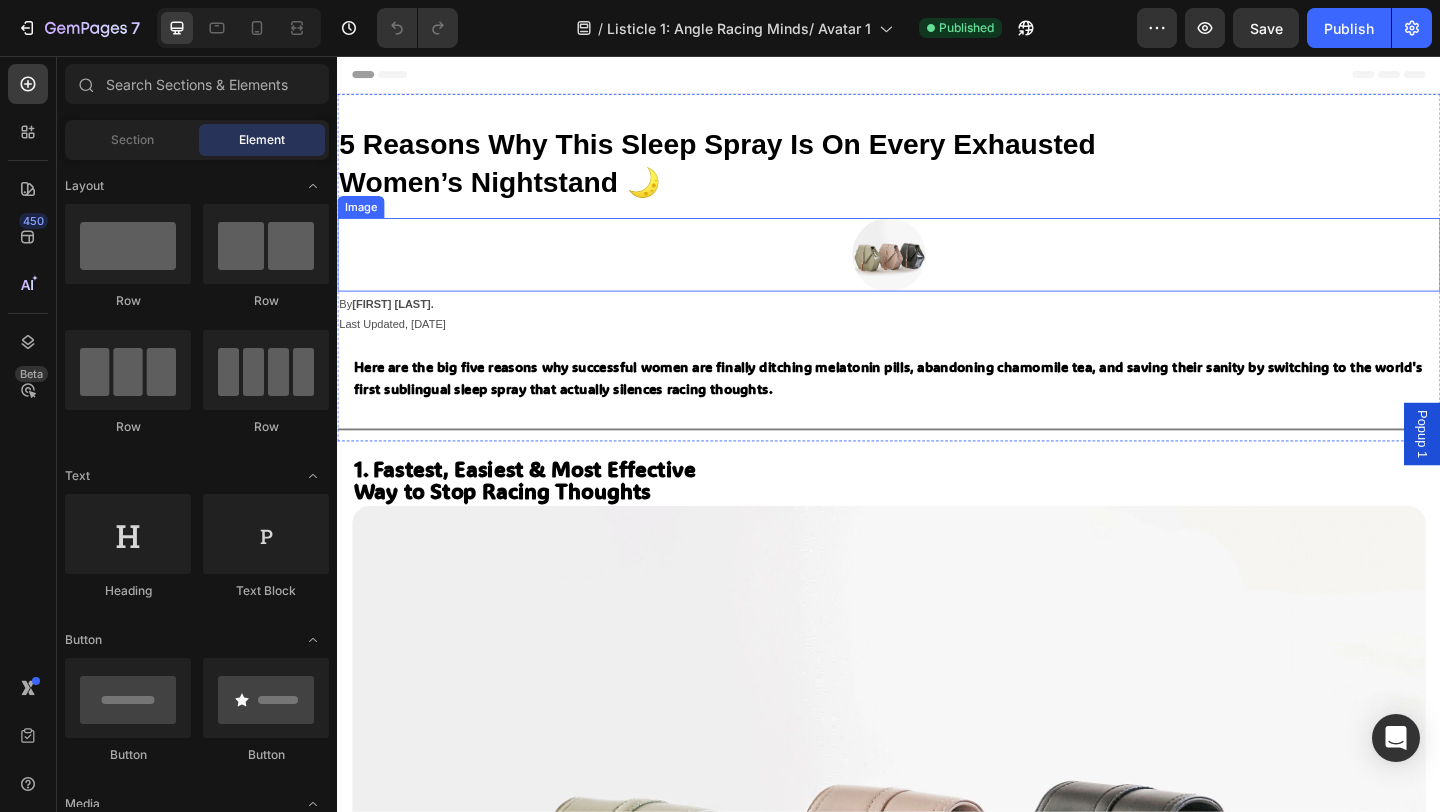 click at bounding box center (937, 272) 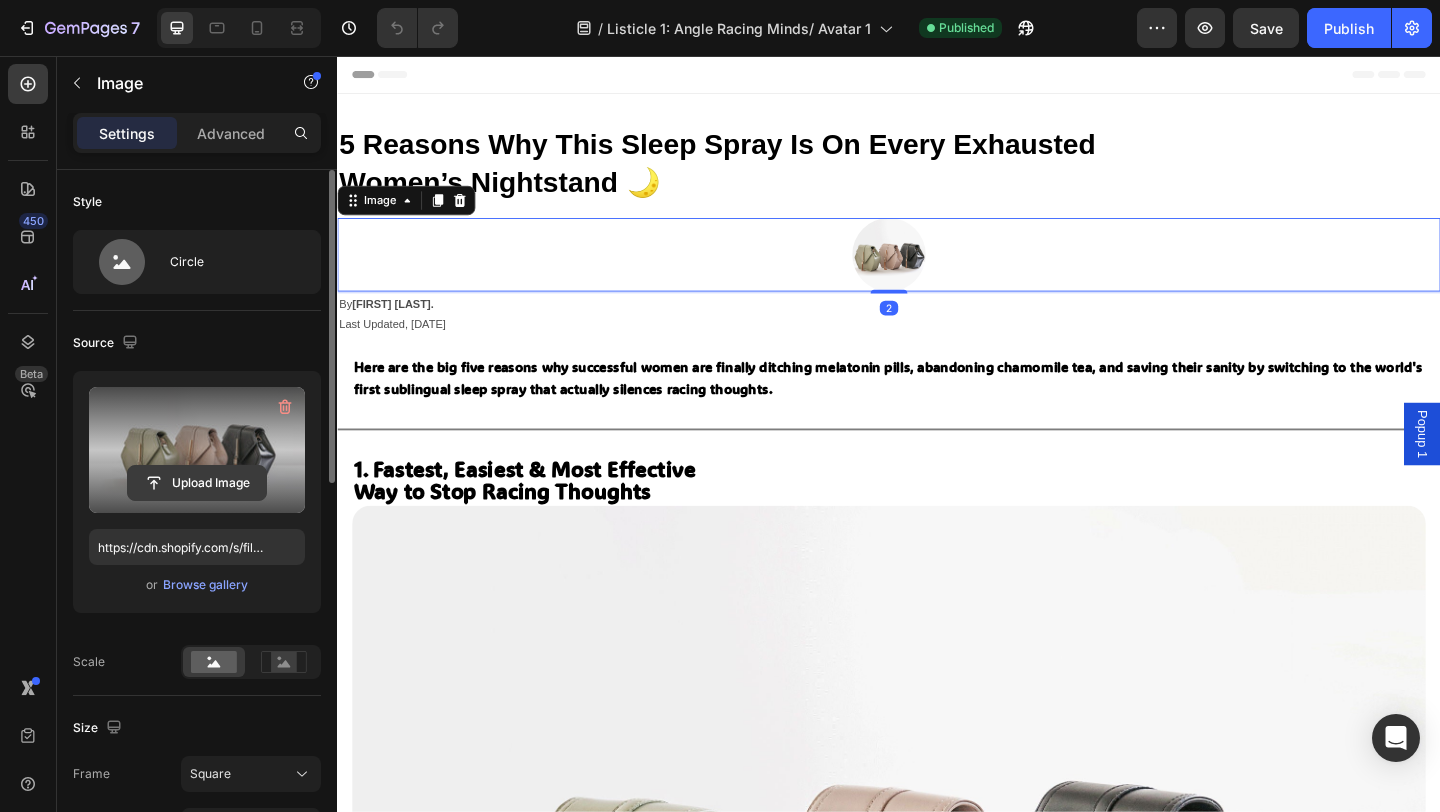click 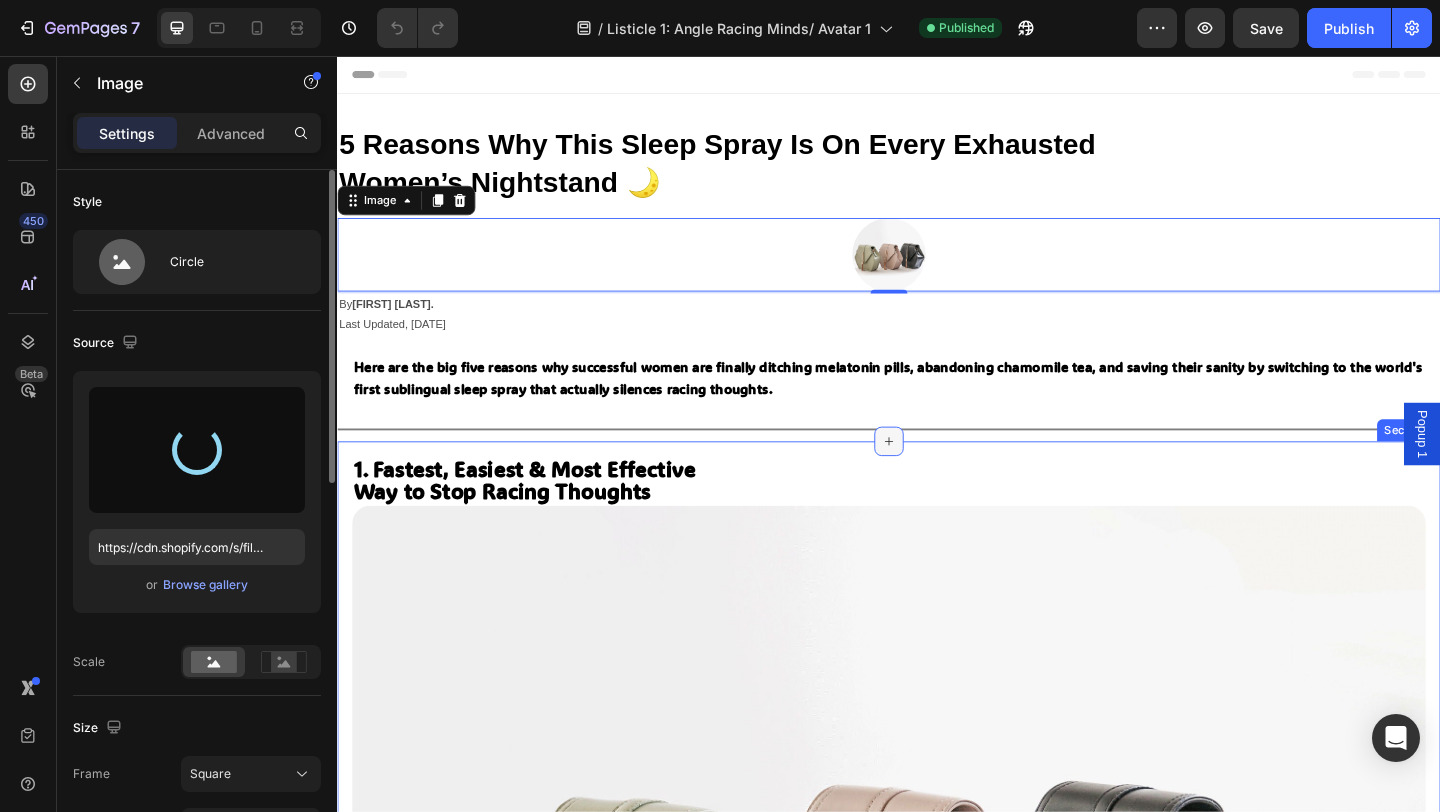 type on "https://cdn.shopify.com/s/files/1/0766/1266/5565/files/gempages_574492410030064752-9b08636a-e839-4264-9184-30f130f4e80f.jpg" 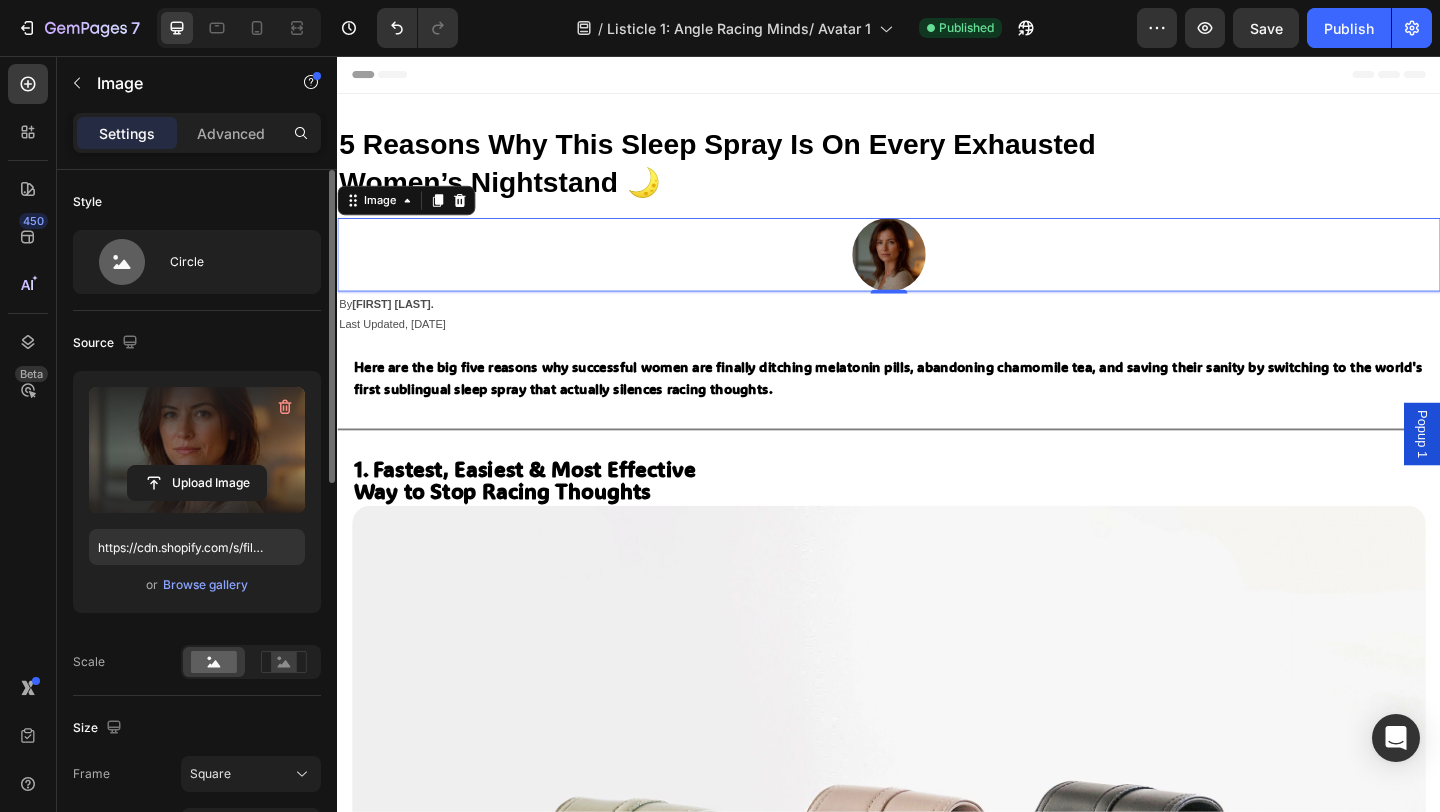 click at bounding box center (937, 272) 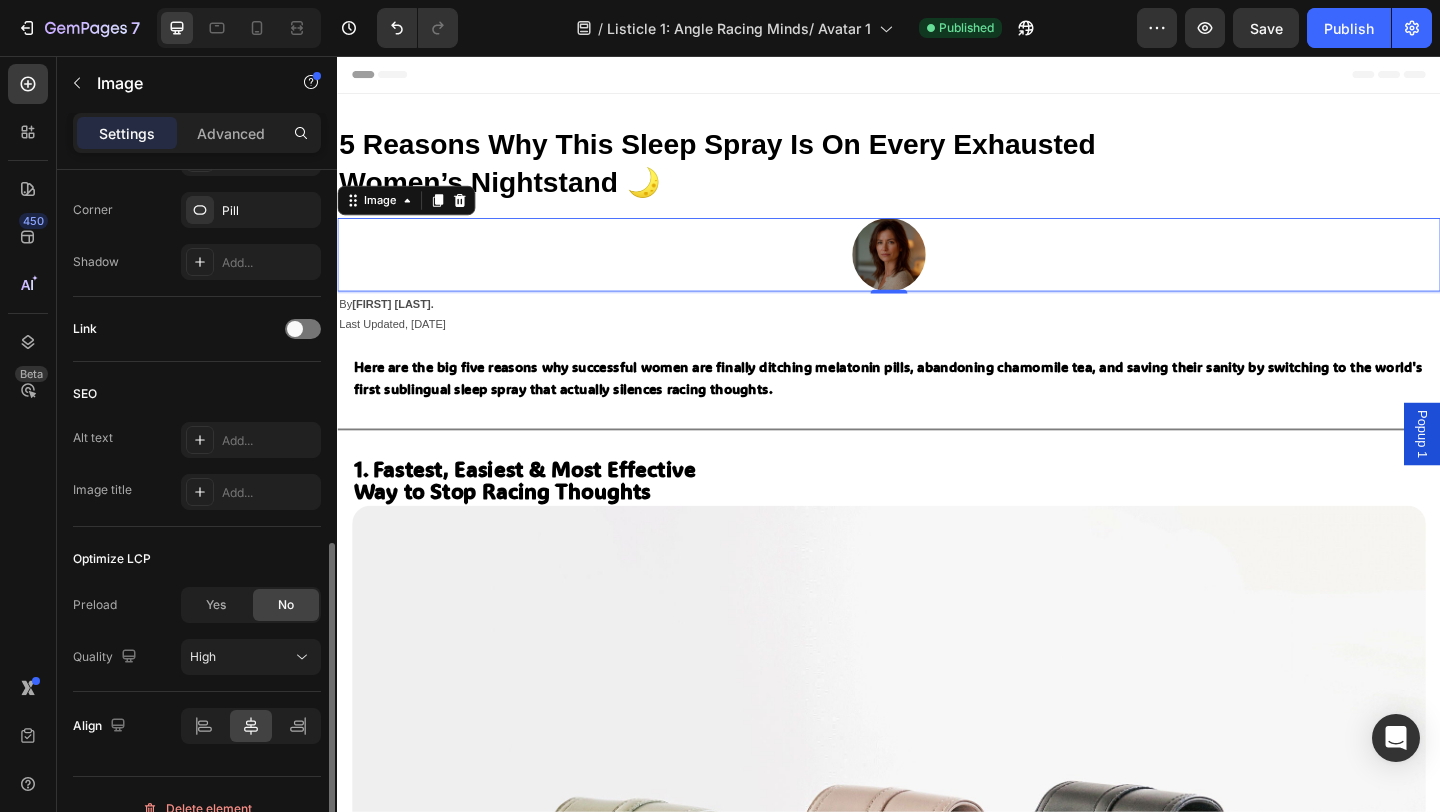 scroll, scrollTop: 861, scrollLeft: 0, axis: vertical 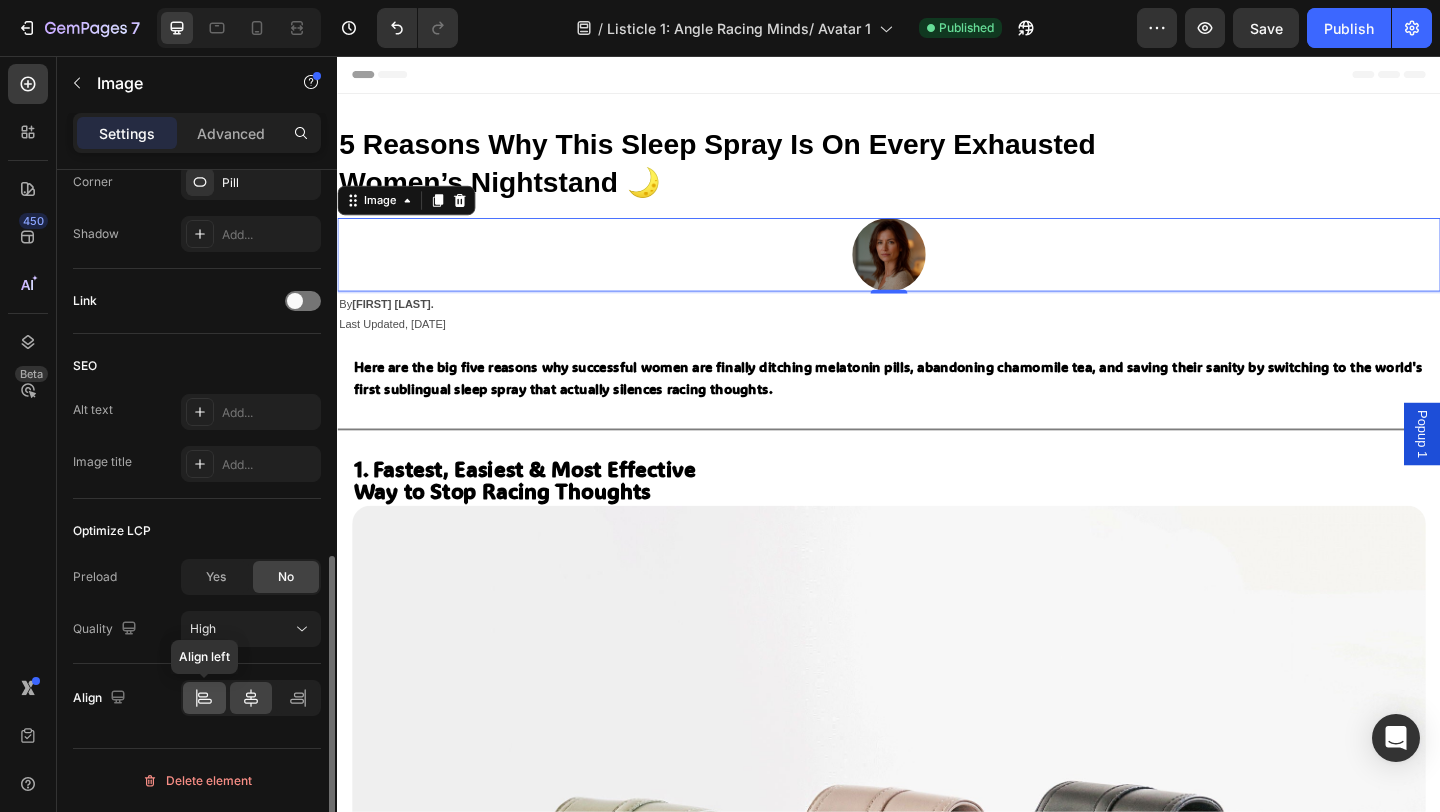 click 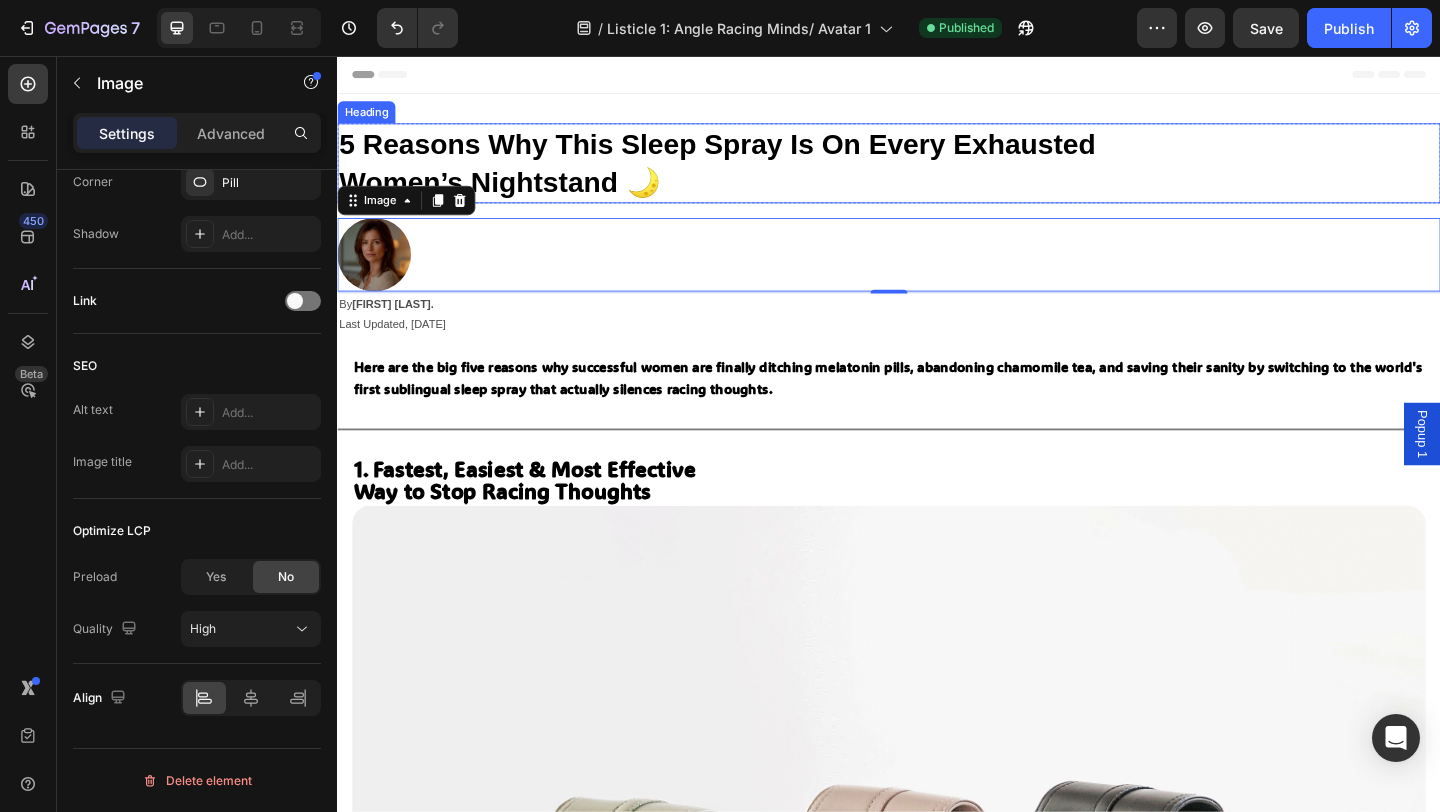 click on "Women’s Nightstand 🌙" at bounding box center [514, 193] 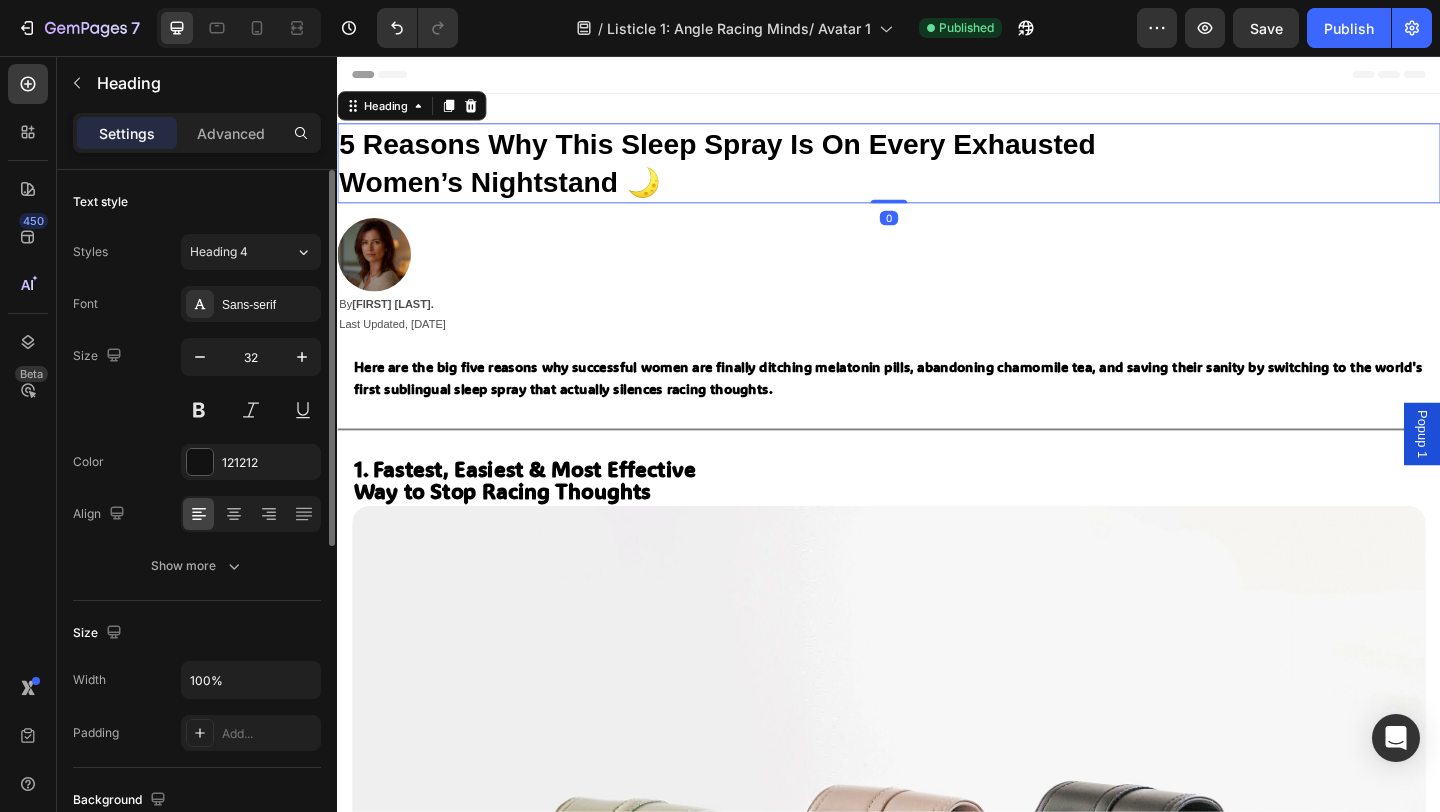 scroll, scrollTop: 0, scrollLeft: 0, axis: both 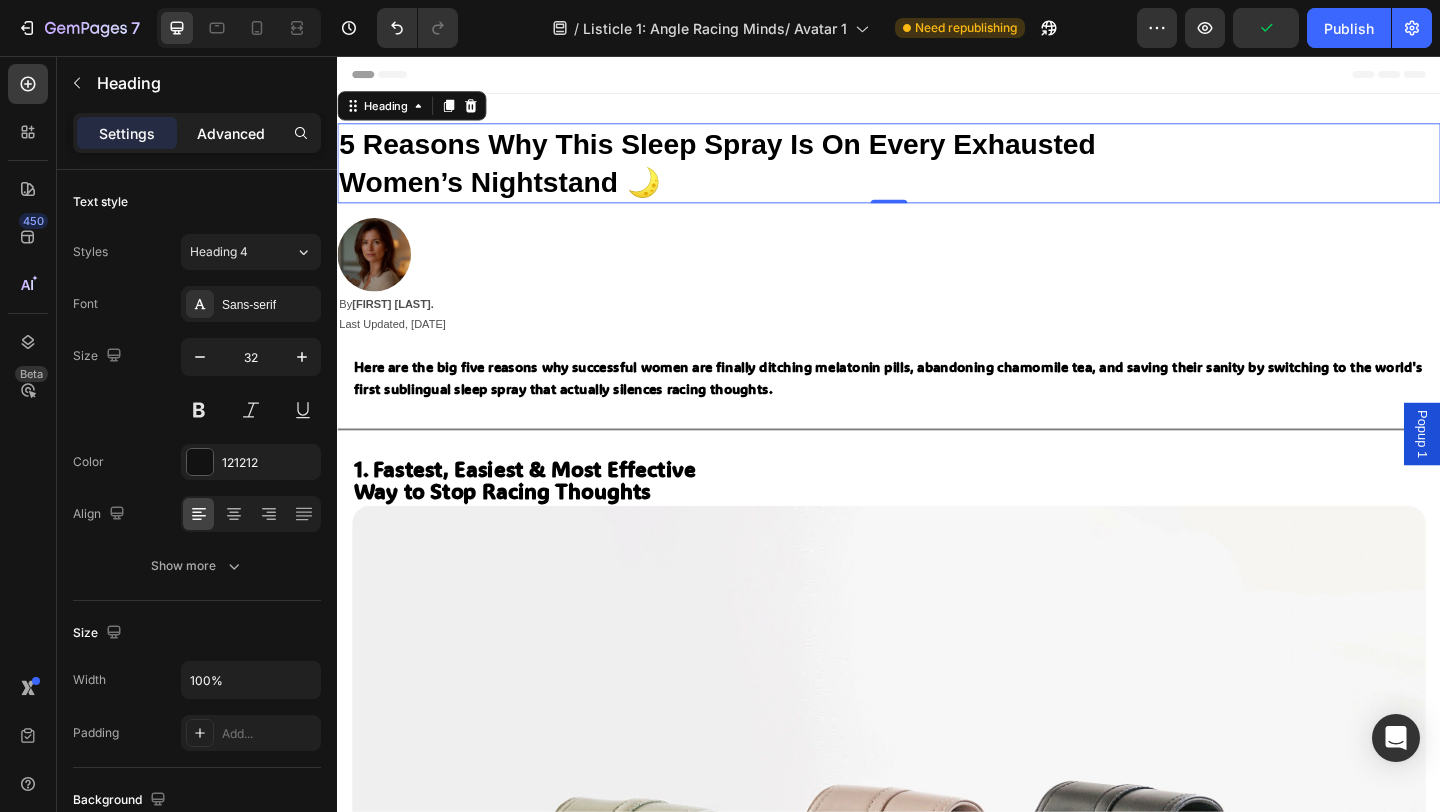 click on "Advanced" at bounding box center [231, 133] 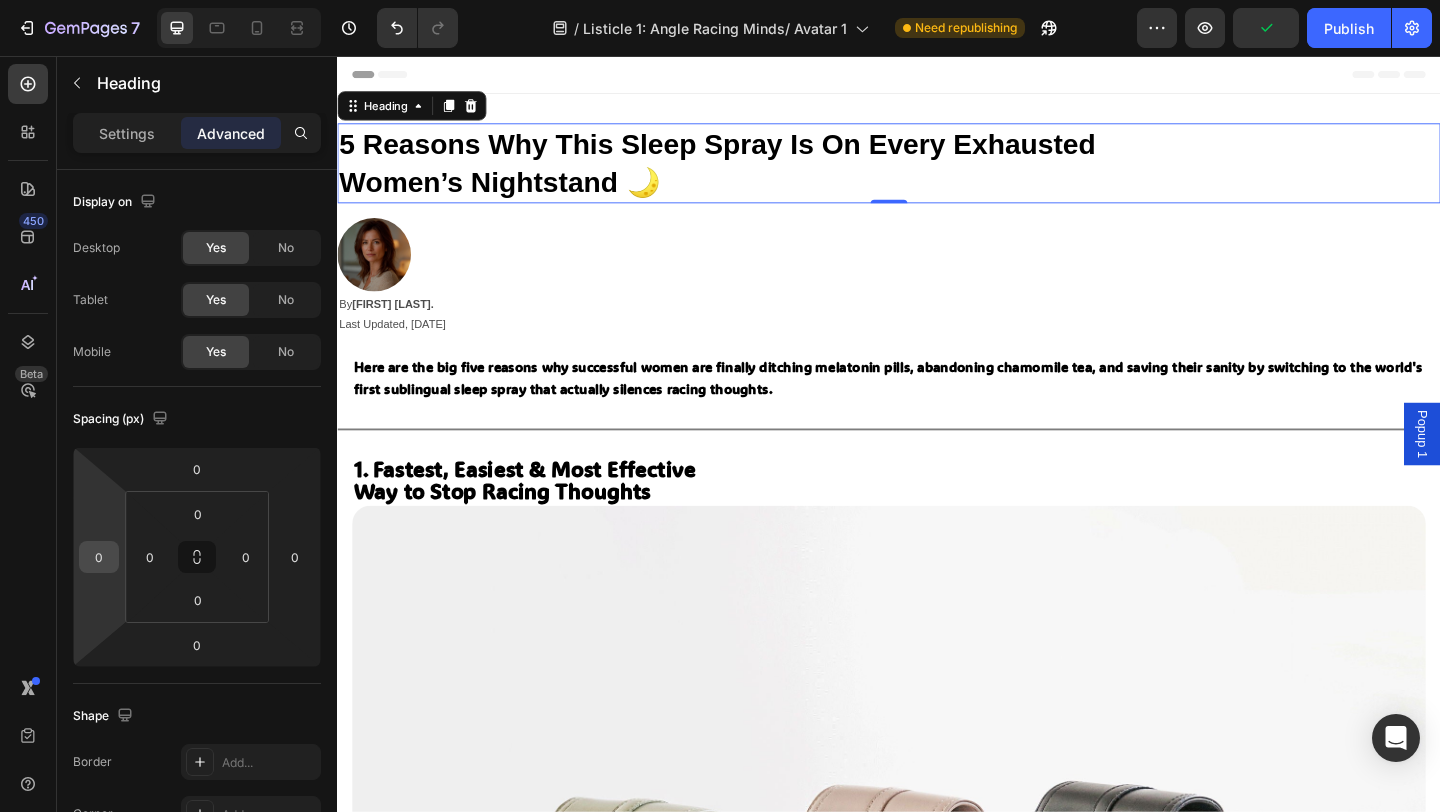 click on "0" at bounding box center (99, 557) 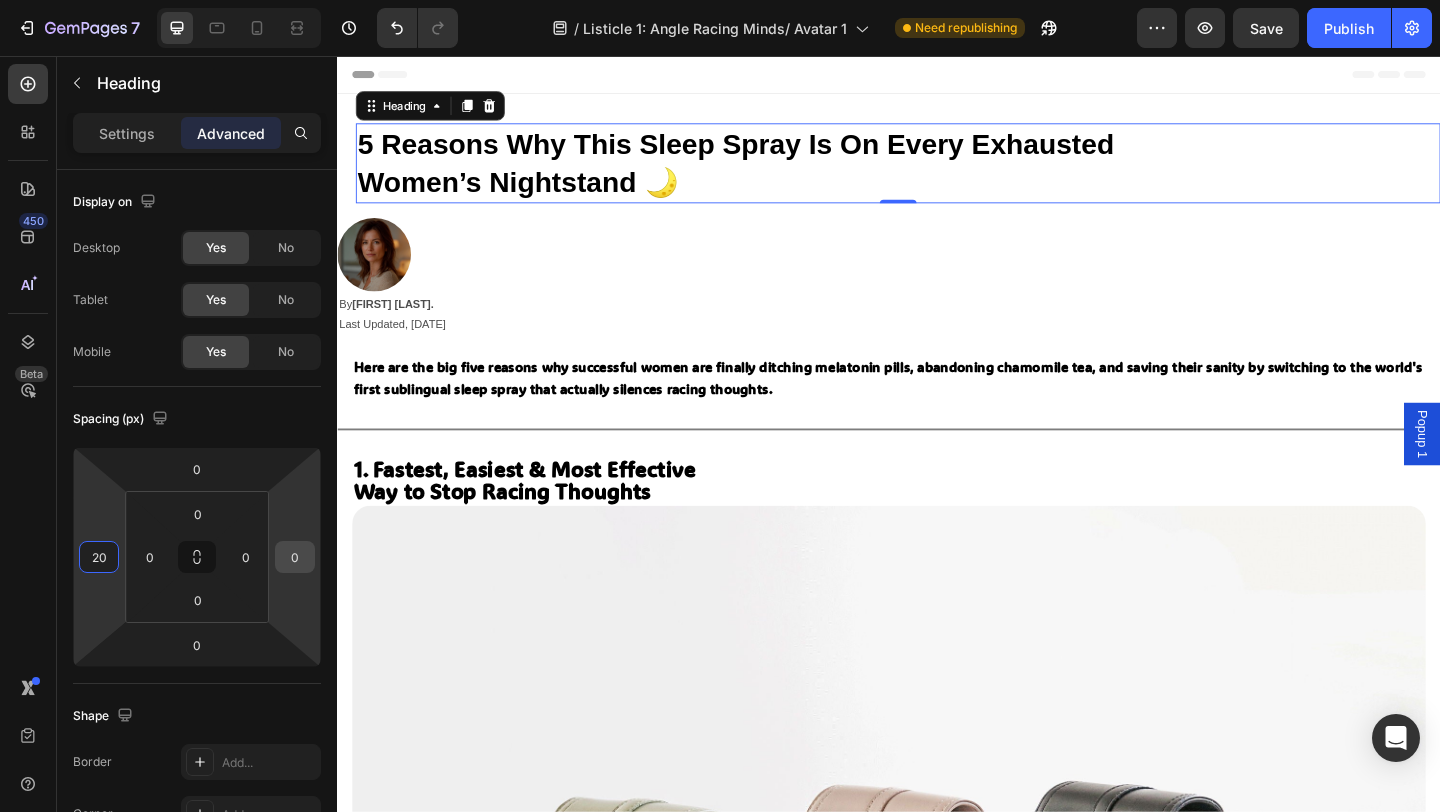 type on "20" 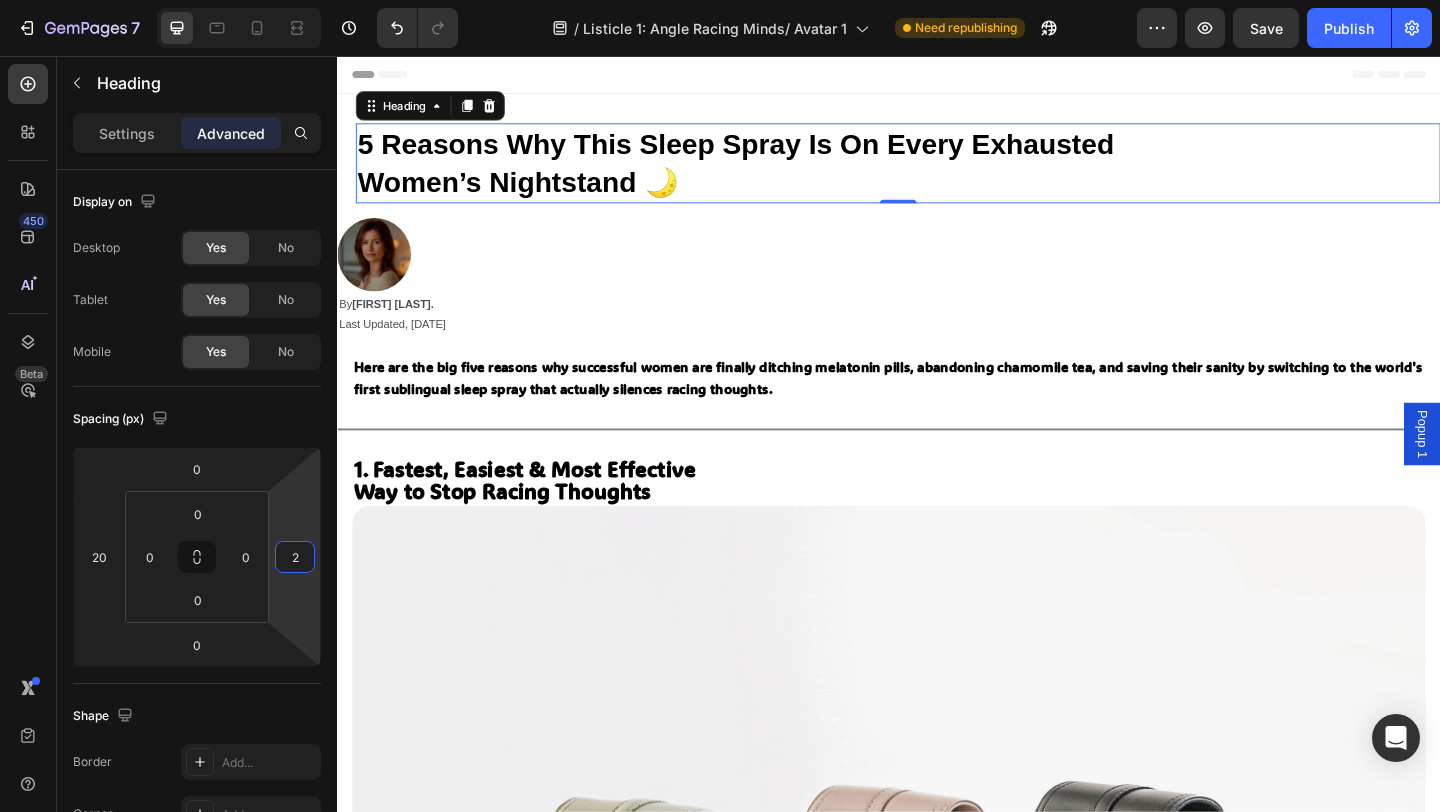 type on "20" 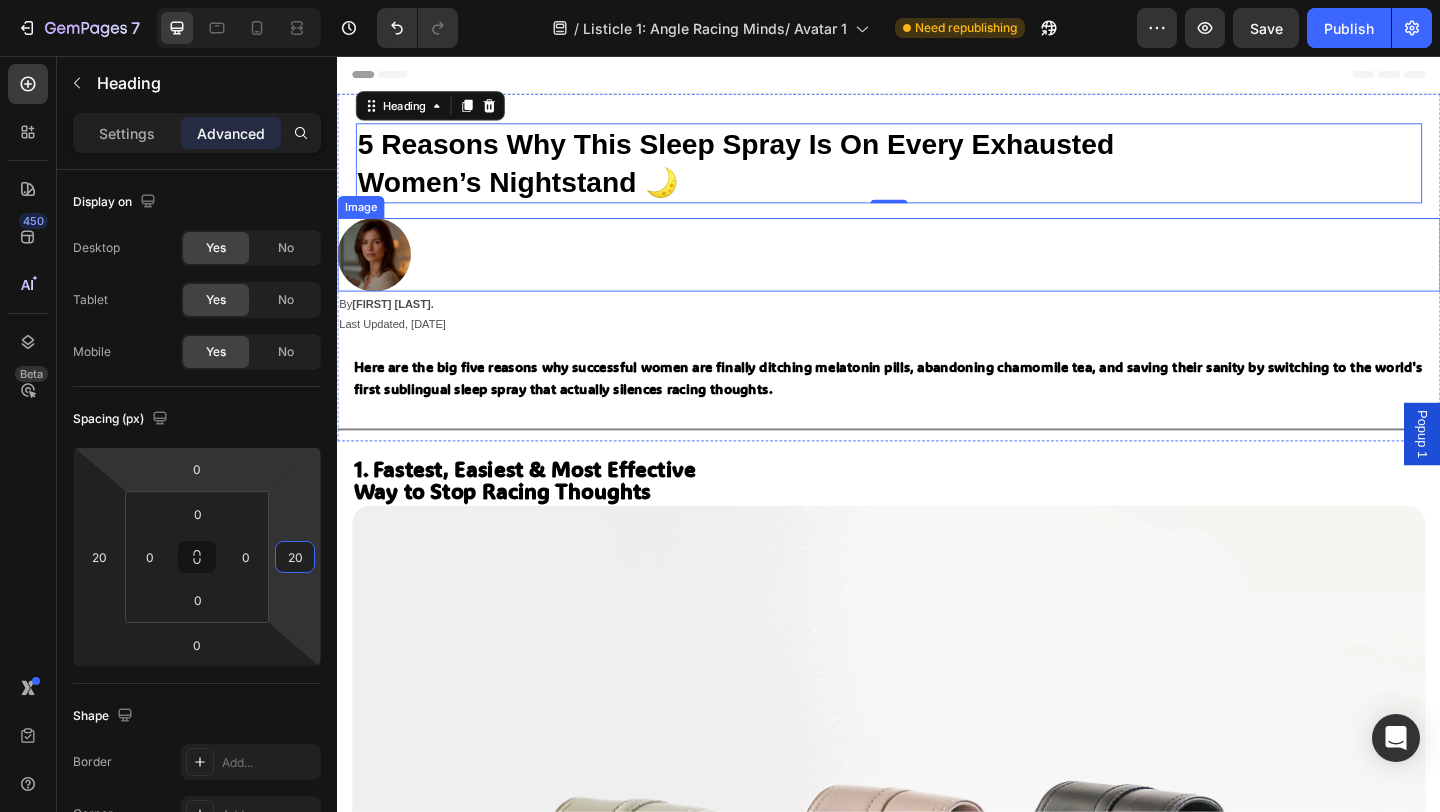 click at bounding box center [937, 272] 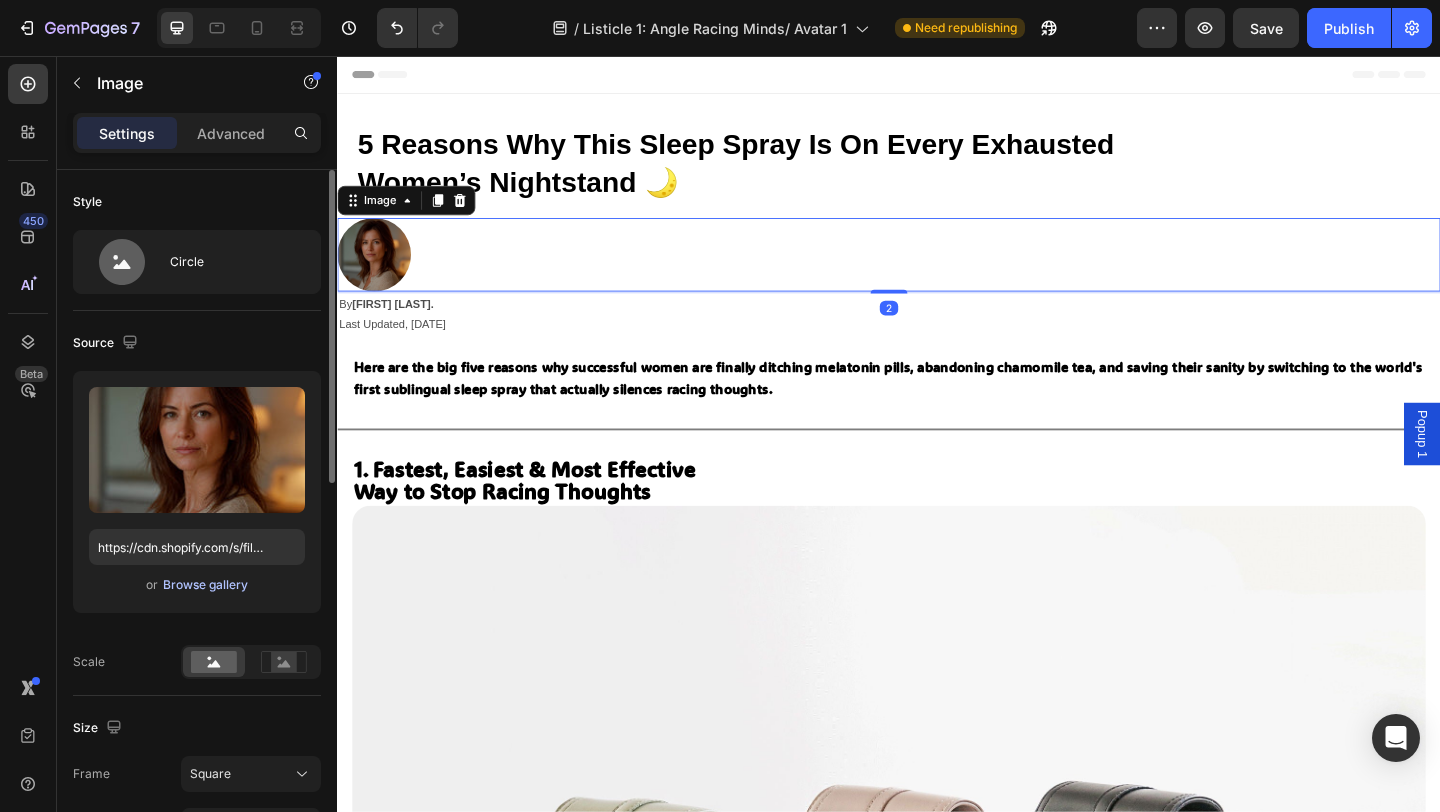 scroll, scrollTop: 22, scrollLeft: 0, axis: vertical 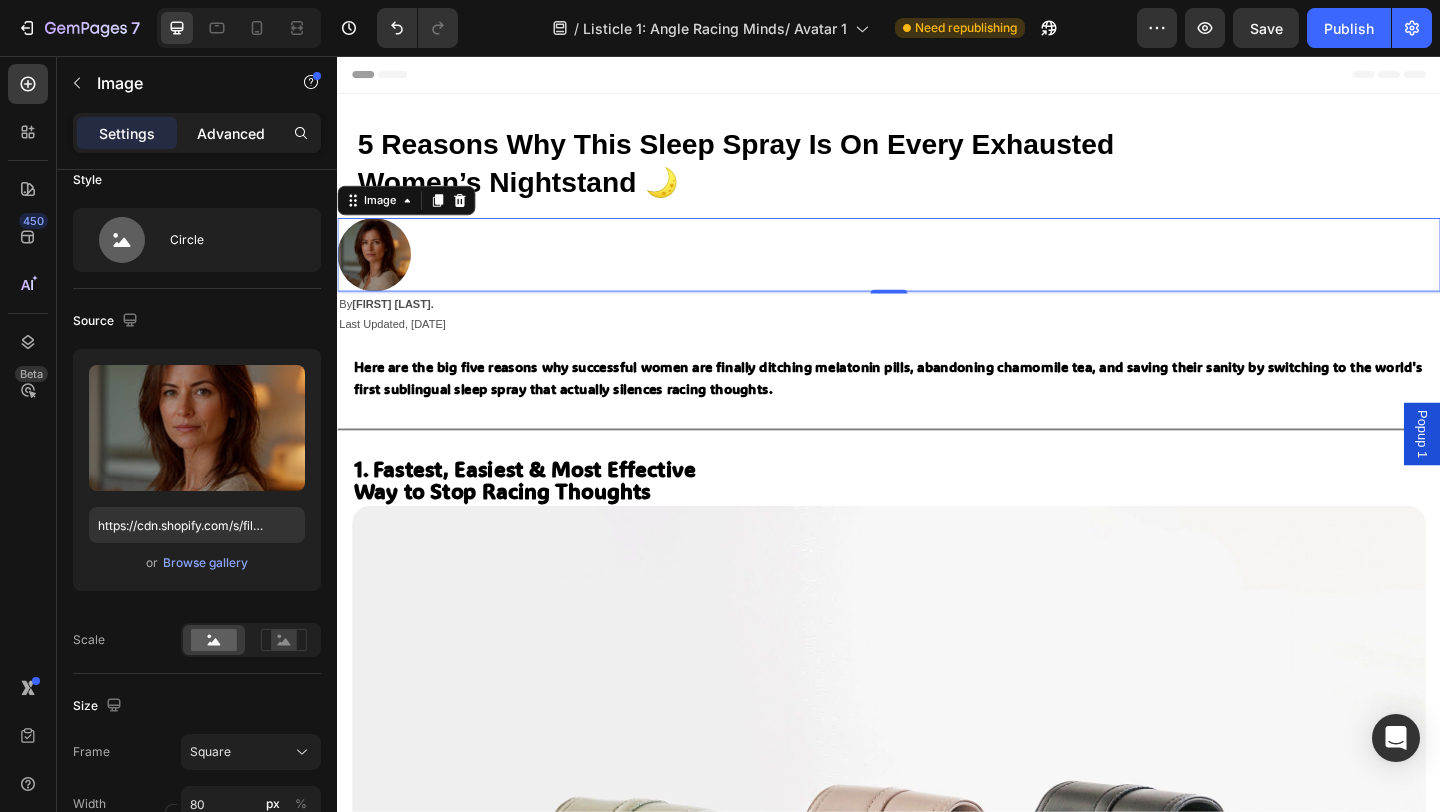 click on "Advanced" at bounding box center [231, 133] 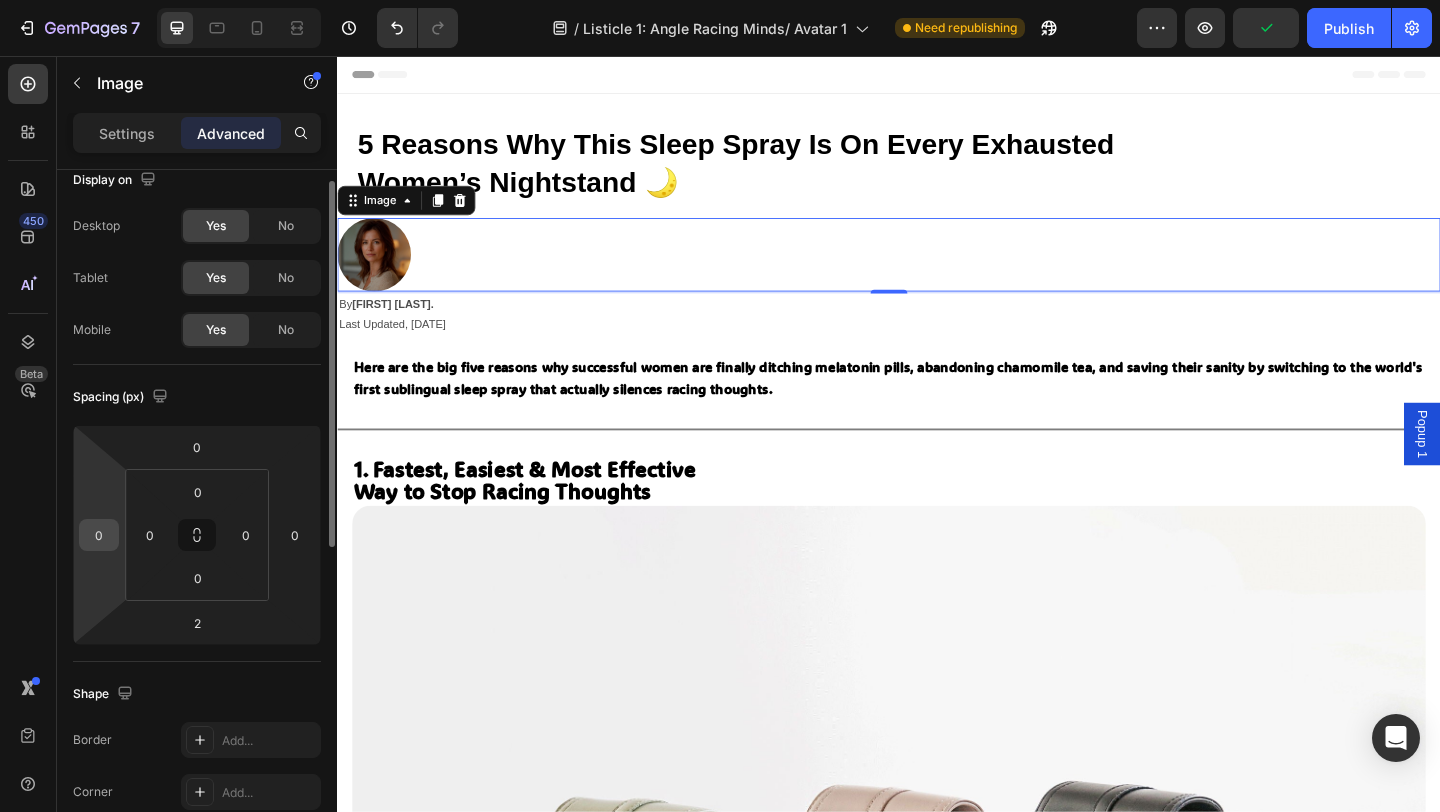 click on "0" at bounding box center [99, 535] 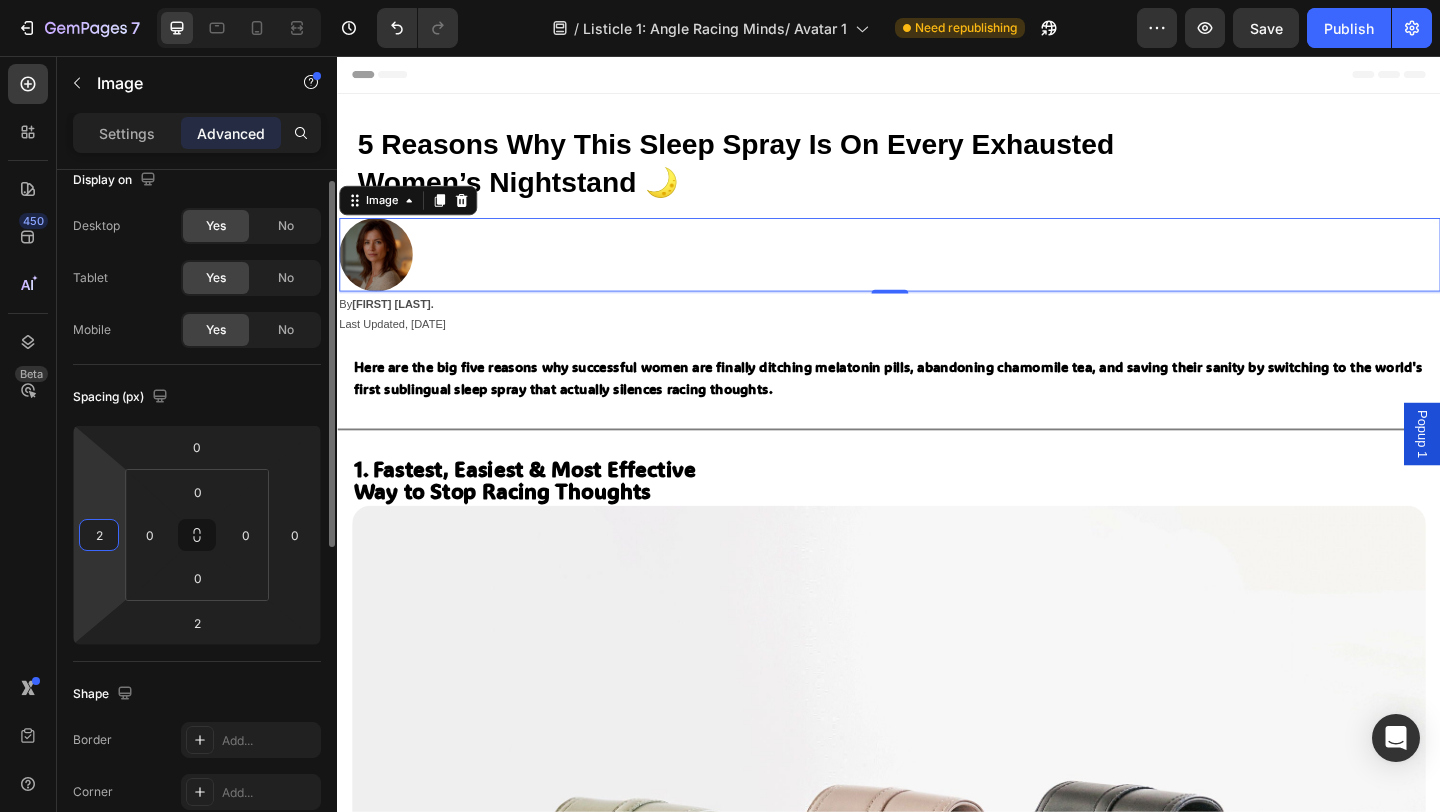type on "20" 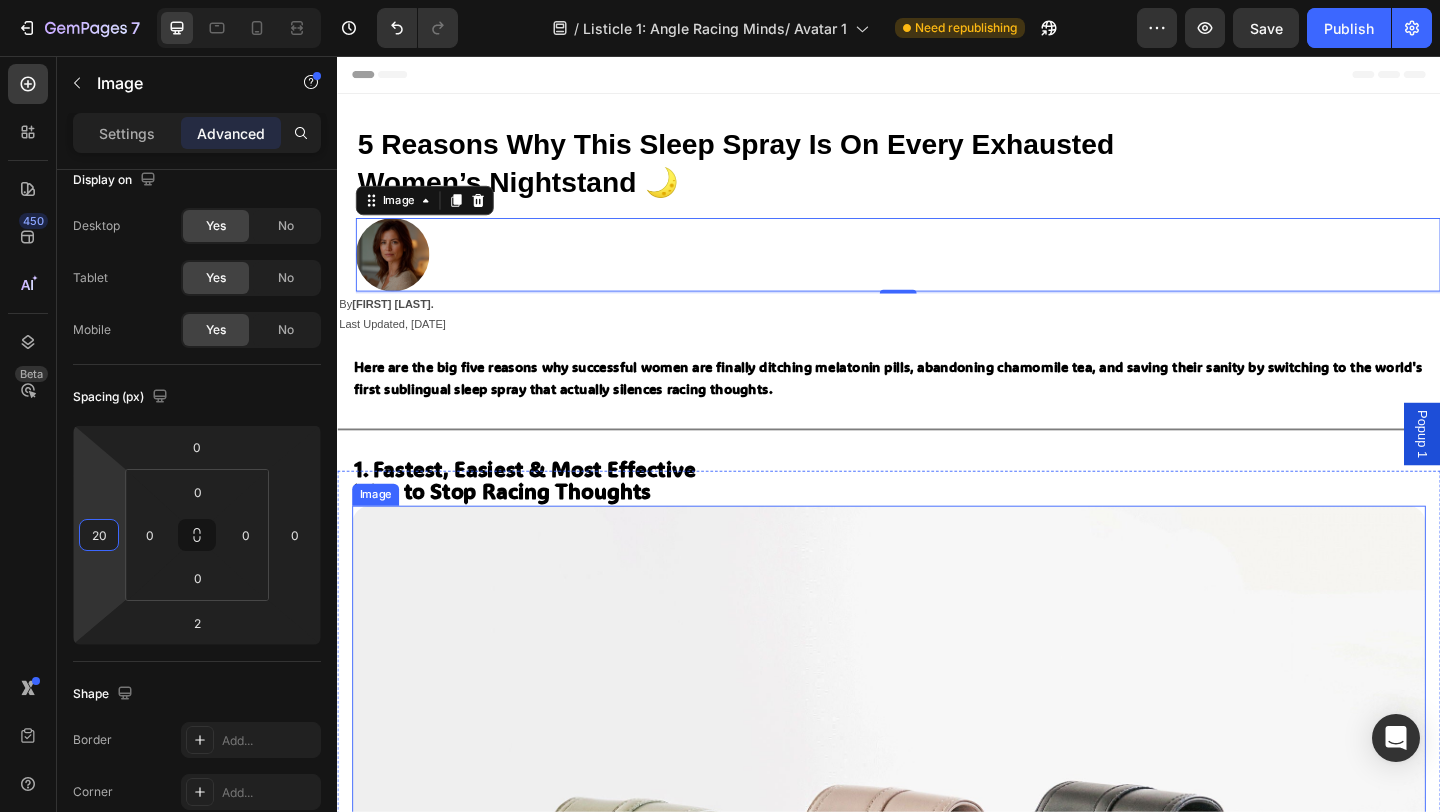 click at bounding box center (937, 983) 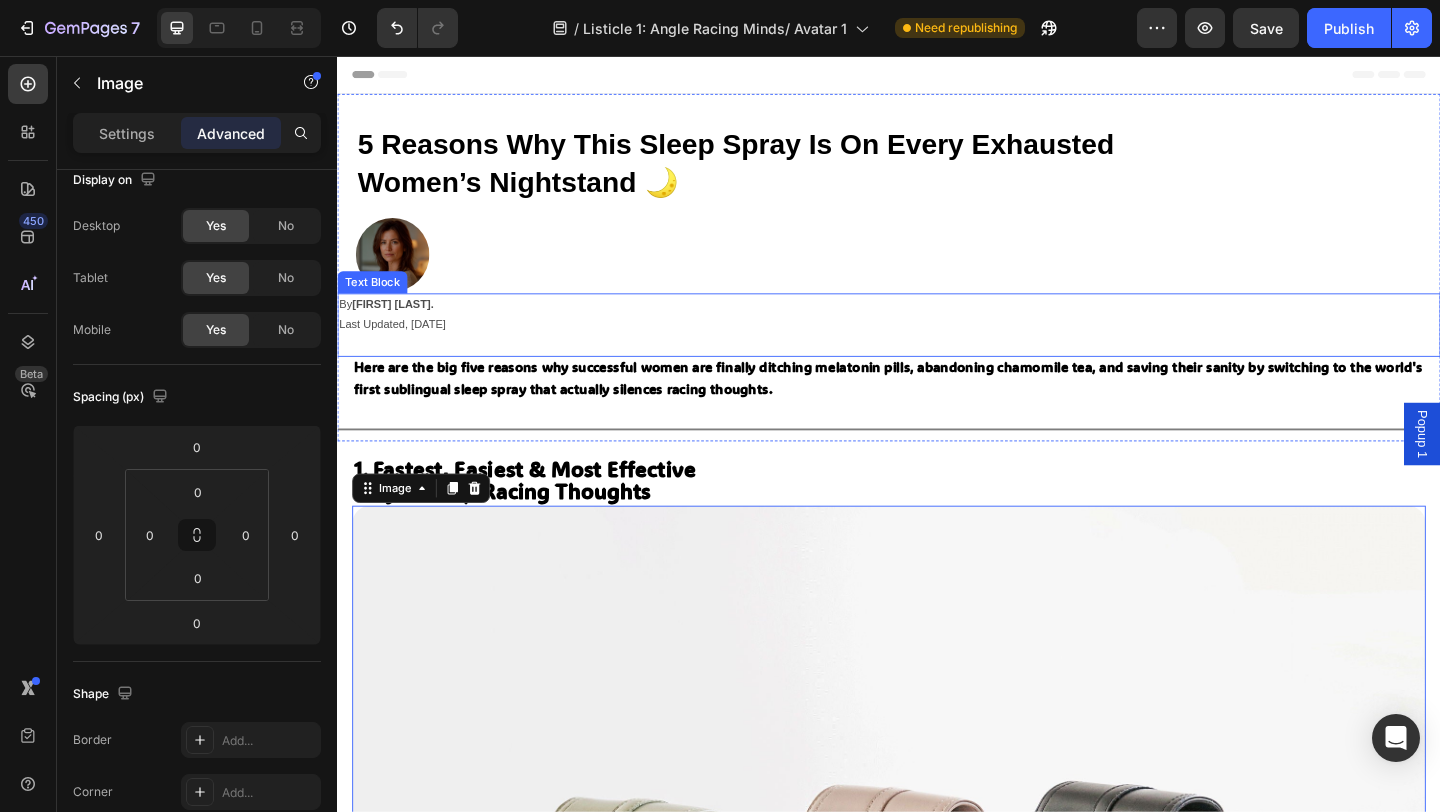click on "By  Amanda R." at bounding box center [937, 327] 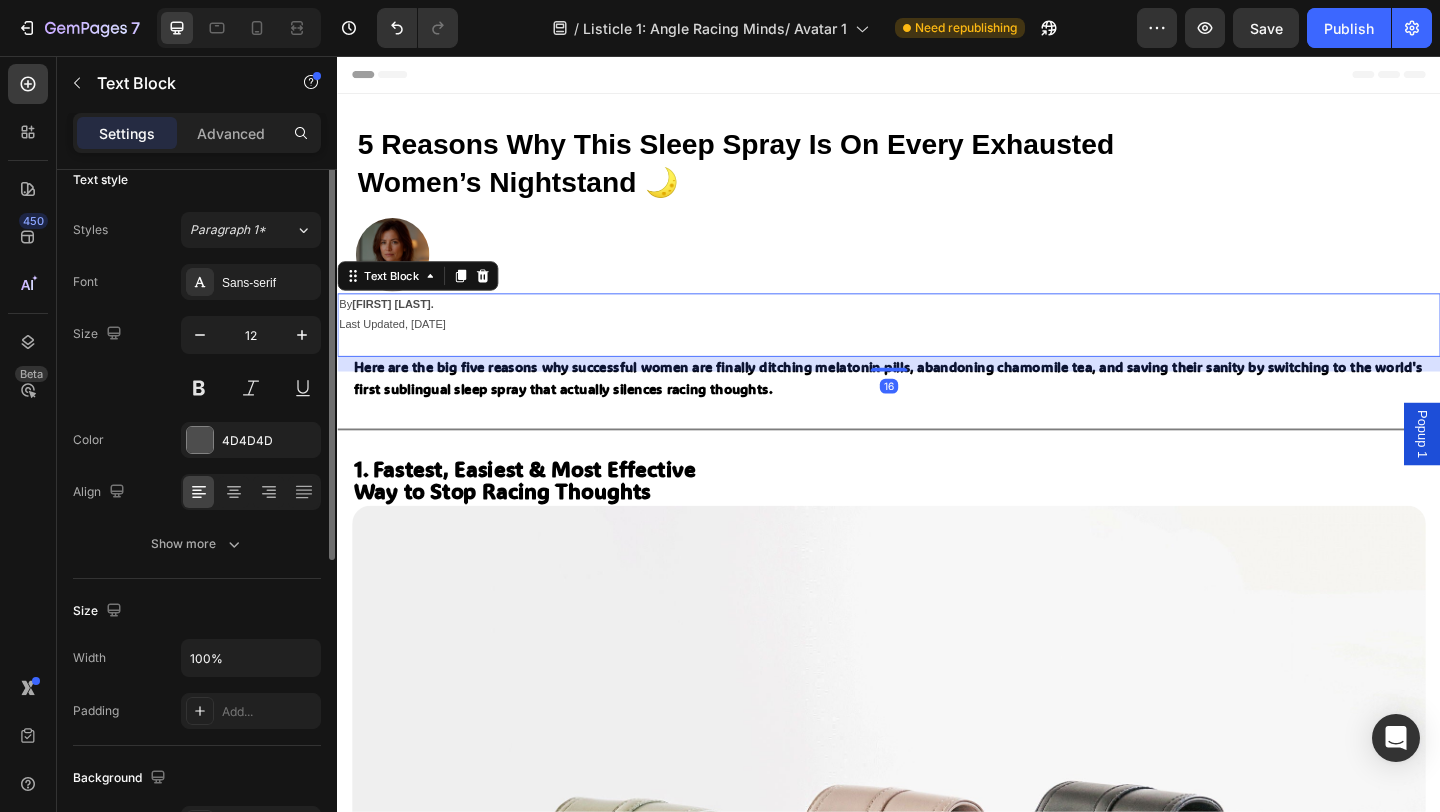 scroll, scrollTop: 0, scrollLeft: 0, axis: both 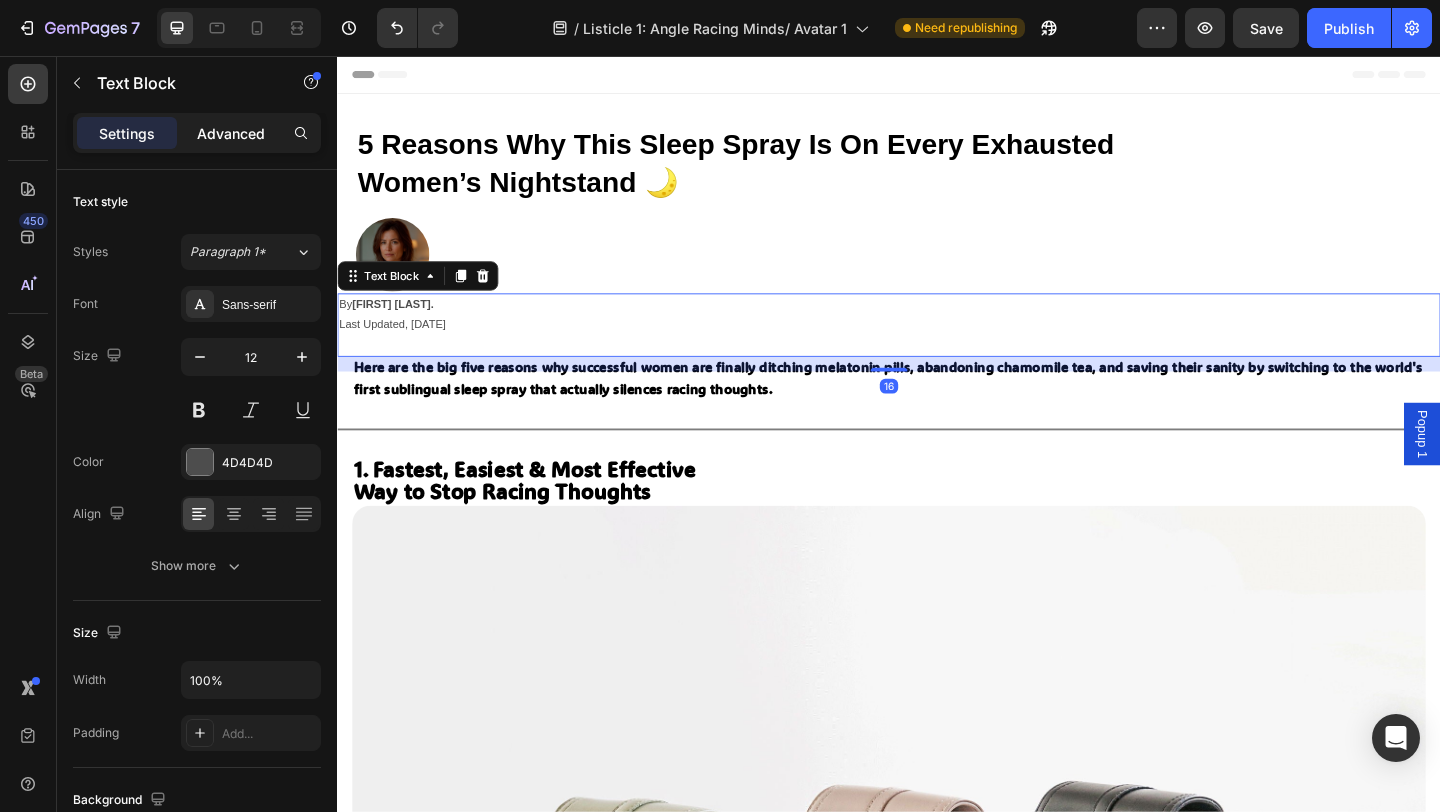 click on "Advanced" at bounding box center [231, 133] 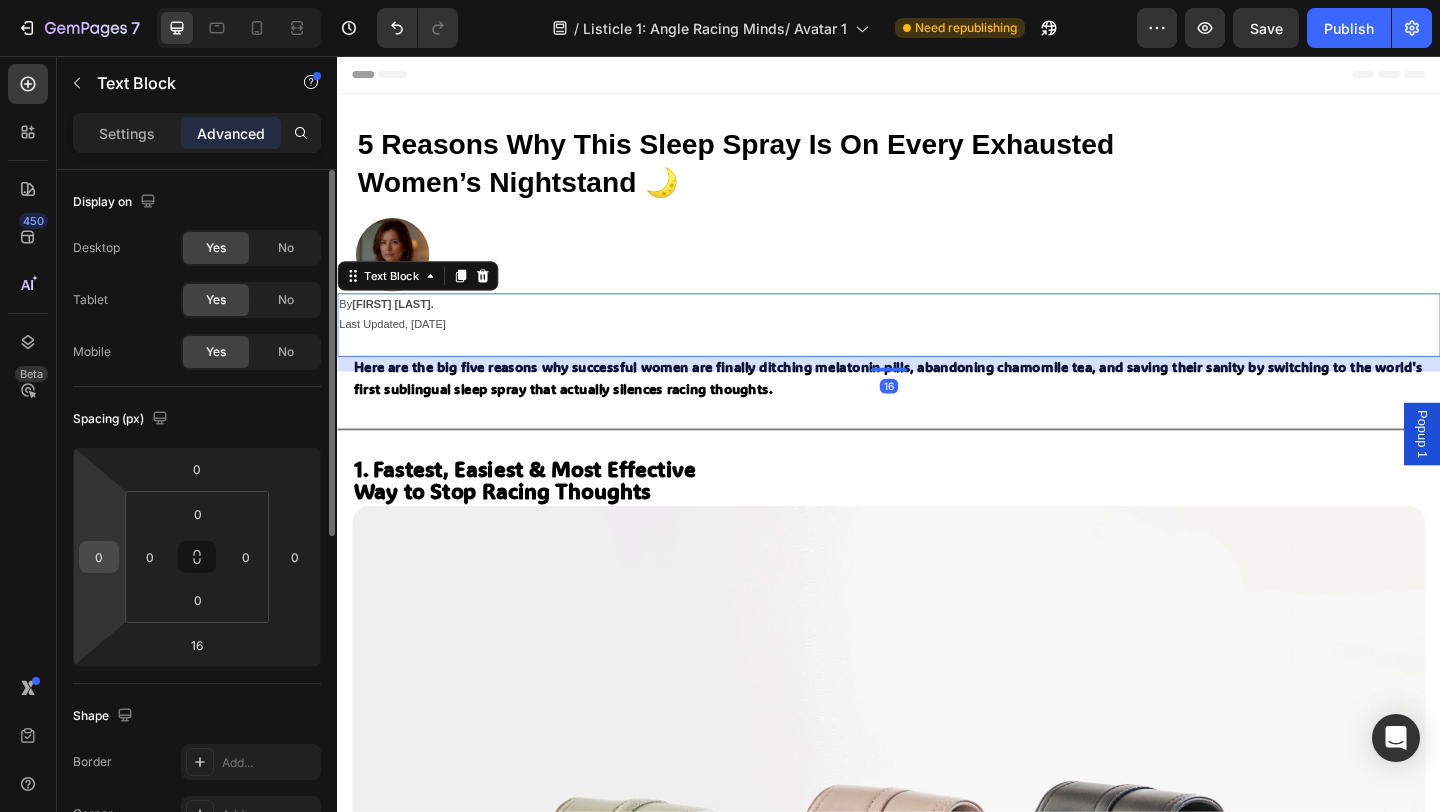 click on "0" at bounding box center (99, 557) 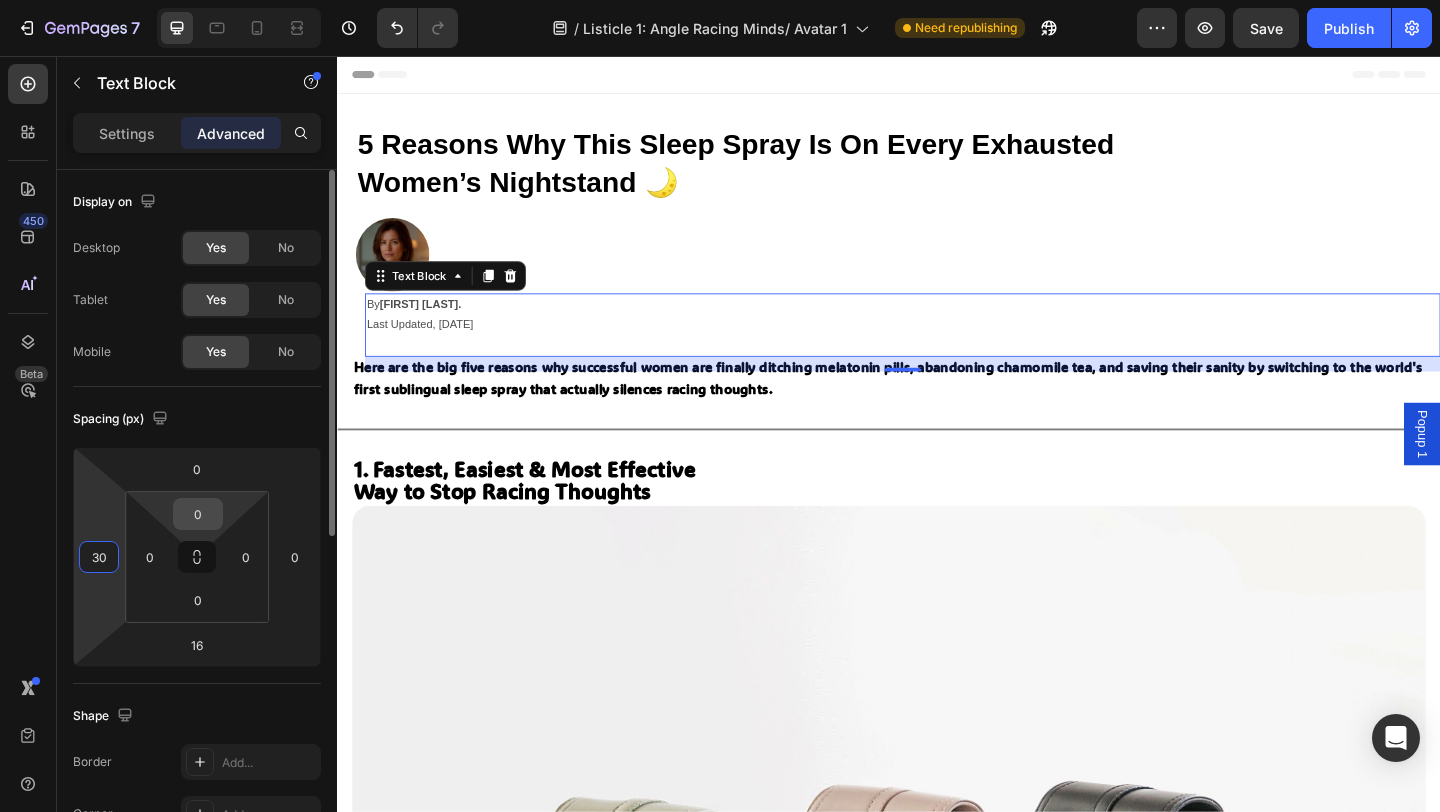 type on "3" 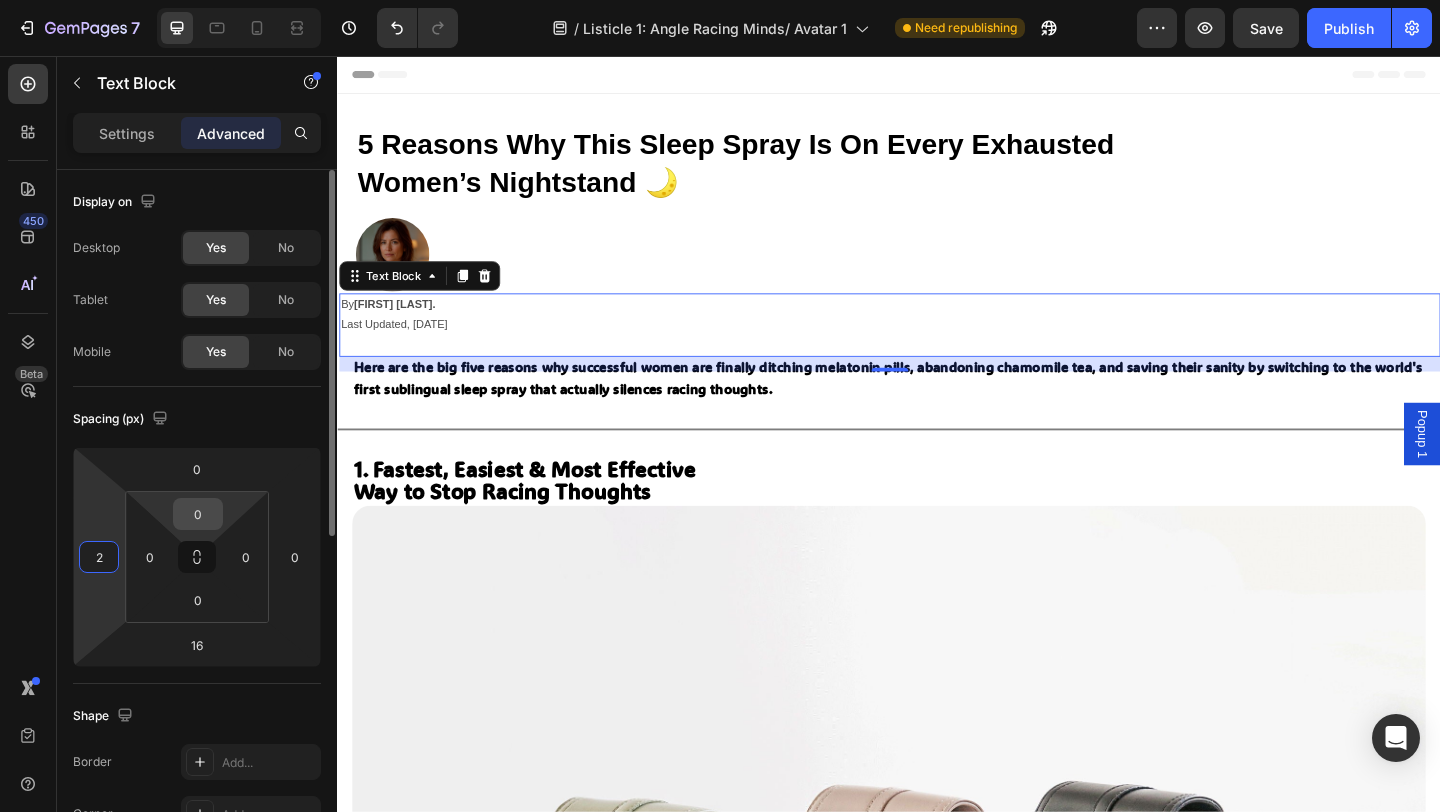 type on "20" 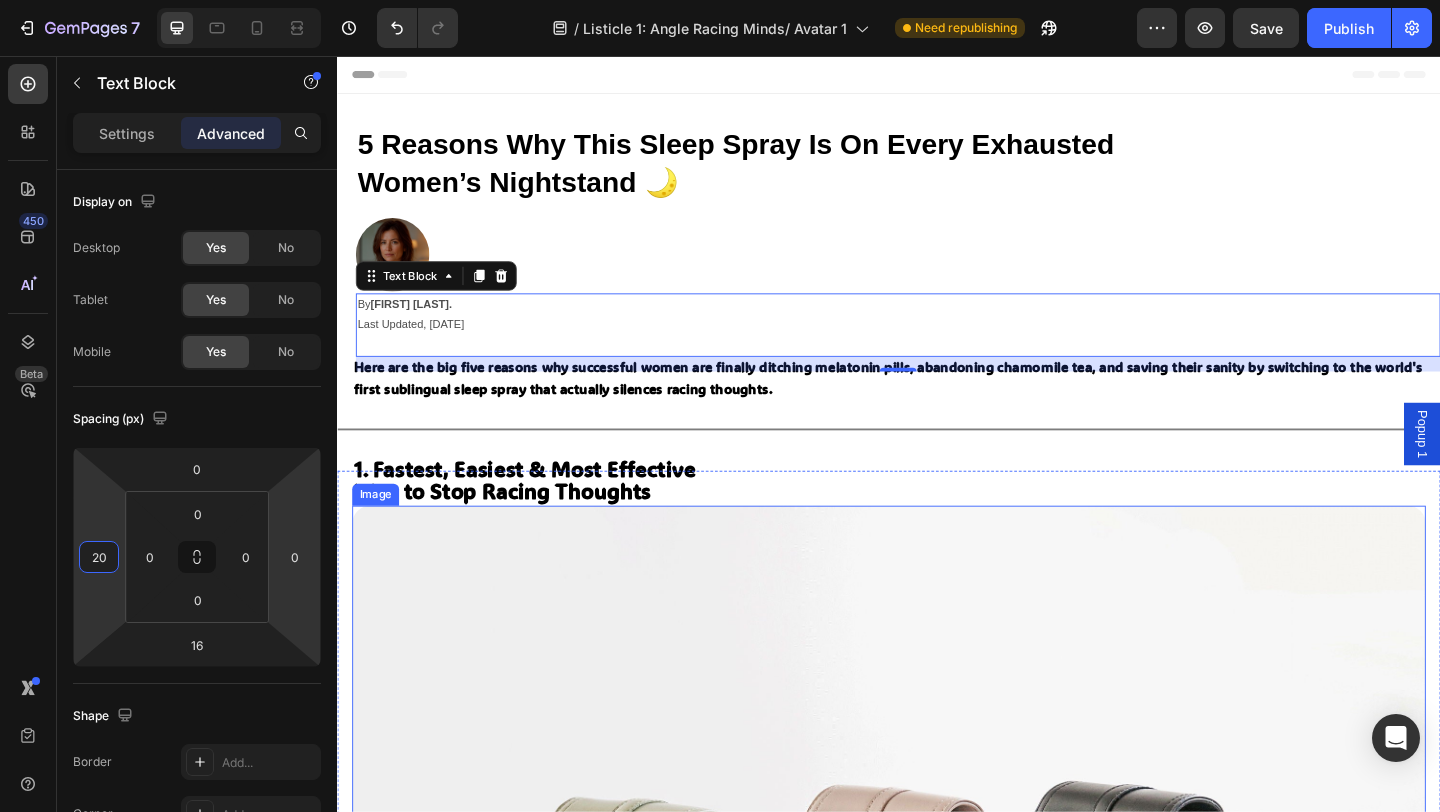 click at bounding box center [937, 983] 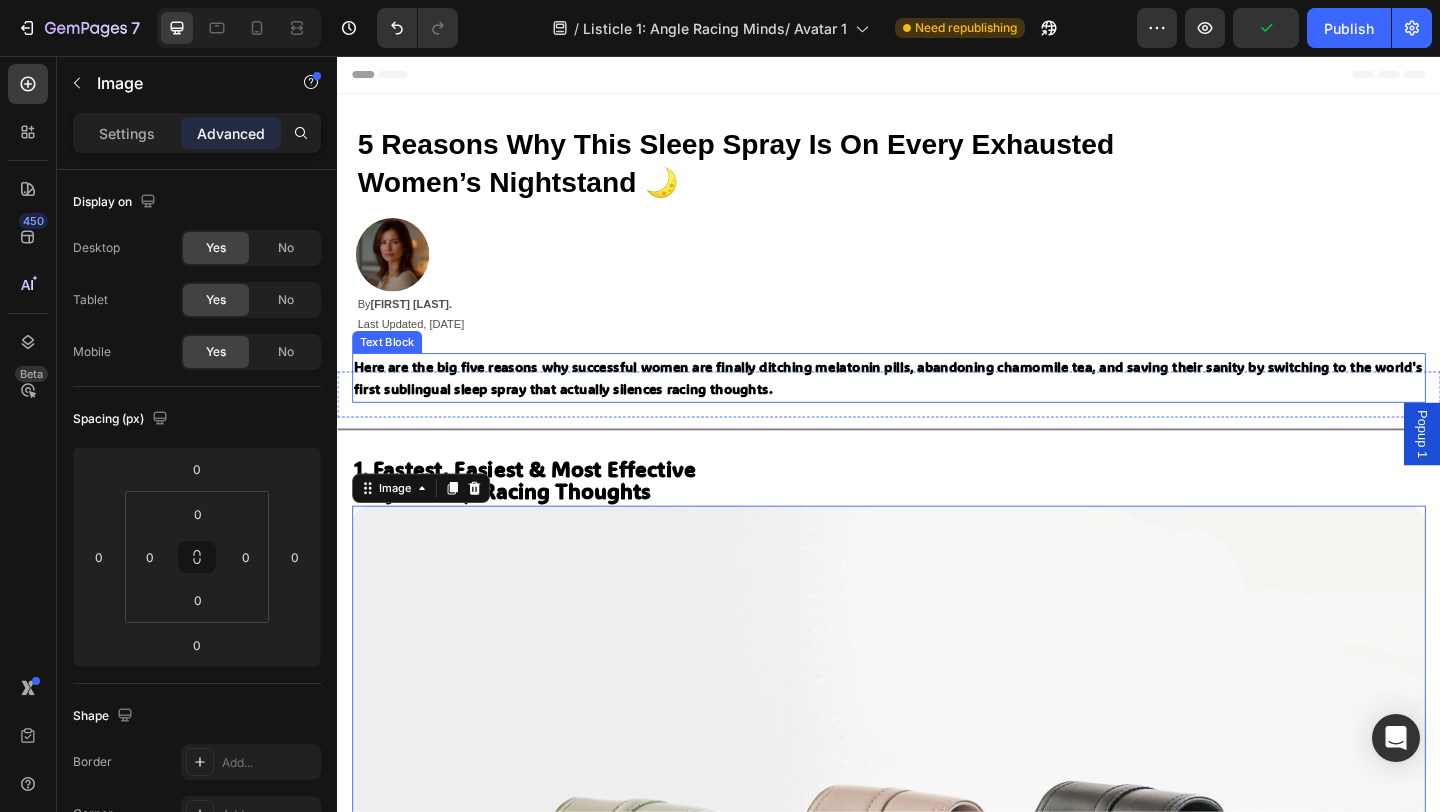 click on "Here are the big five reasons why successful women are finally ditching melatonin pills, abandoning chamomile tea, and saving their sanity by switching to the world's first sublingual sleep spray that actually silences racing thoughts." at bounding box center (936, 406) 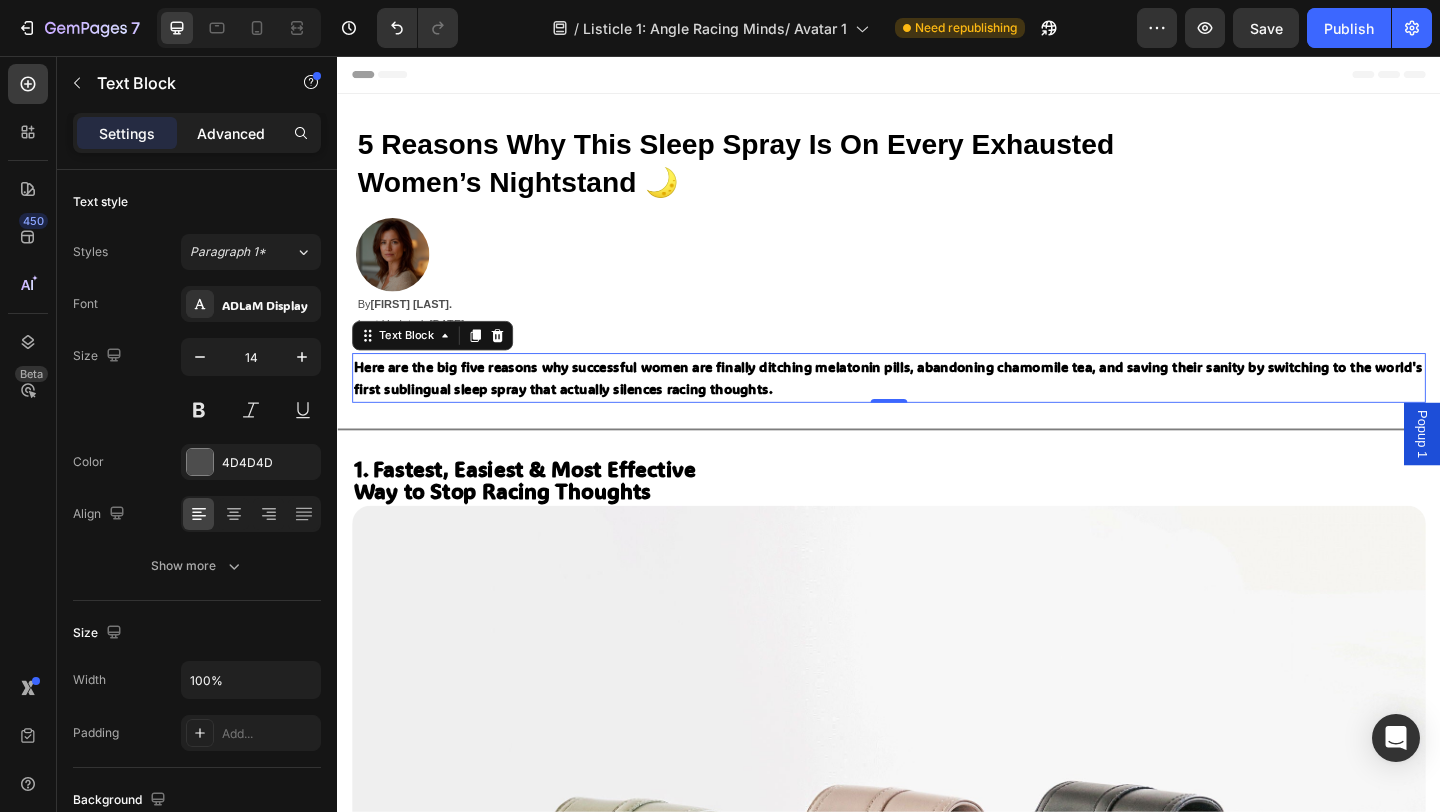 click on "Advanced" at bounding box center (231, 133) 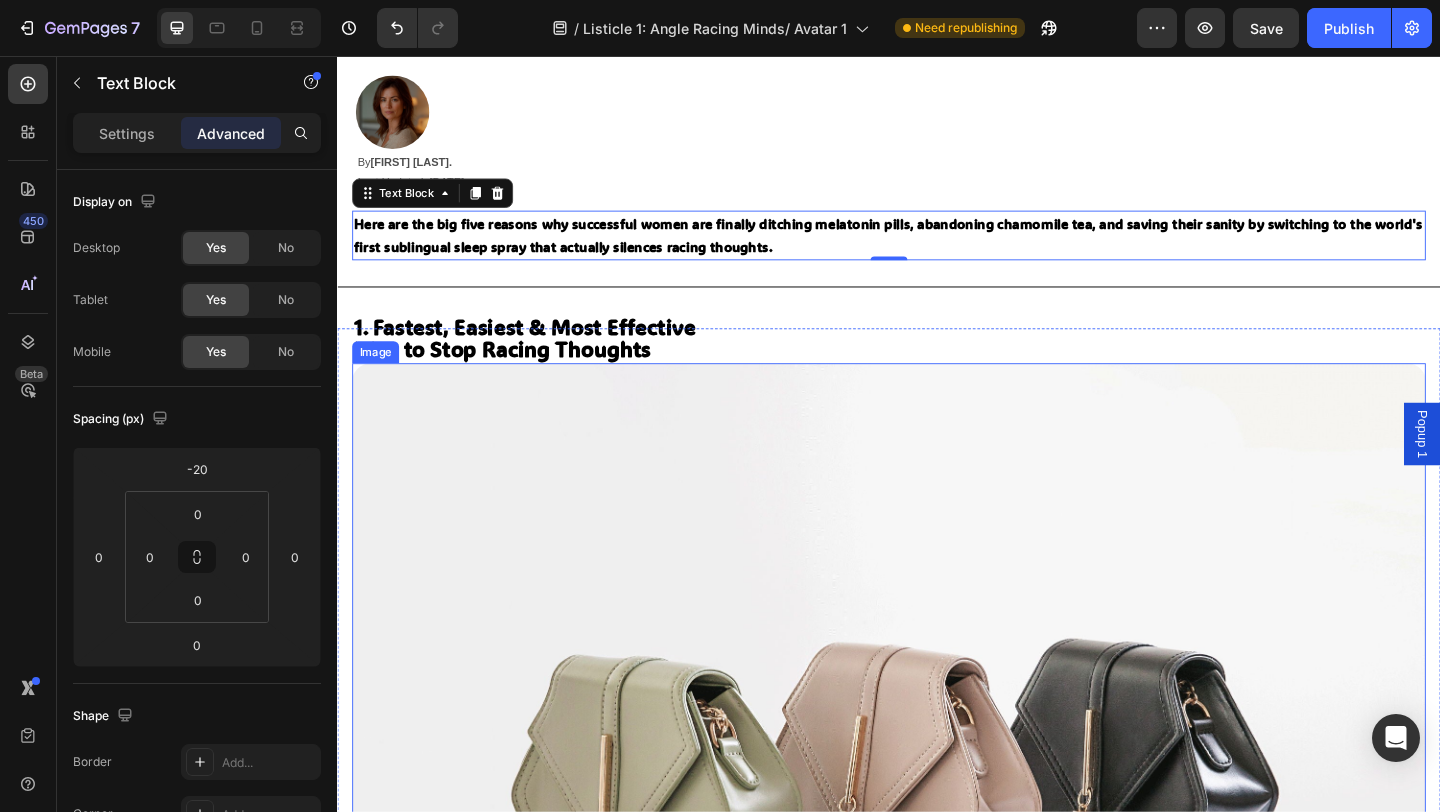 scroll, scrollTop: 247, scrollLeft: 0, axis: vertical 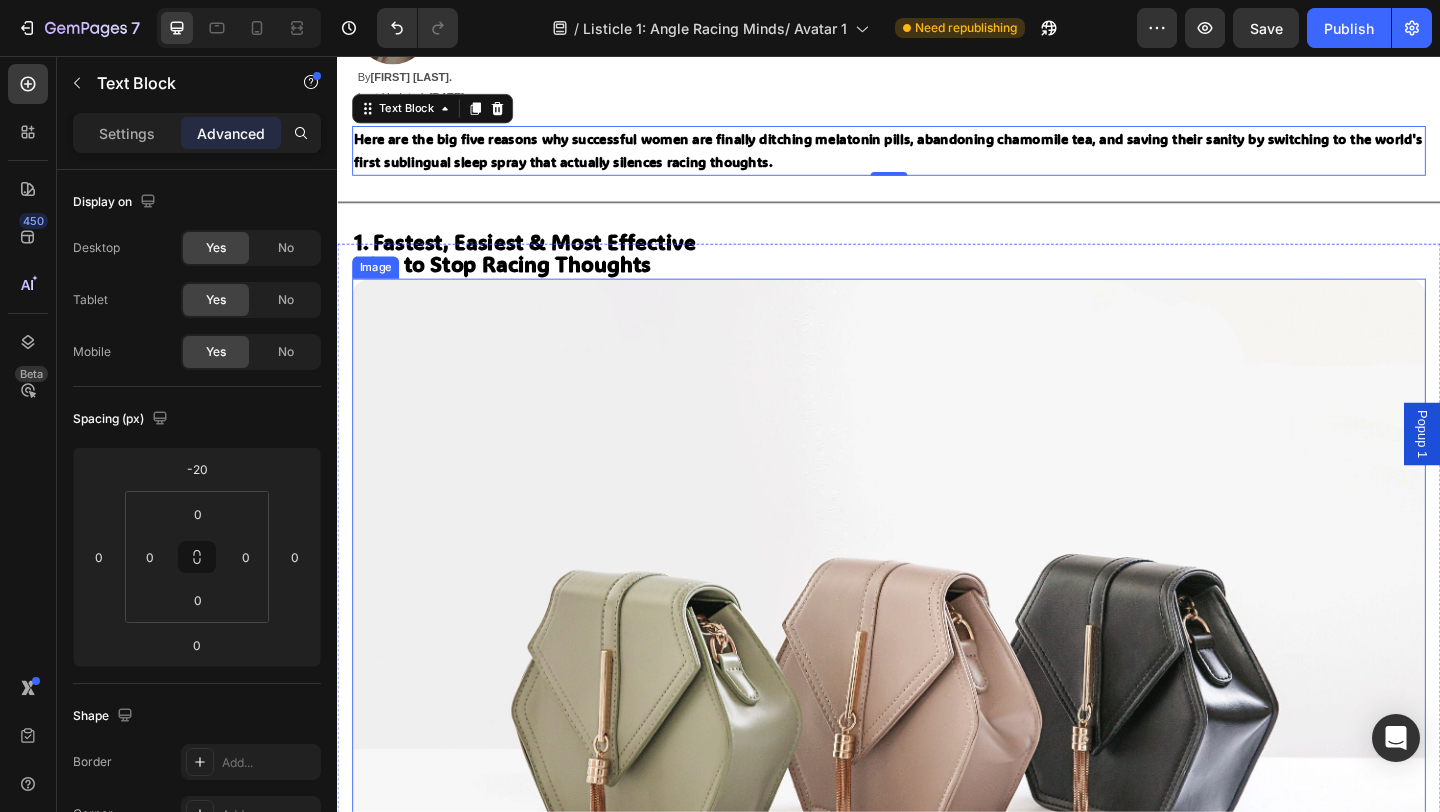 click at bounding box center [937, 736] 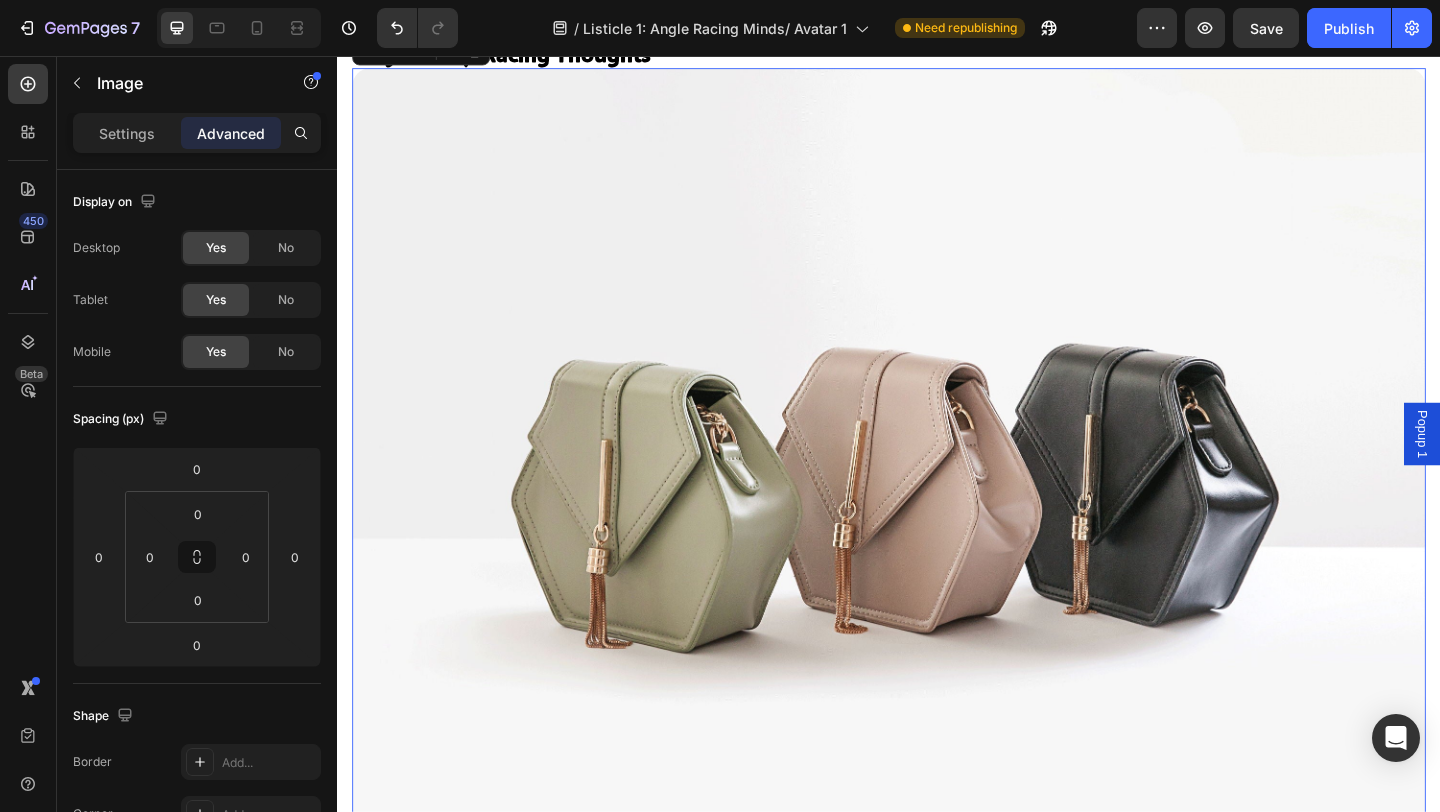 scroll, scrollTop: 549, scrollLeft: 0, axis: vertical 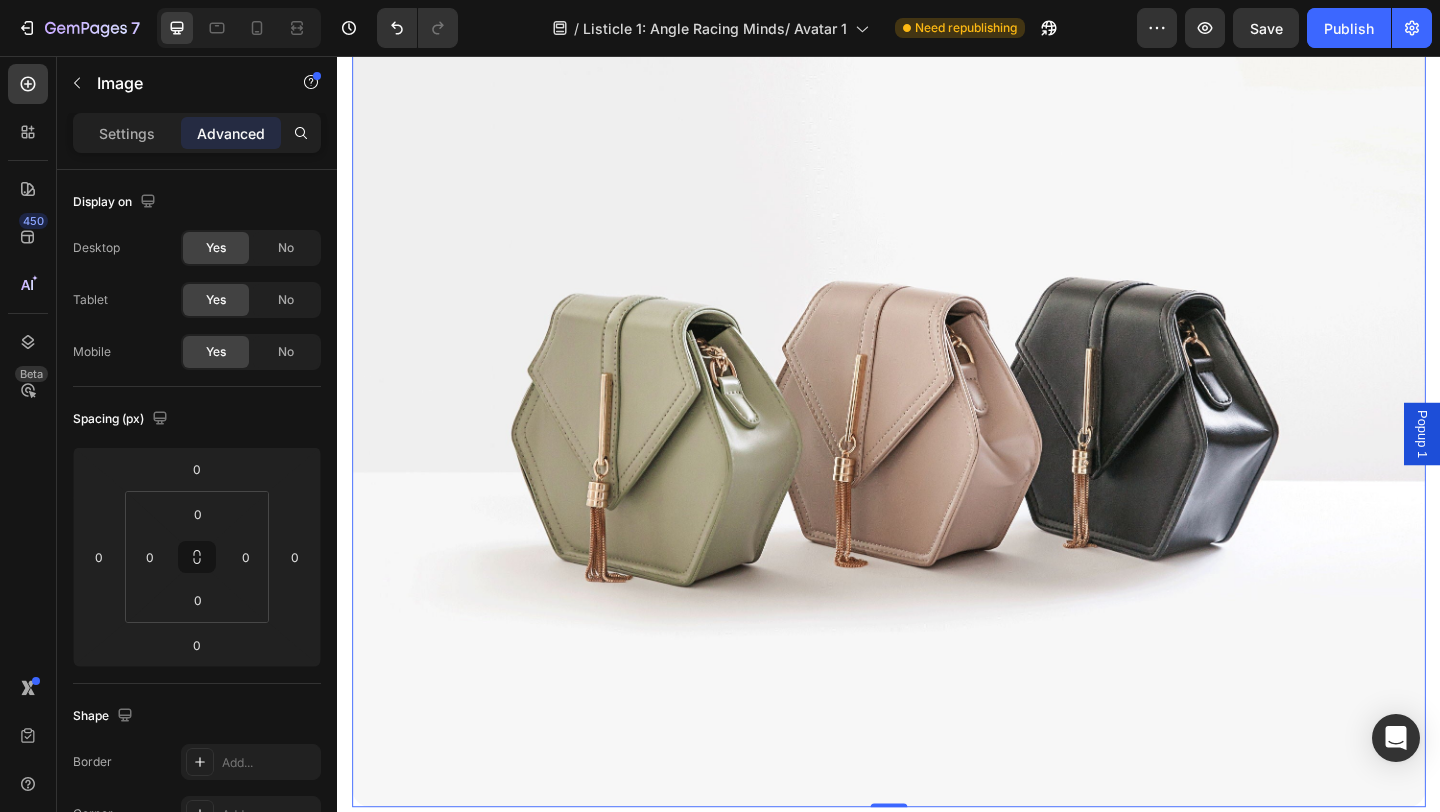 click at bounding box center [937, 435] 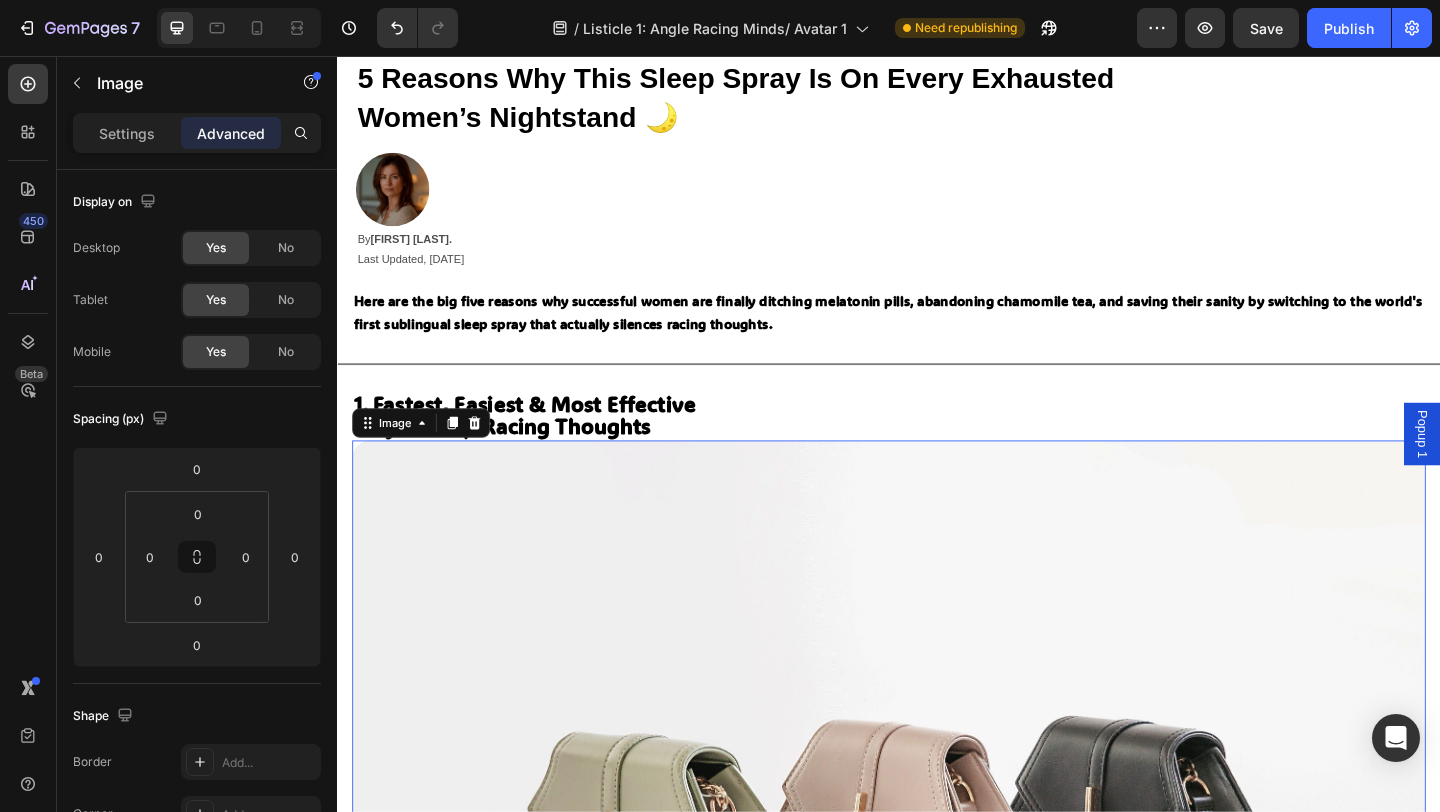 scroll, scrollTop: 24, scrollLeft: 0, axis: vertical 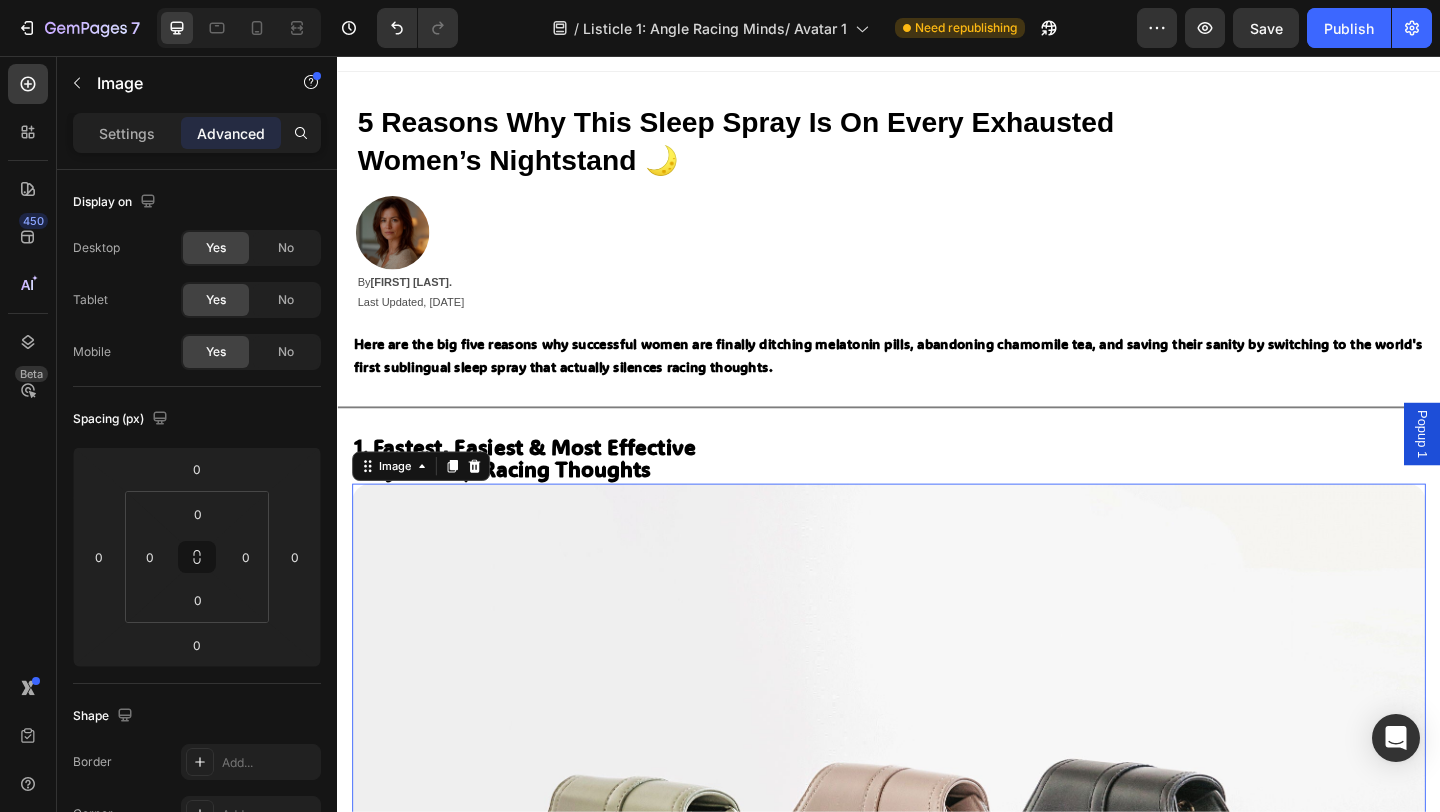 click at bounding box center [937, 959] 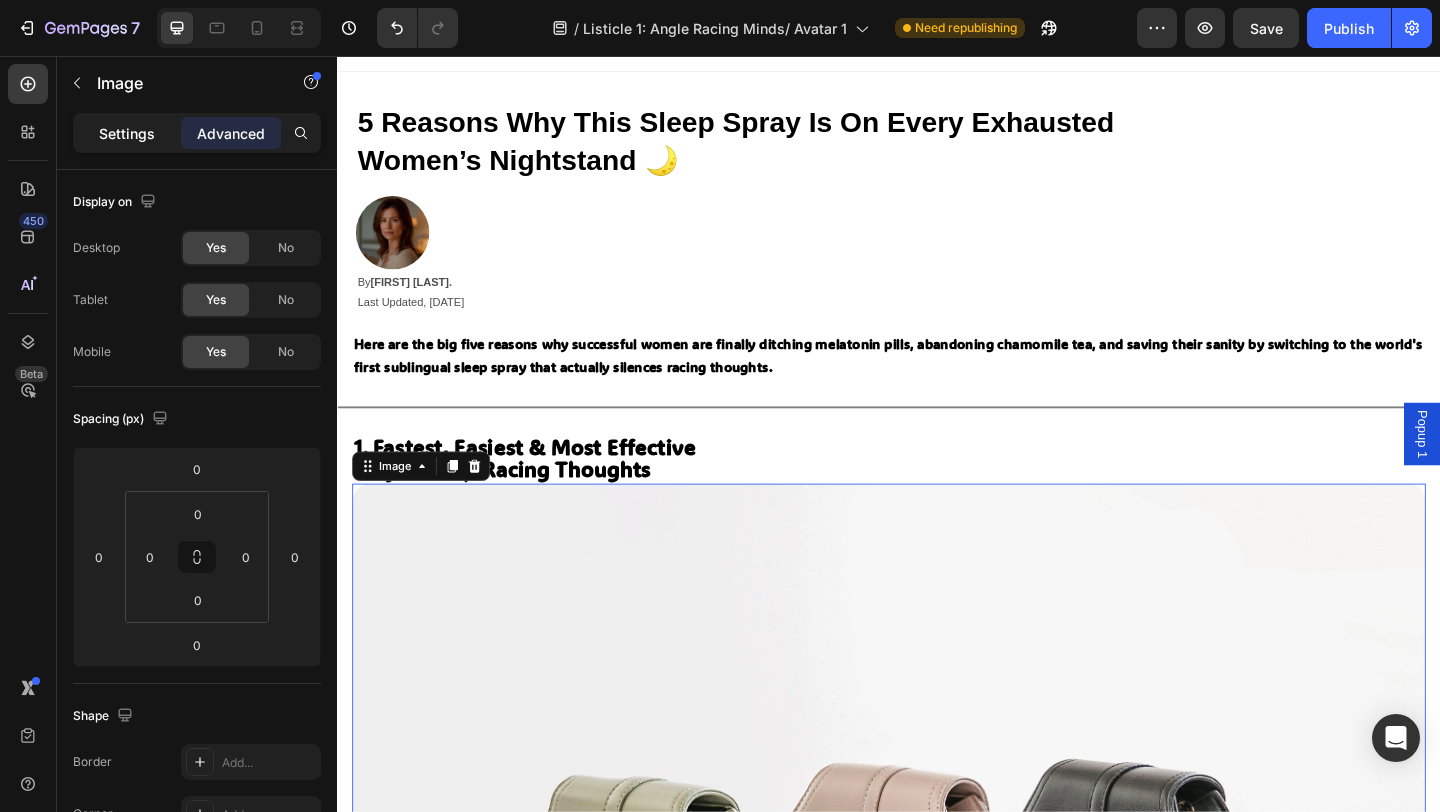 click on "Settings" at bounding box center [127, 133] 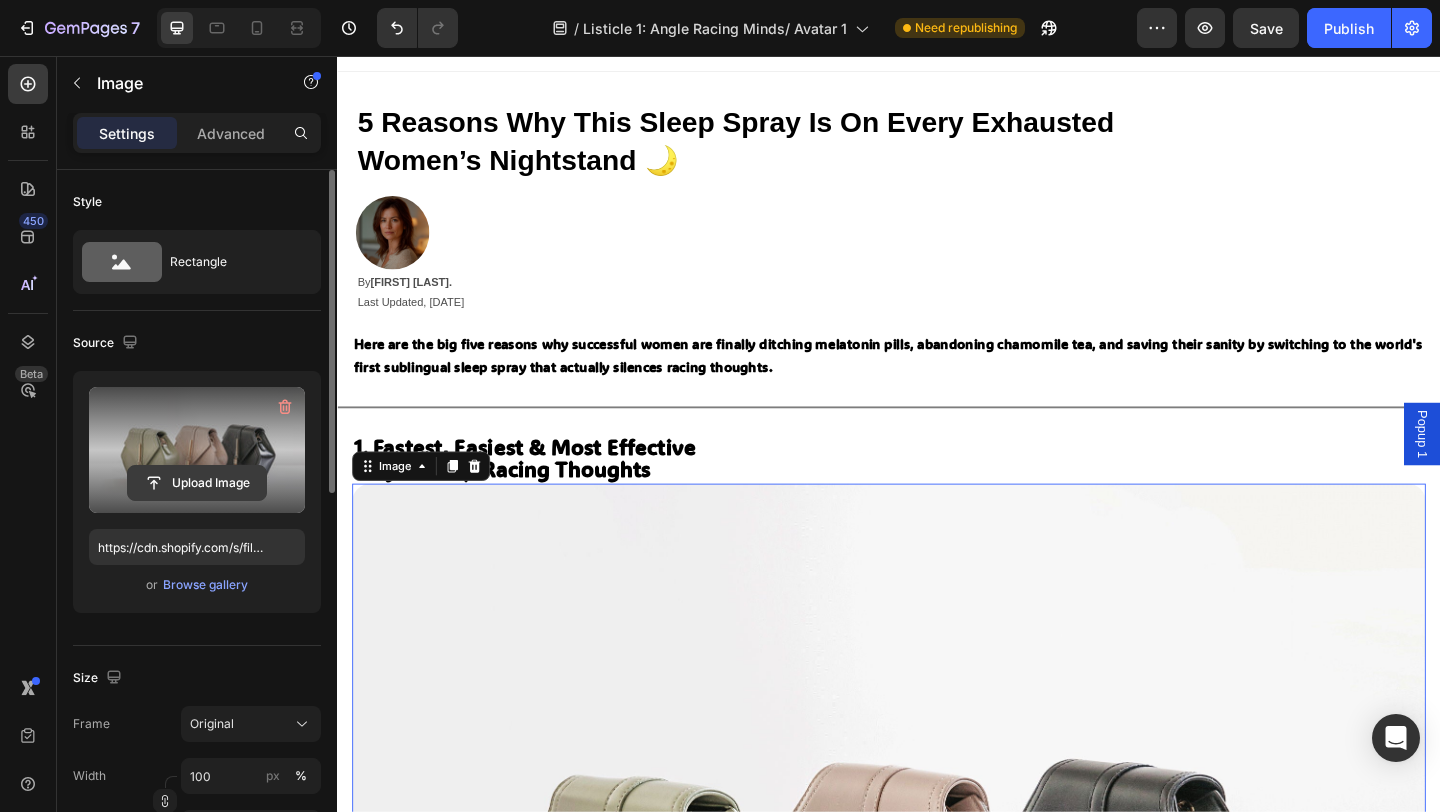 click 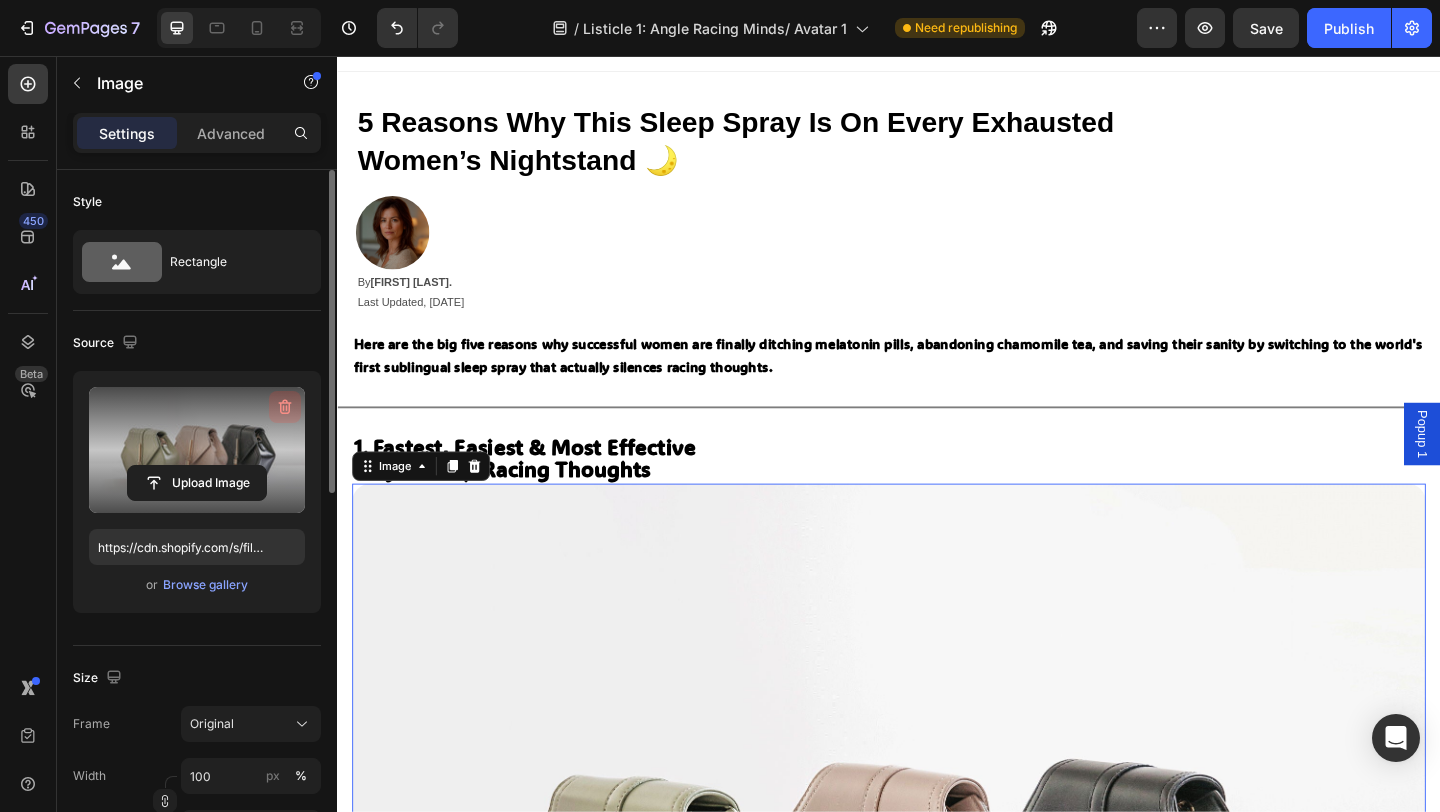 click 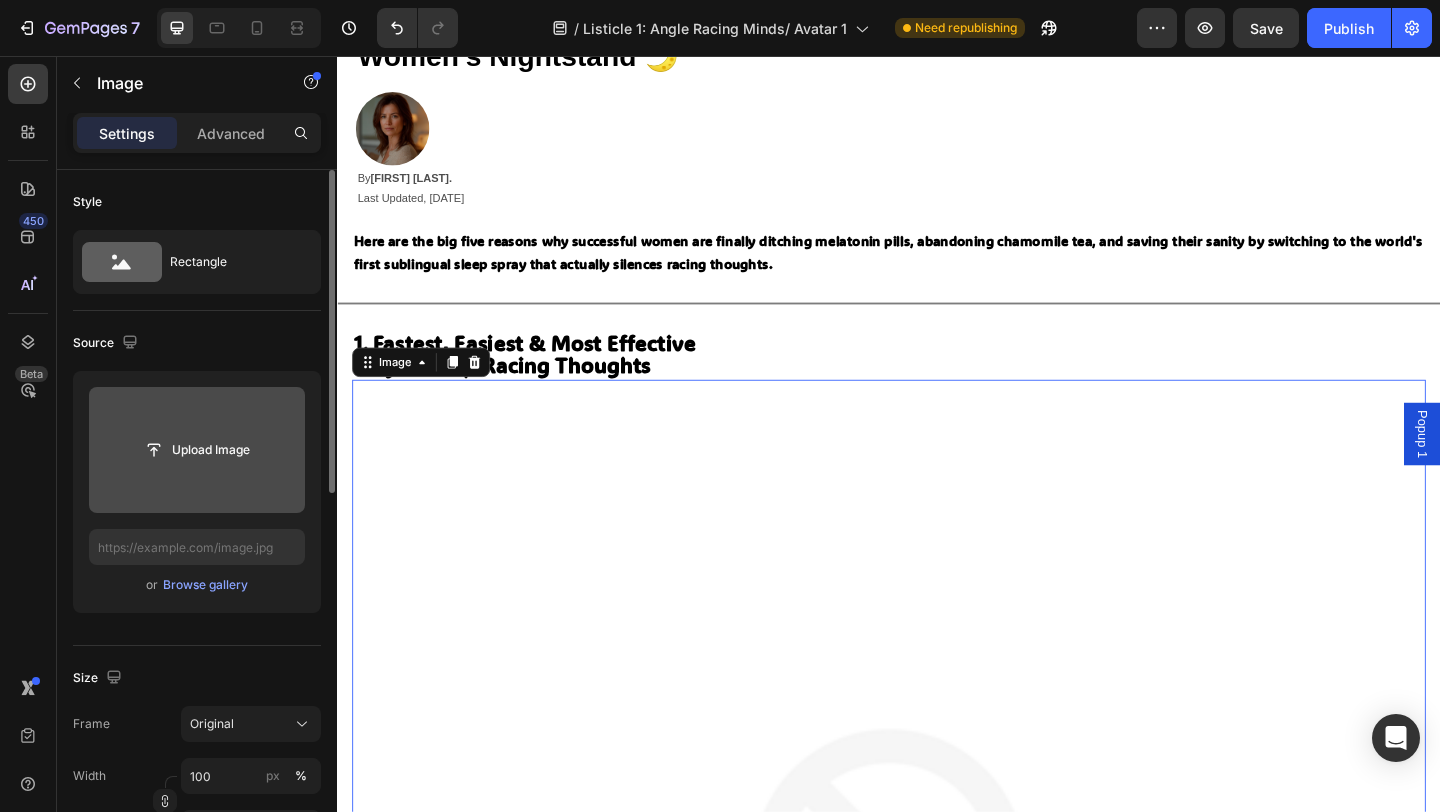 scroll, scrollTop: 138, scrollLeft: 0, axis: vertical 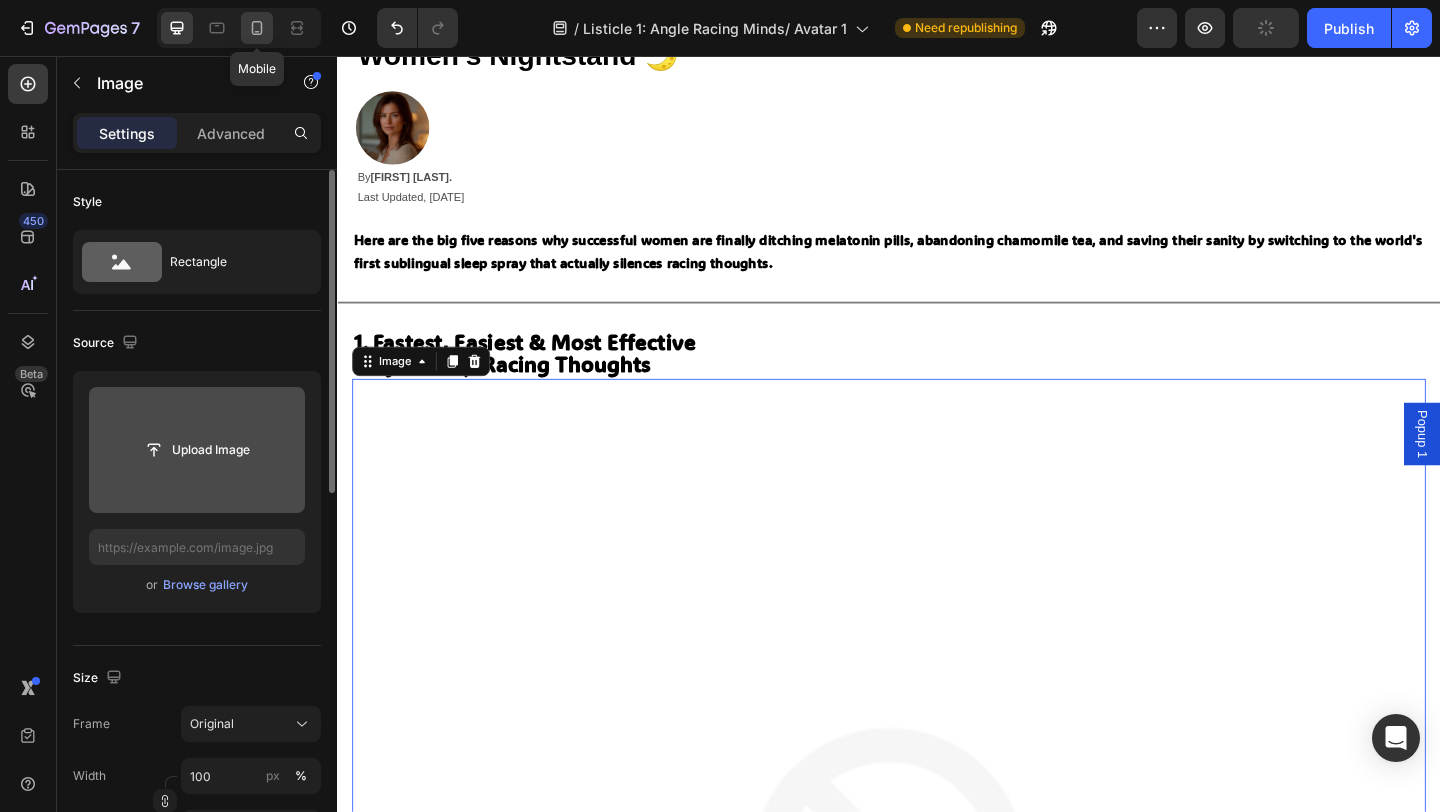 click 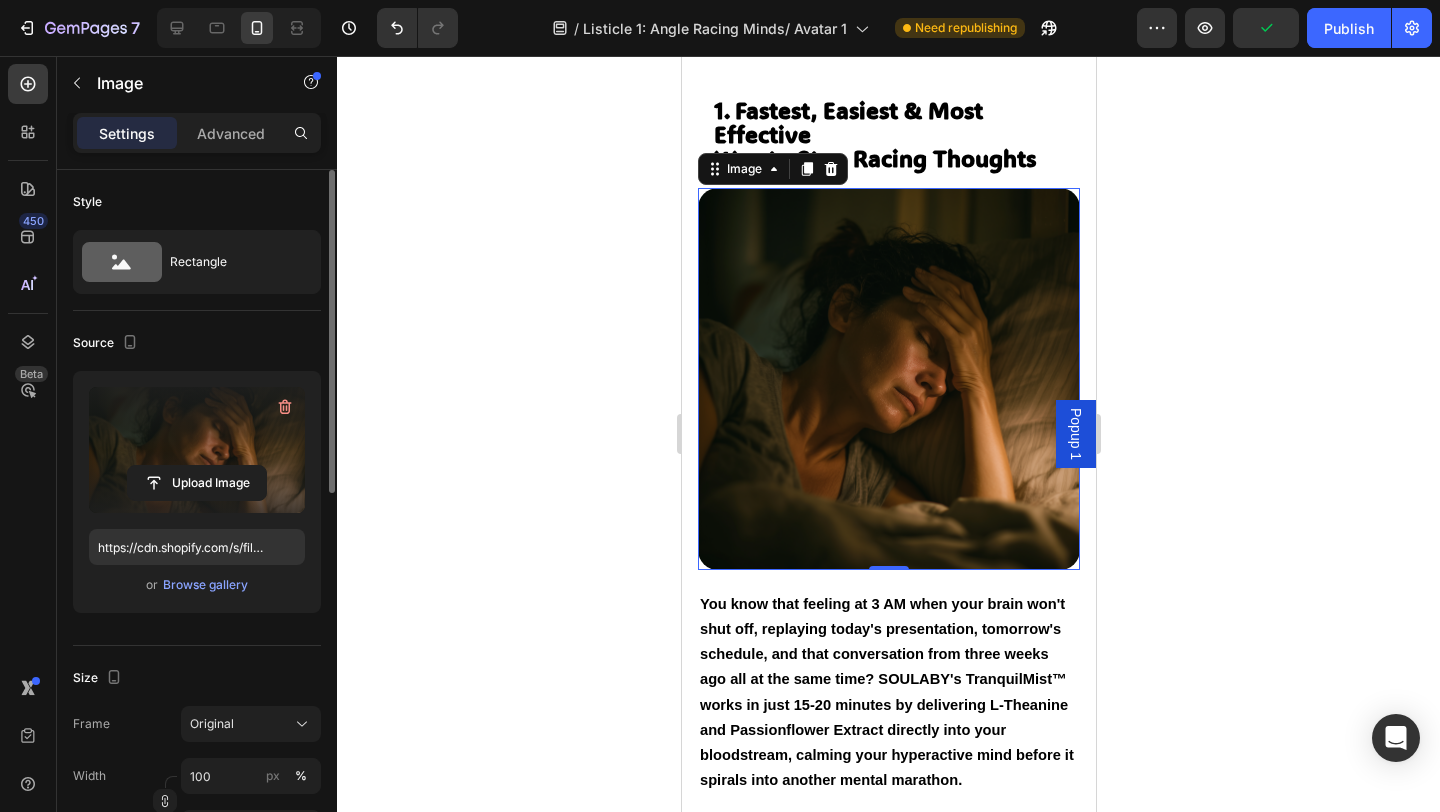 scroll, scrollTop: 675, scrollLeft: 0, axis: vertical 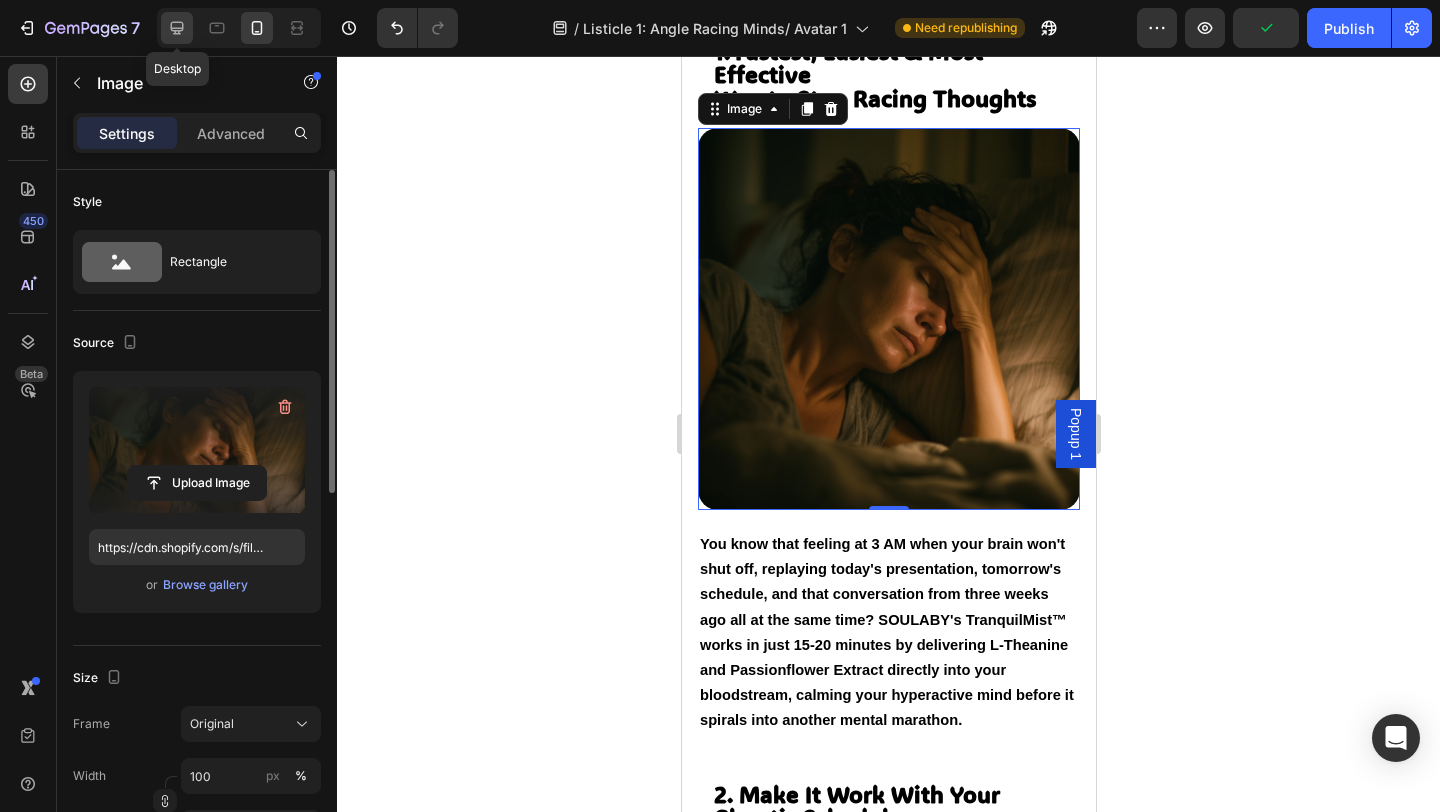 click 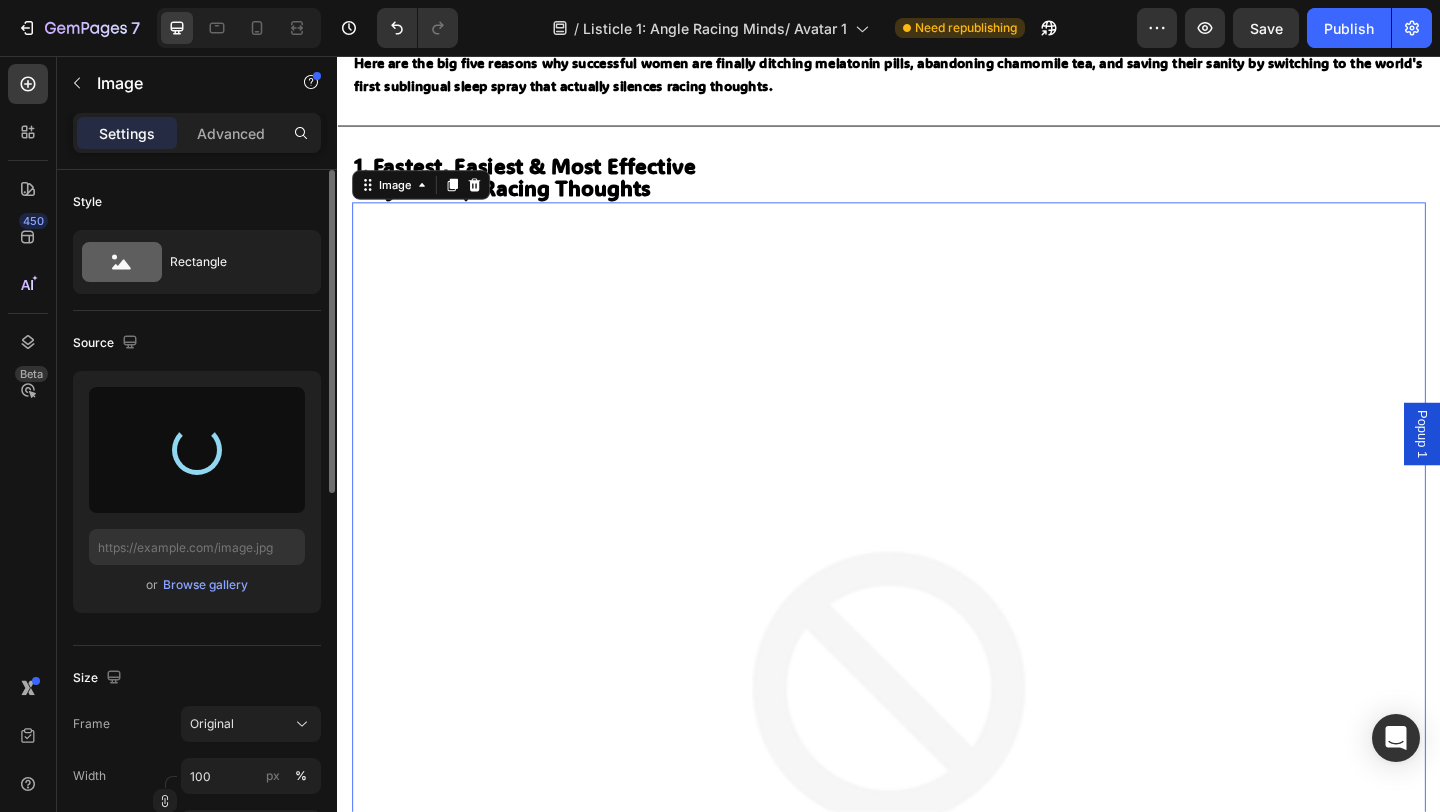 scroll, scrollTop: 381, scrollLeft: 0, axis: vertical 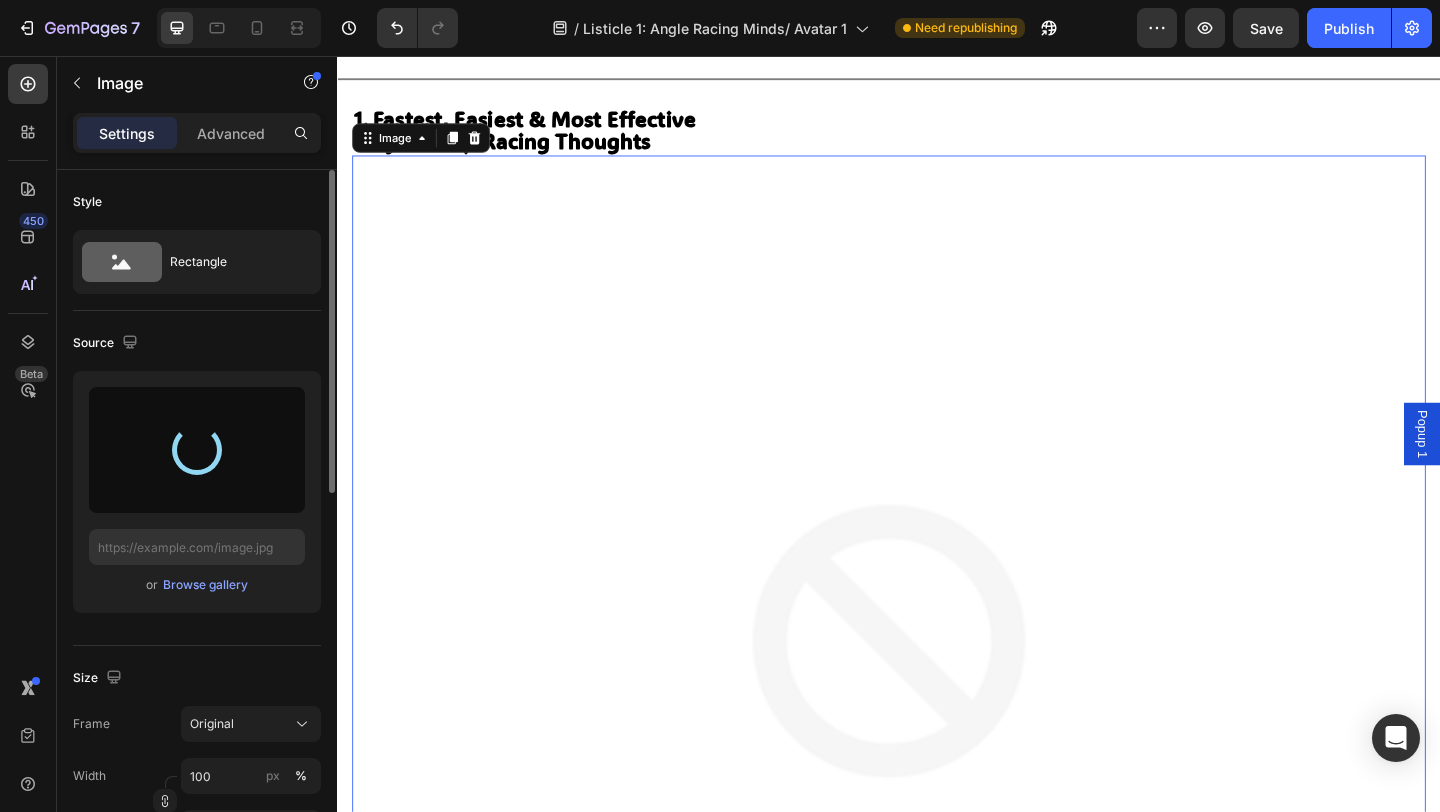 type on "https://cdn.shopify.com/s/files/1/0766/1266/5565/files/gempages_574492410030064752-b15c880e-95fd-45bb-8a4b-6ca0db716f29.png" 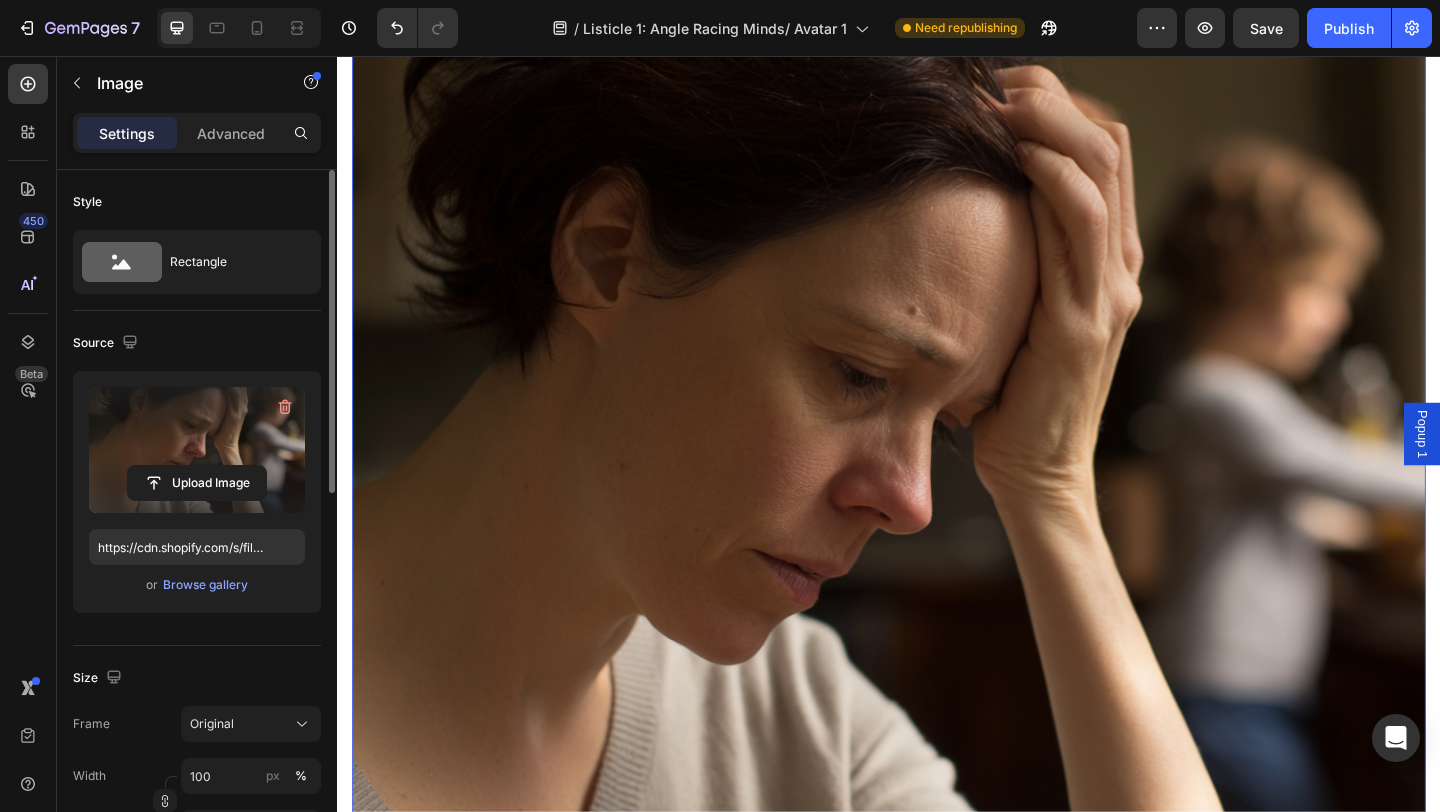 scroll, scrollTop: 649, scrollLeft: 0, axis: vertical 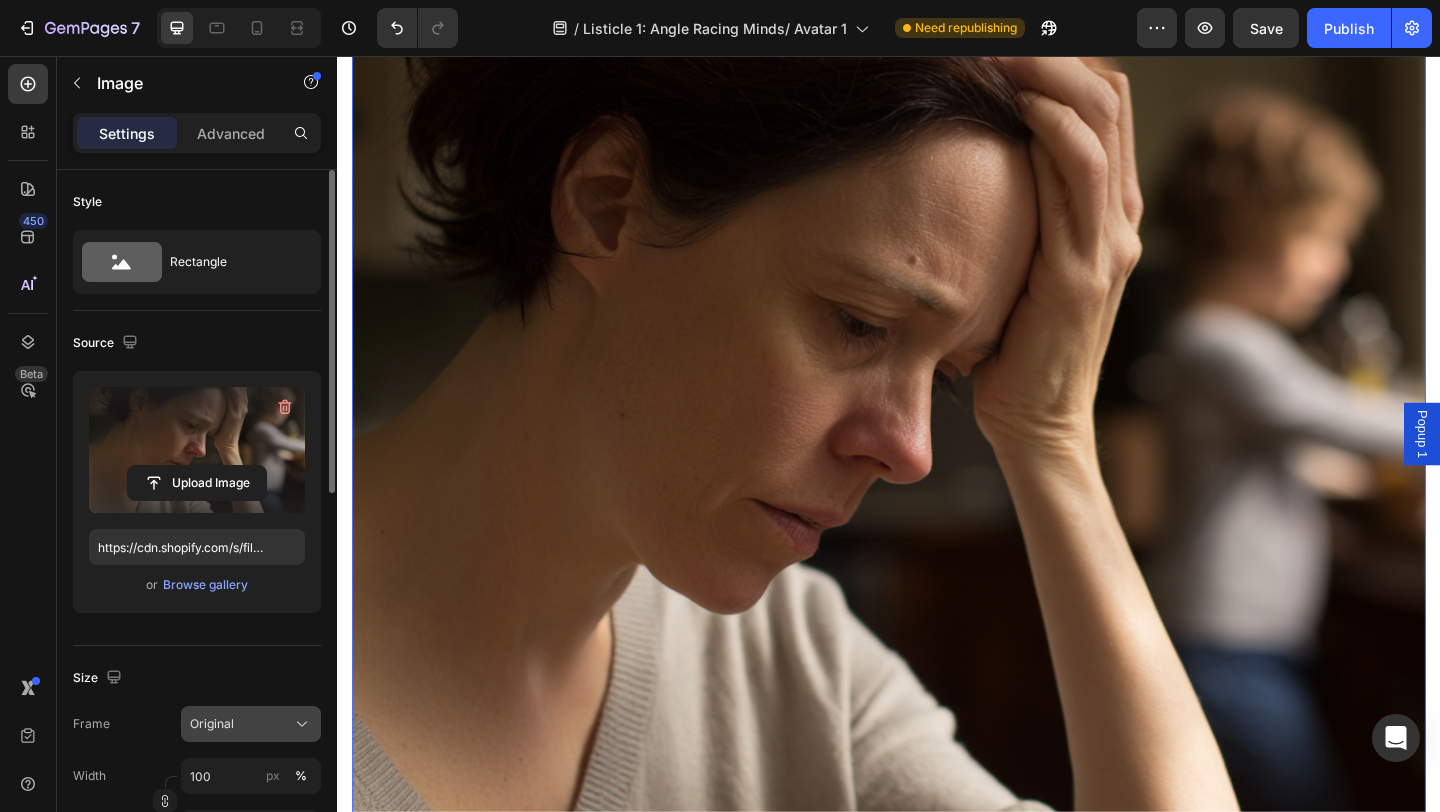 click on "Original" 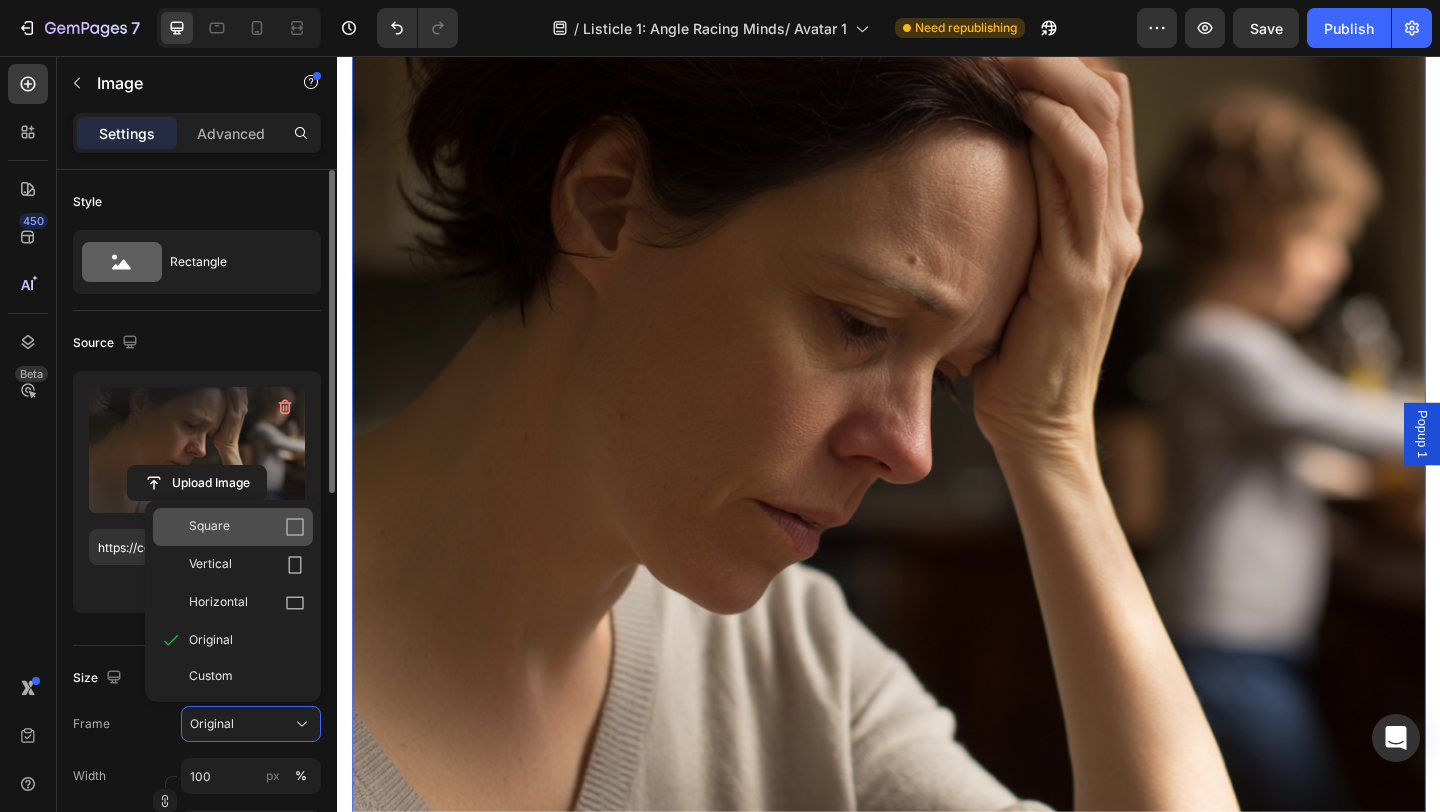click on "Square" at bounding box center [247, 527] 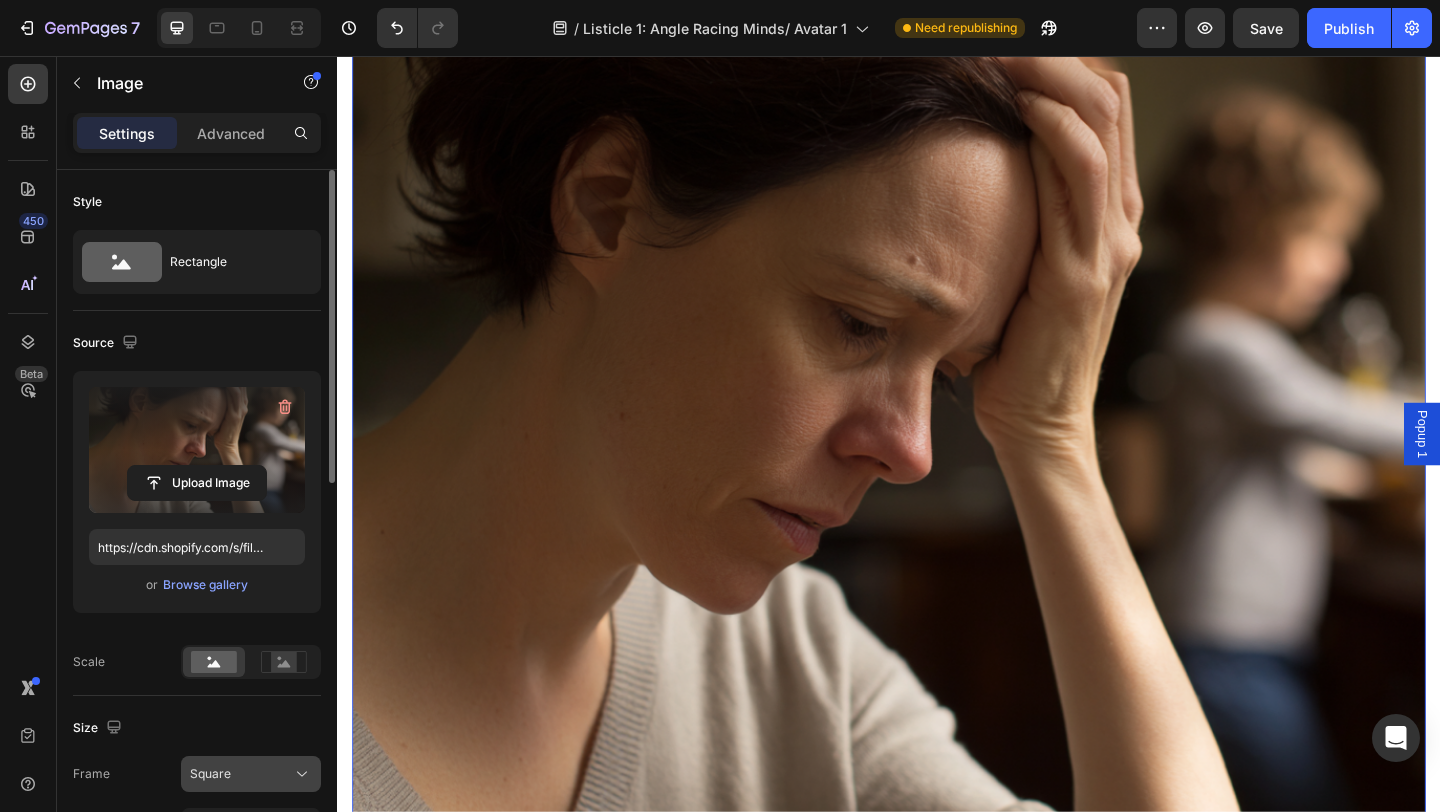 click on "Square" 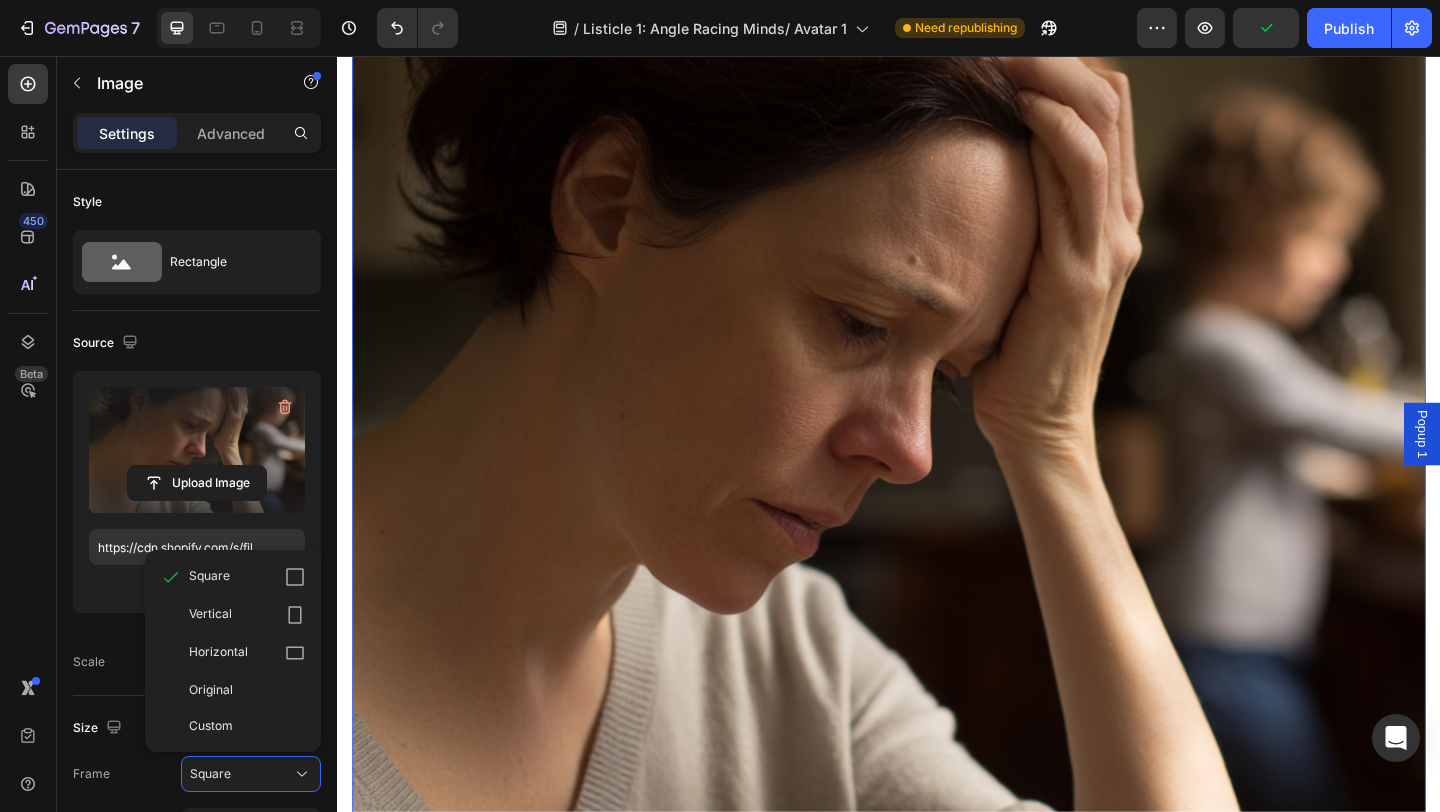 click on "Source Upload Image https://cdn.shopify.com/s/files/1/0766/1266/5565/files/gempages_574492410030064752-b15c880e-95fd-45bb-8a4b-6ca0db716f29.png or  Browse gallery  Scale" 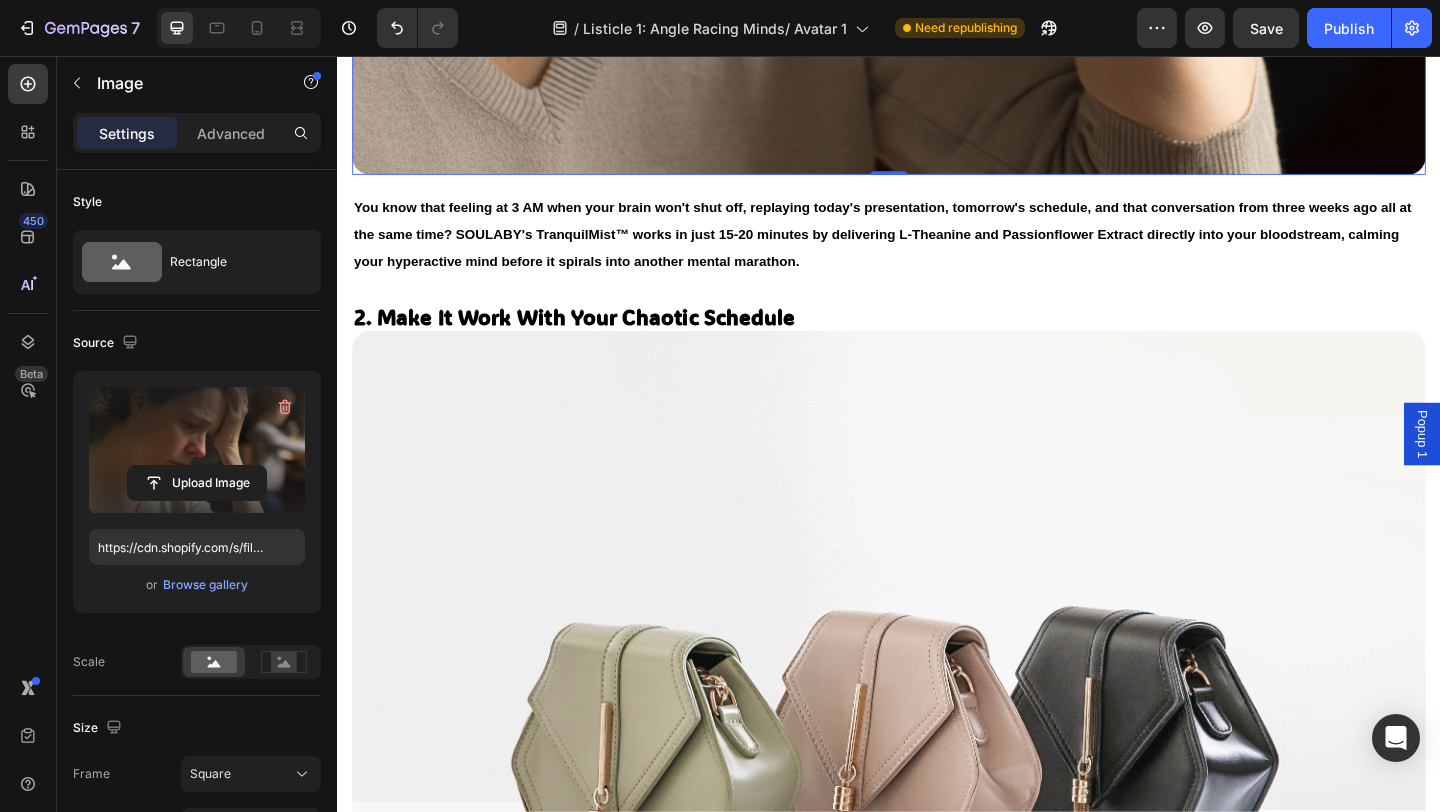 scroll, scrollTop: 1525, scrollLeft: 0, axis: vertical 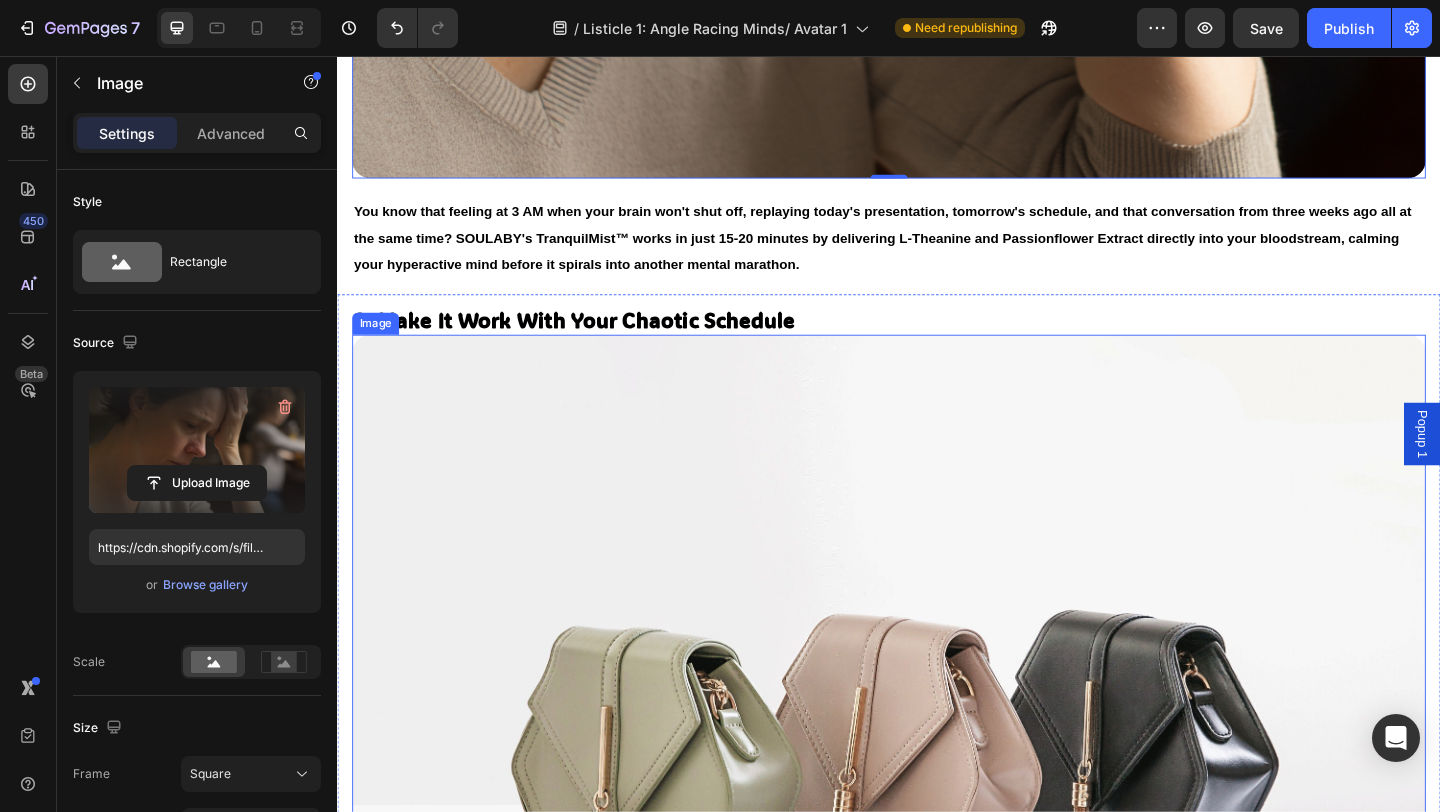 click at bounding box center (937, 797) 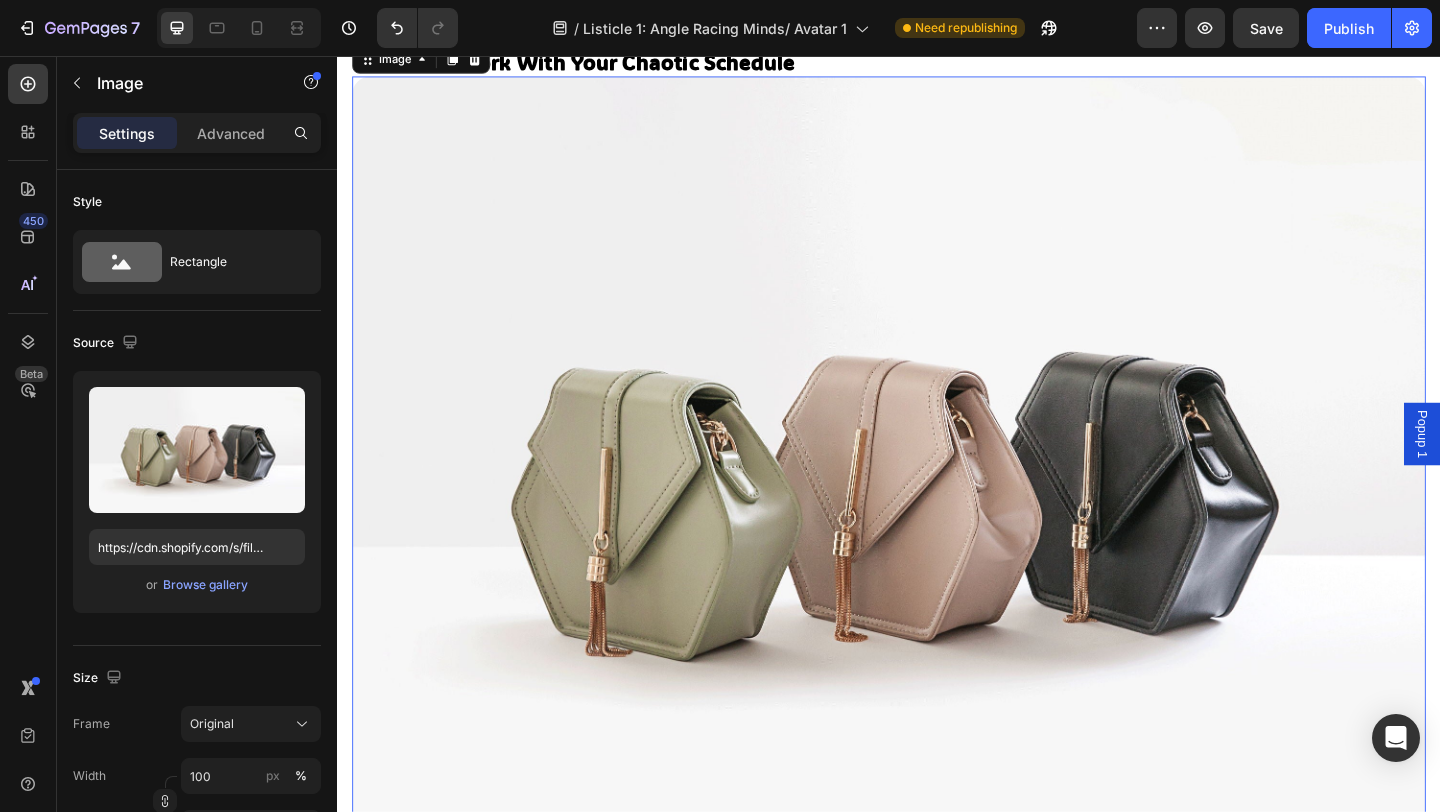 click at bounding box center (937, 516) 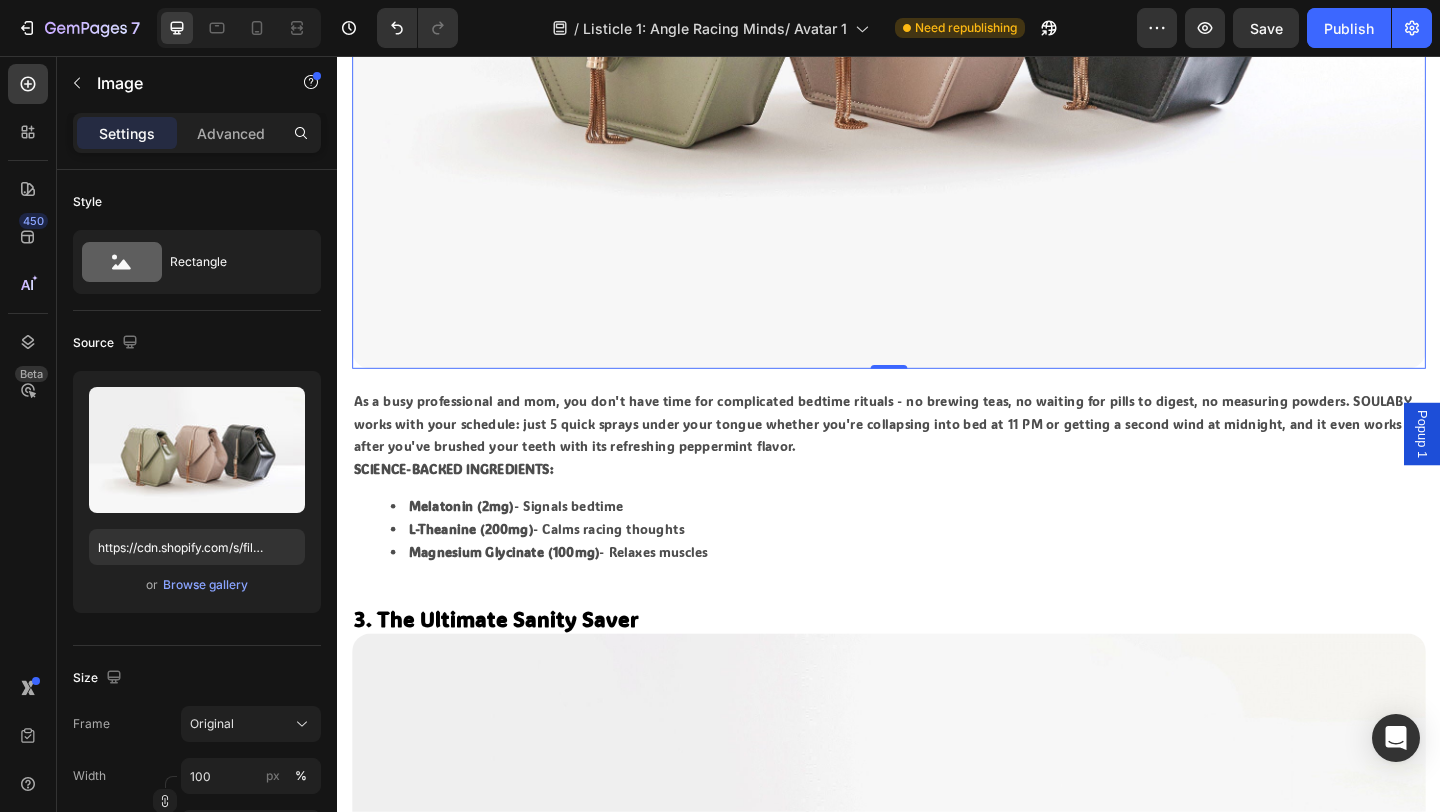 scroll, scrollTop: 2364, scrollLeft: 0, axis: vertical 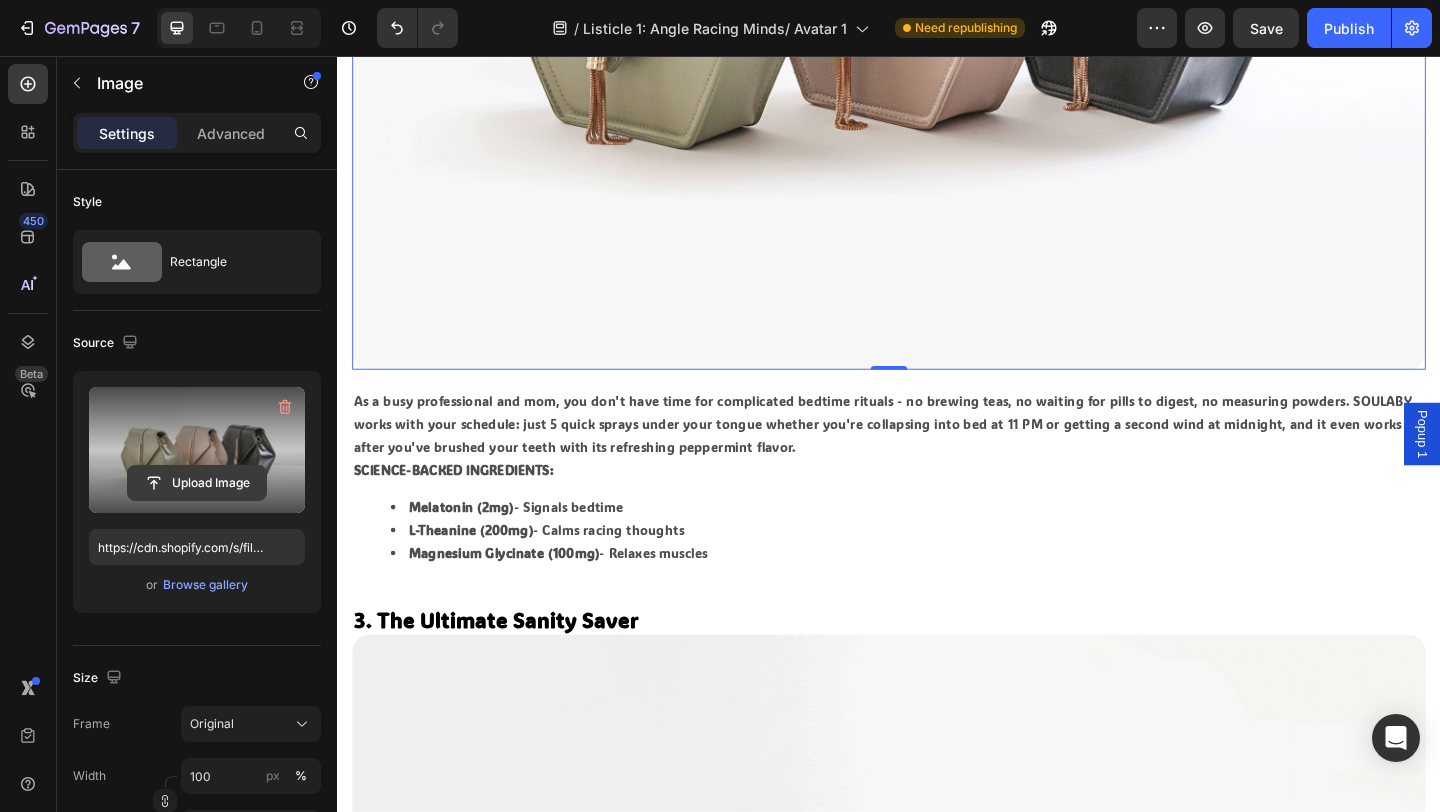 click 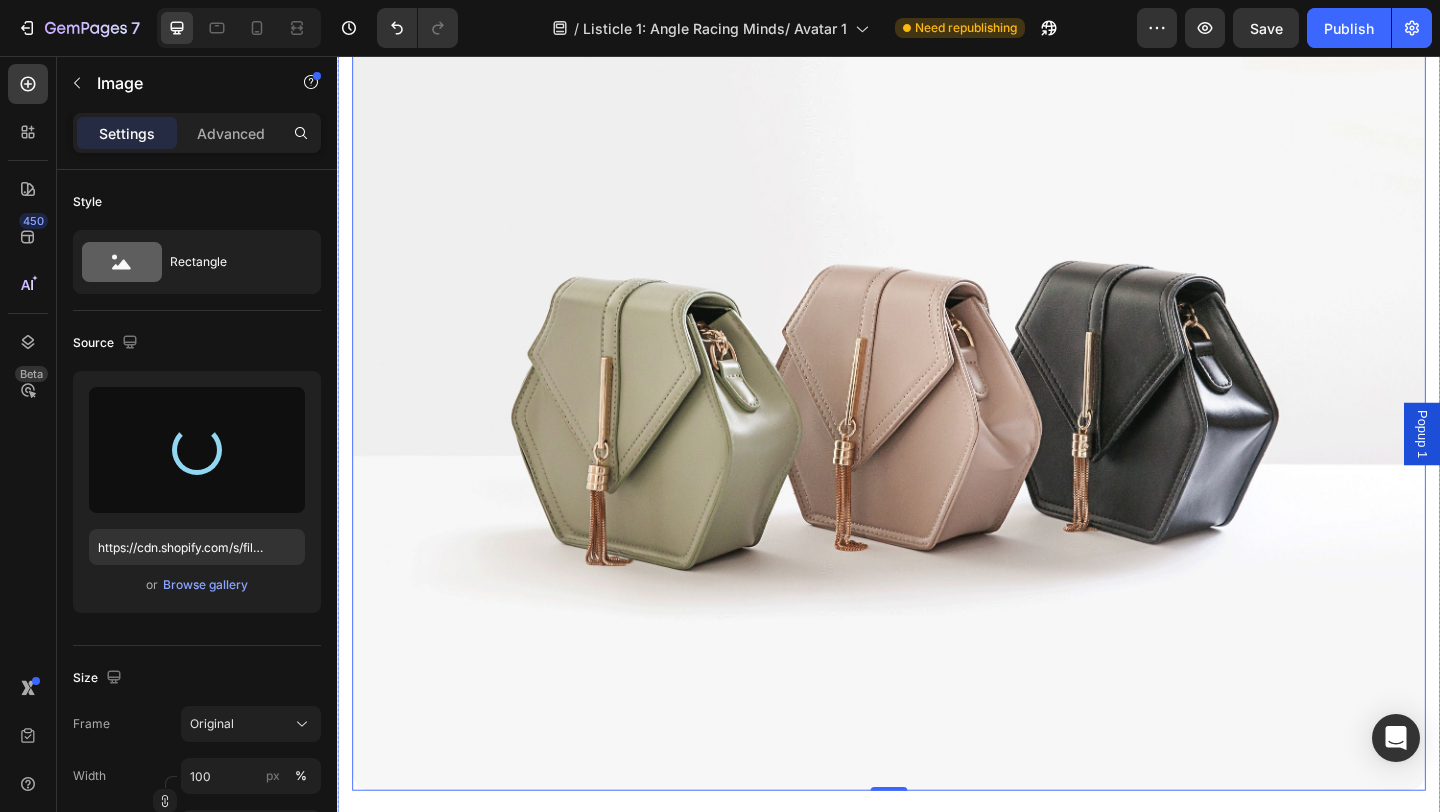 scroll, scrollTop: 1901, scrollLeft: 0, axis: vertical 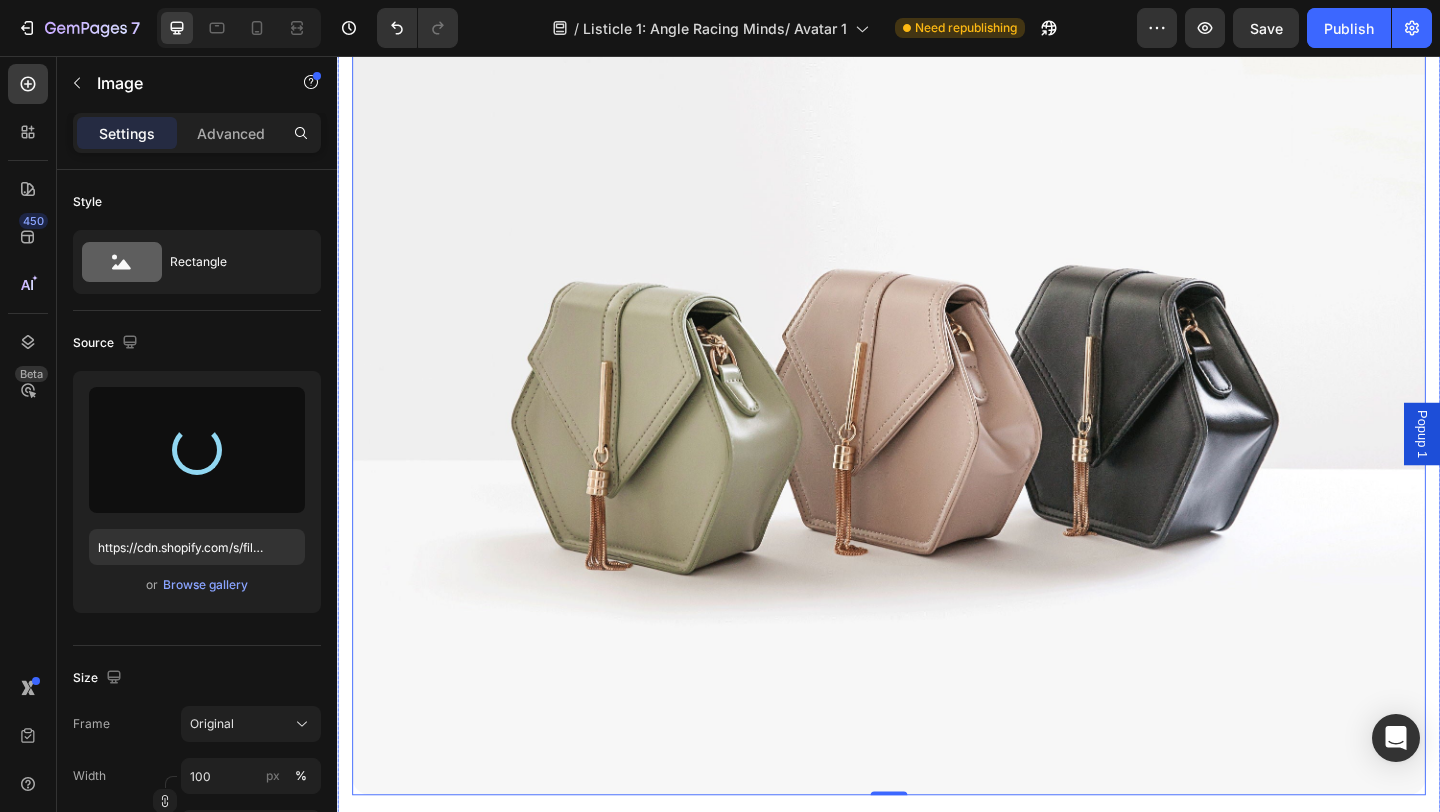 type on "https://cdn.shopify.com/s/files/1/0766/1266/5565/files/gempages_574492410030064752-a7ec8c2f-fffa-4b54-8c87-06135e602d8b.png" 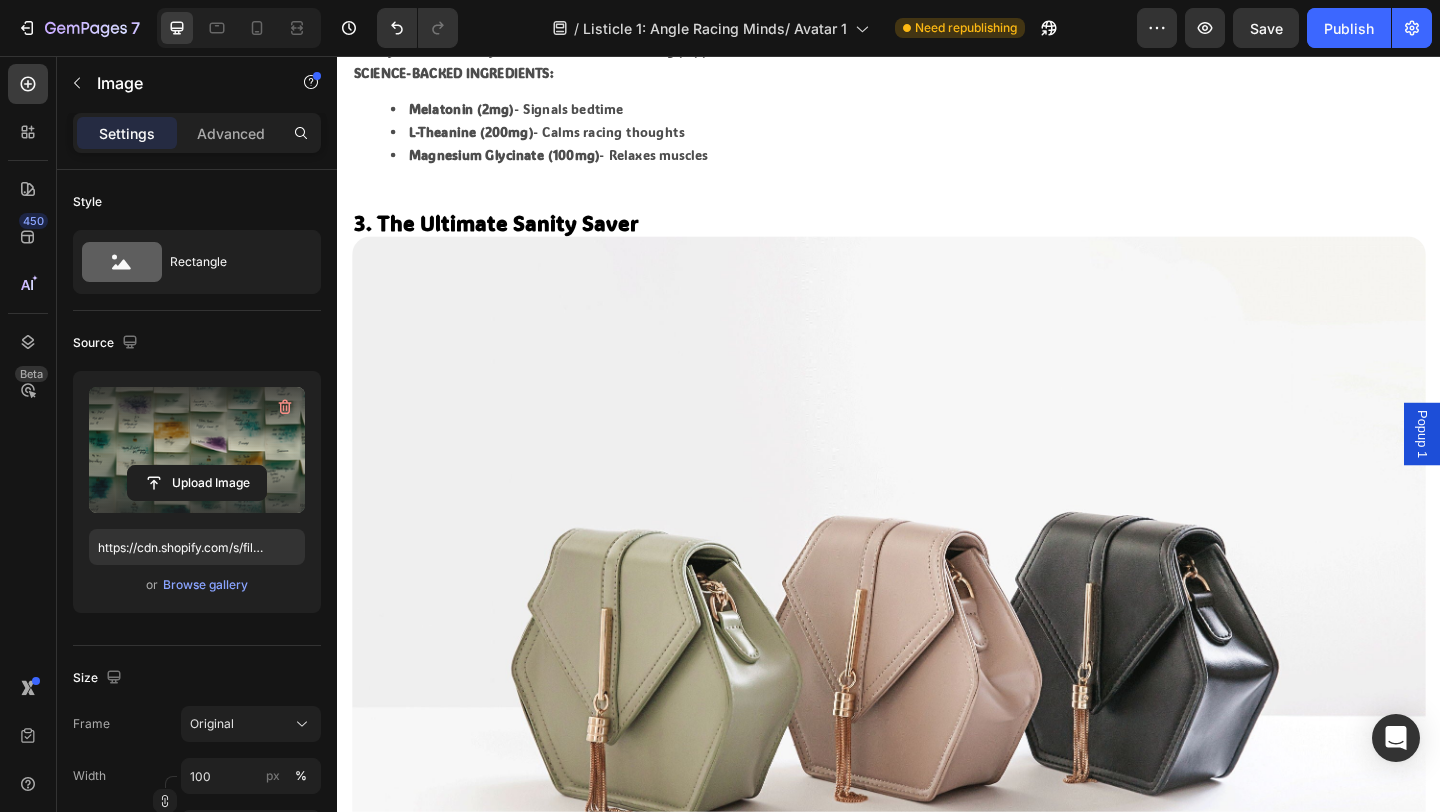 scroll, scrollTop: 2909, scrollLeft: 0, axis: vertical 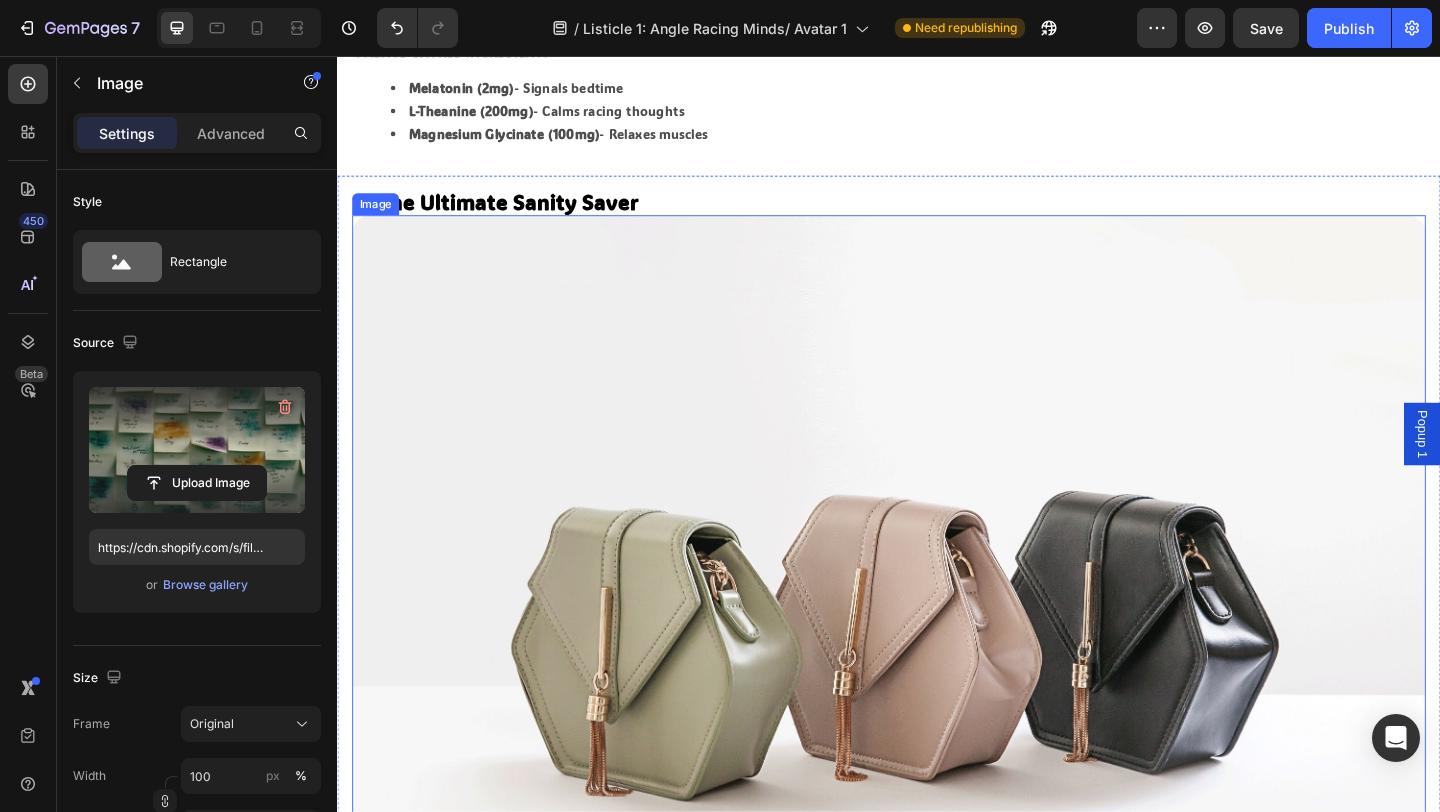 click at bounding box center (937, 667) 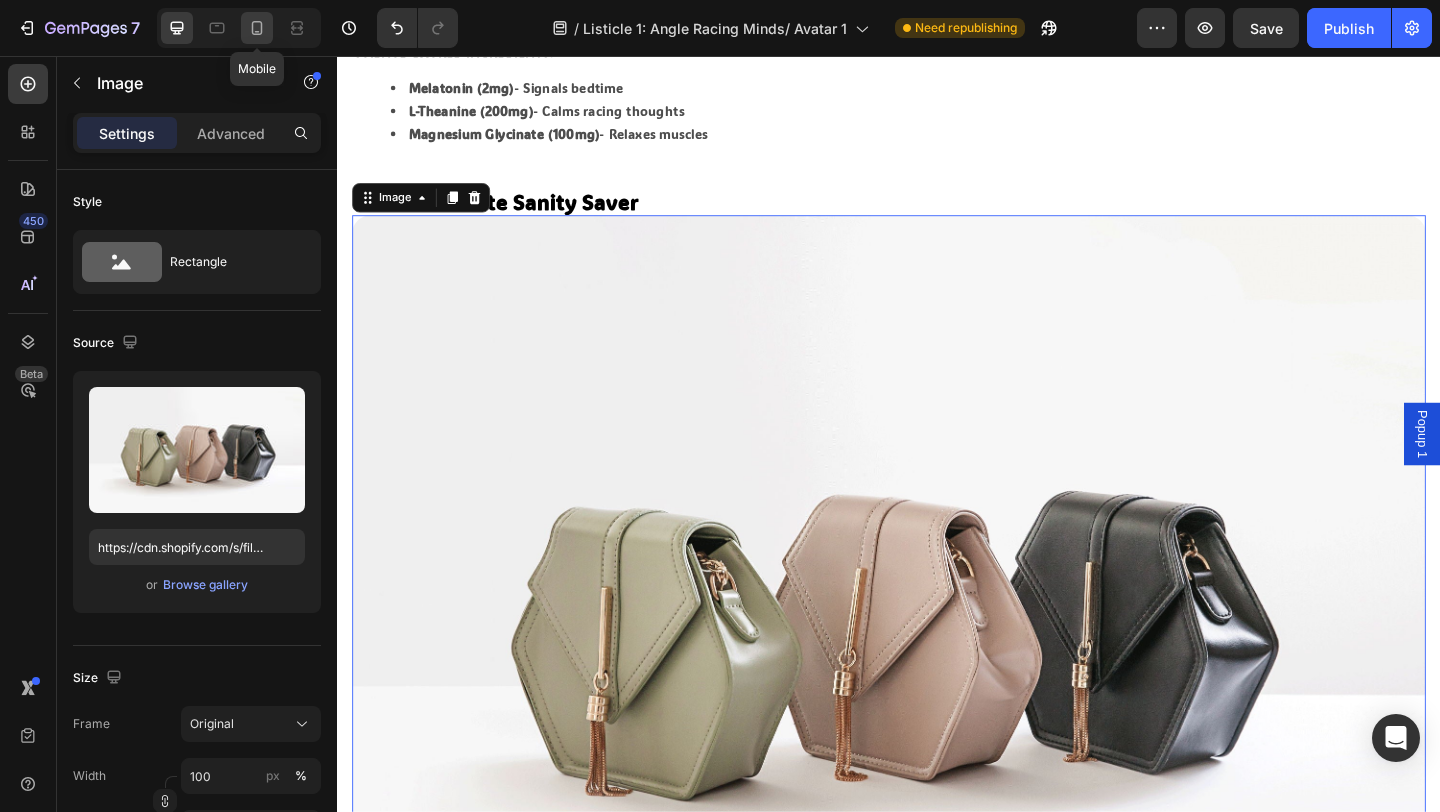 click 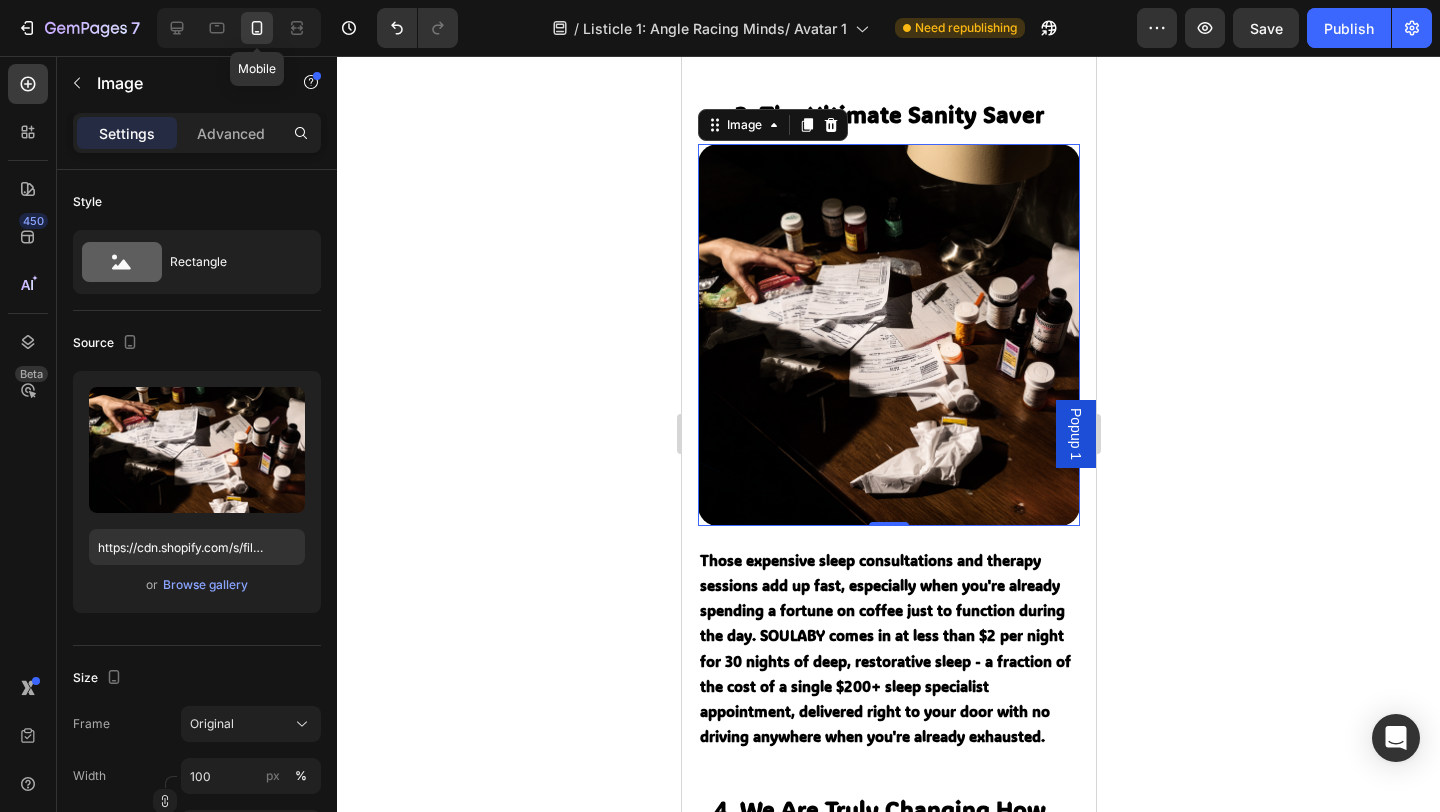 scroll, scrollTop: 2592, scrollLeft: 0, axis: vertical 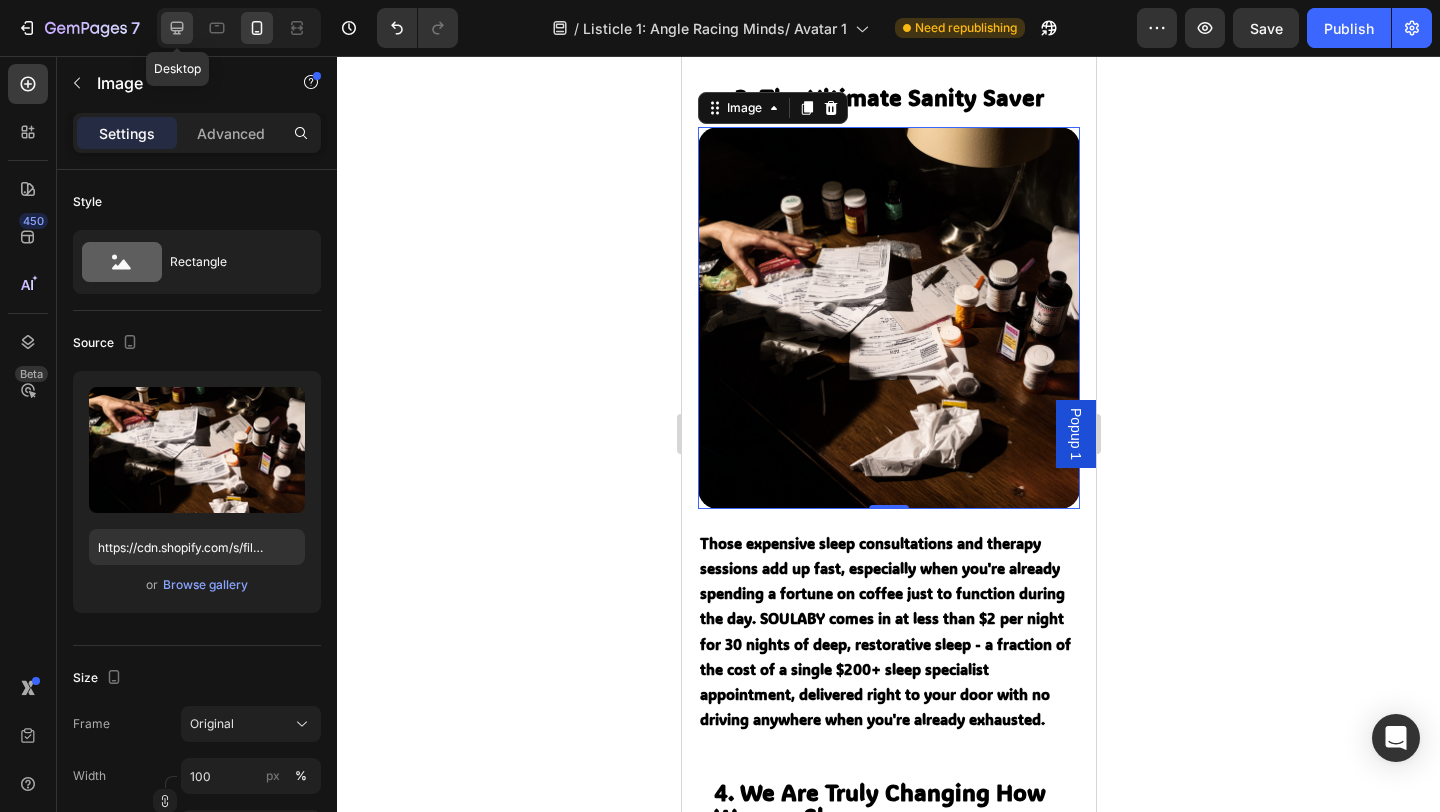click 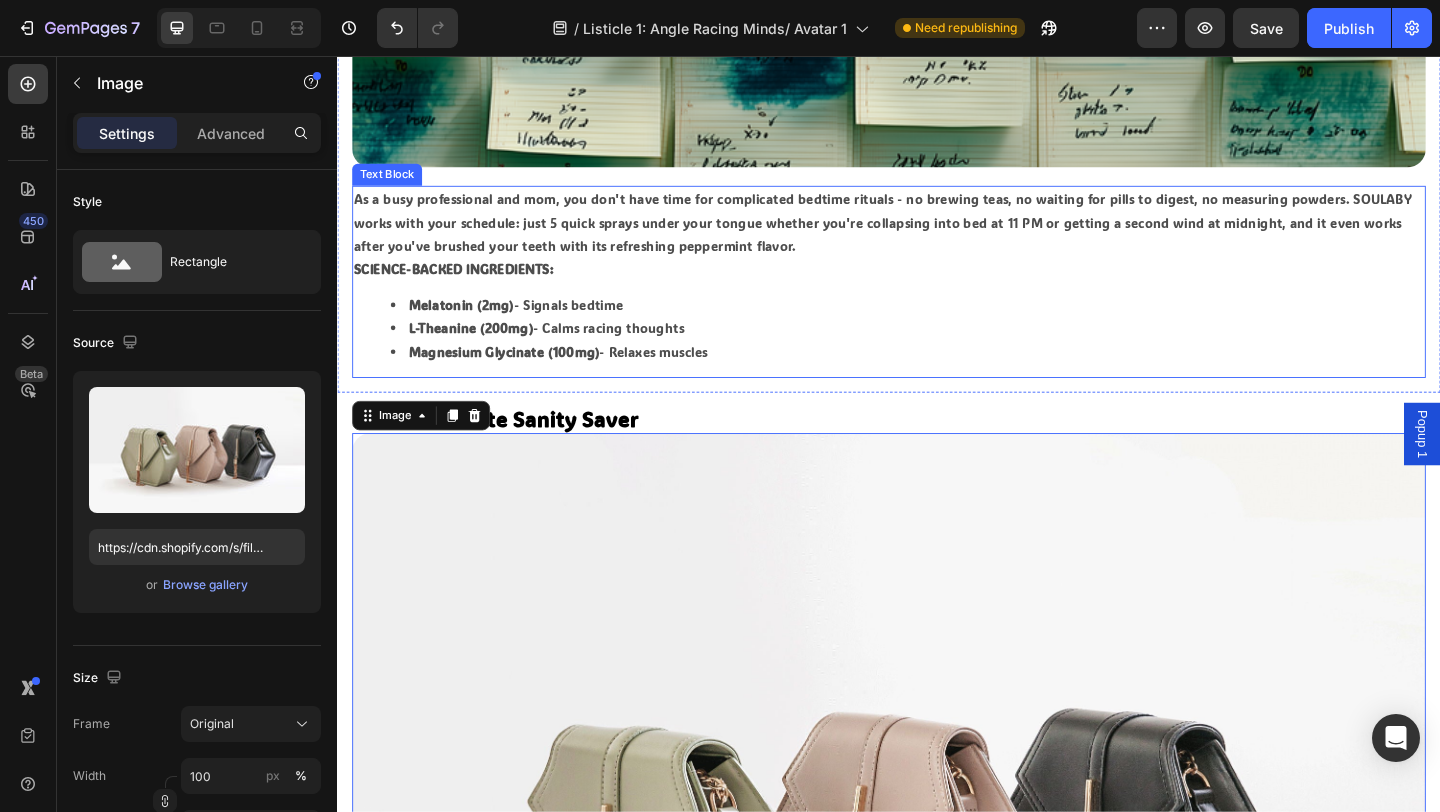 scroll, scrollTop: 2904, scrollLeft: 0, axis: vertical 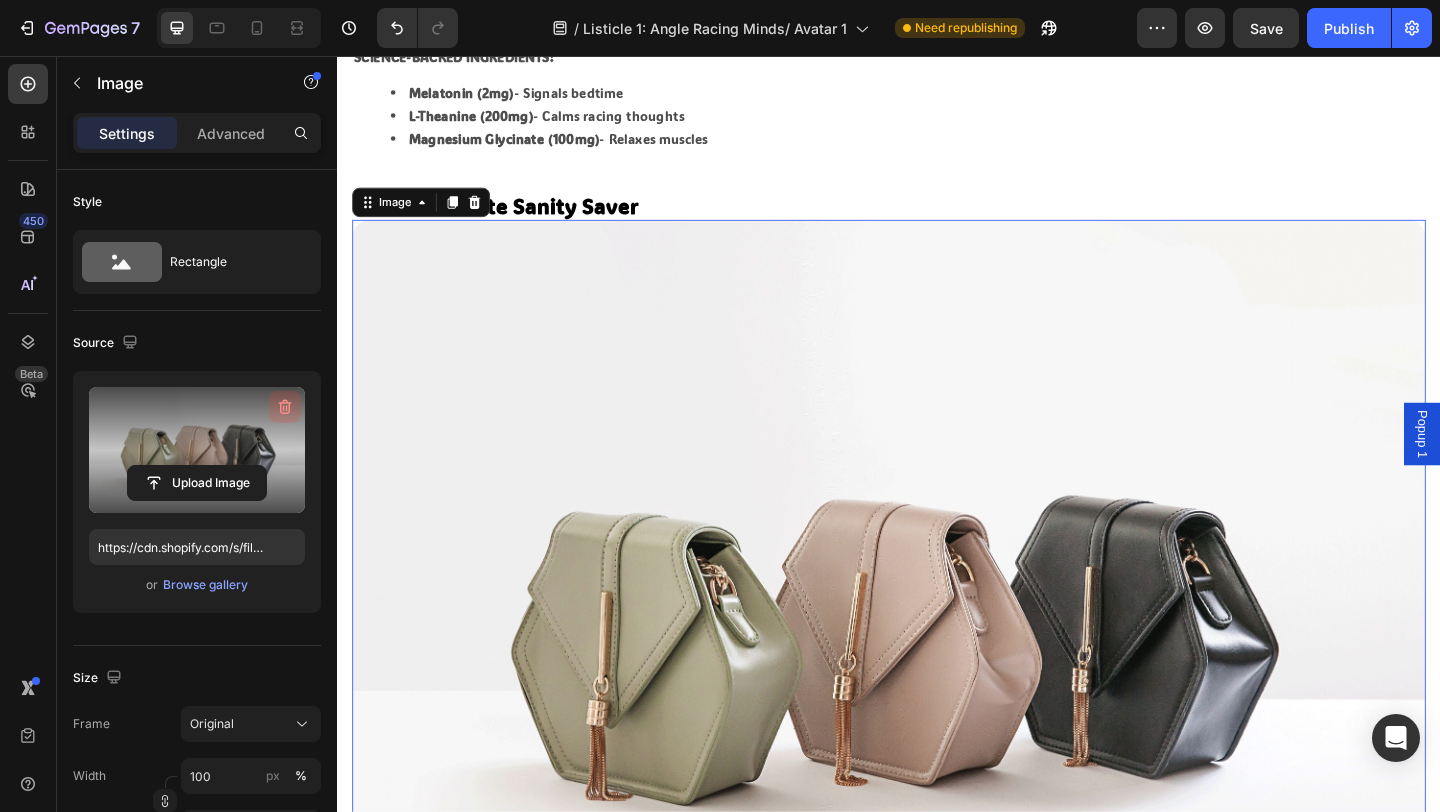click 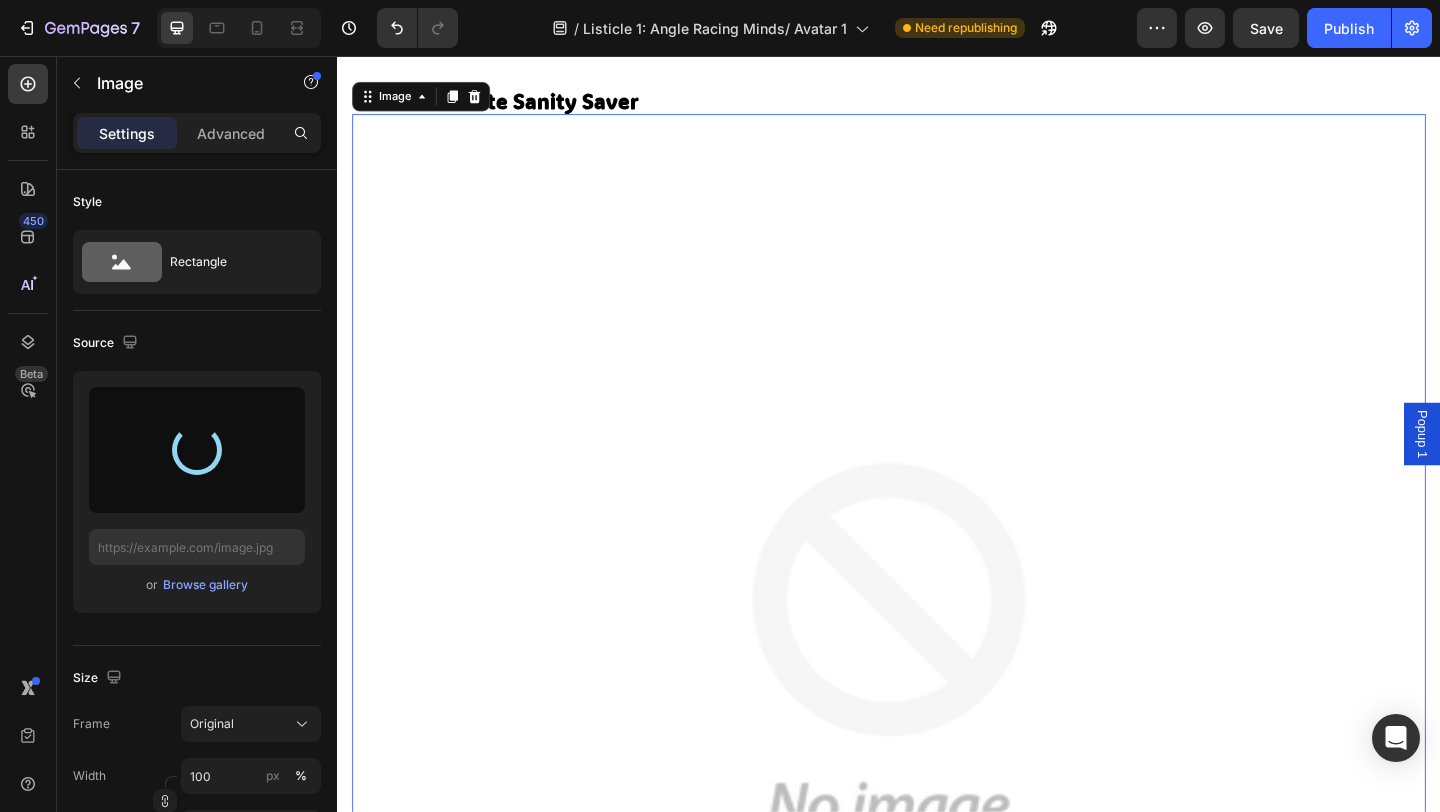 type on "https://cdn.shopify.com/s/files/1/0766/1266/5565/files/gempages_574492410030064752-84ce6640-5772-4ddb-ab25-8bae1f38f2cb.png" 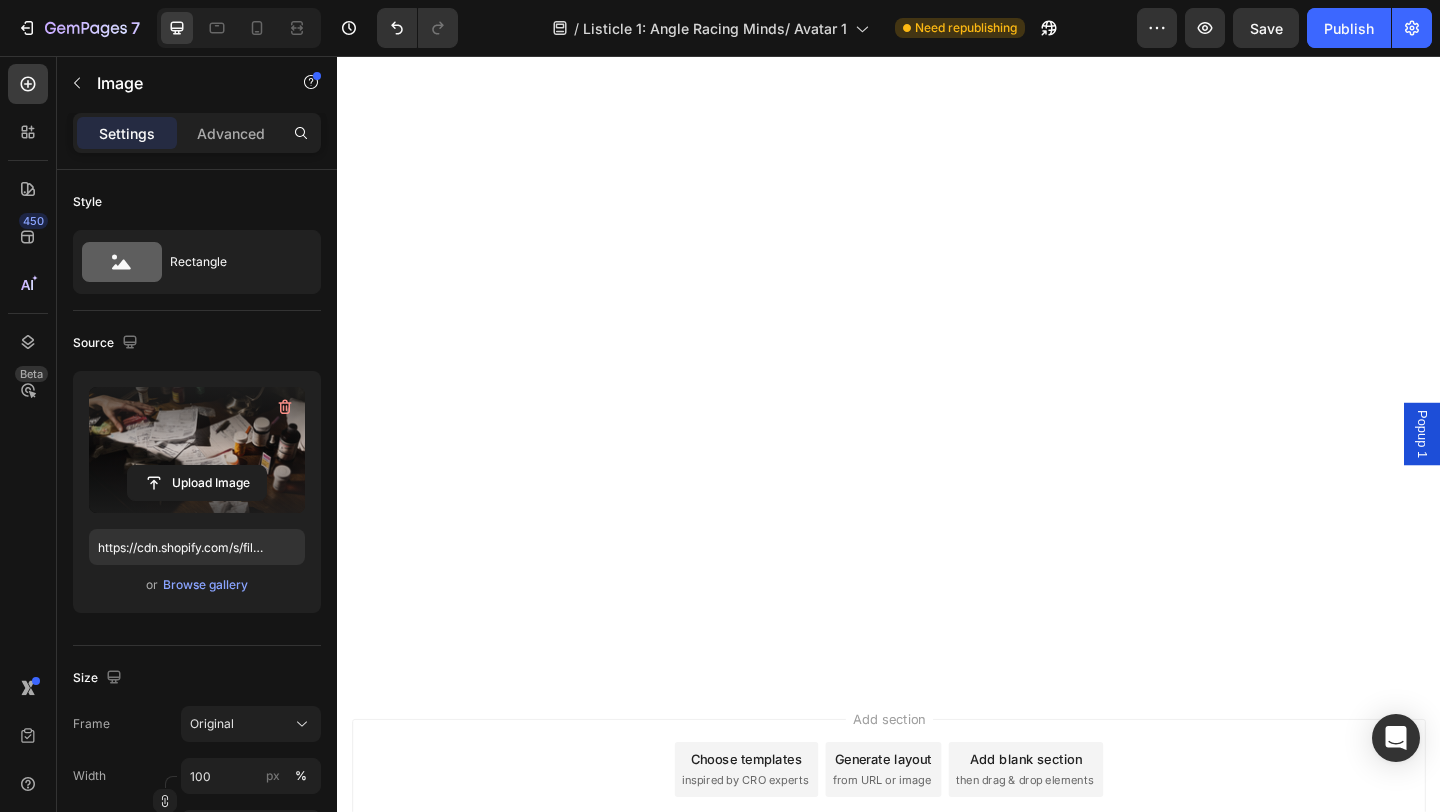 scroll, scrollTop: 4338, scrollLeft: 0, axis: vertical 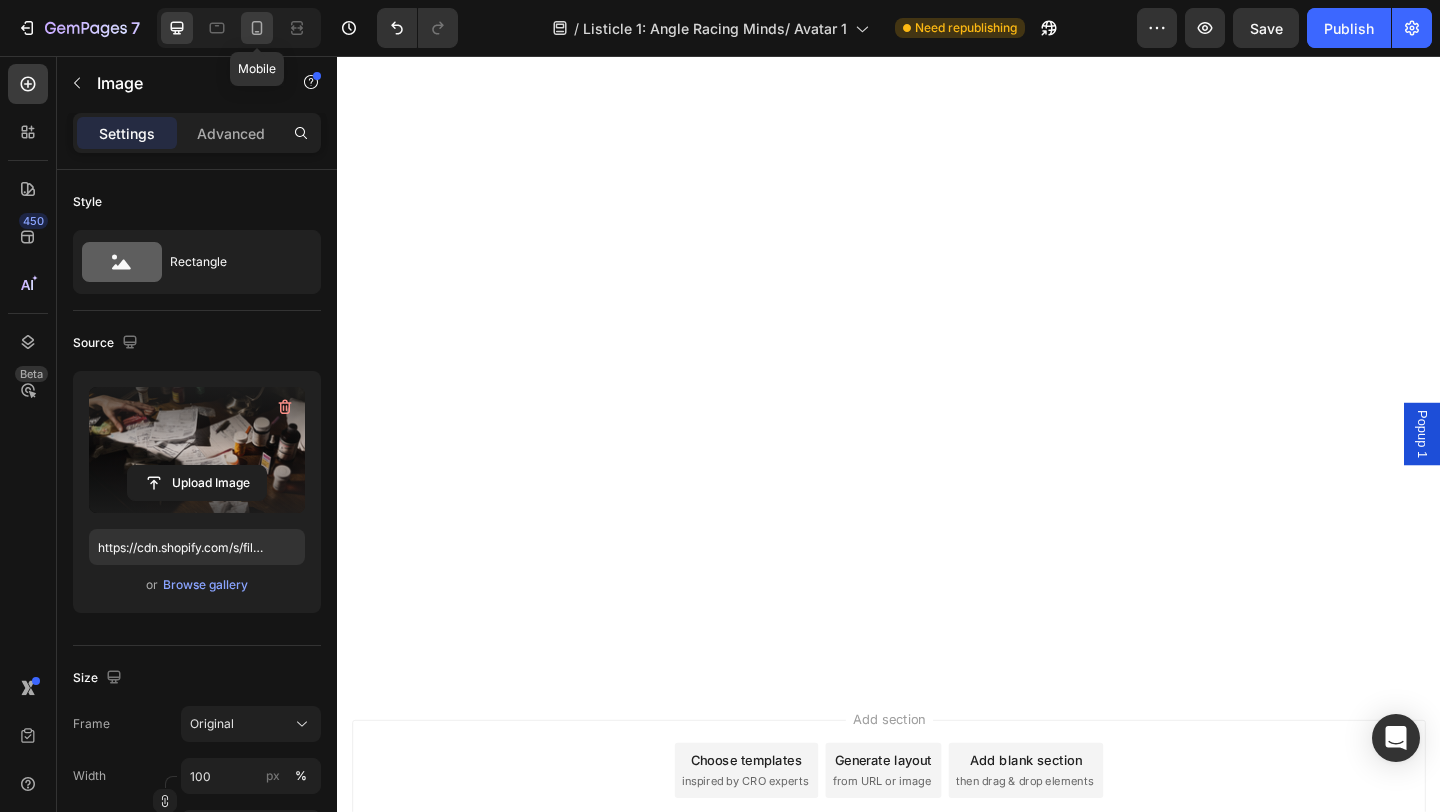 click 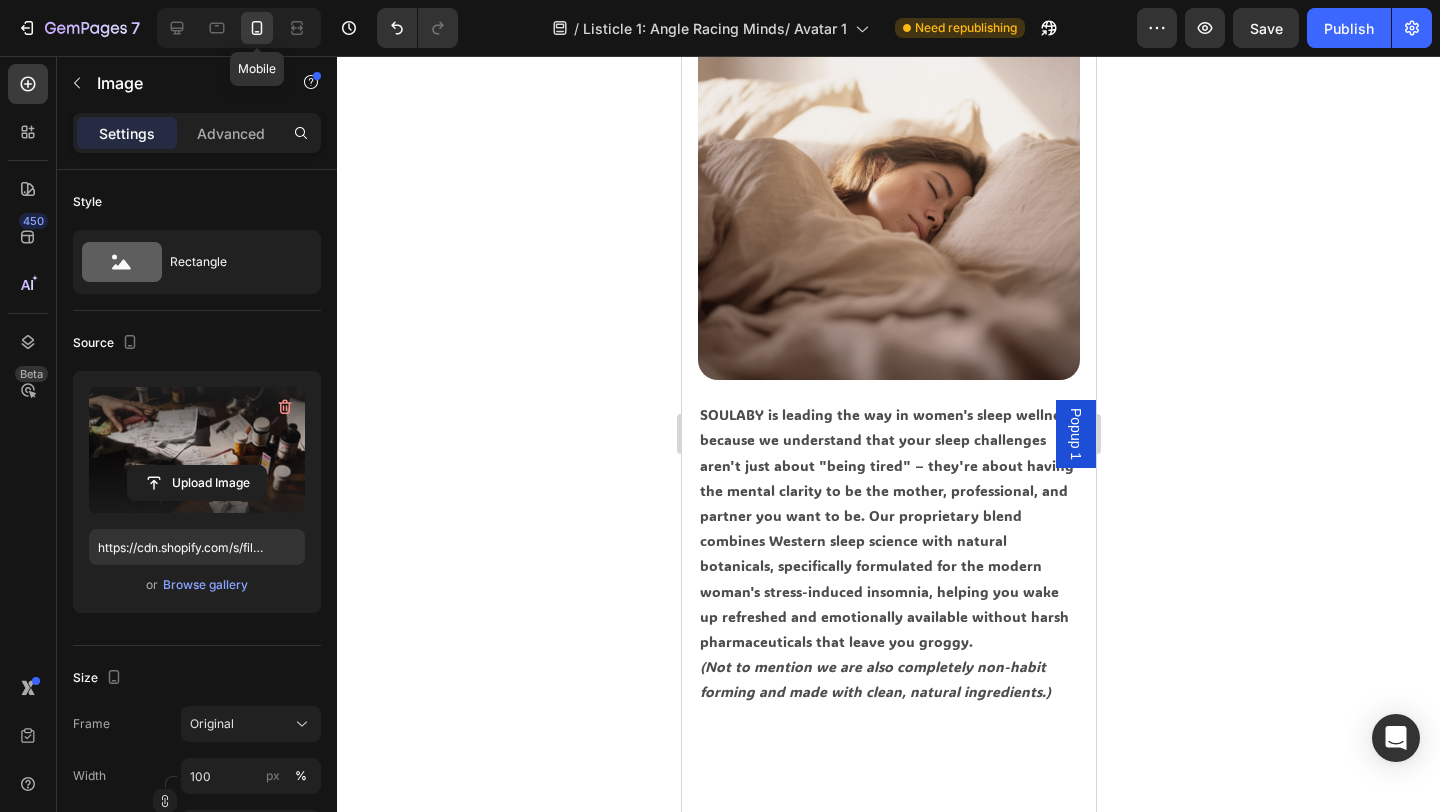 scroll, scrollTop: 4329, scrollLeft: 0, axis: vertical 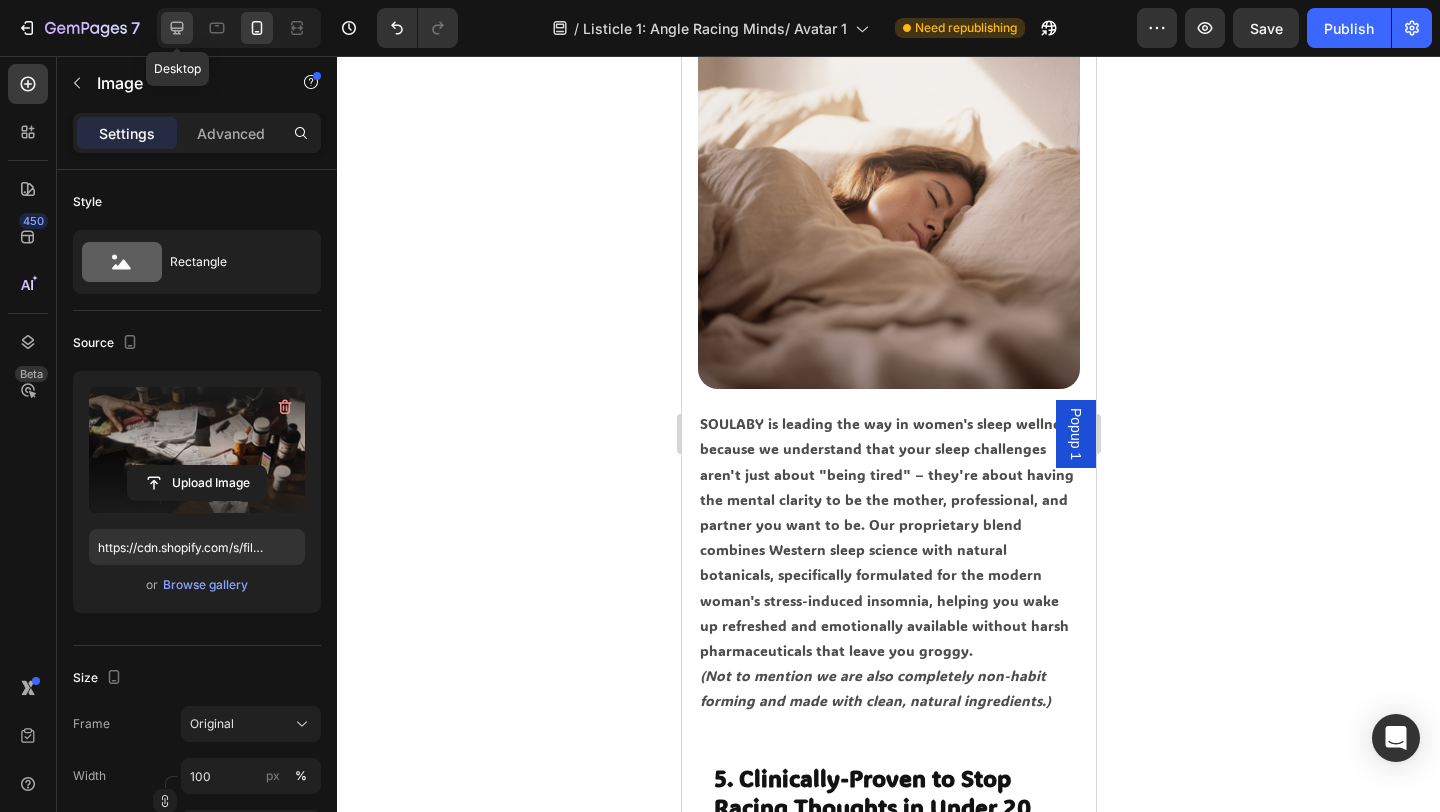 click 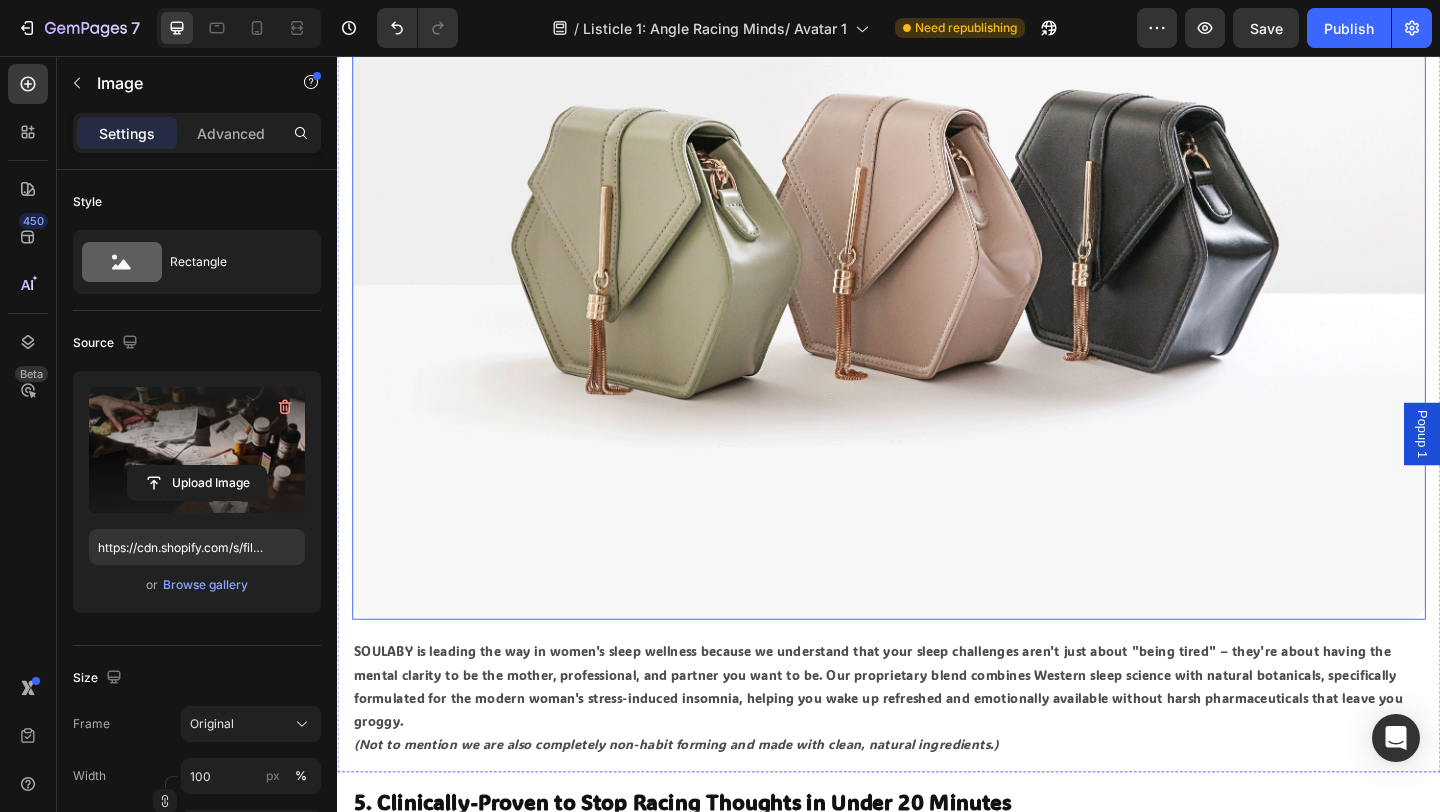 scroll, scrollTop: 4487, scrollLeft: 0, axis: vertical 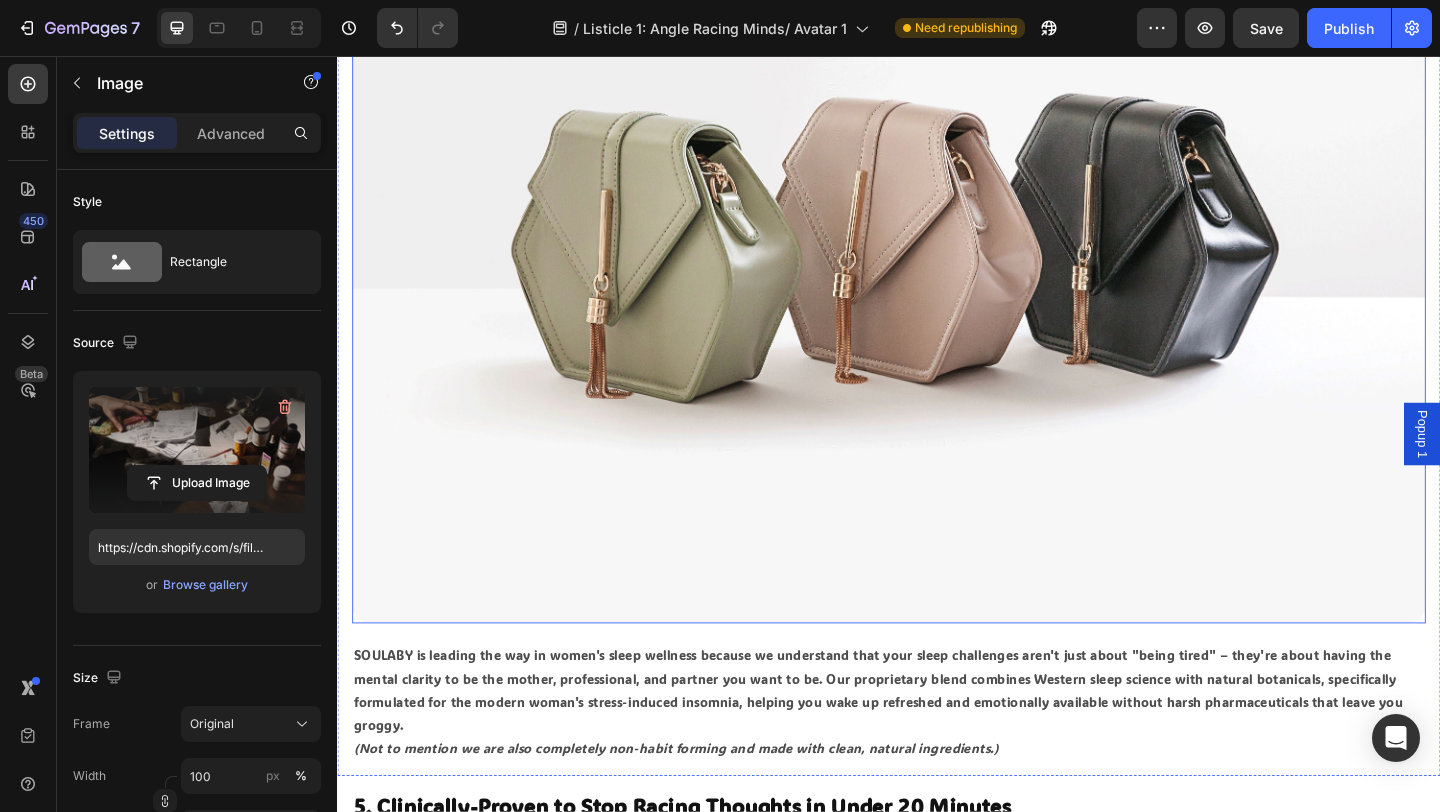 click at bounding box center [937, 235] 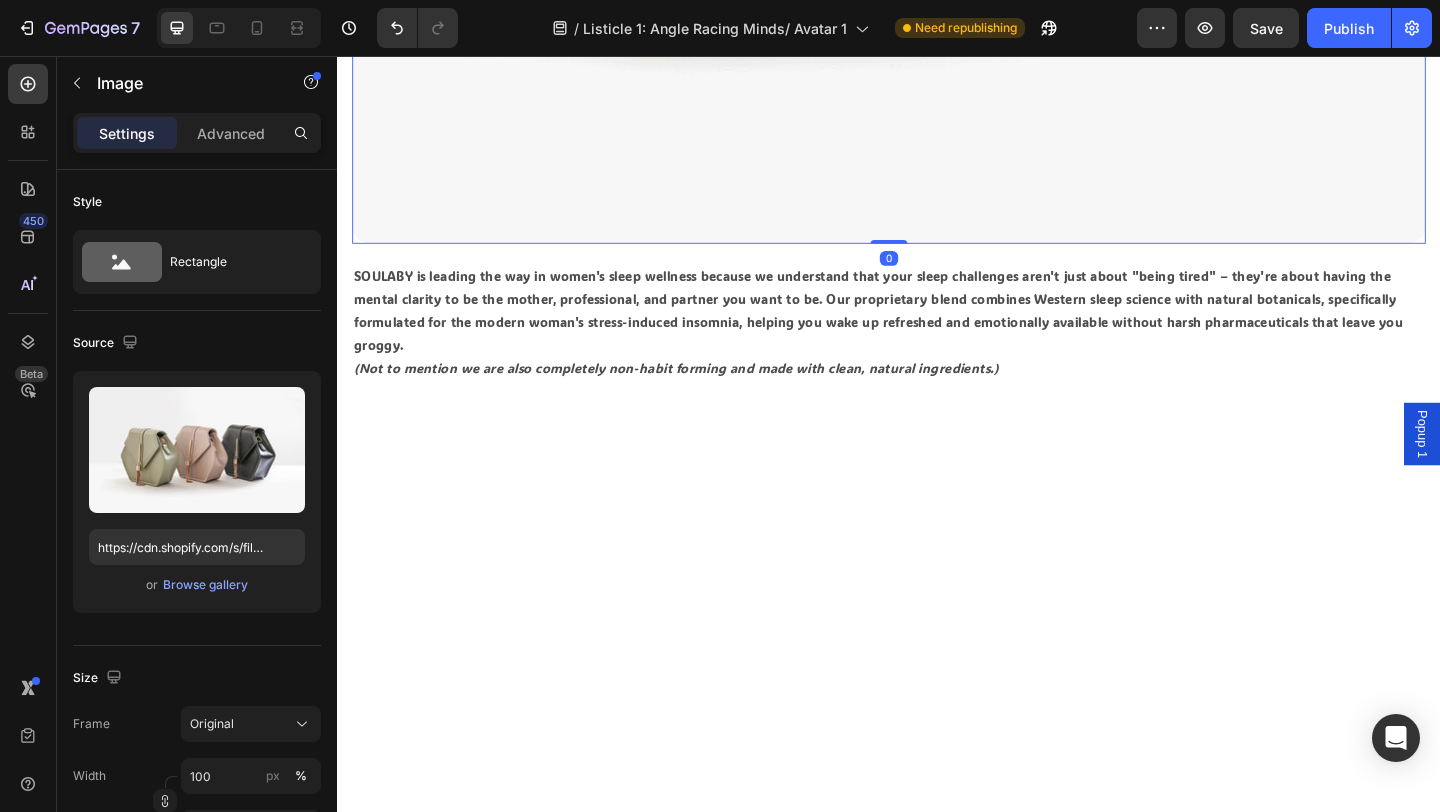 scroll, scrollTop: 3952, scrollLeft: 0, axis: vertical 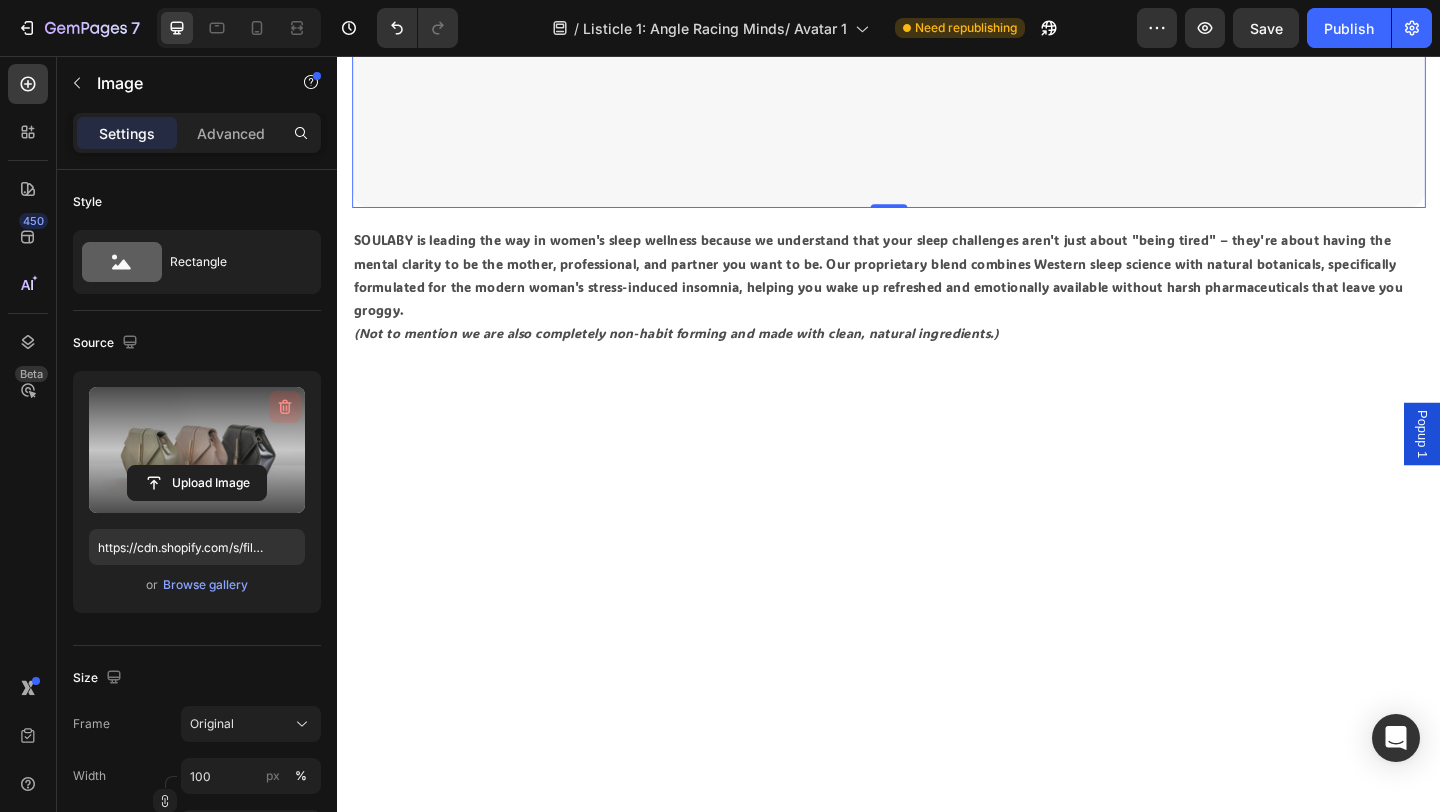 click 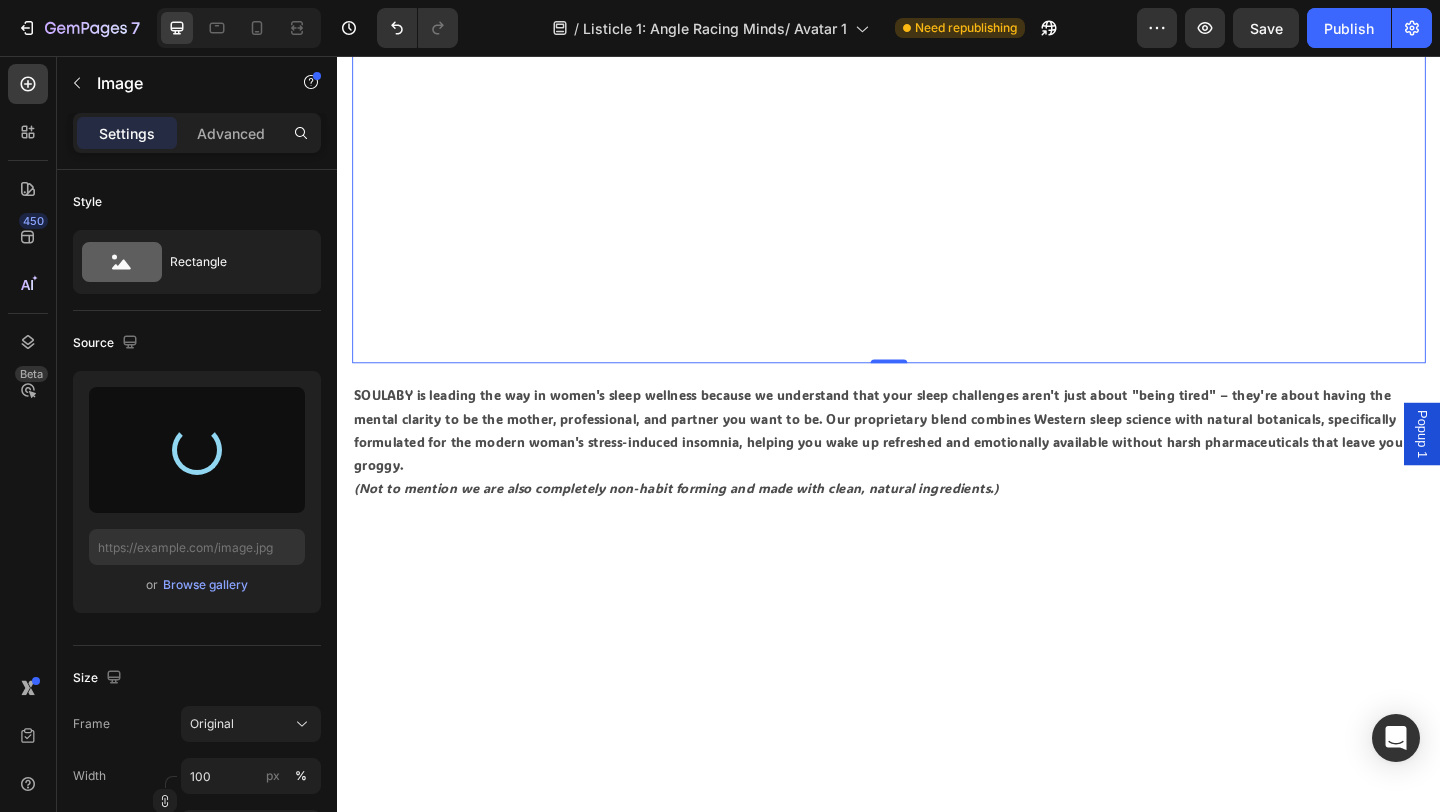 type on "https://cdn.shopify.com/s/files/1/0766/1266/5565/files/gempages_574492410030064752-eda0950f-41be-4f5b-8f36-1892cdf35552.png" 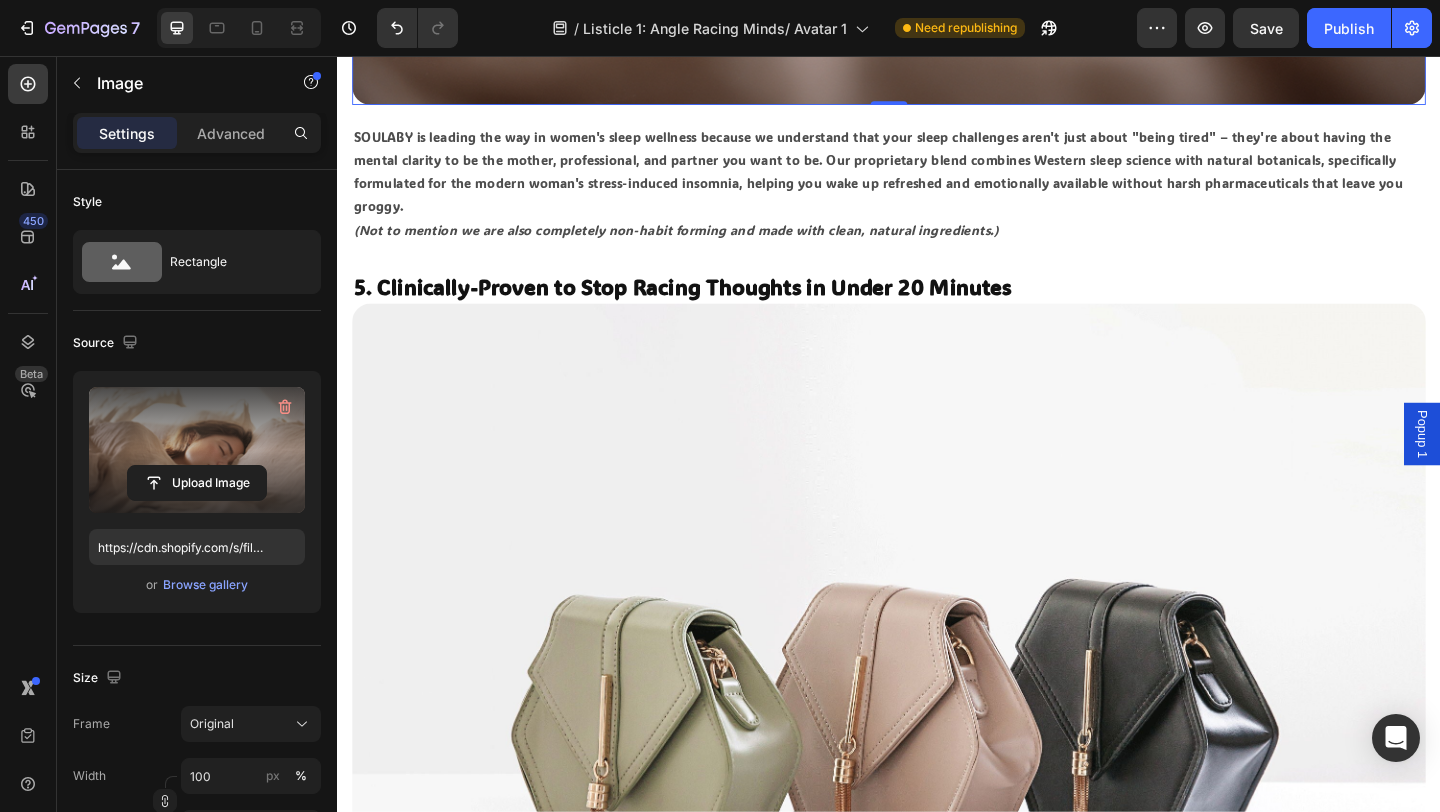 scroll, scrollTop: 5669, scrollLeft: 0, axis: vertical 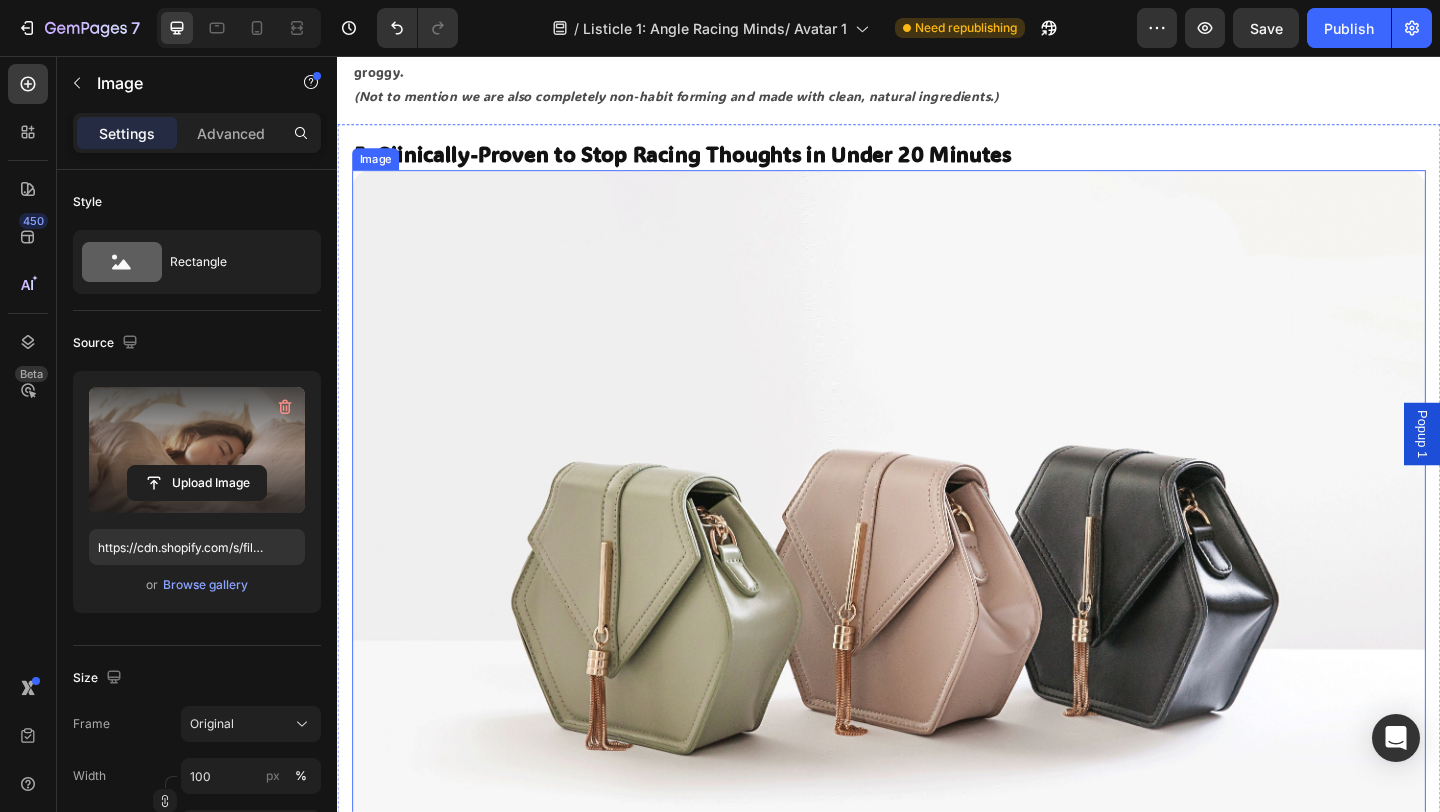 click at bounding box center [937, 618] 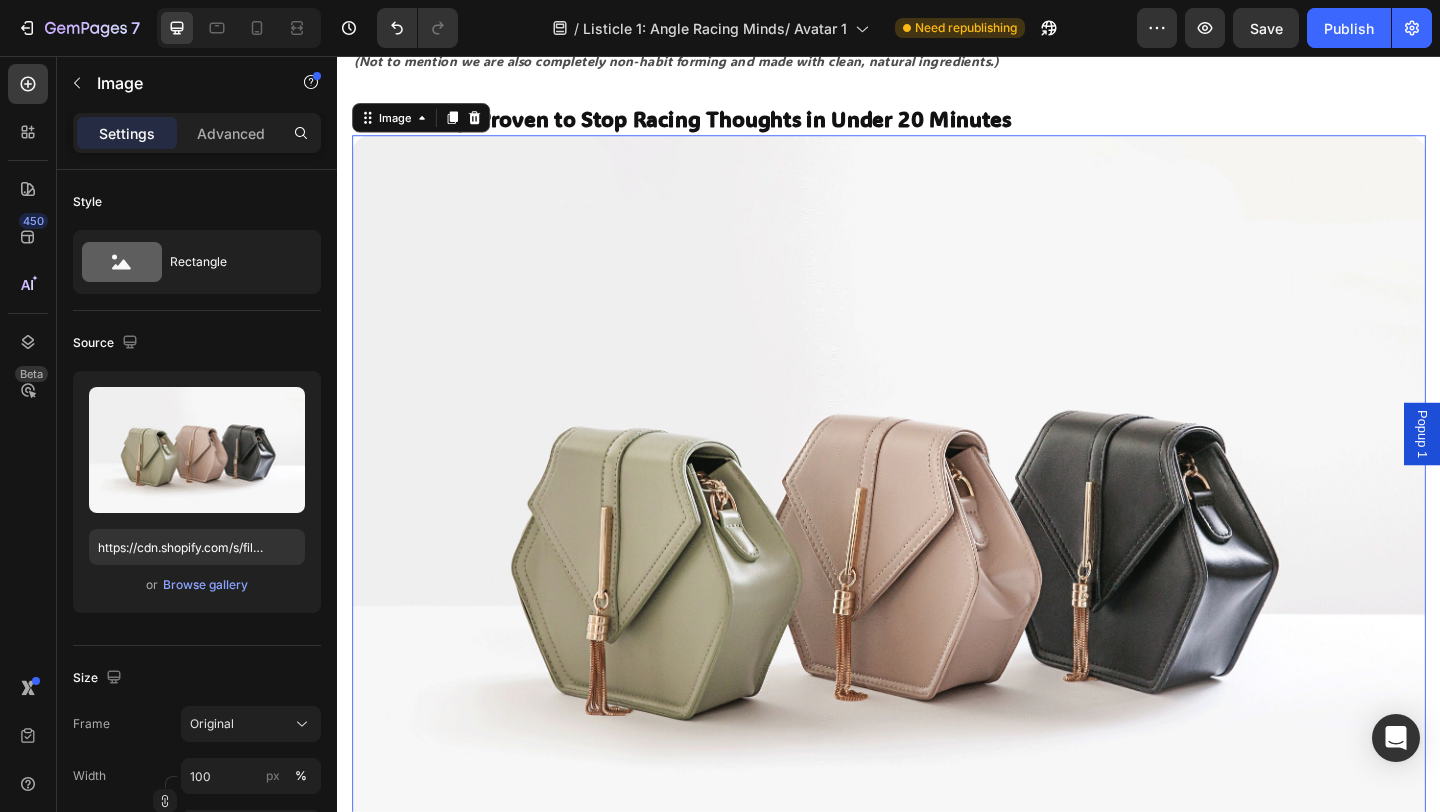 scroll, scrollTop: 5716, scrollLeft: 0, axis: vertical 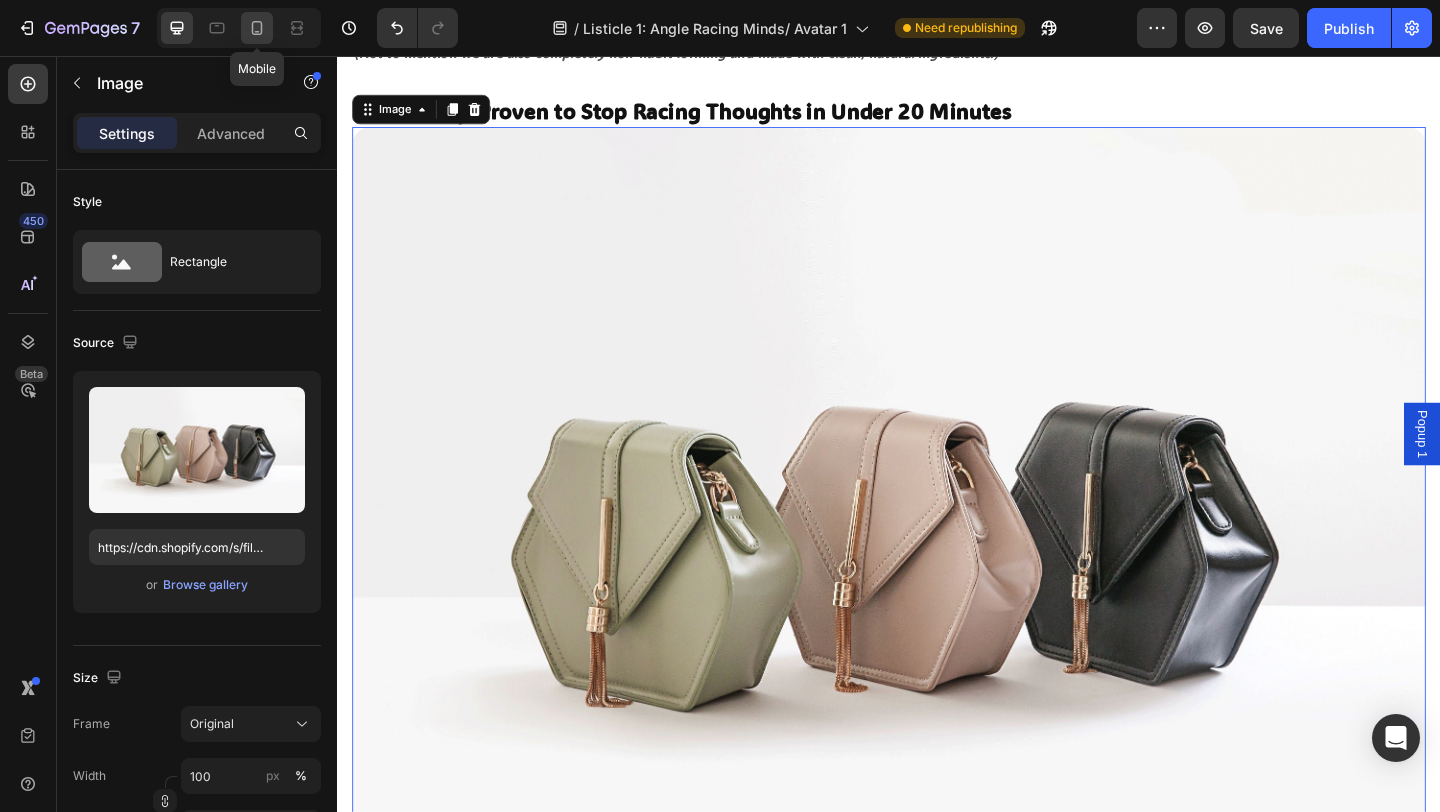 click 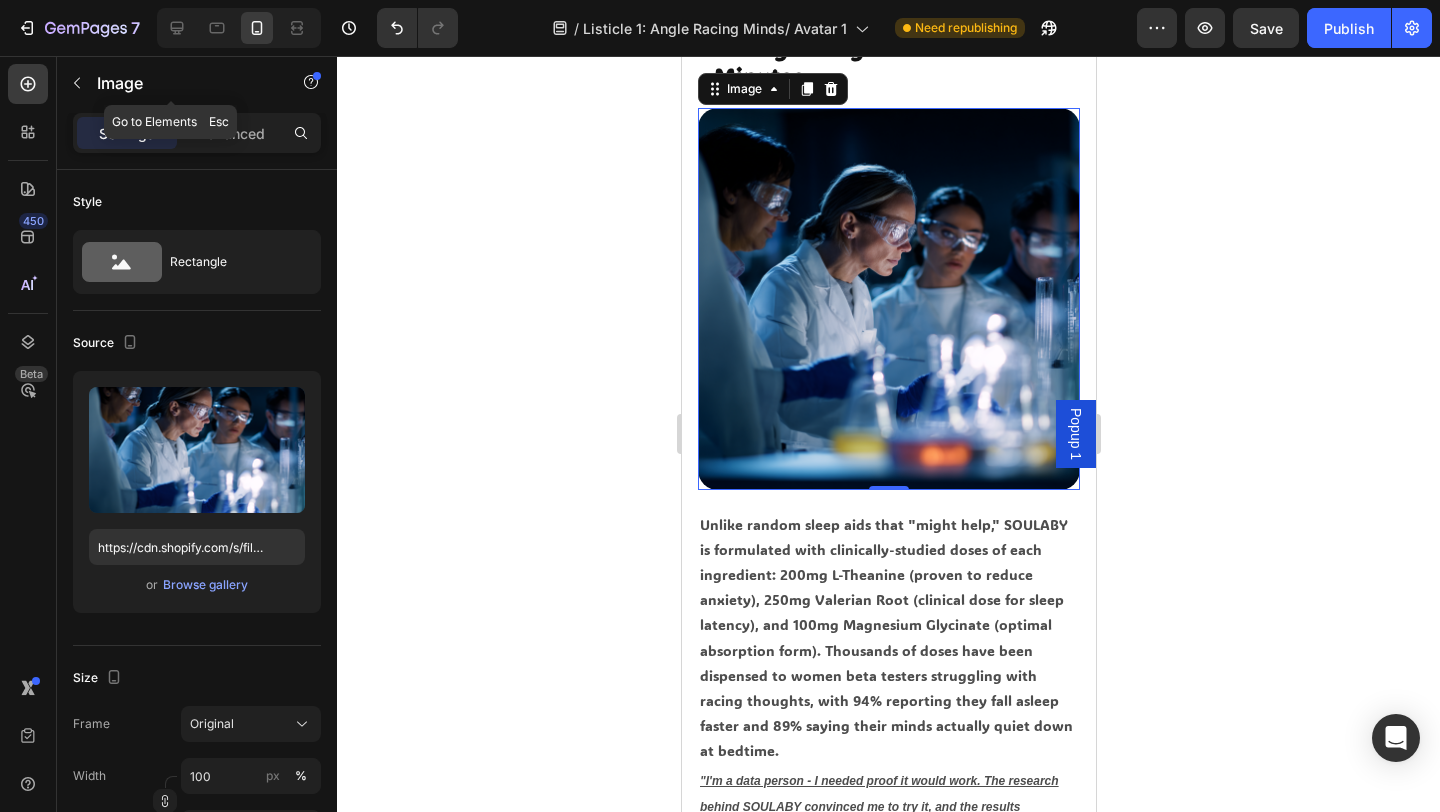 scroll, scrollTop: 5636, scrollLeft: 0, axis: vertical 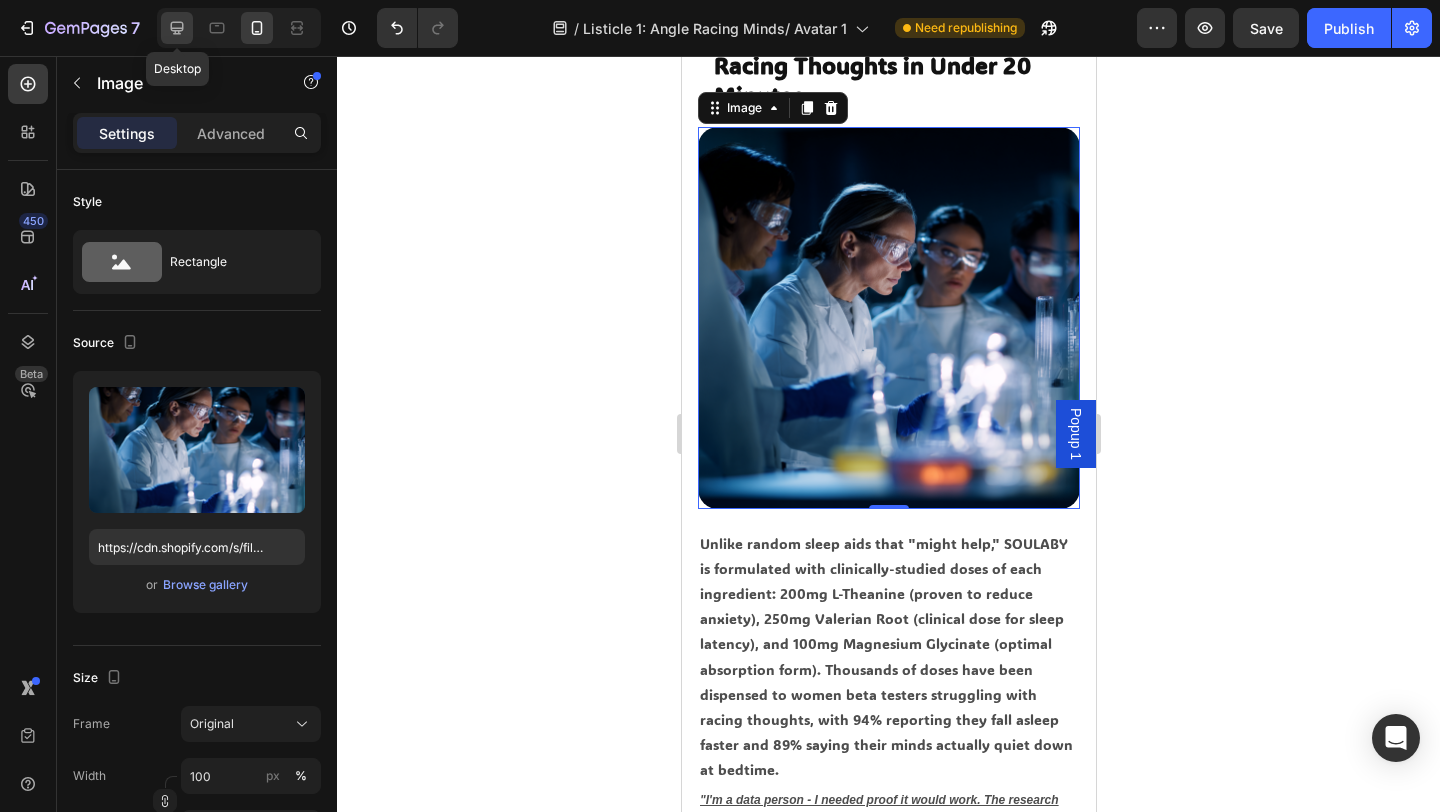 click 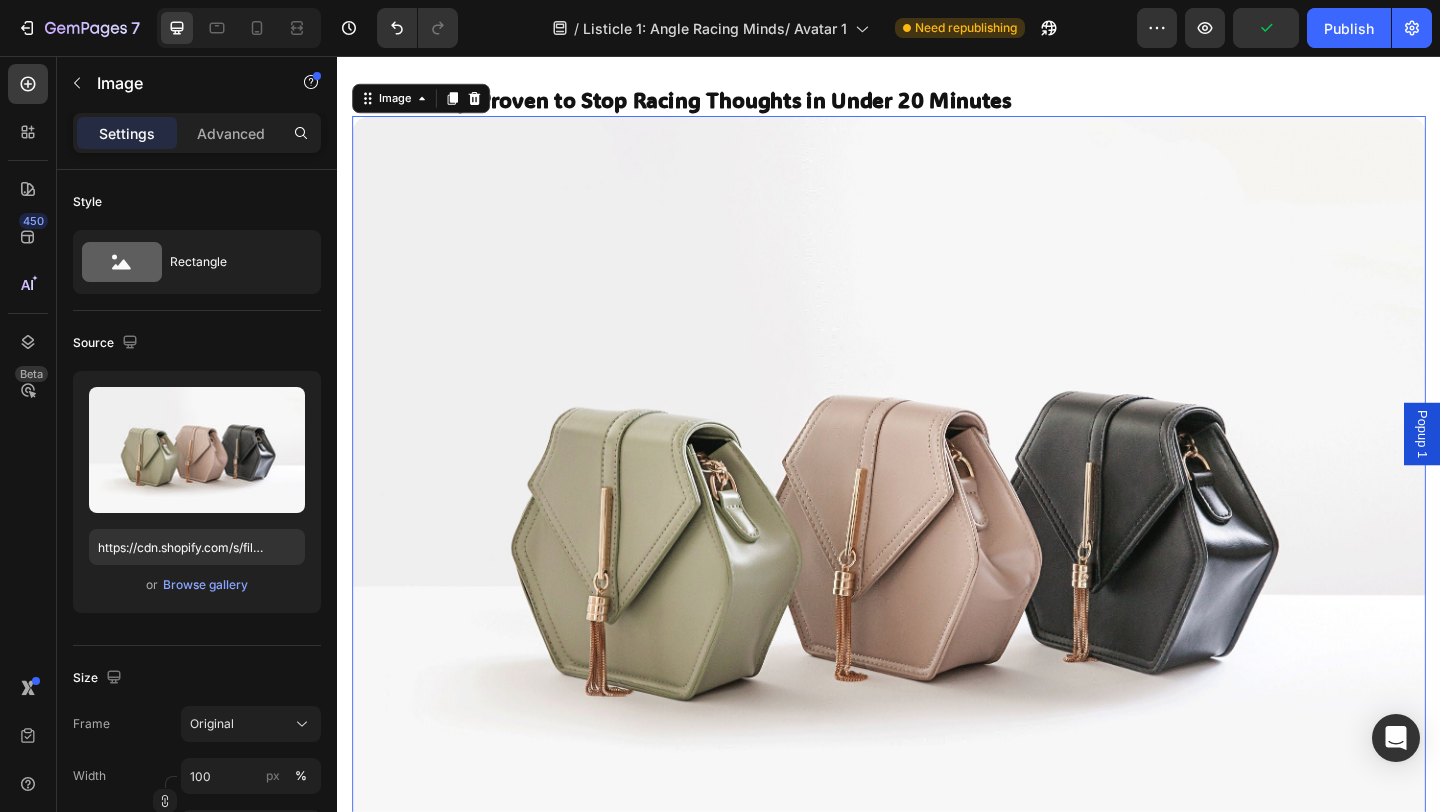 scroll, scrollTop: 5549, scrollLeft: 0, axis: vertical 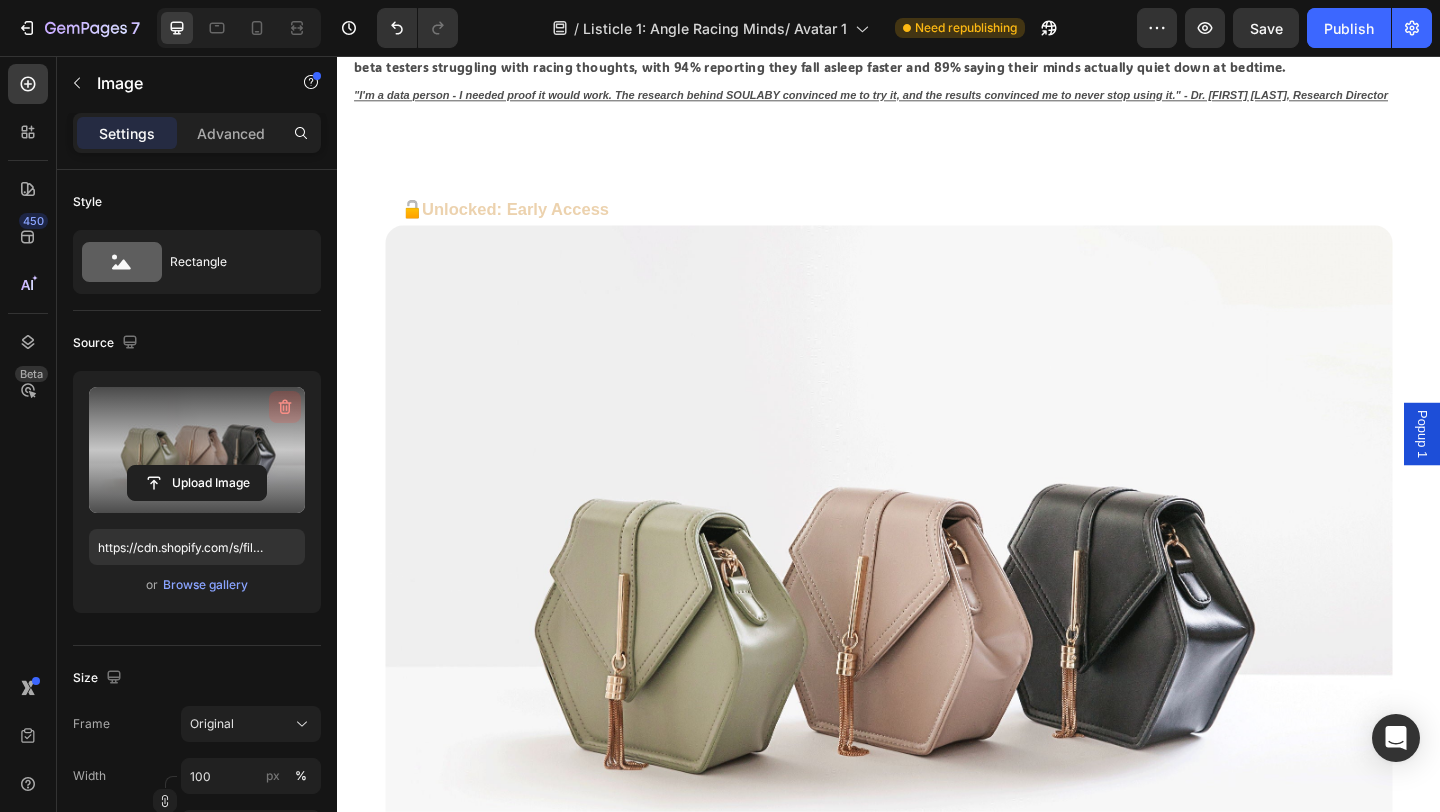 click 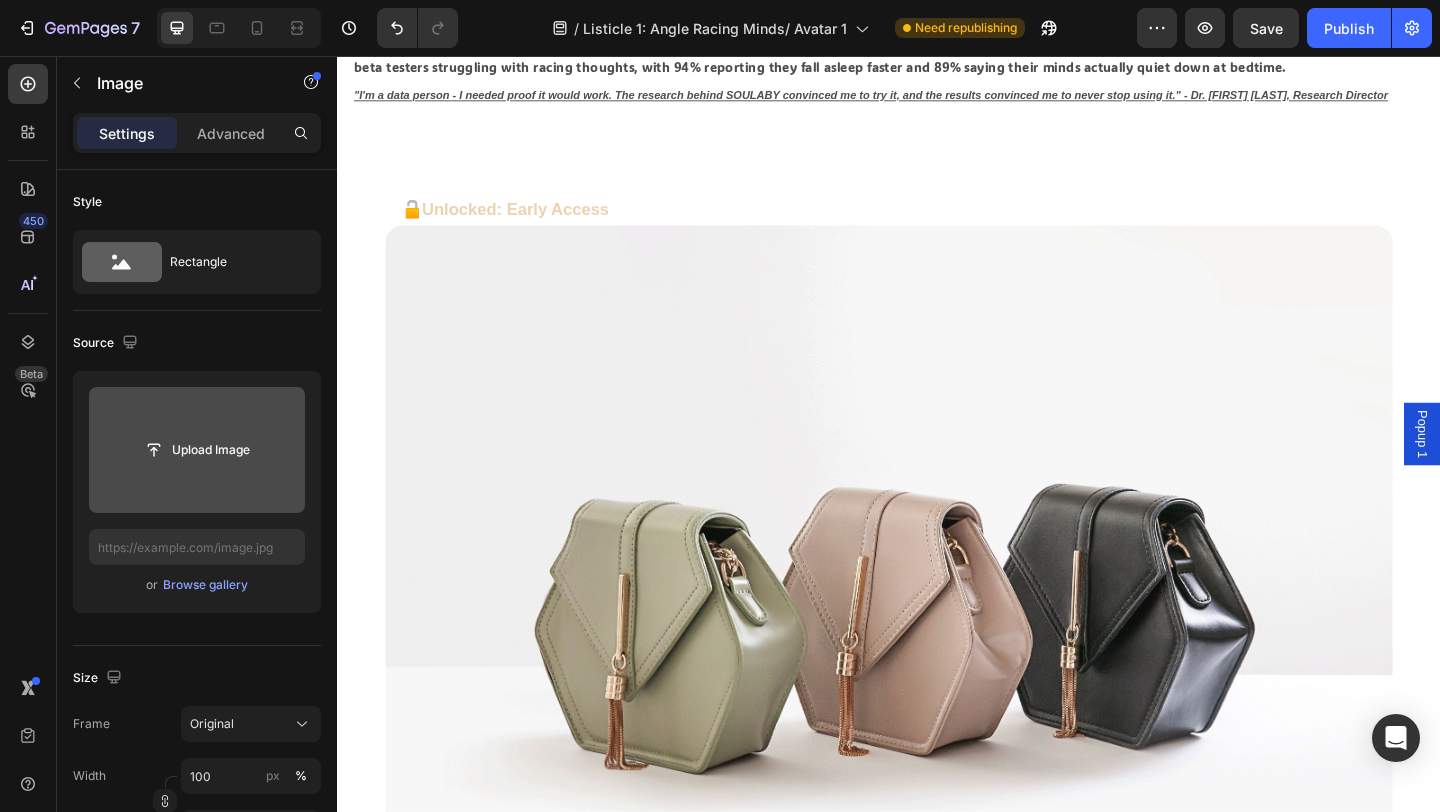 scroll, scrollTop: 5841, scrollLeft: 0, axis: vertical 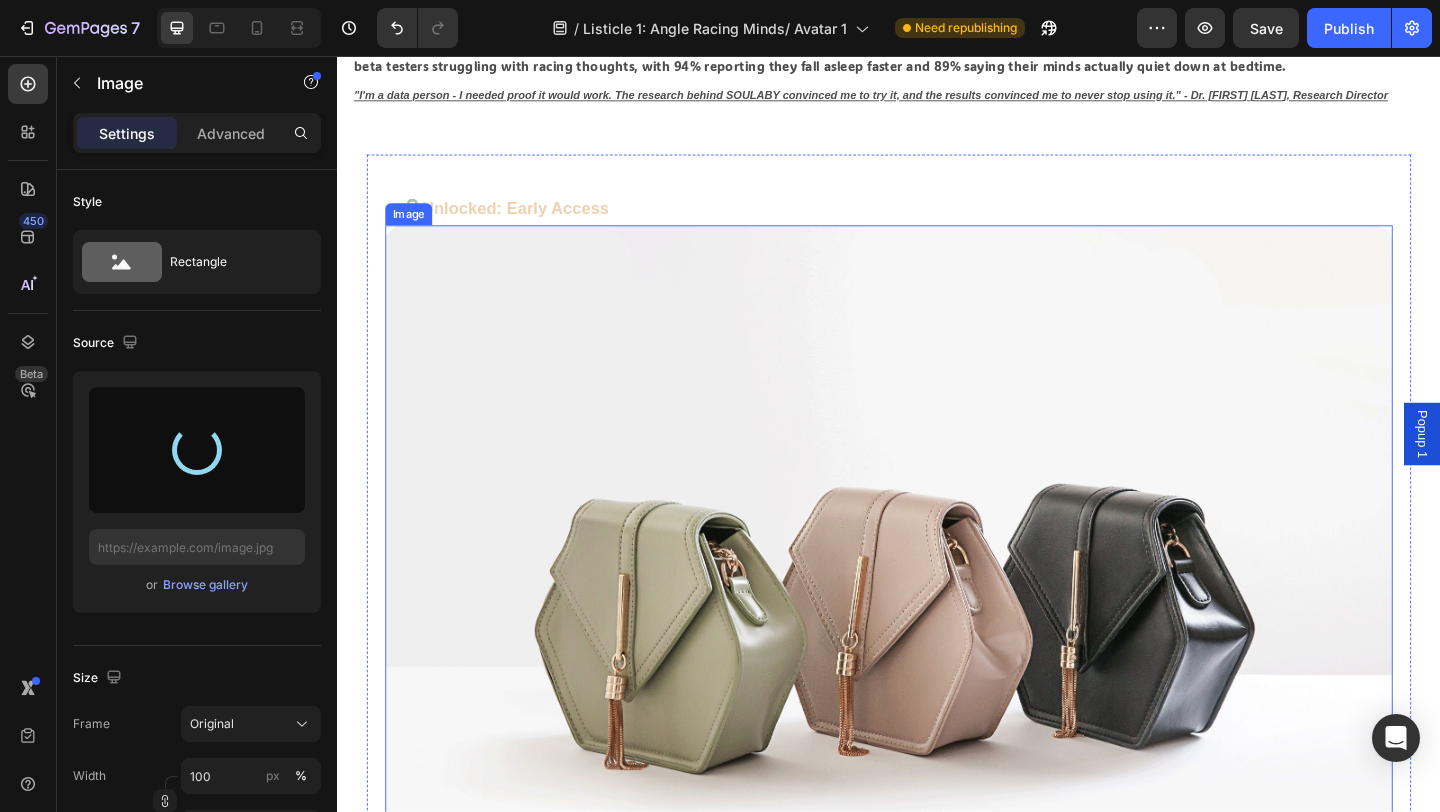 type on "https://cdn.shopify.com/s/files/1/0766/1266/5565/files/gempages_574492410030064752-4871a1b9-4256-46b4-a798-d50ed3c48357.png" 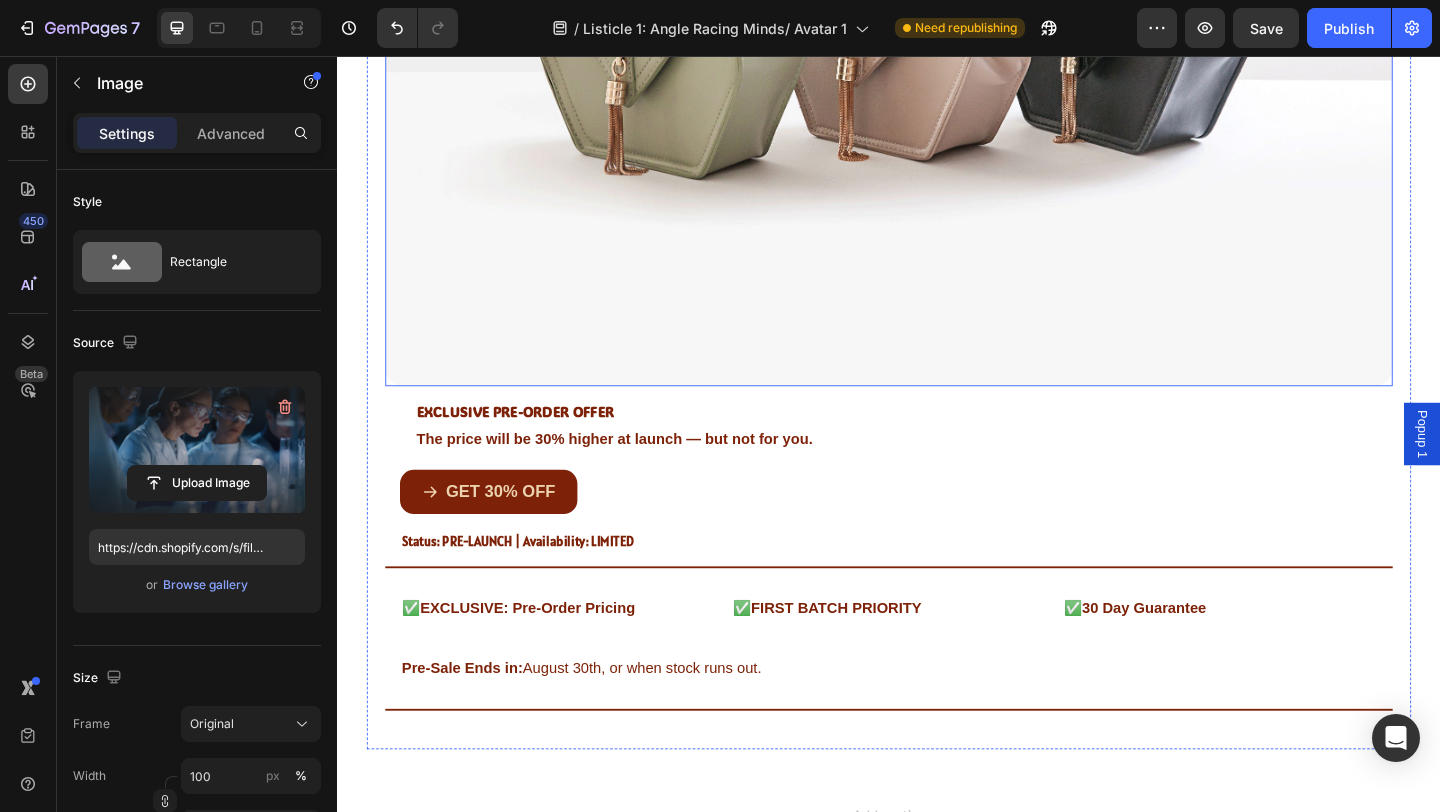 scroll, scrollTop: 6471, scrollLeft: 0, axis: vertical 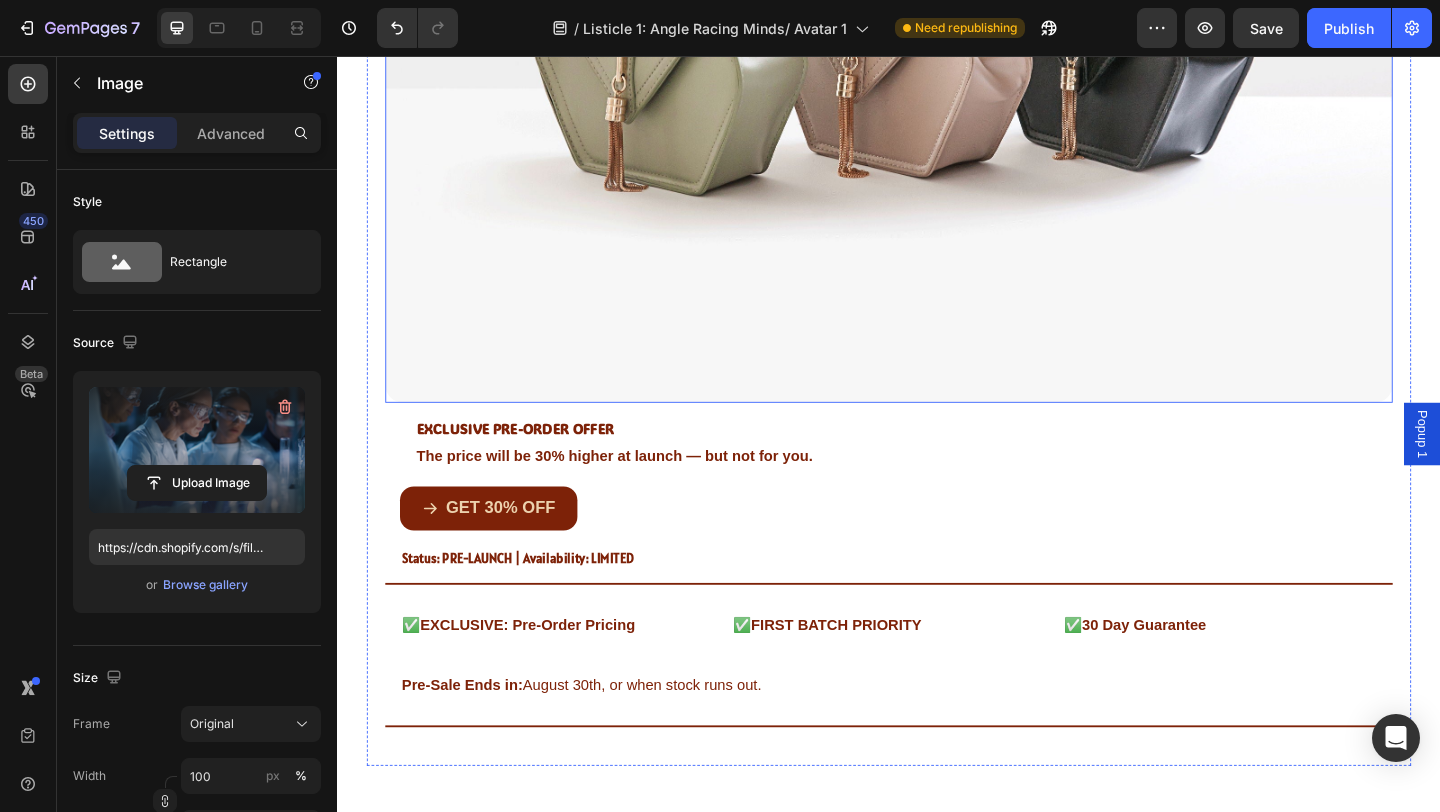 click at bounding box center [937, 22] 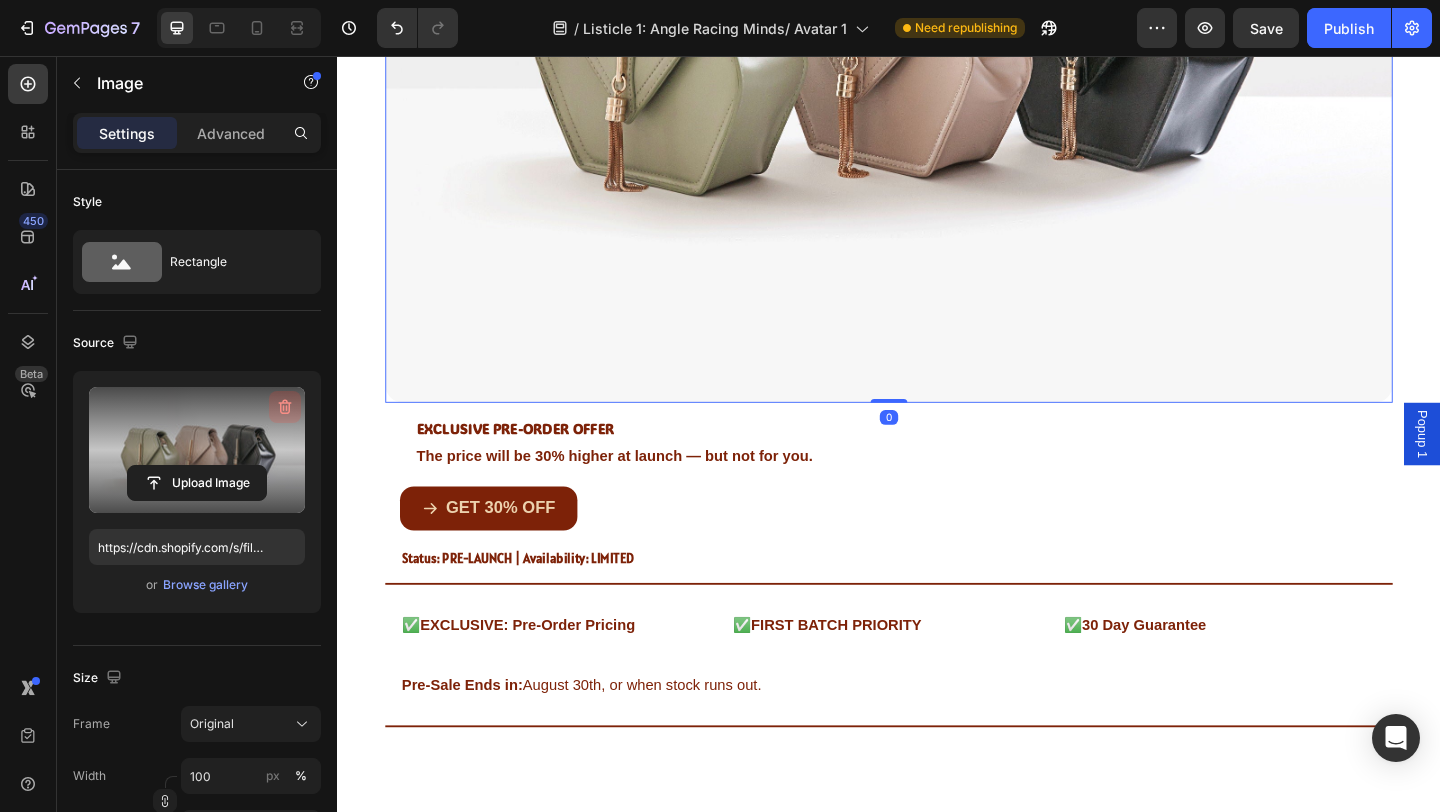 click 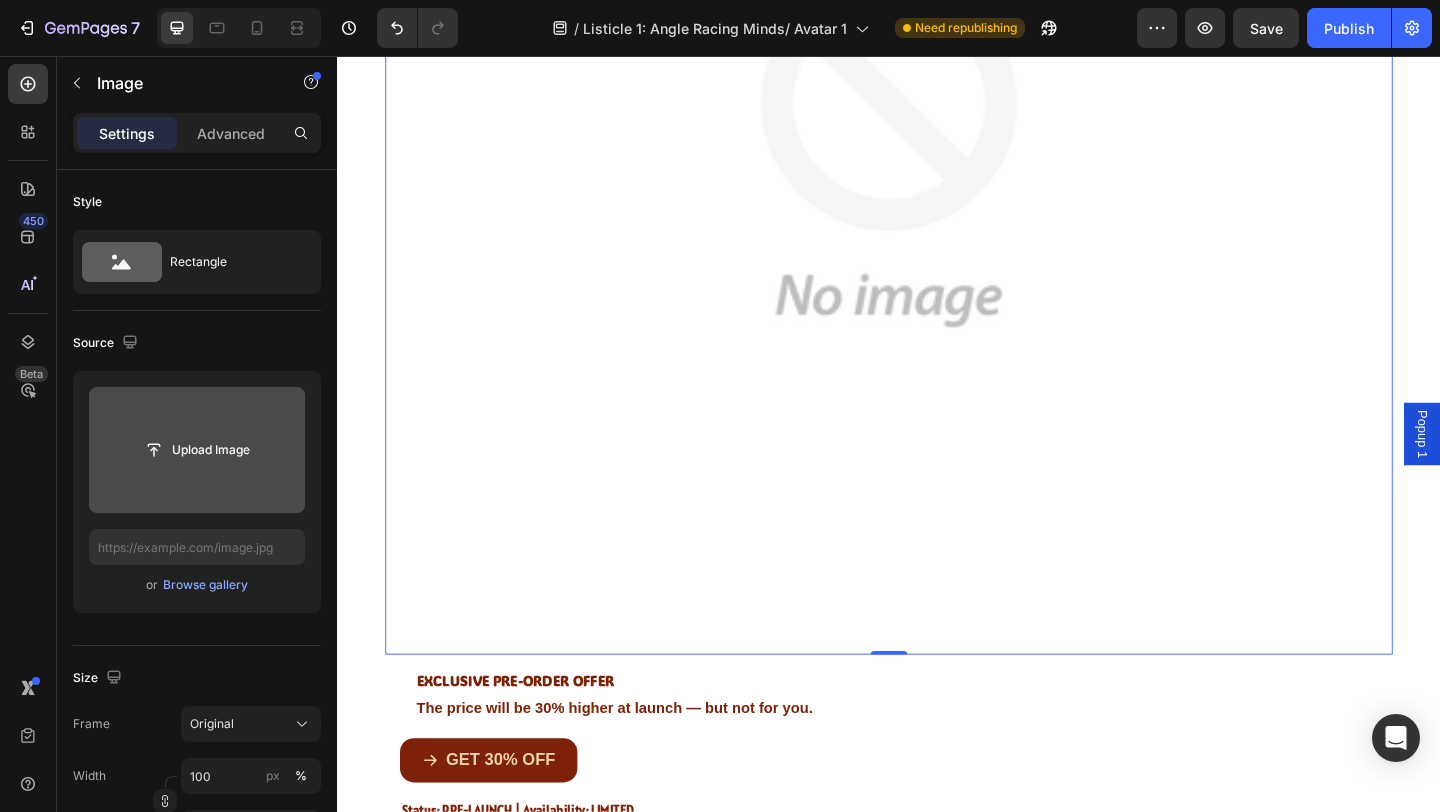 click 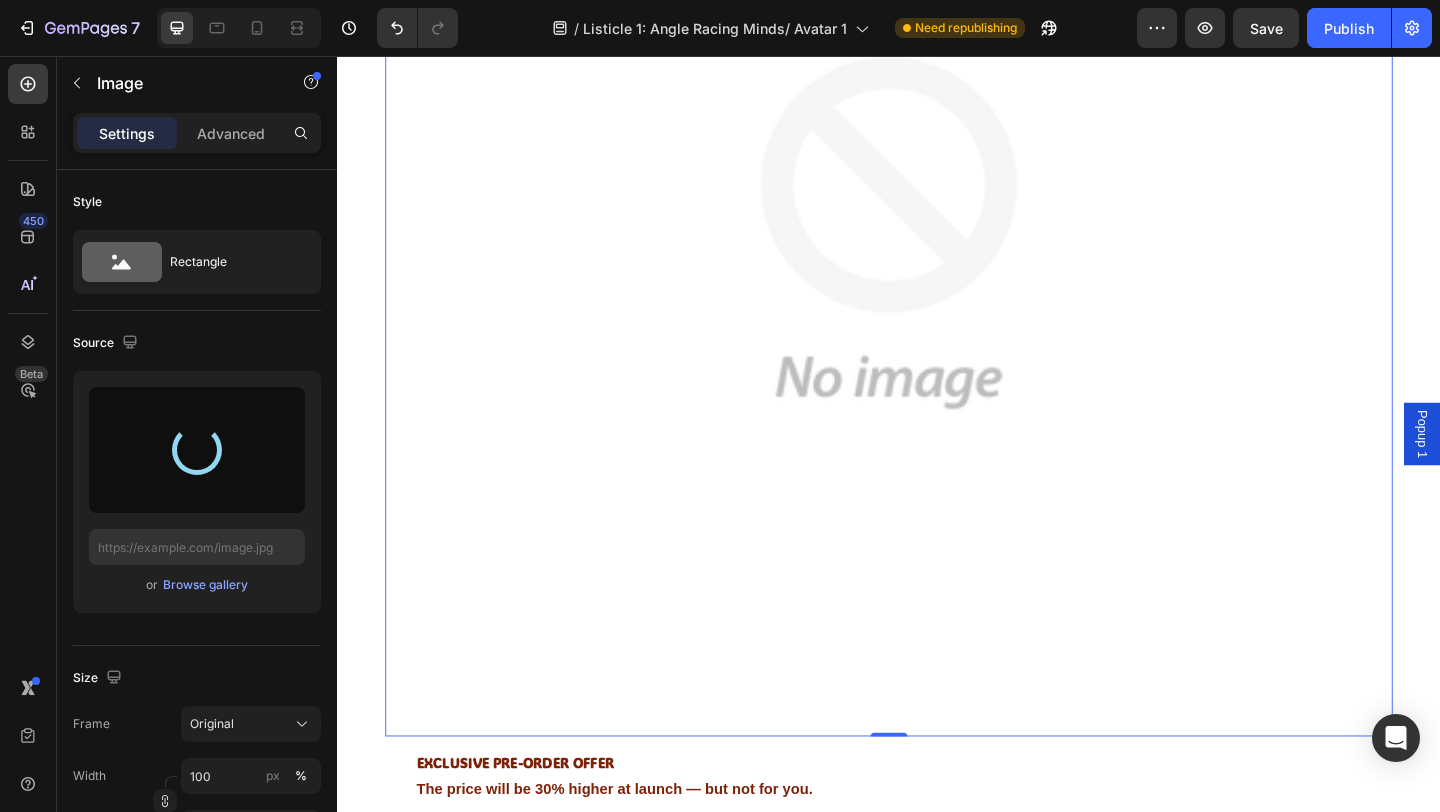 type on "https://cdn.shopify.com/s/files/1/0766/1266/5565/files/gempages_574492410030064752-2ba61a1a-1b66-432f-b9ff-d01f0ec62c8d.png" 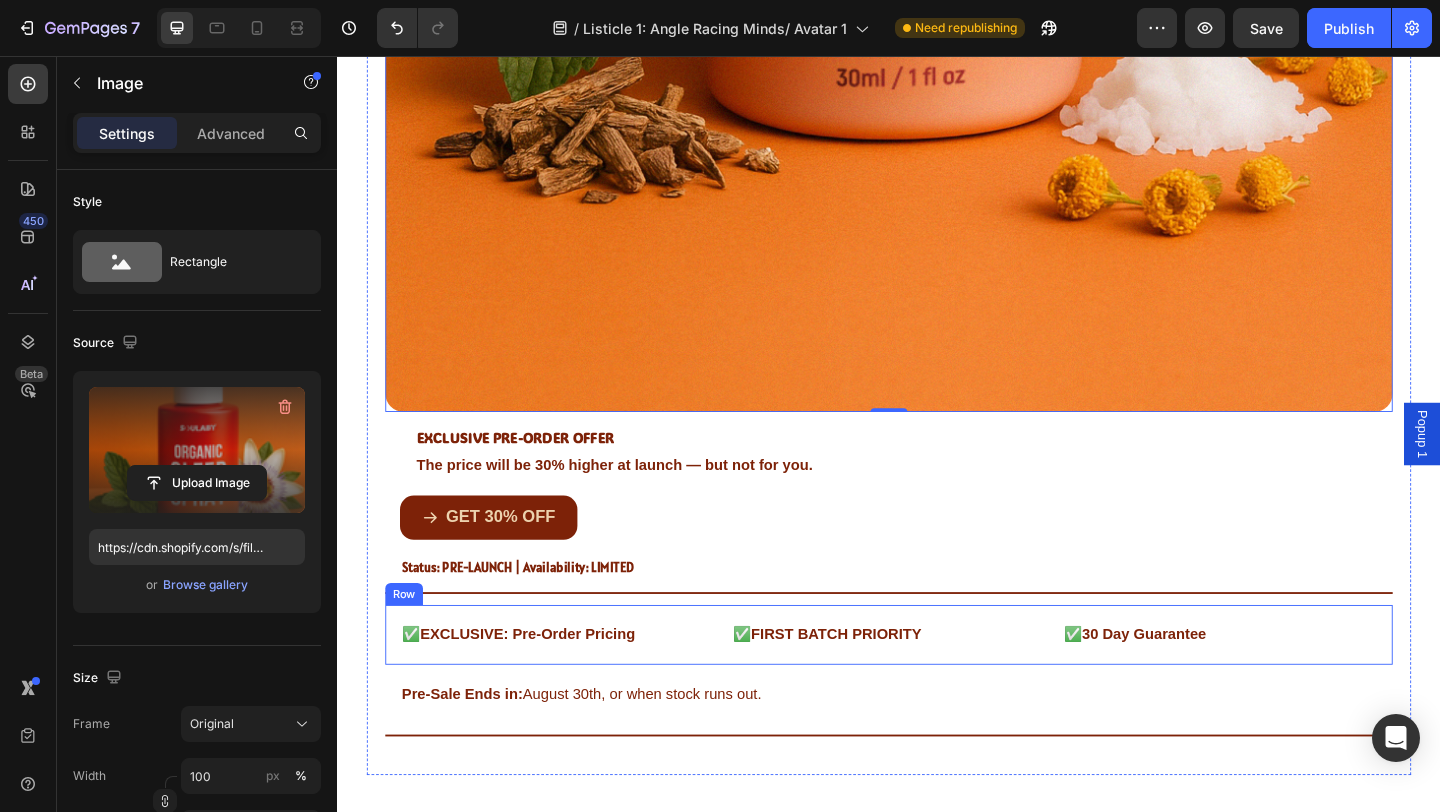 scroll, scrollTop: 6070, scrollLeft: 0, axis: vertical 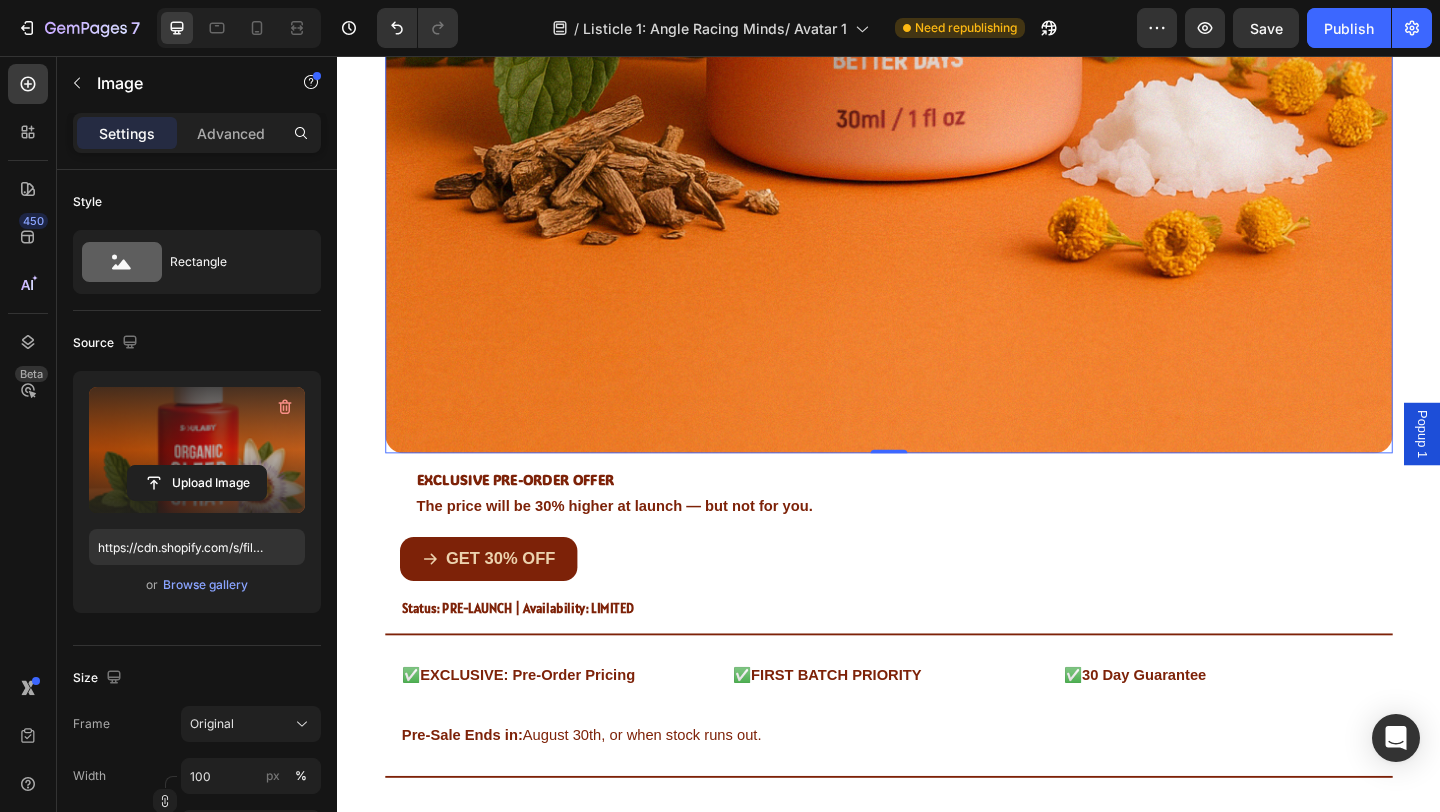 click at bounding box center (197, 450) 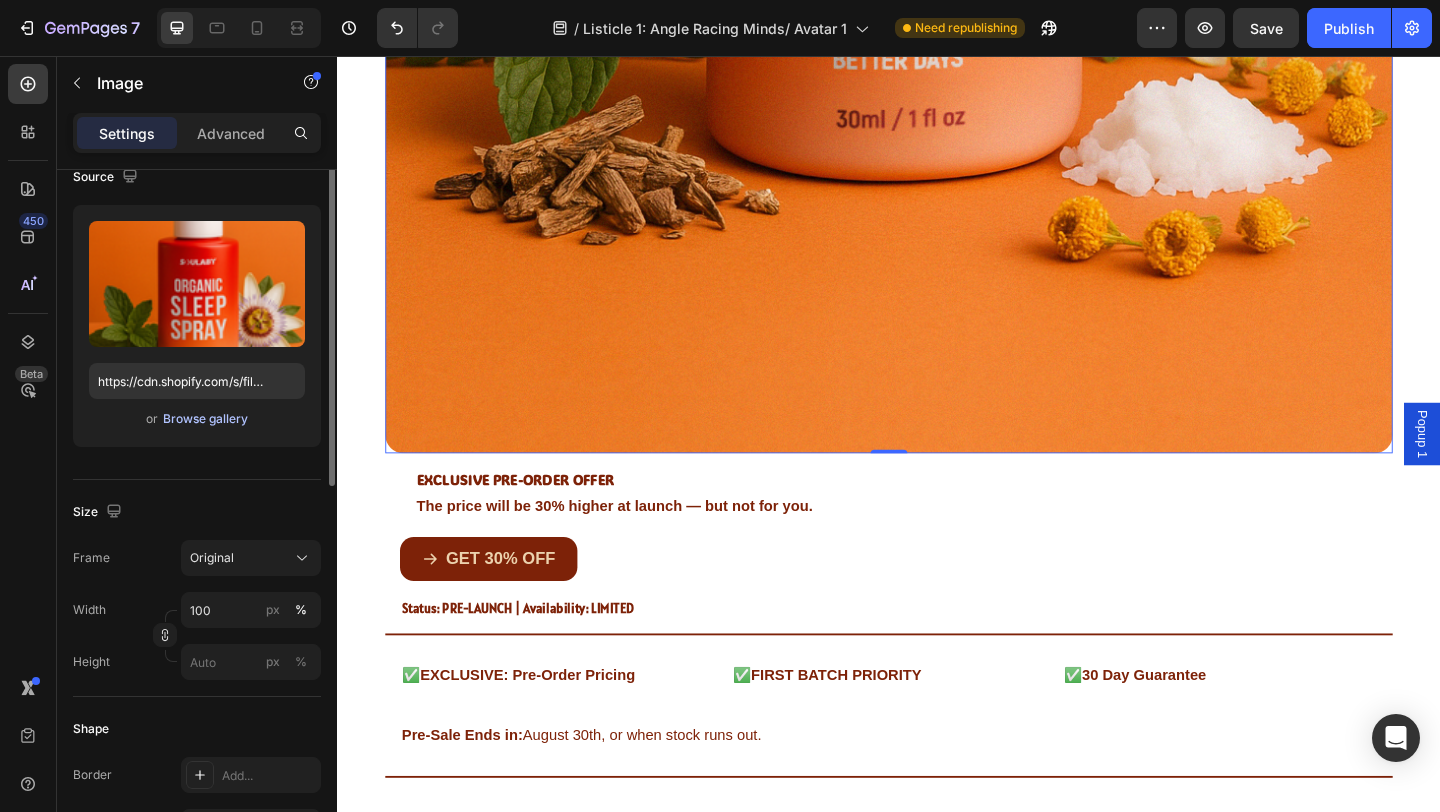 scroll, scrollTop: 205, scrollLeft: 0, axis: vertical 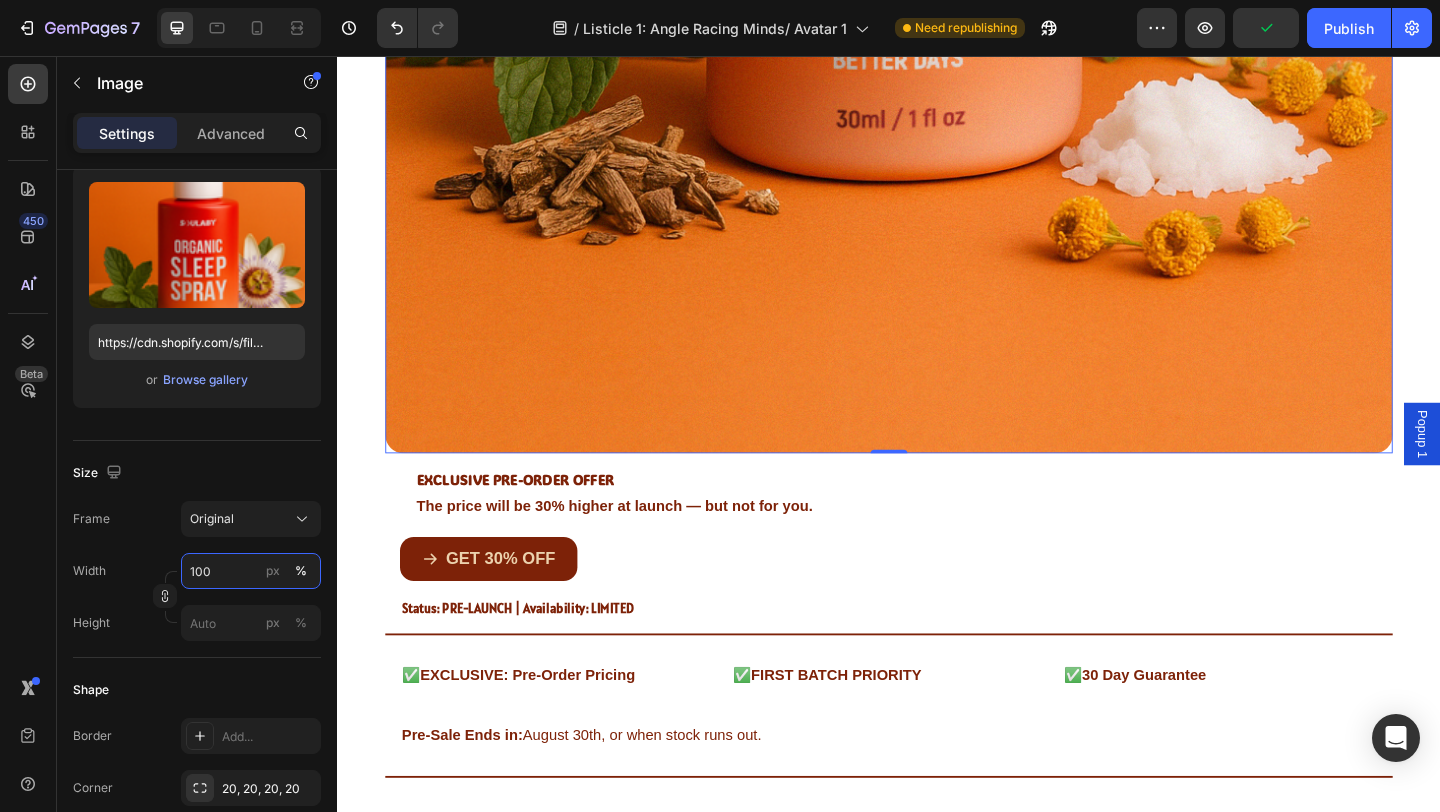 click on "100" at bounding box center (251, 571) 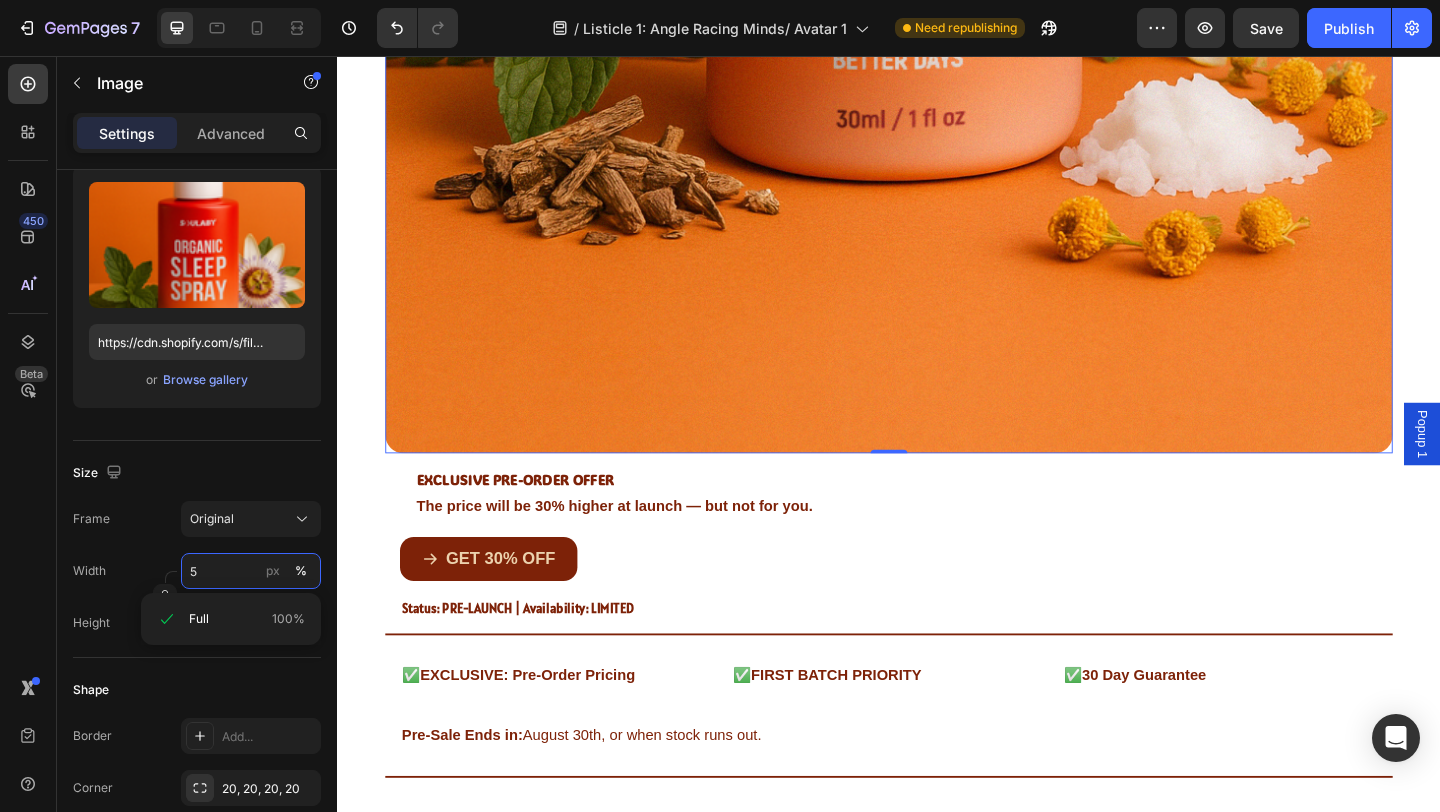 scroll, scrollTop: 4785, scrollLeft: 0, axis: vertical 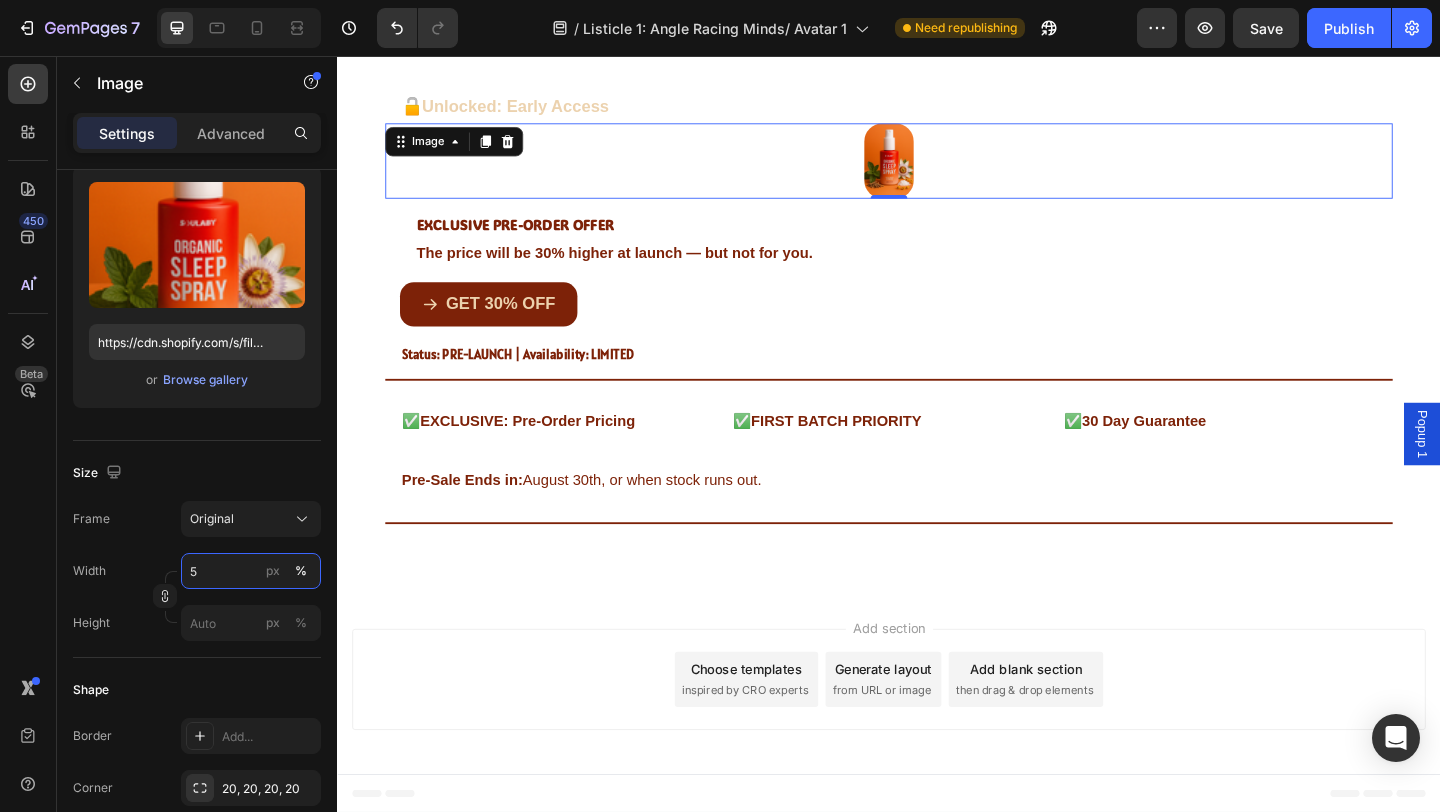 type on "50" 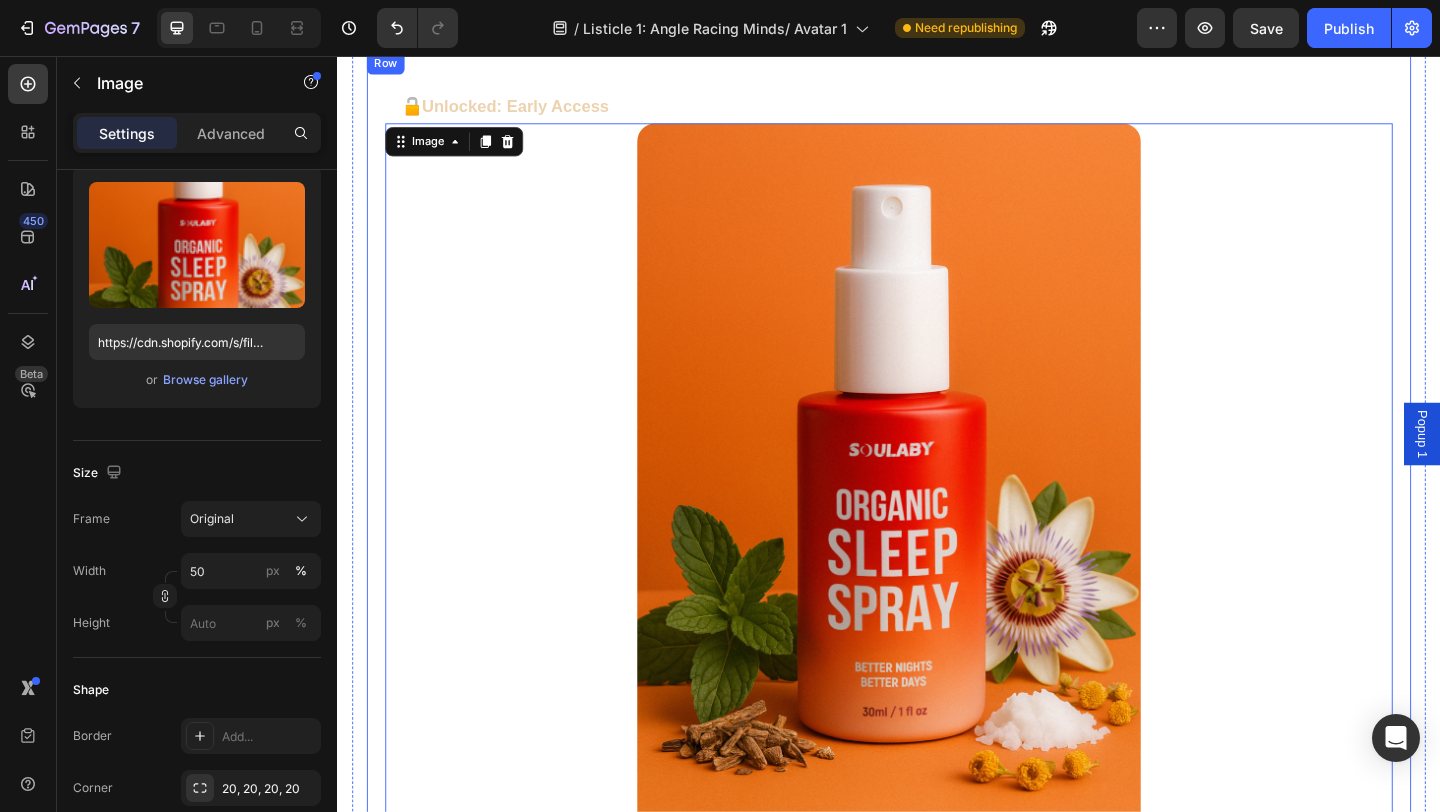 click on "🔓  Unlocked: Early Access Heading Row Image   0 EXCLUSIVE PRE-ORDER OFFER Heading Row The price will be 30% higher at launch — but not for you. Text Block Row Row
GET 30% OFF Button Row Status: PRE-LAUNCH | Availability: LIMITED Text Block Row                Title Line ✅  EXCLUSIVE: Pre-Order Pricing   Text Block ✅  FIRST BATCH PRIORITY Text Block ✅  30 Day Guarantee Text Block Row Row Pre-Sale Ends in:  August 30th, or when stock runs out. Text Block Row                Title Line Row" at bounding box center [937, 699] 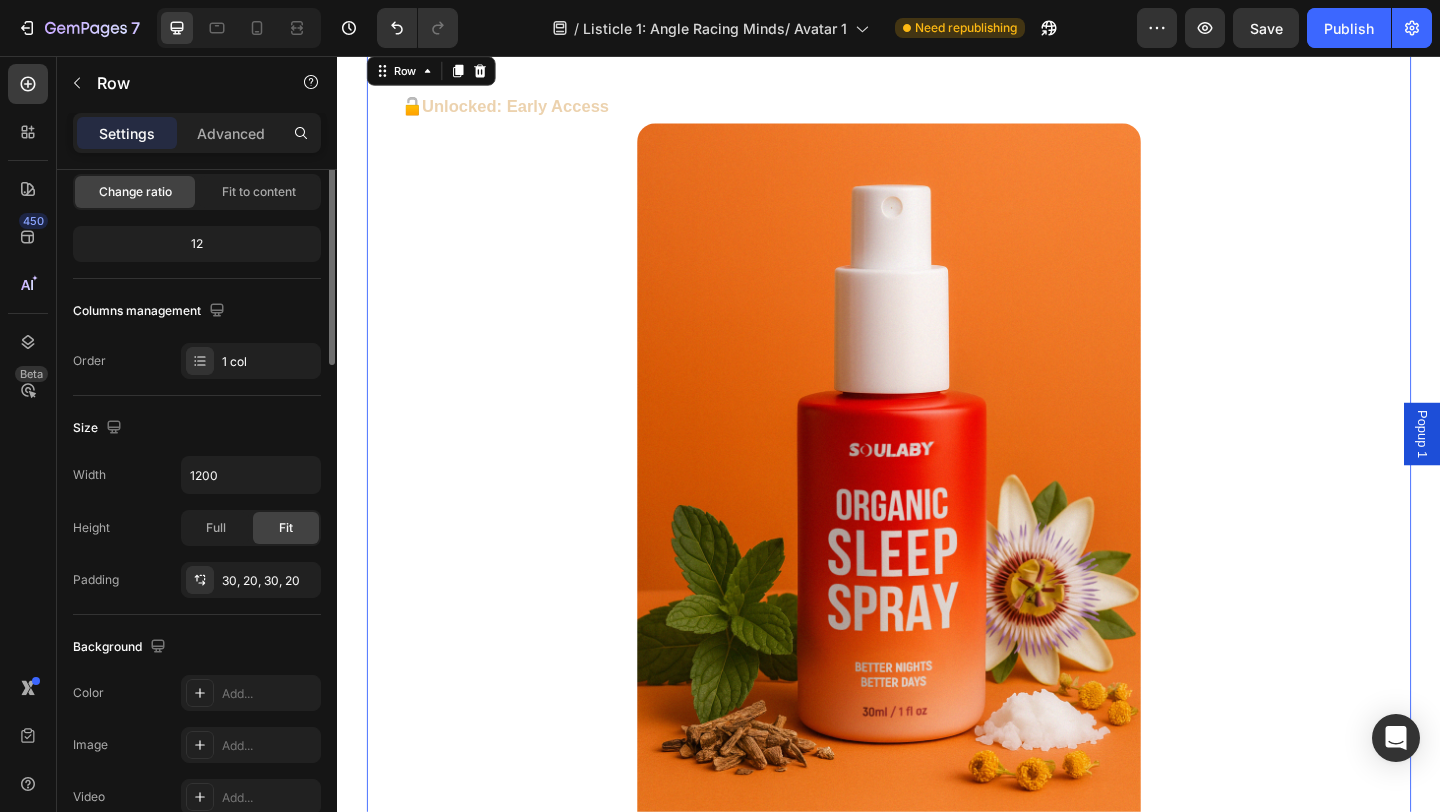 scroll, scrollTop: 0, scrollLeft: 0, axis: both 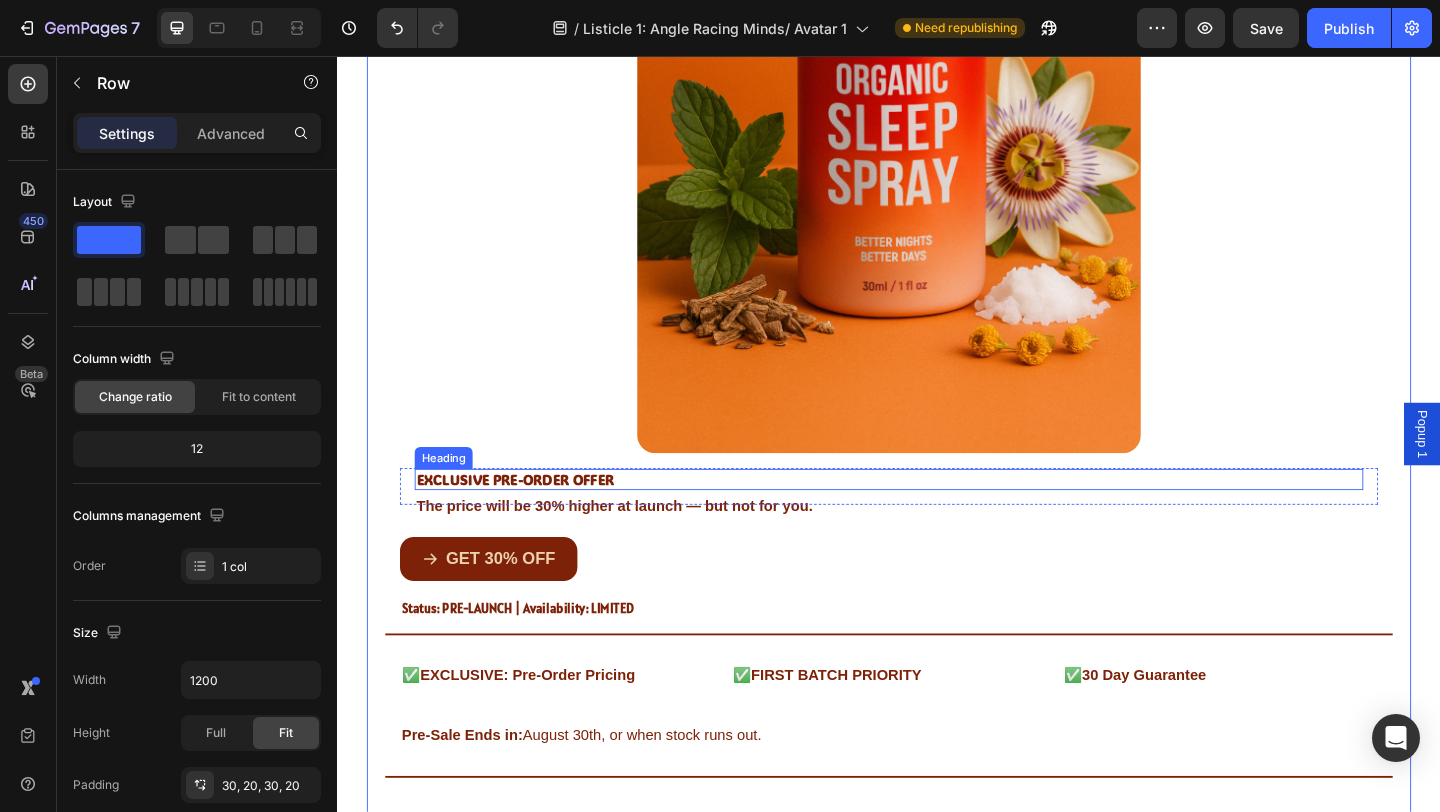 click on "EXCLUSIVE PRE-ORDER OFFER" at bounding box center (937, 517) 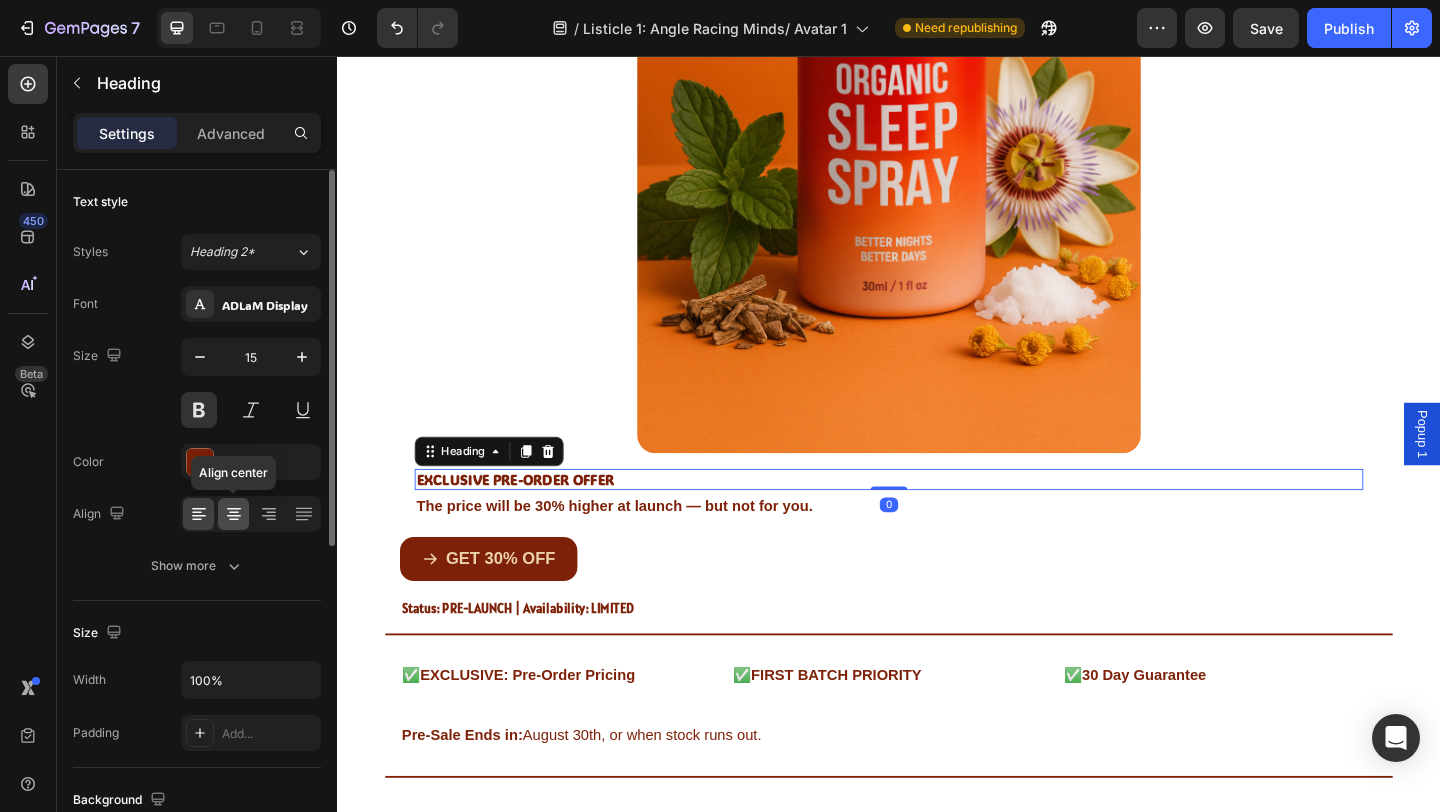 click 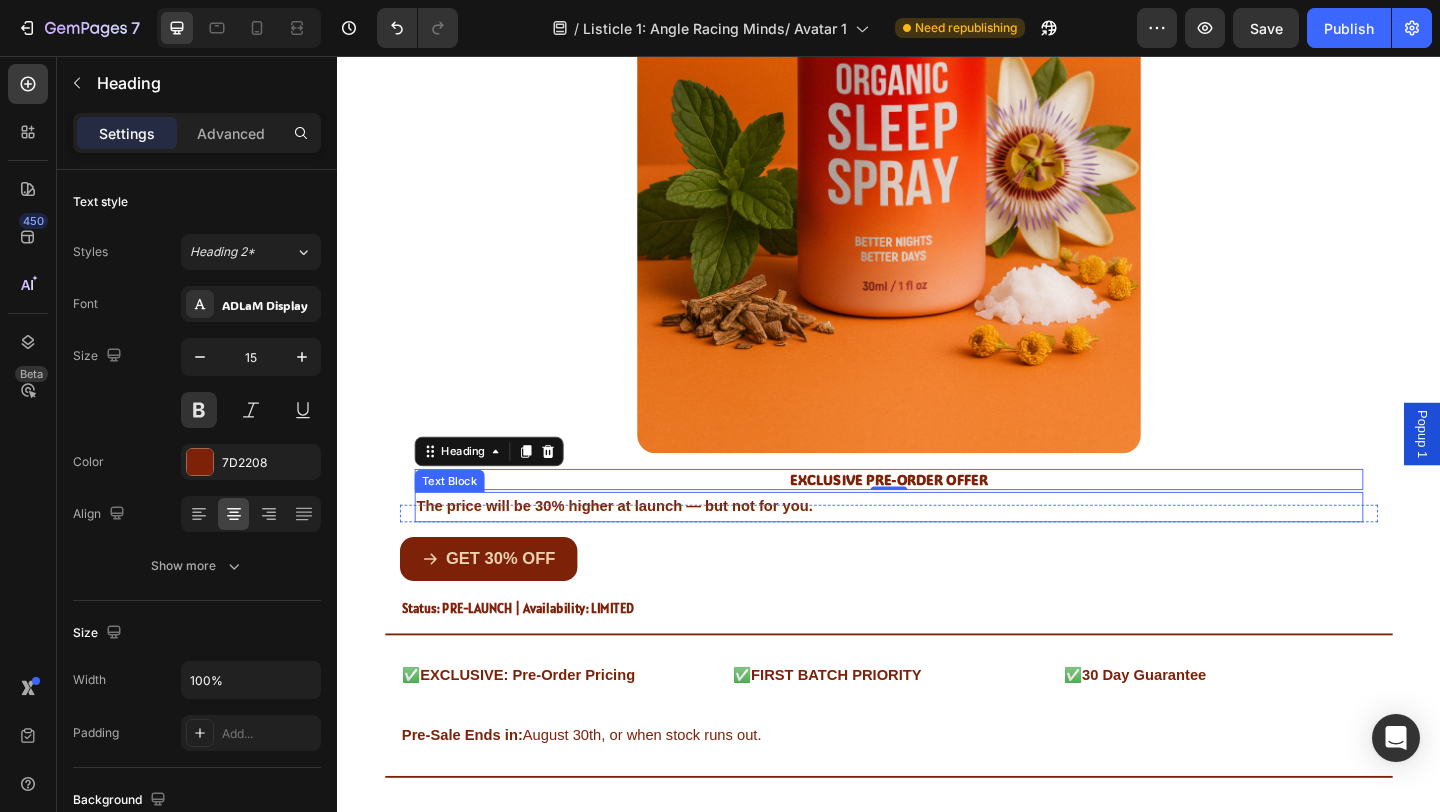 click on "The price will be 30% higher at launch — but not for you." at bounding box center (937, 546) 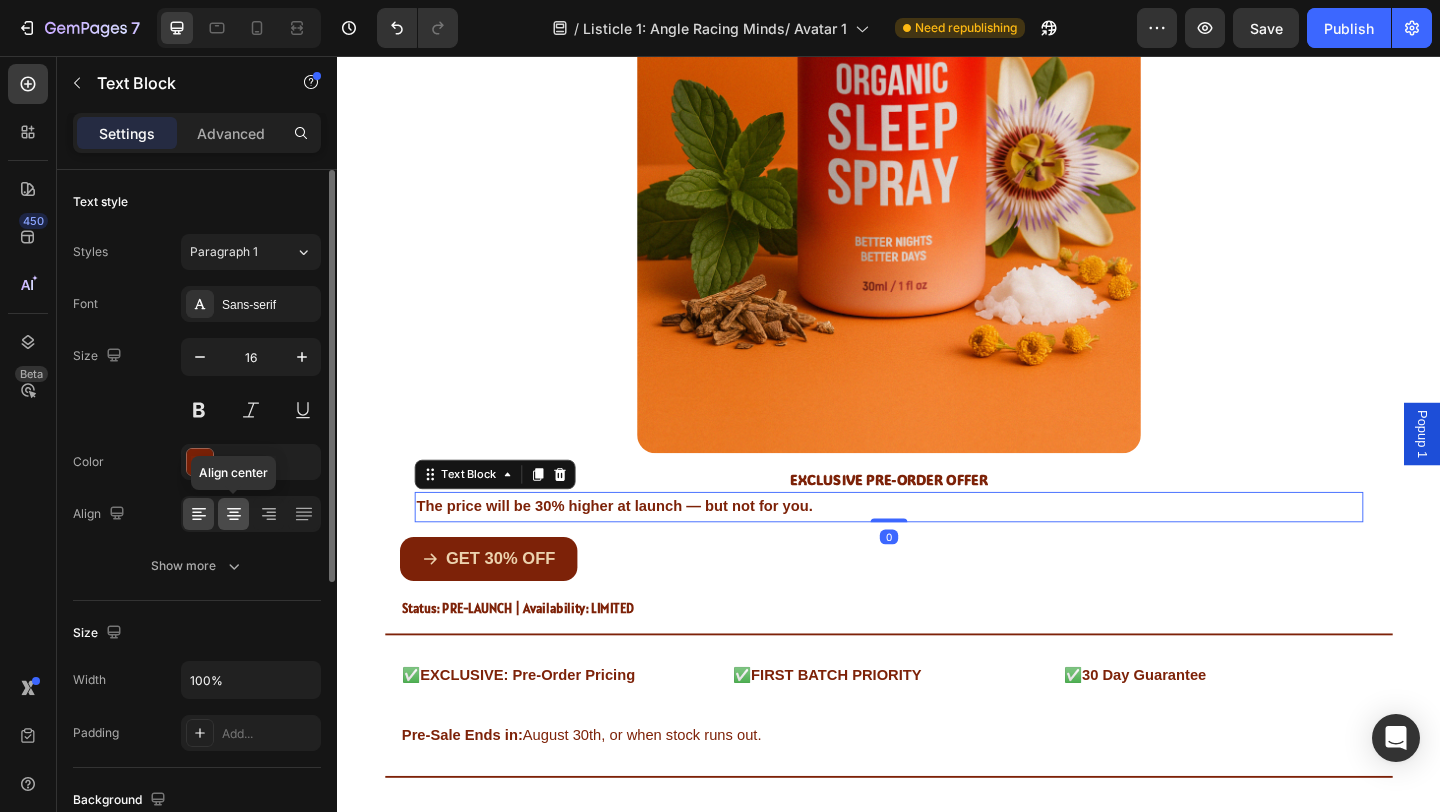 click 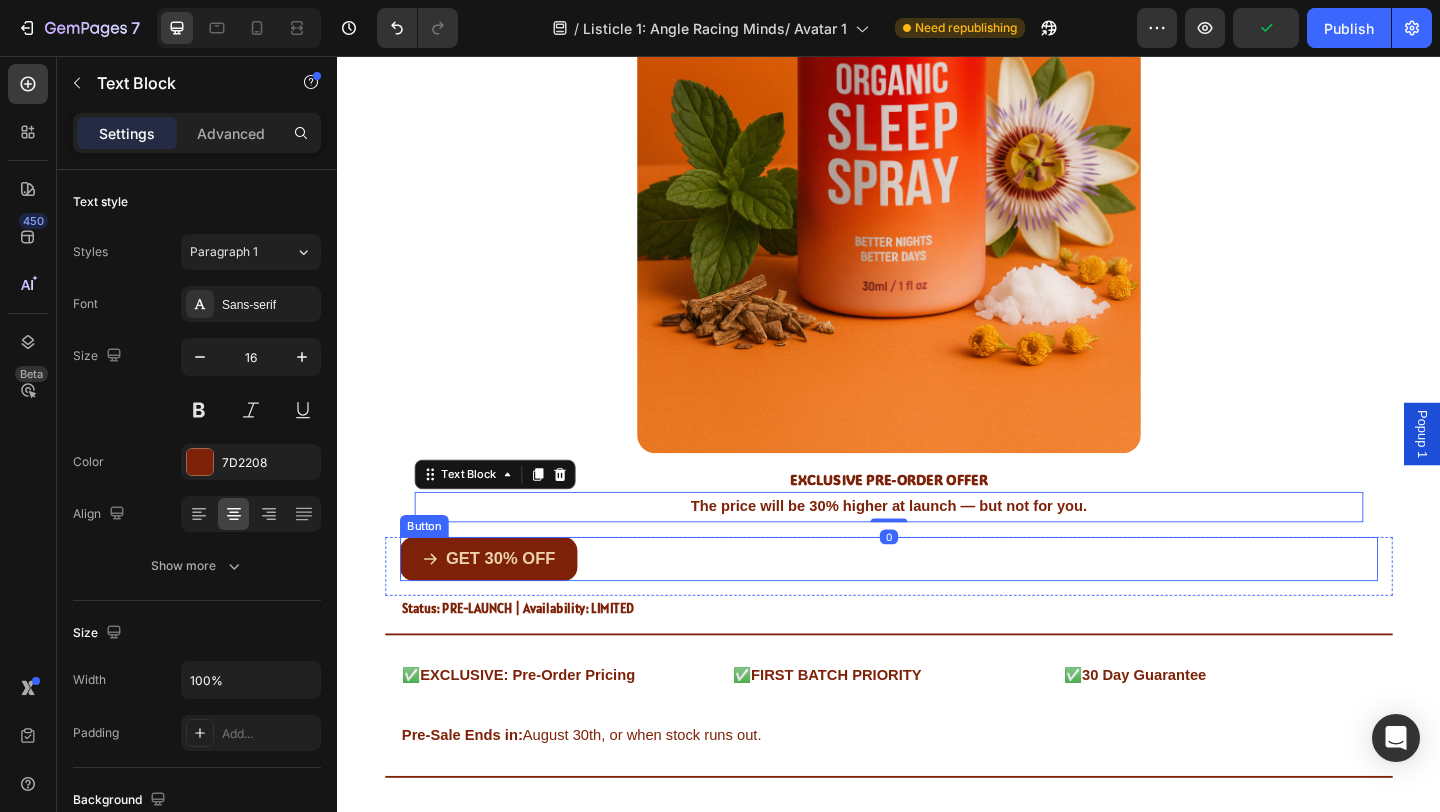 click on "GET 30% OFF Button" at bounding box center [937, 602] 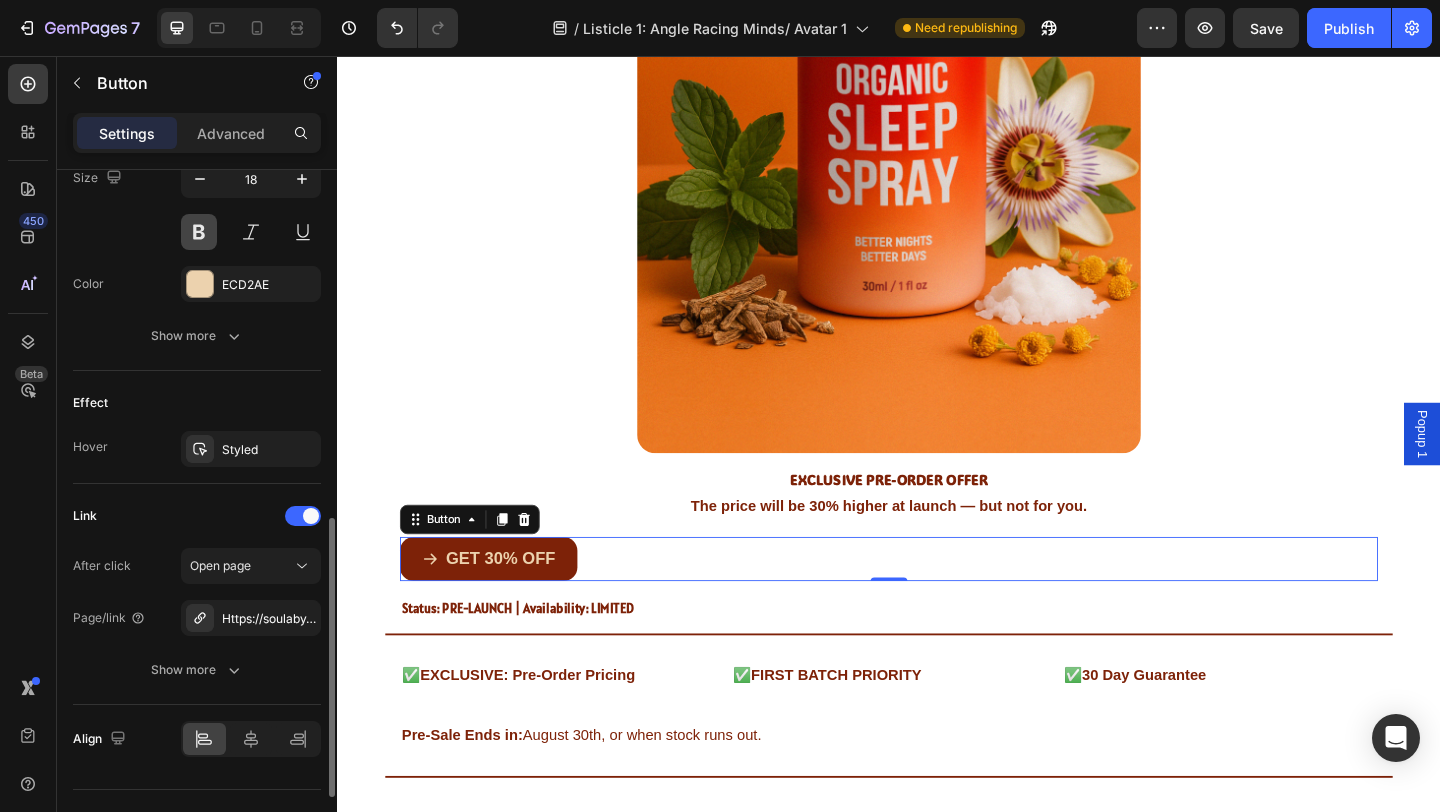 scroll, scrollTop: 1049, scrollLeft: 0, axis: vertical 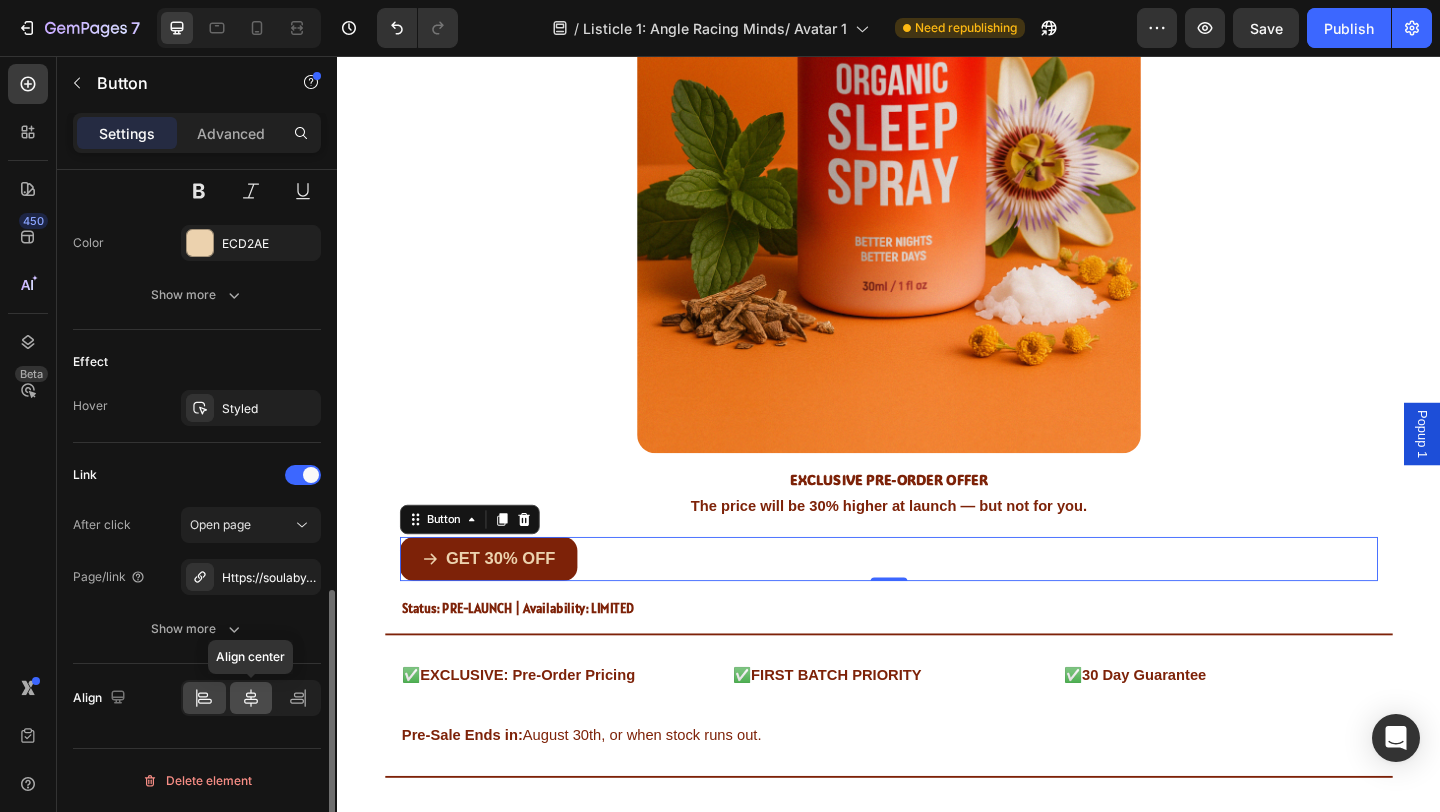 click 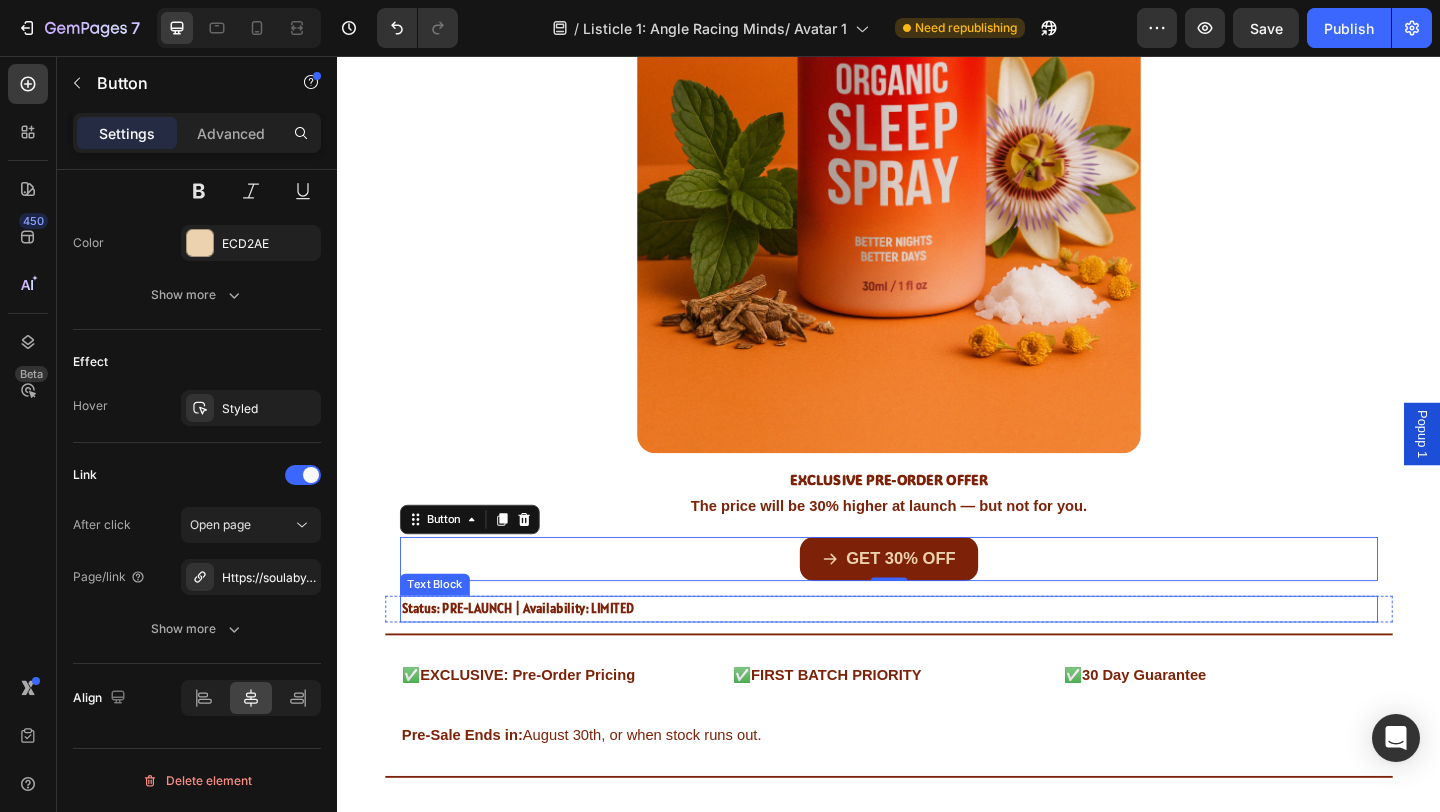click on "Status: PRE-LAUNCH | Availability: LIMITED" at bounding box center [533, 657] 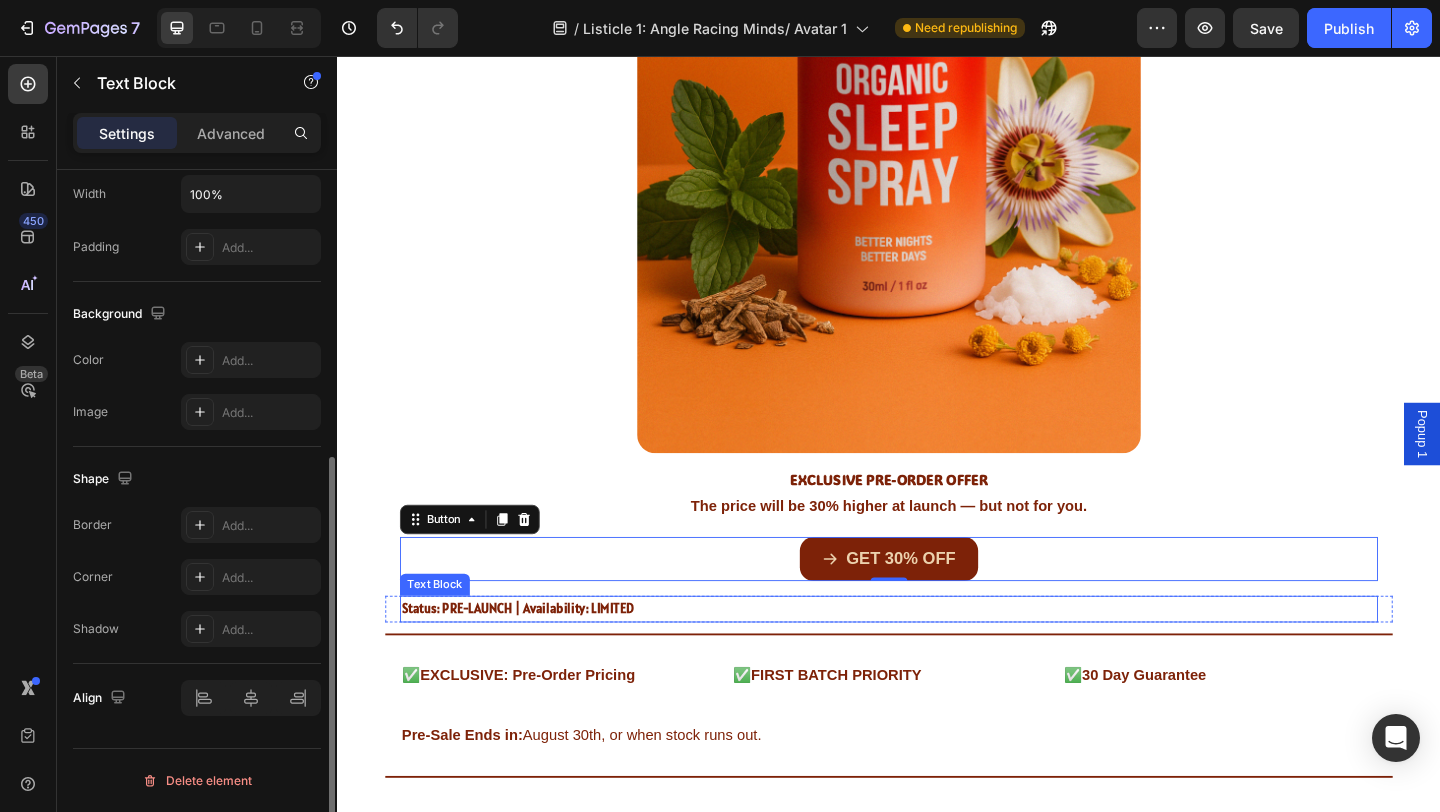 scroll, scrollTop: 0, scrollLeft: 0, axis: both 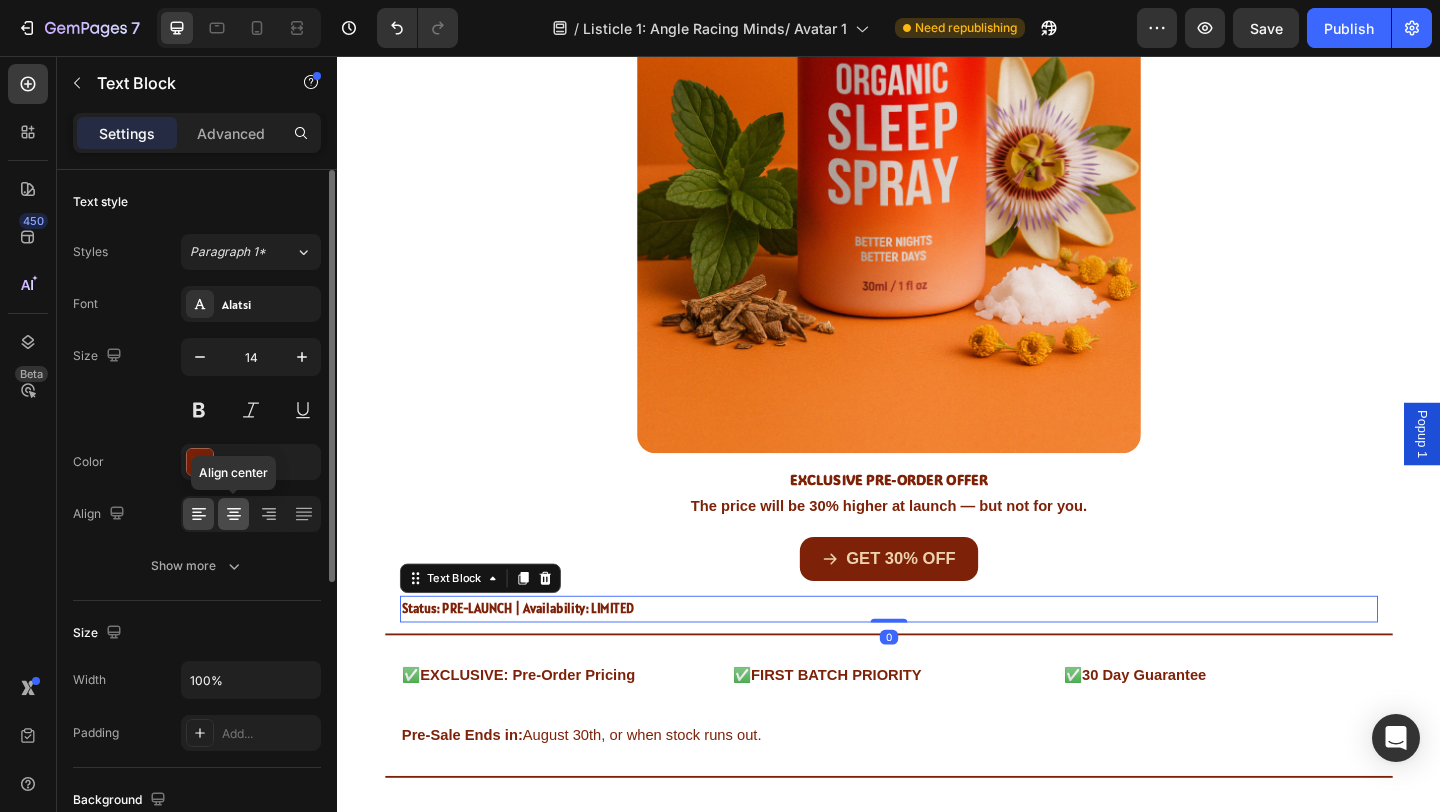 click 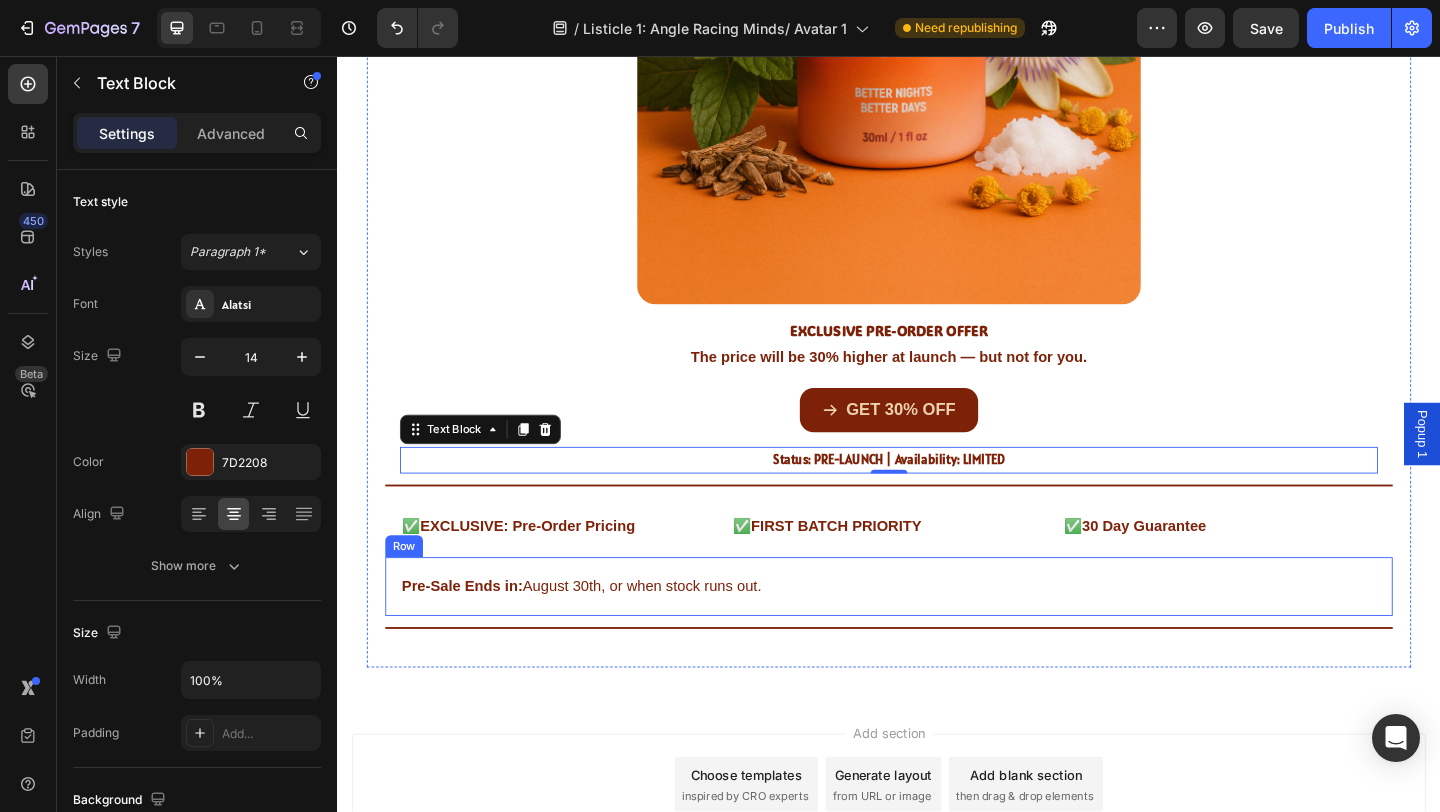 scroll, scrollTop: 5411, scrollLeft: 0, axis: vertical 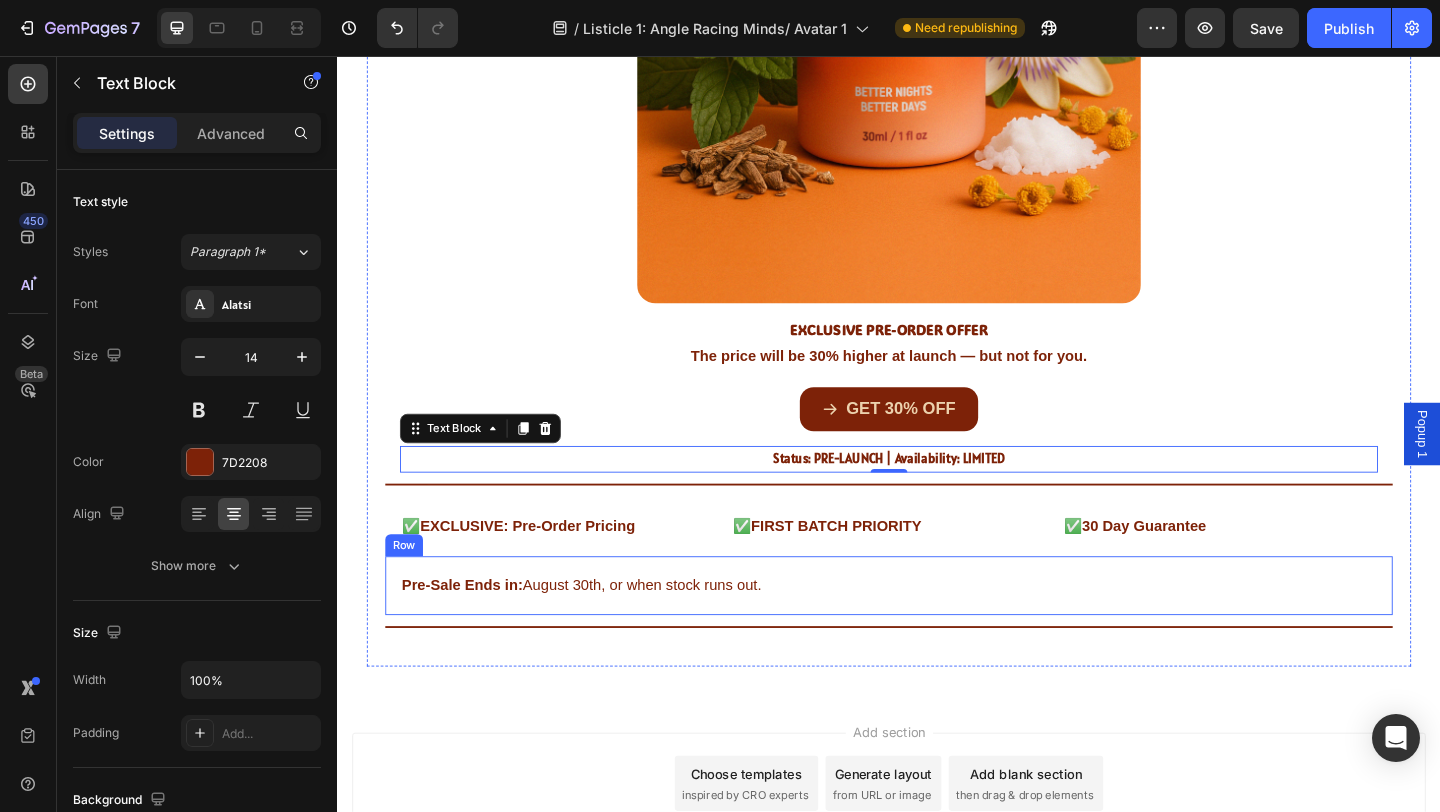 click on "Pre-Sale Ends in:  August 30th, or when stock runs out. Text Block Row" at bounding box center [937, 632] 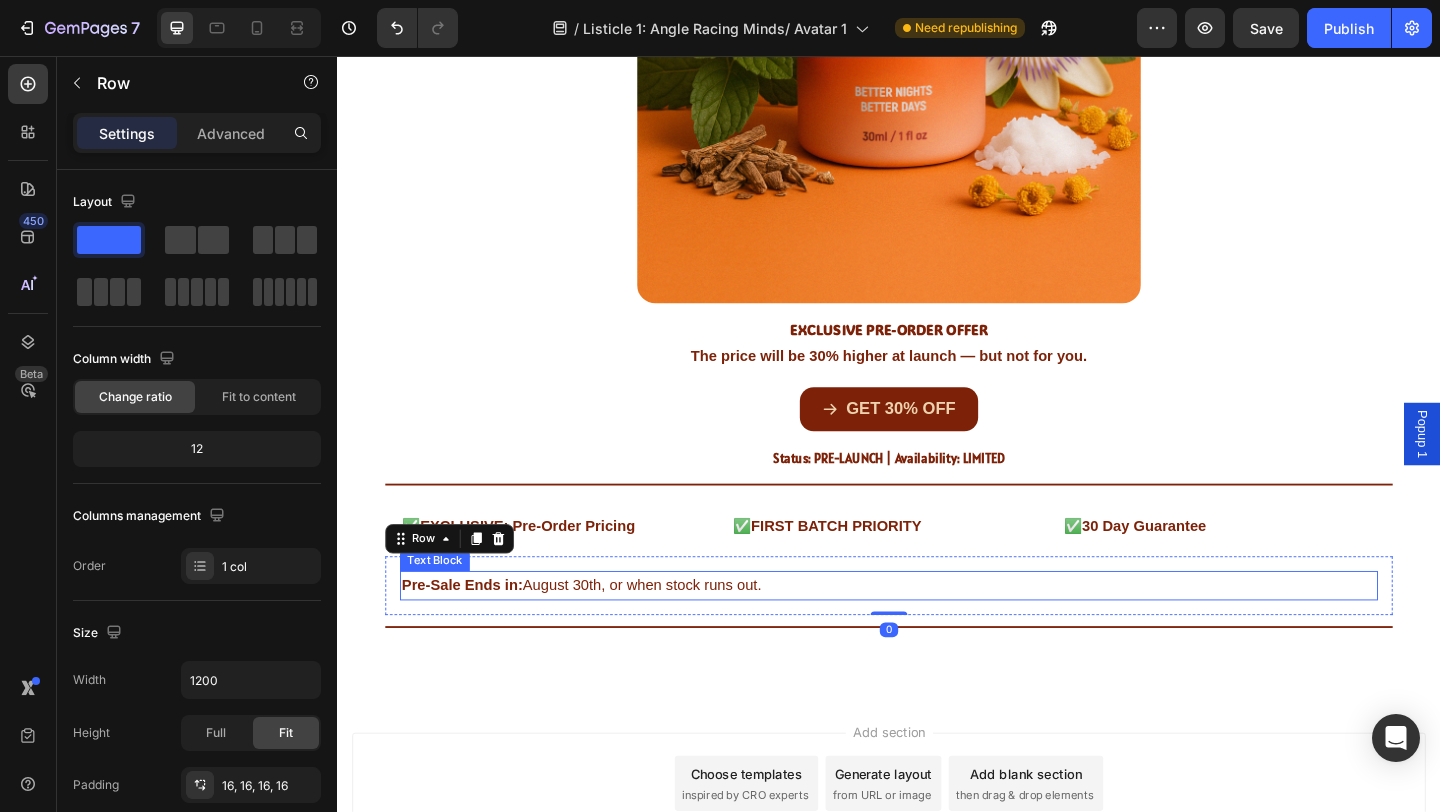 click on "Pre-Sale Ends in:  August 30th, or when stock runs out." at bounding box center (937, 632) 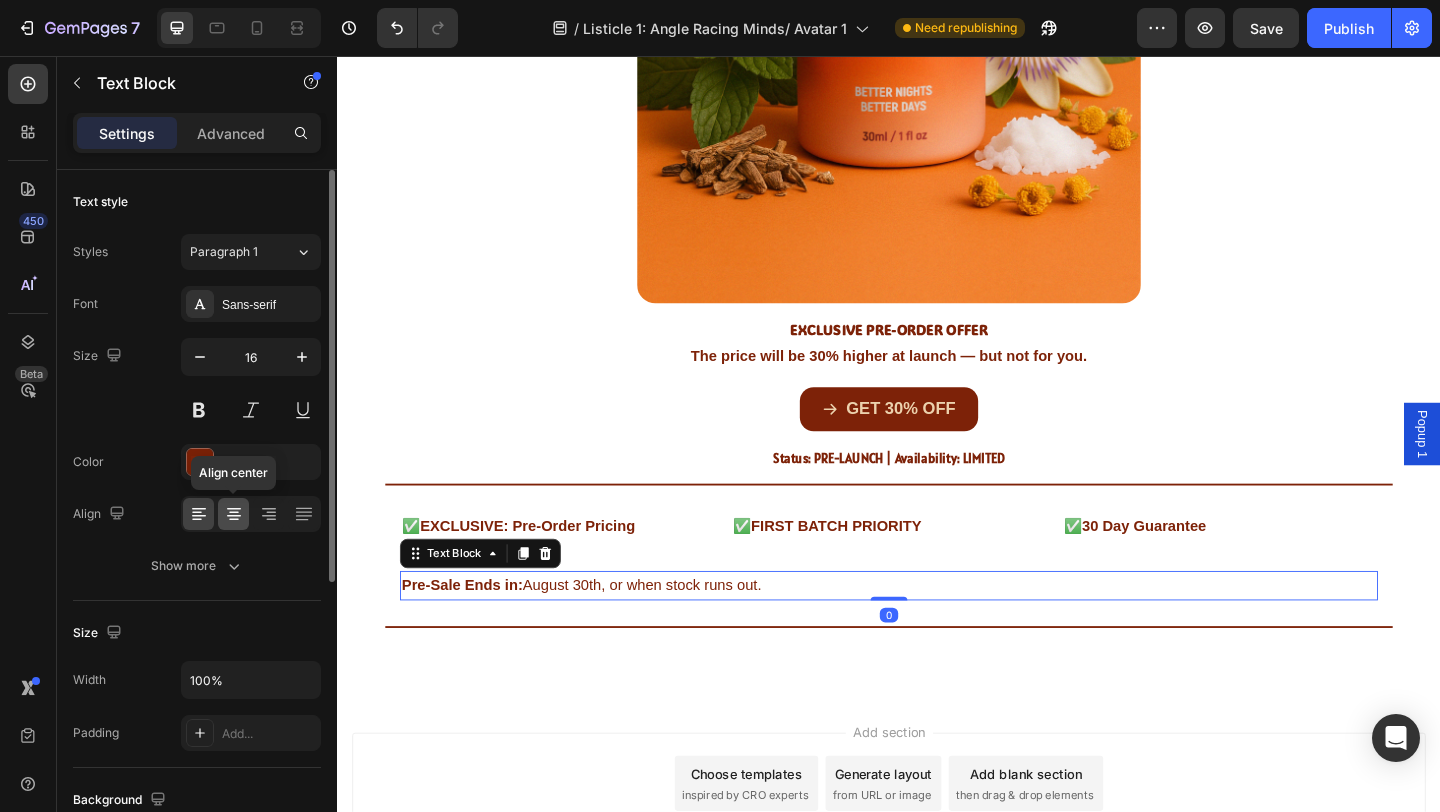click 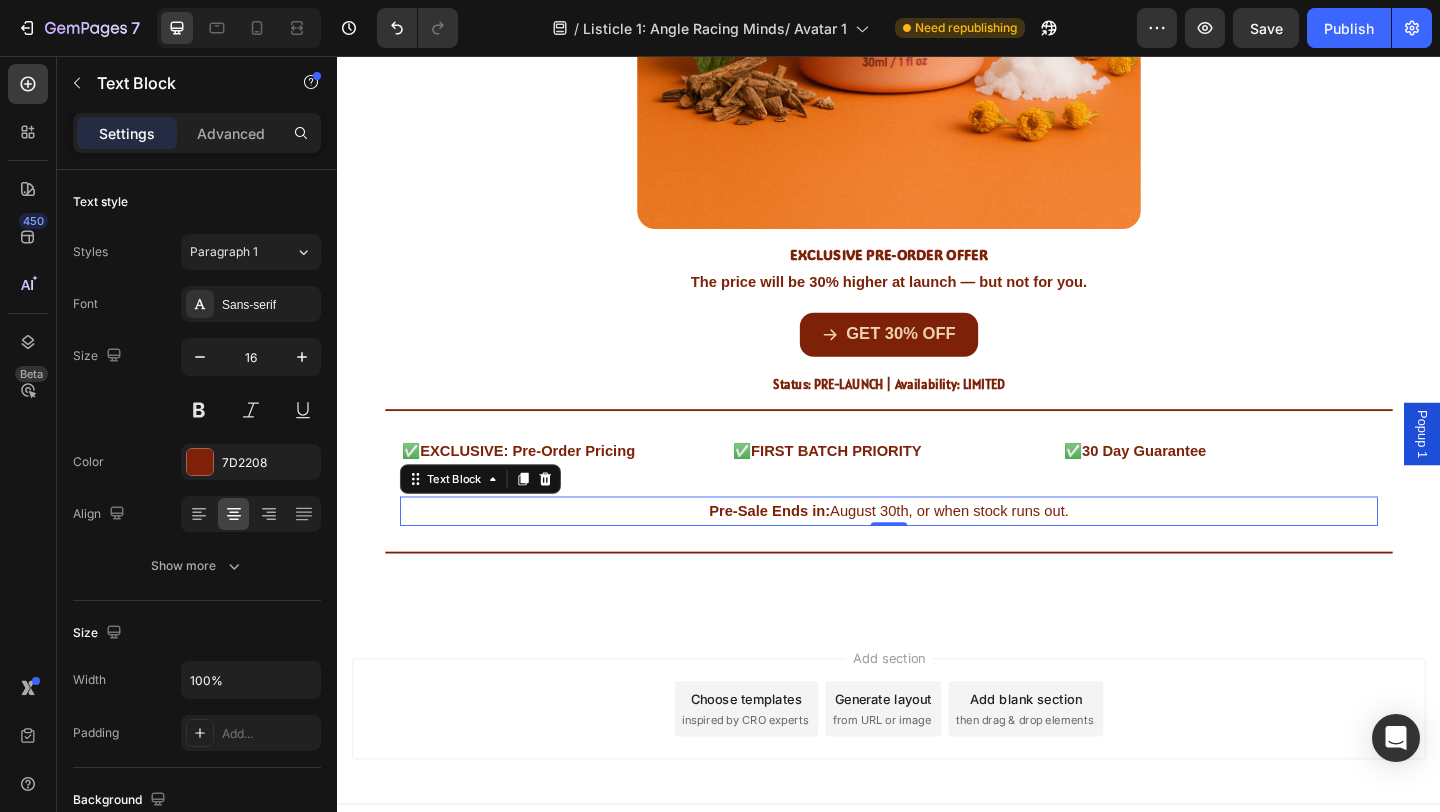 scroll, scrollTop: 5525, scrollLeft: 0, axis: vertical 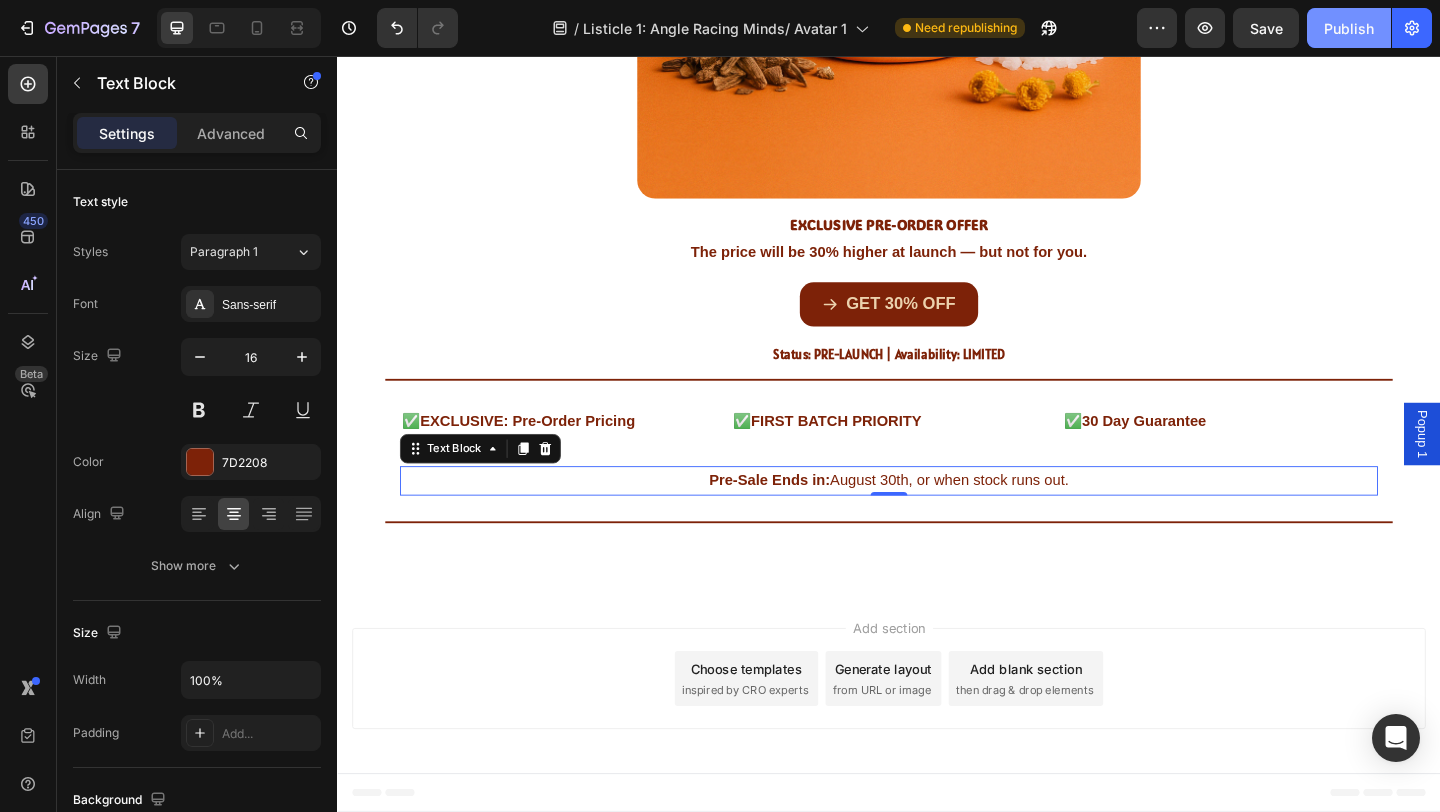 click on "Publish" at bounding box center (1349, 28) 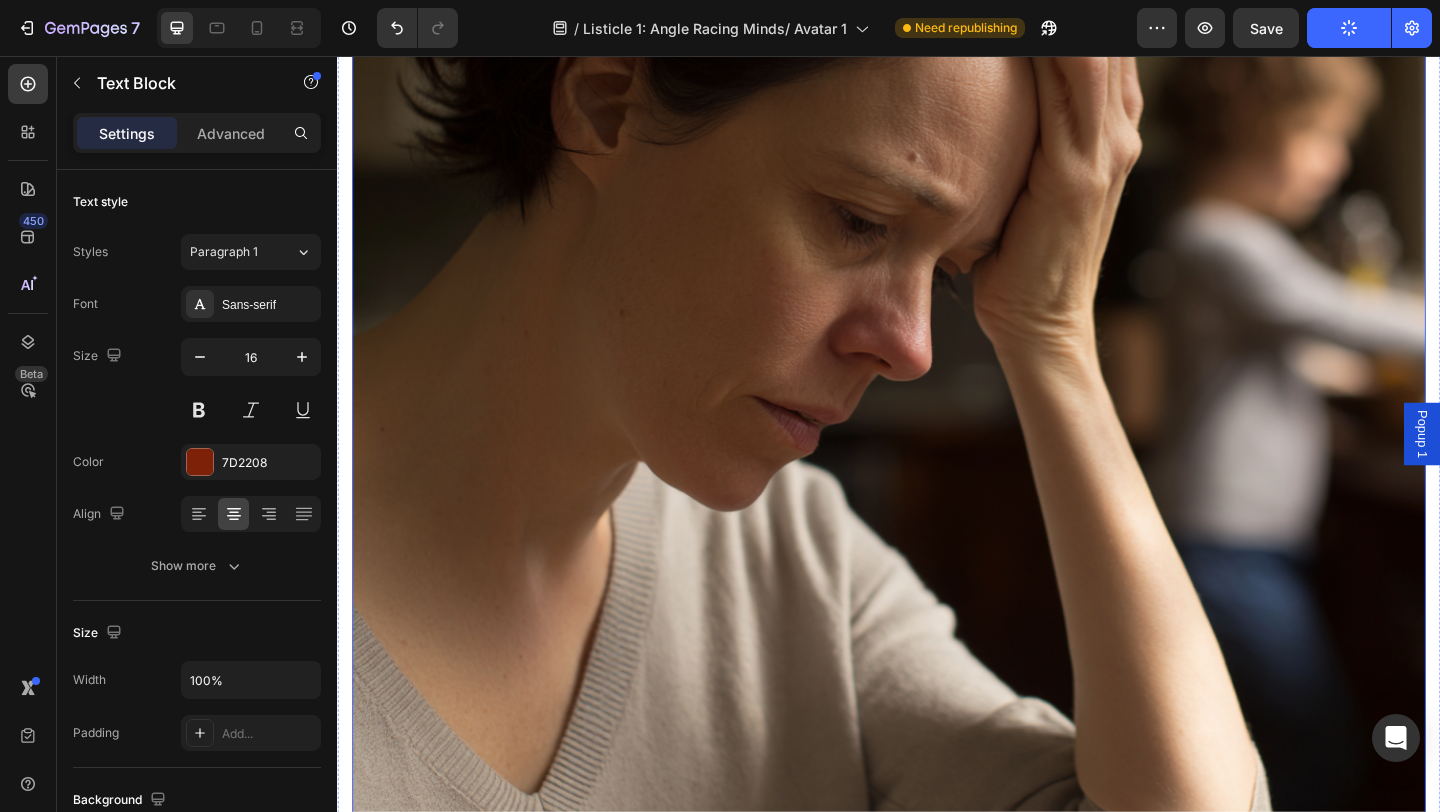 scroll, scrollTop: 780, scrollLeft: 0, axis: vertical 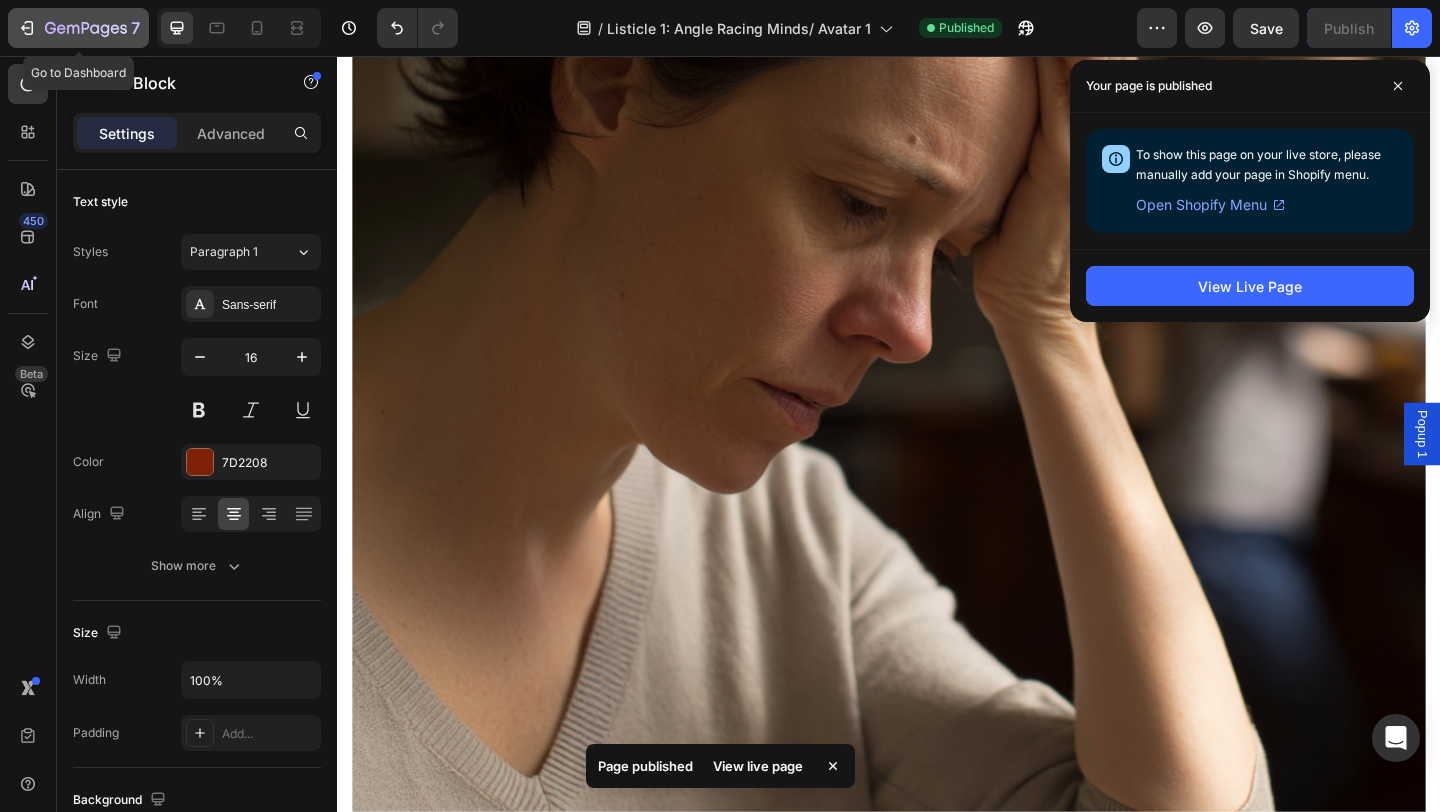 click 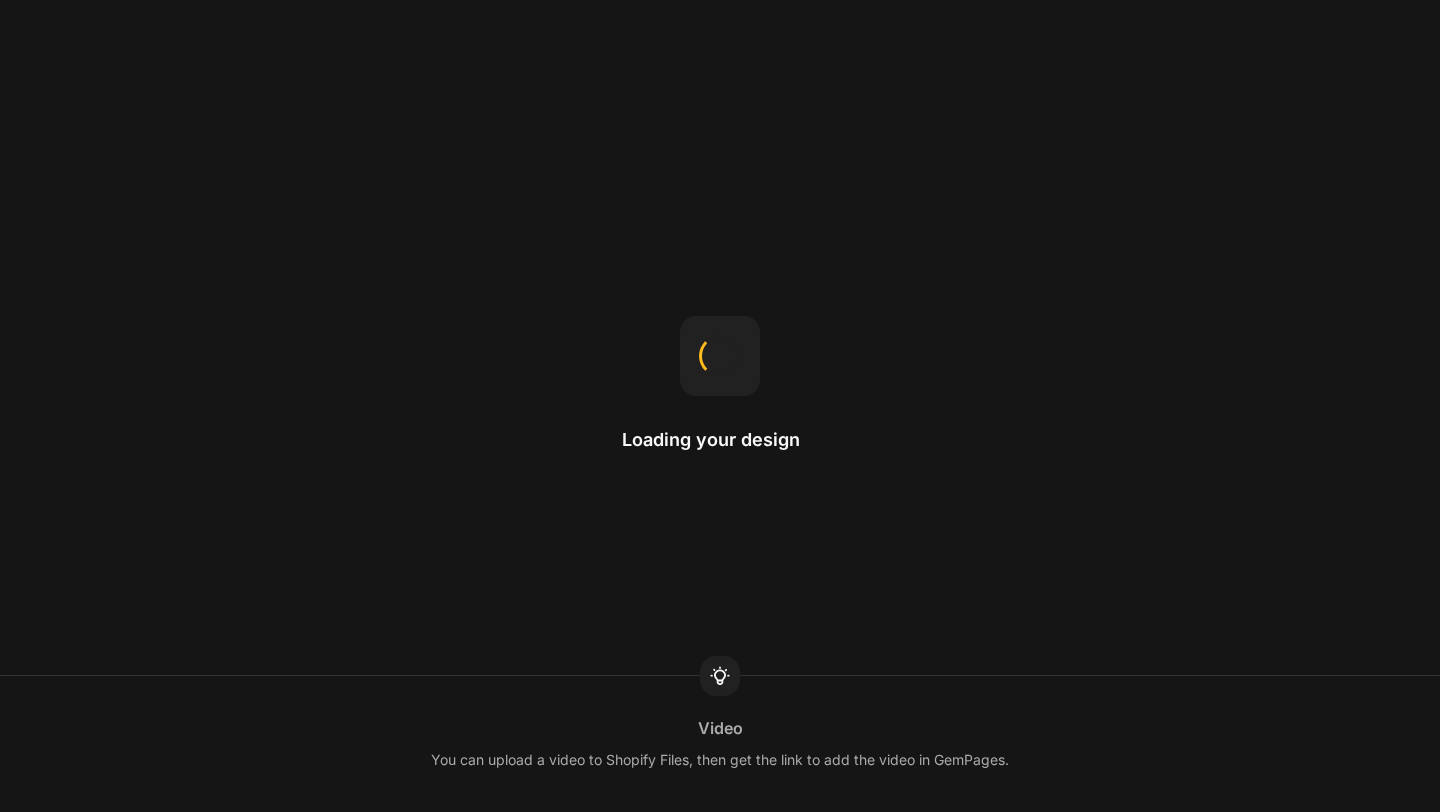 scroll, scrollTop: 0, scrollLeft: 0, axis: both 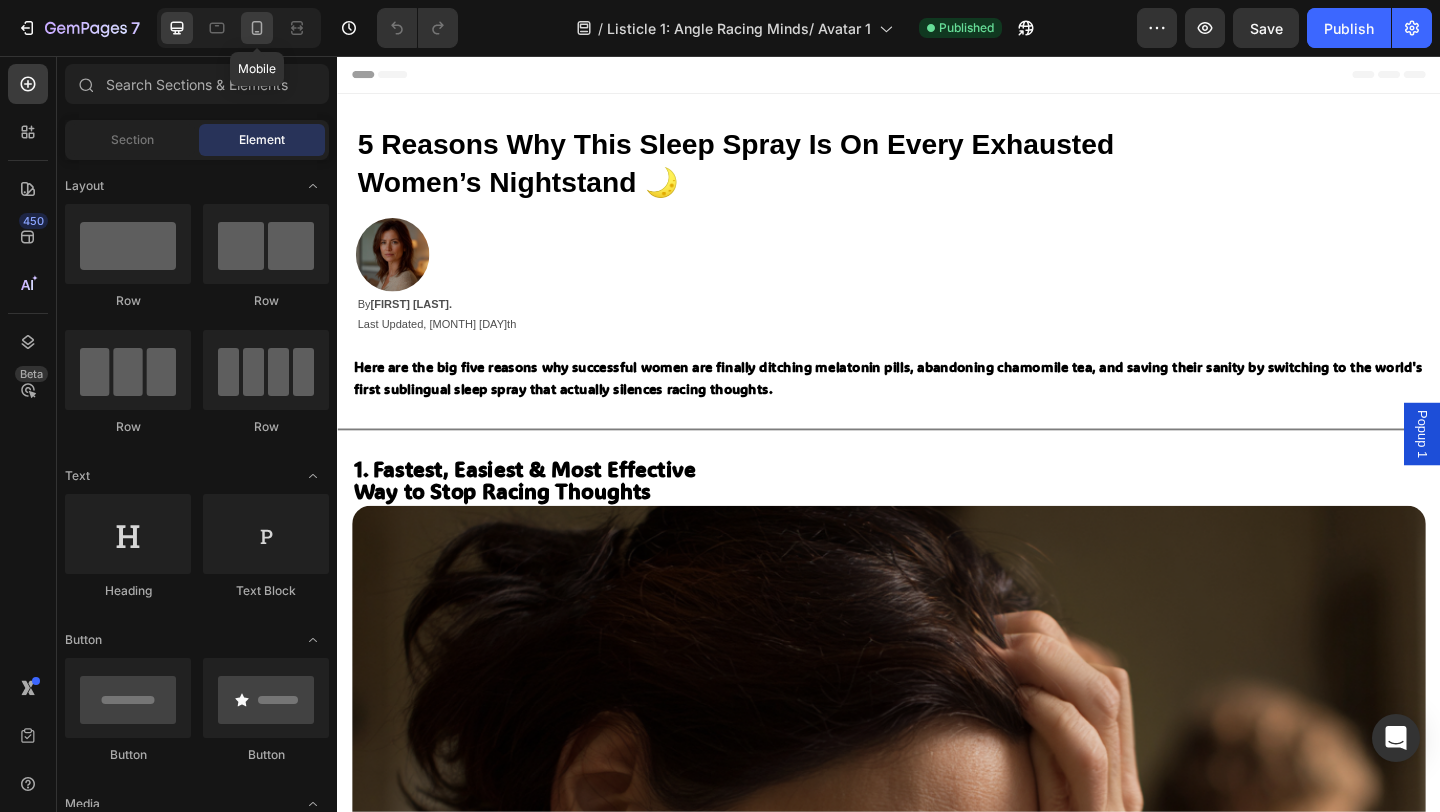 click 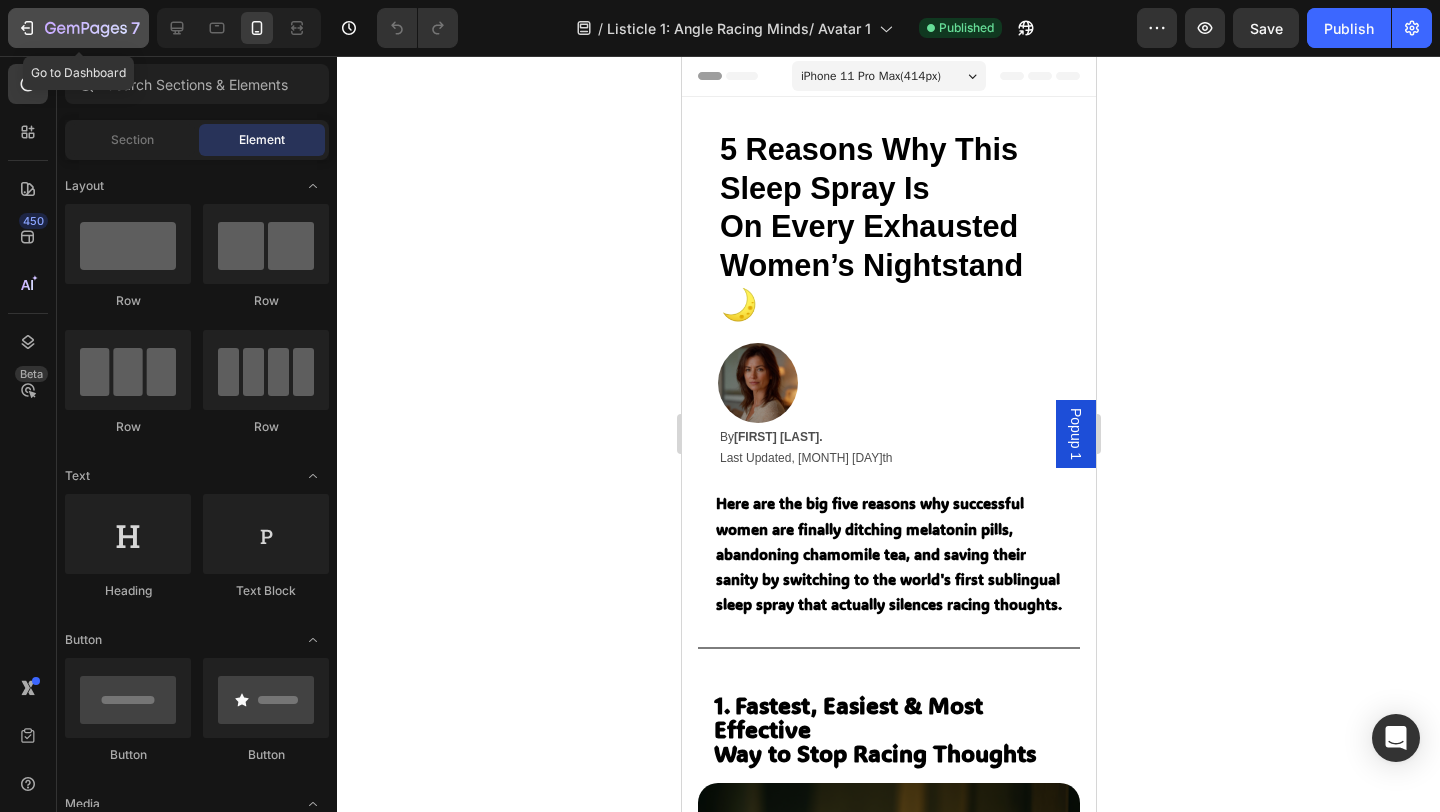 click 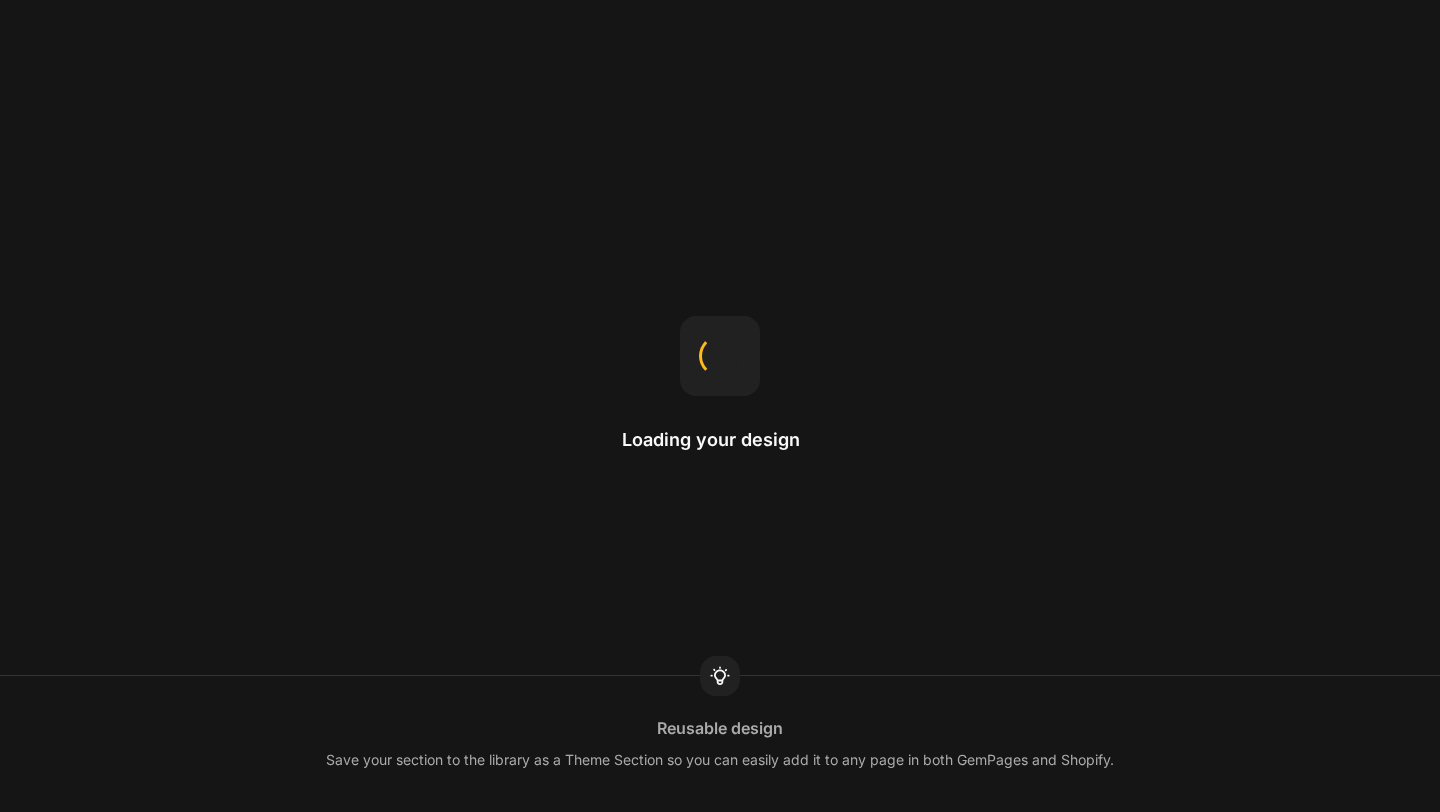 scroll, scrollTop: 0, scrollLeft: 0, axis: both 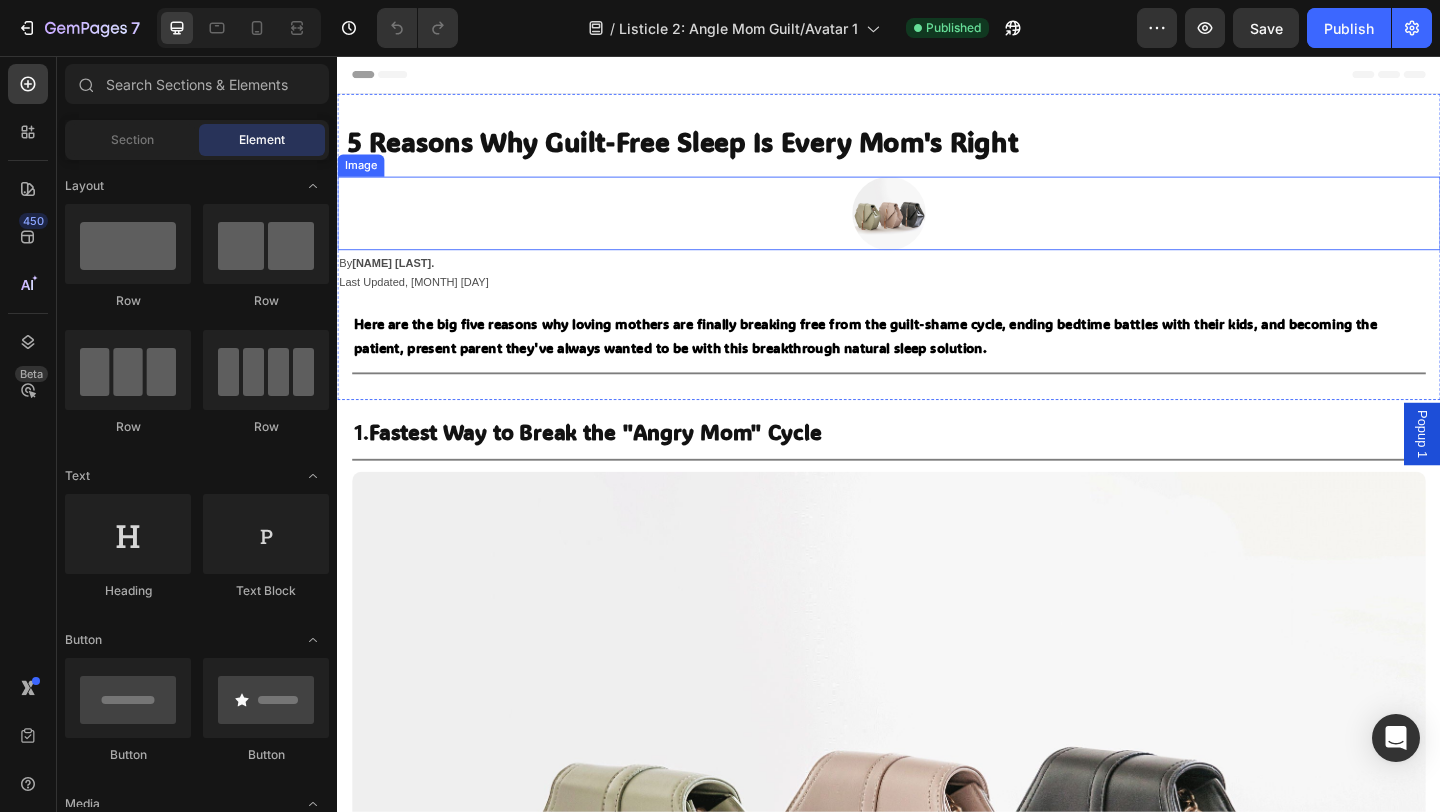 click at bounding box center (937, 227) 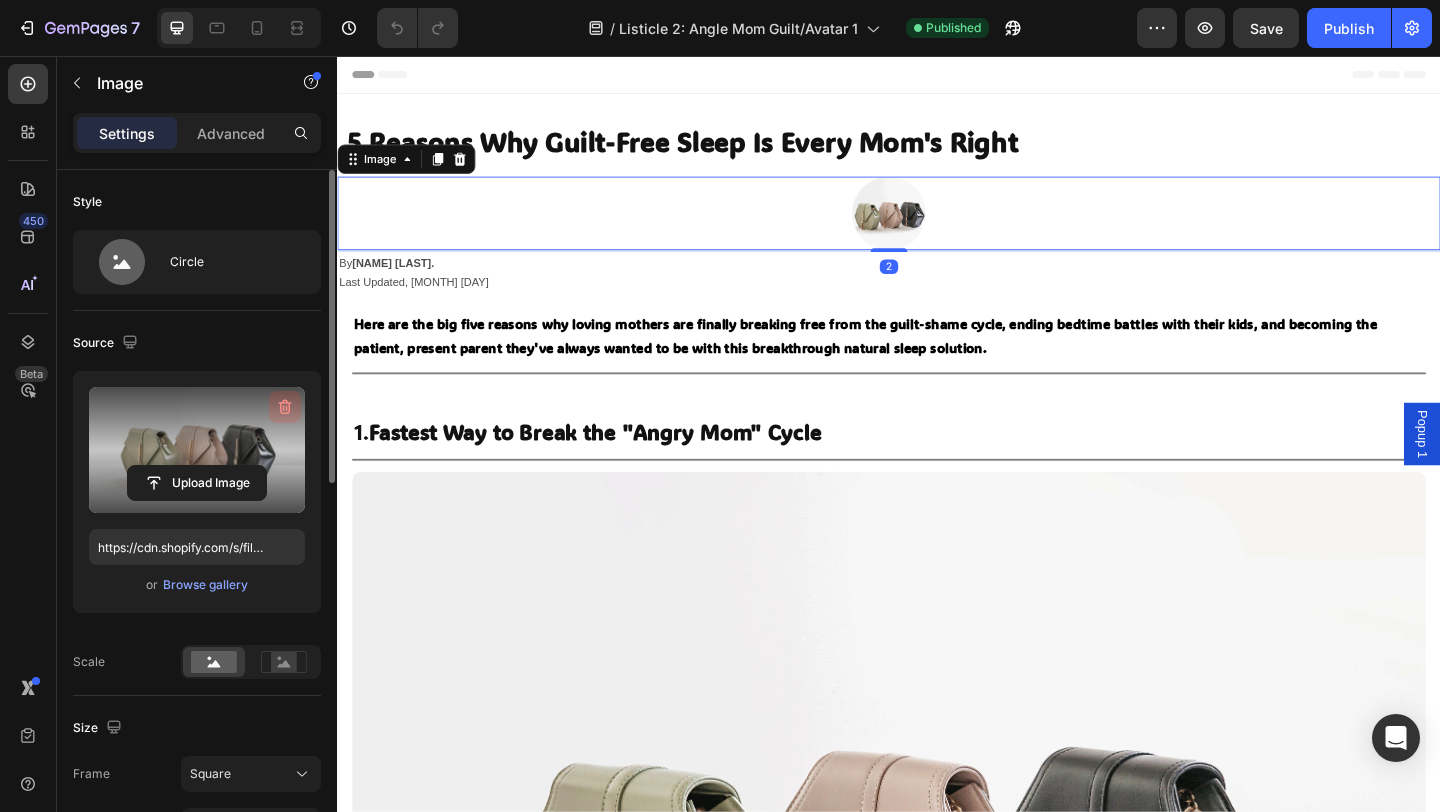click 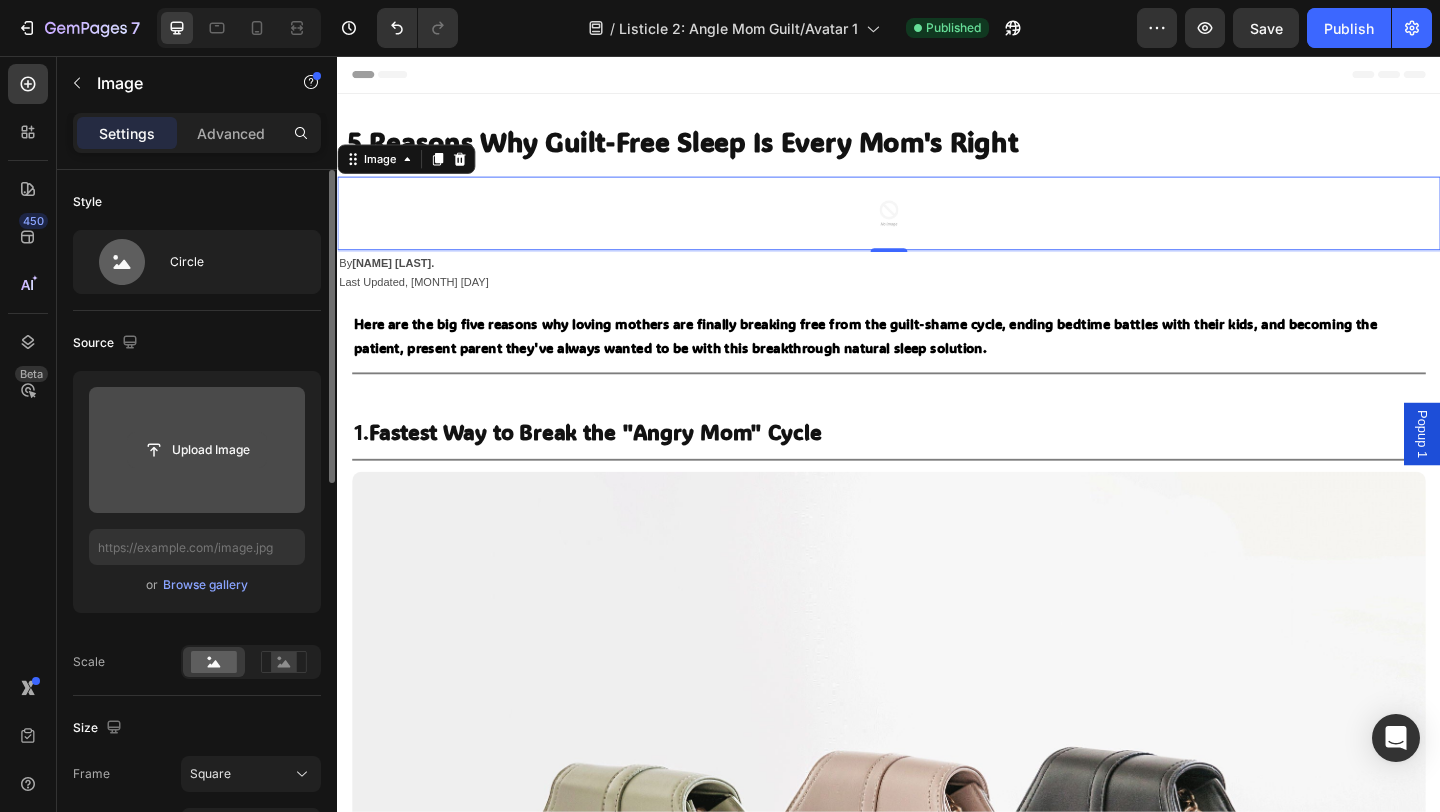 click 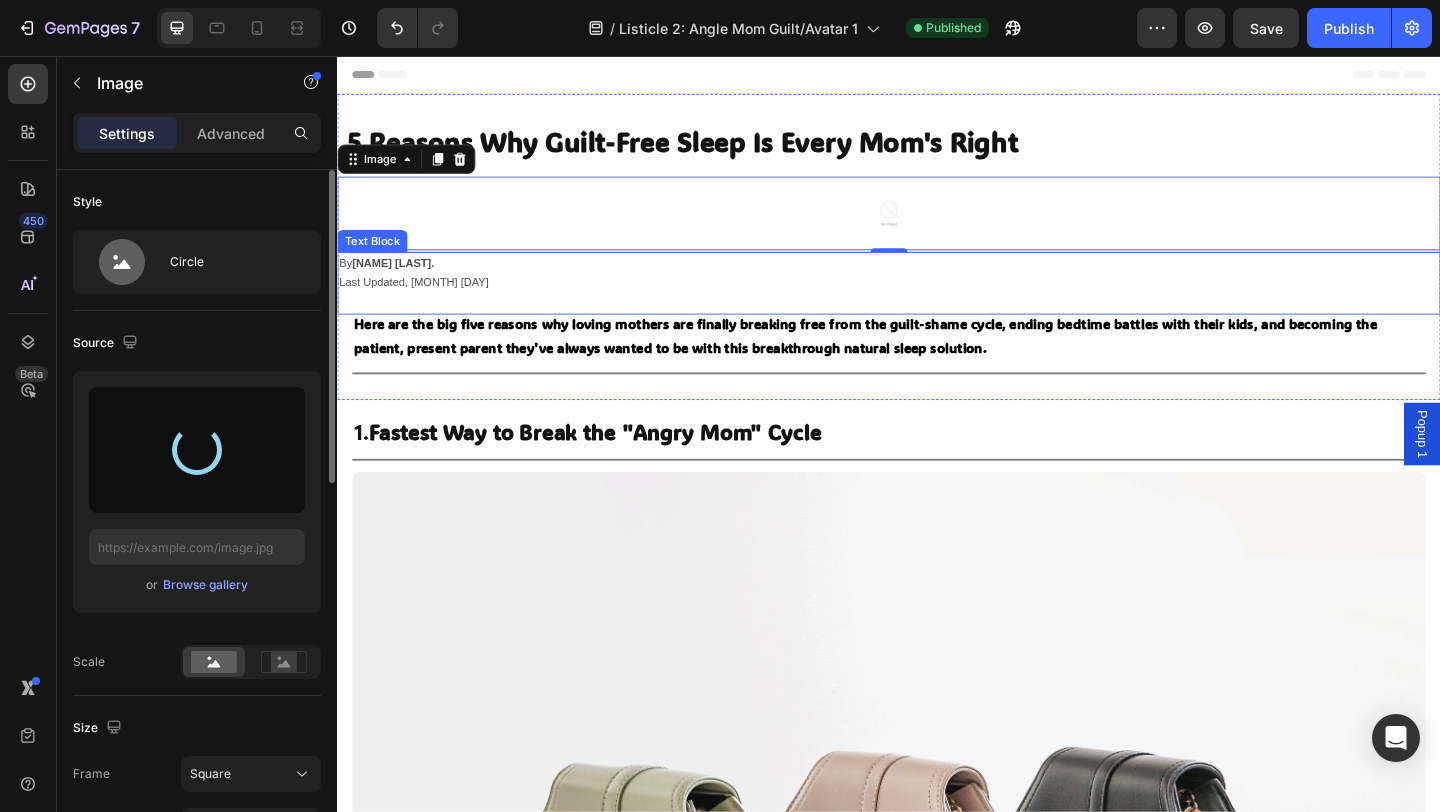 type on "https://cdn.shopify.com/s/files/1/0766/1266/5565/files/gempages_574492410030064752-9b08636a-e839-4264-9184-30f130f4e80f.jpg" 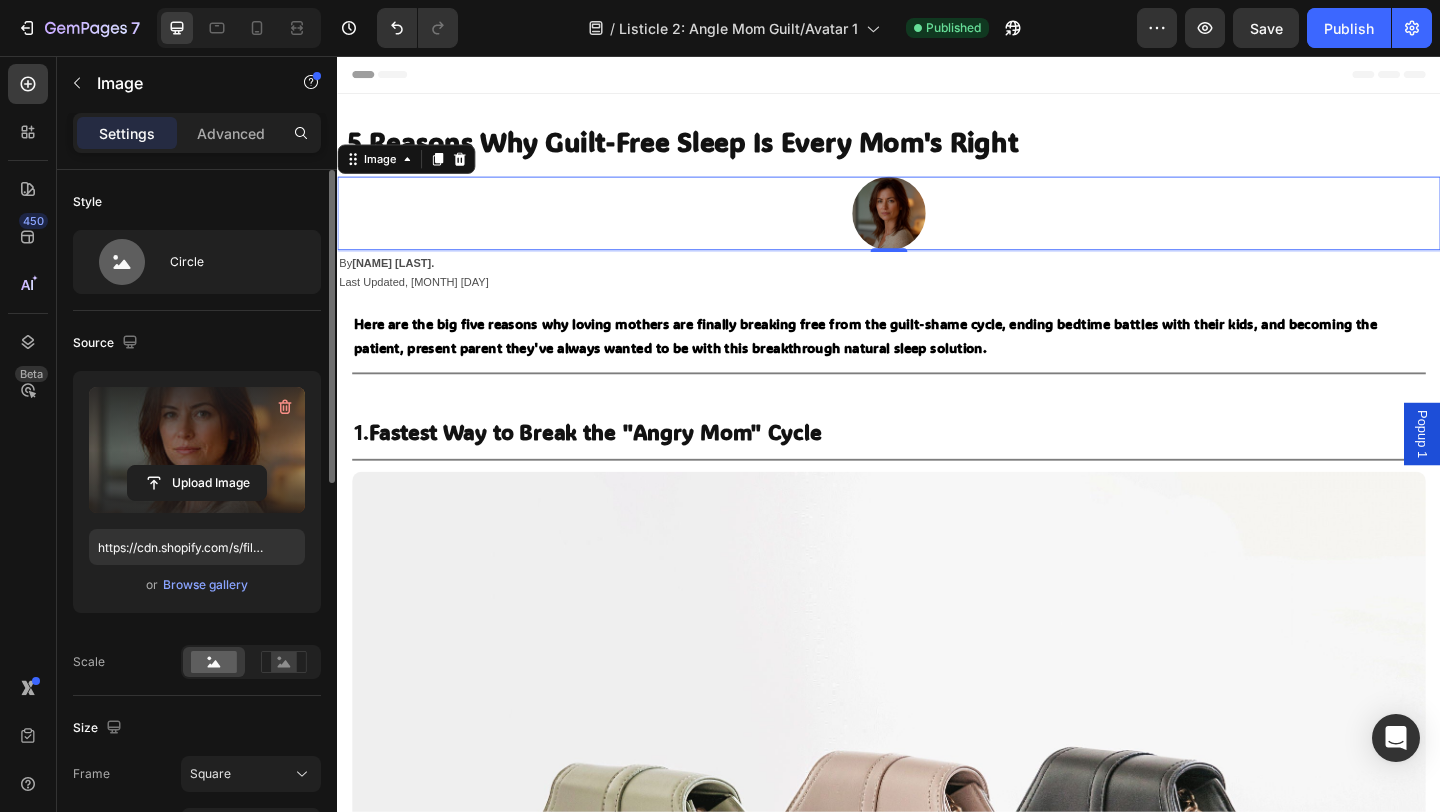 click at bounding box center [937, 227] 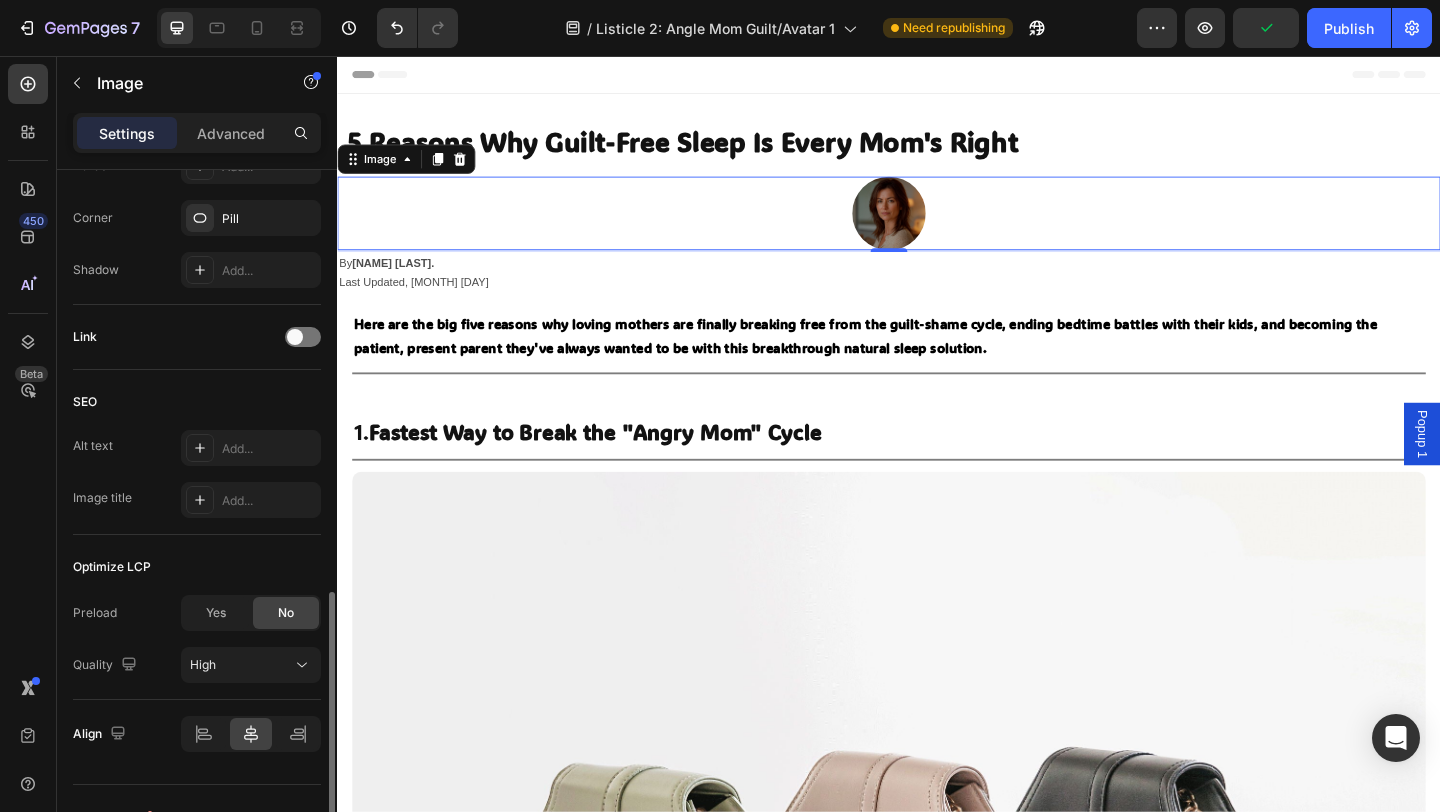 scroll, scrollTop: 861, scrollLeft: 0, axis: vertical 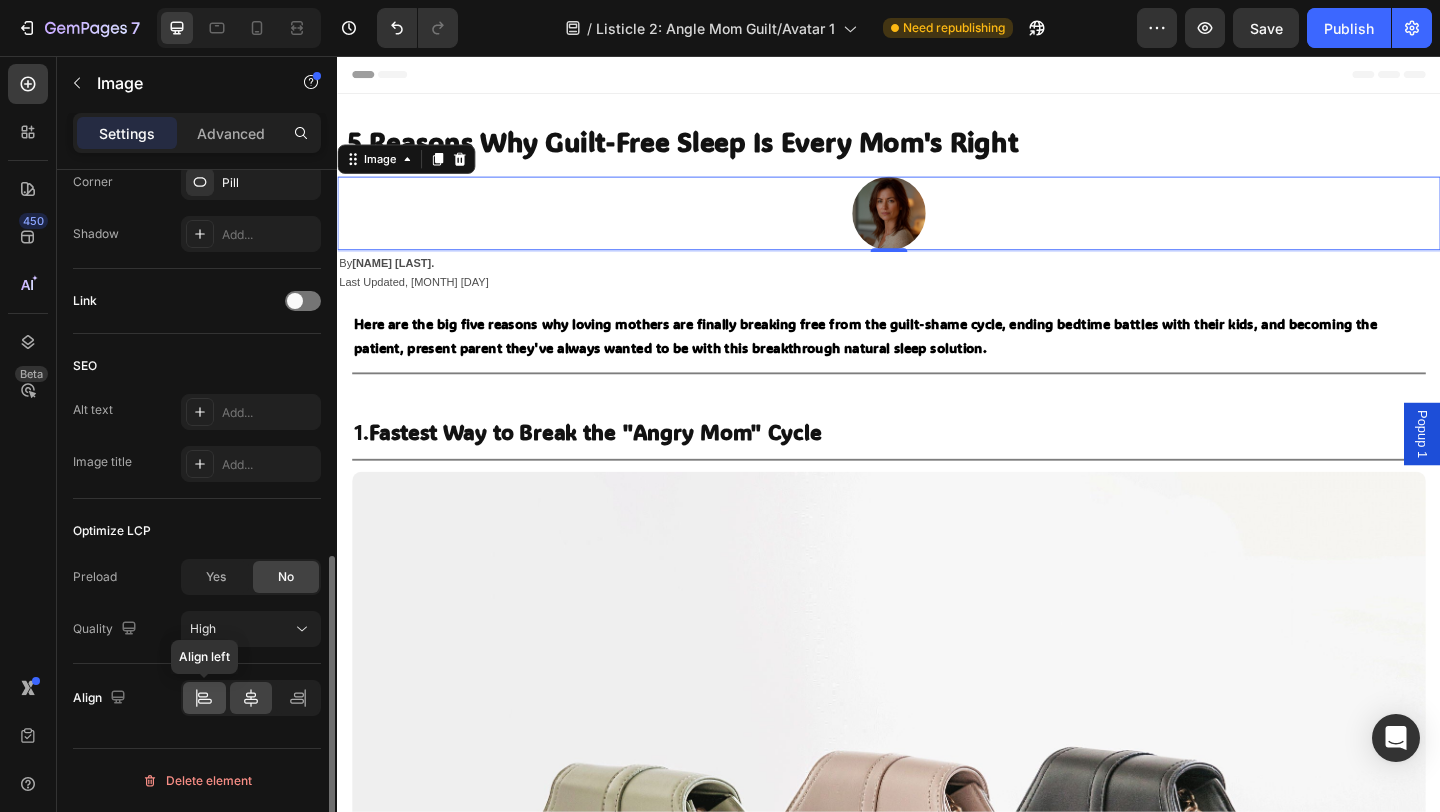 click 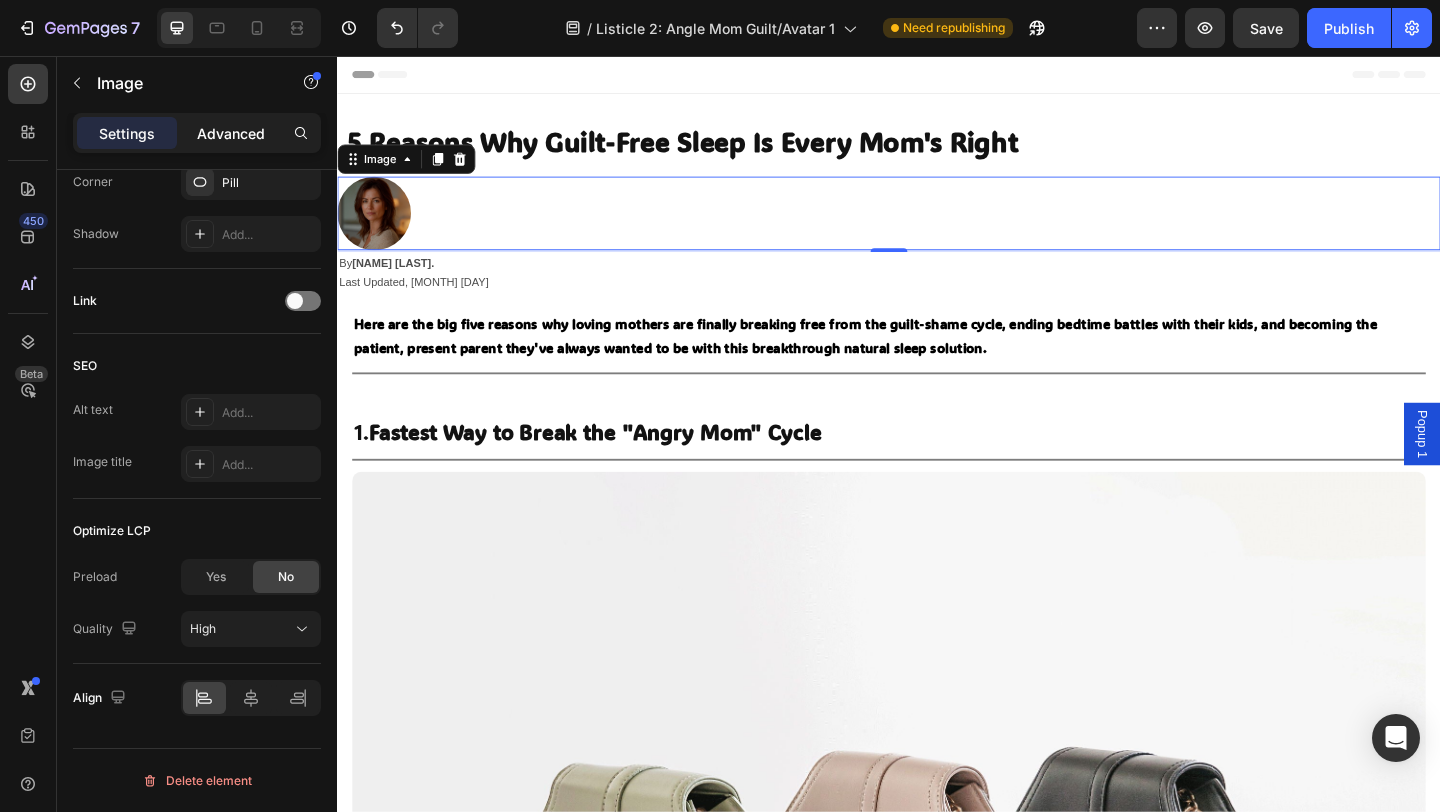 click on "Advanced" at bounding box center (231, 133) 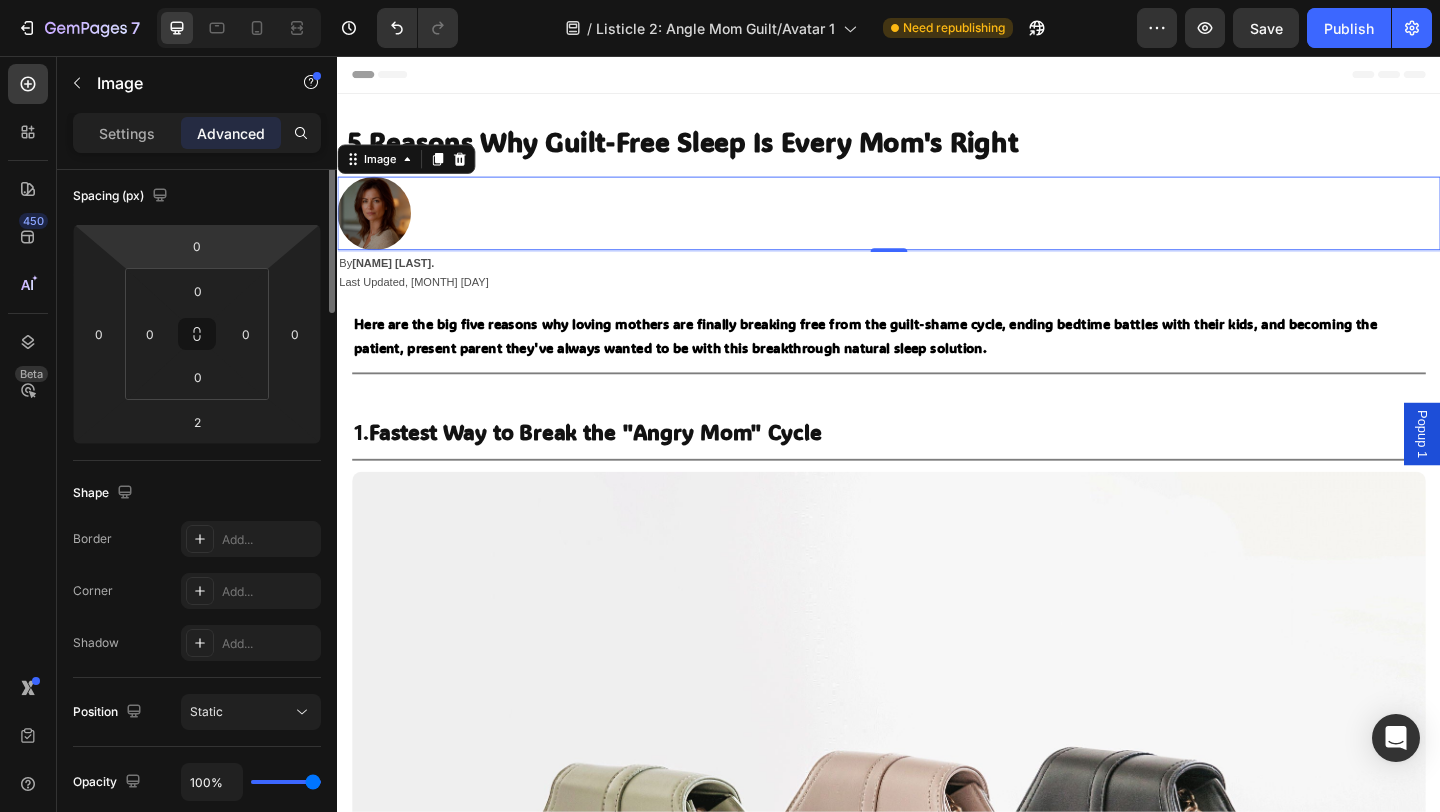 scroll, scrollTop: 0, scrollLeft: 0, axis: both 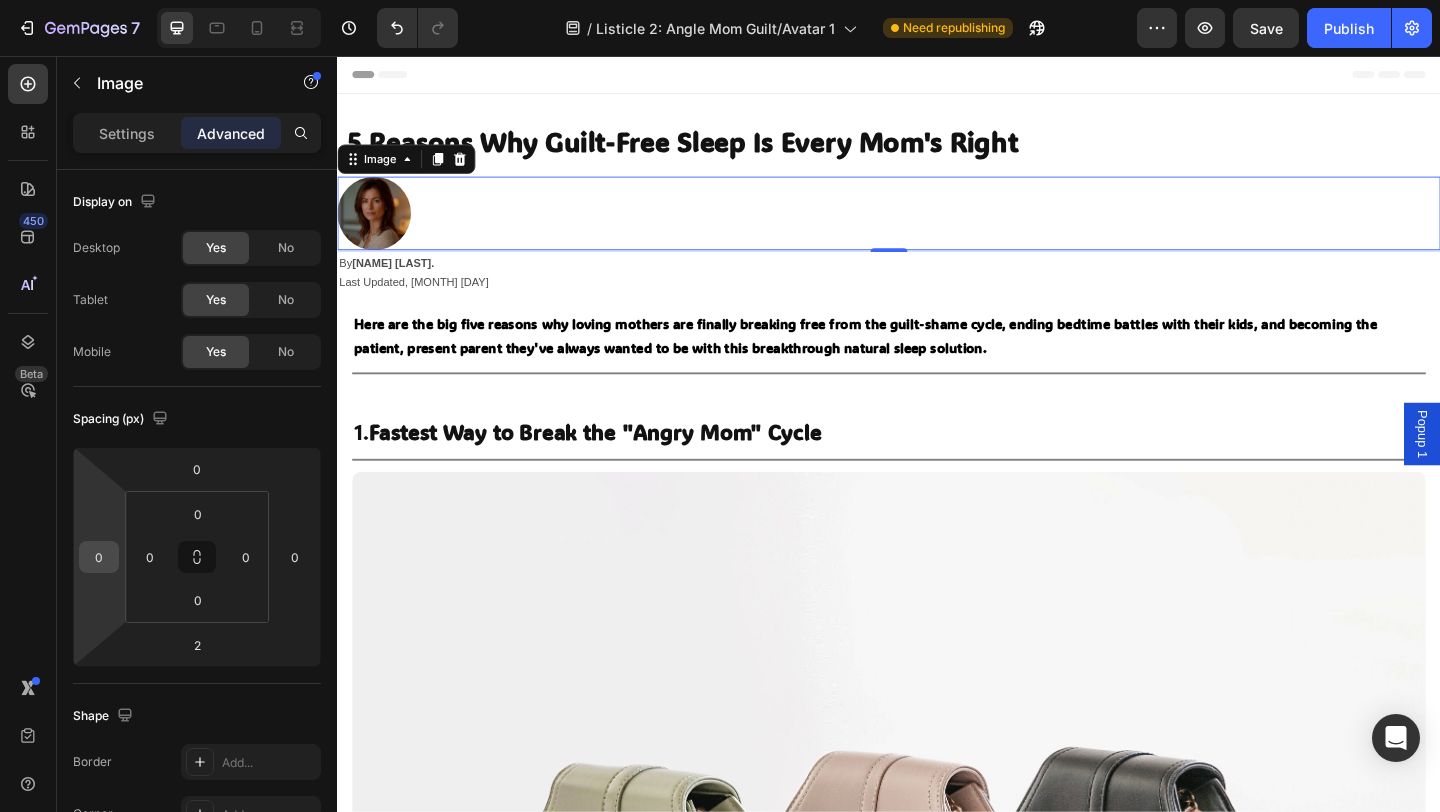 click on "0" at bounding box center (99, 557) 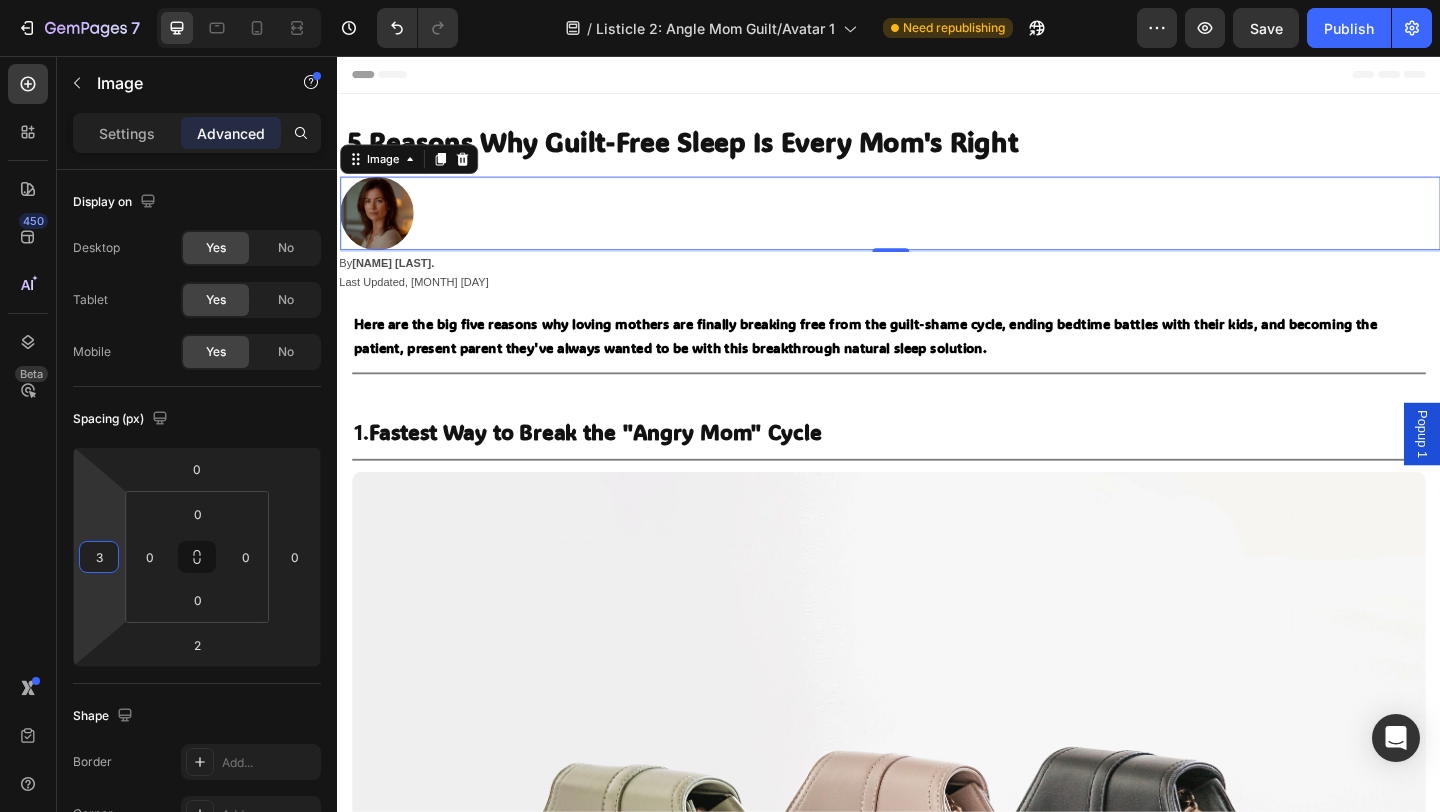 type on "30" 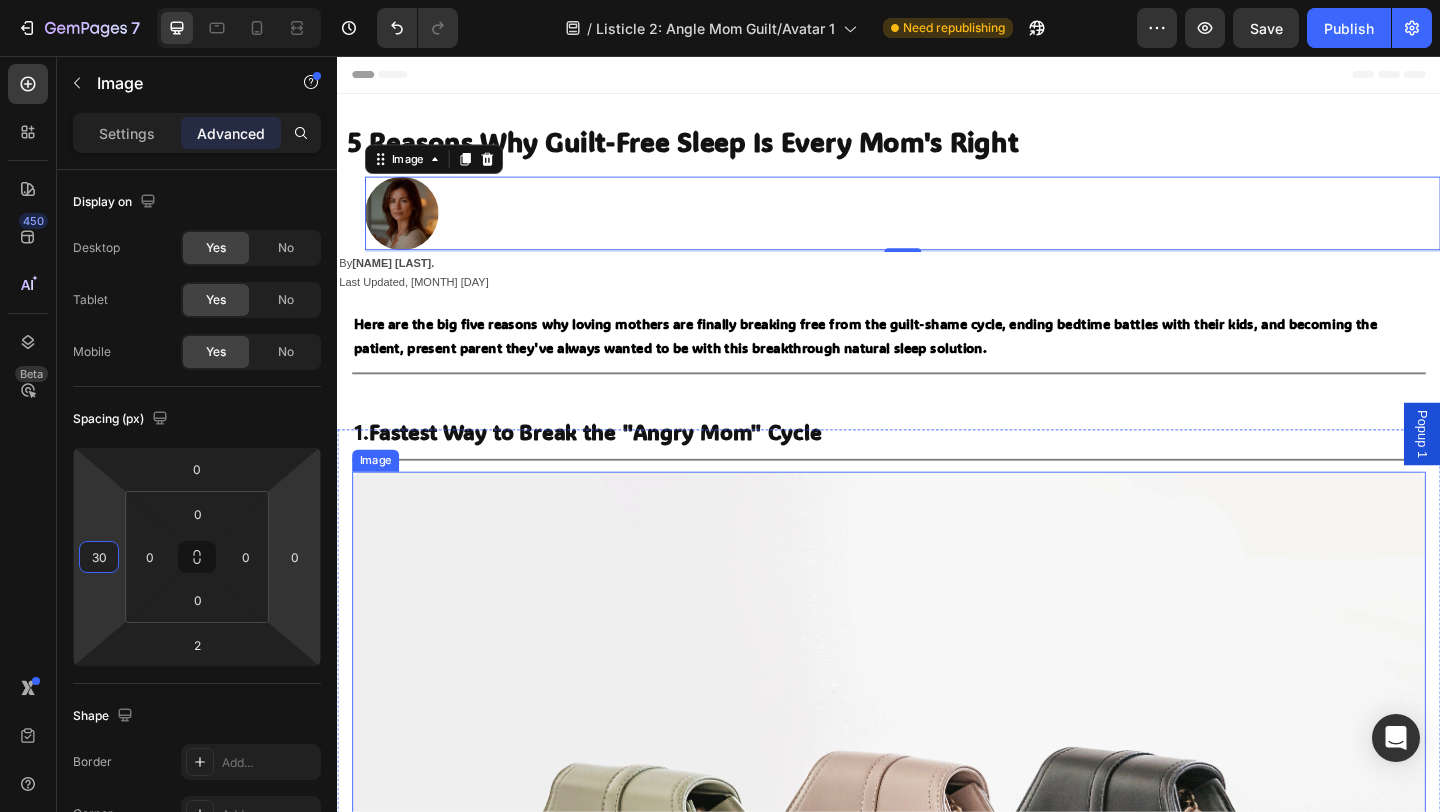 click at bounding box center (937, 946) 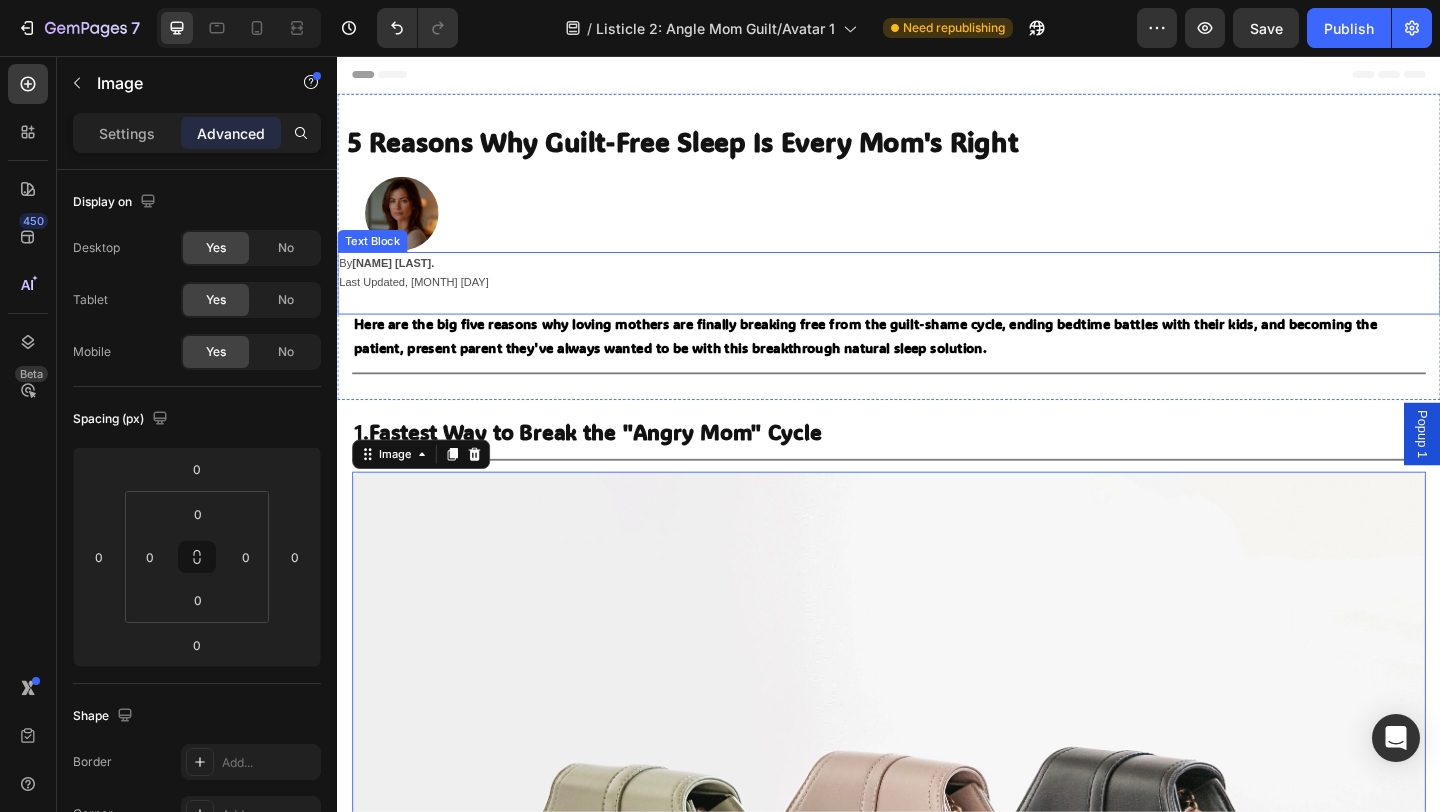 click on "By  Amanda R." at bounding box center (937, 282) 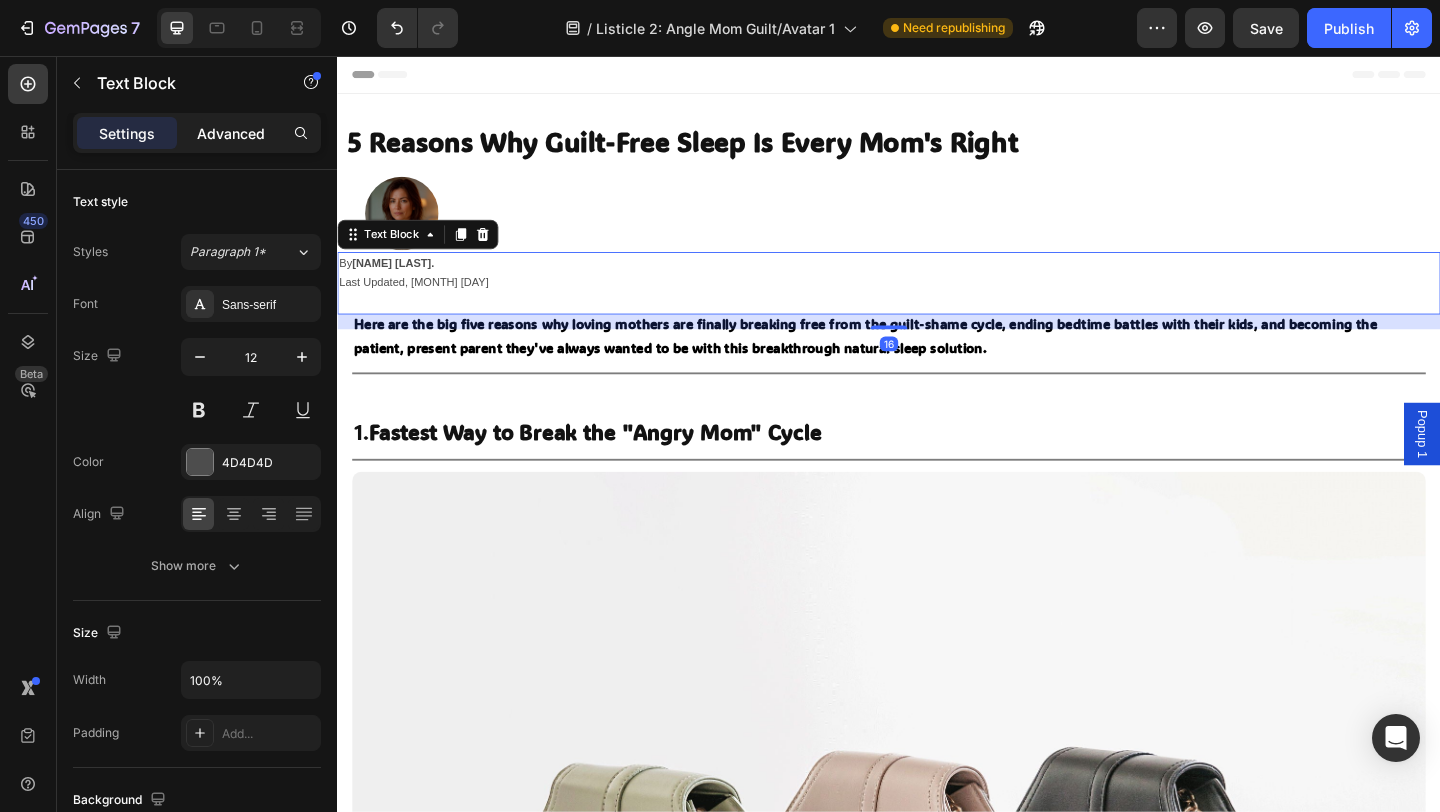 click on "Advanced" at bounding box center (231, 133) 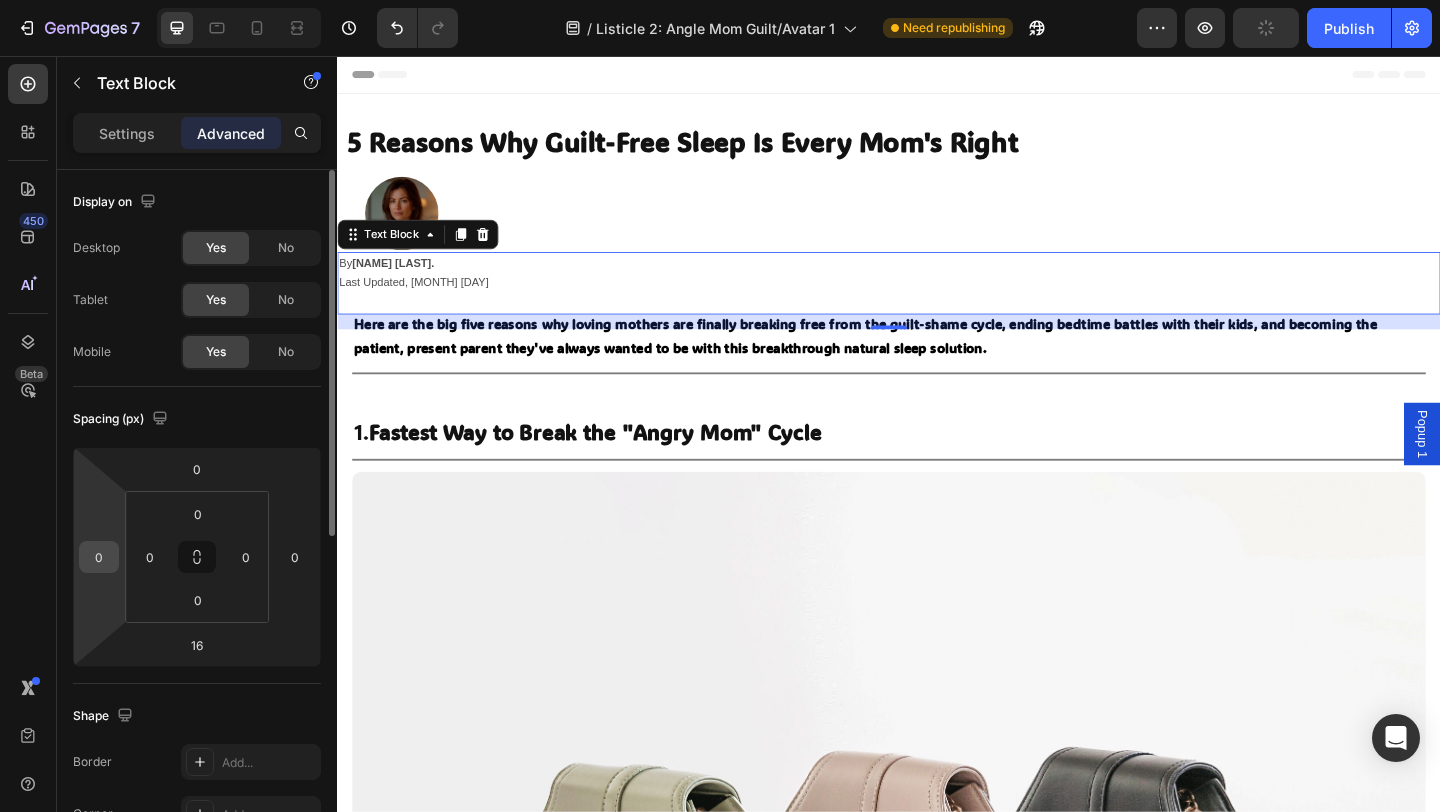 click on "0" at bounding box center (99, 557) 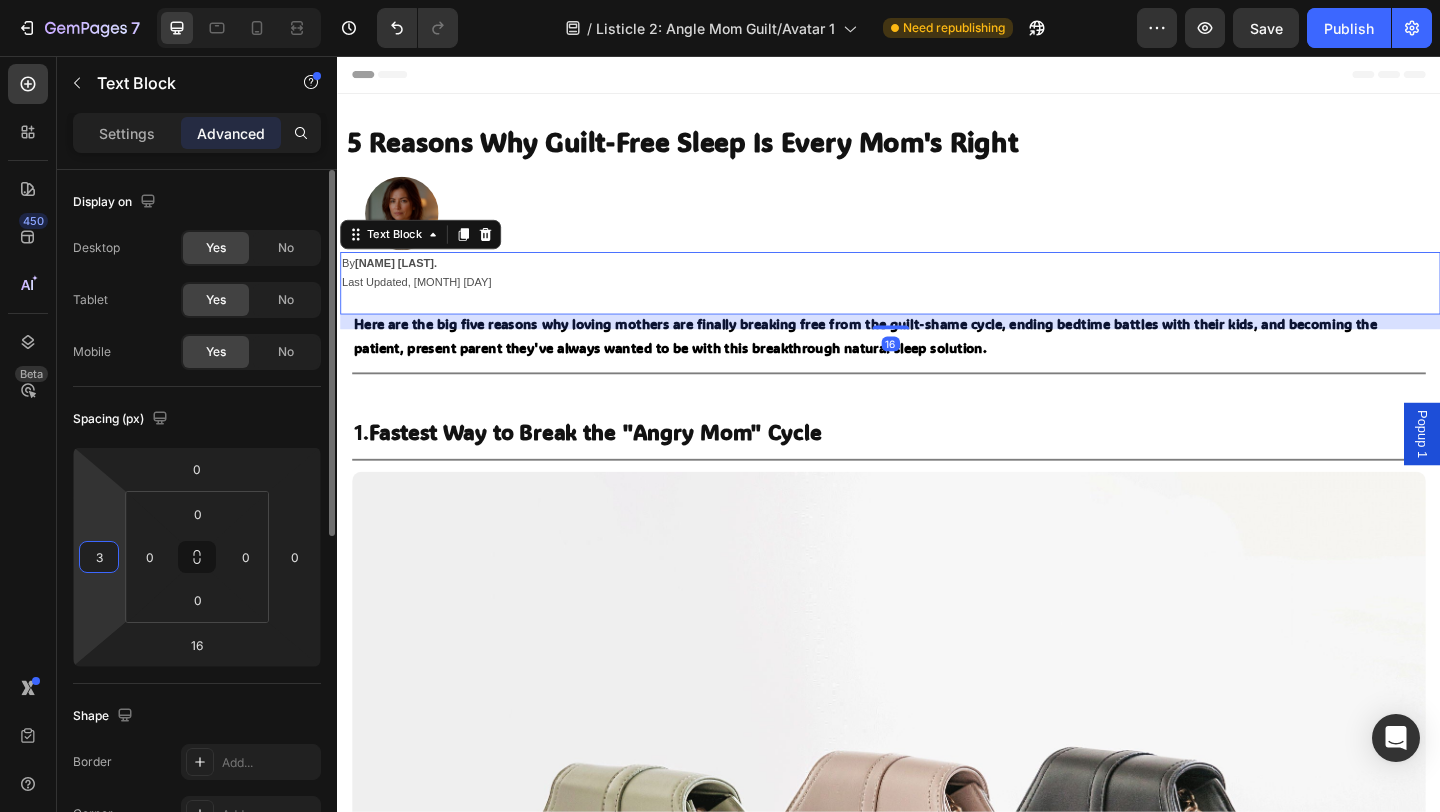 type on "30" 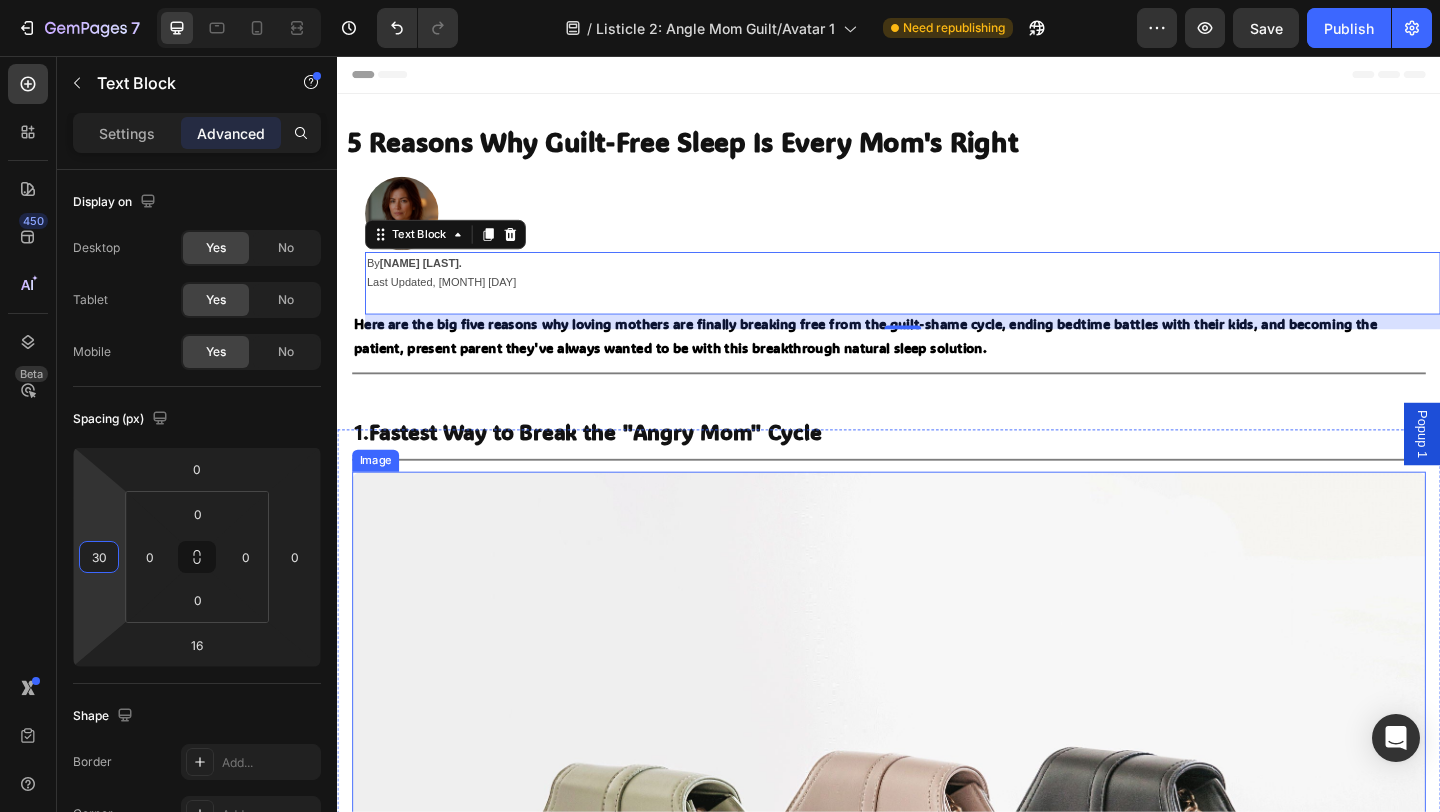 click at bounding box center [937, 946] 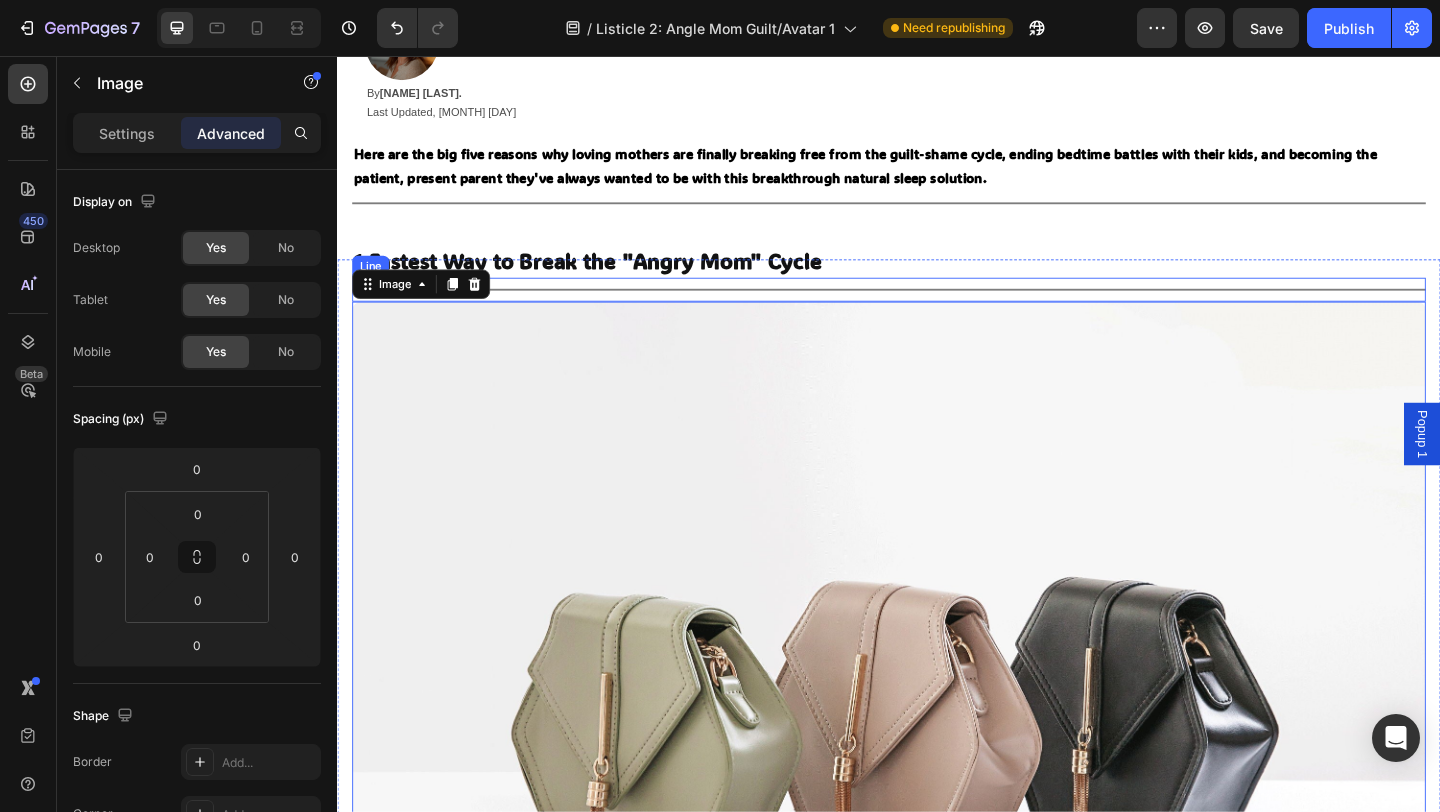 scroll, scrollTop: 243, scrollLeft: 0, axis: vertical 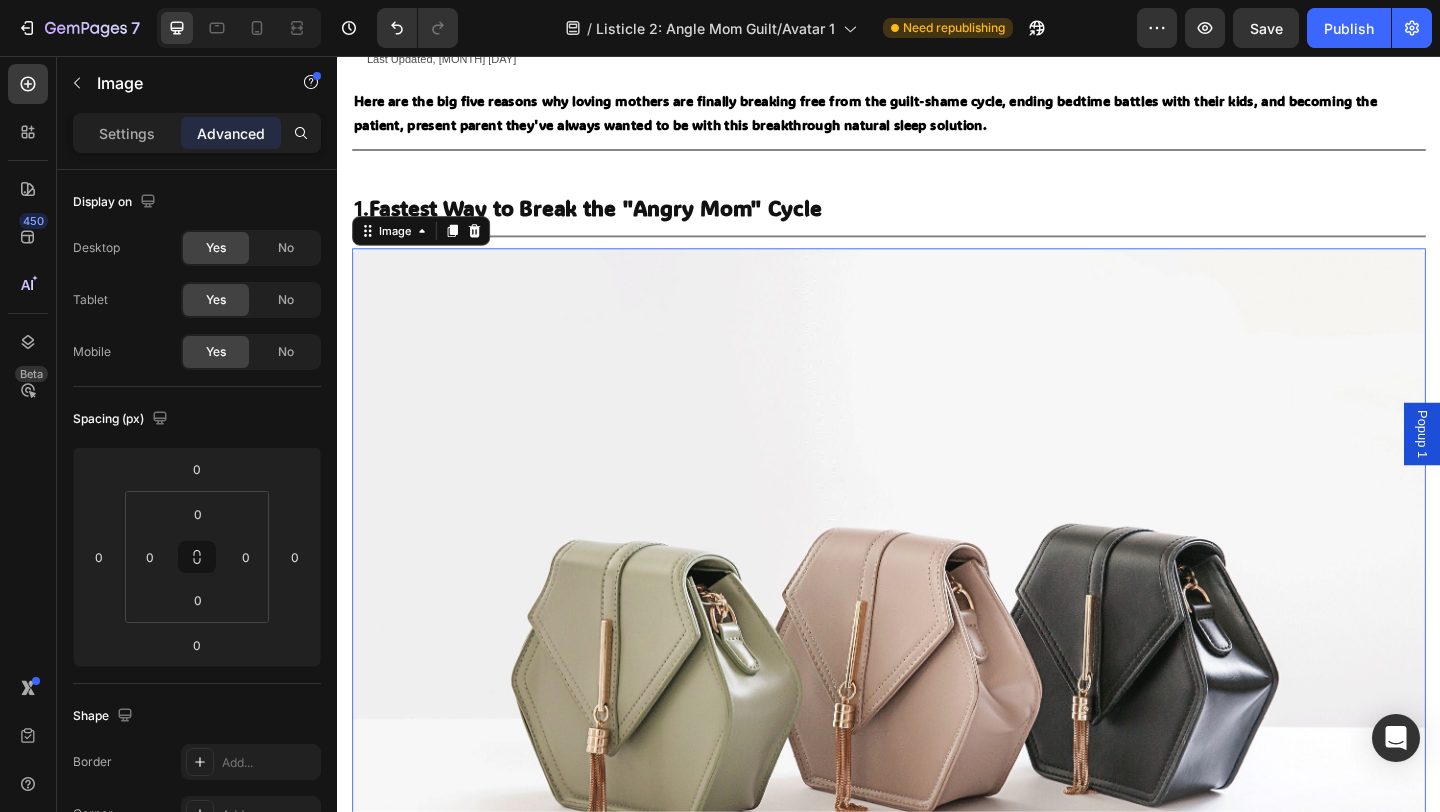 click at bounding box center (937, 703) 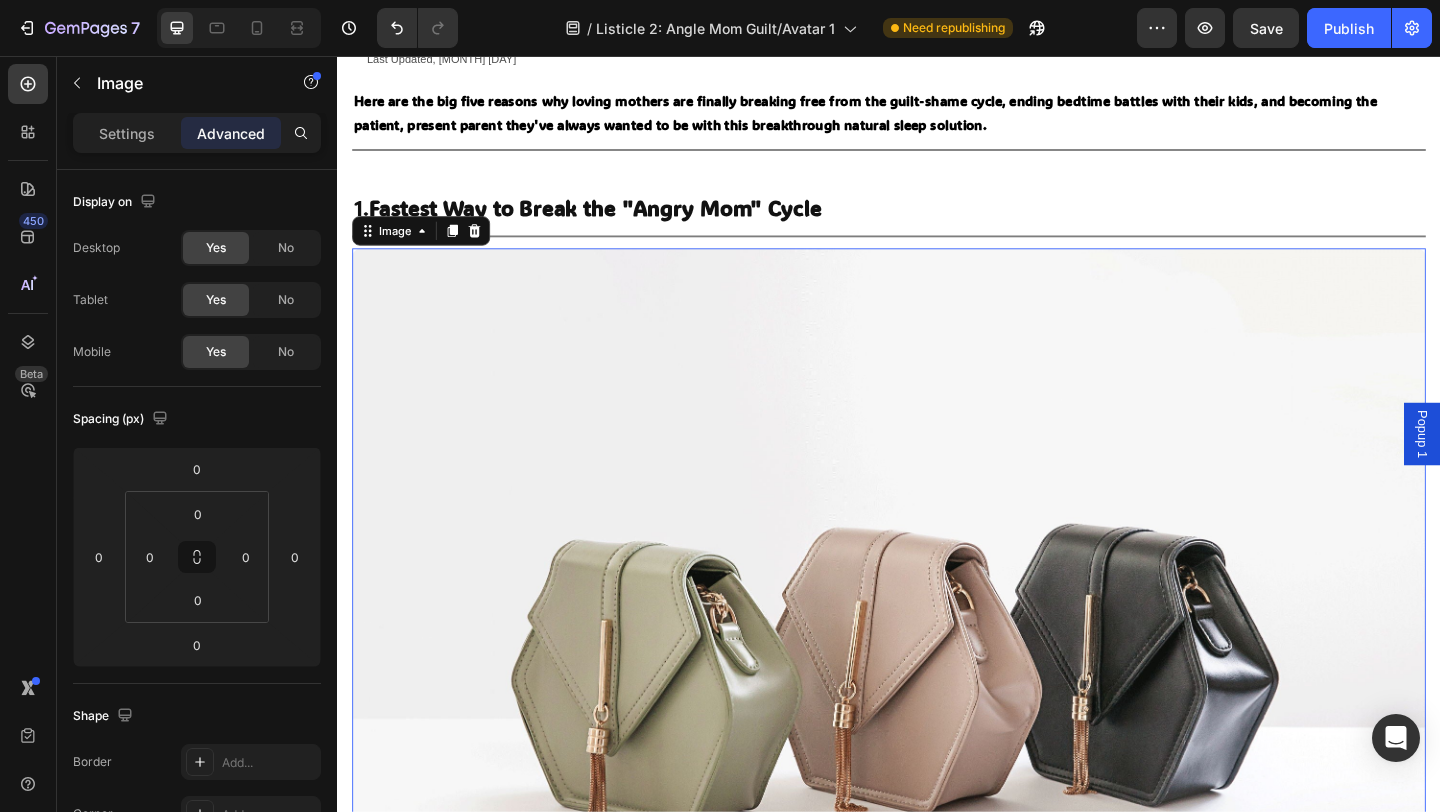 click at bounding box center [937, 703] 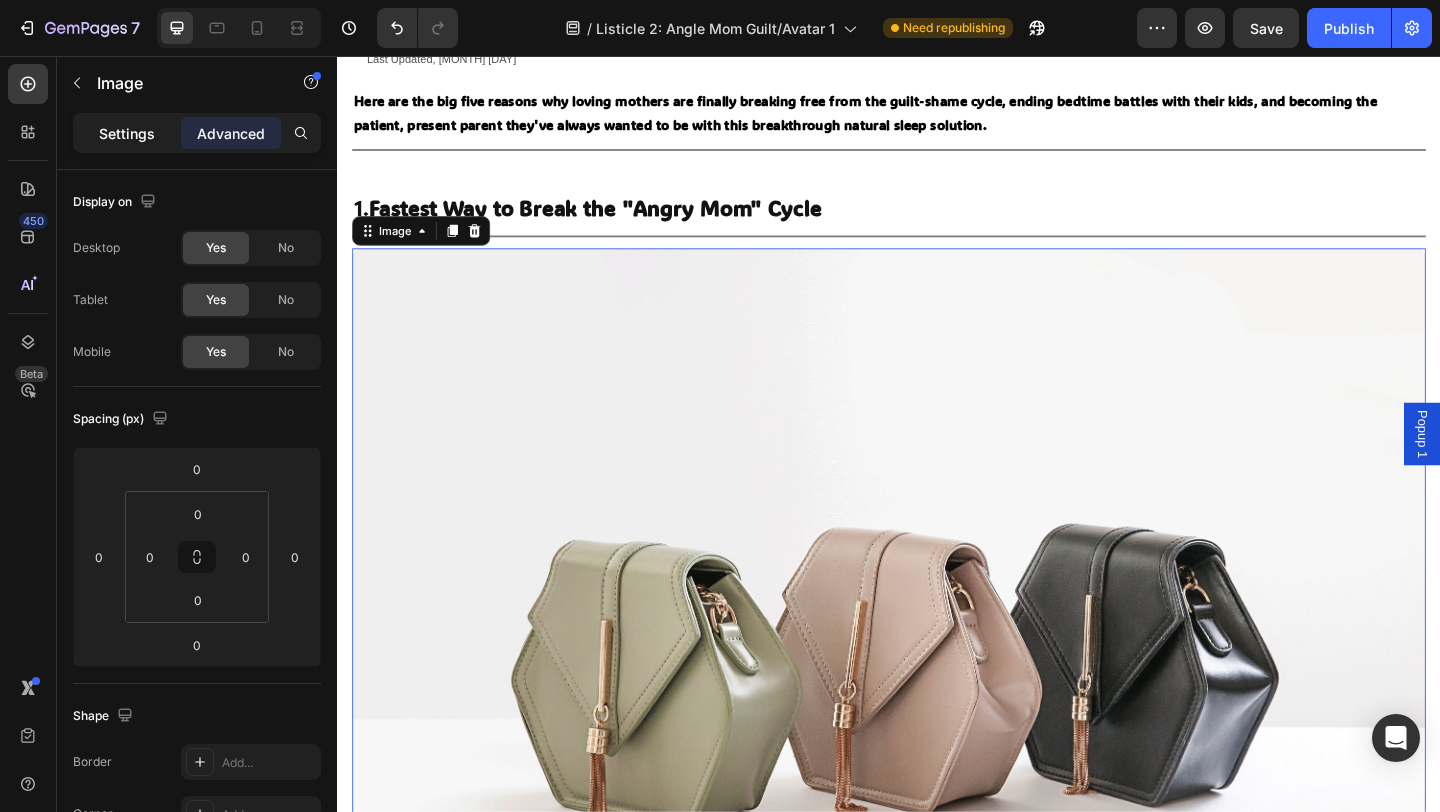 click on "Settings" at bounding box center (127, 133) 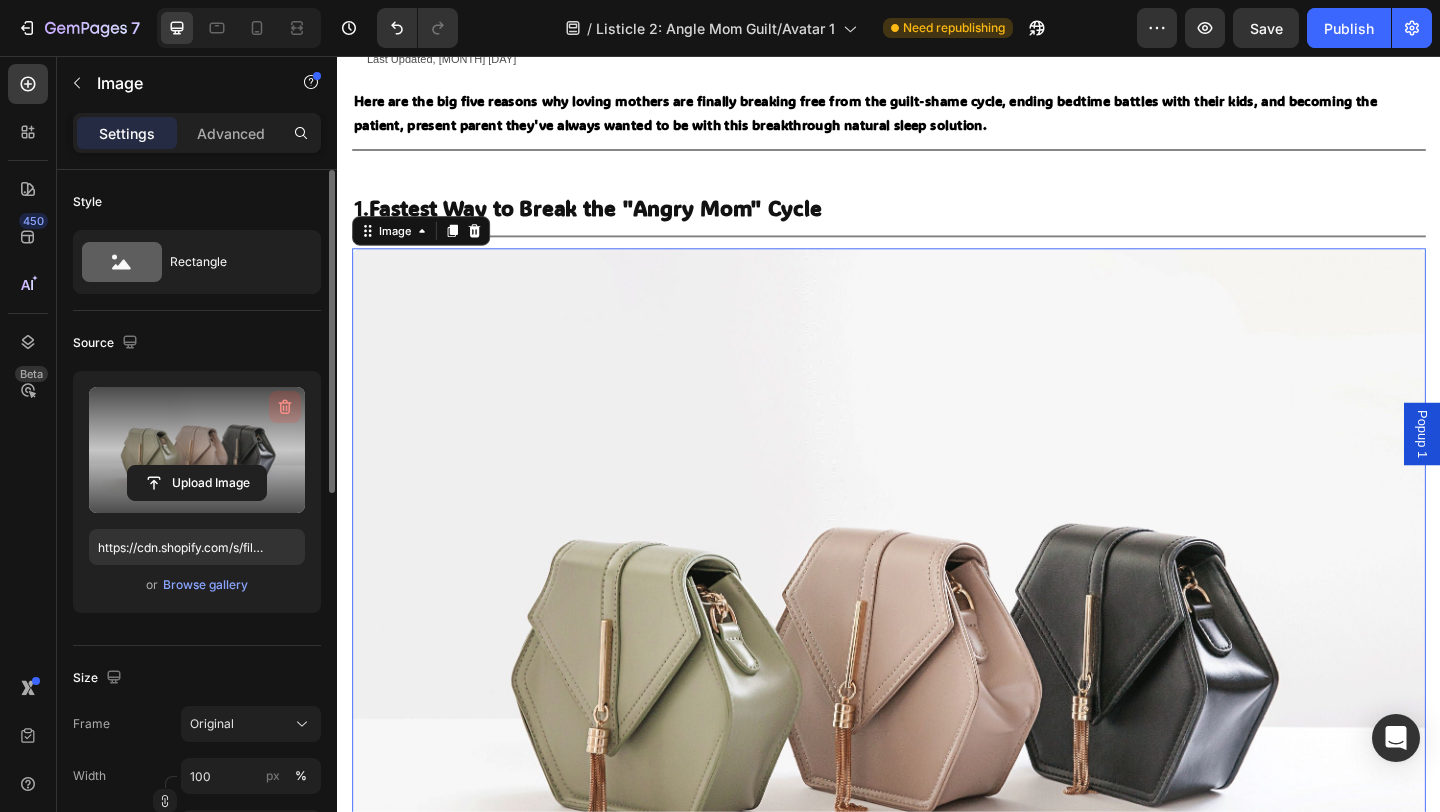click 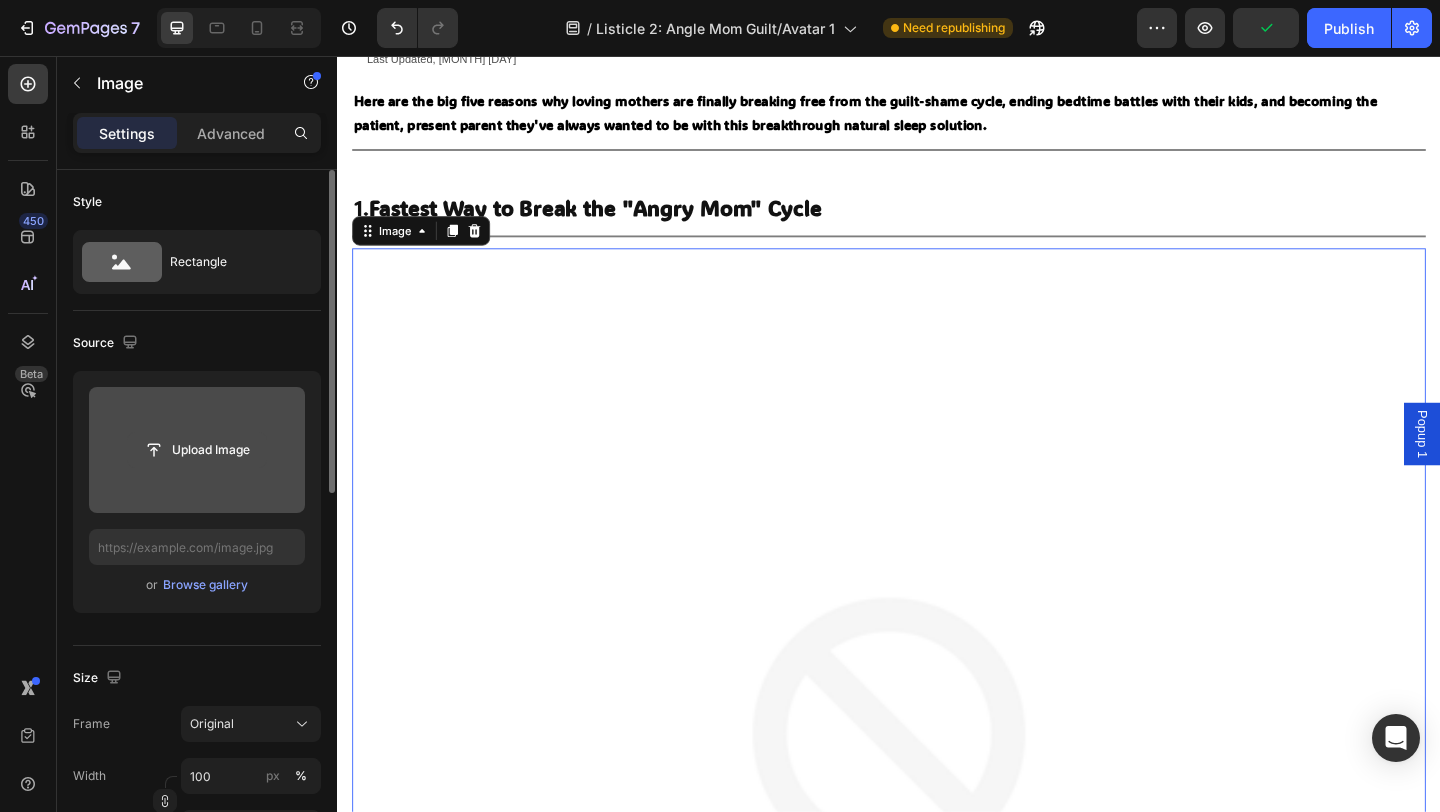click 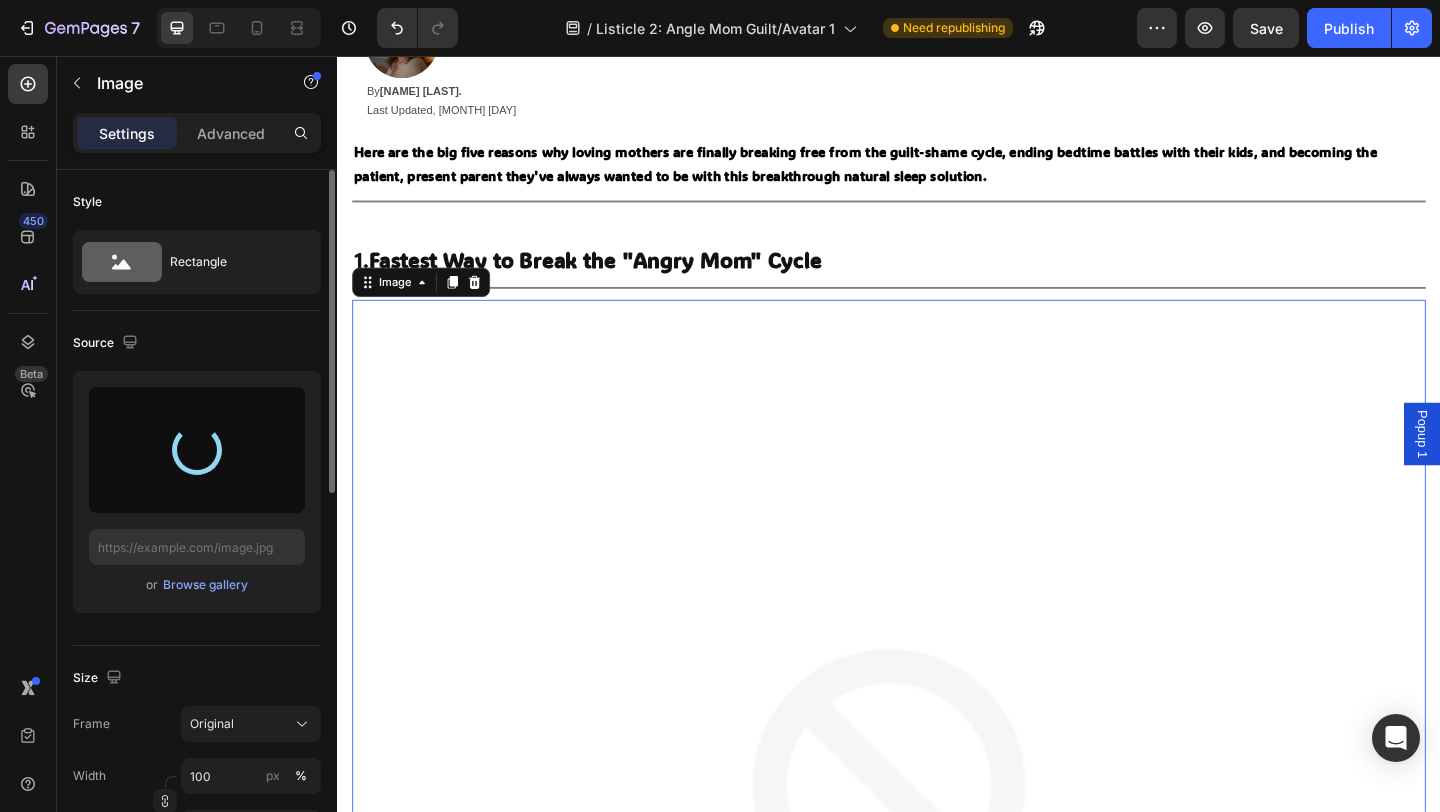 type on "https://cdn.shopify.com/s/files/1/0766/1266/5565/files/gempages_574492410030064752-45b0acf2-c040-499c-ac00-8e9d05dfb1c9.png" 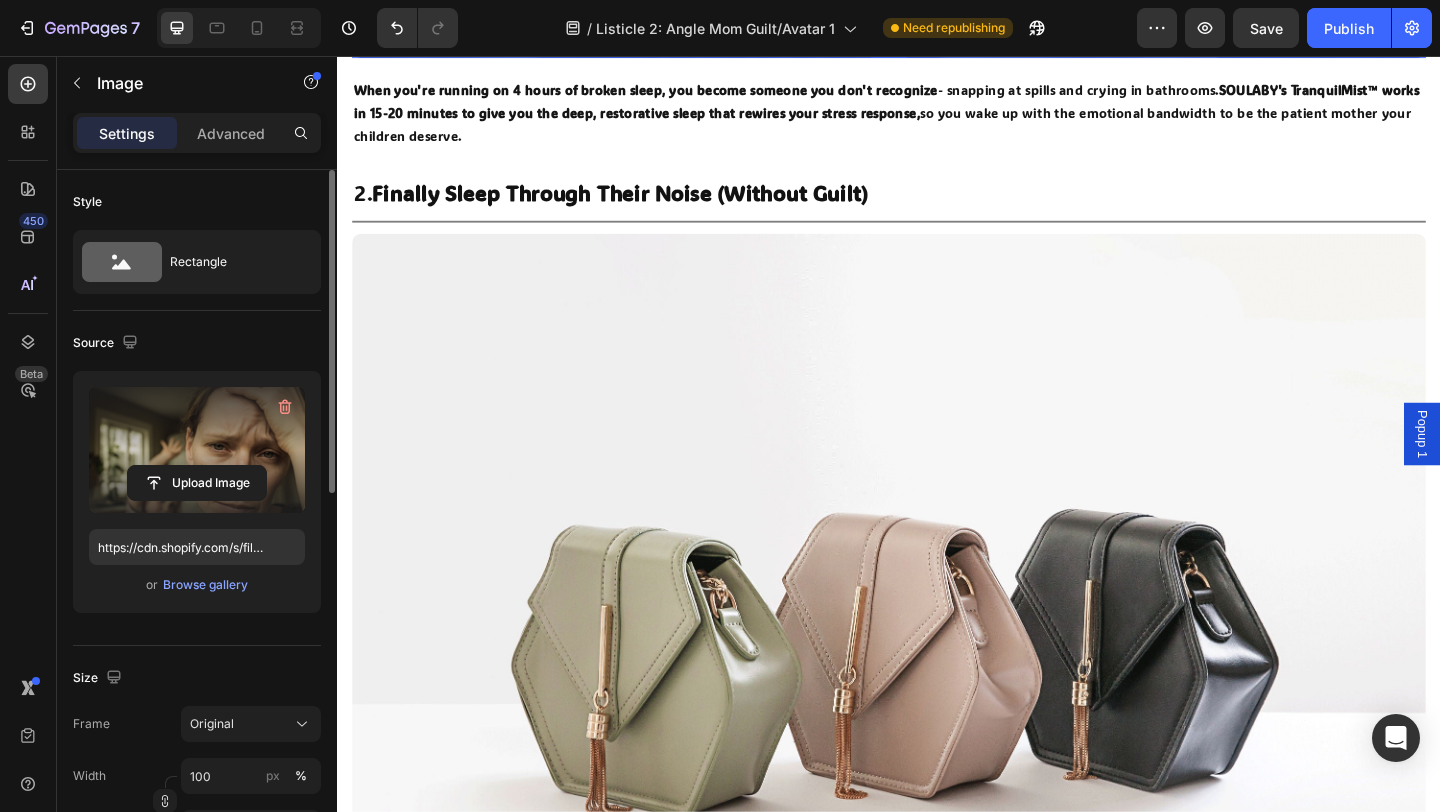 scroll, scrollTop: 1664, scrollLeft: 0, axis: vertical 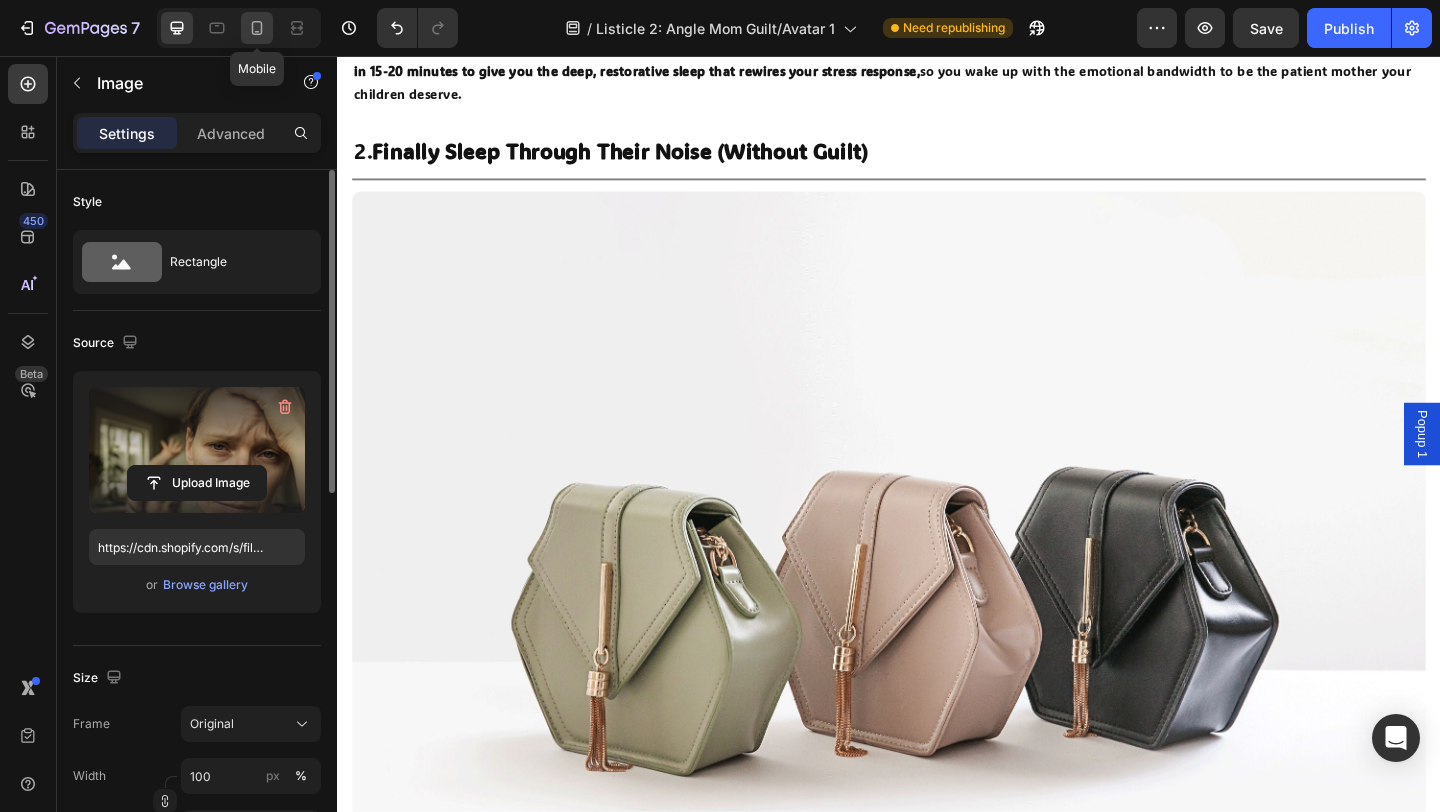 click 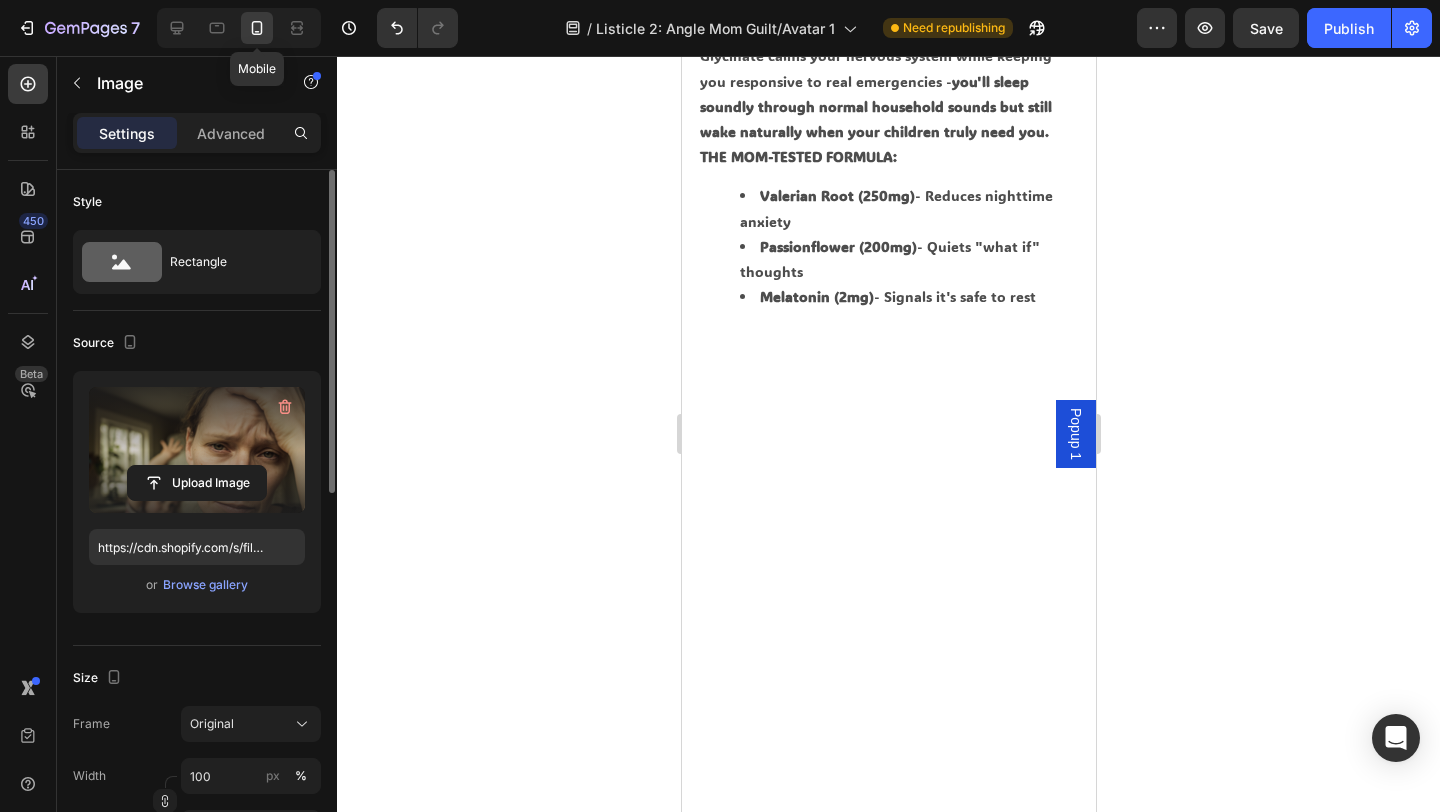 scroll, scrollTop: 1495, scrollLeft: 0, axis: vertical 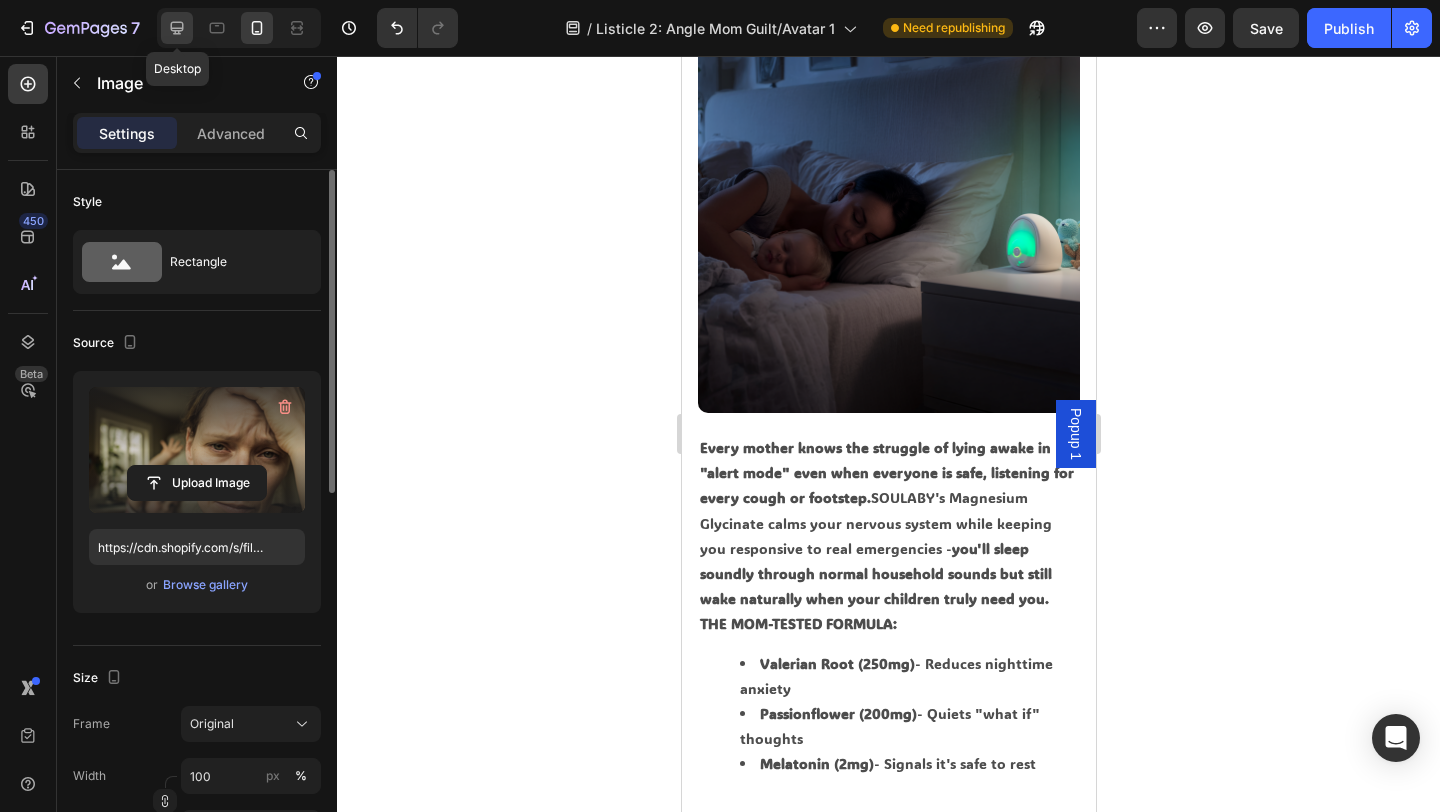 click 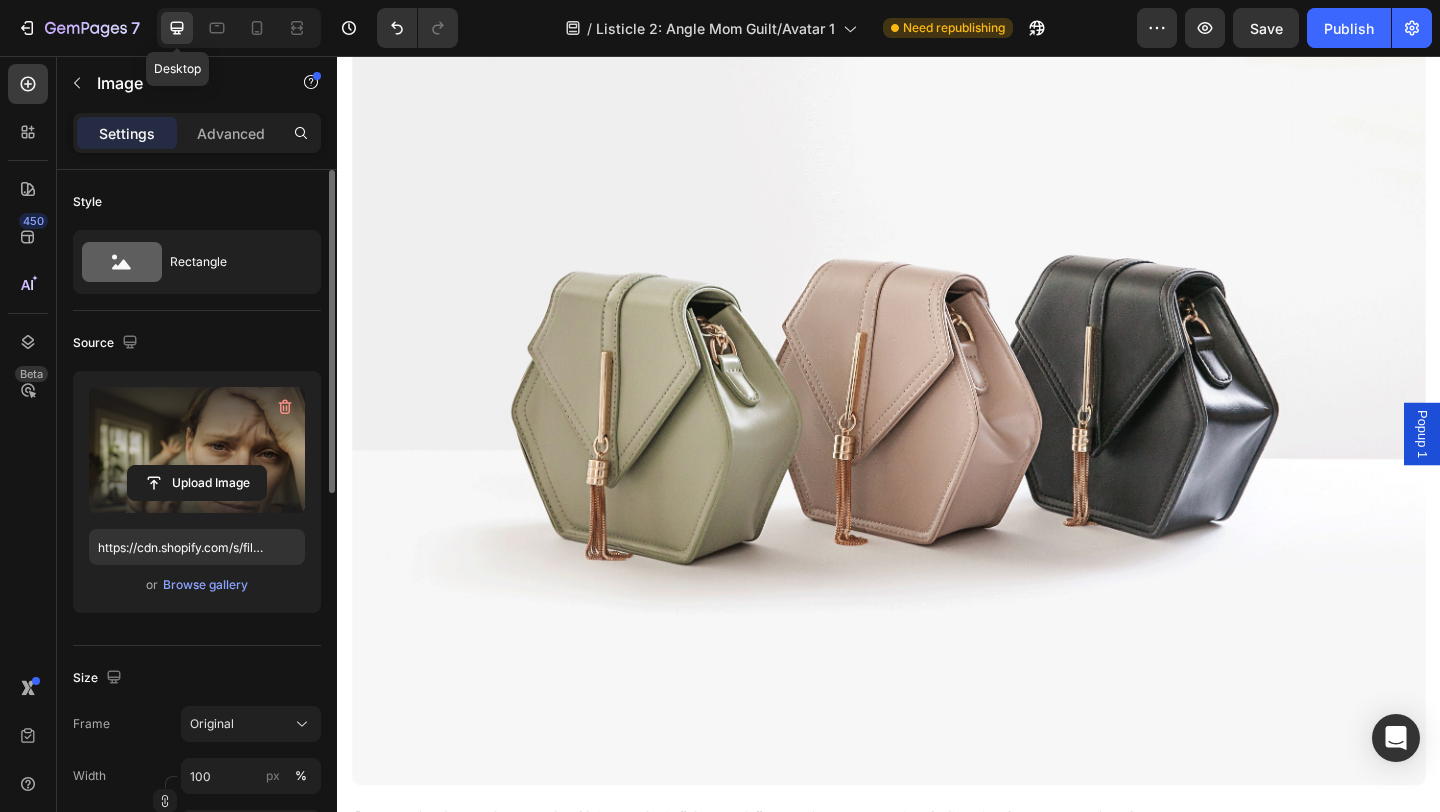 scroll, scrollTop: 1437, scrollLeft: 0, axis: vertical 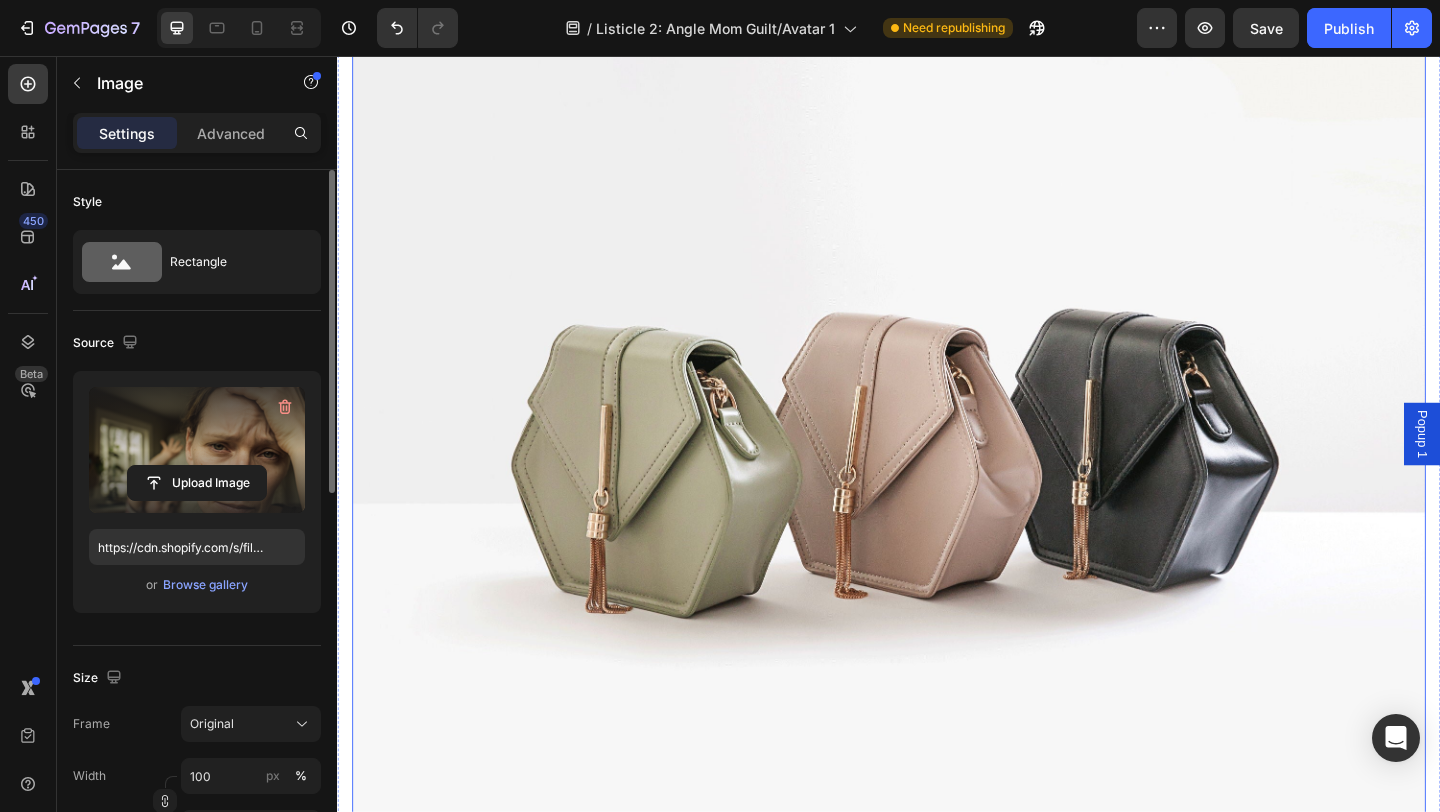 click at bounding box center [937, 469] 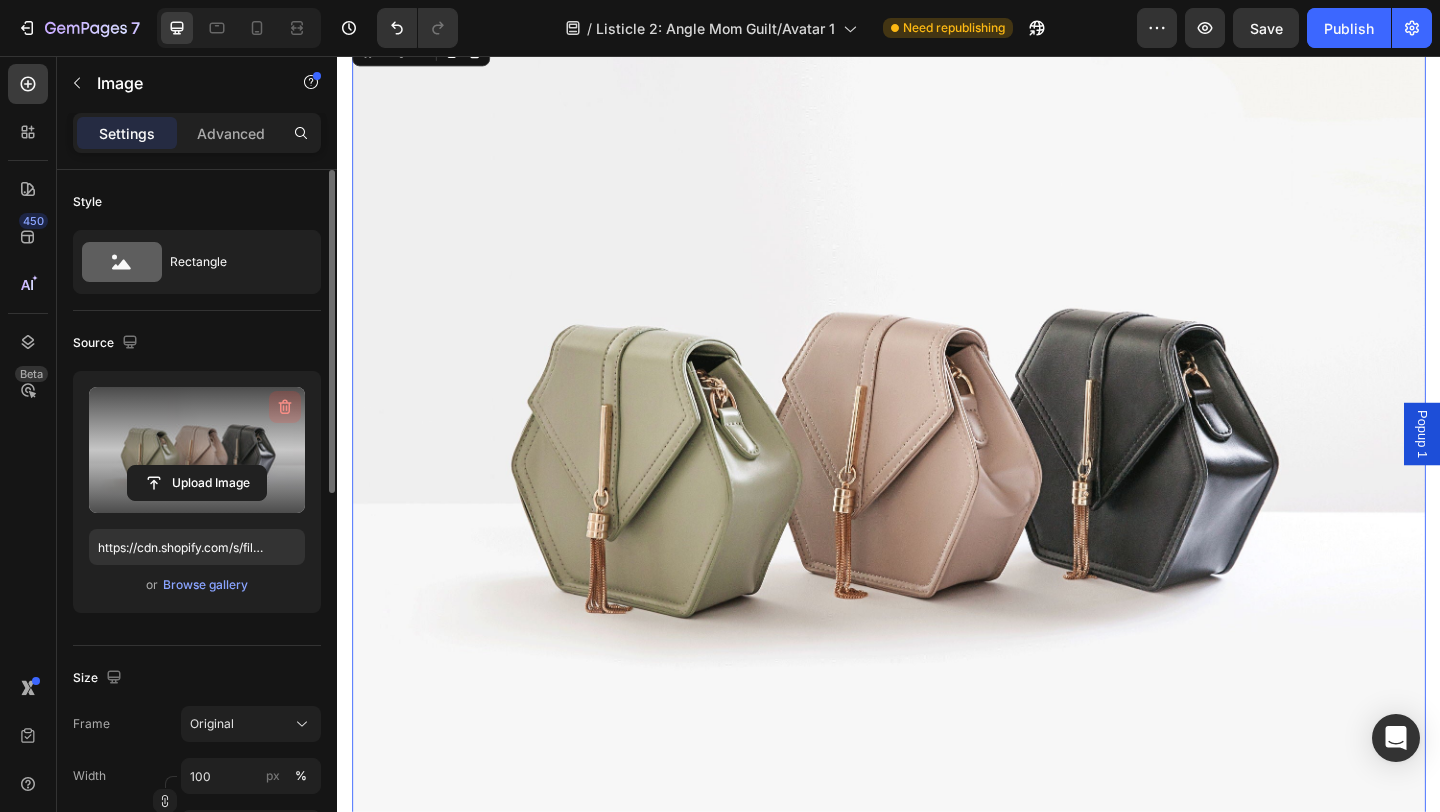 click at bounding box center [285, 407] 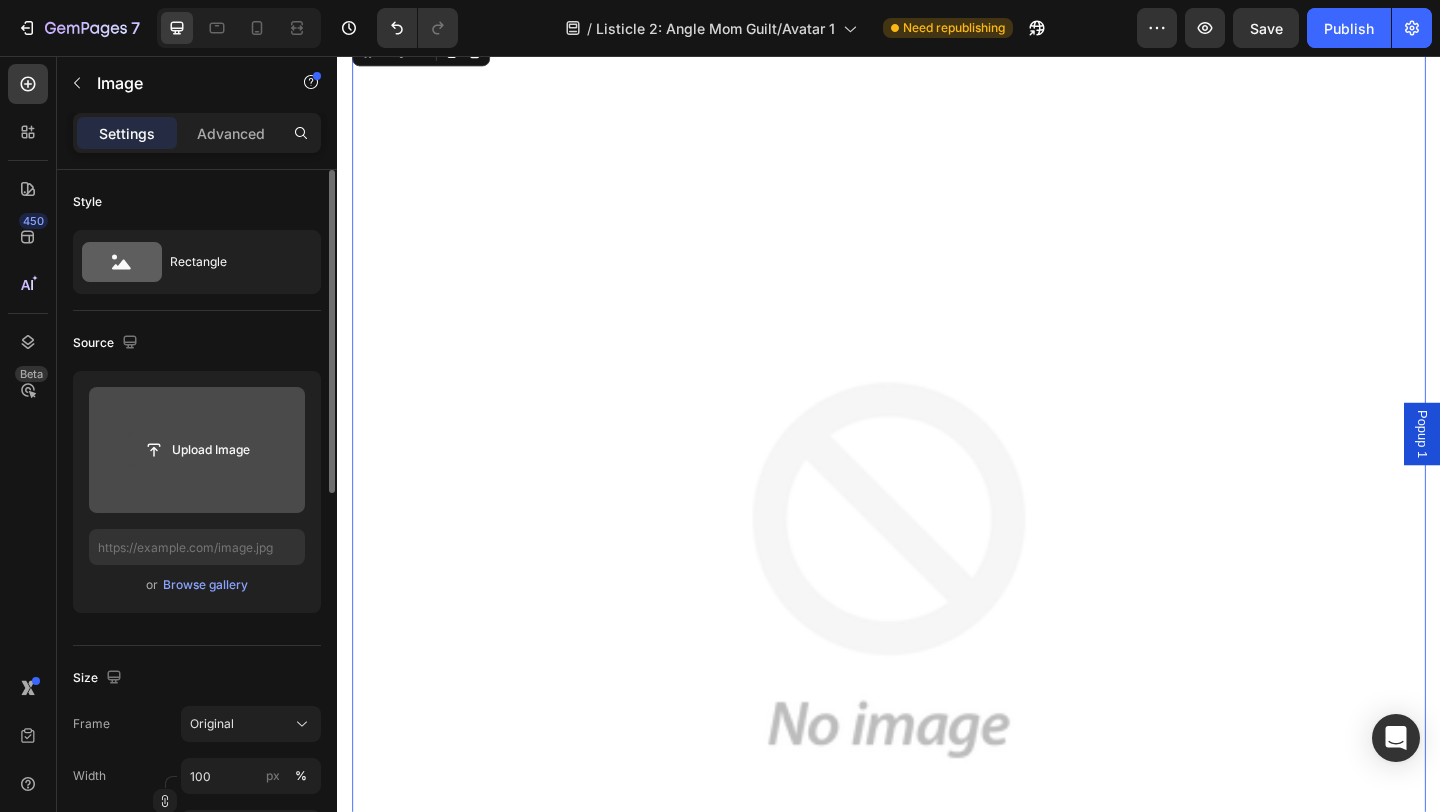click 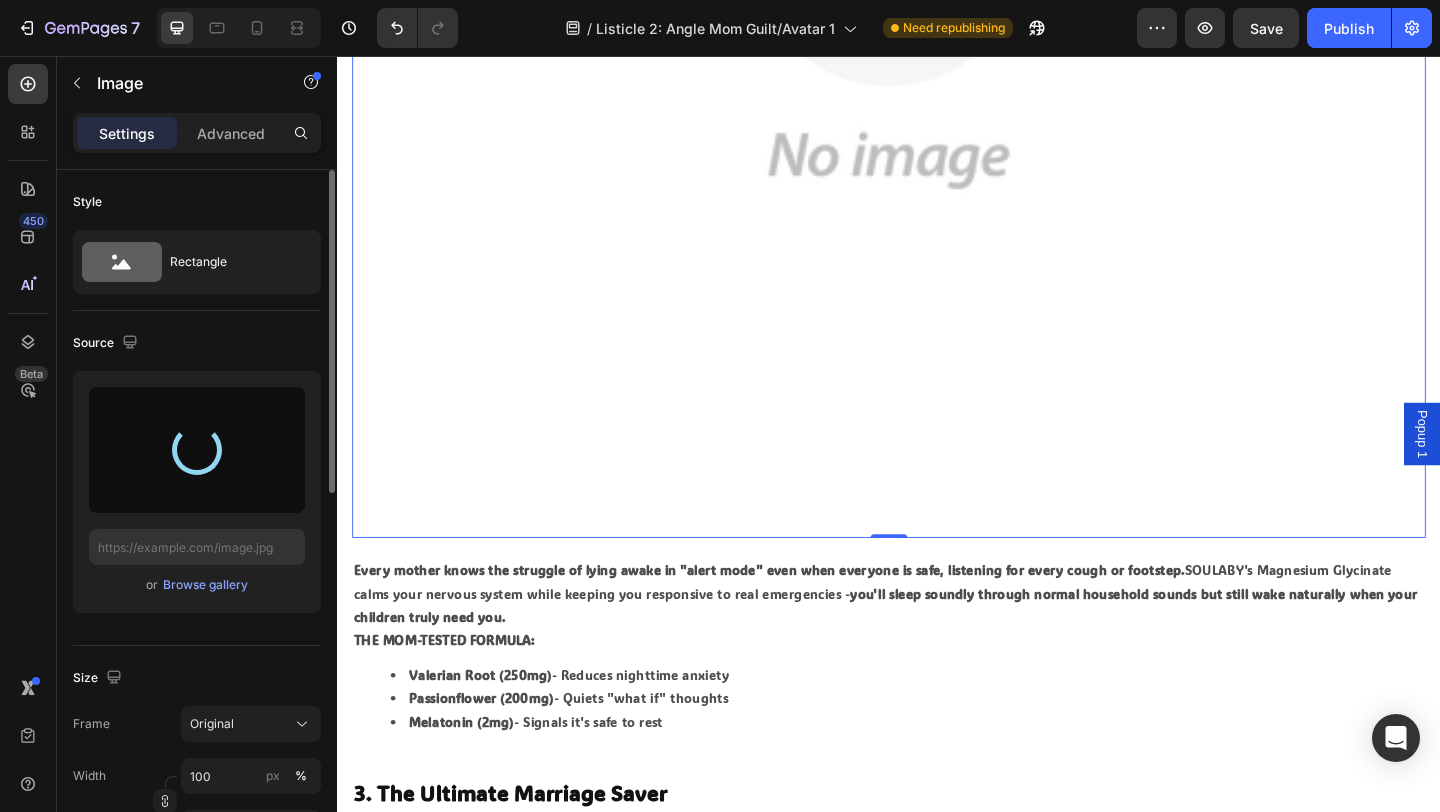 type on "https://cdn.shopify.com/s/files/1/0766/1266/5565/files/gempages_574492410030064752-42e765e3-4f76-4a93-bc09-11d481aed12e.png" 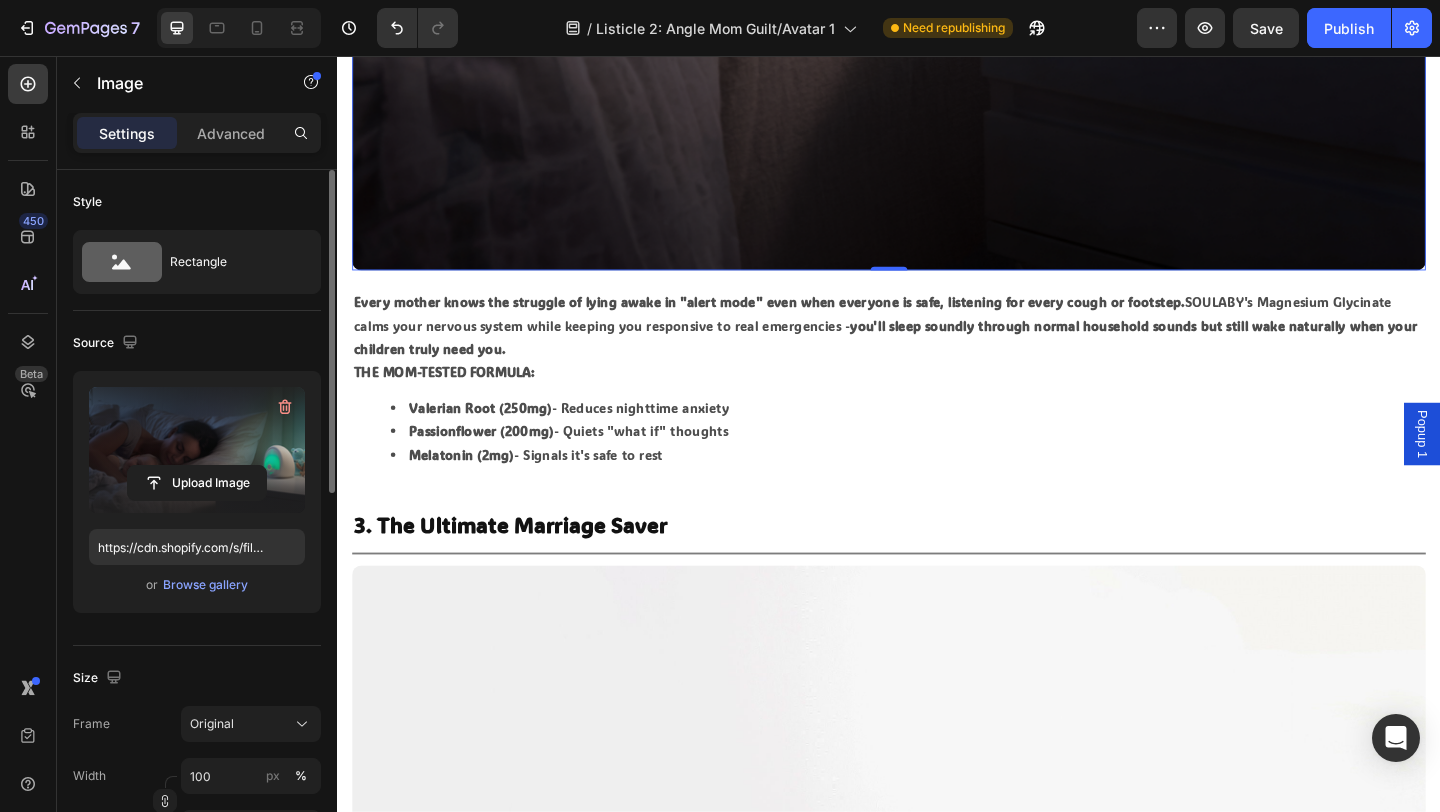 scroll, scrollTop: 2715, scrollLeft: 0, axis: vertical 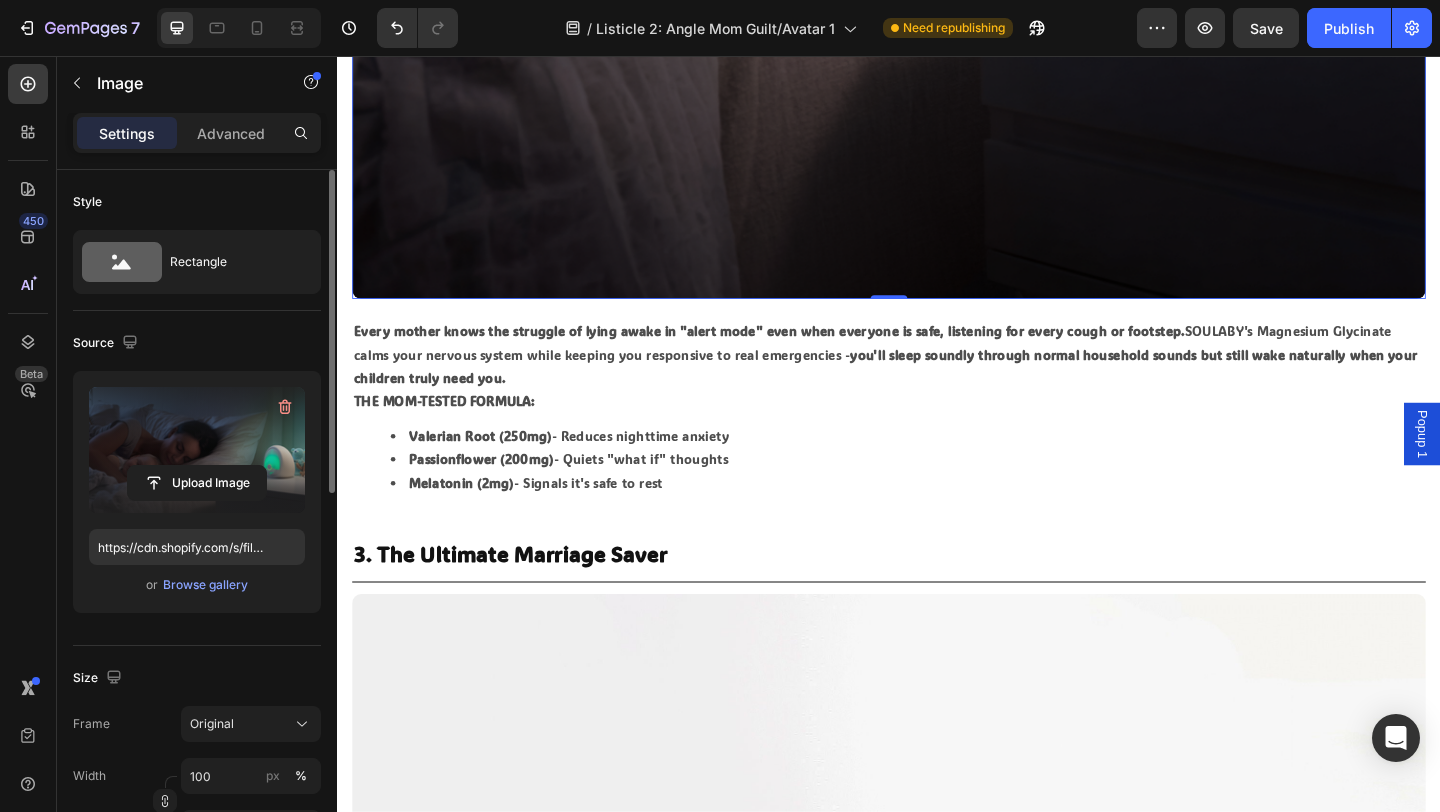 click at bounding box center [937, -264] 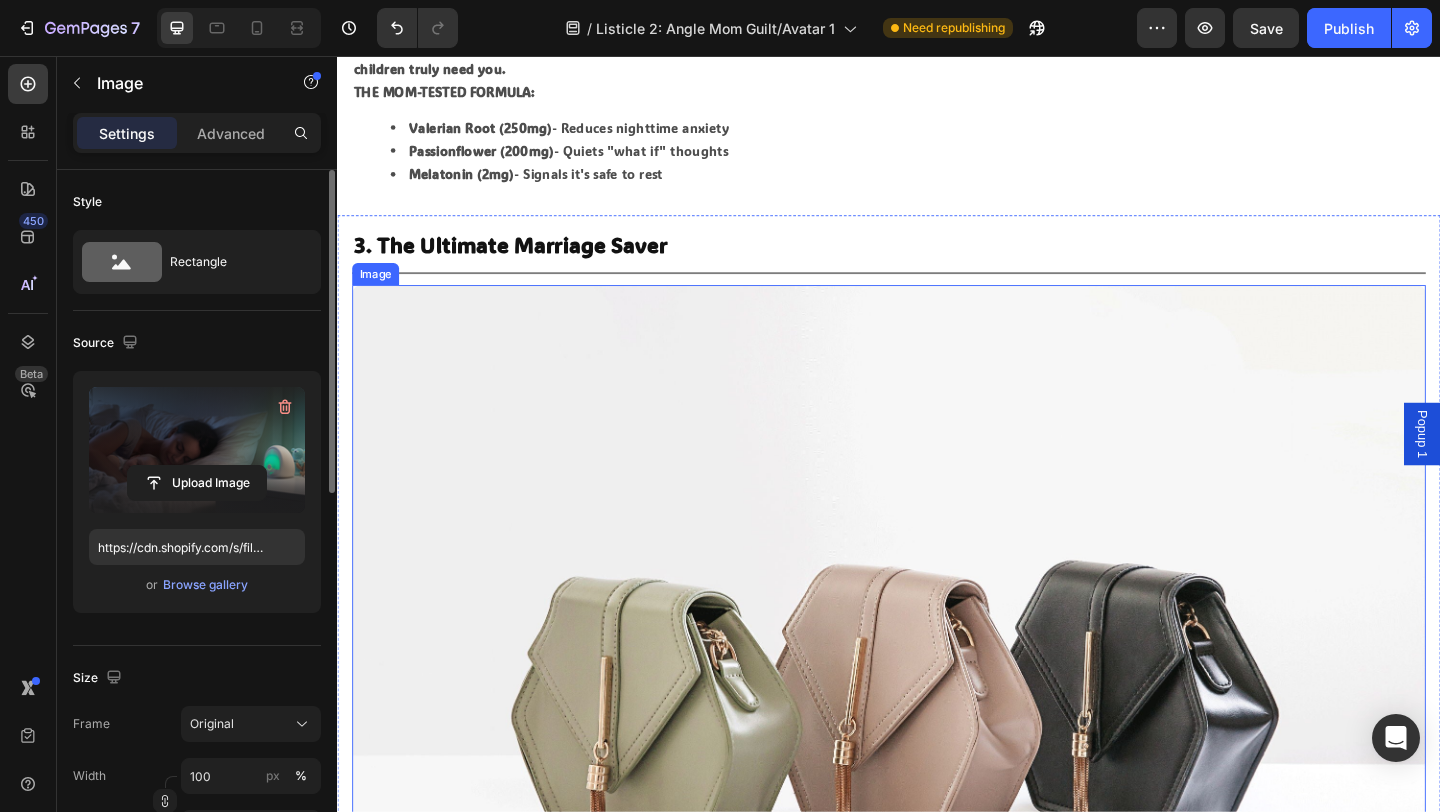 scroll, scrollTop: 3145, scrollLeft: 0, axis: vertical 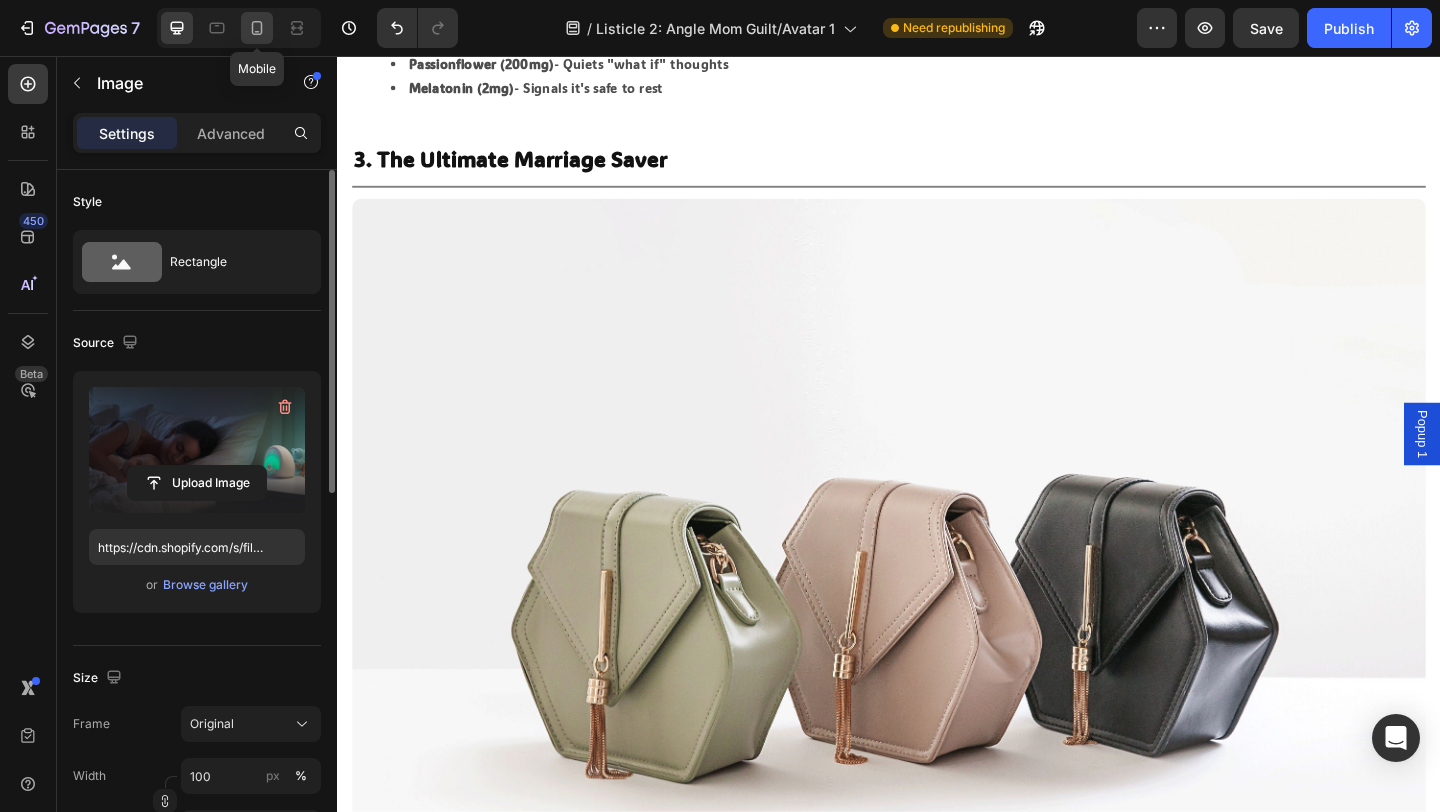 click 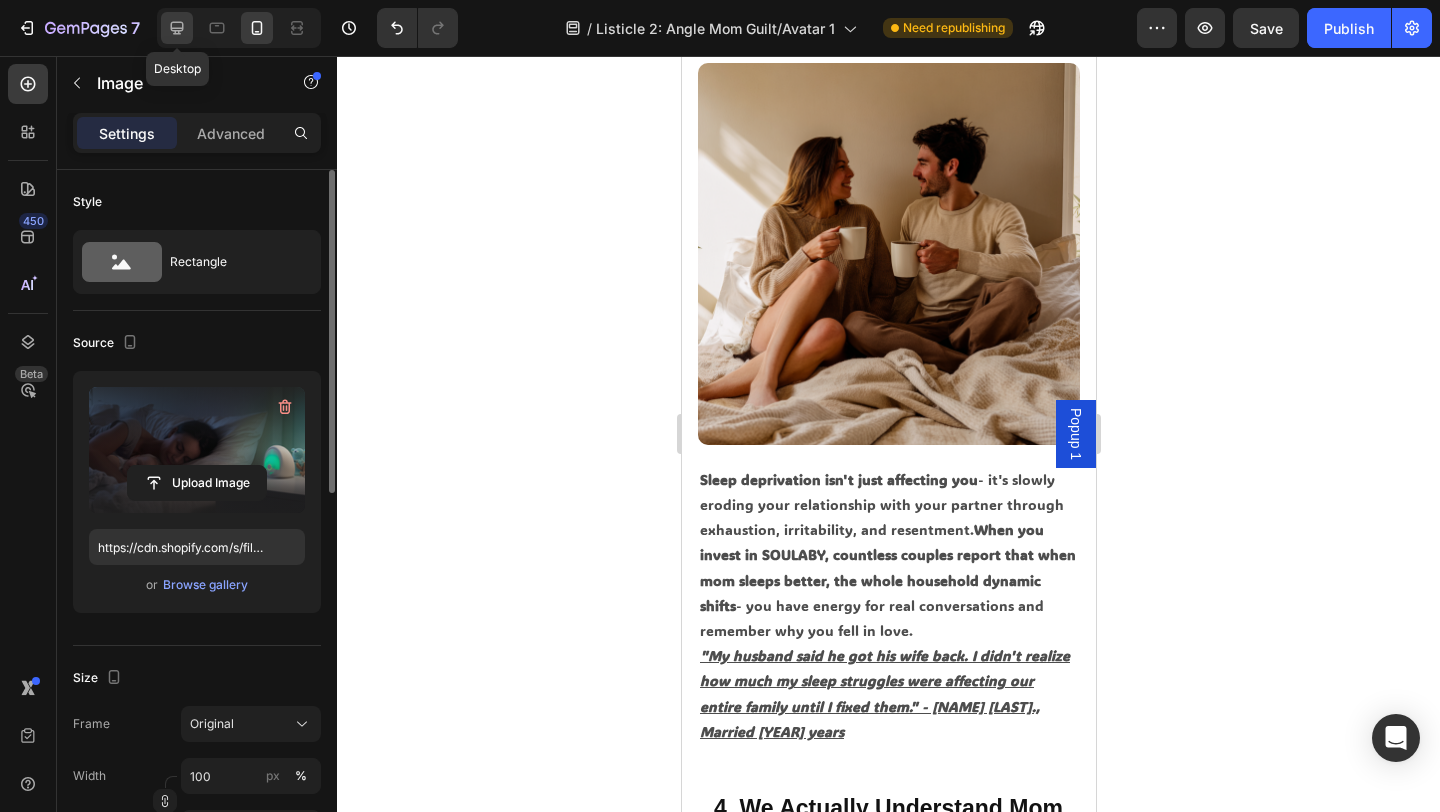 click 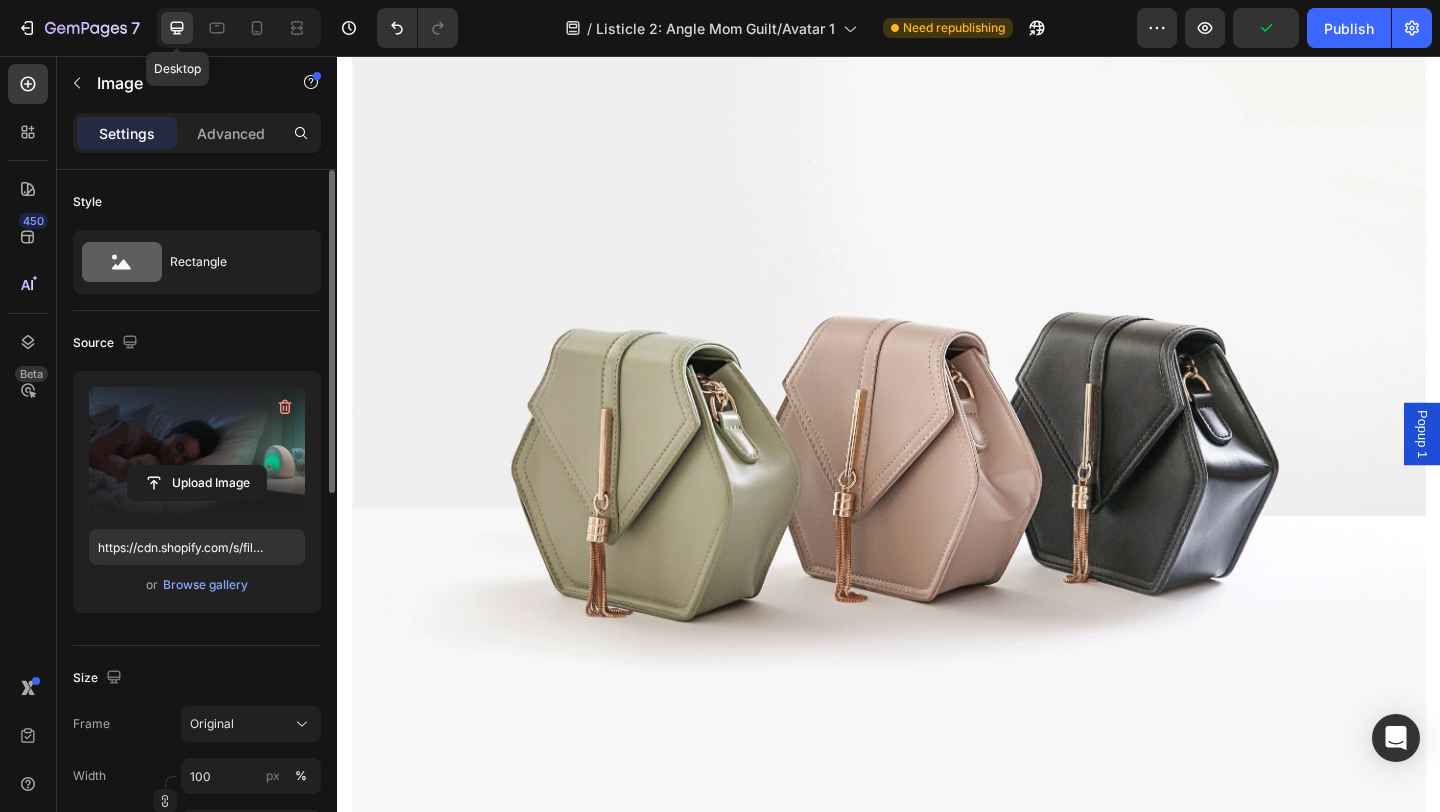 scroll, scrollTop: 2893, scrollLeft: 0, axis: vertical 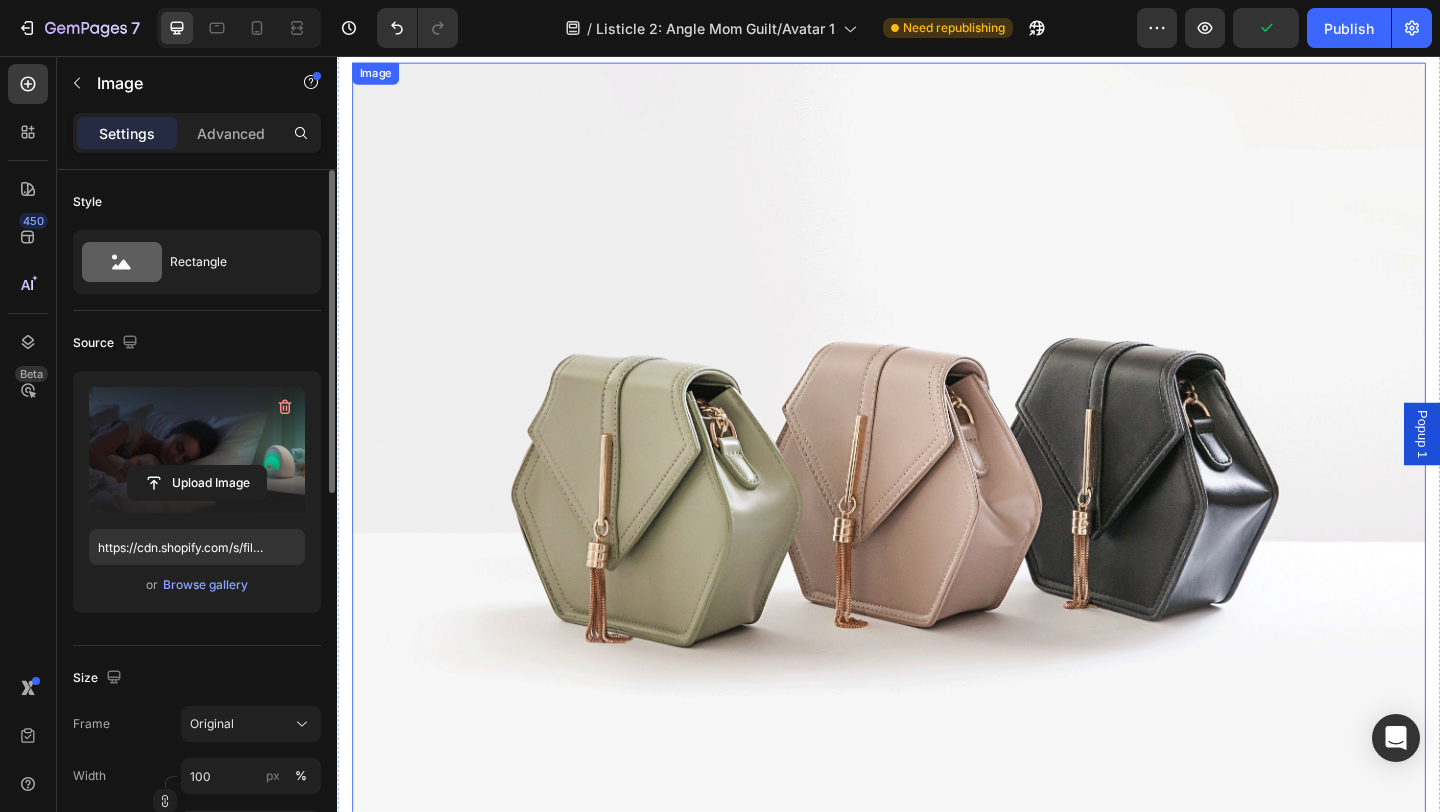 click at bounding box center (937, 501) 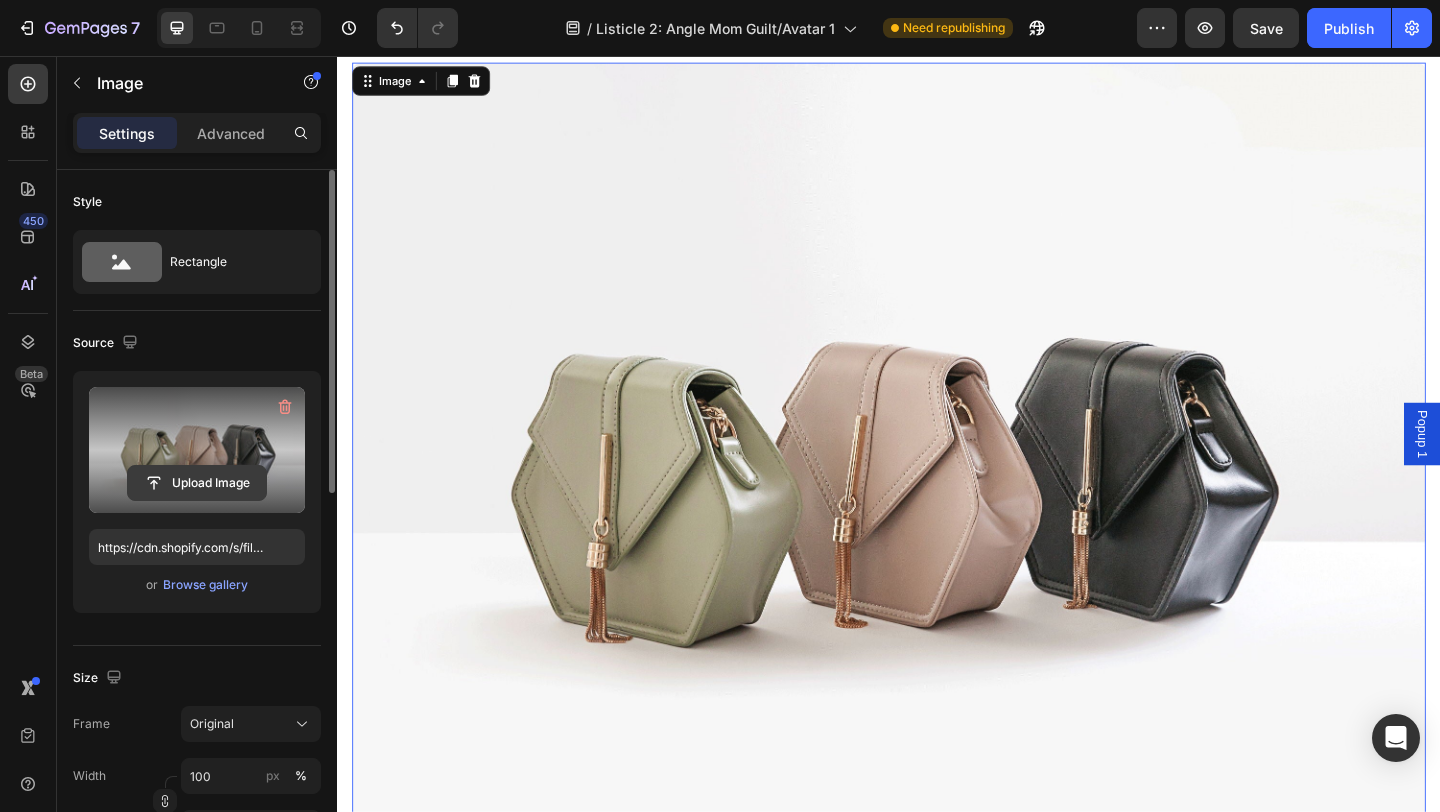 click 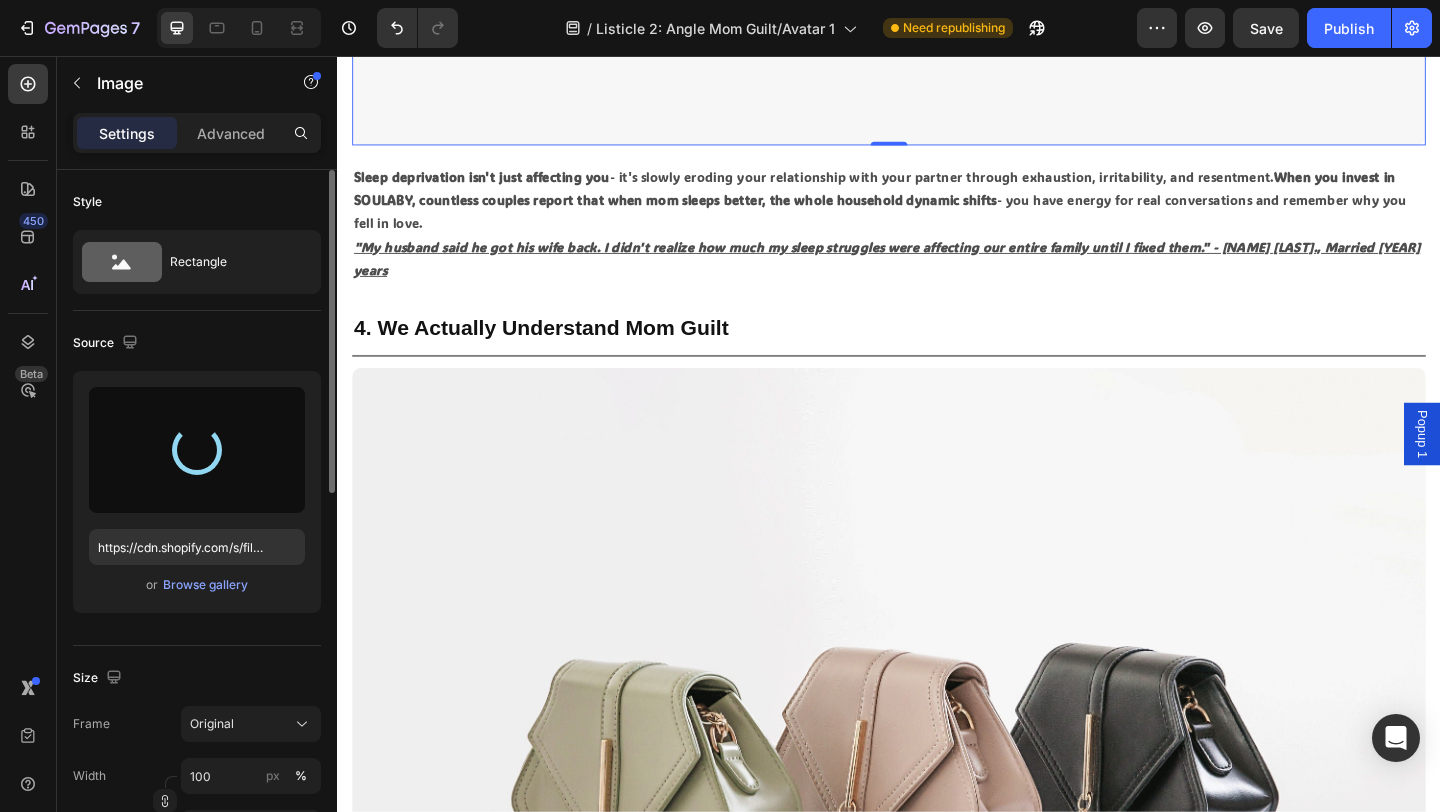 type on "https://cdn.shopify.com/s/files/1/0766/1266/5565/files/gempages_574492410030064752-39ddec64-d986-44e4-91a1-f68ab4adf1d2.png" 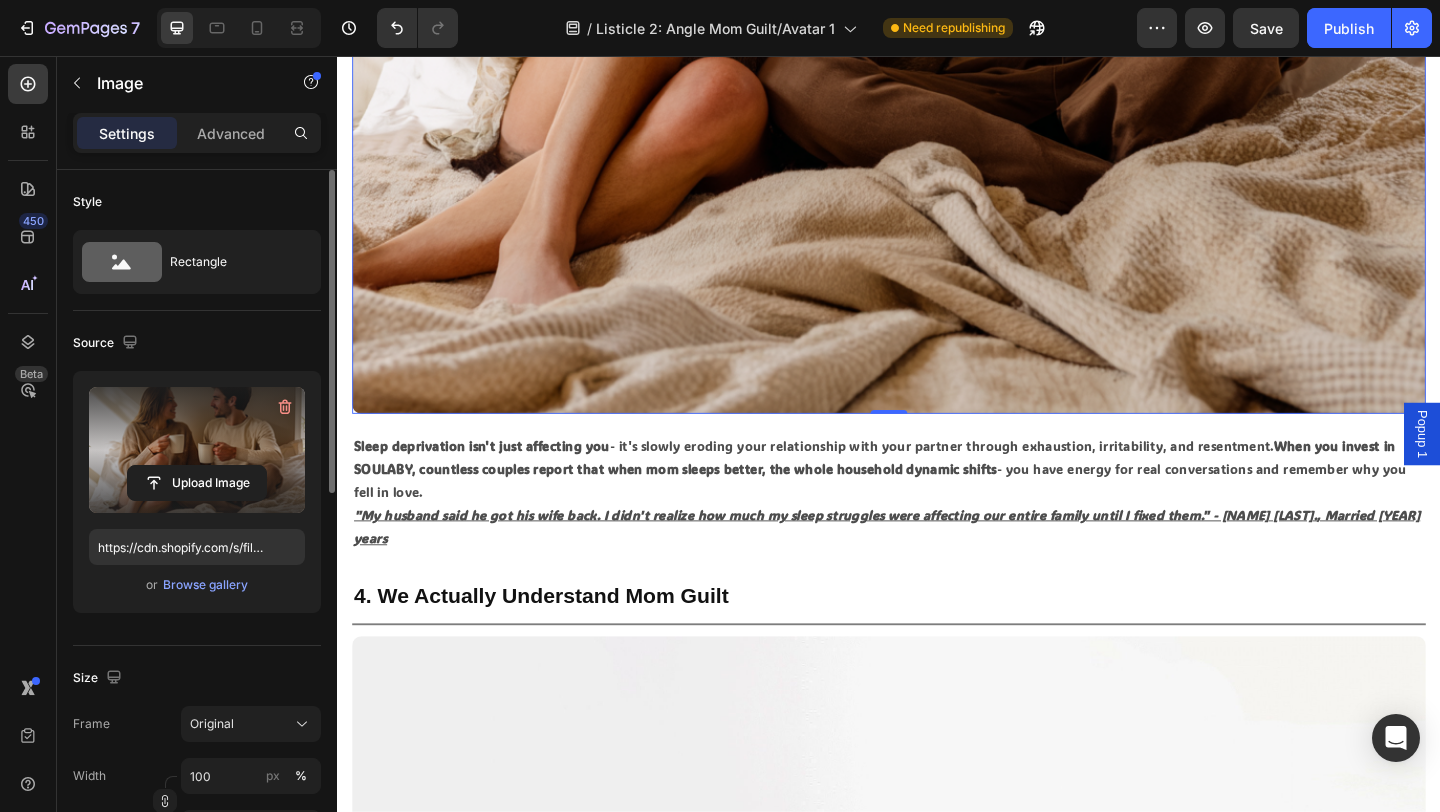 scroll, scrollTop: 3904, scrollLeft: 0, axis: vertical 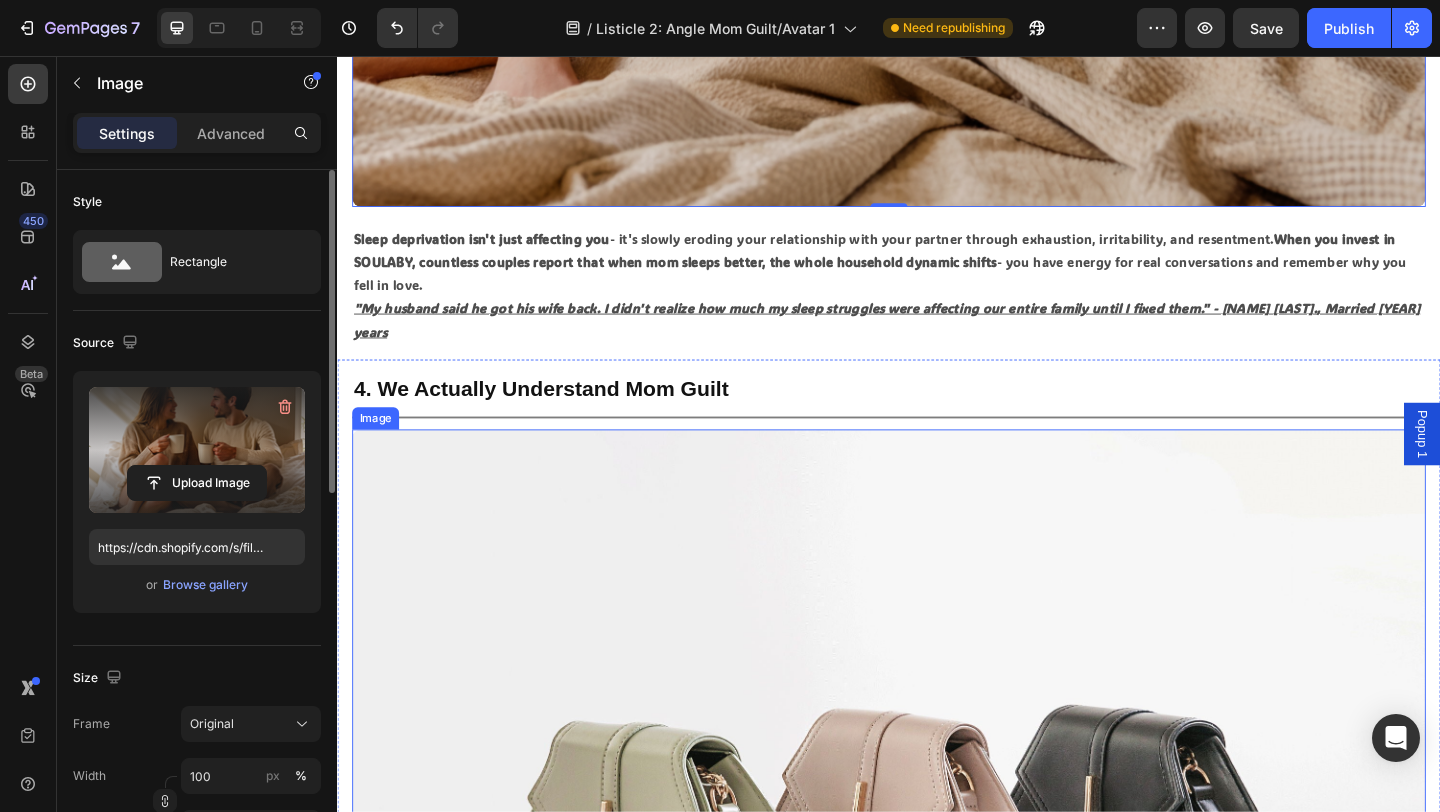 click at bounding box center [937, 900] 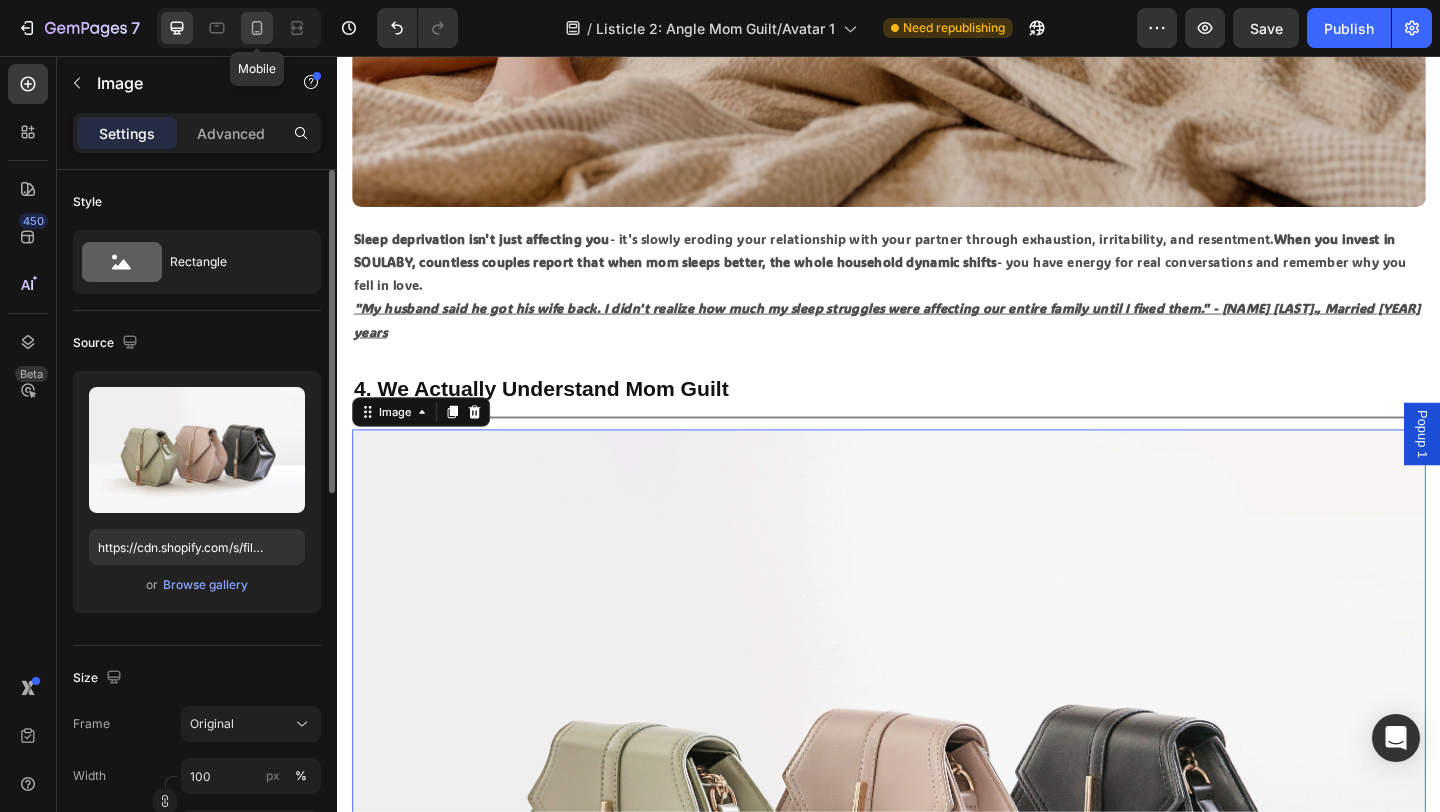 click 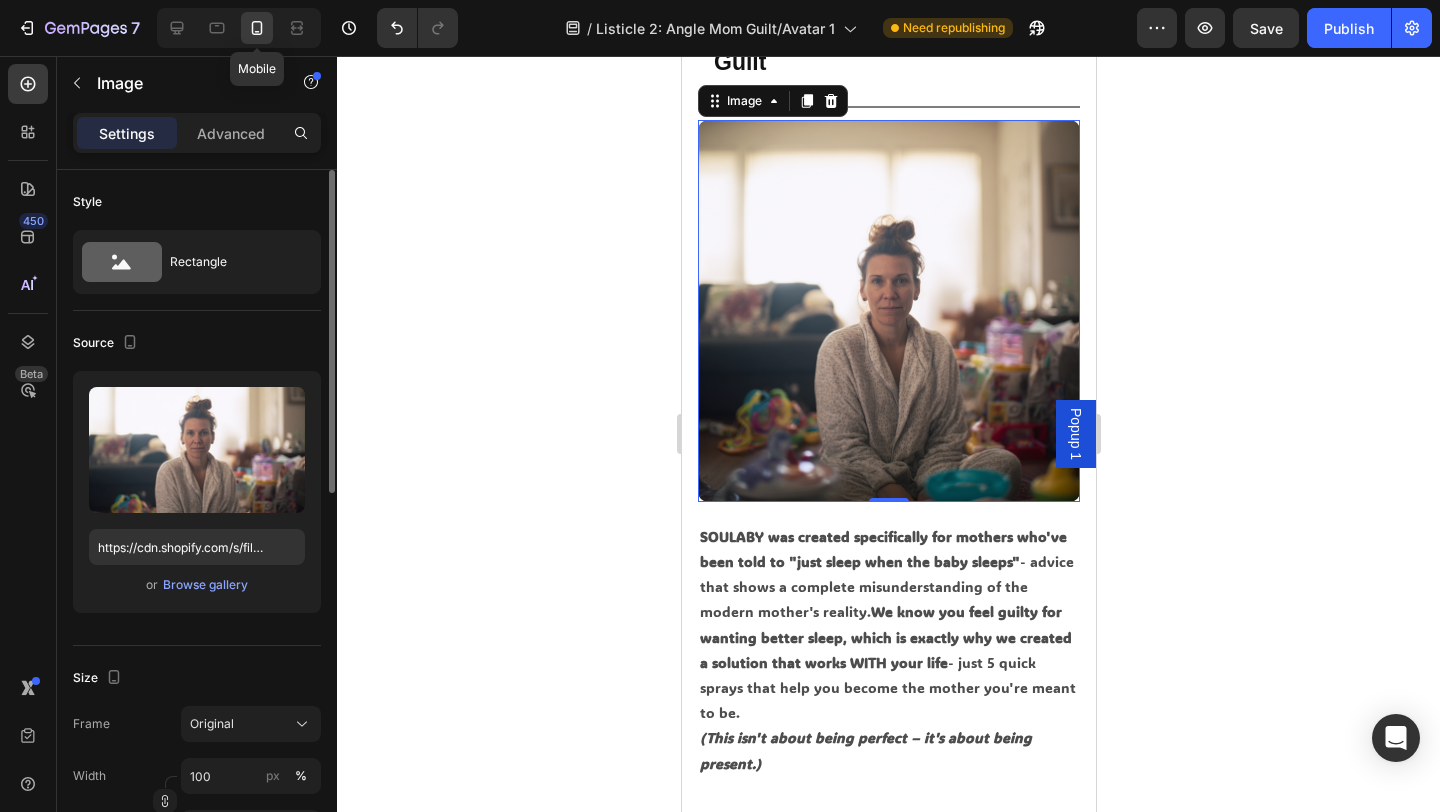 scroll, scrollTop: 3898, scrollLeft: 0, axis: vertical 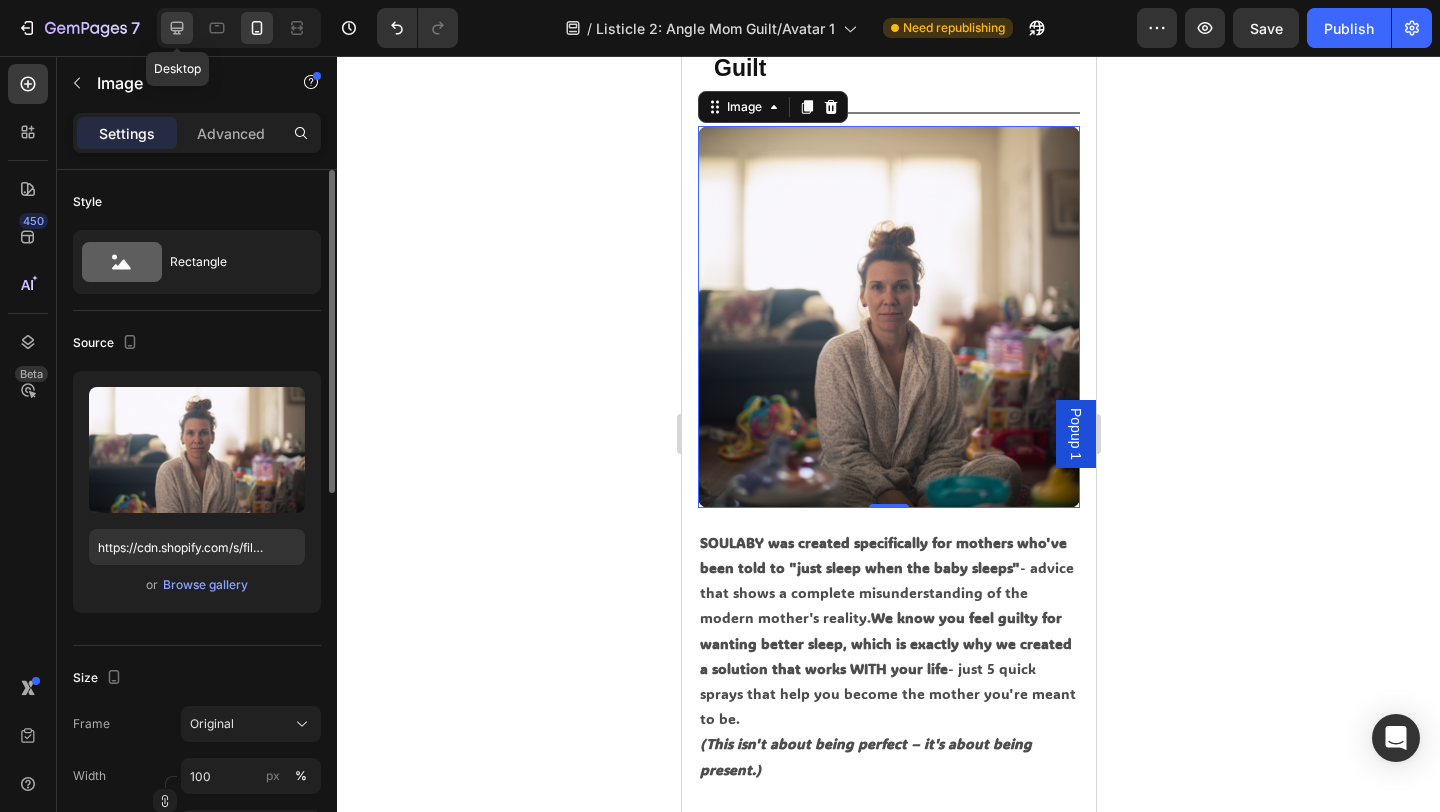 click 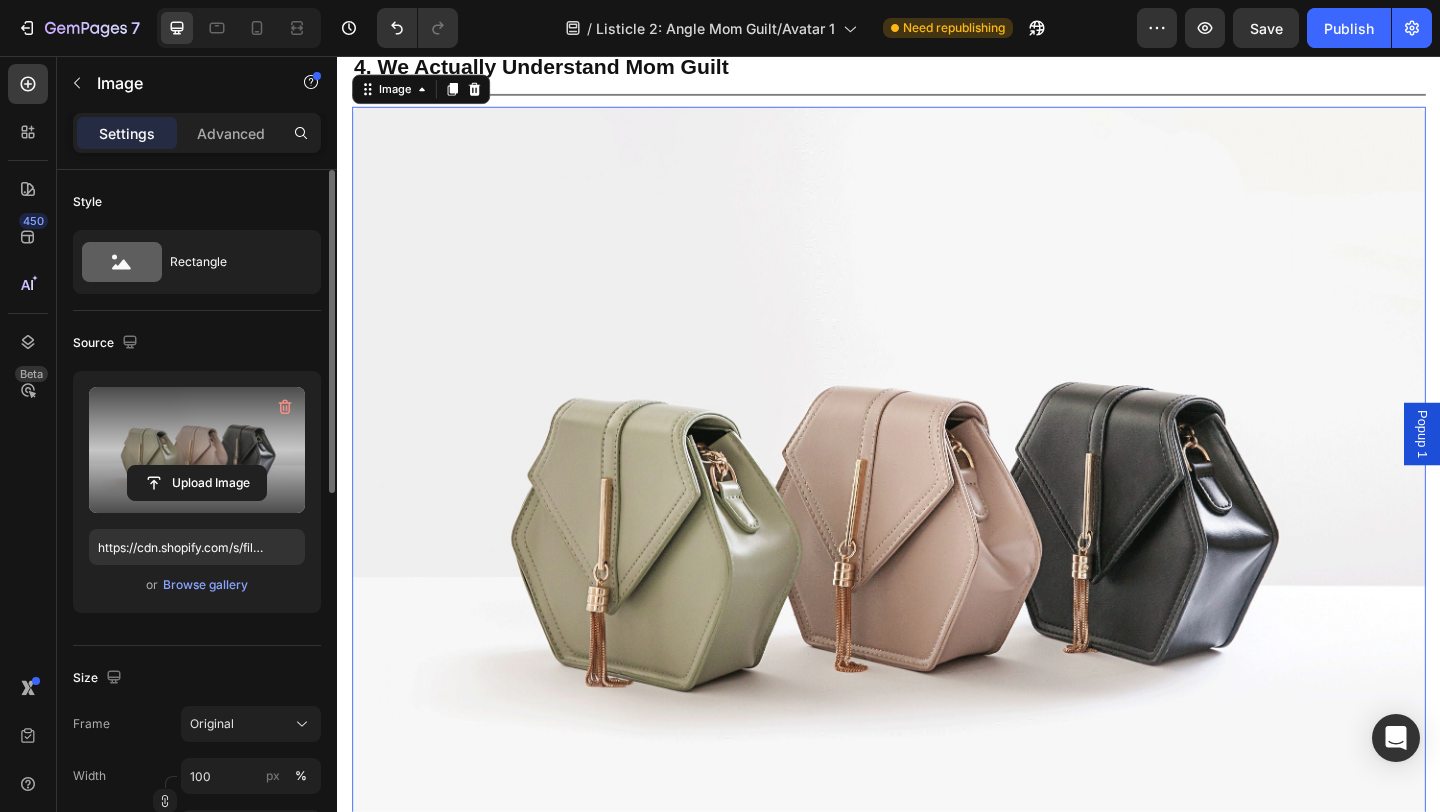 scroll, scrollTop: 3840, scrollLeft: 0, axis: vertical 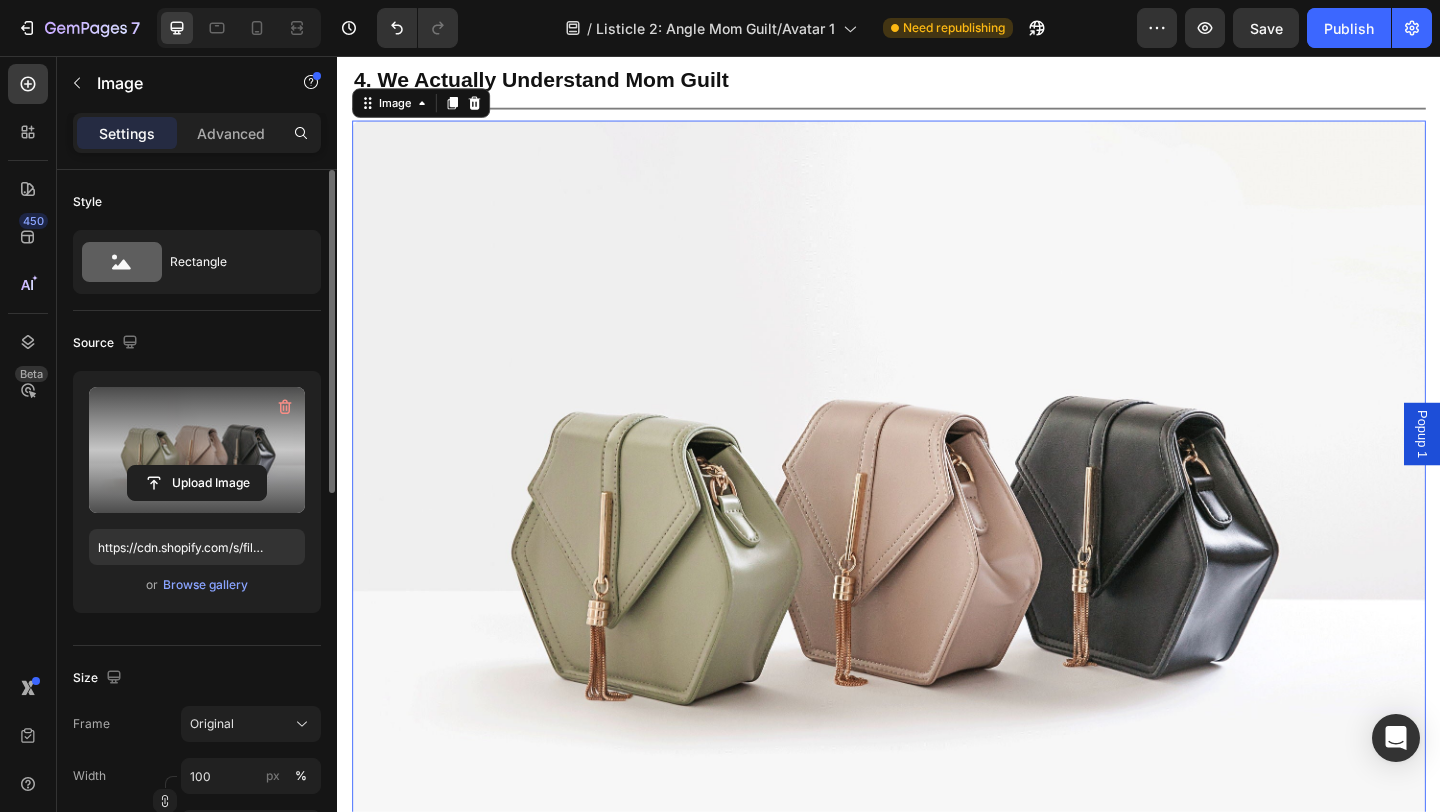 click at bounding box center [197, 450] 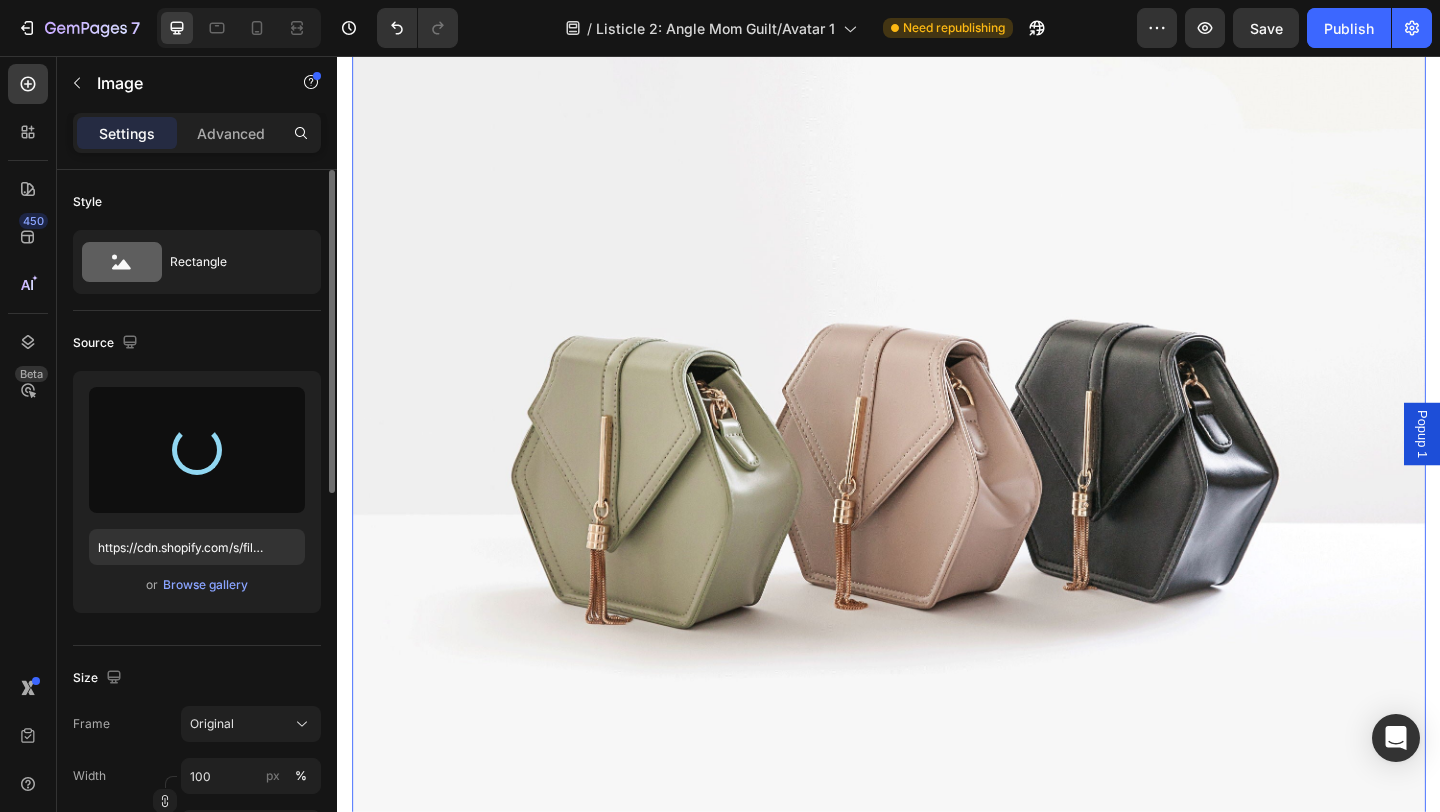 type on "https://cdn.shopify.com/s/files/1/0766/1266/5565/files/gempages_574492410030064752-d75ff801-2beb-43c4-9d4b-9ca0048fd0cf.png" 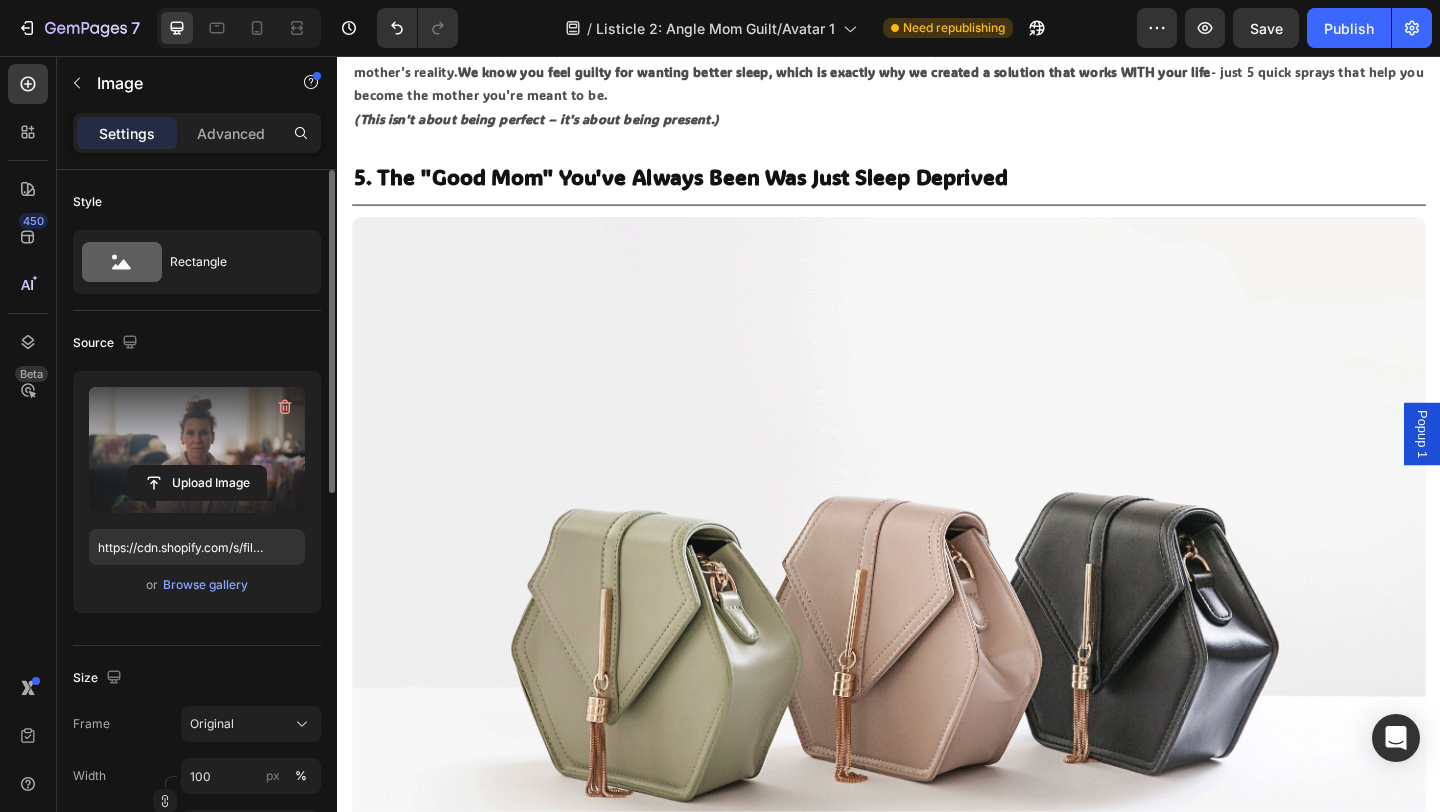 scroll, scrollTop: 5132, scrollLeft: 0, axis: vertical 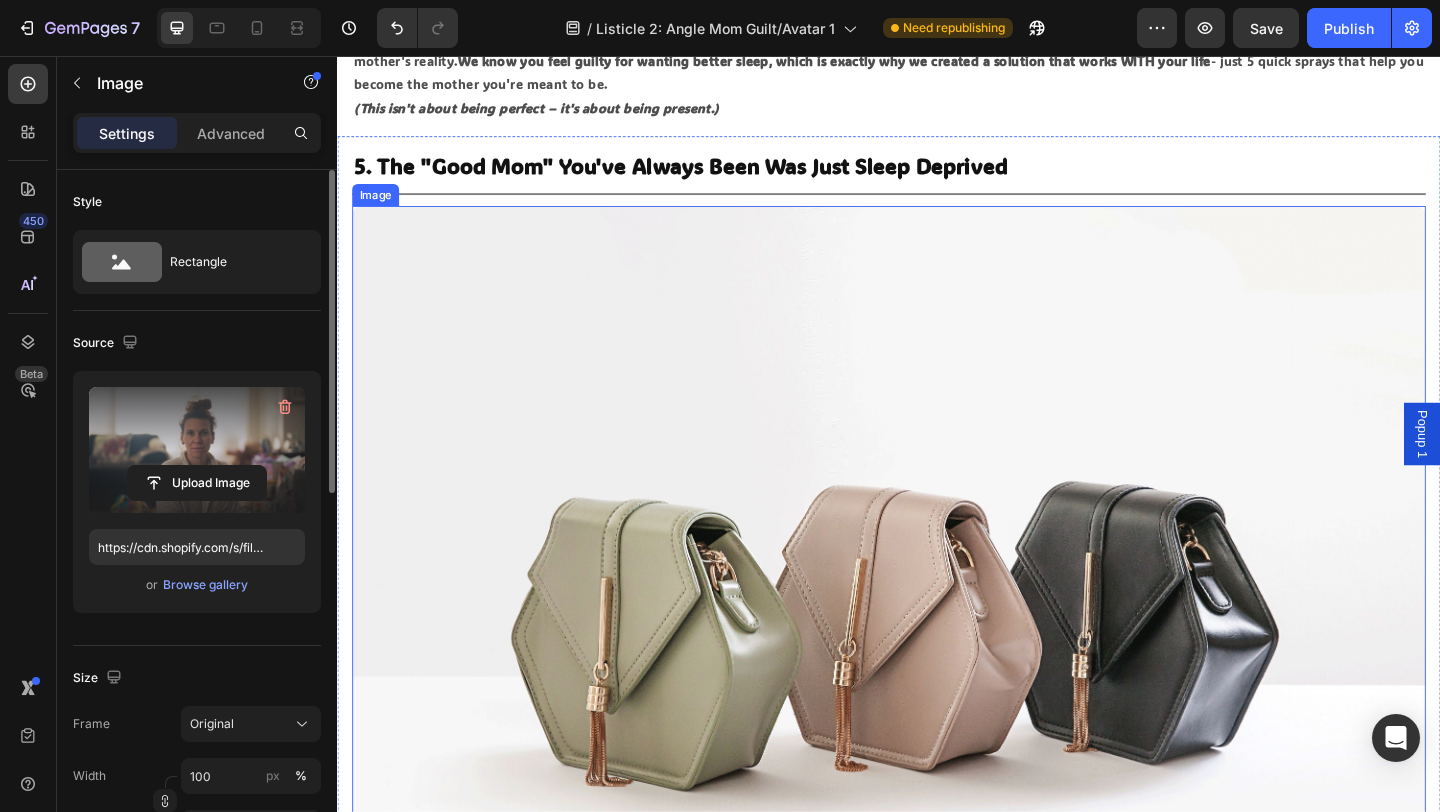 click at bounding box center [937, 657] 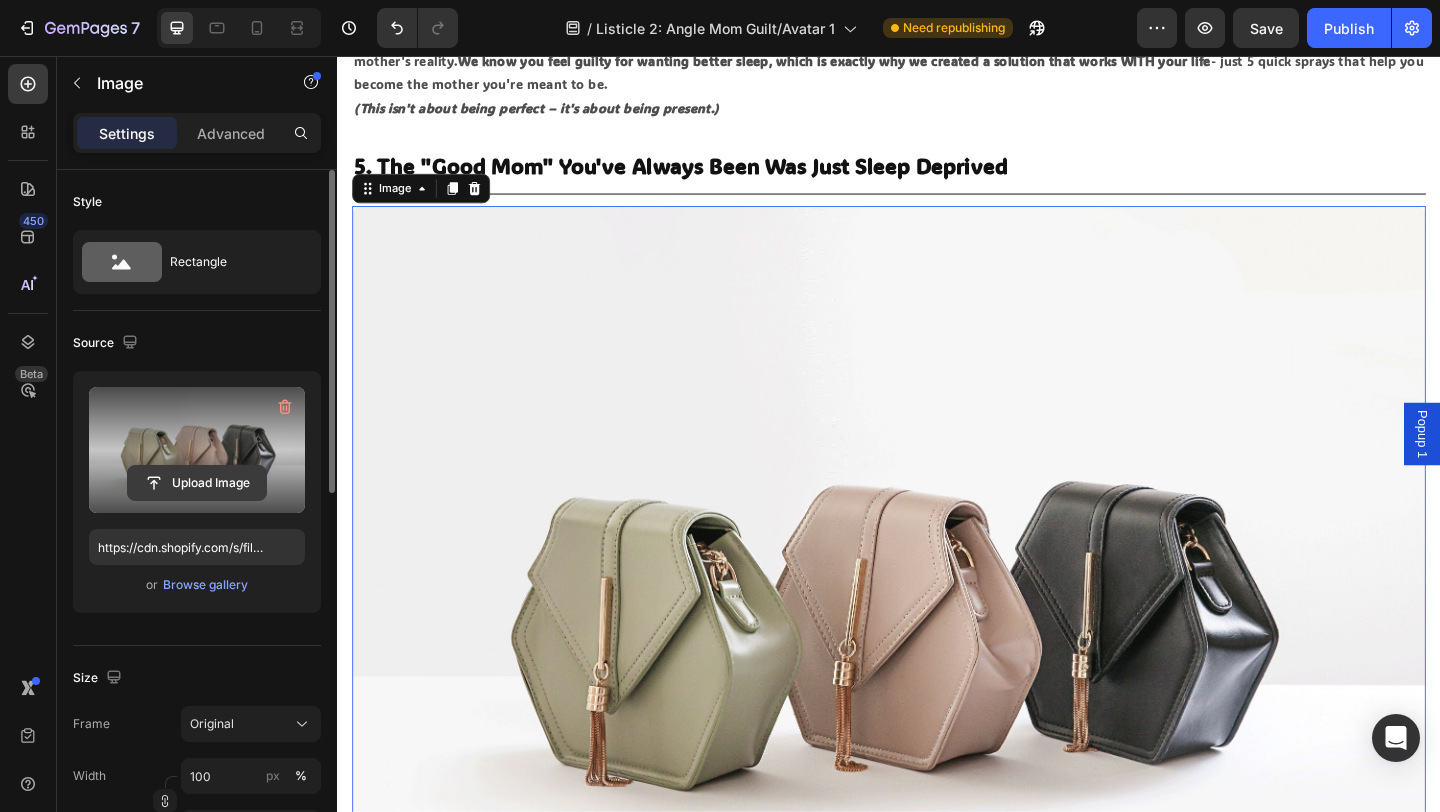 click 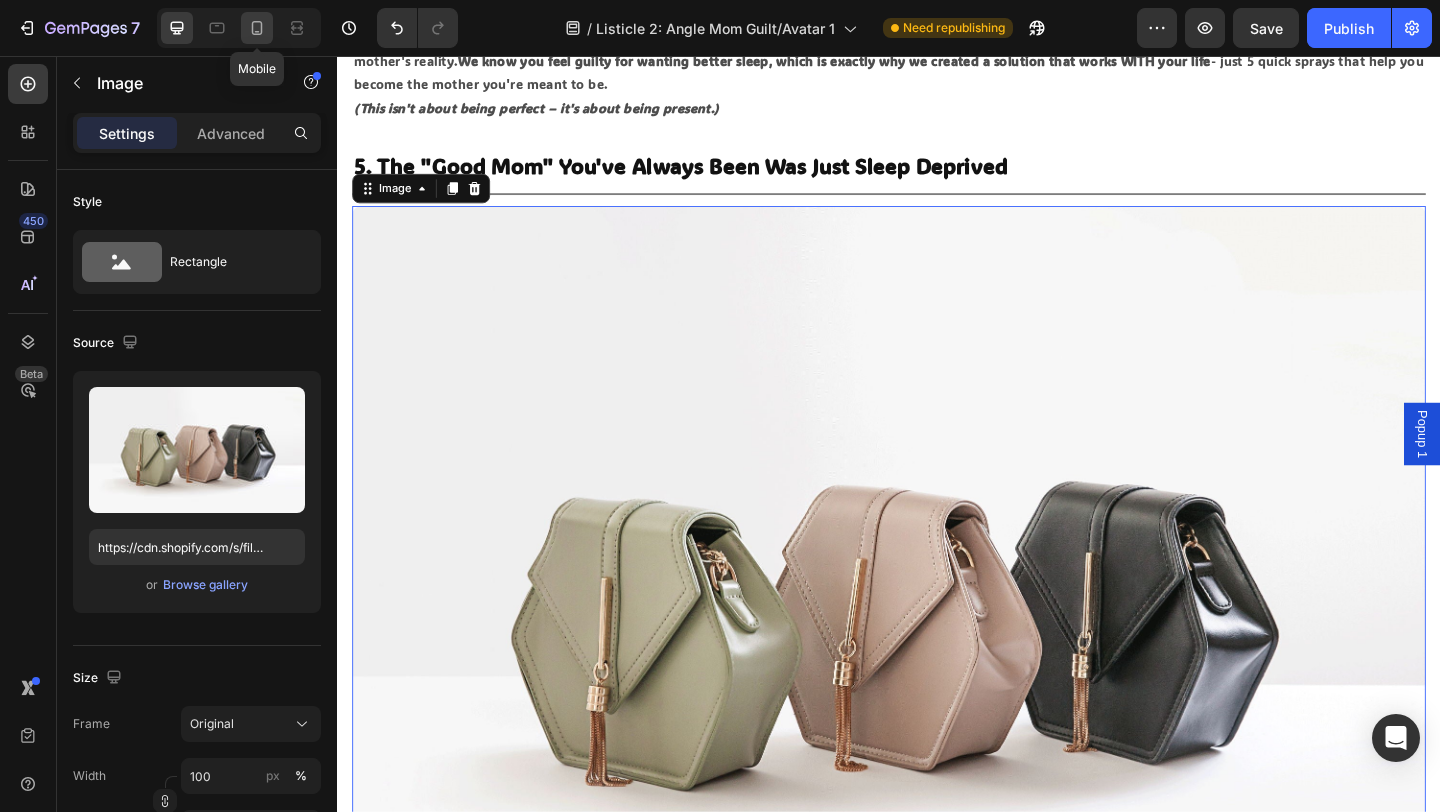 click 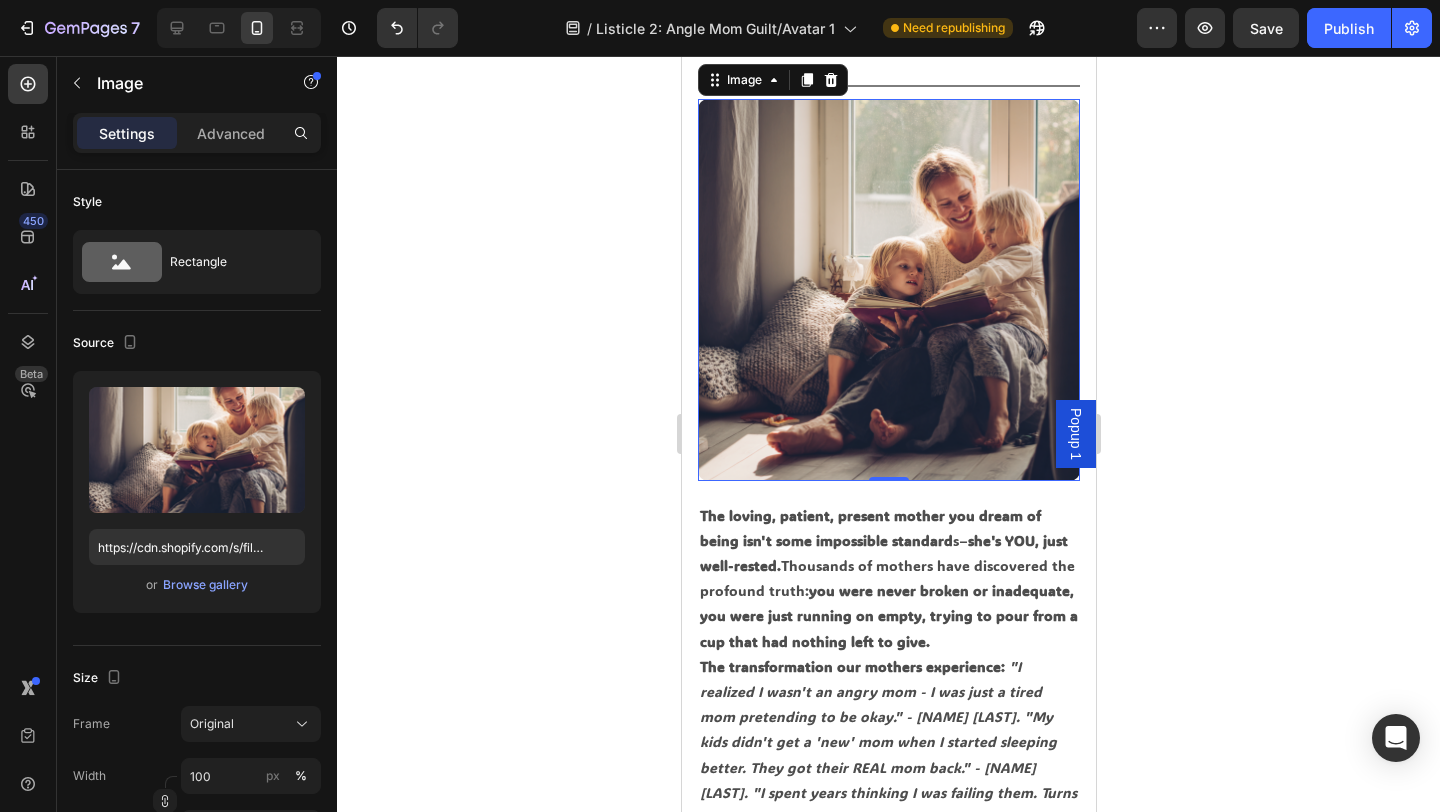 scroll, scrollTop: 4912, scrollLeft: 0, axis: vertical 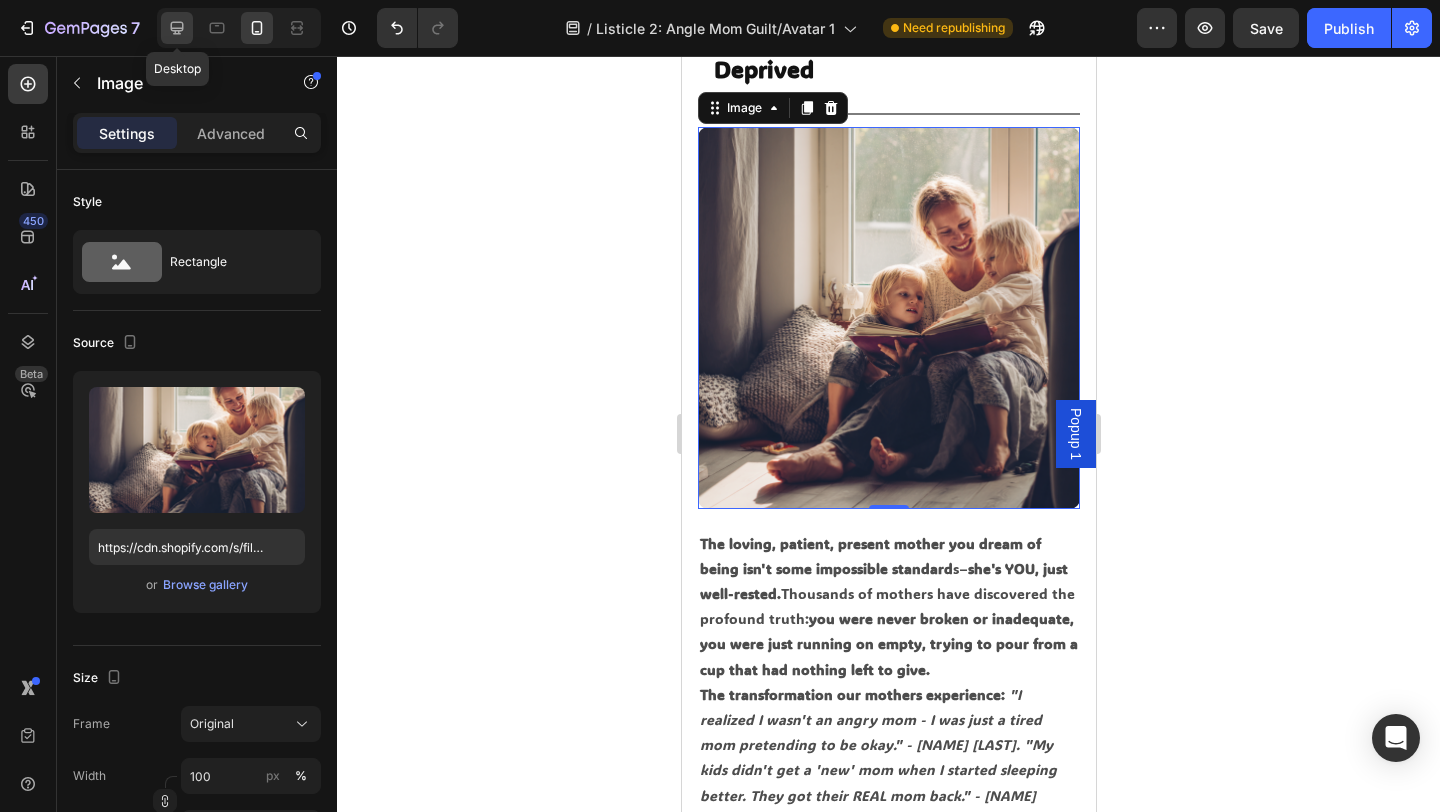 click 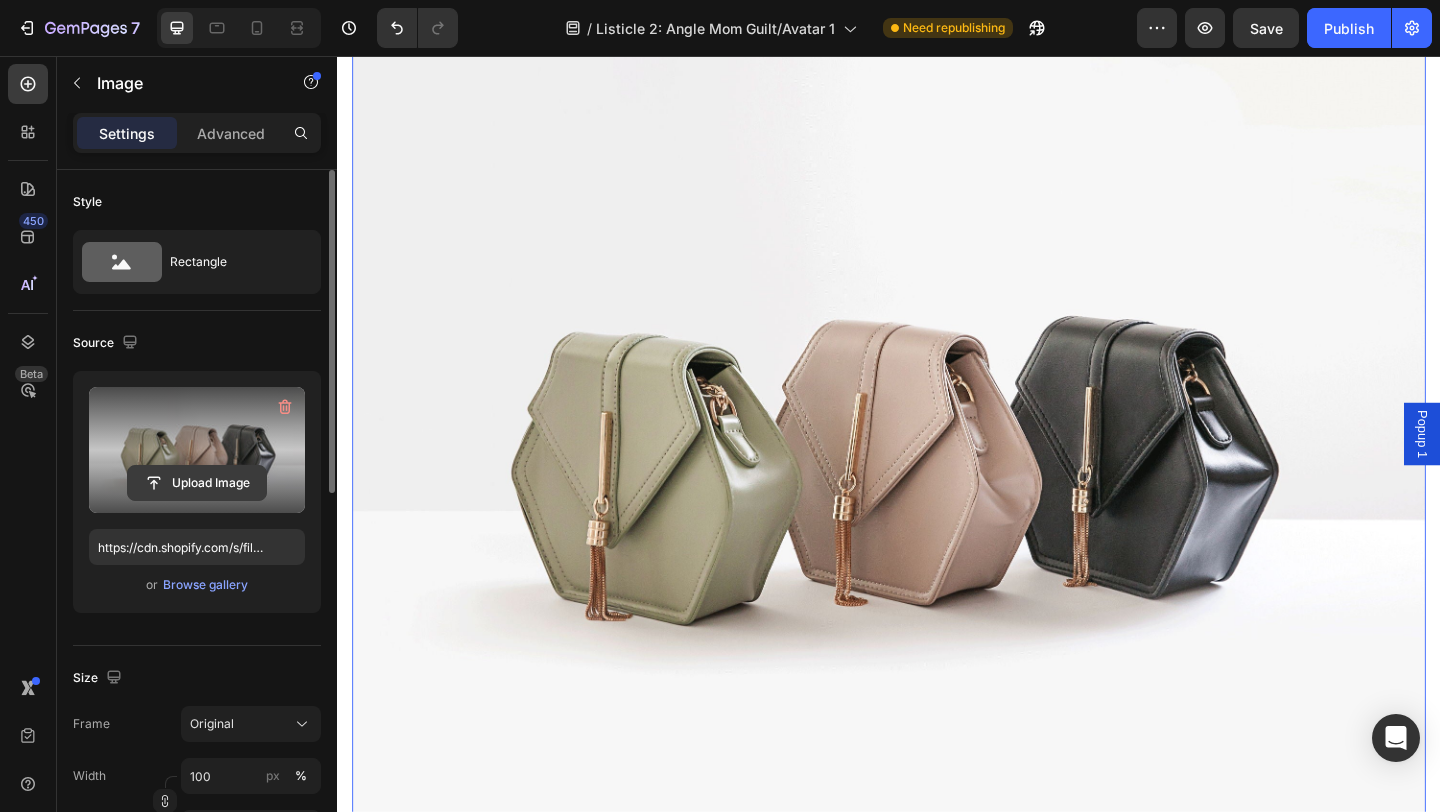 scroll, scrollTop: 4825, scrollLeft: 0, axis: vertical 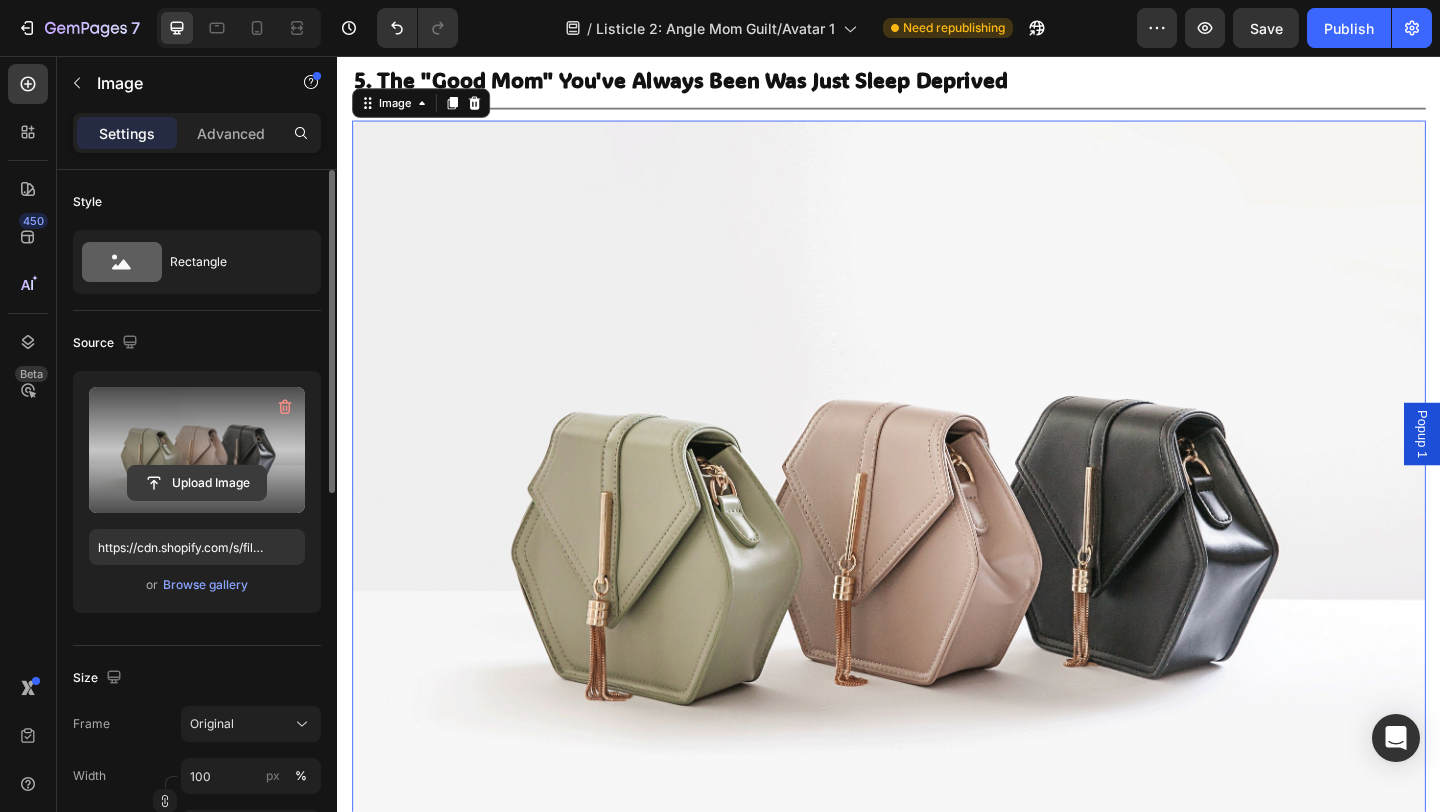 click 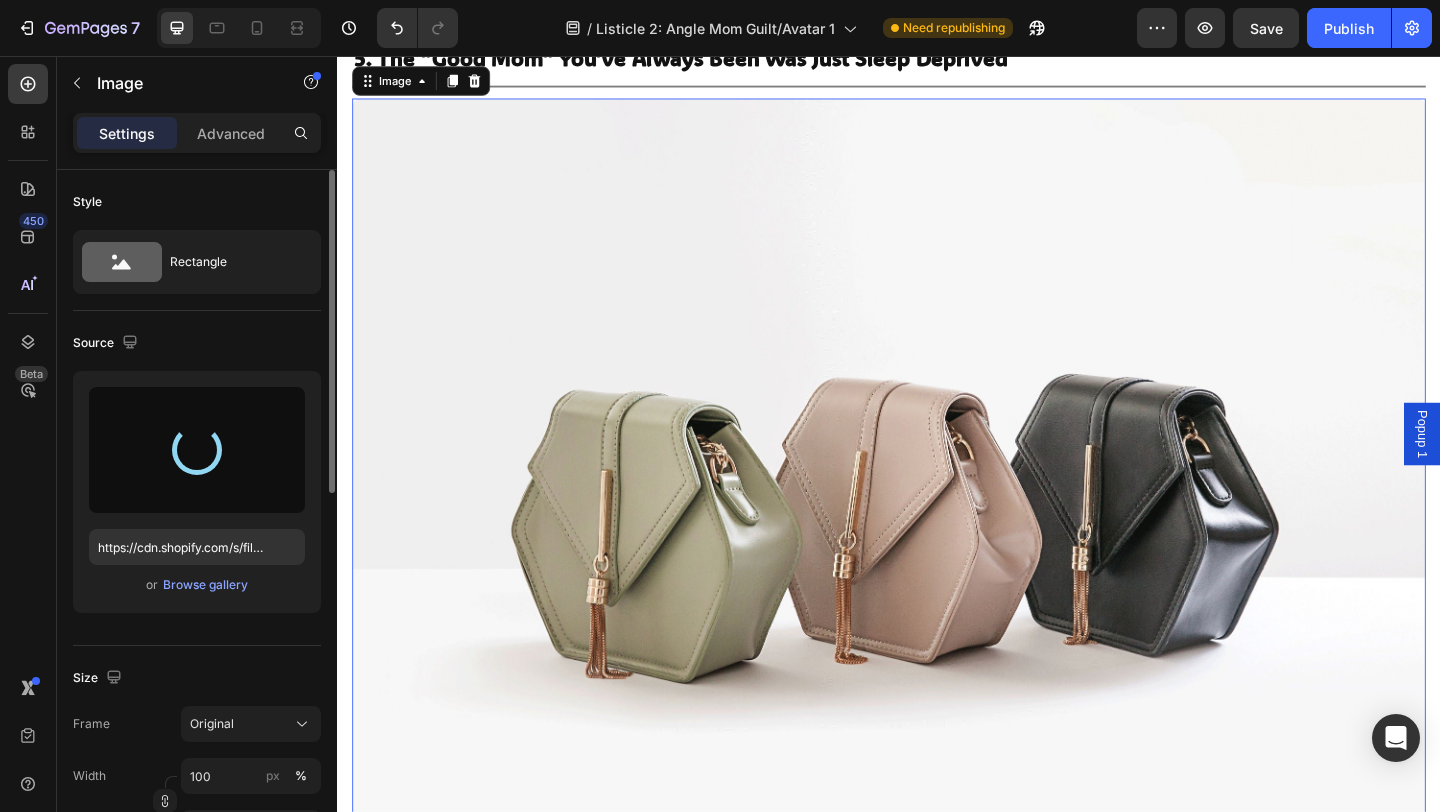 type on "https://cdn.shopify.com/s/files/1/0766/1266/5565/files/gempages_574492410030064752-a0f0d147-b8be-454b-a7eb-c810d2b0cc45.png" 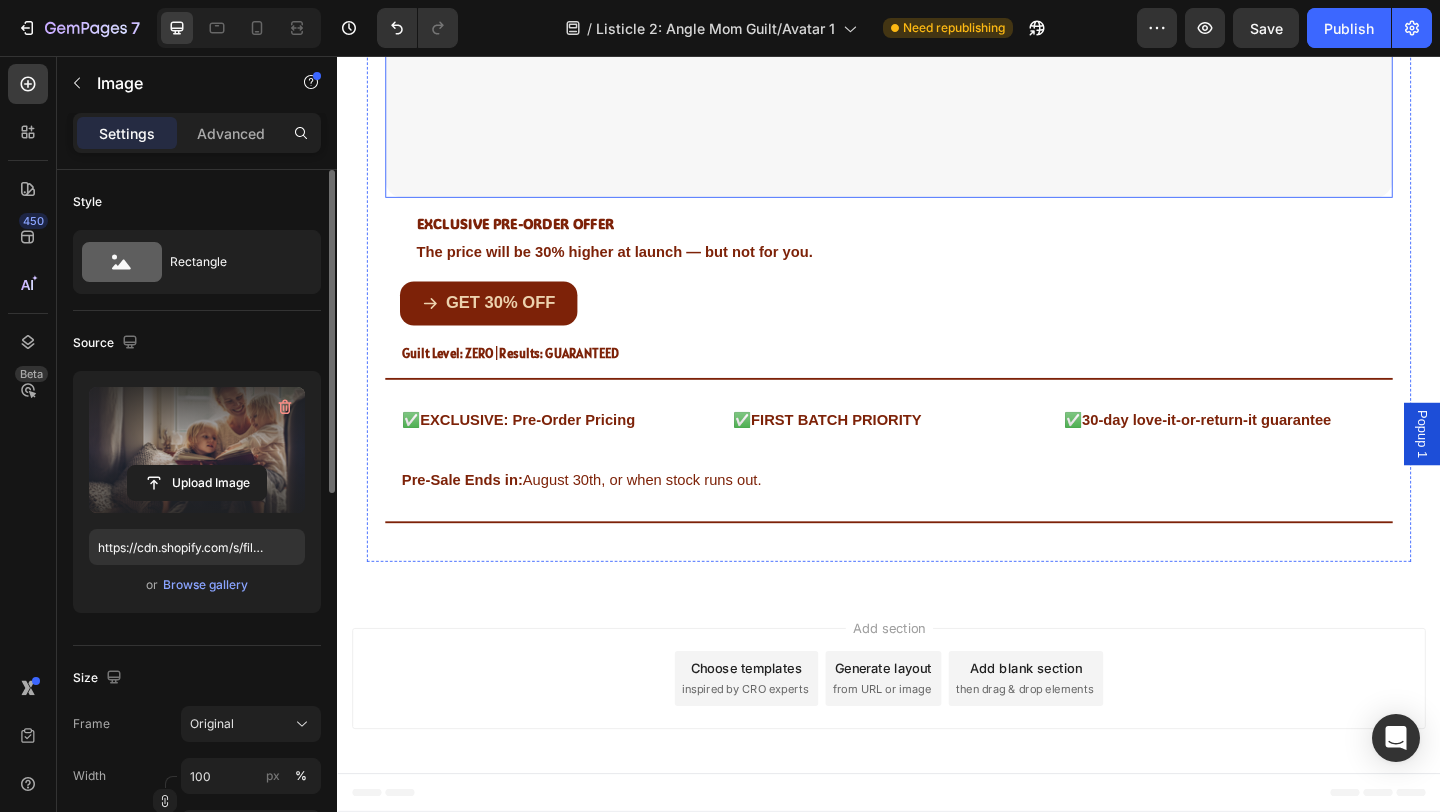 scroll, scrollTop: 5381, scrollLeft: 0, axis: vertical 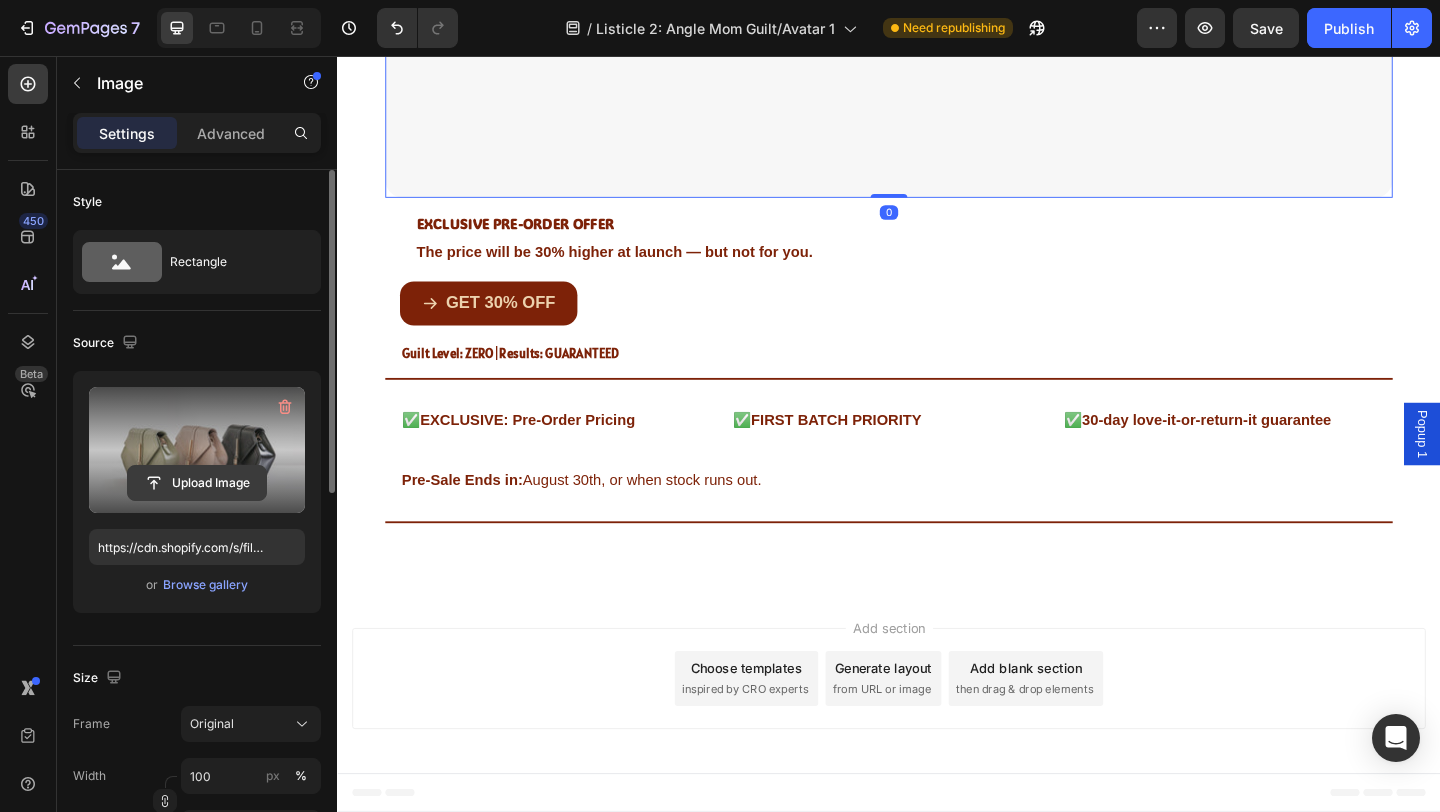 click 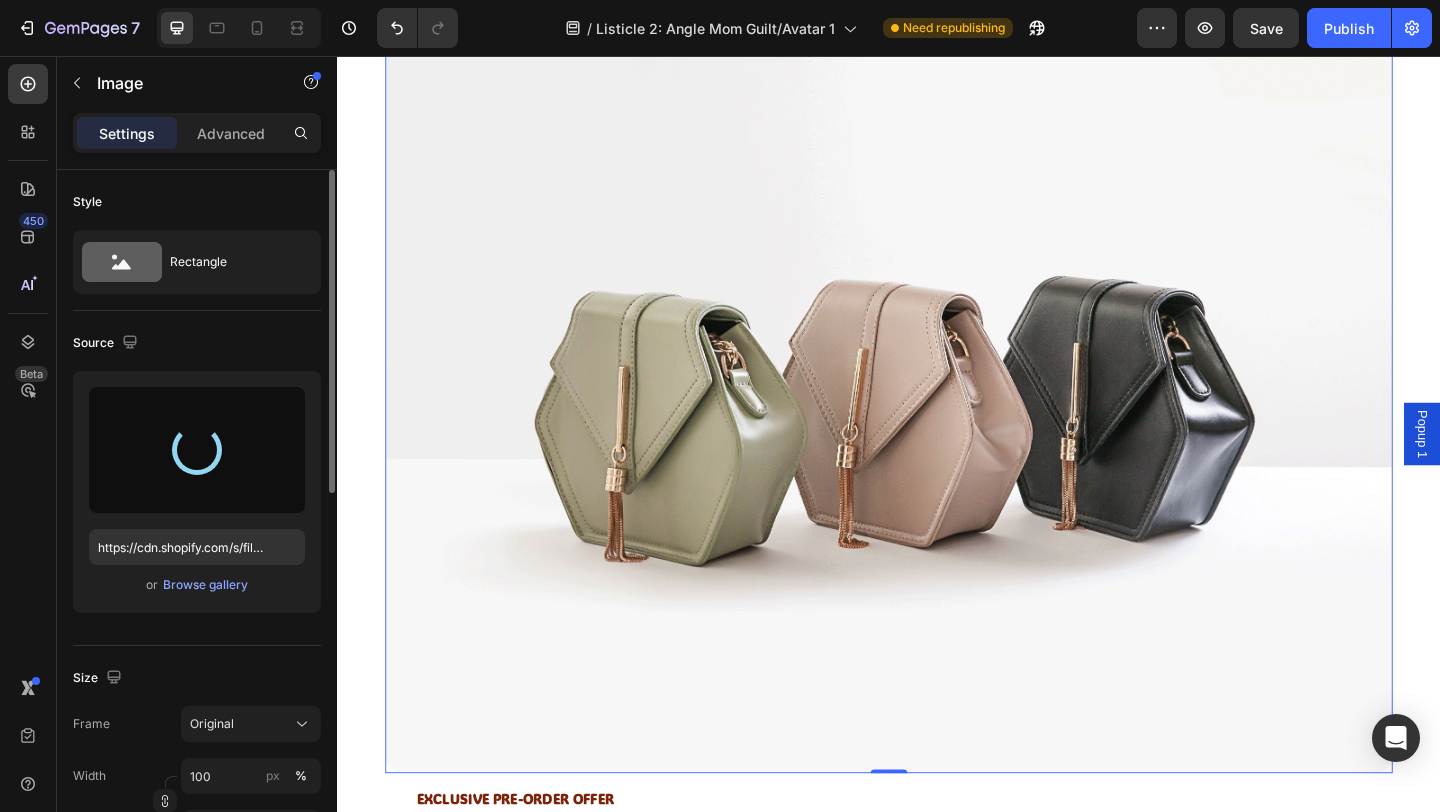 scroll, scrollTop: 5621, scrollLeft: 0, axis: vertical 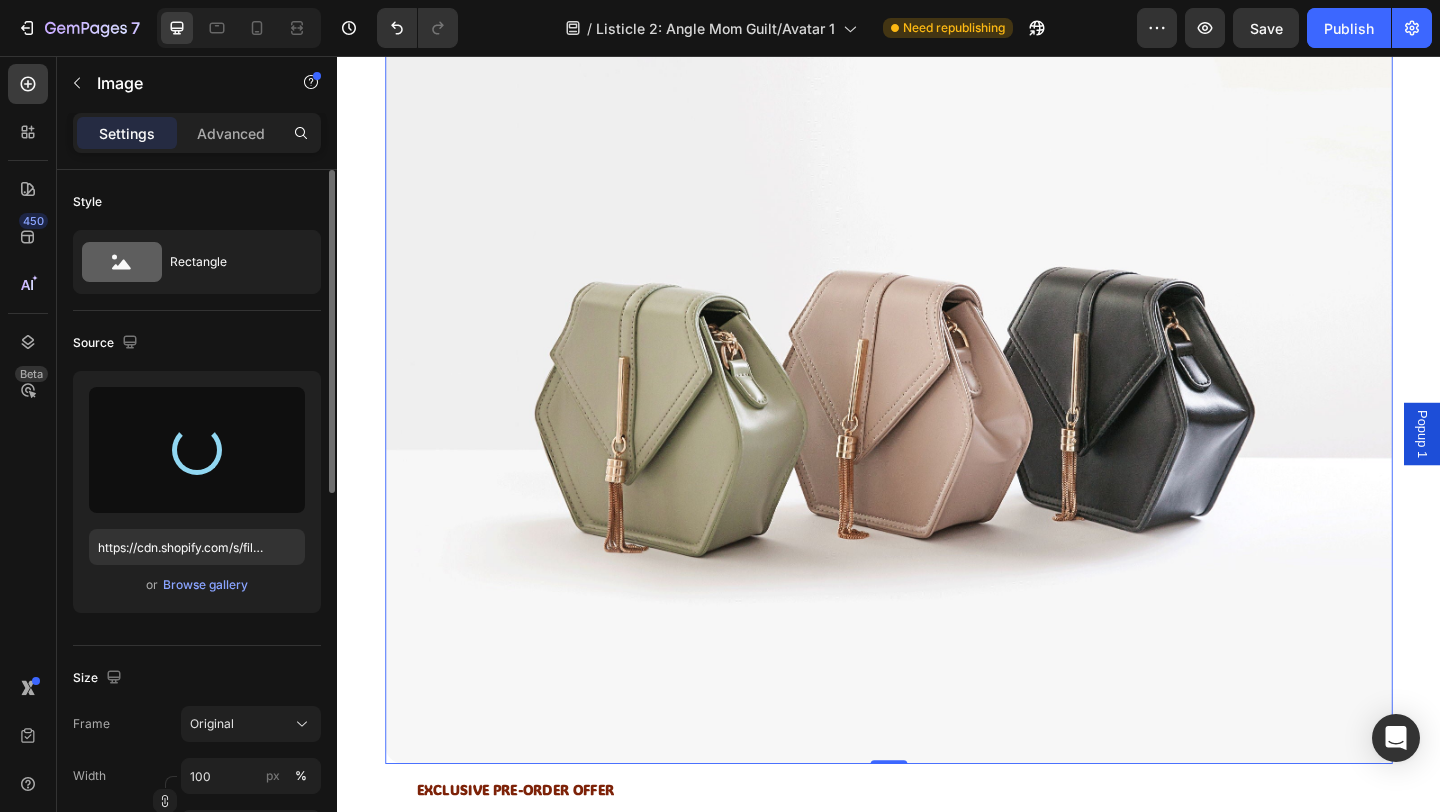 type on "https://cdn.shopify.com/s/files/1/0766/1266/5565/files/gempages_574492410030064752-2ba61a1a-1b66-432f-b9ff-d01f0ec62c8d.png" 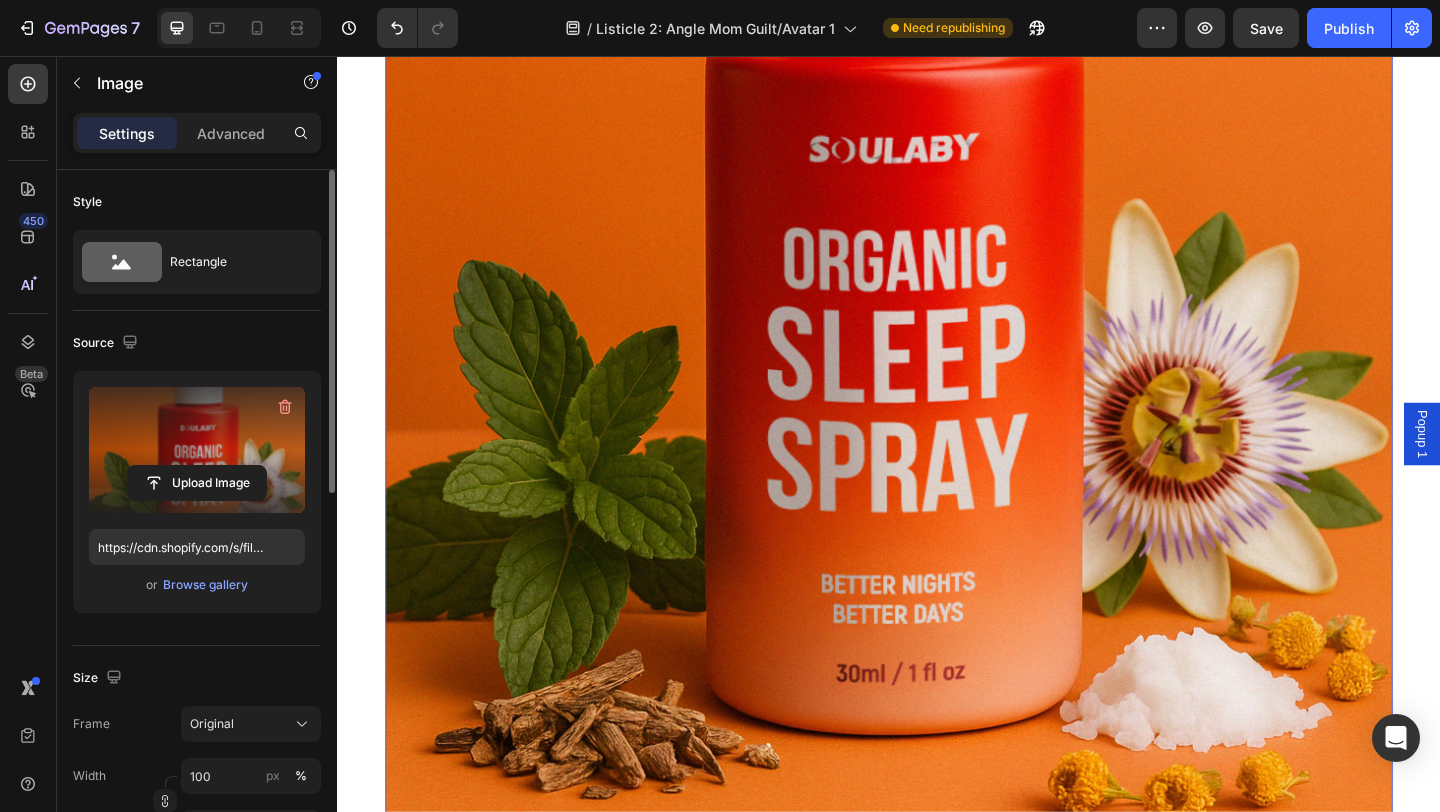 scroll, scrollTop: 6215, scrollLeft: 0, axis: vertical 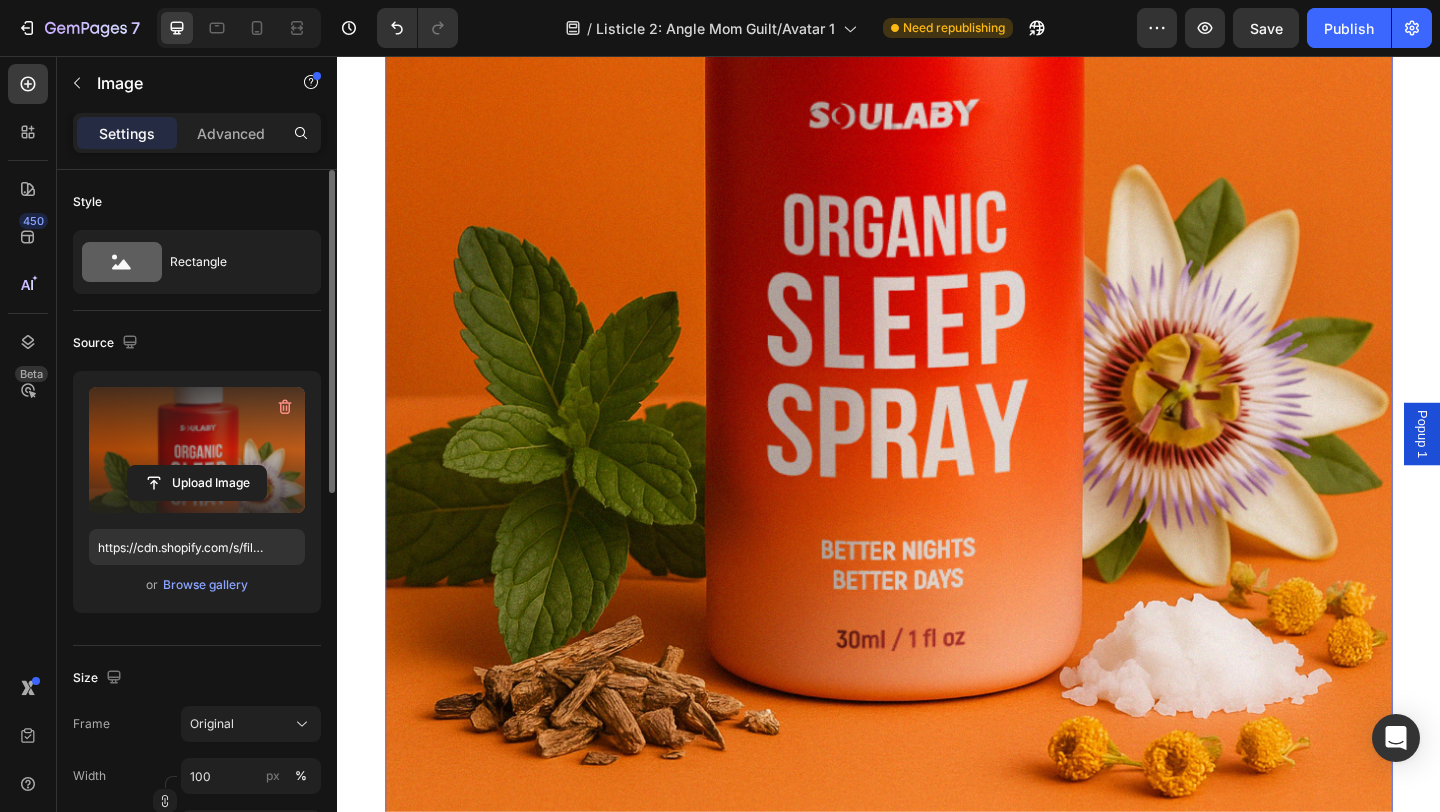 click at bounding box center (937, 232) 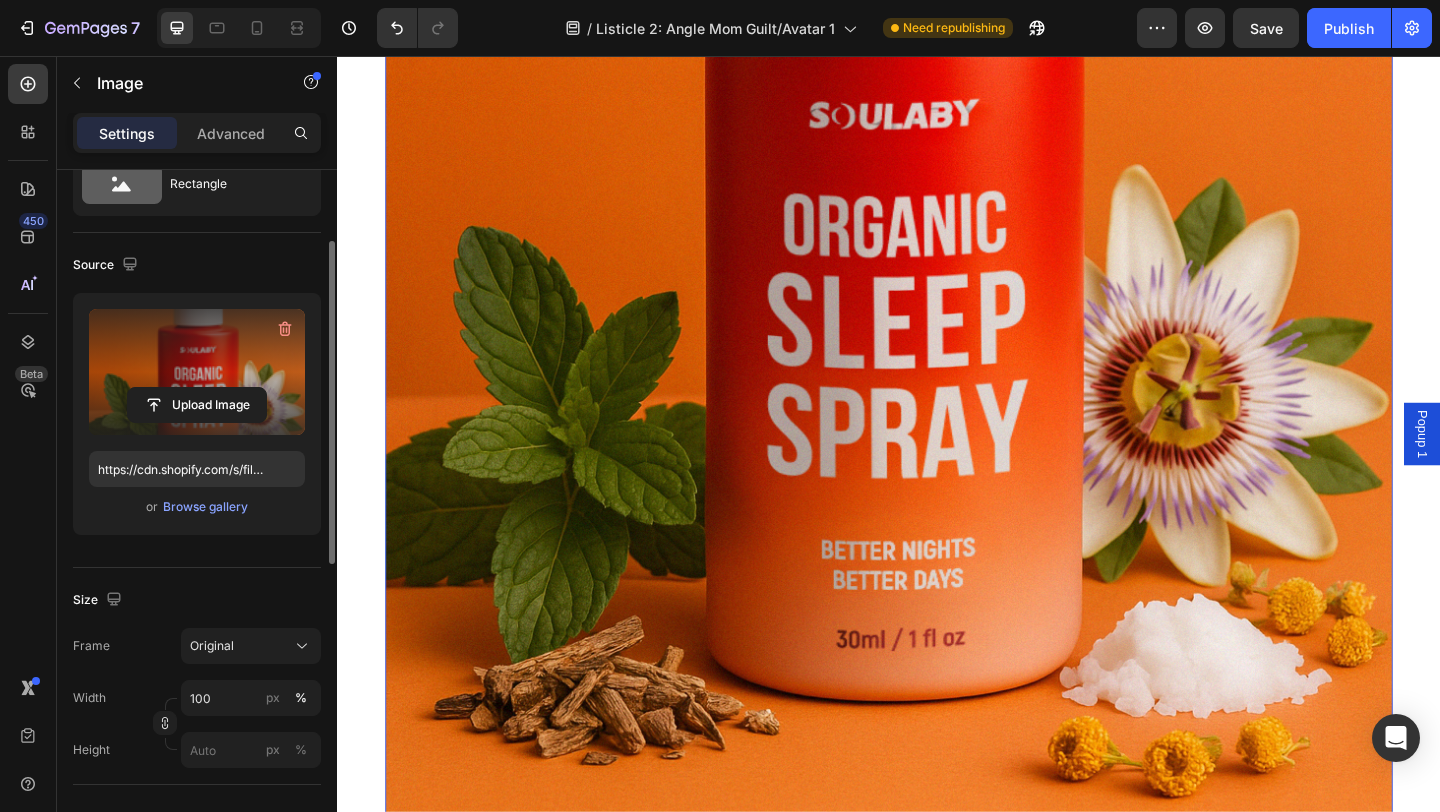 scroll, scrollTop: 173, scrollLeft: 0, axis: vertical 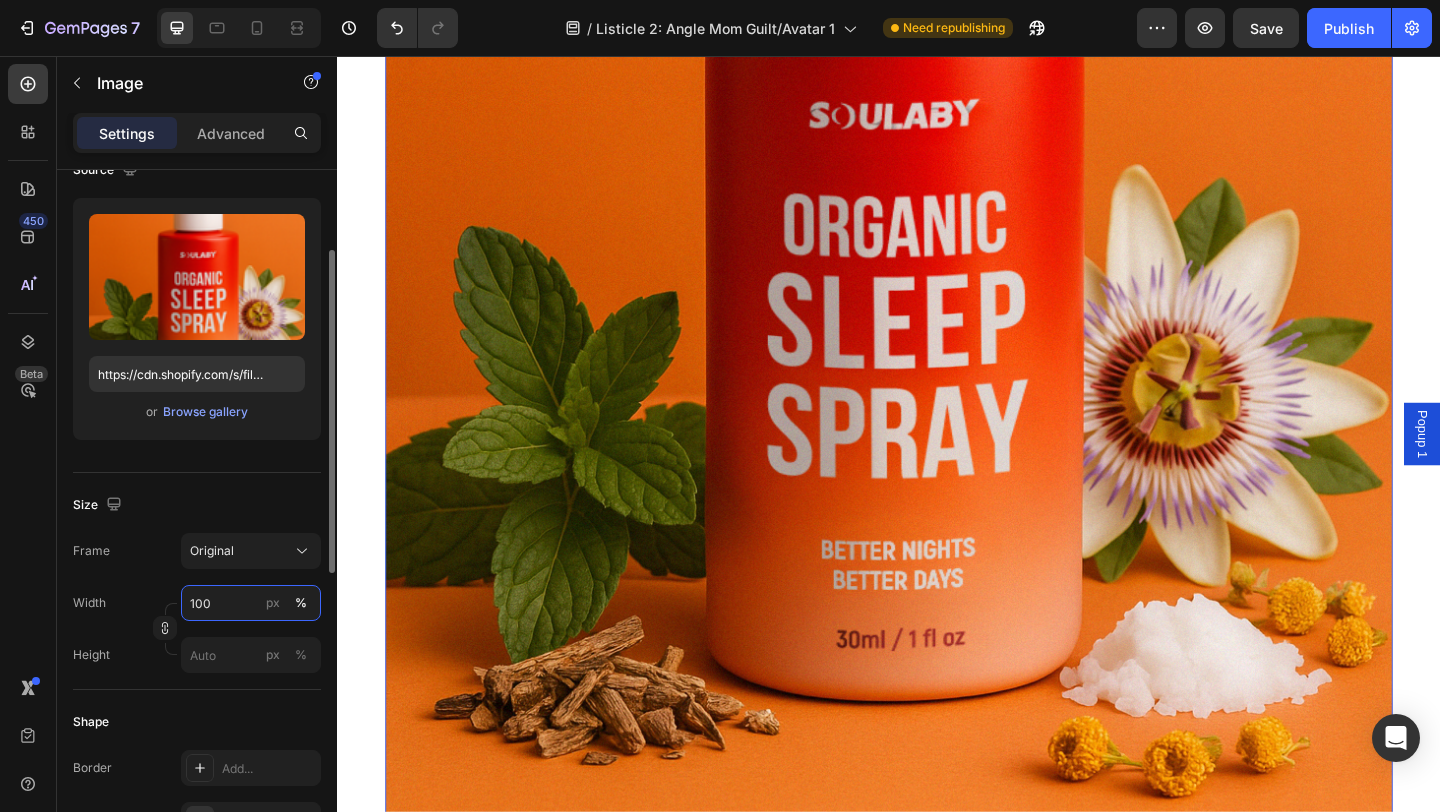 click on "100" at bounding box center (251, 603) 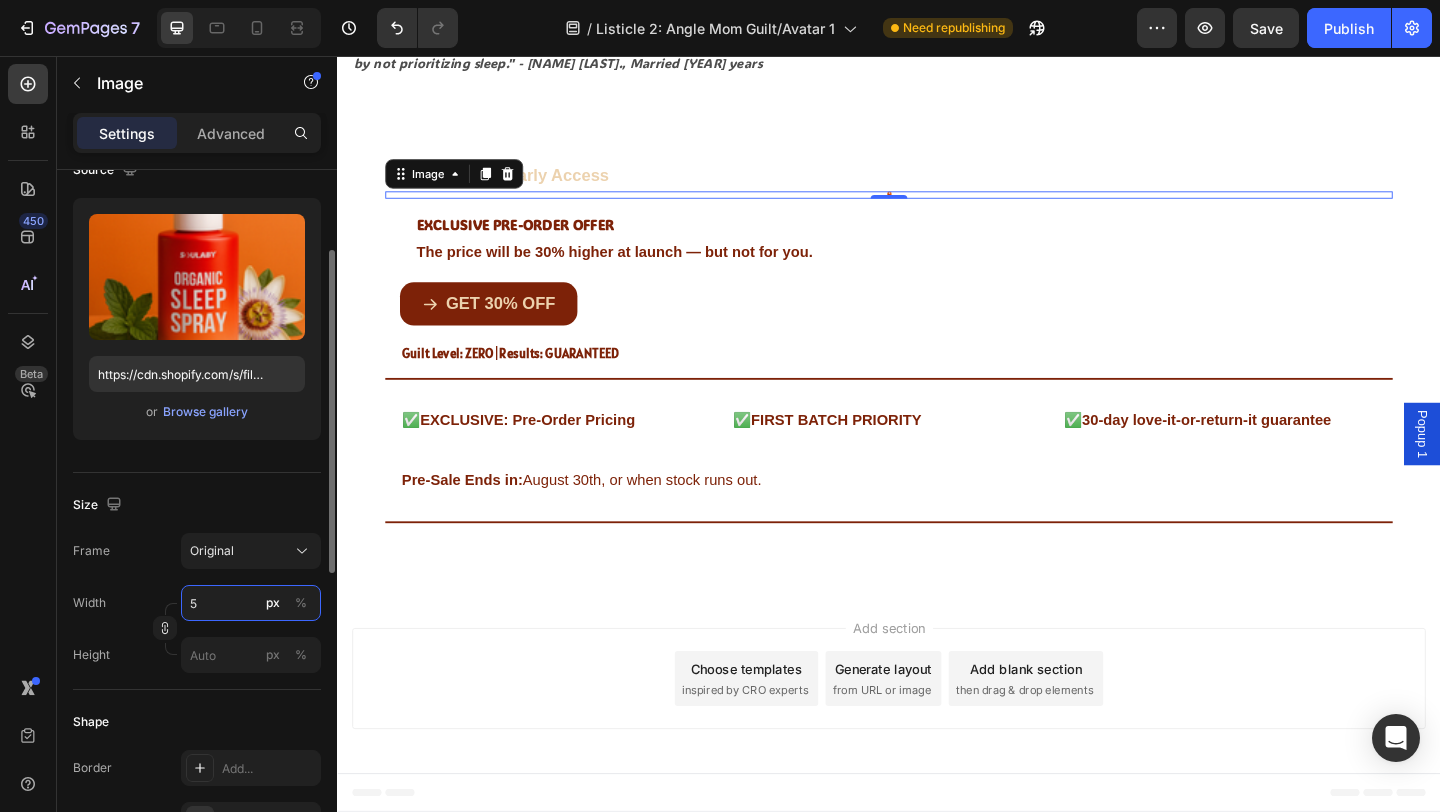 scroll, scrollTop: 5421, scrollLeft: 0, axis: vertical 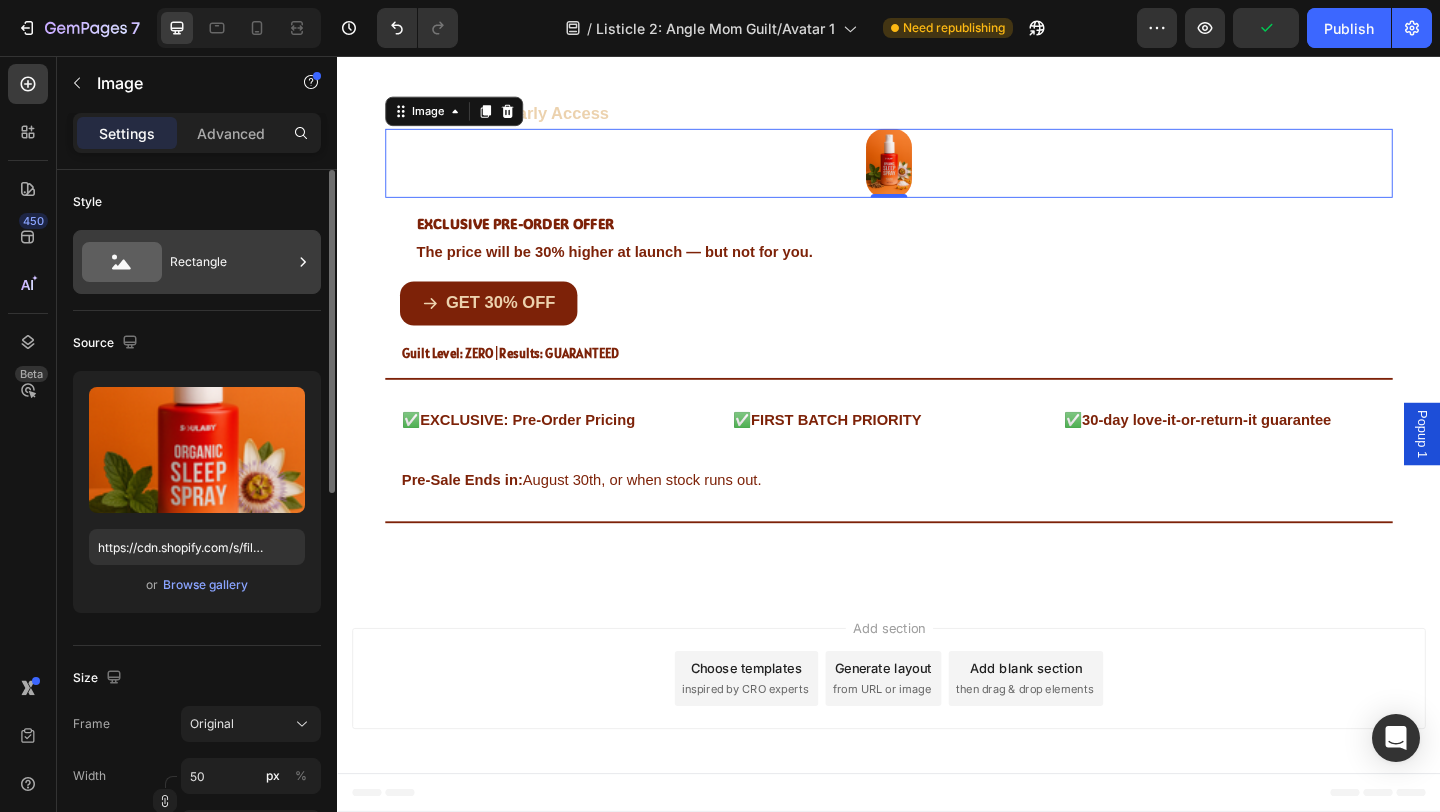 click 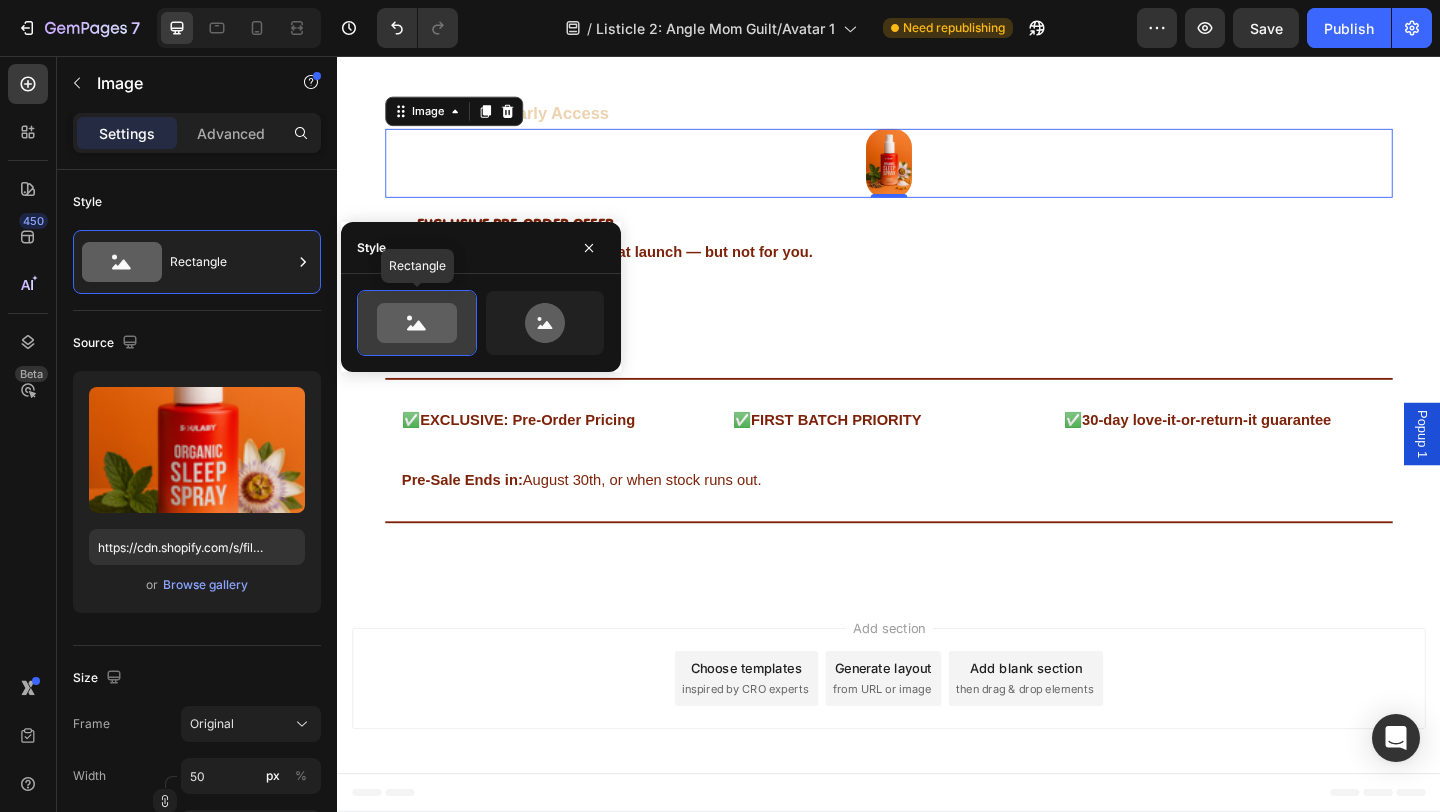click 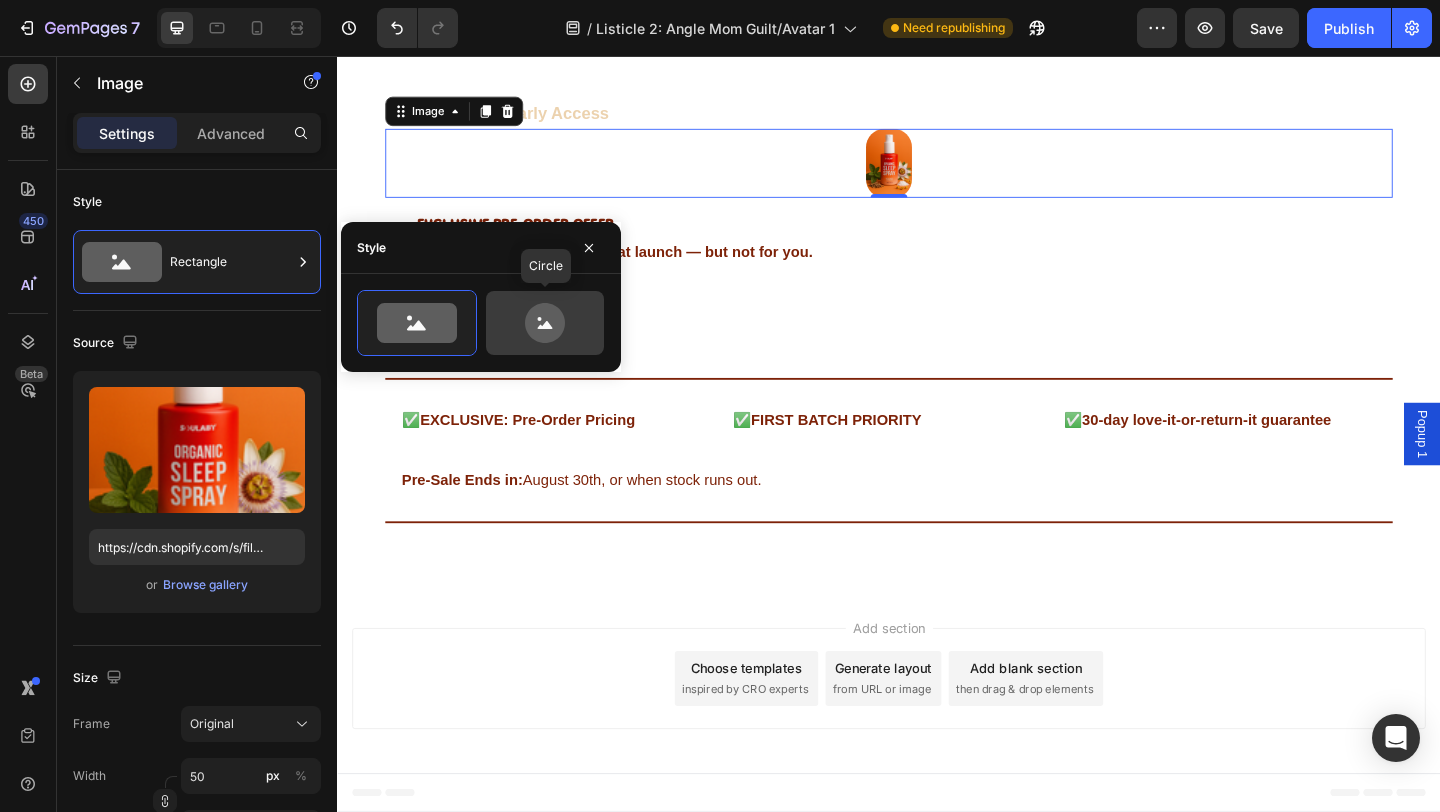 click 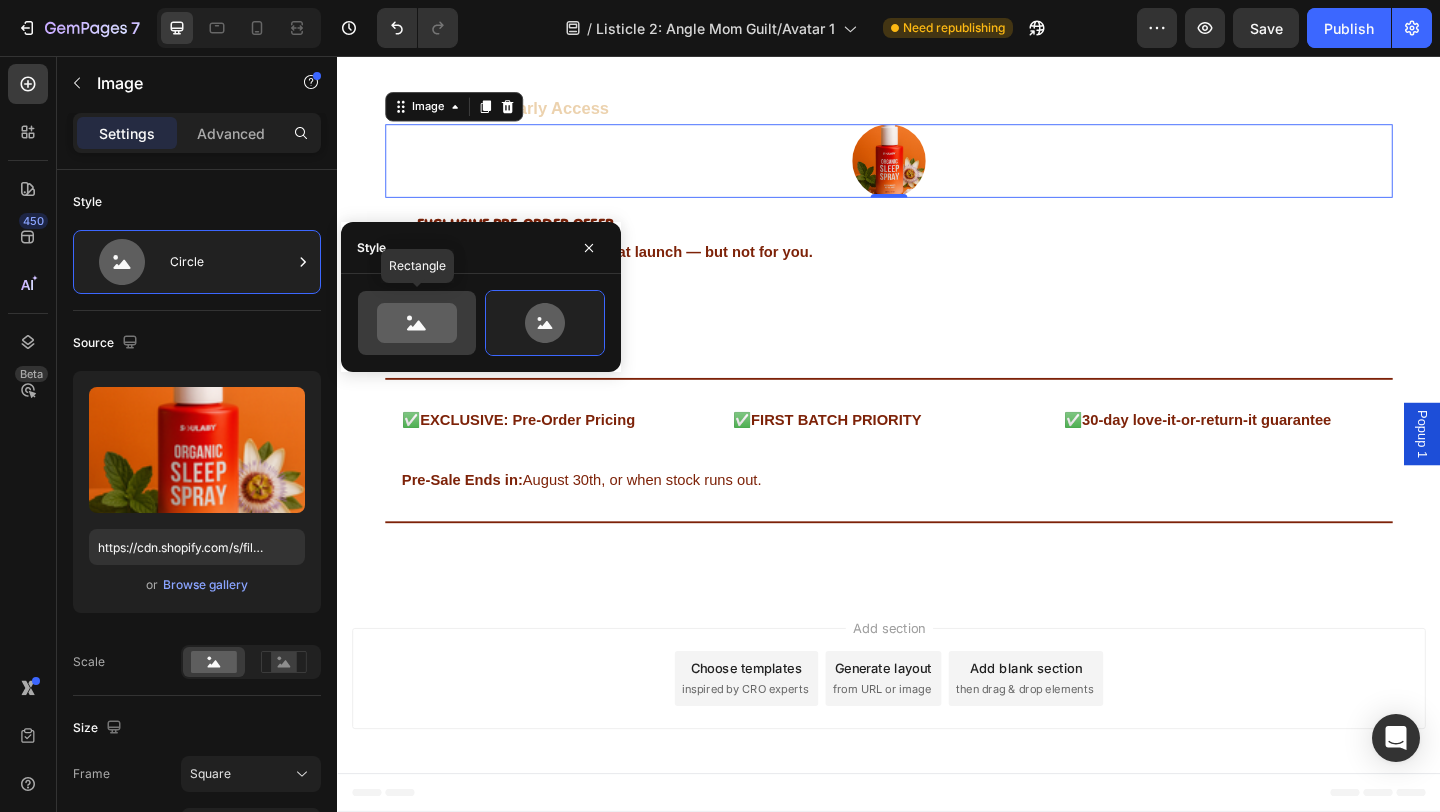 click 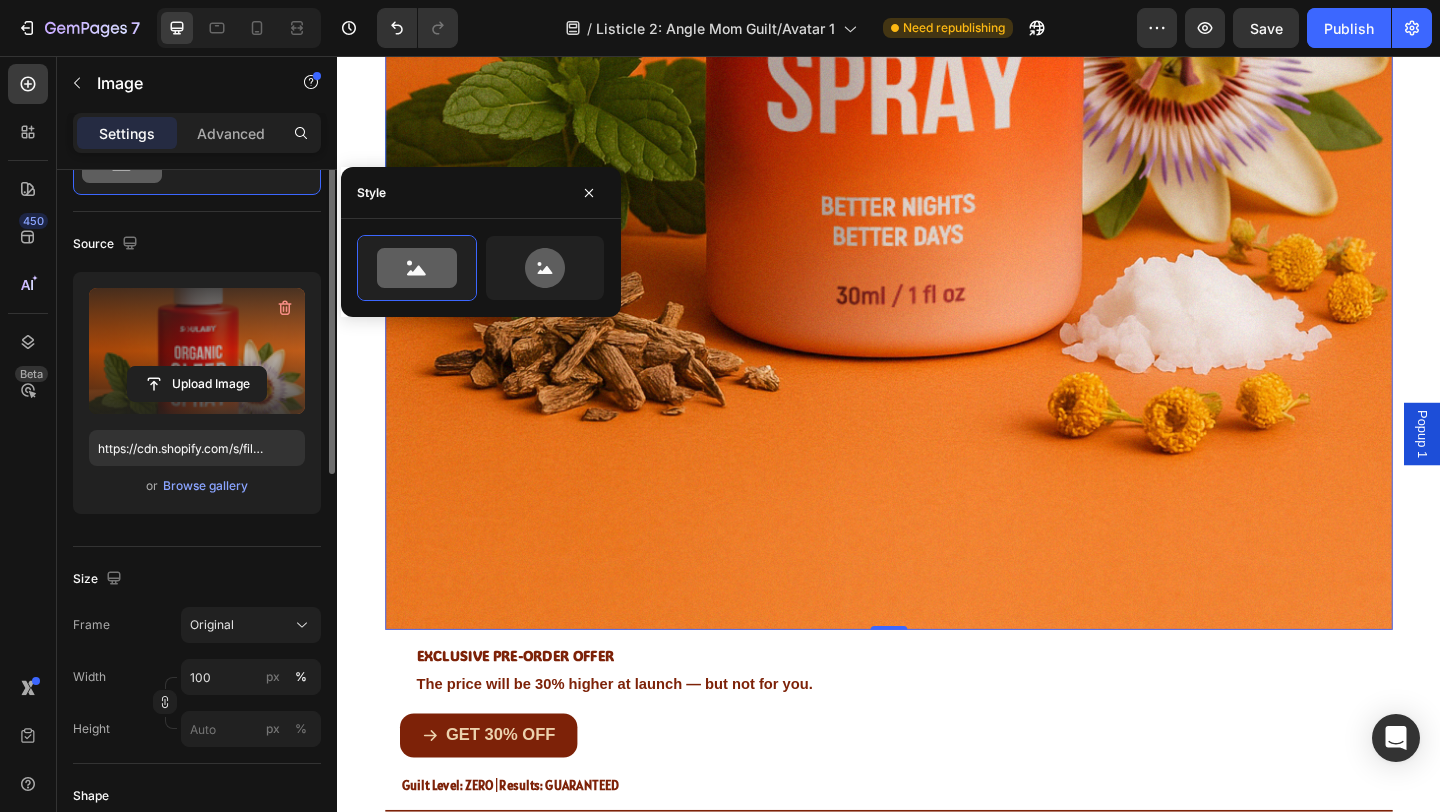 scroll, scrollTop: 153, scrollLeft: 0, axis: vertical 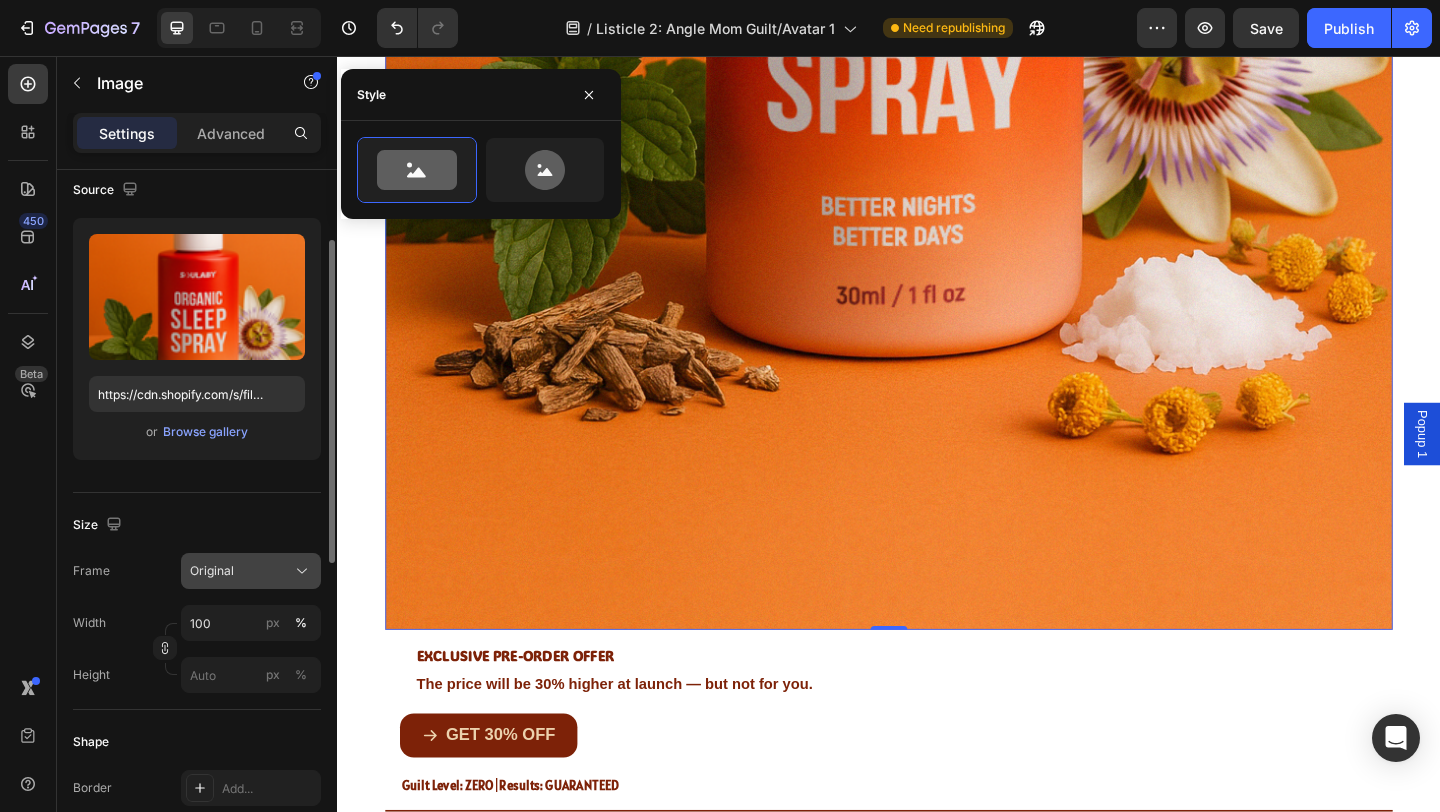 click on "Original" at bounding box center [212, 571] 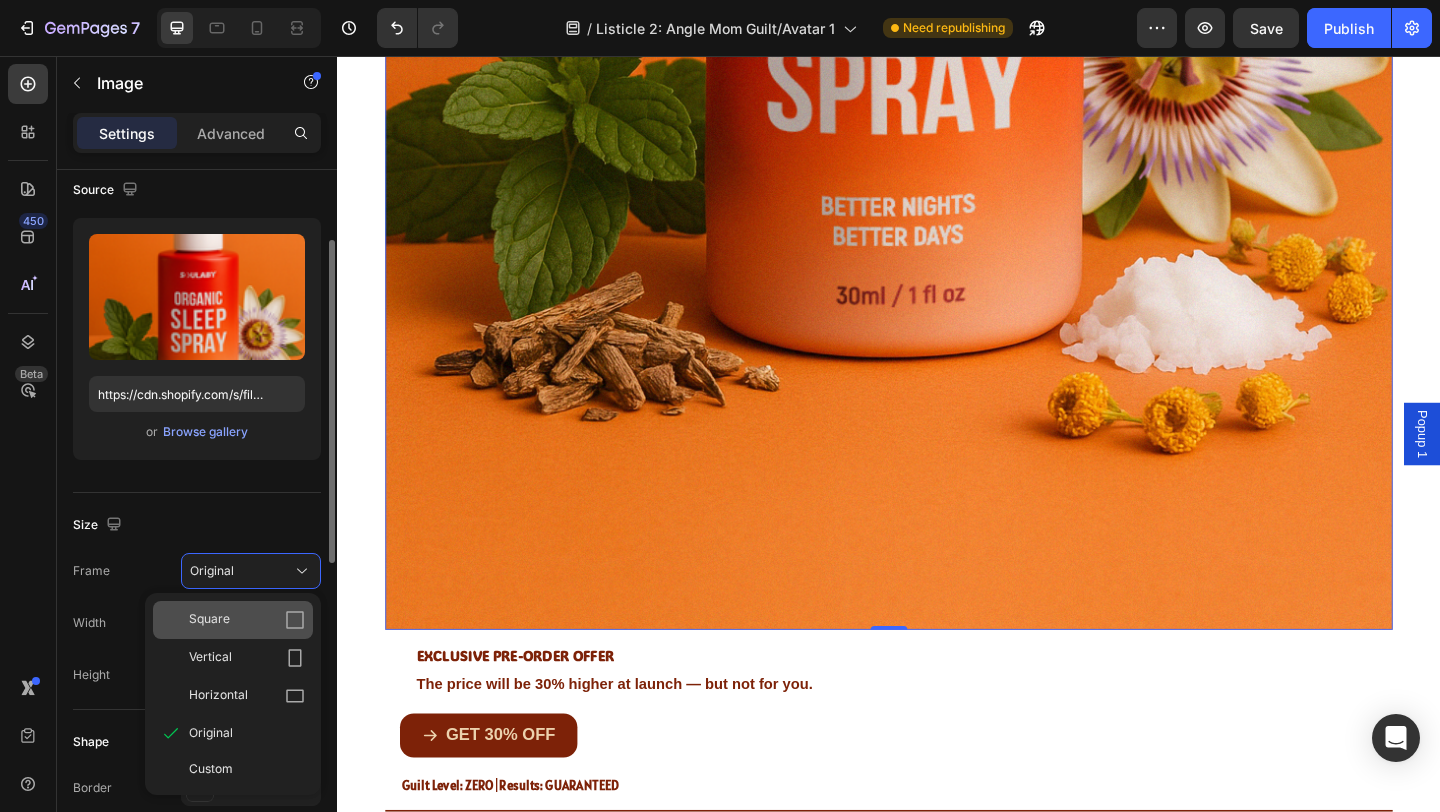 click on "Square" at bounding box center (209, 620) 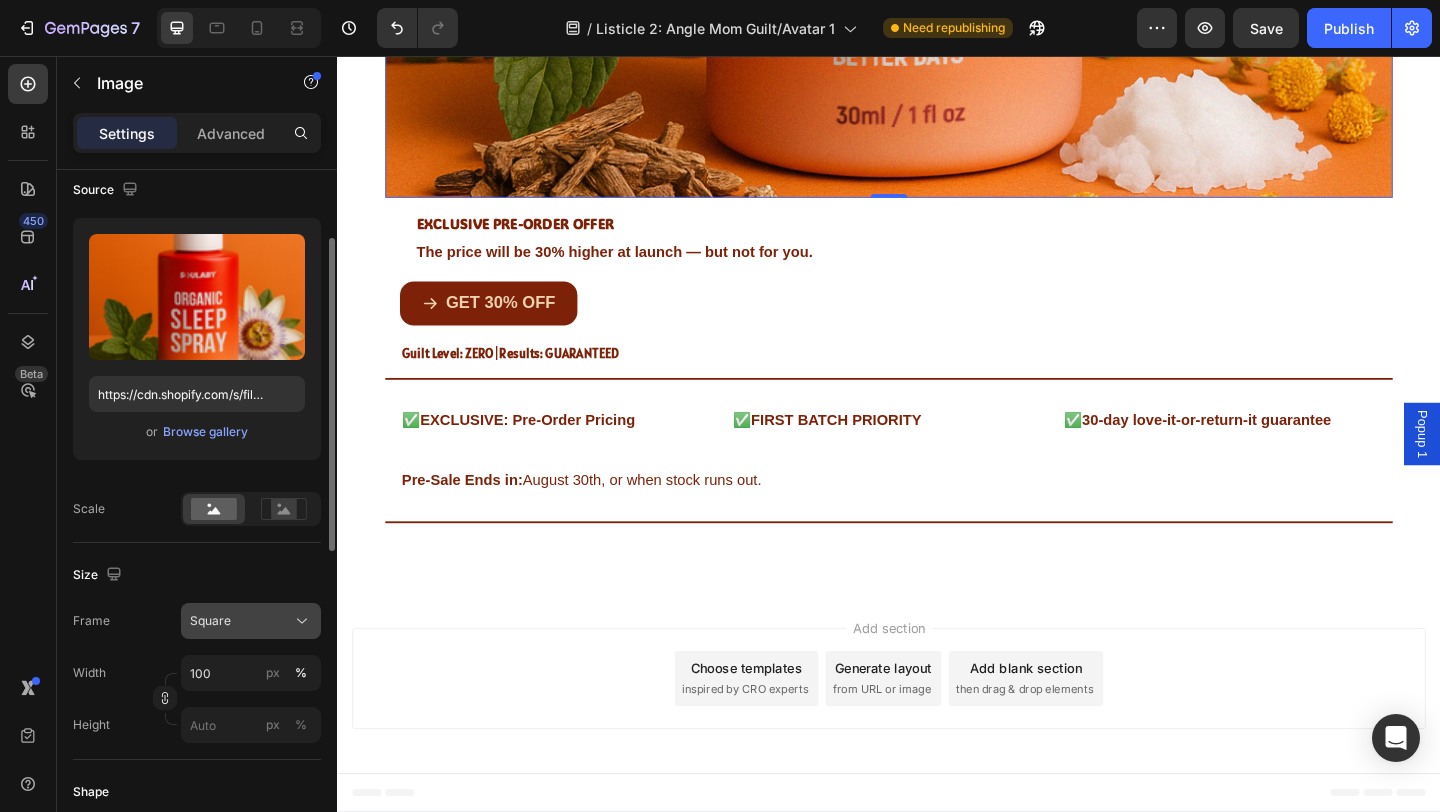 click on "Square" at bounding box center (251, 621) 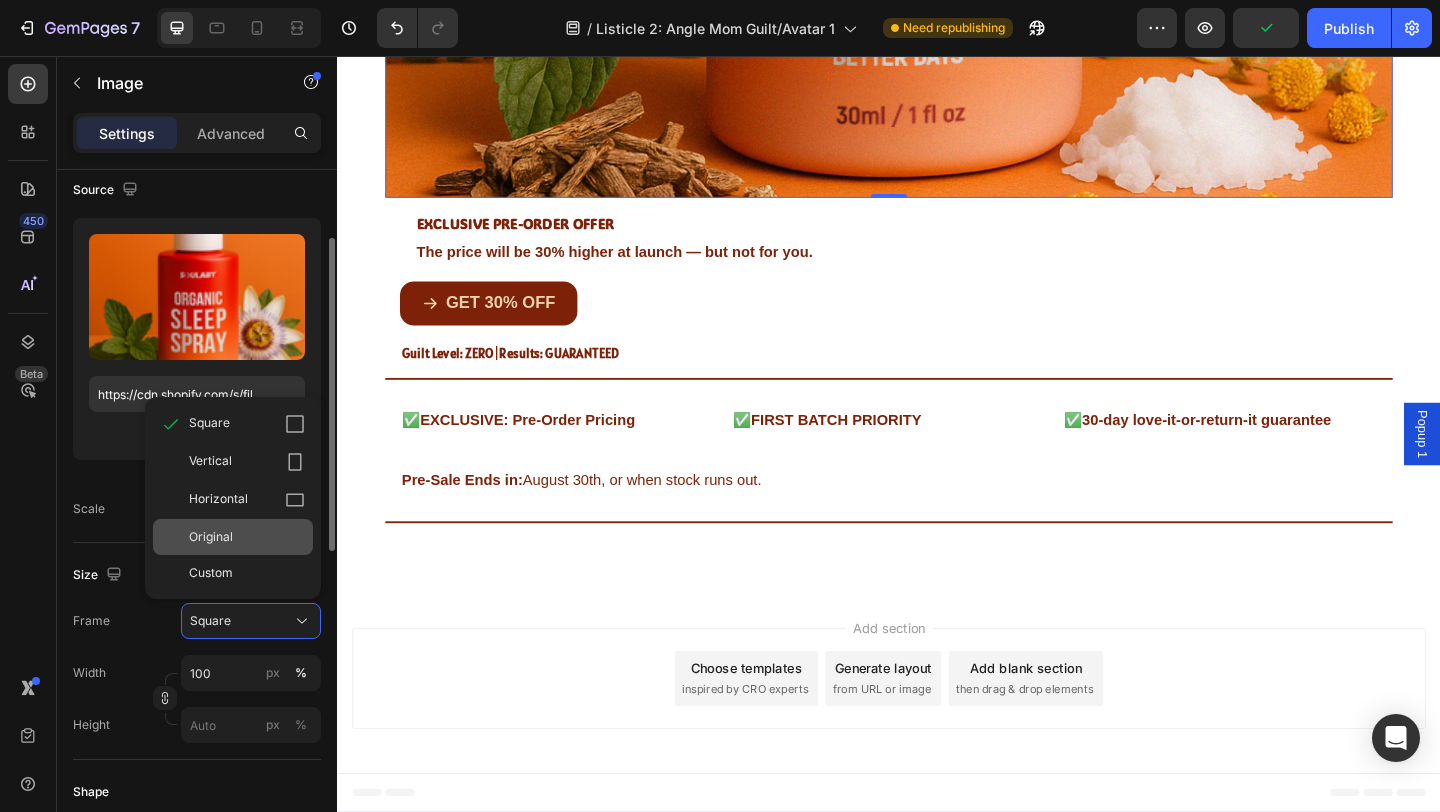 click on "Original" at bounding box center [247, 537] 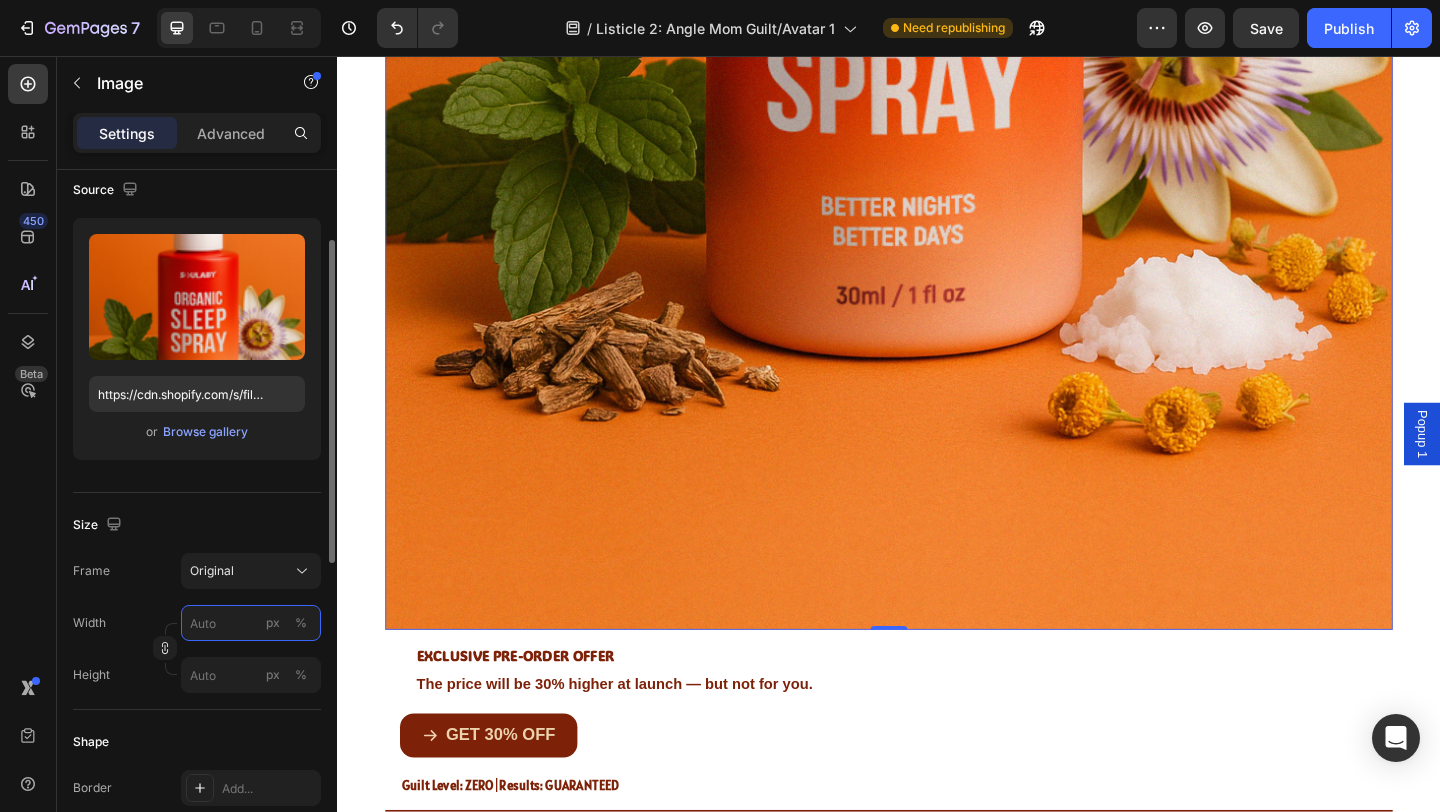 click on "px %" at bounding box center (251, 623) 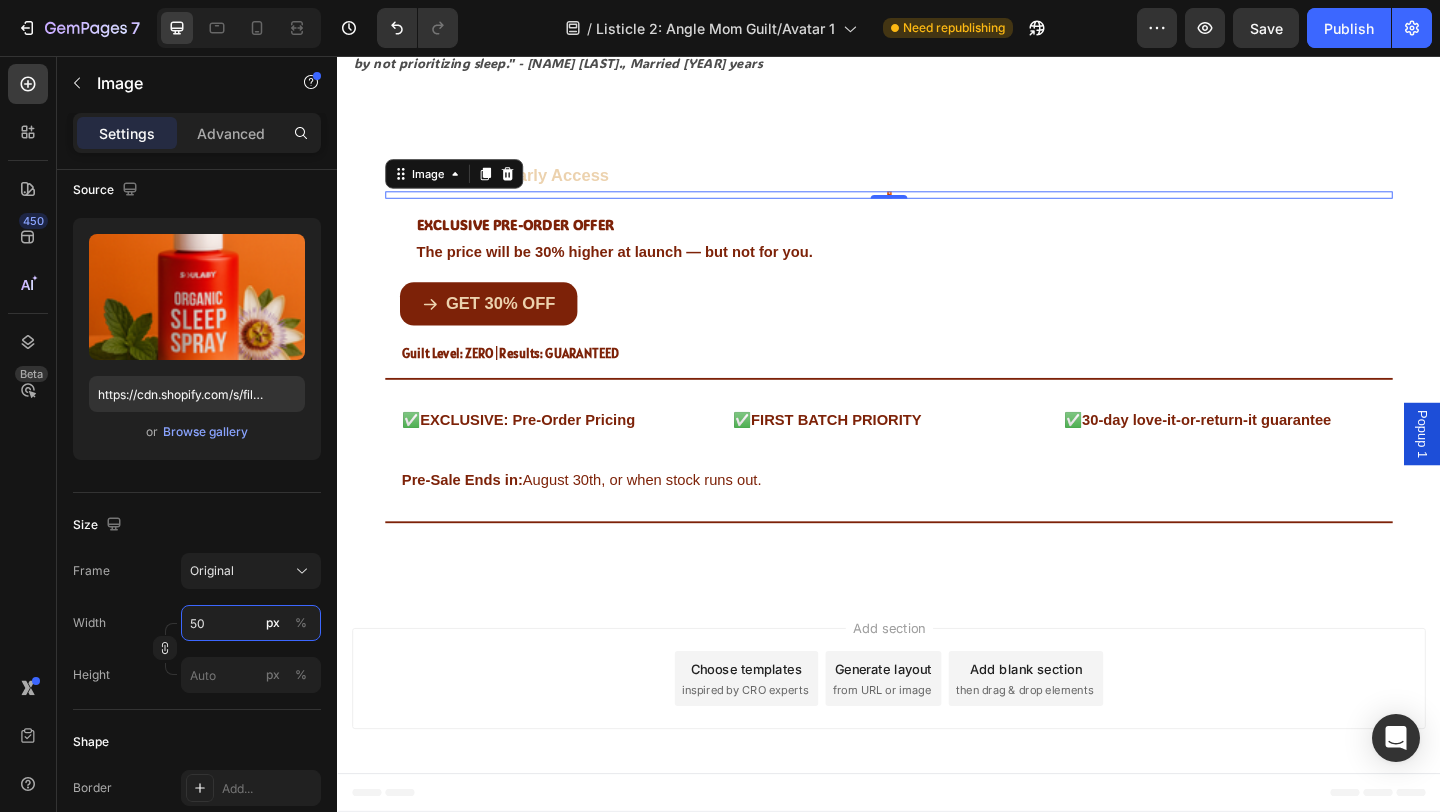 type on "5" 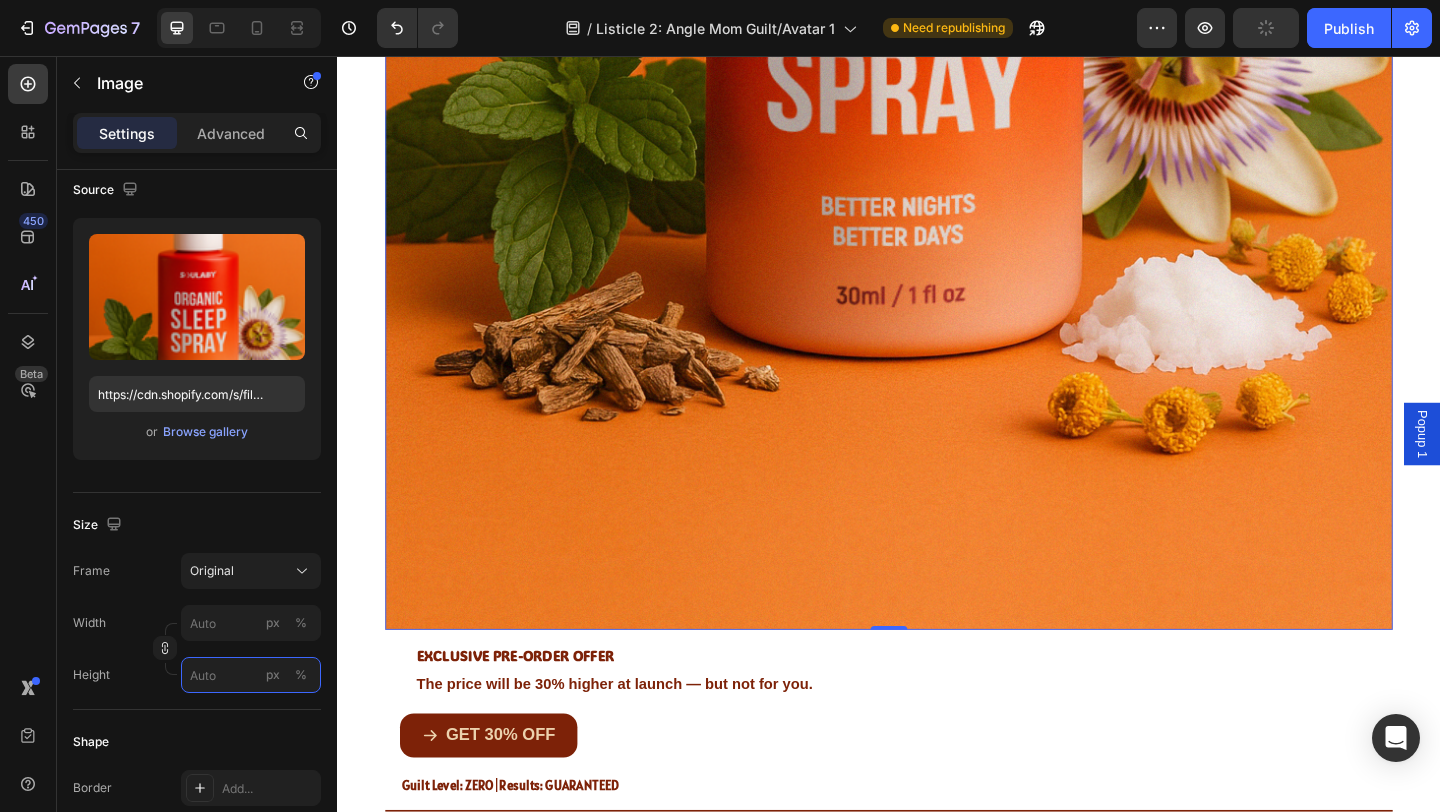 click on "px %" at bounding box center (251, 675) 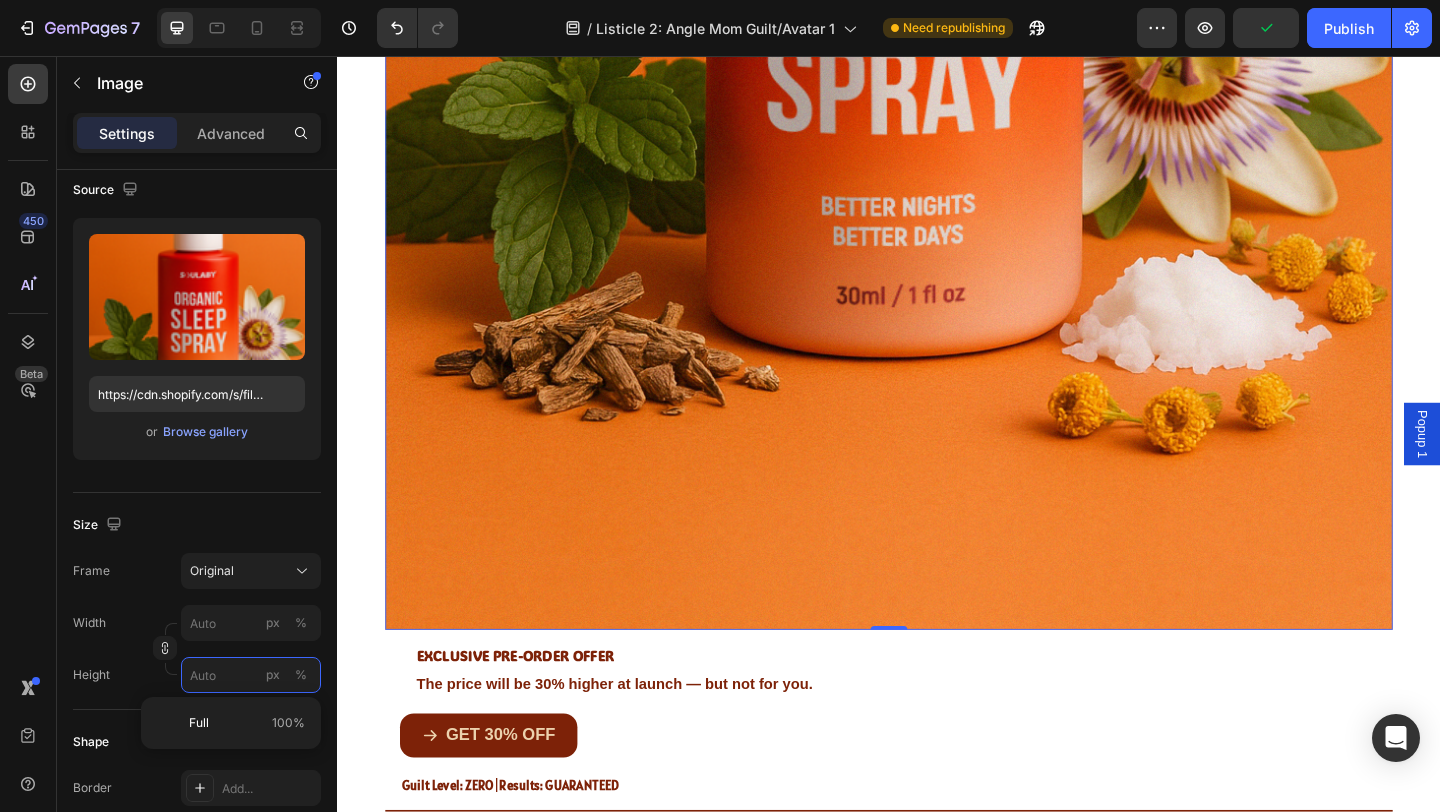 type on "5" 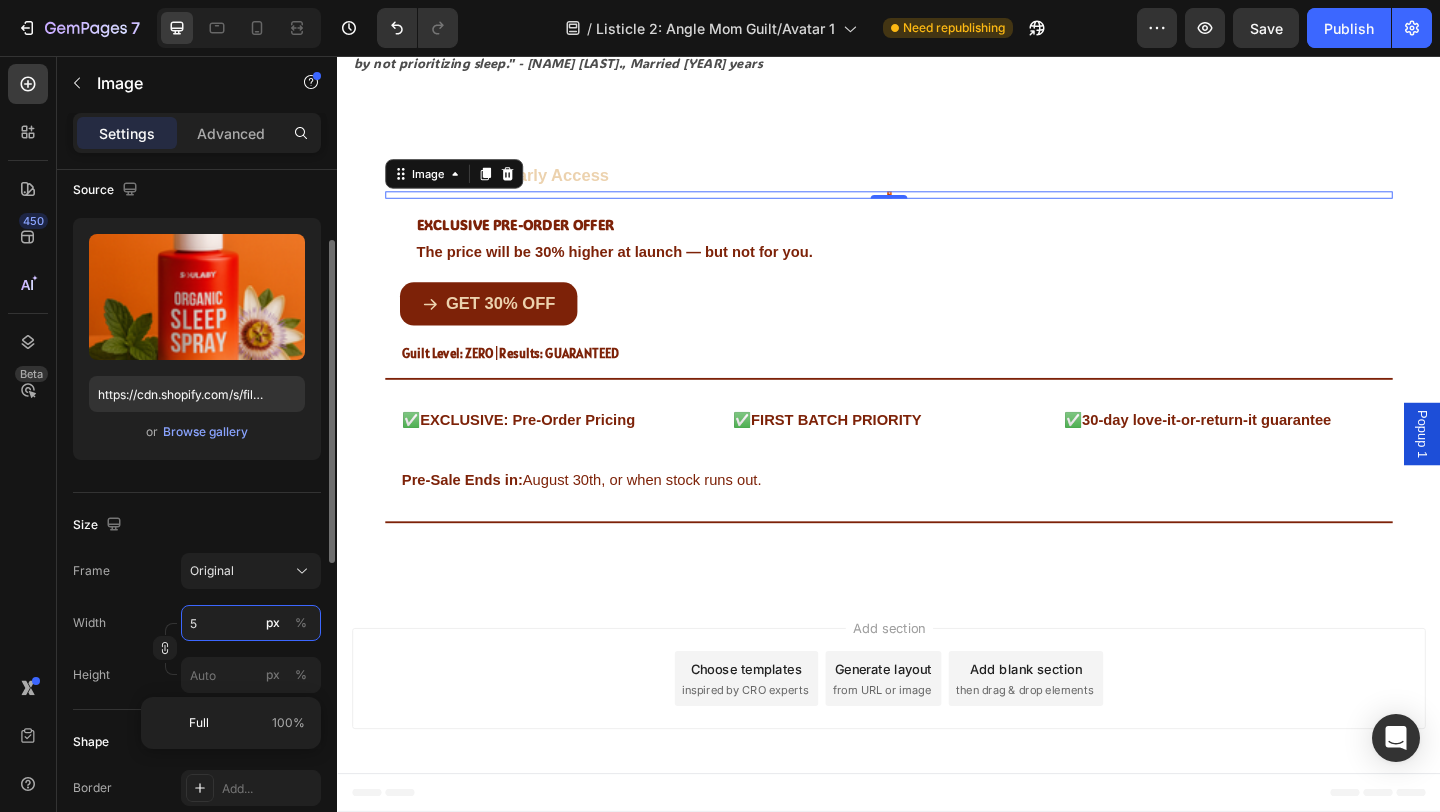 click on "5" at bounding box center [251, 623] 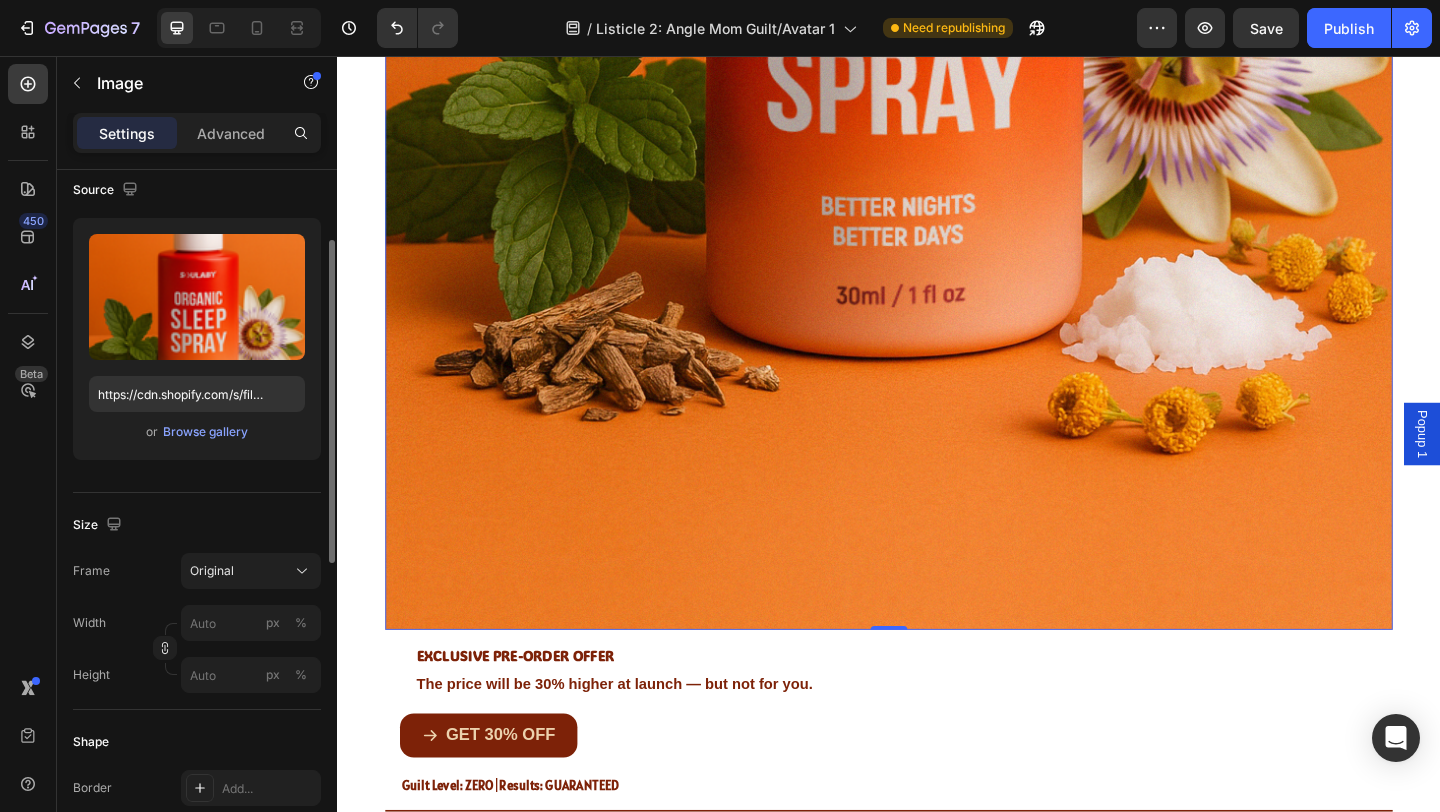 click on "Size" at bounding box center (197, 525) 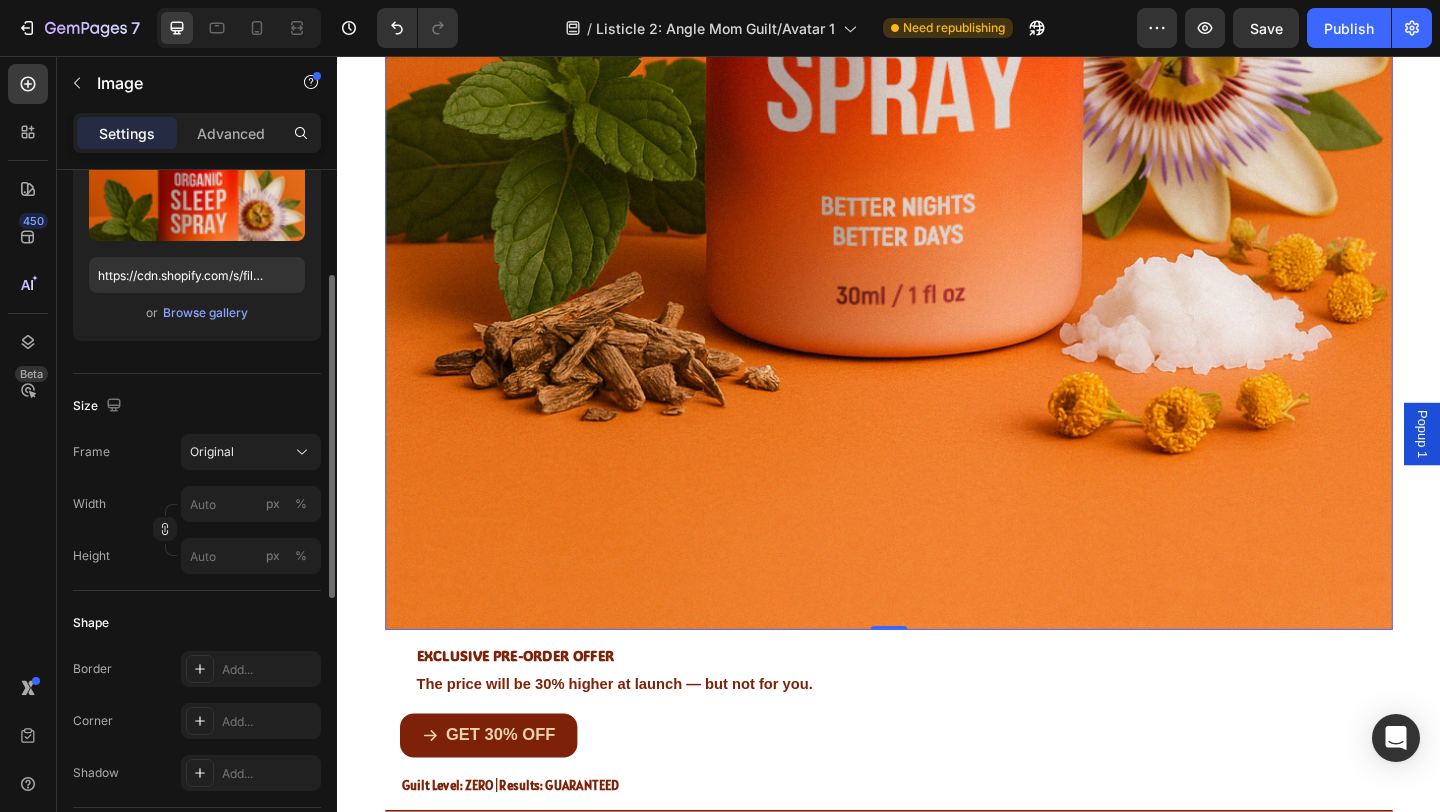 scroll, scrollTop: 276, scrollLeft: 0, axis: vertical 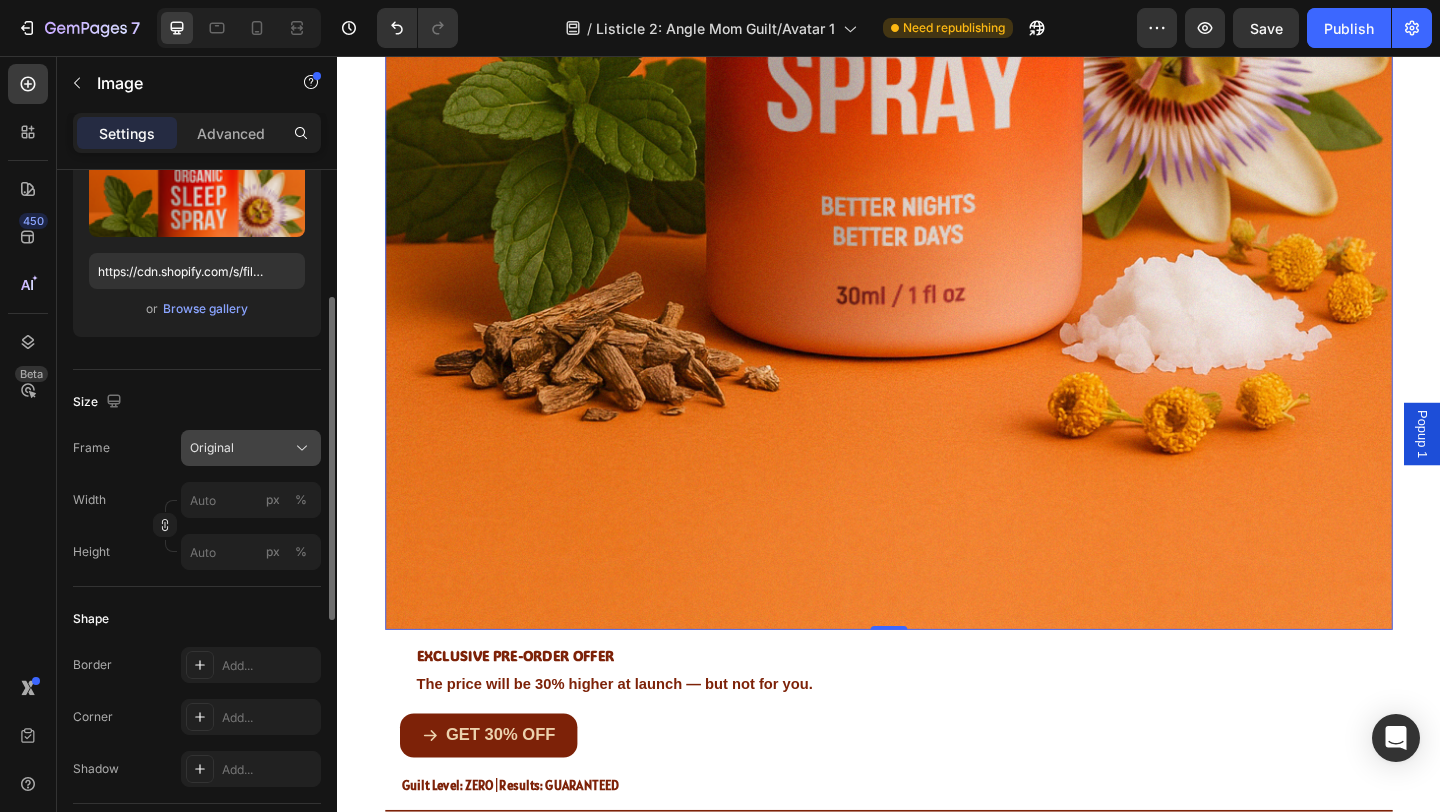 click on "Original" at bounding box center (212, 448) 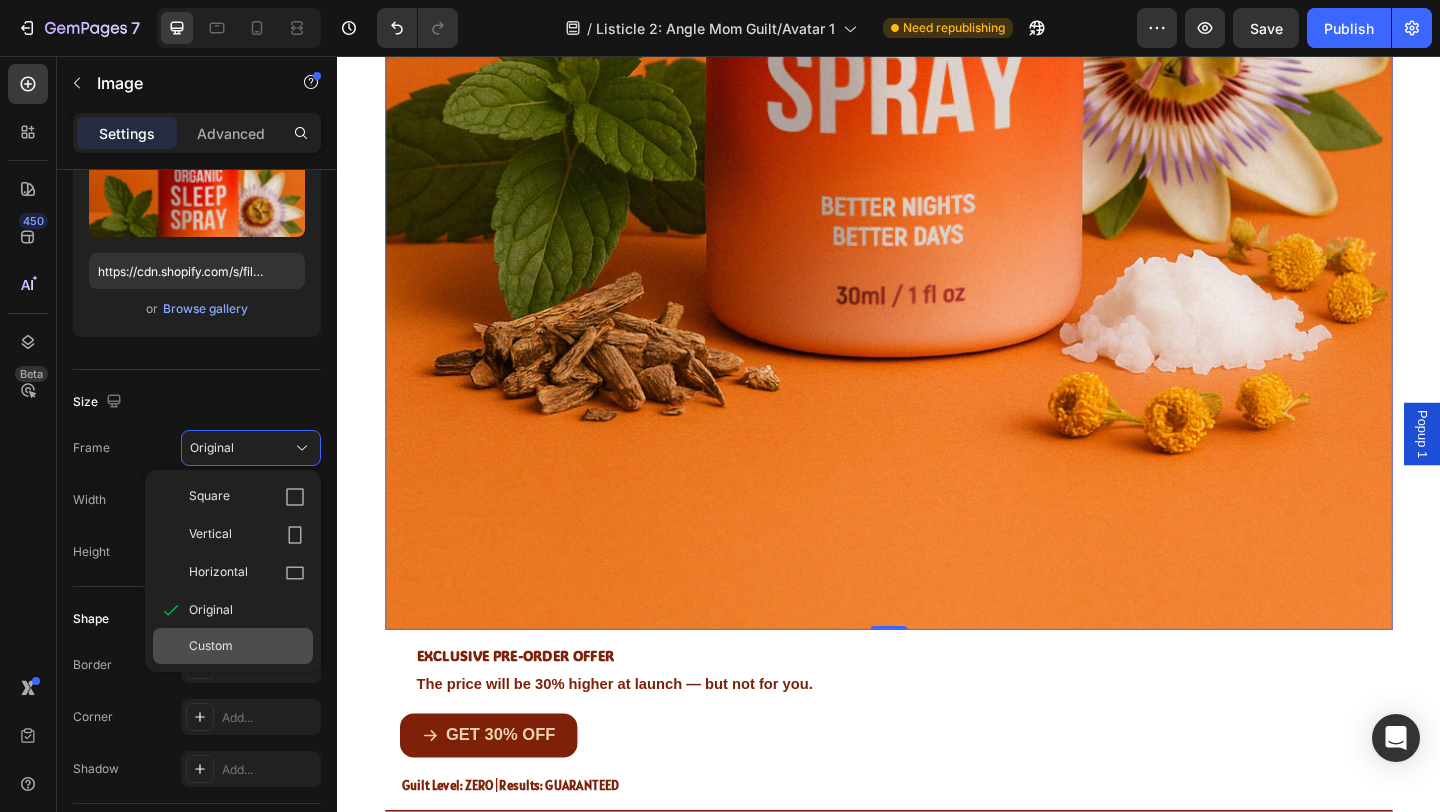 click on "Custom" at bounding box center (211, 646) 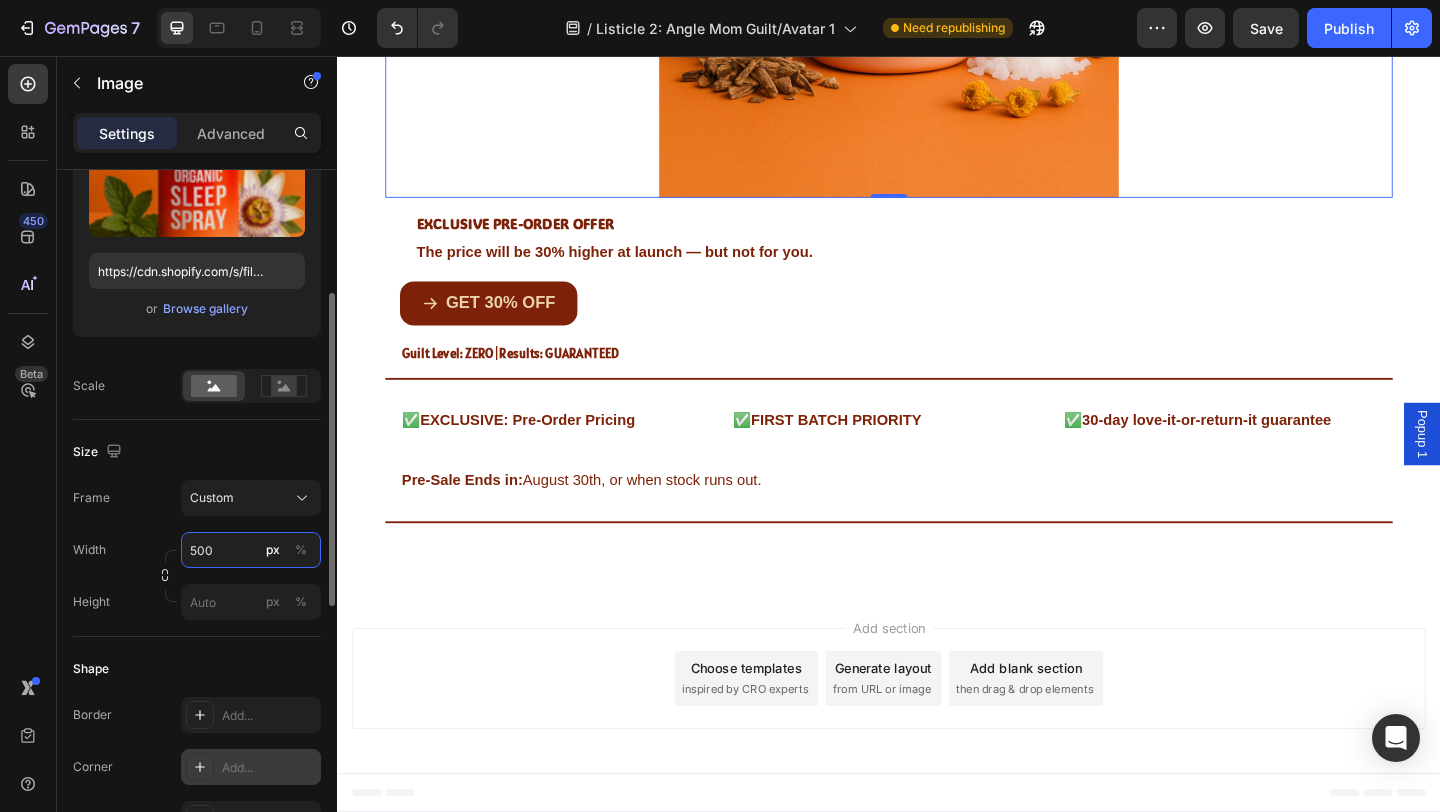 type on "500" 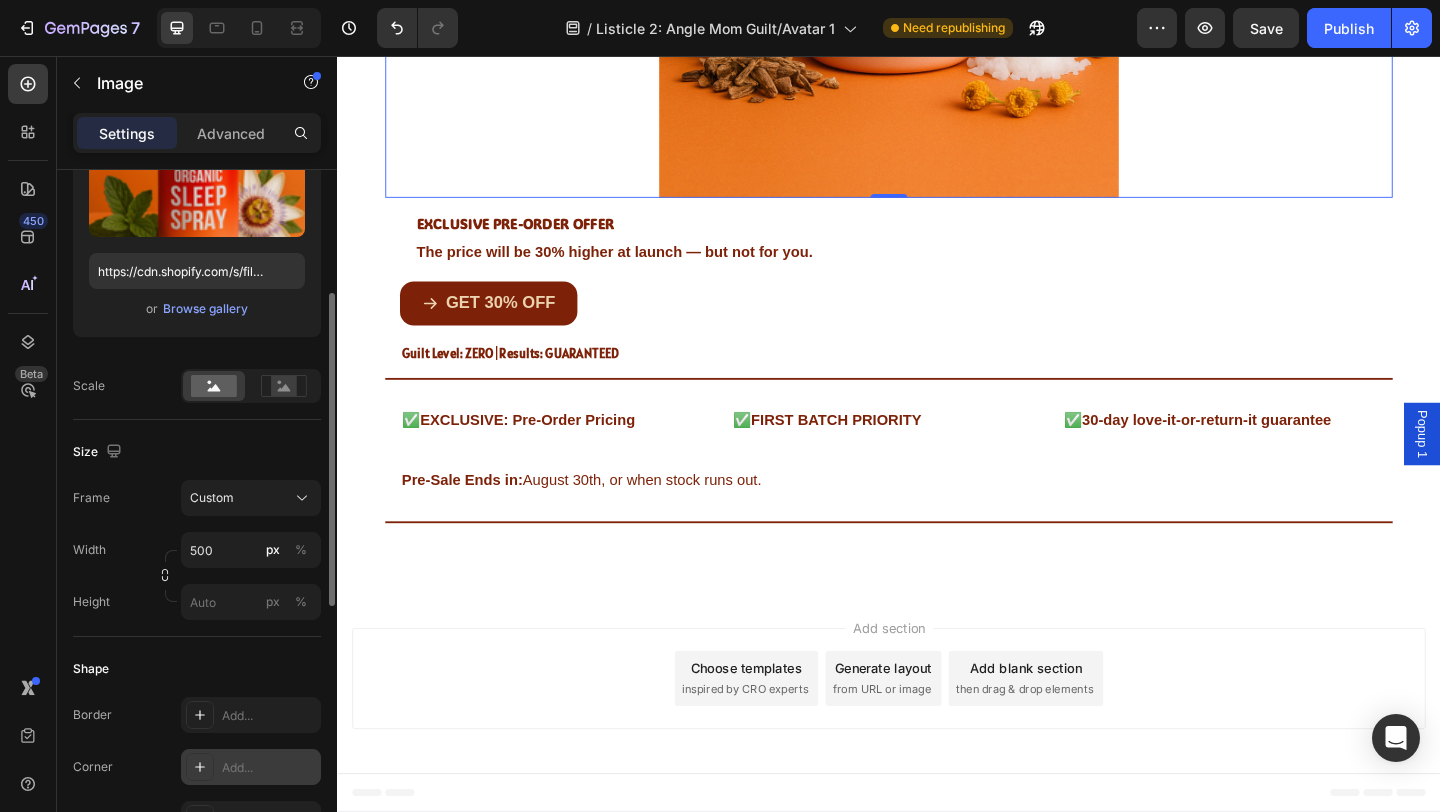 click 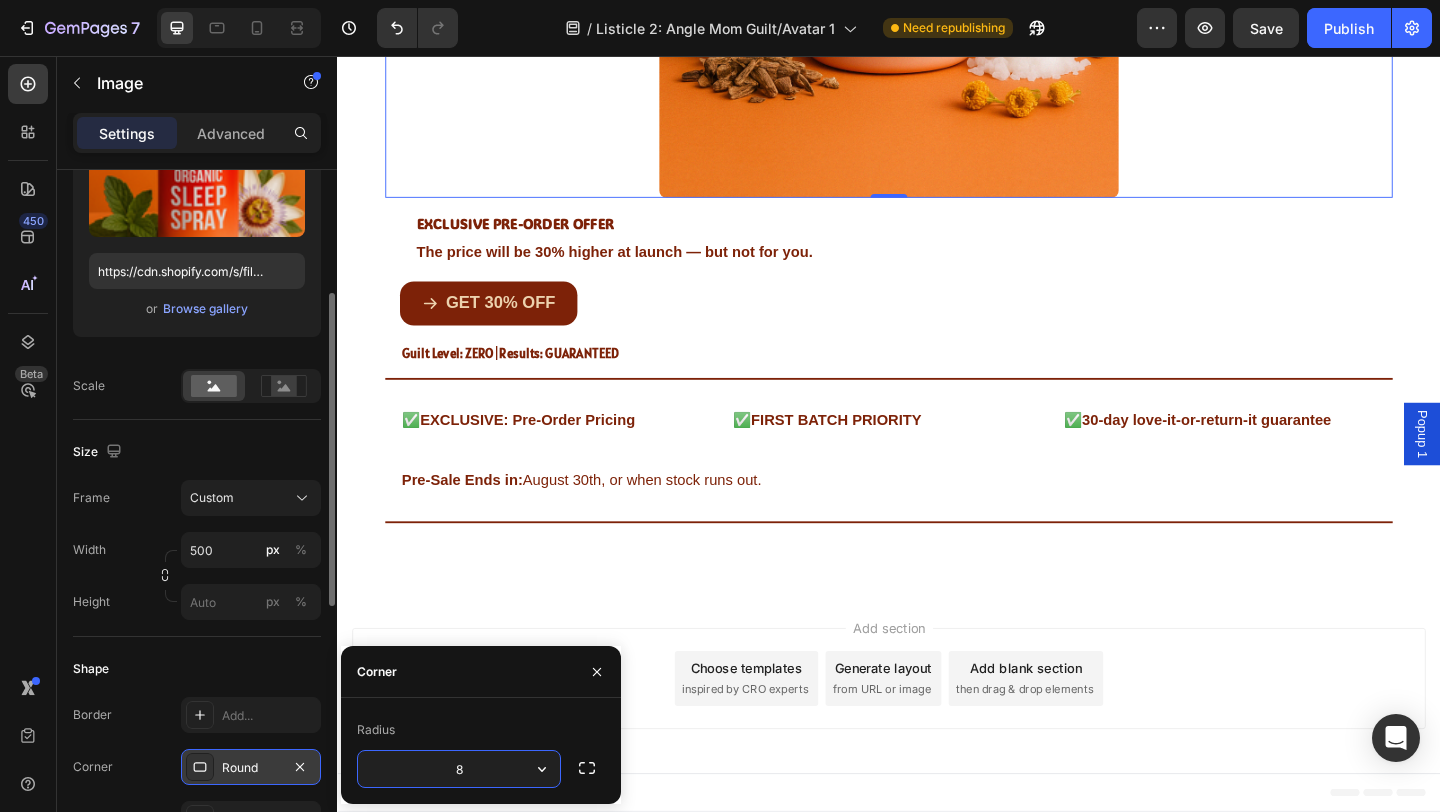 type on "3" 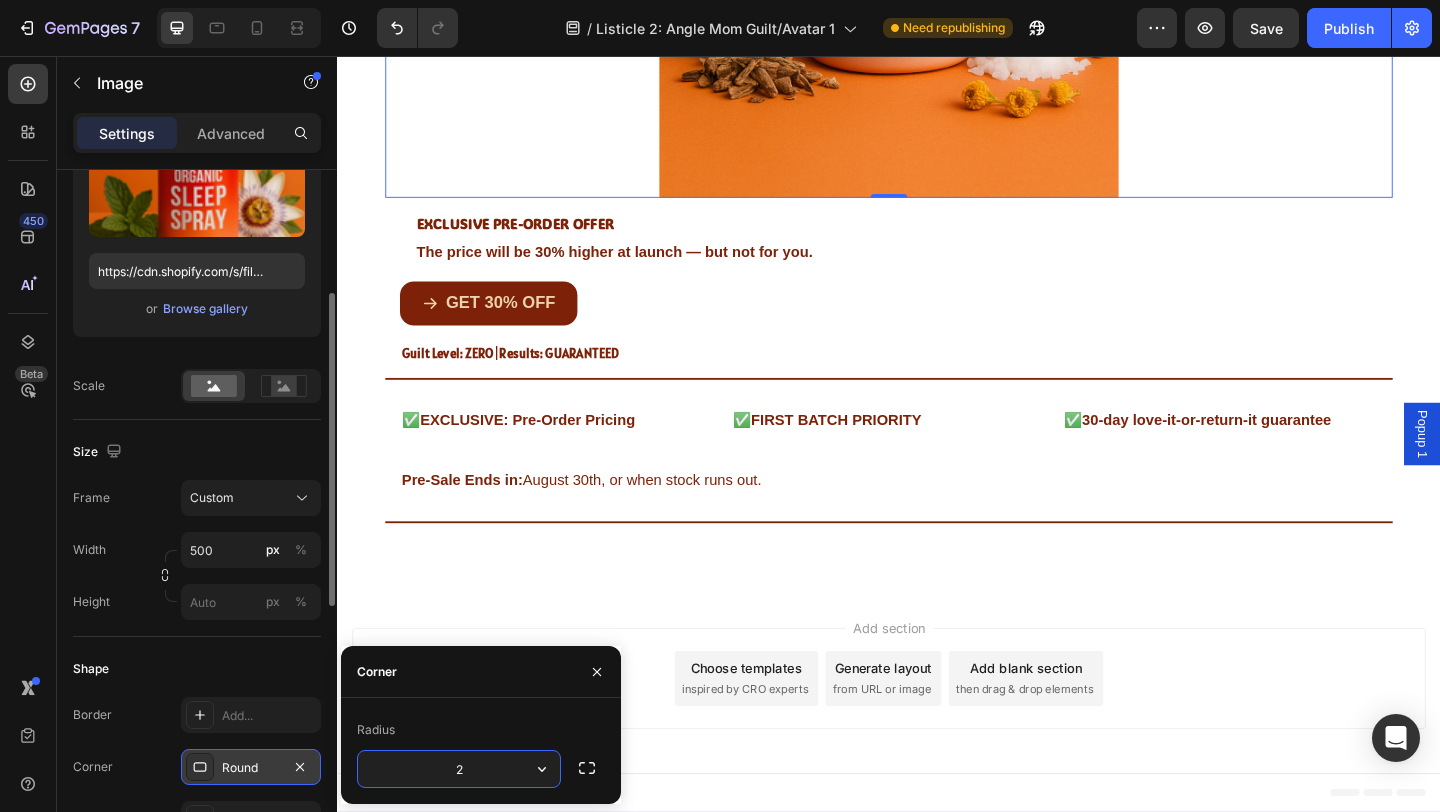 type on "20" 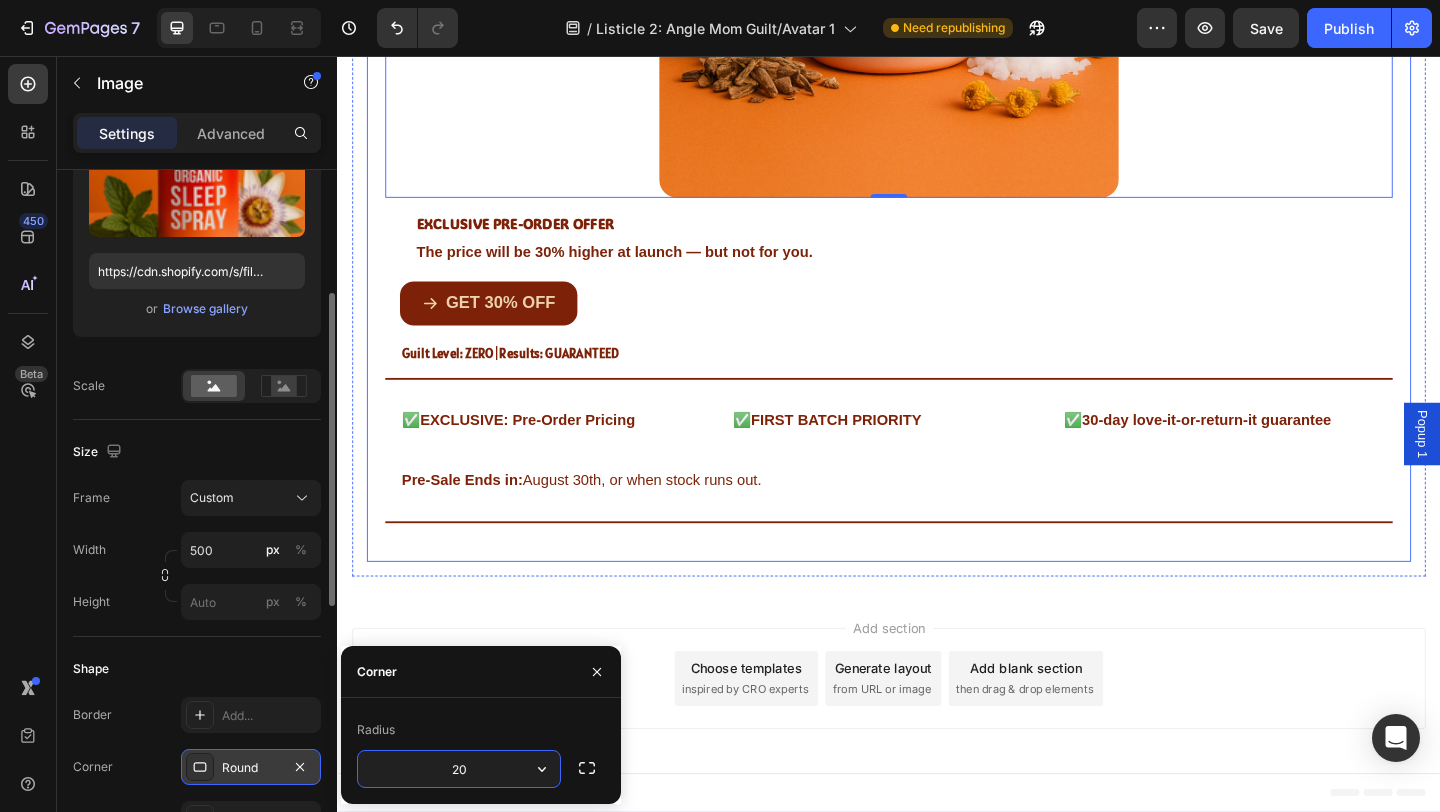 click on "🔓  Unlocked: Early Access Heading Row Image   0 EXCLUSIVE PRE-ORDER OFFER Heading Row The price will be 30% higher at launch — but not for you. Text Block Row Row
GET 30% OFF Button Row Guilt Level: ZERO  |  Results: GUARANTEED Text Block Row                Title Line ✅  EXCLUSIVE: Pre-Order Pricing   Text Block ✅  FIRST BATCH PRIORITY Text Block ✅  30-day love-it-or-return-it guarantee Text Block Row Row Pre-Sale Ends in:  August 30th, or when stock runs out. Text Block Row                Title Line Row" at bounding box center (937, -5) 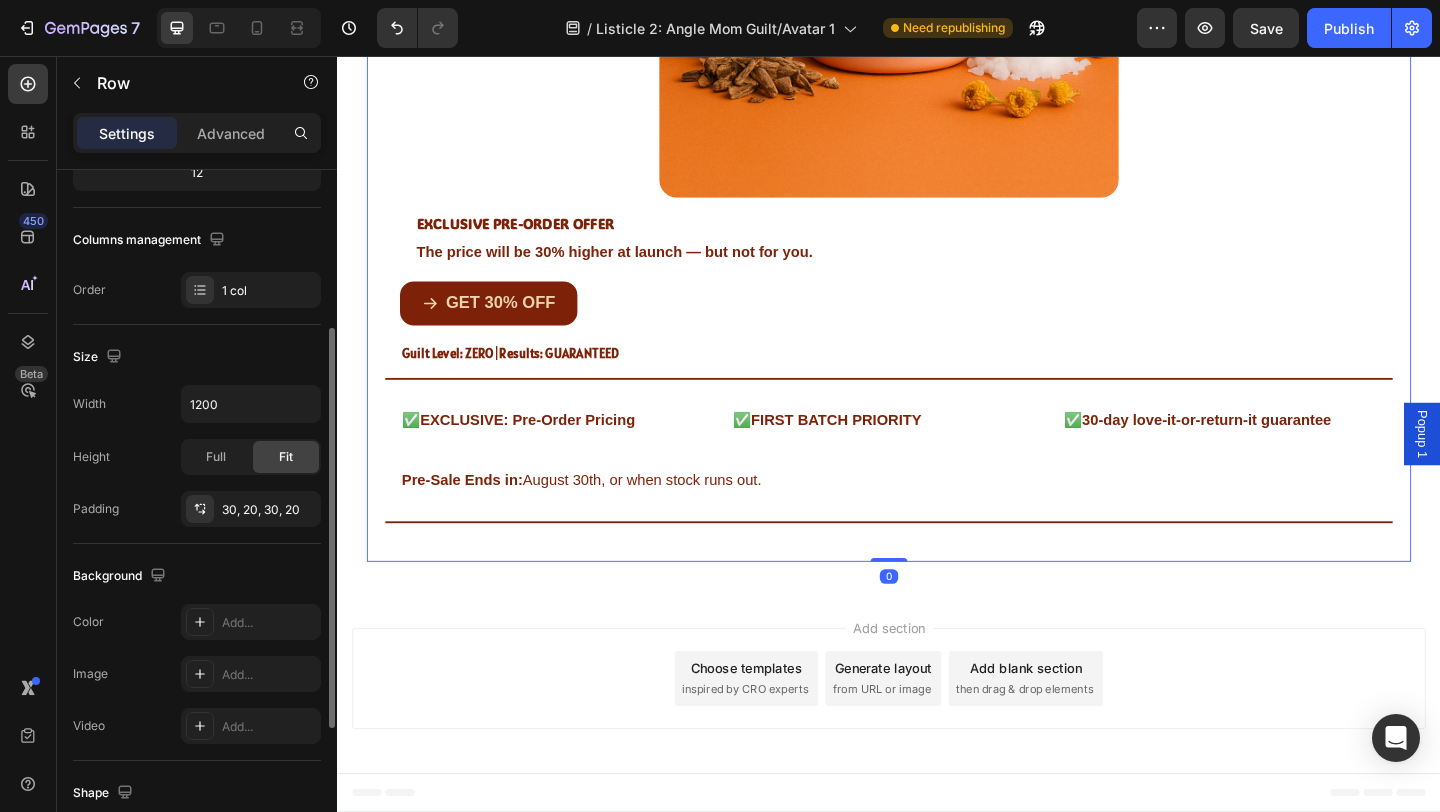 scroll, scrollTop: 0, scrollLeft: 0, axis: both 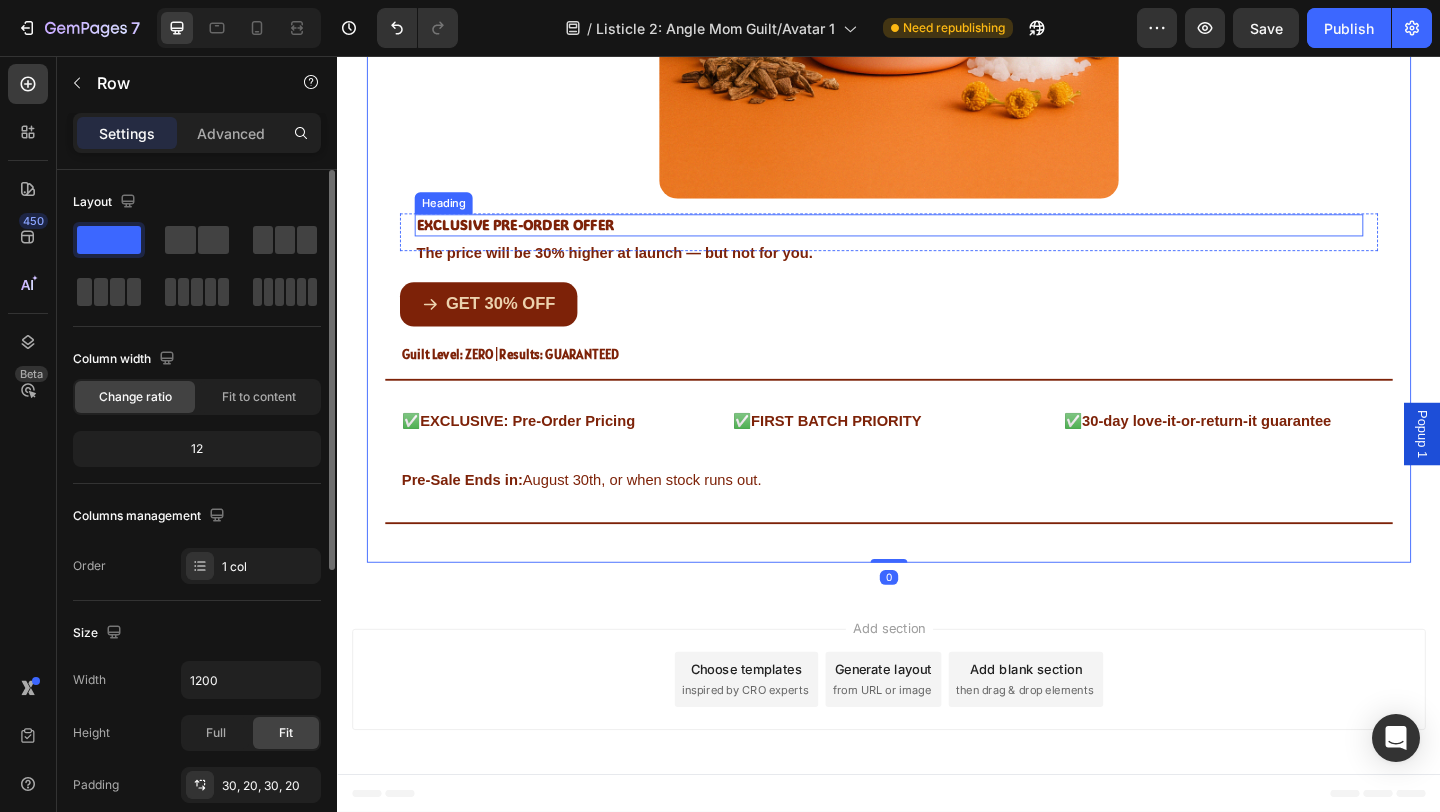 click on "EXCLUSIVE PRE-ORDER OFFER" at bounding box center (937, 240) 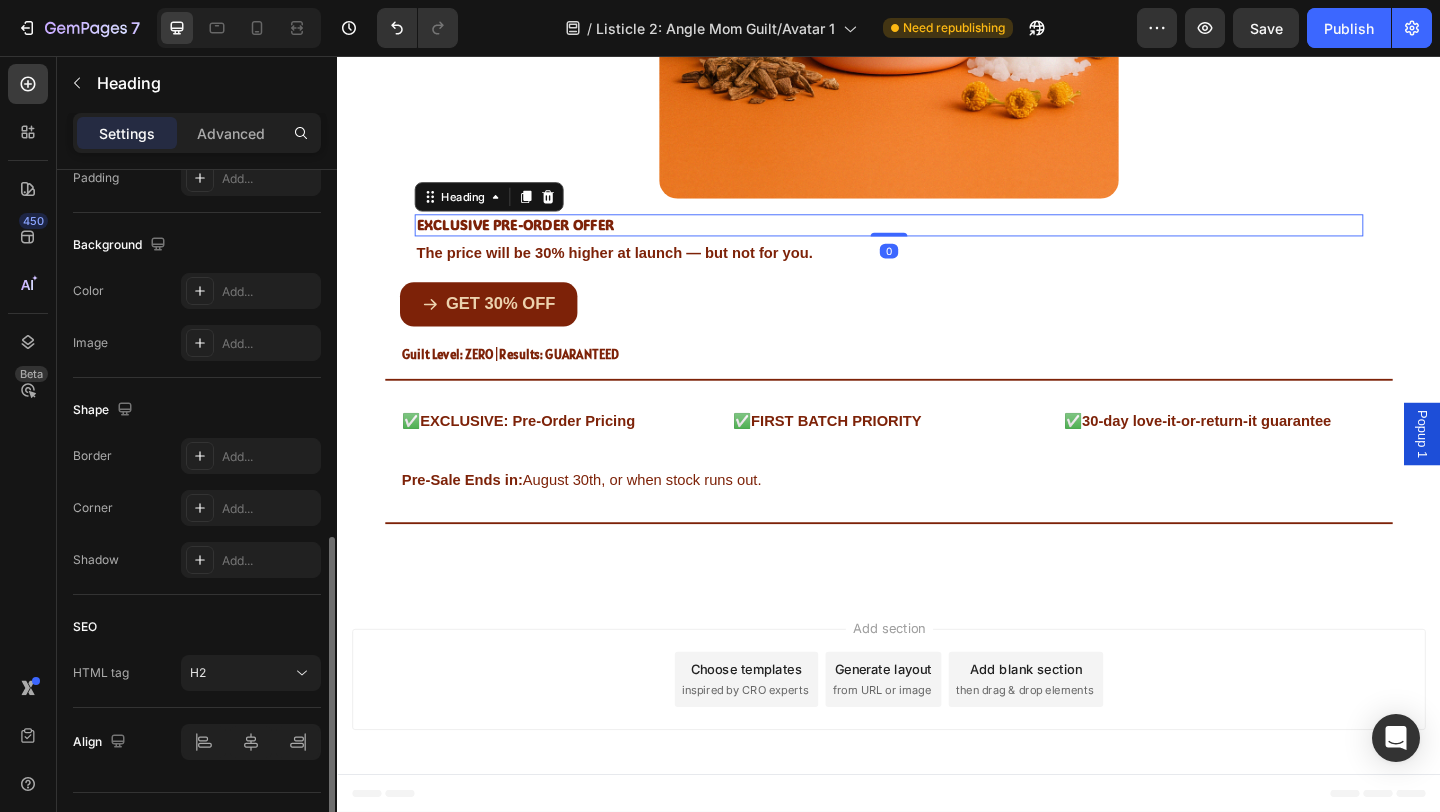 scroll, scrollTop: 599, scrollLeft: 0, axis: vertical 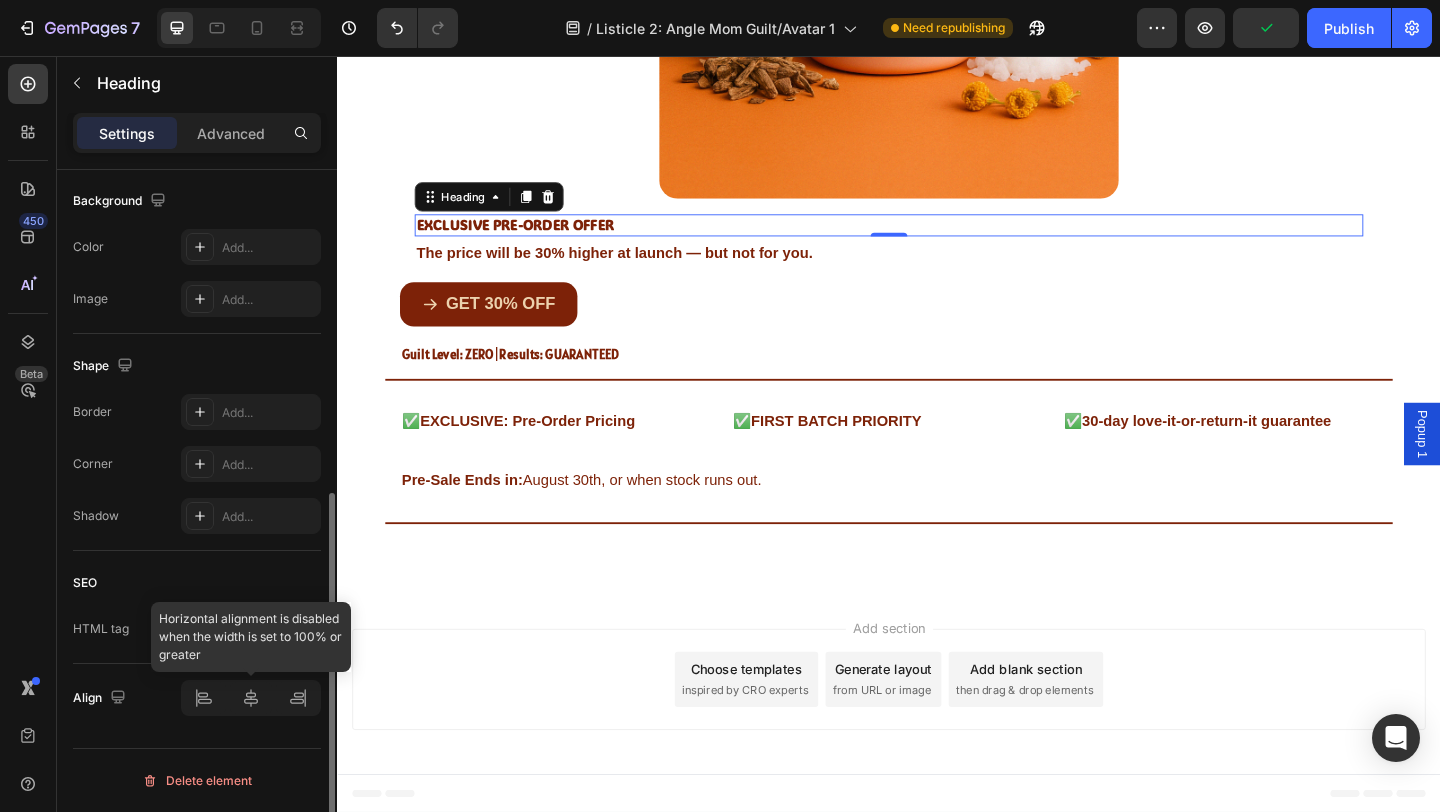 click 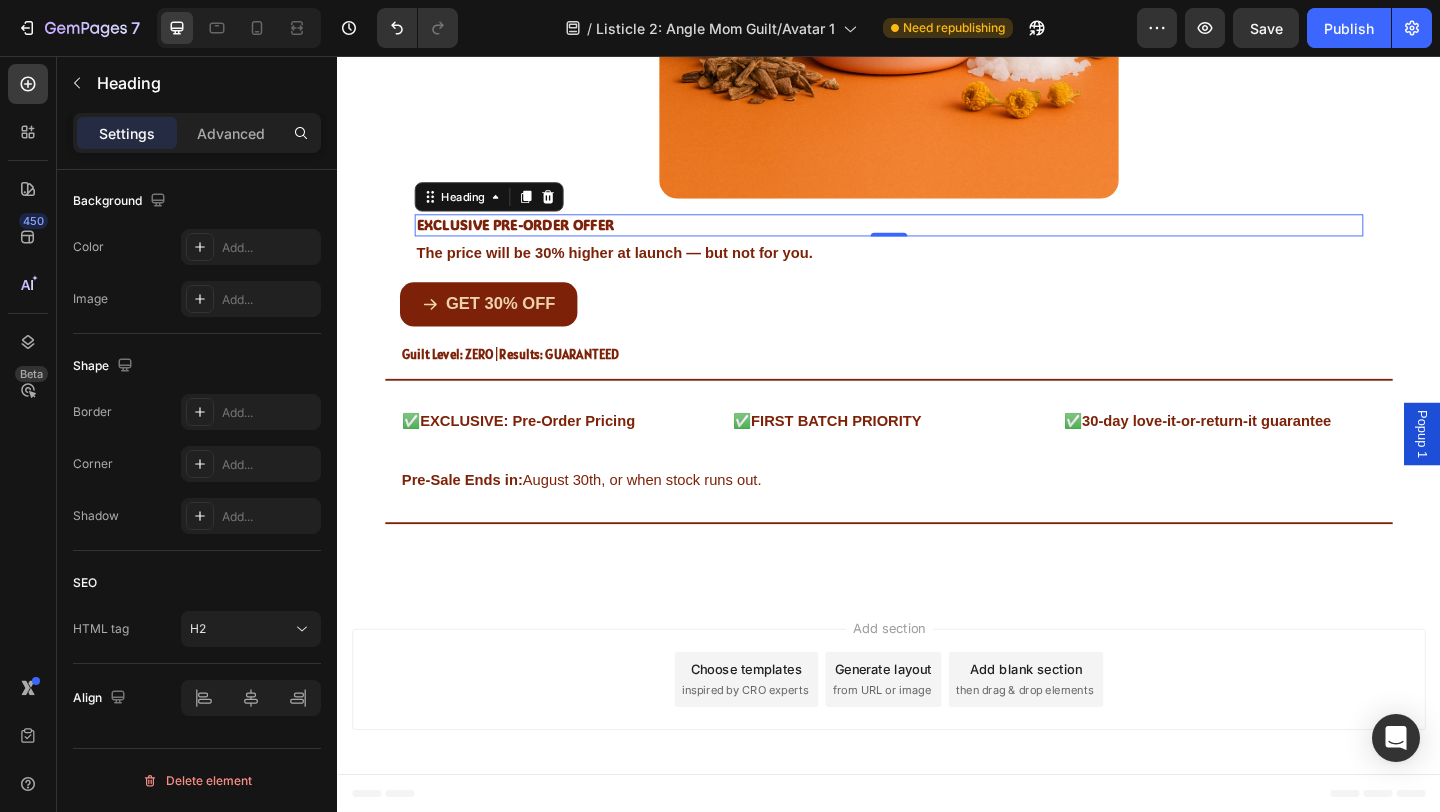 click on "EXCLUSIVE PRE-ORDER OFFER" at bounding box center [937, 240] 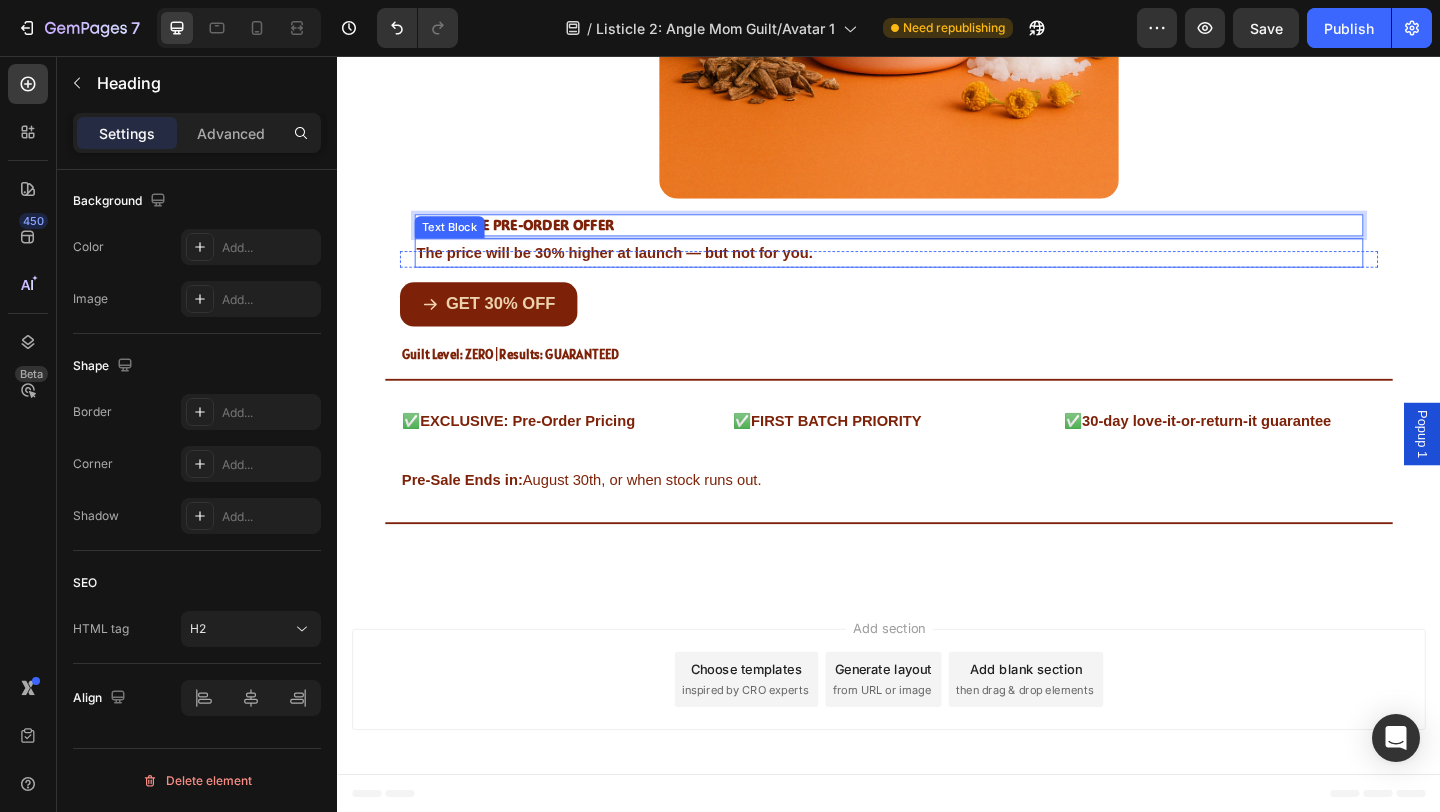 click on "The price will be 30% higher at launch — but not for you." at bounding box center (638, 269) 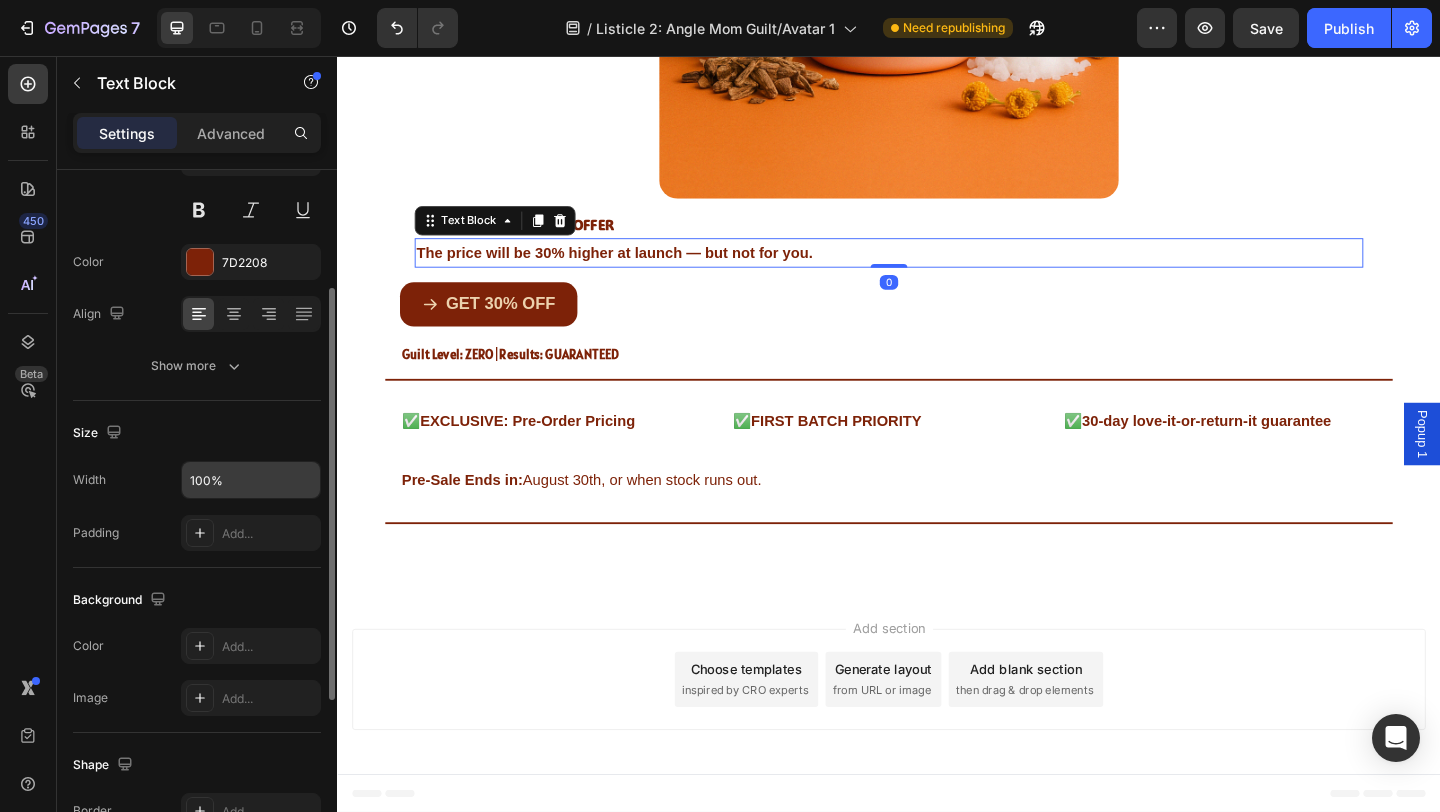 scroll, scrollTop: 486, scrollLeft: 0, axis: vertical 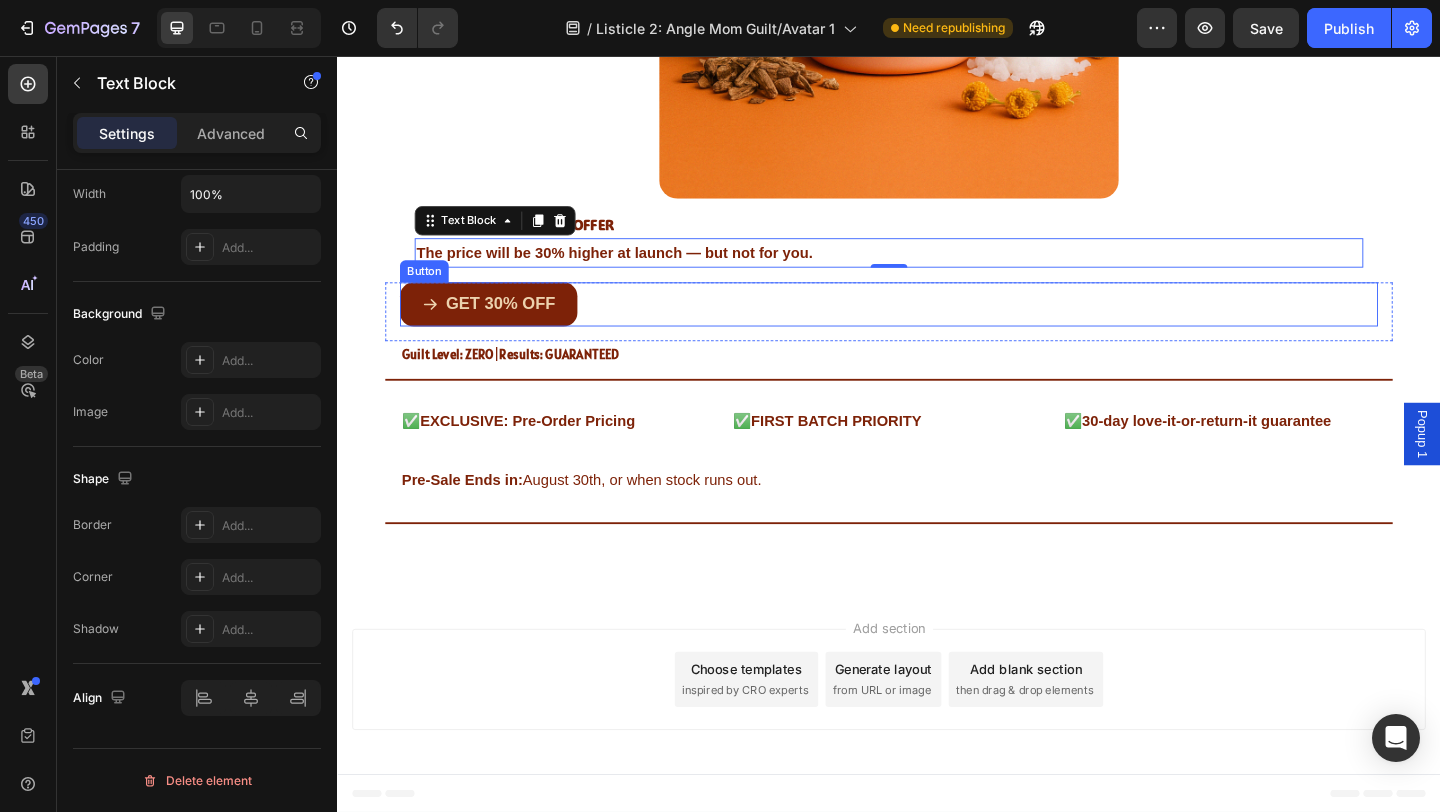 click on "GET 30% OFF Button" at bounding box center (937, 325) 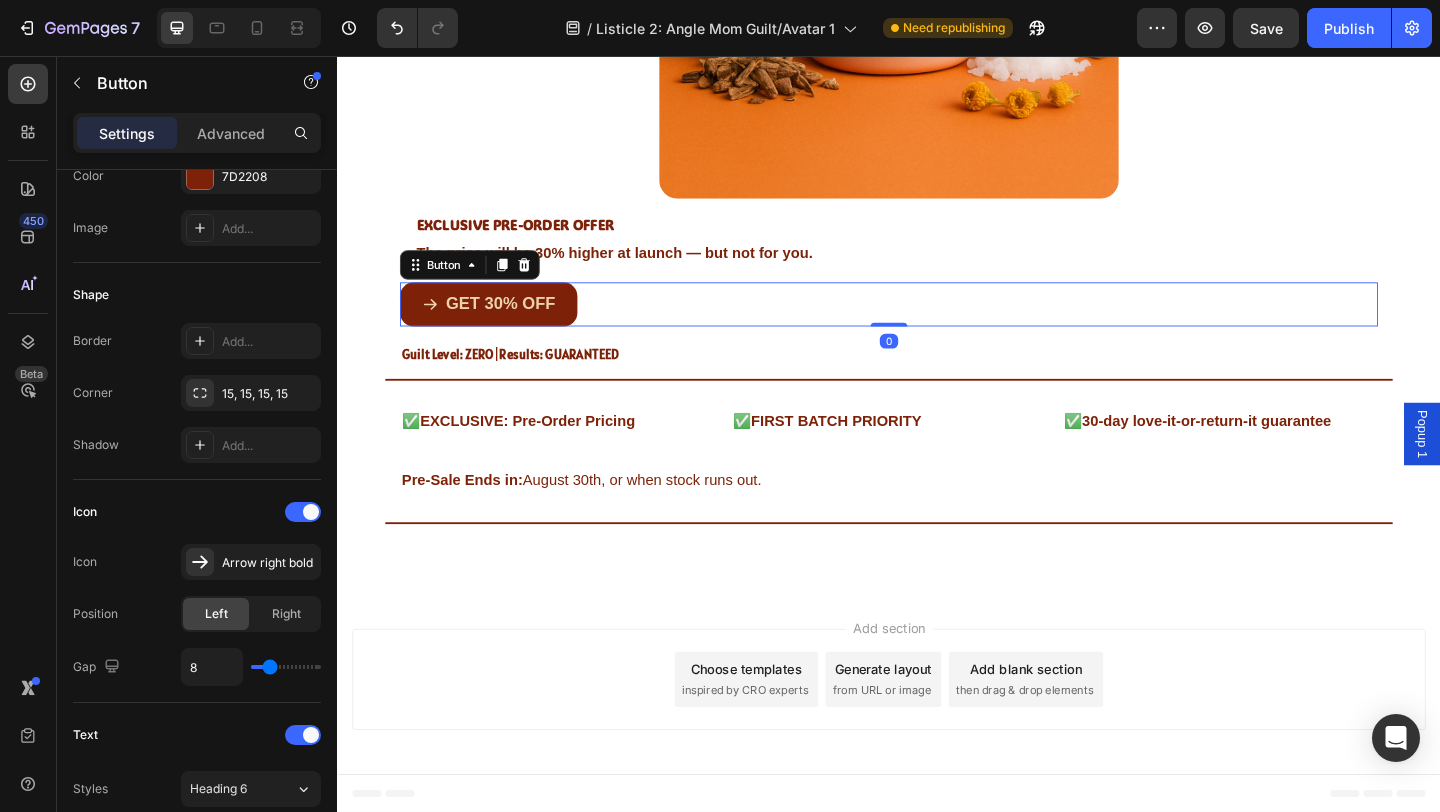 scroll, scrollTop: 1049, scrollLeft: 0, axis: vertical 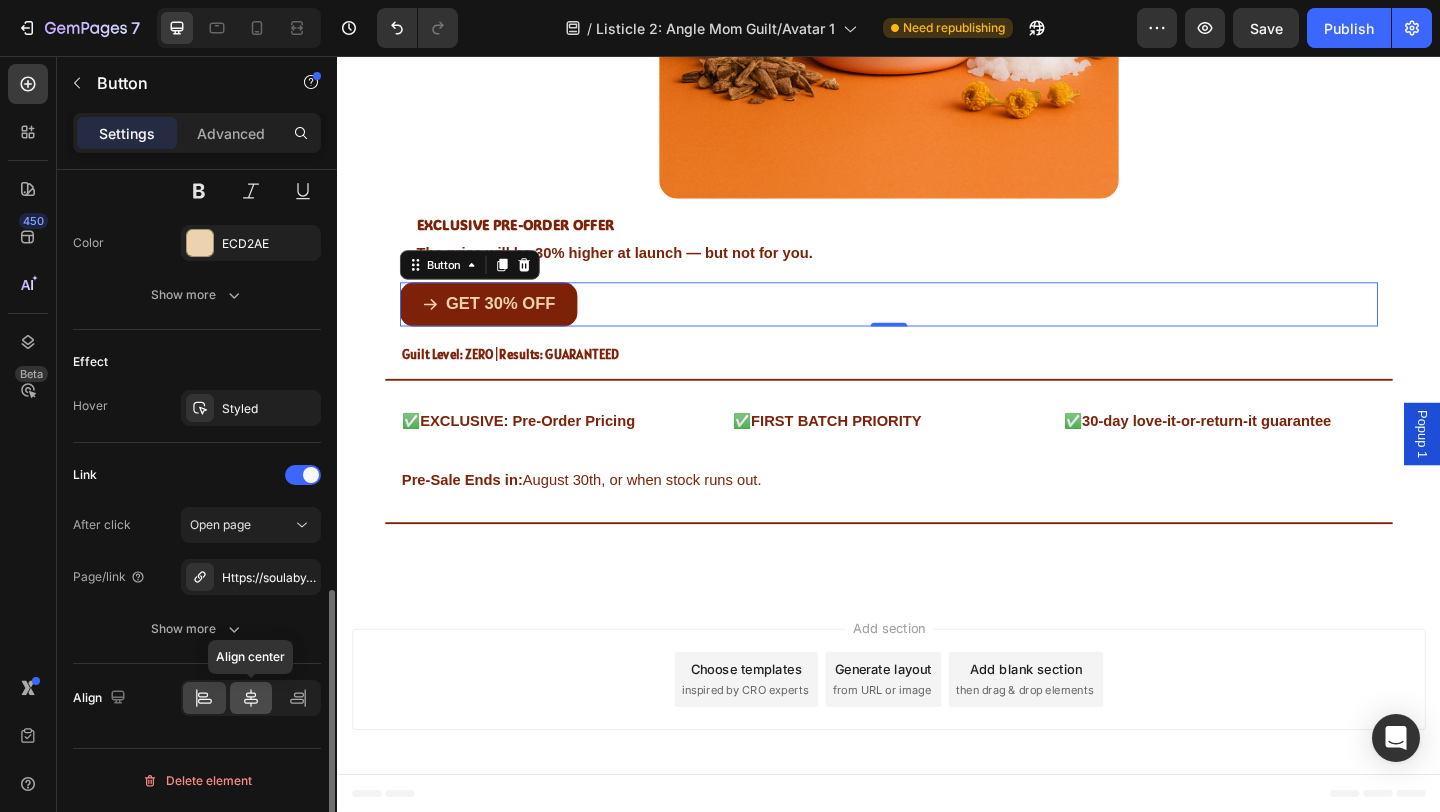 click 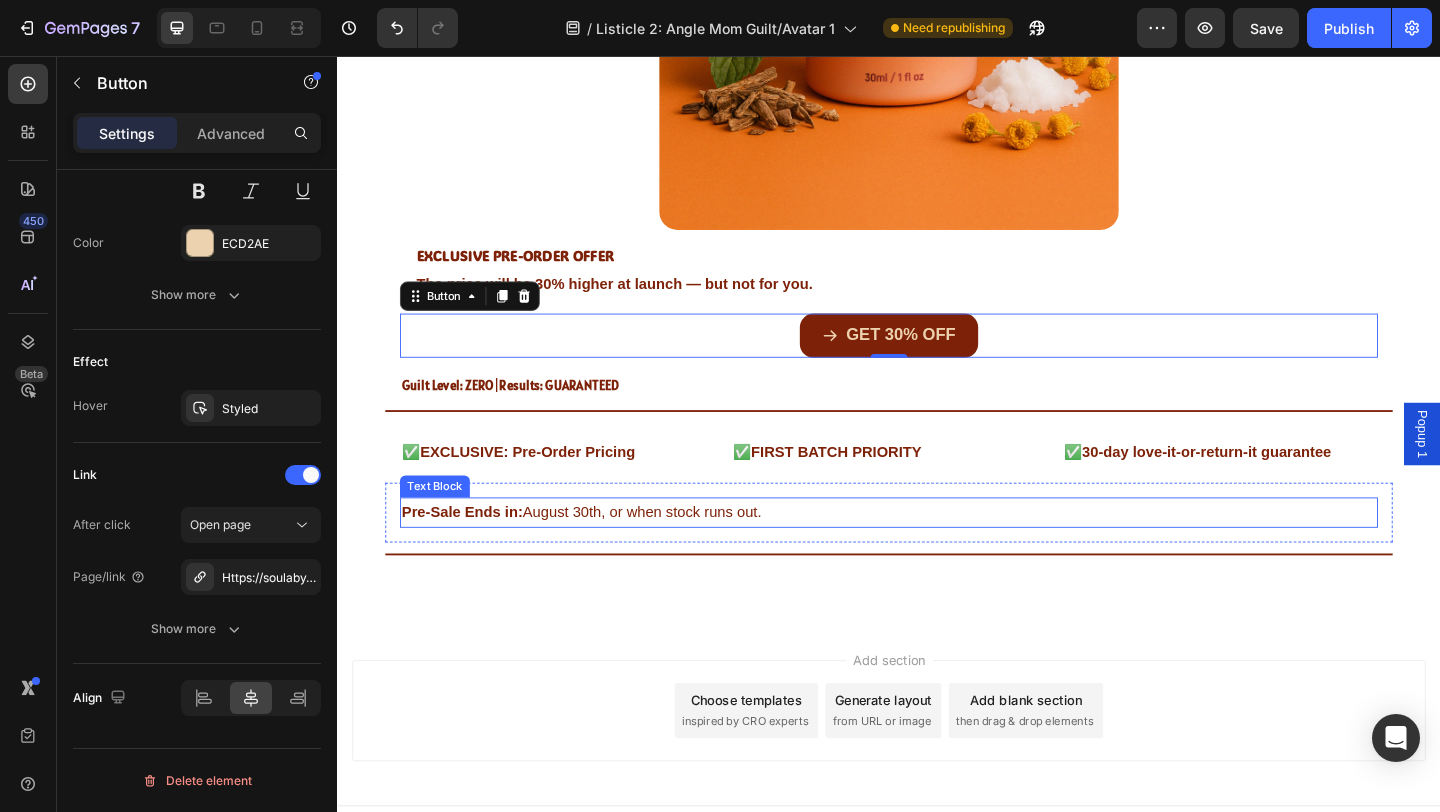 scroll, scrollTop: 6117, scrollLeft: 0, axis: vertical 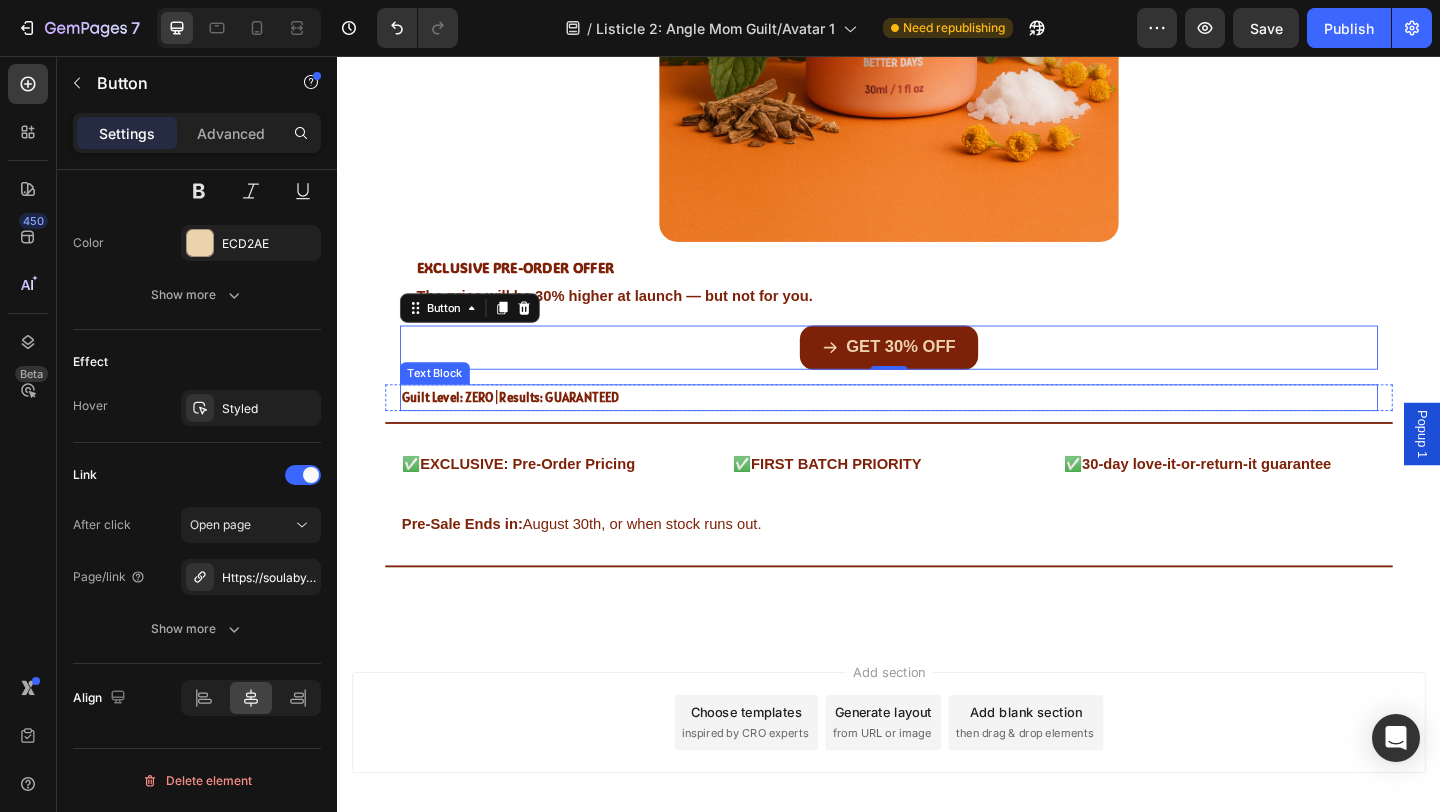 click on "Guilt Level: ZERO  |  Results: GUARANTEED" at bounding box center [937, 427] 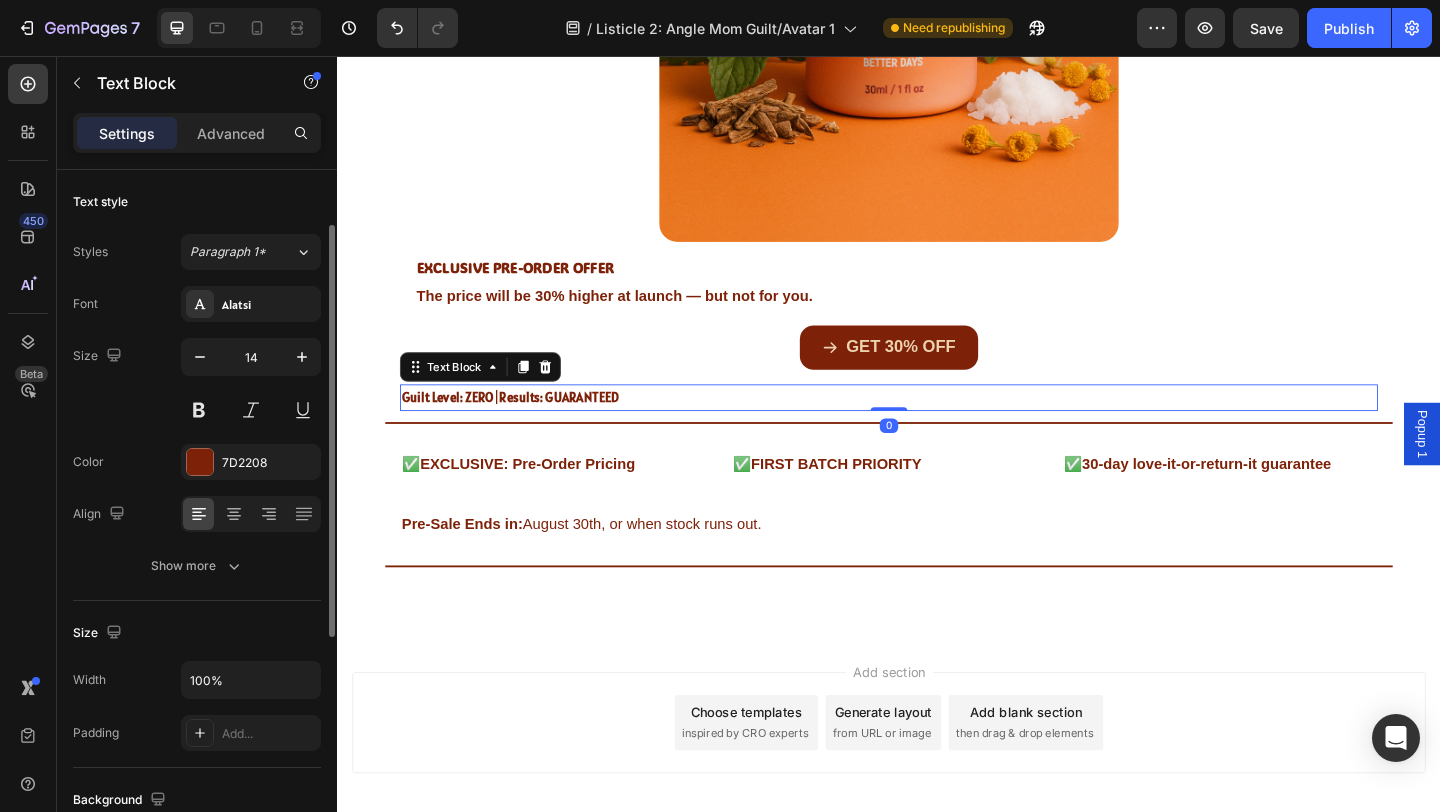 scroll, scrollTop: 486, scrollLeft: 0, axis: vertical 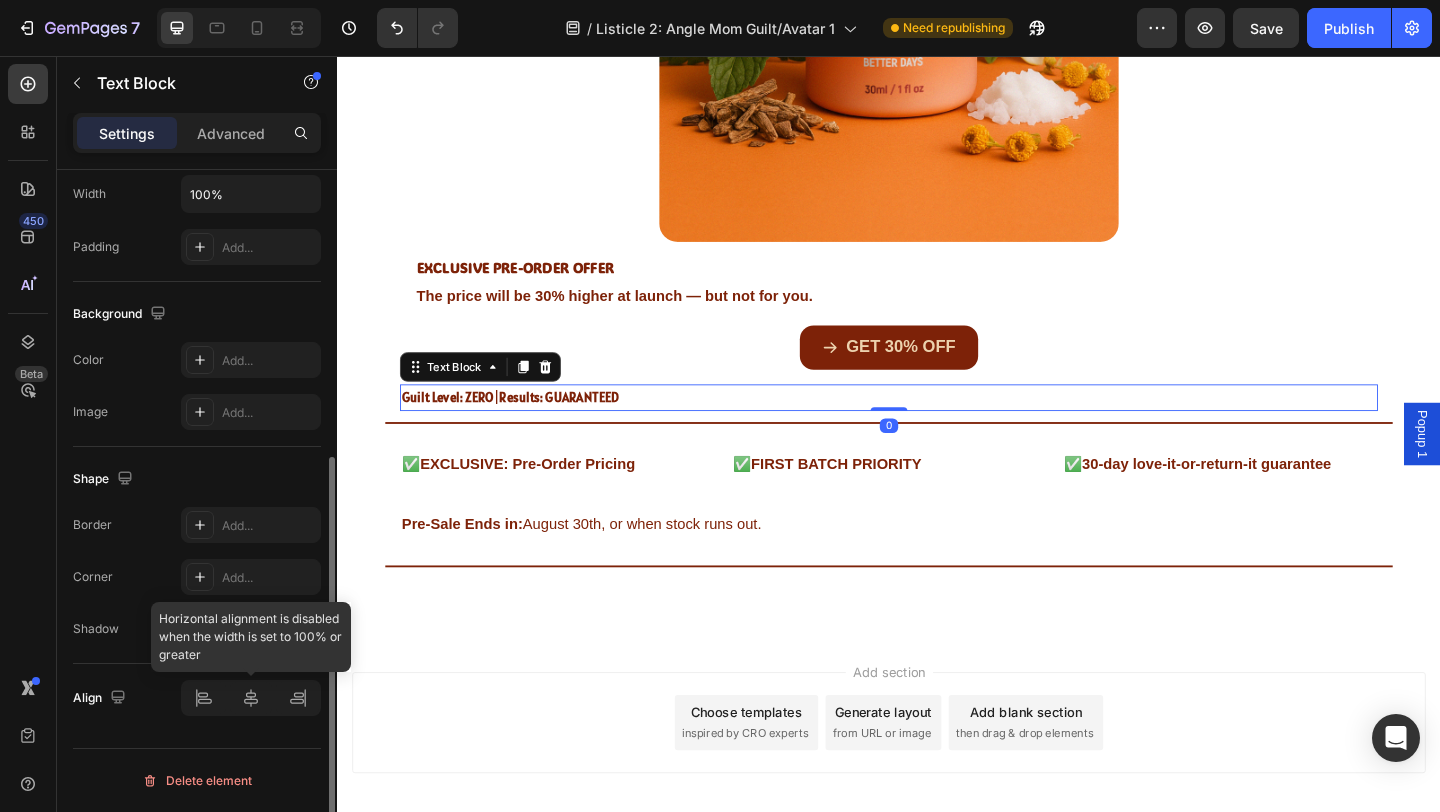 click 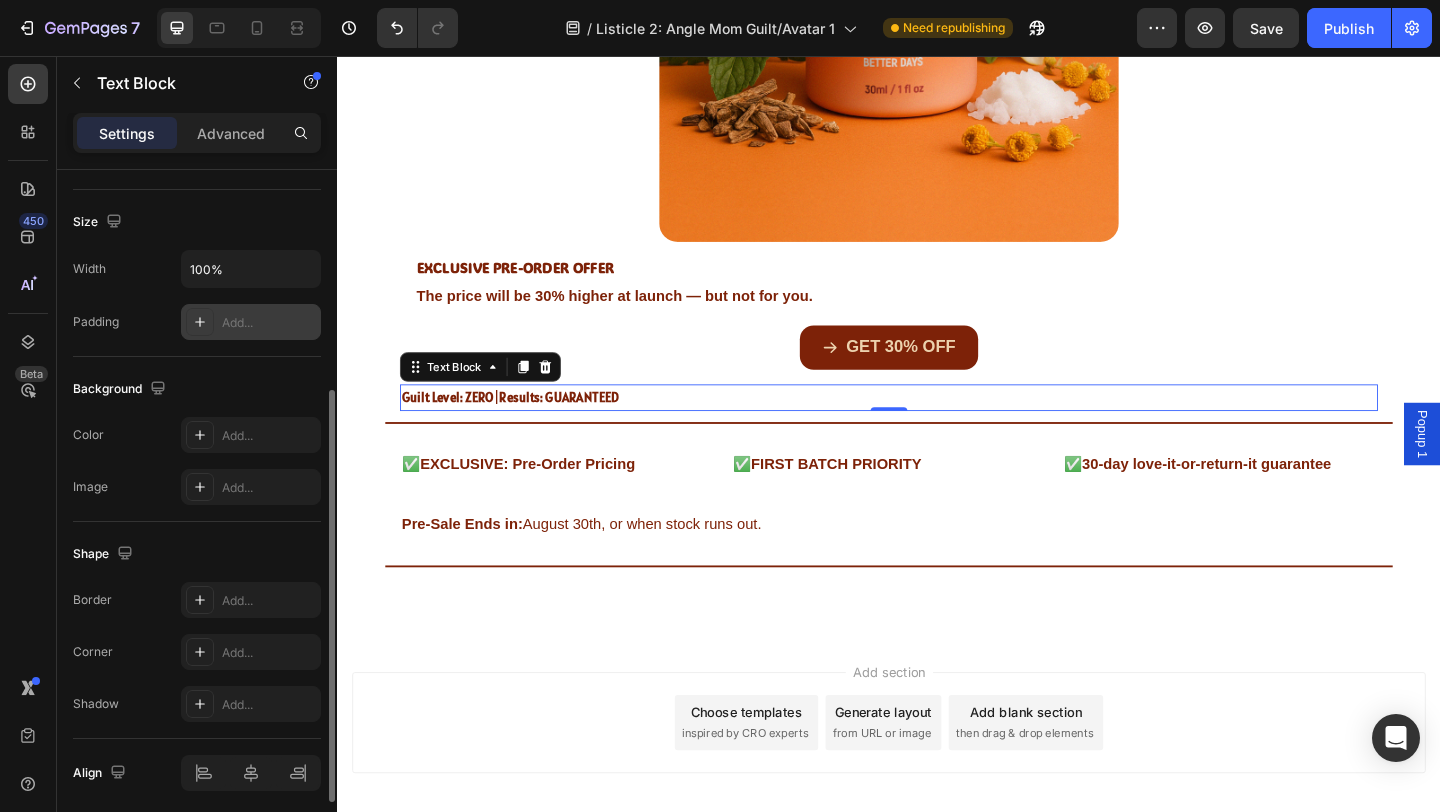 scroll, scrollTop: 390, scrollLeft: 0, axis: vertical 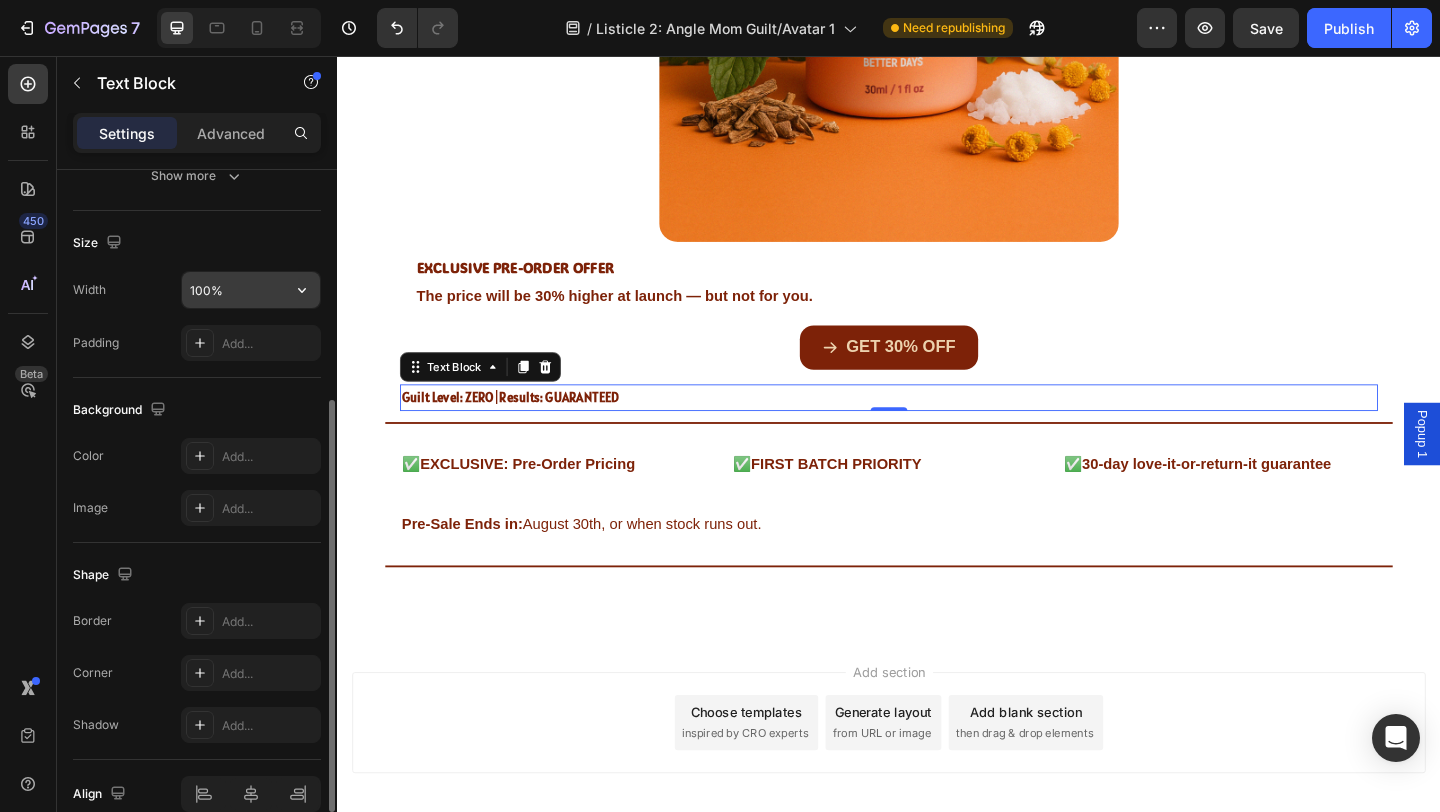 click on "100%" at bounding box center [251, 290] 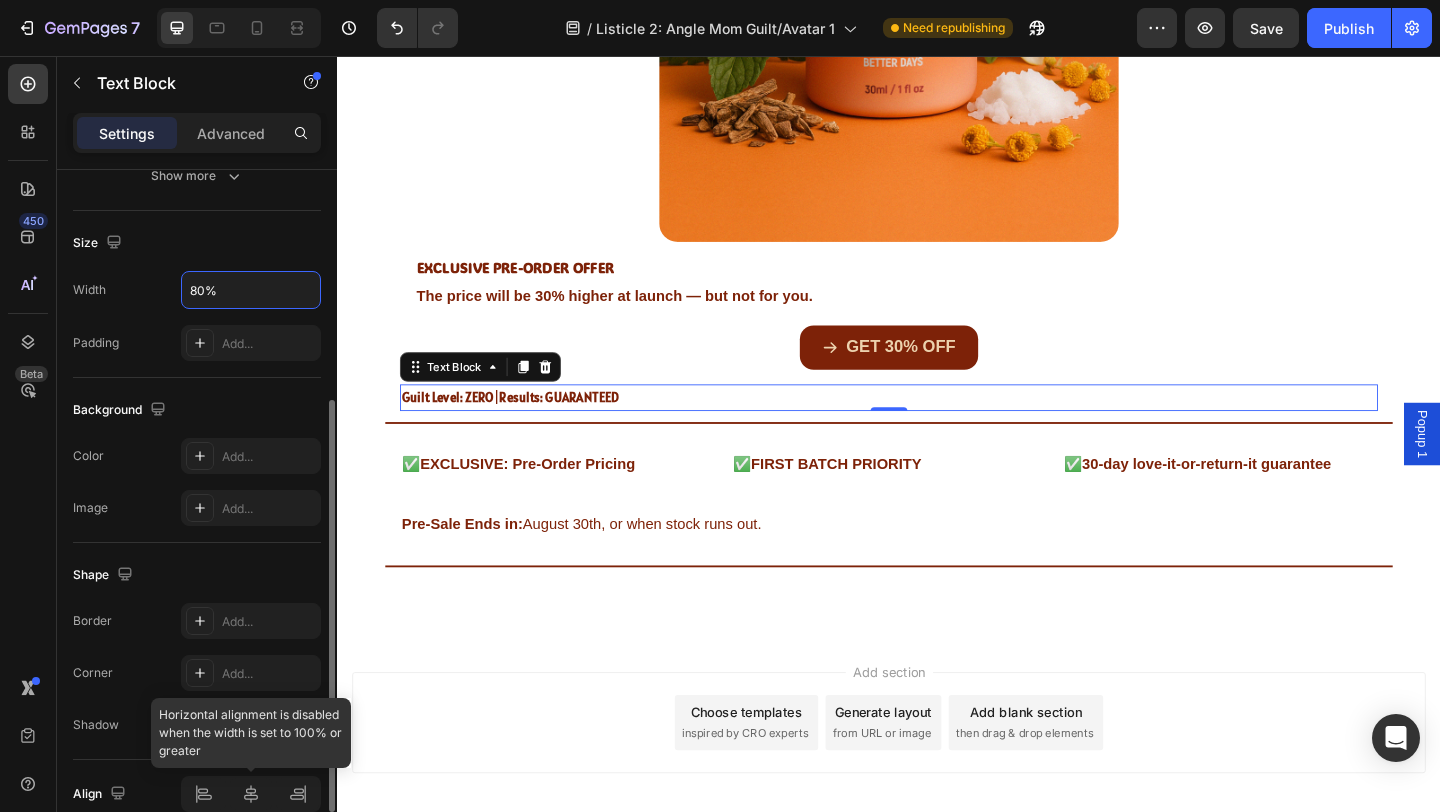 type on "80%" 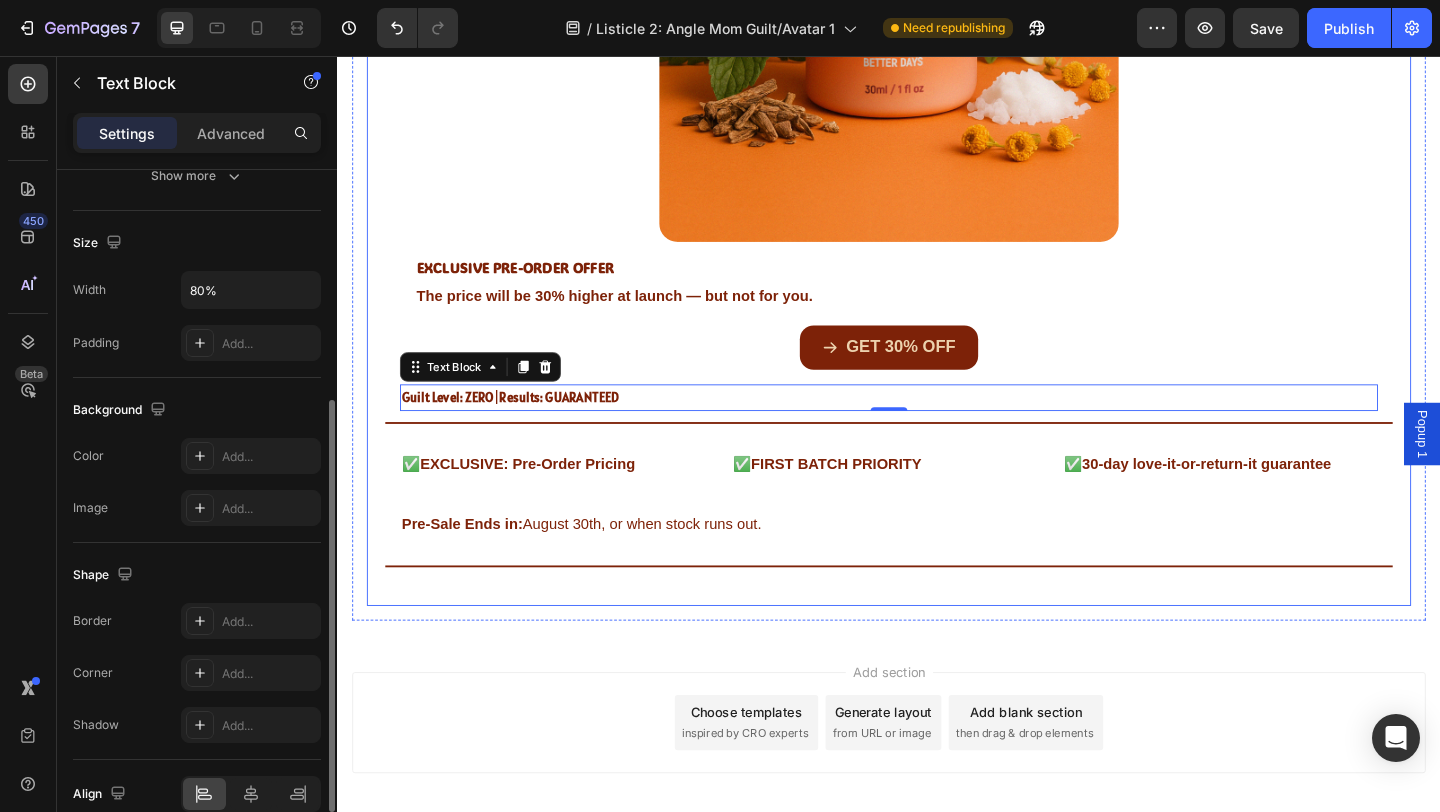 click on "🔓  Unlocked: Early Access Heading Row Image EXCLUSIVE PRE-ORDER OFFER Heading Row The price will be 30% higher at launch — but not for you. Text Block Row Row
GET 30% OFF Button Row Guilt Level: ZERO  |  Results: GUARANTEED Text Block   0 Row                Title Line ✅  EXCLUSIVE: Pre-Order Pricing   Text Block ✅  FIRST BATCH PRIORITY Text Block ✅  30-day love-it-or-return-it guarantee Text Block Row Row Pre-Sale Ends in:  August 30th, or when stock runs out. Text Block Row                Title Line Row" at bounding box center [937, 43] 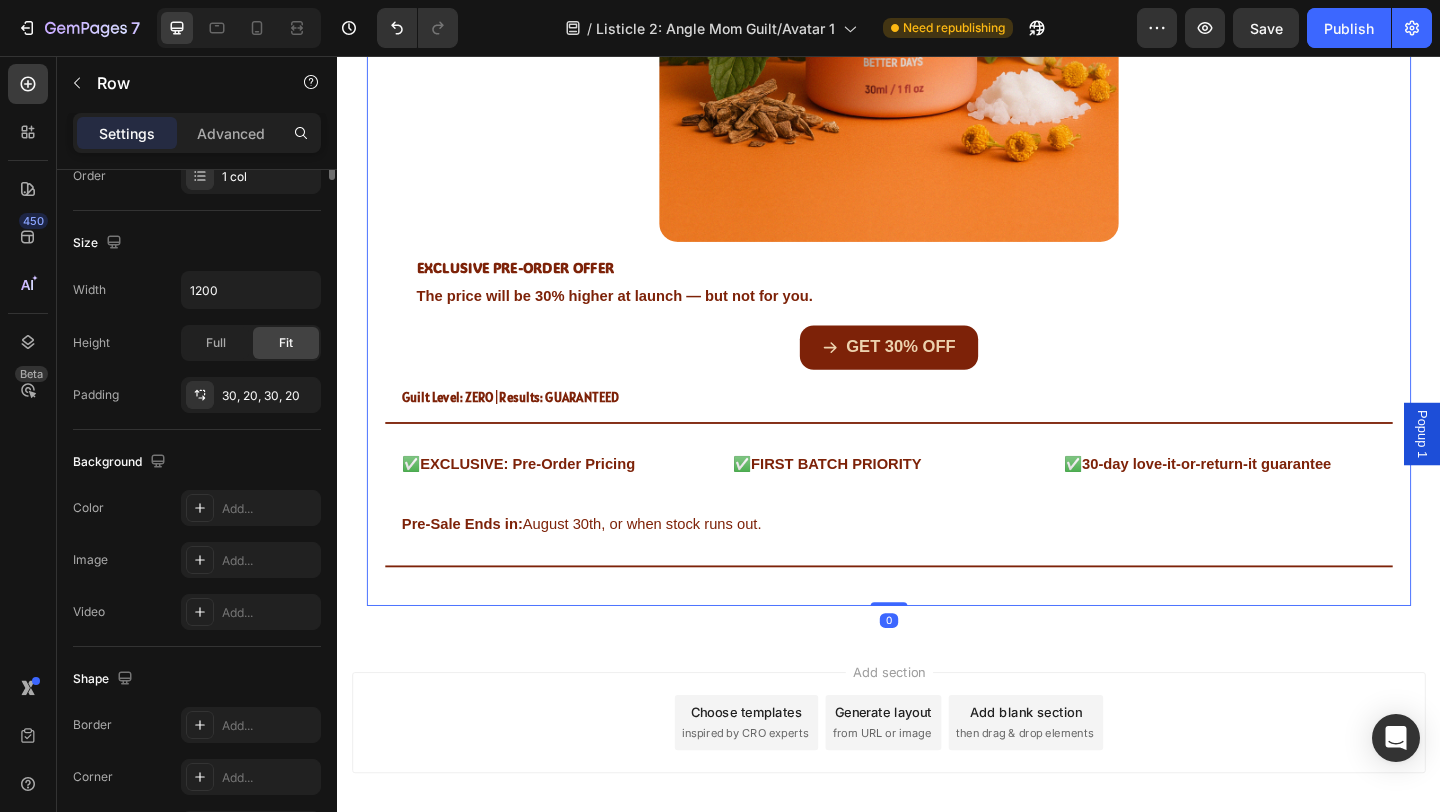 scroll, scrollTop: 0, scrollLeft: 0, axis: both 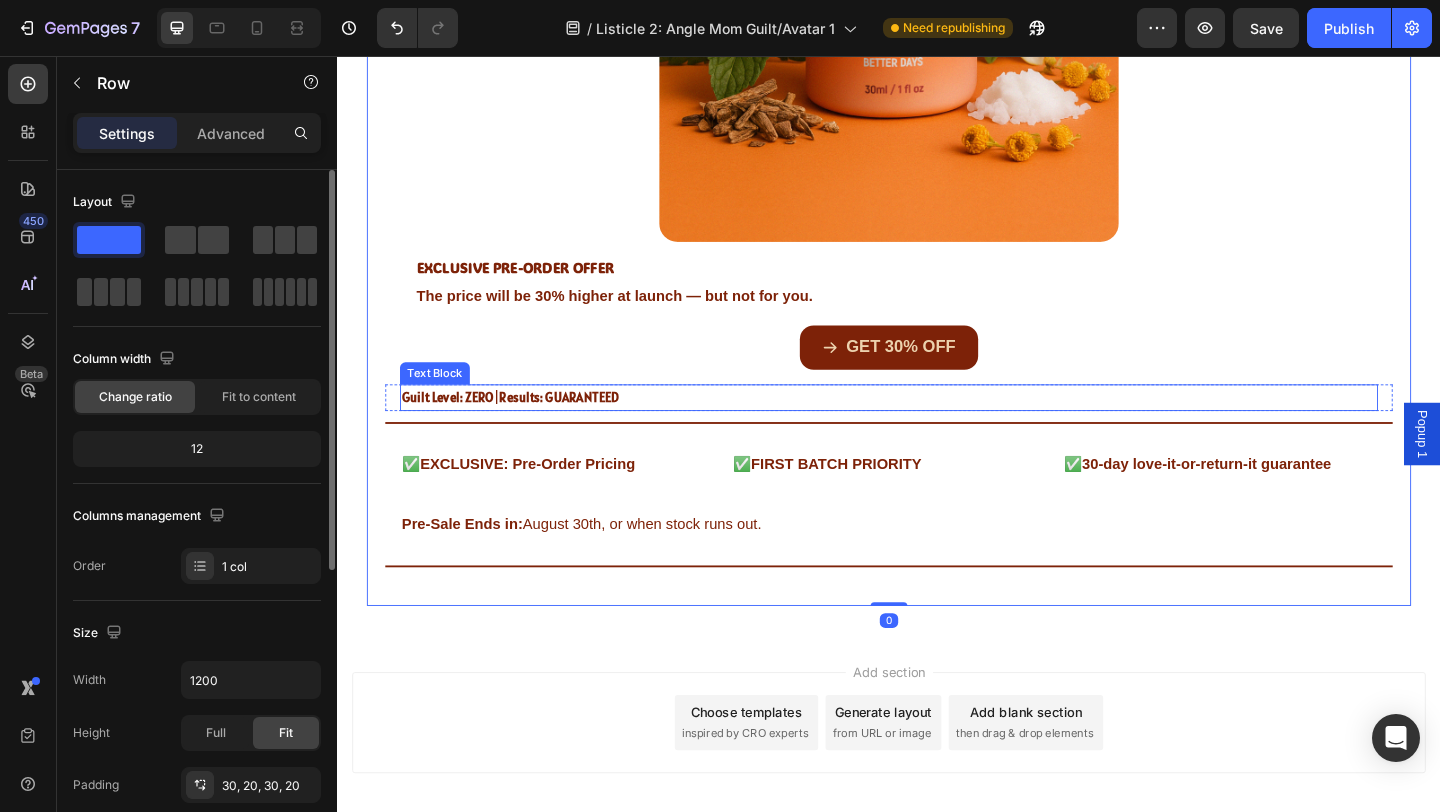click on "Guilt Level: ZERO" at bounding box center (457, 427) 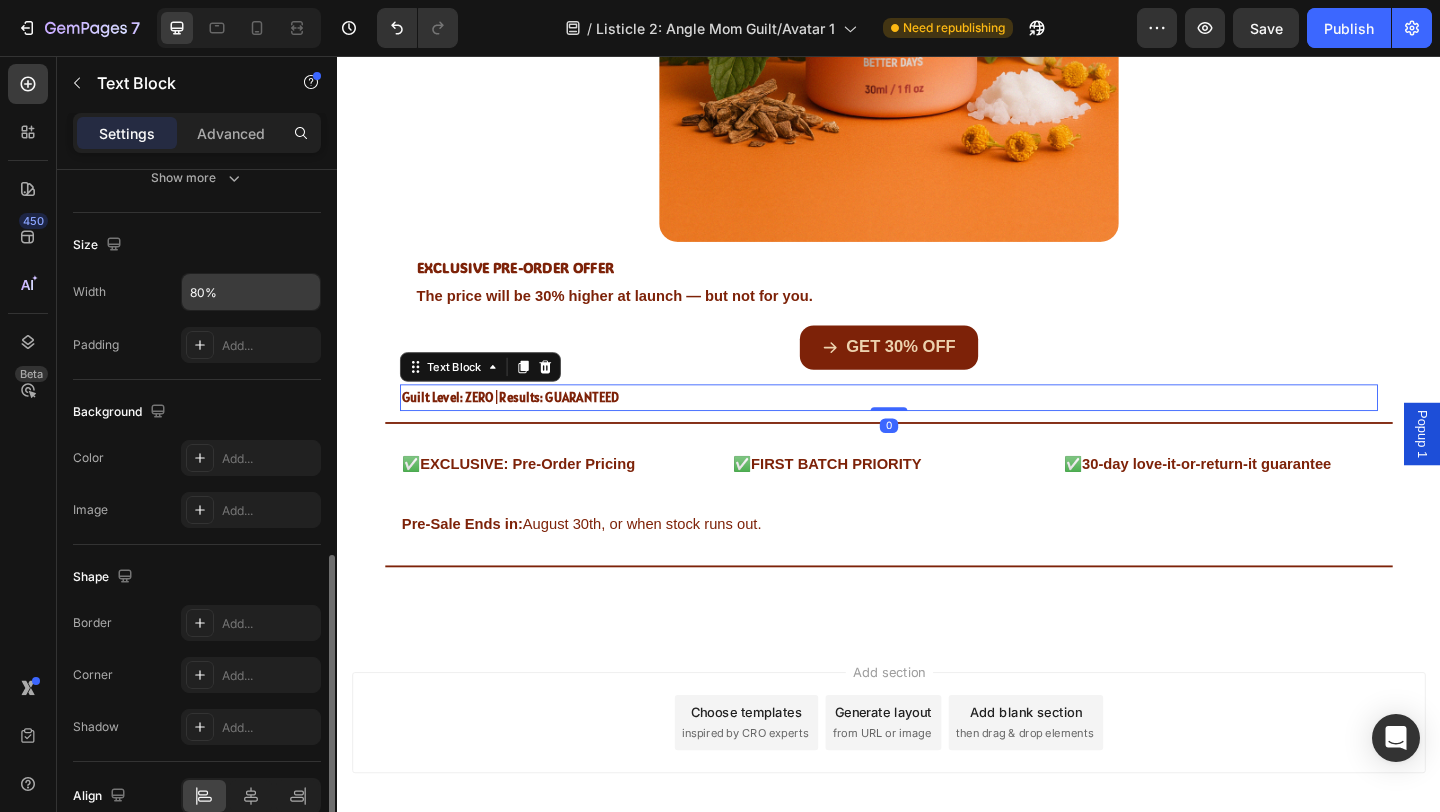 scroll, scrollTop: 486, scrollLeft: 0, axis: vertical 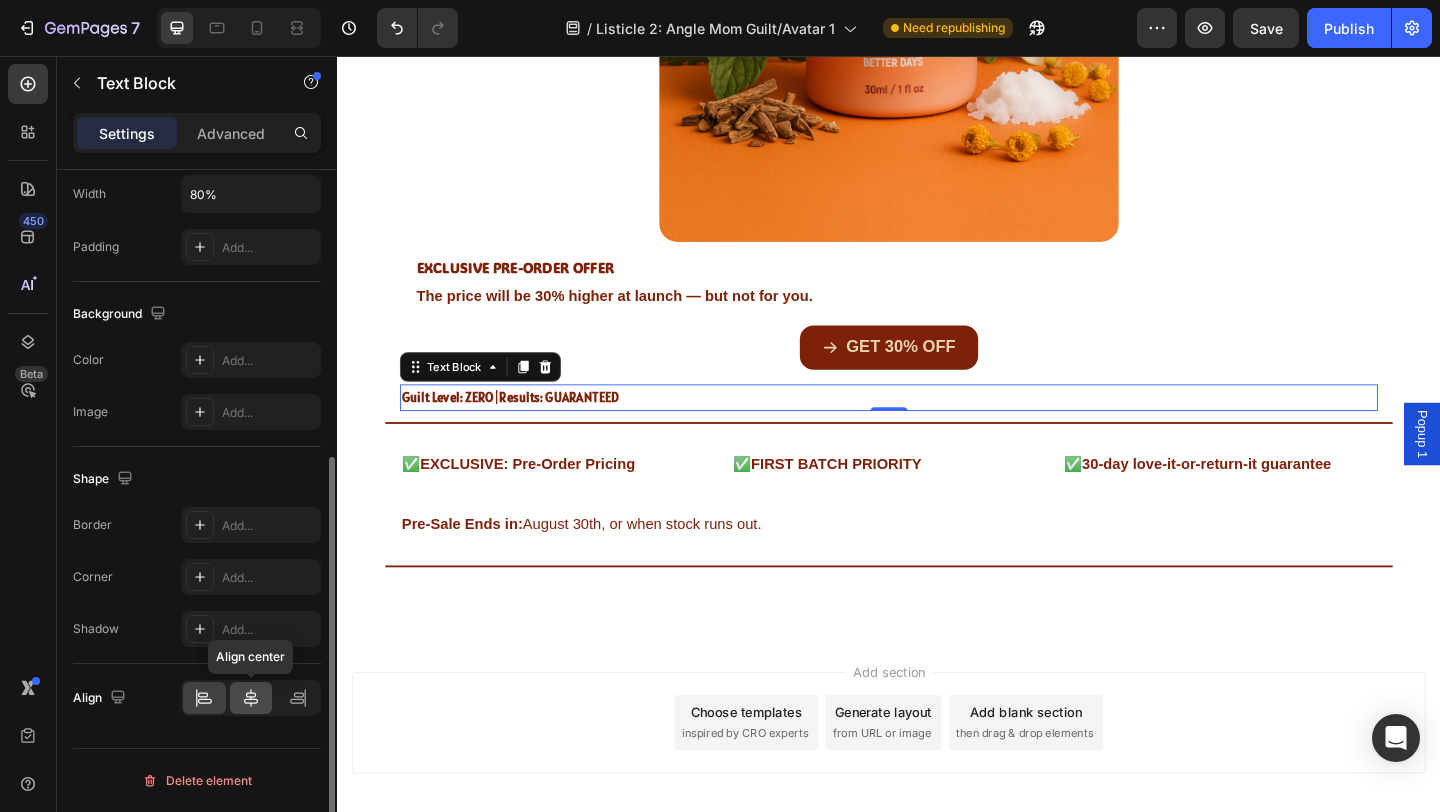 click 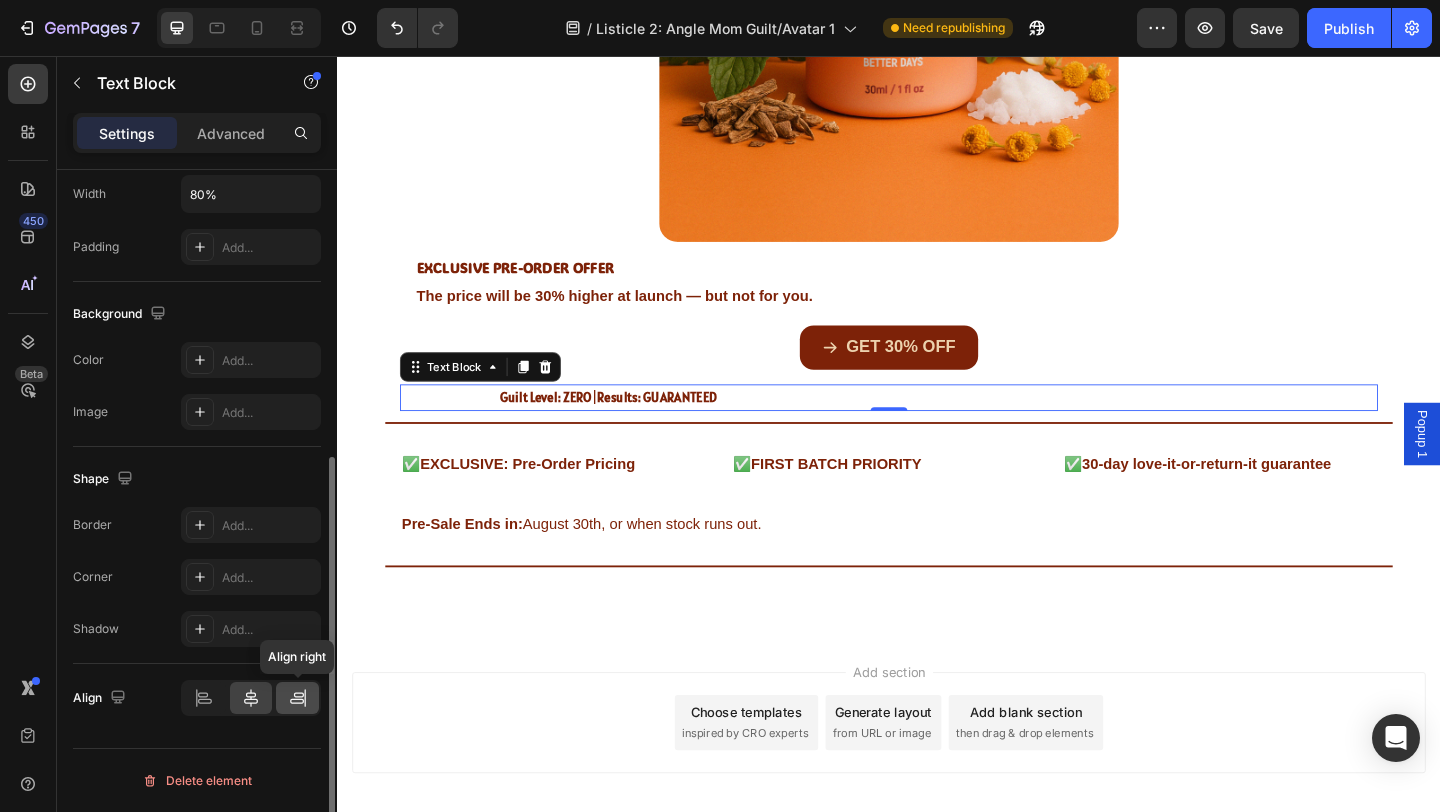 click 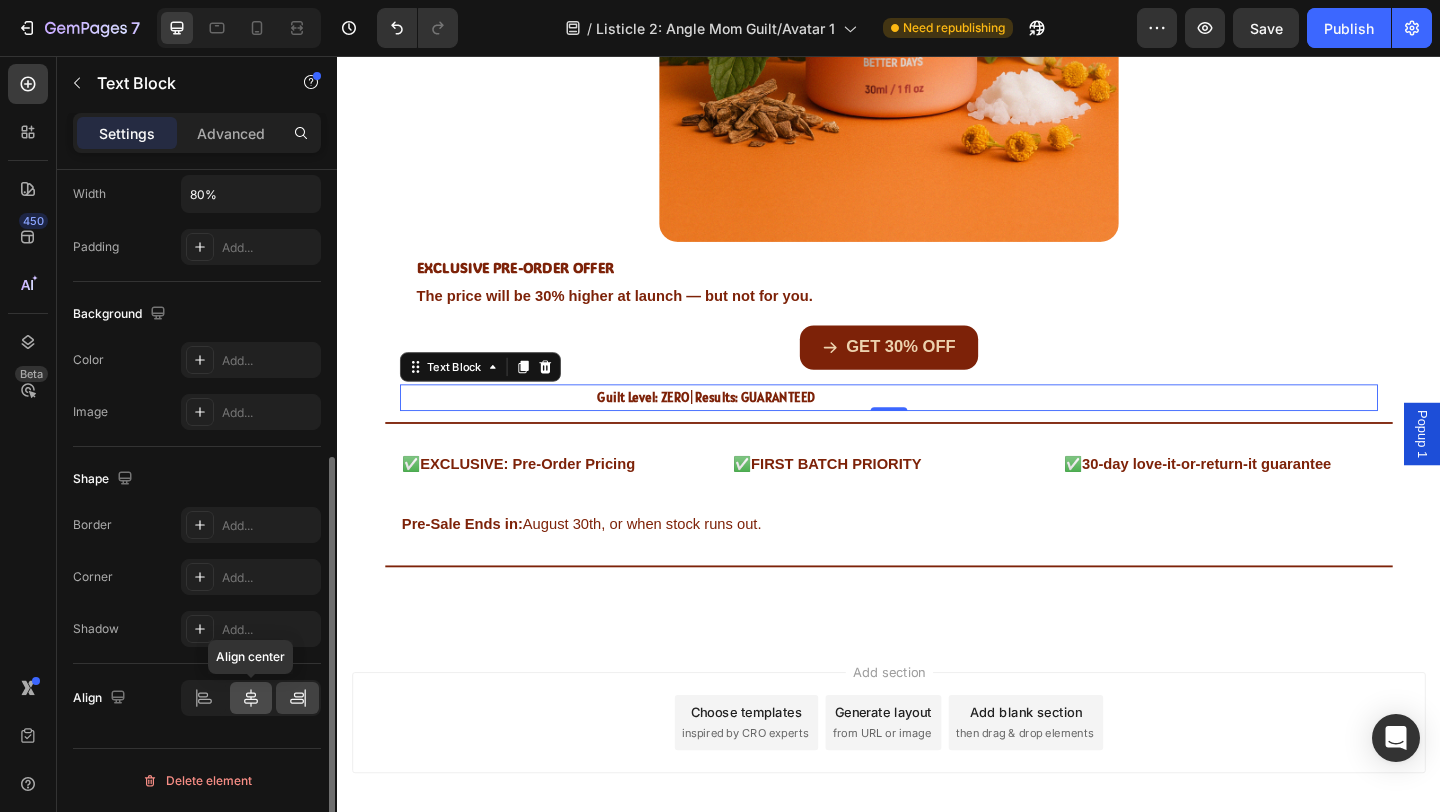 click 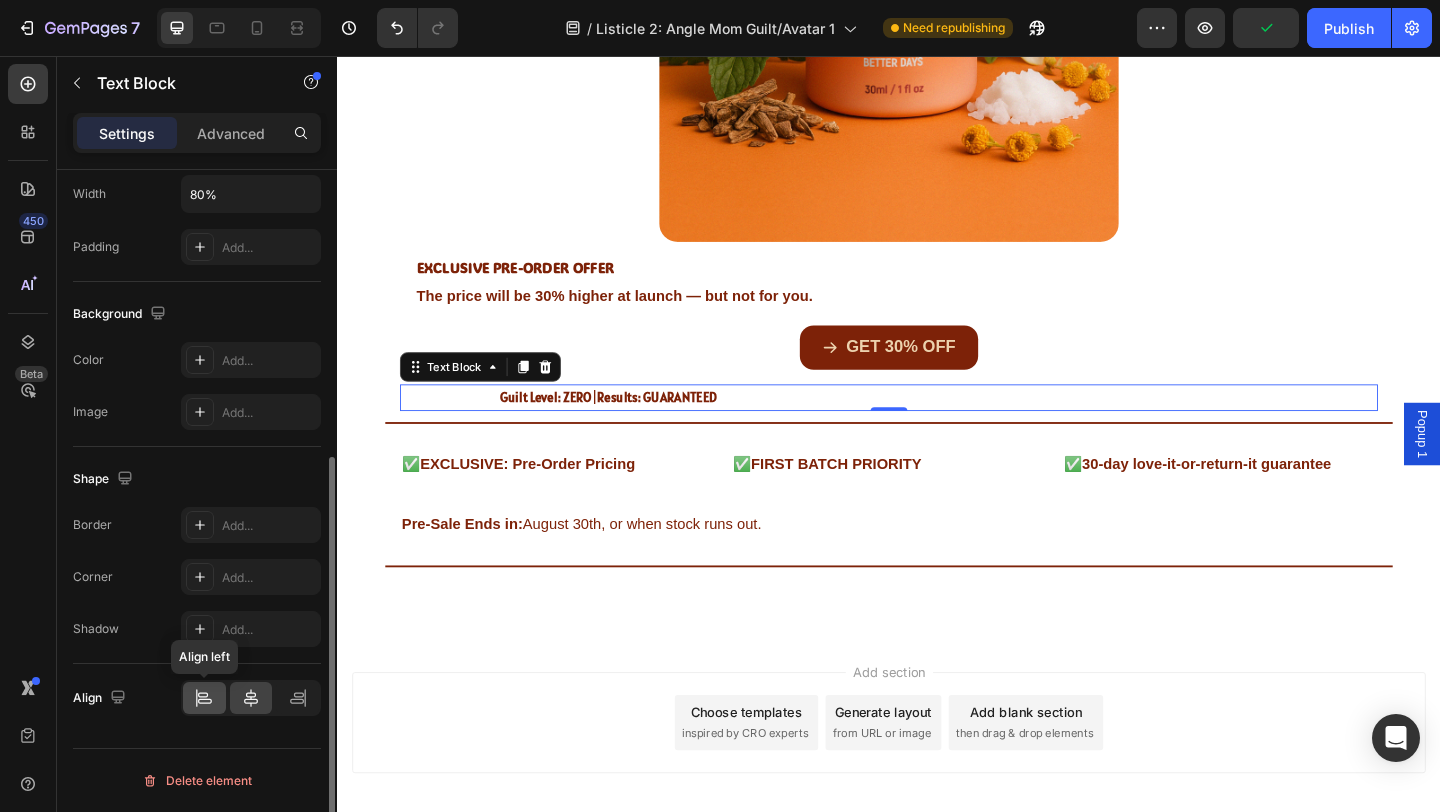 click 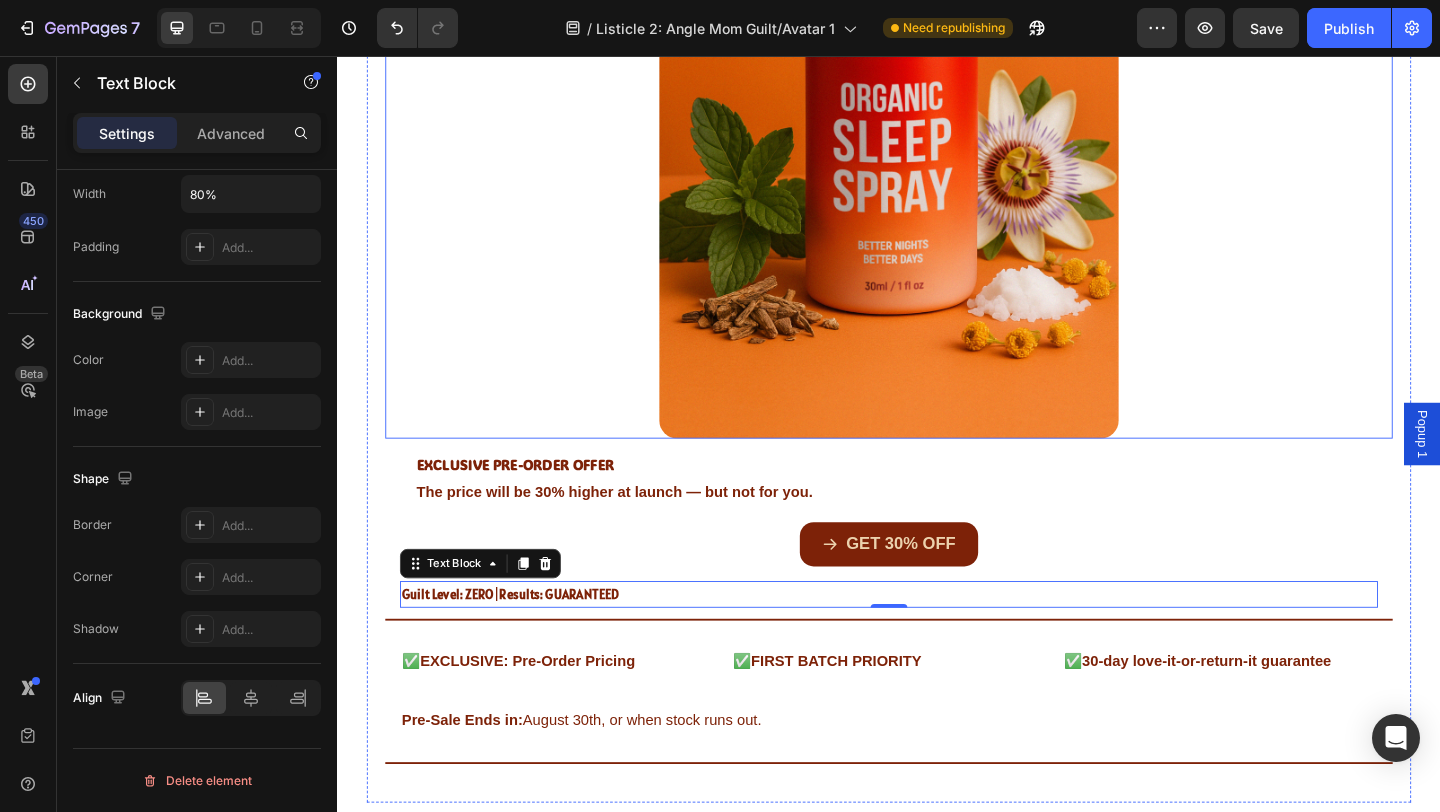 scroll, scrollTop: 5904, scrollLeft: 0, axis: vertical 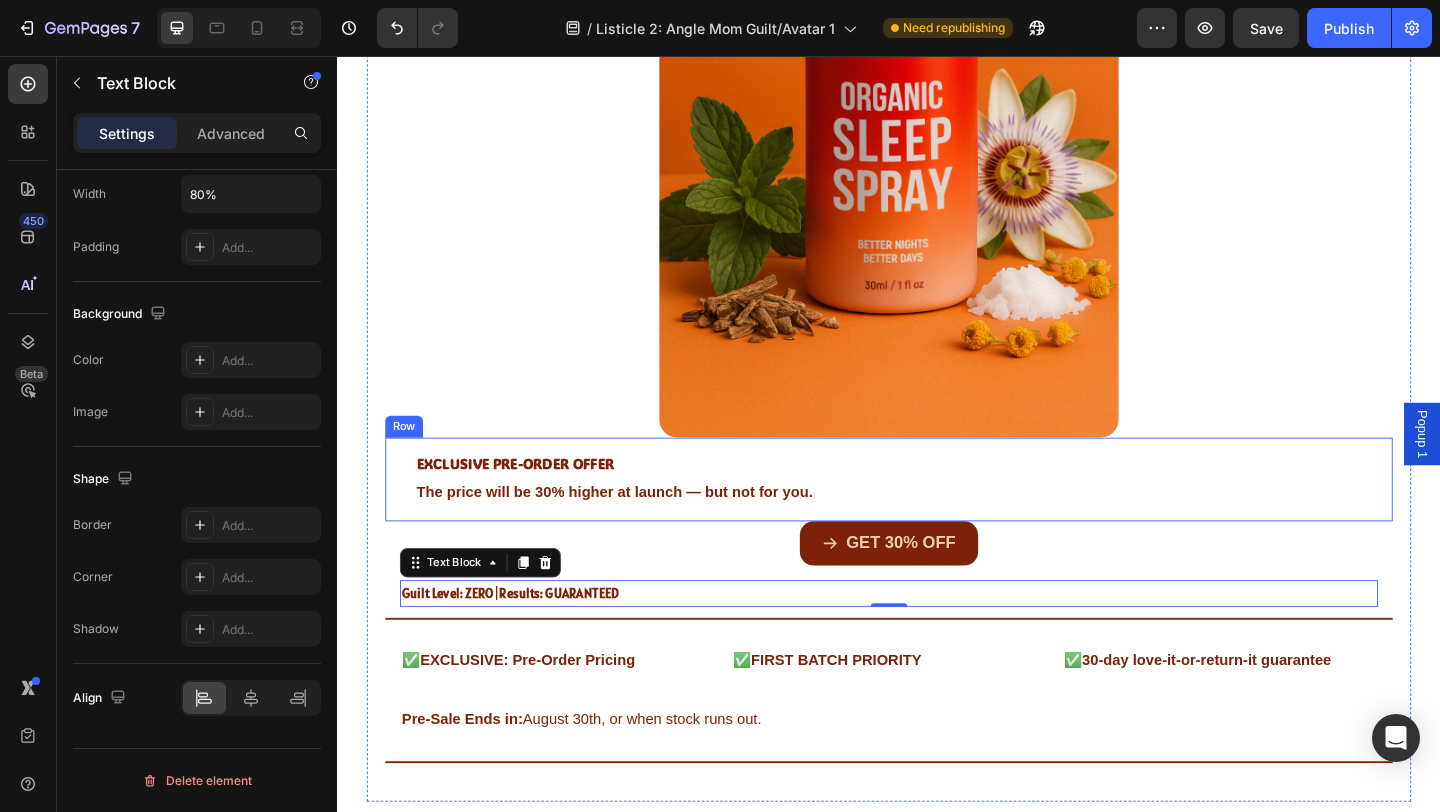 click on "EXCLUSIVE PRE-ORDER OFFER Heading Row The price will be 30% higher at launch — but not for you. Text Block Row Row" at bounding box center (937, 516) 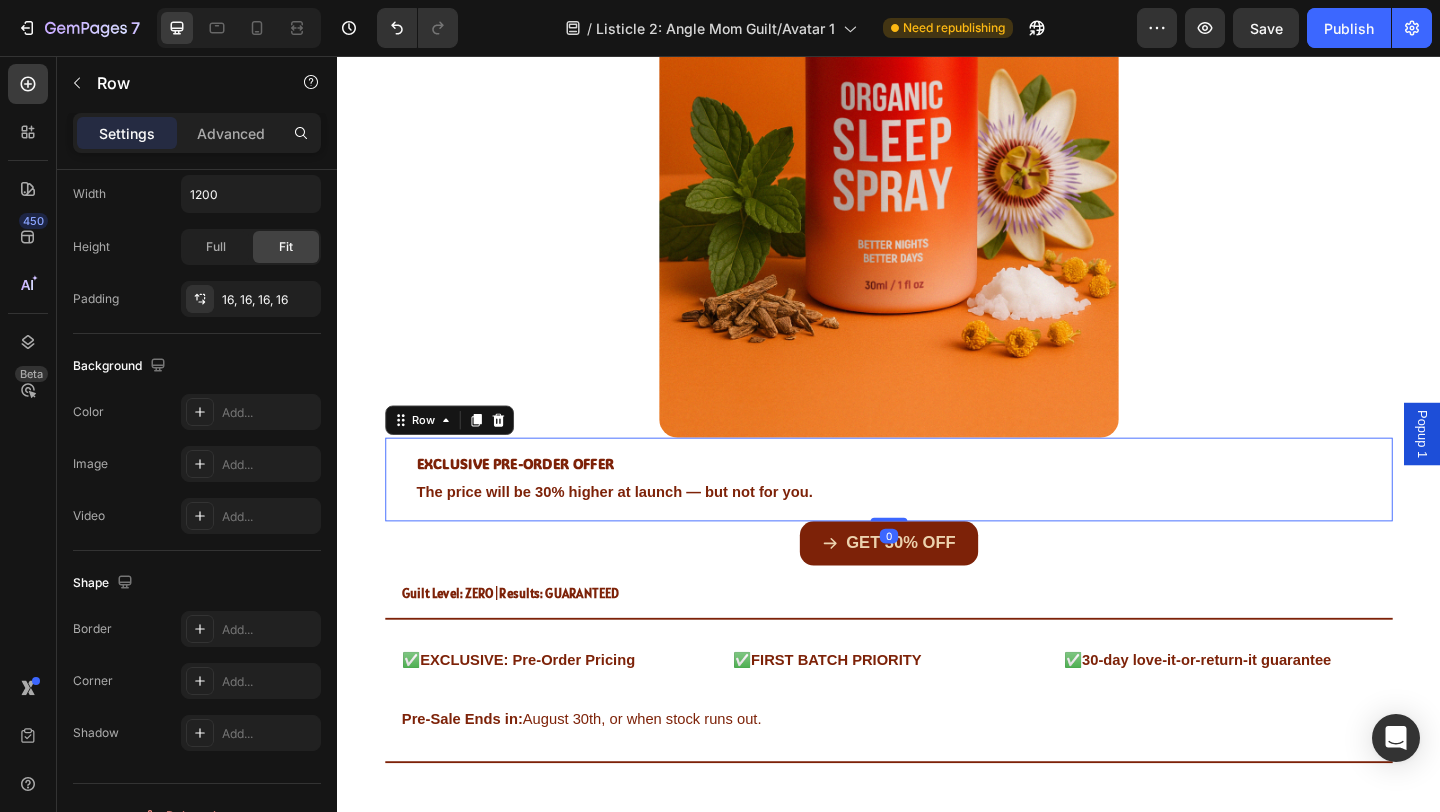 scroll, scrollTop: 0, scrollLeft: 0, axis: both 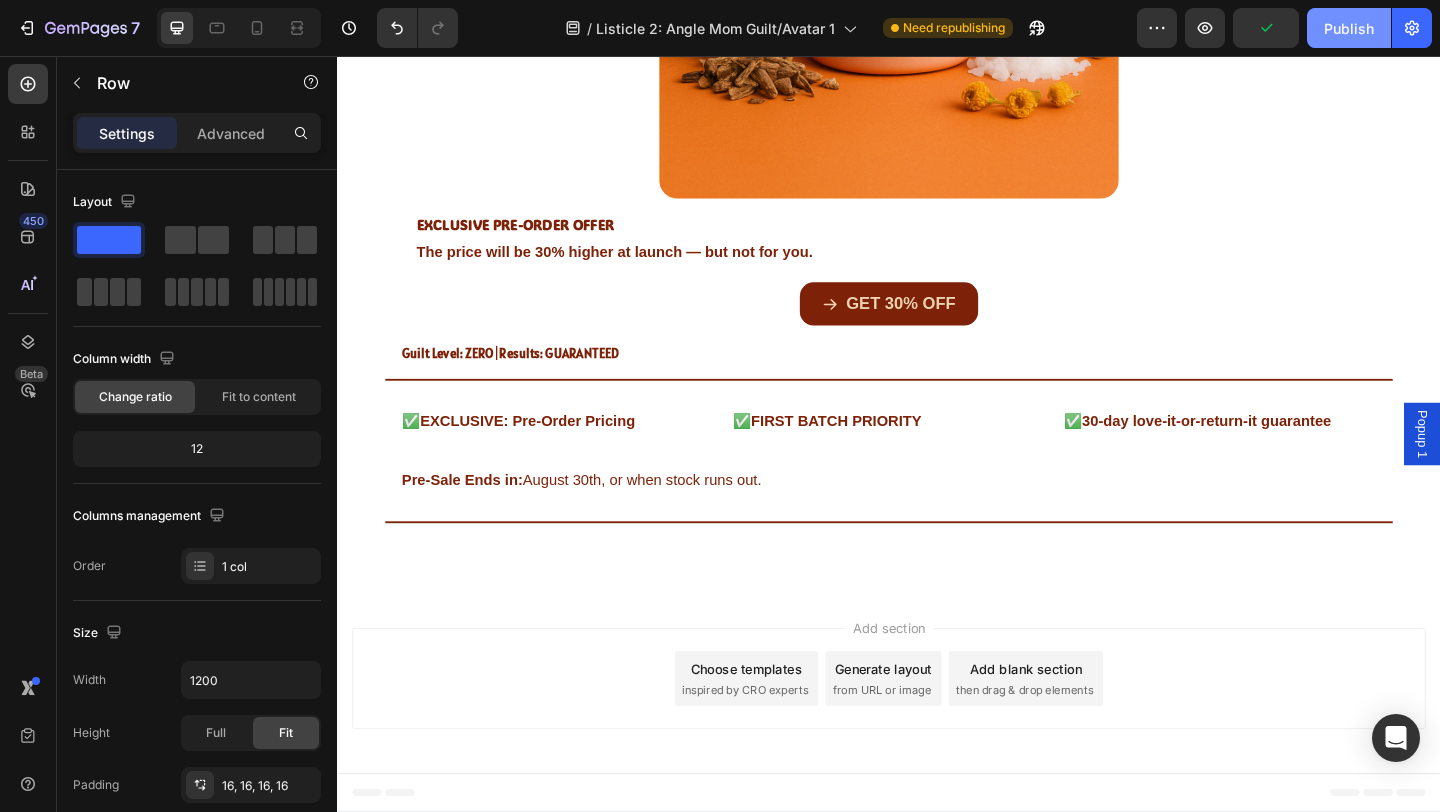 click on "Publish" at bounding box center (1349, 28) 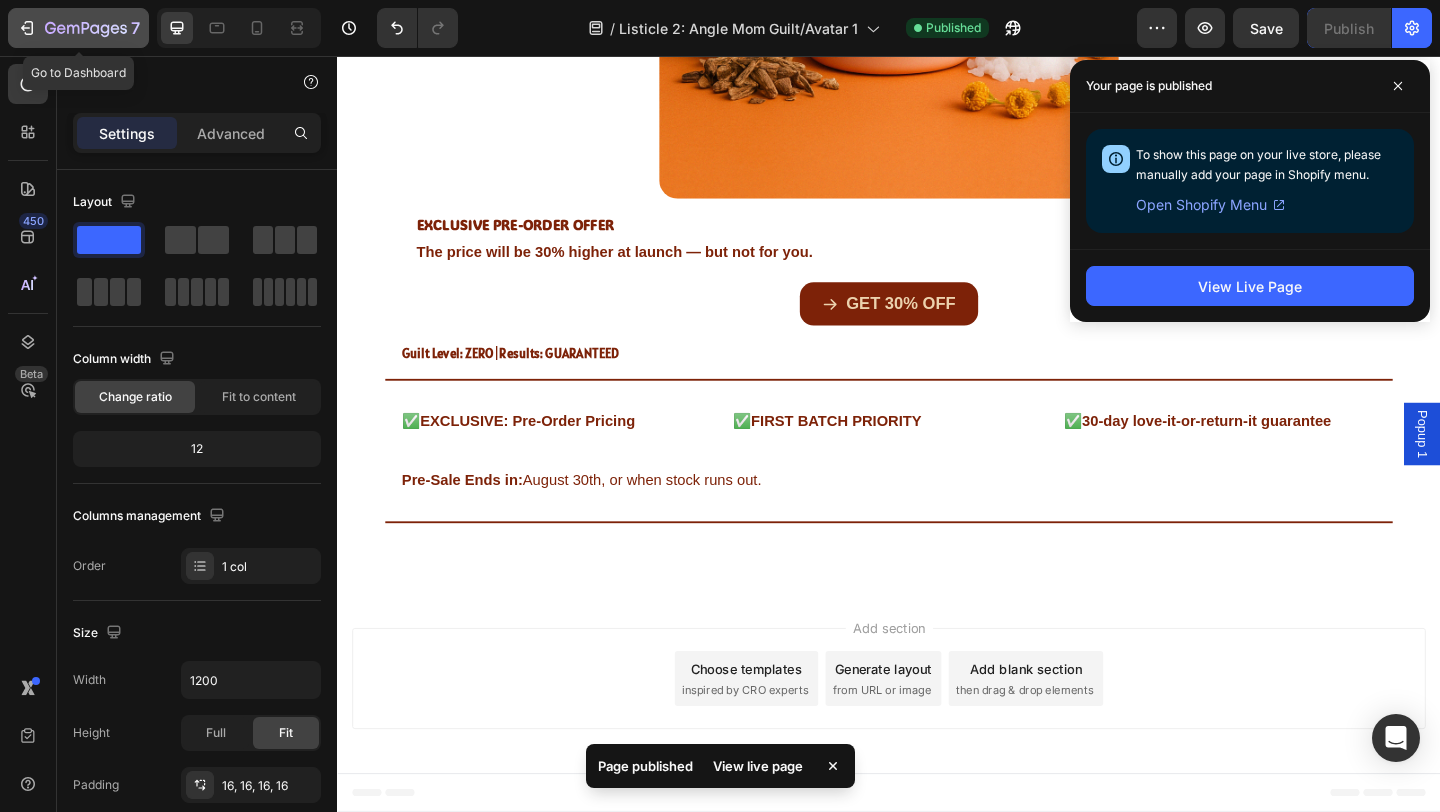 click 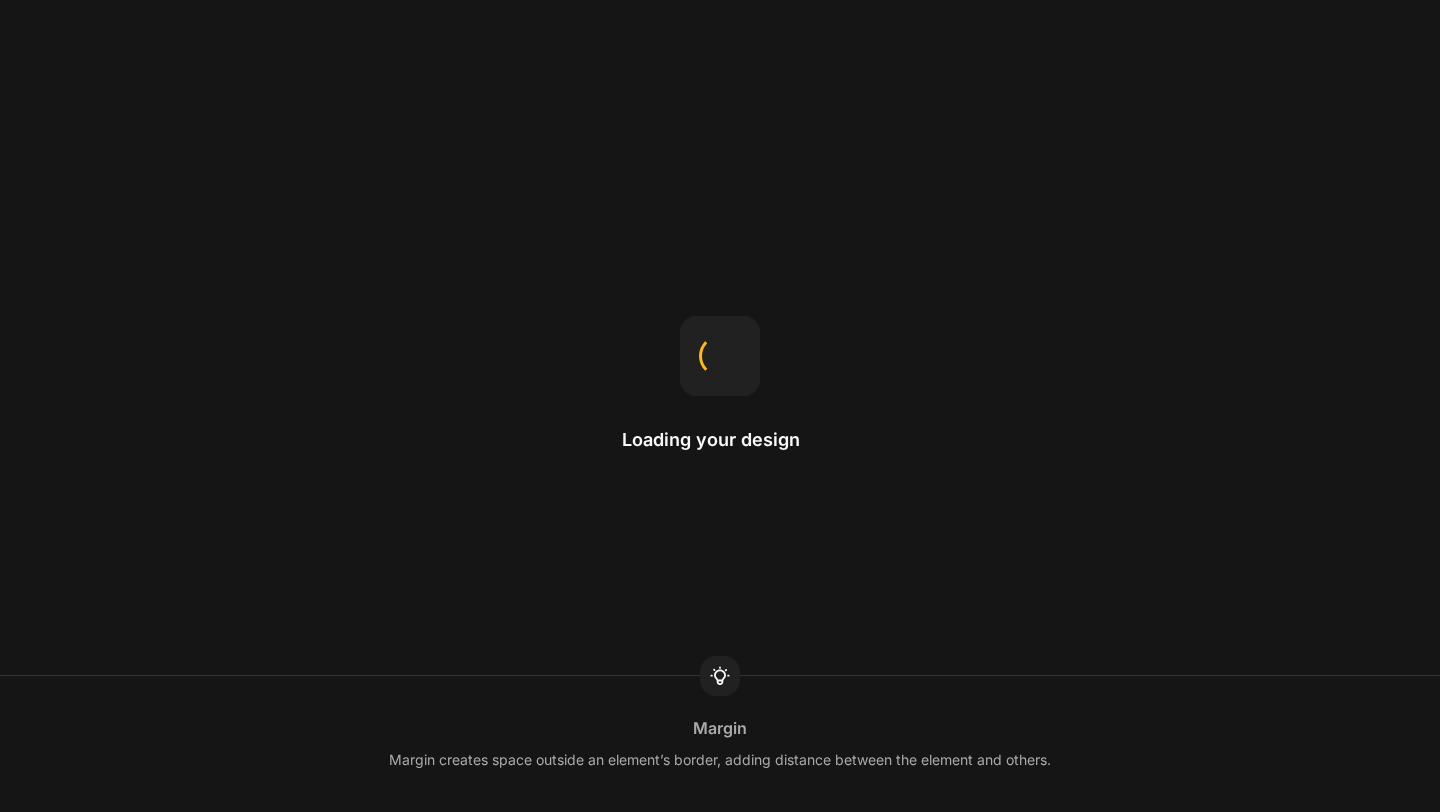 scroll, scrollTop: 0, scrollLeft: 0, axis: both 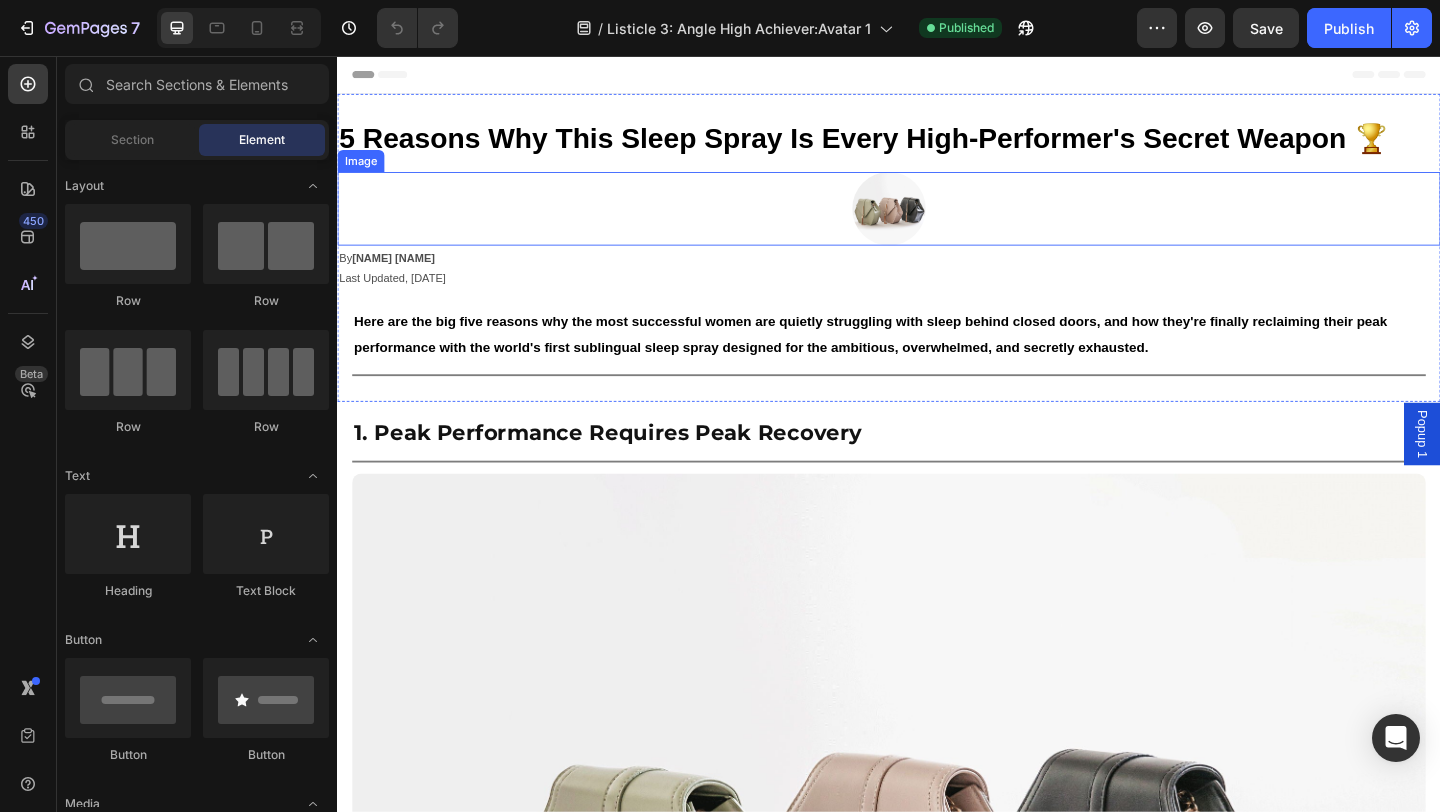 click at bounding box center (937, 222) 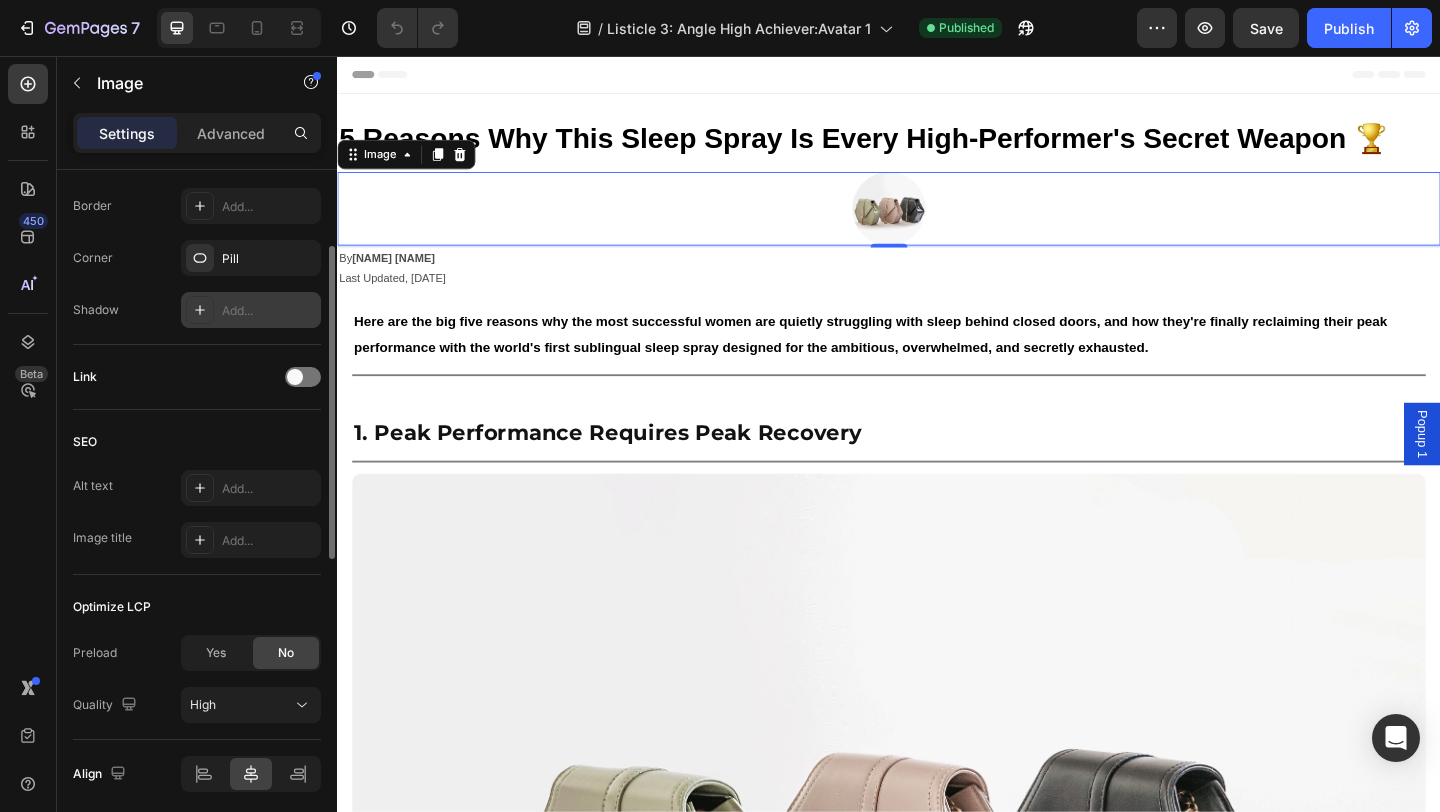 scroll, scrollTop: 861, scrollLeft: 0, axis: vertical 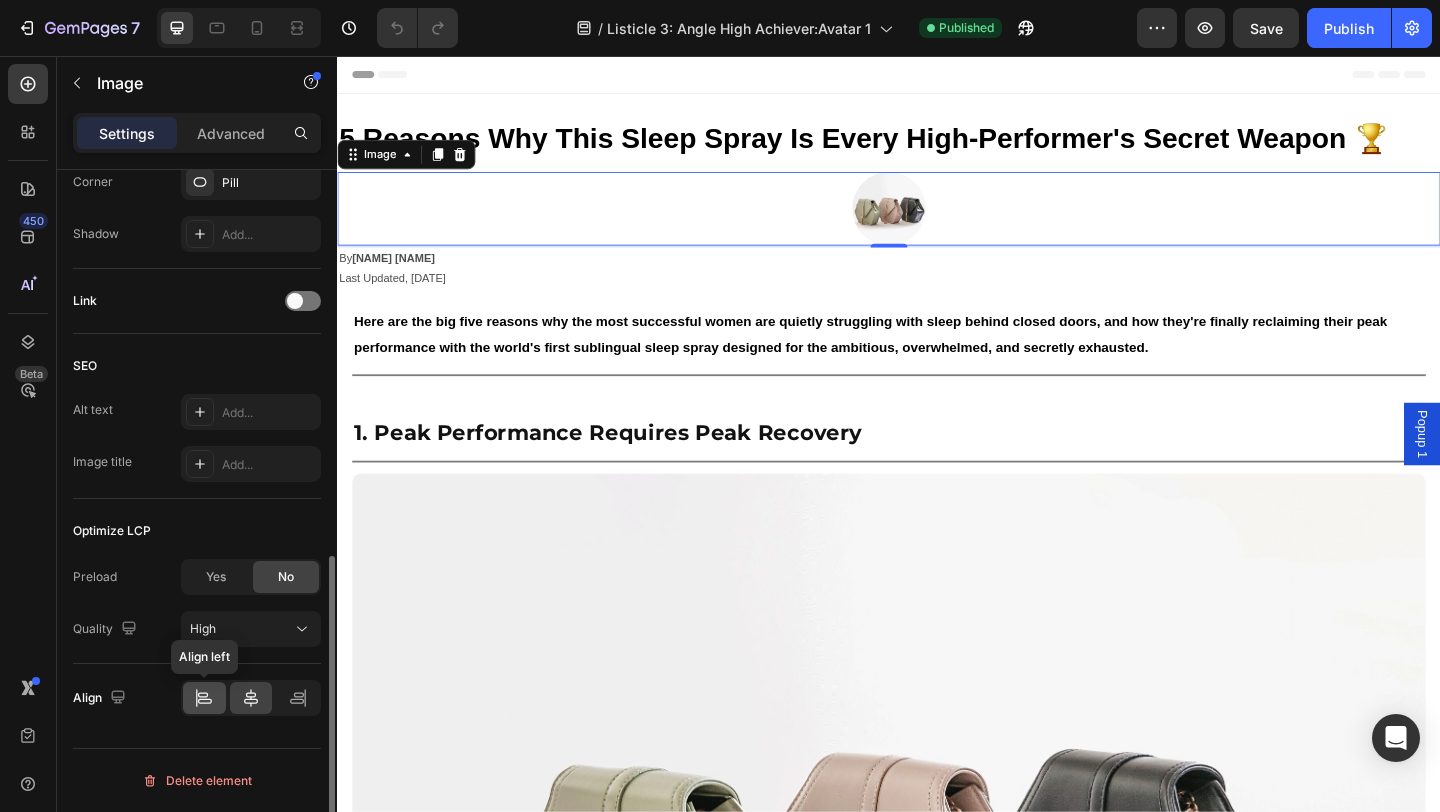 click 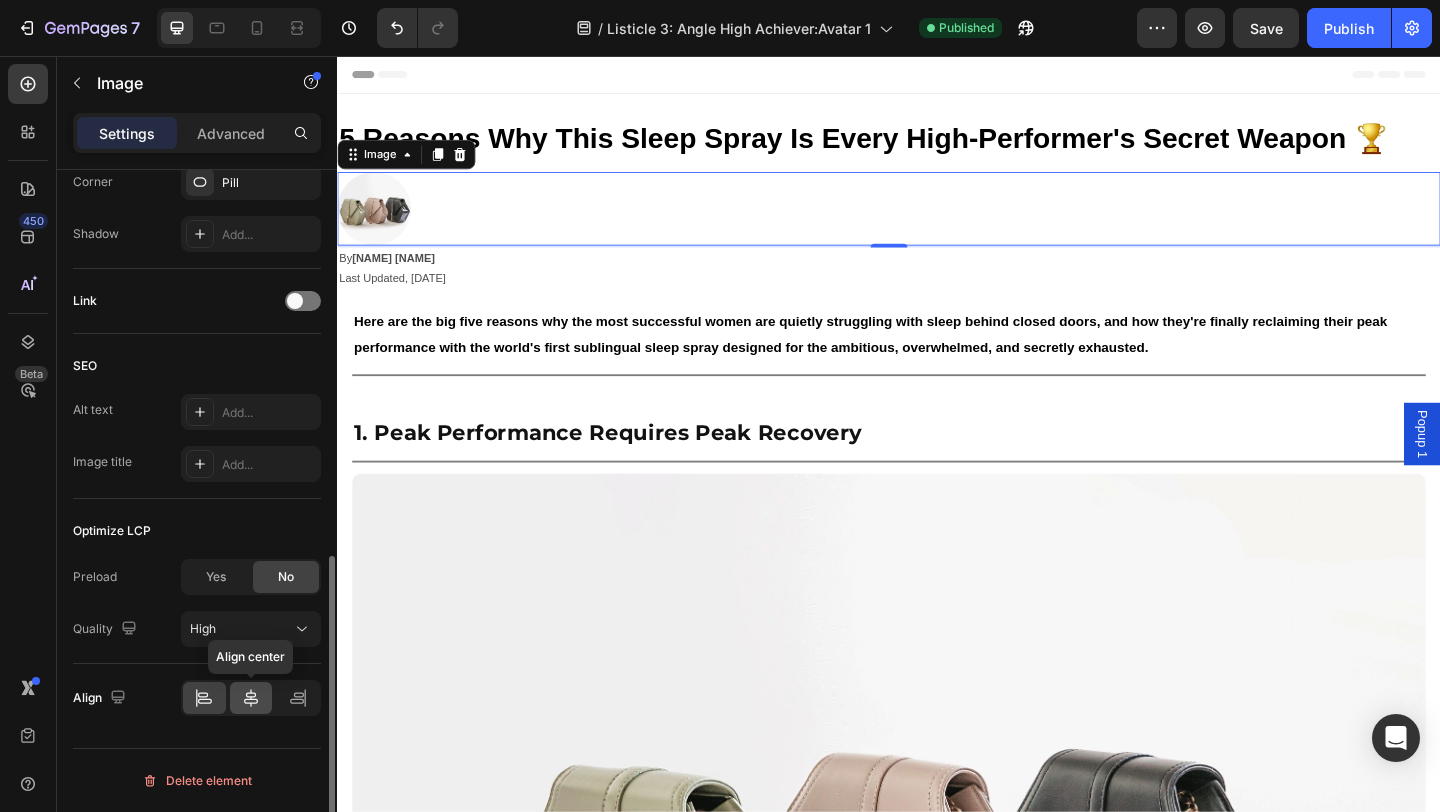 click 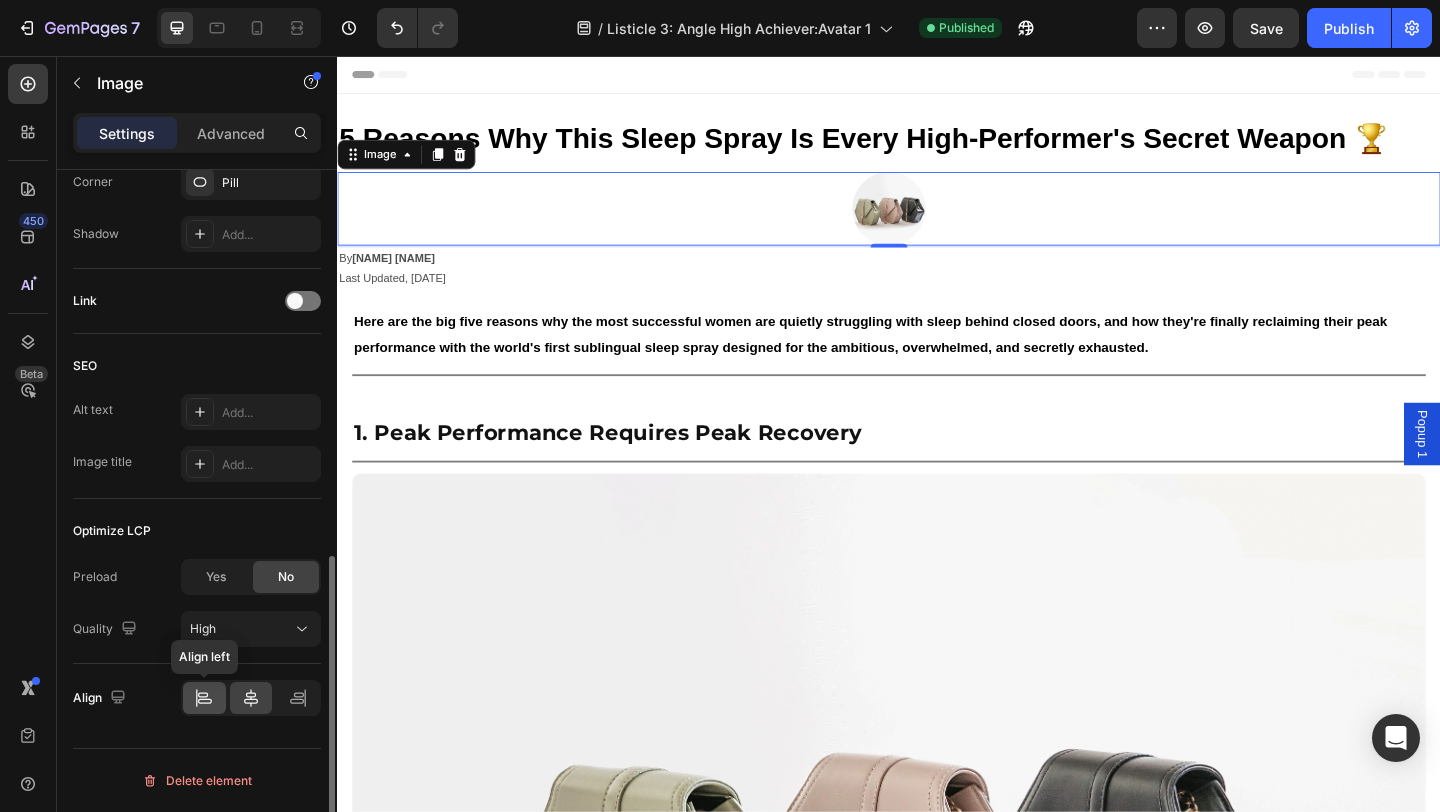 click 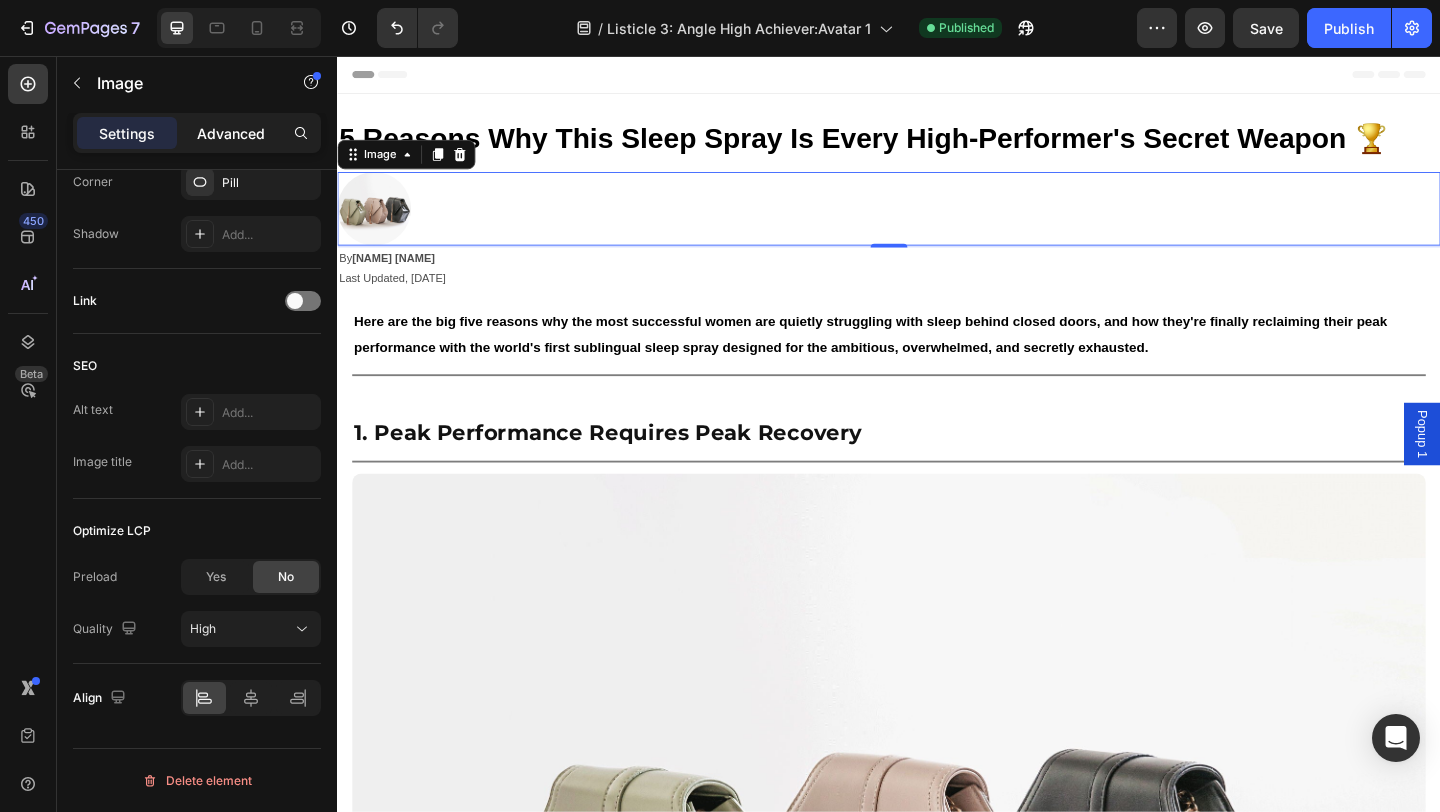 click on "Advanced" 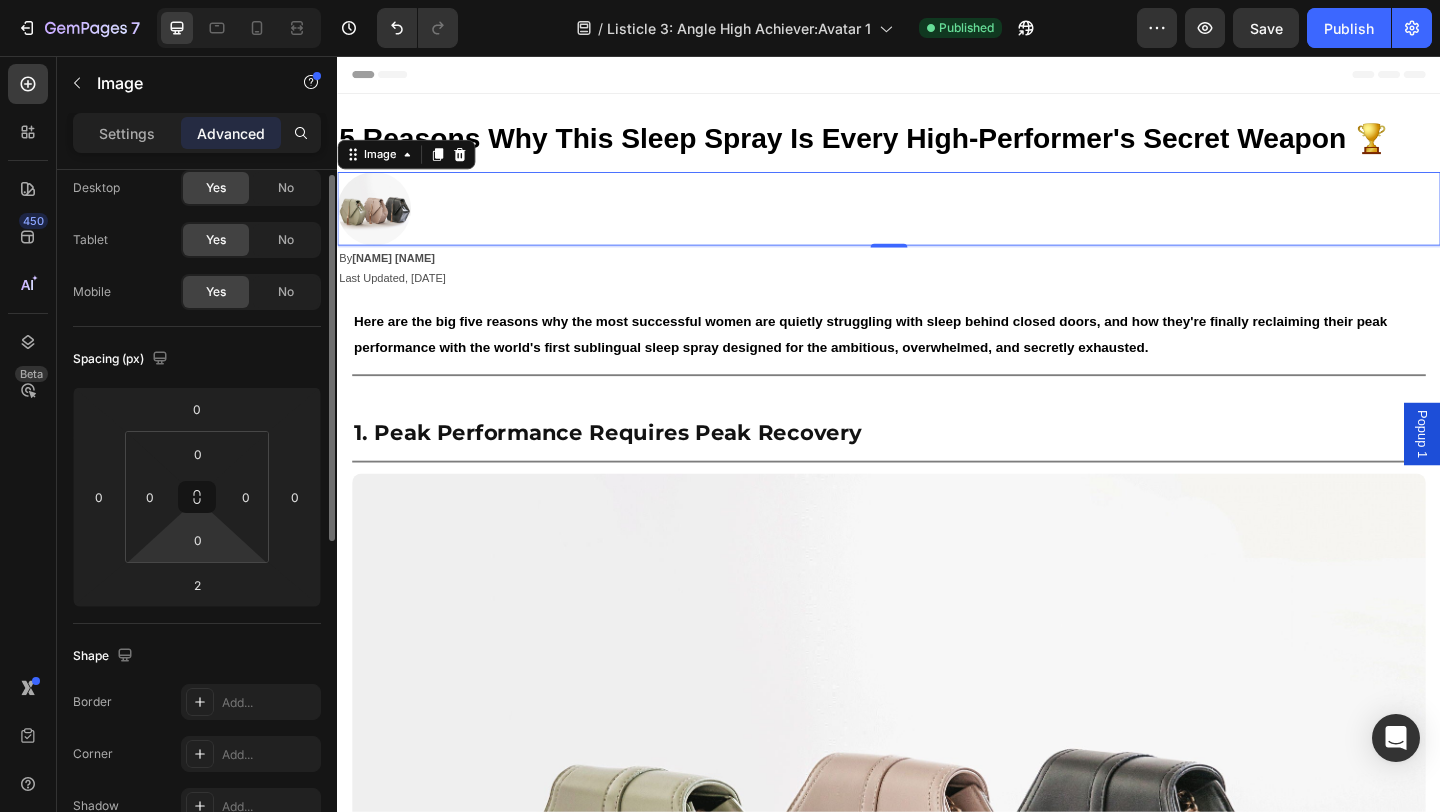 scroll, scrollTop: 0, scrollLeft: 0, axis: both 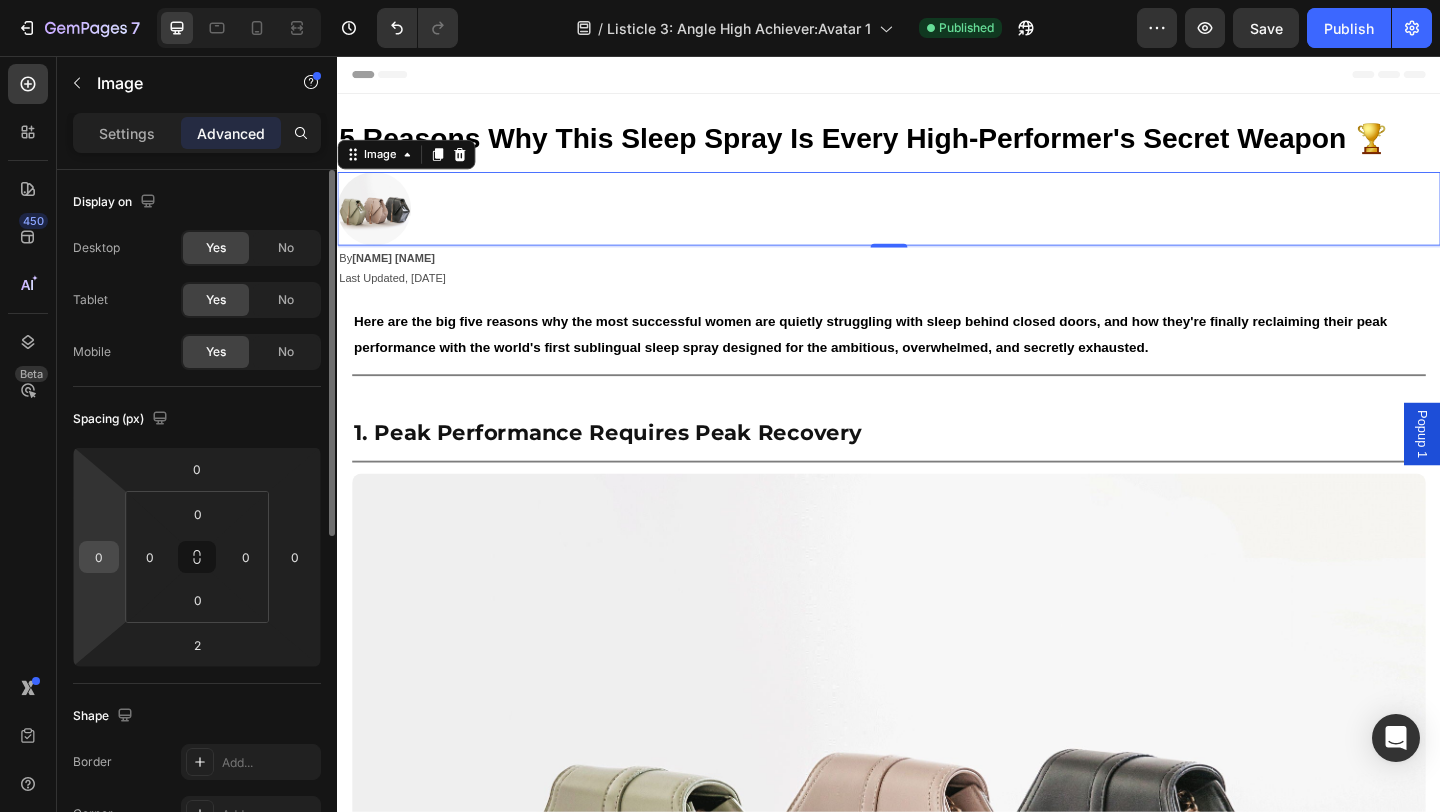 click on "0" at bounding box center (99, 557) 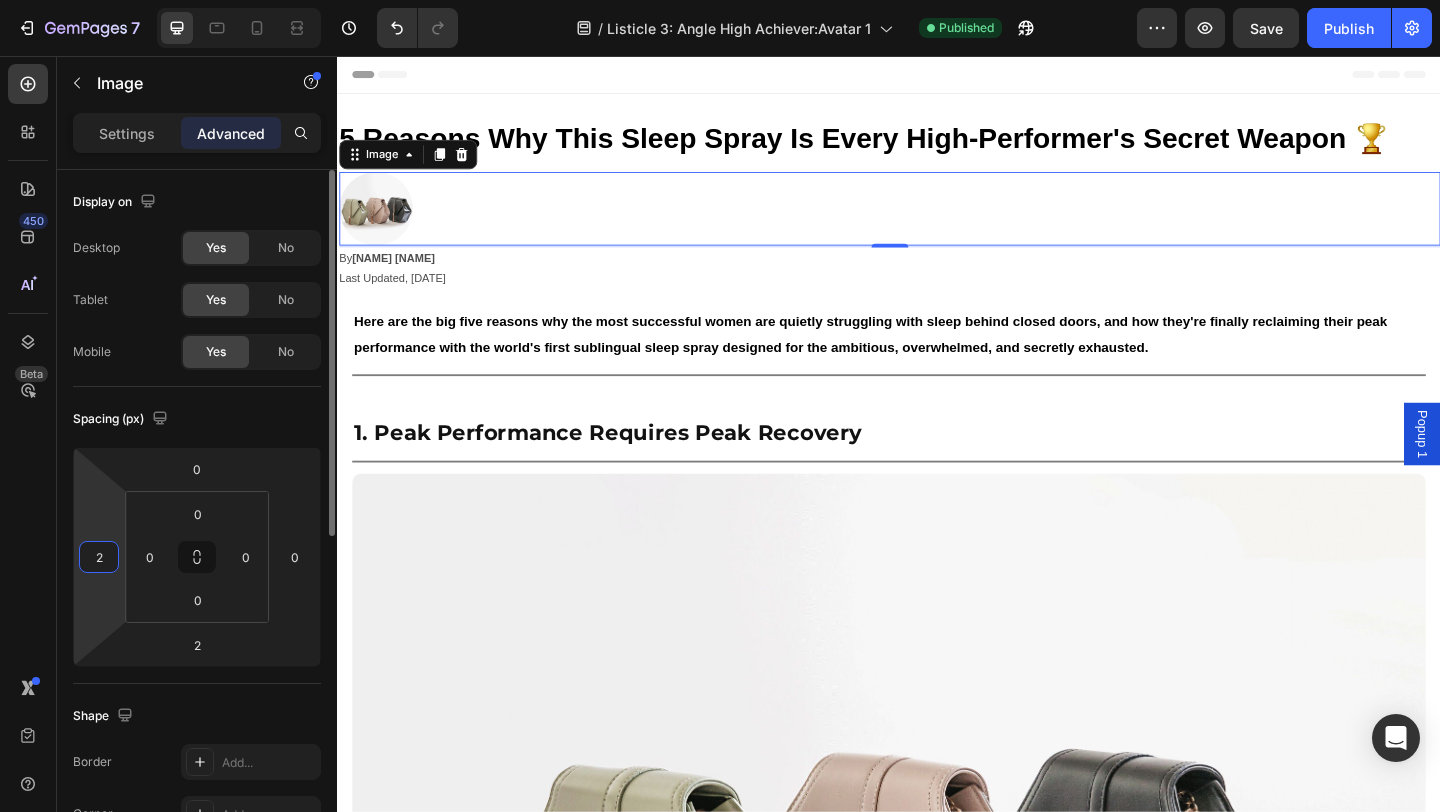 type on "20" 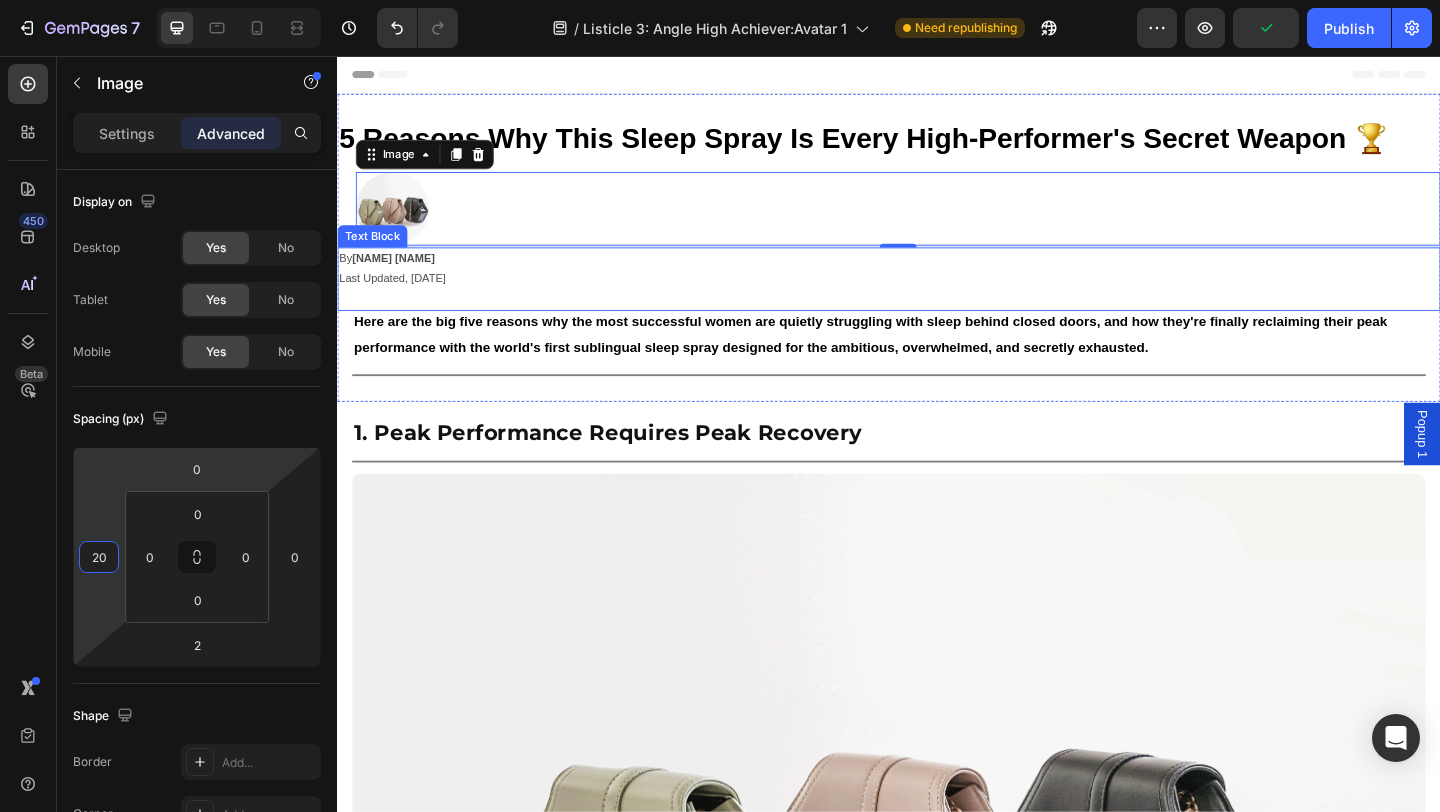 click on "Last Updated, [DATE]" at bounding box center (937, 299) 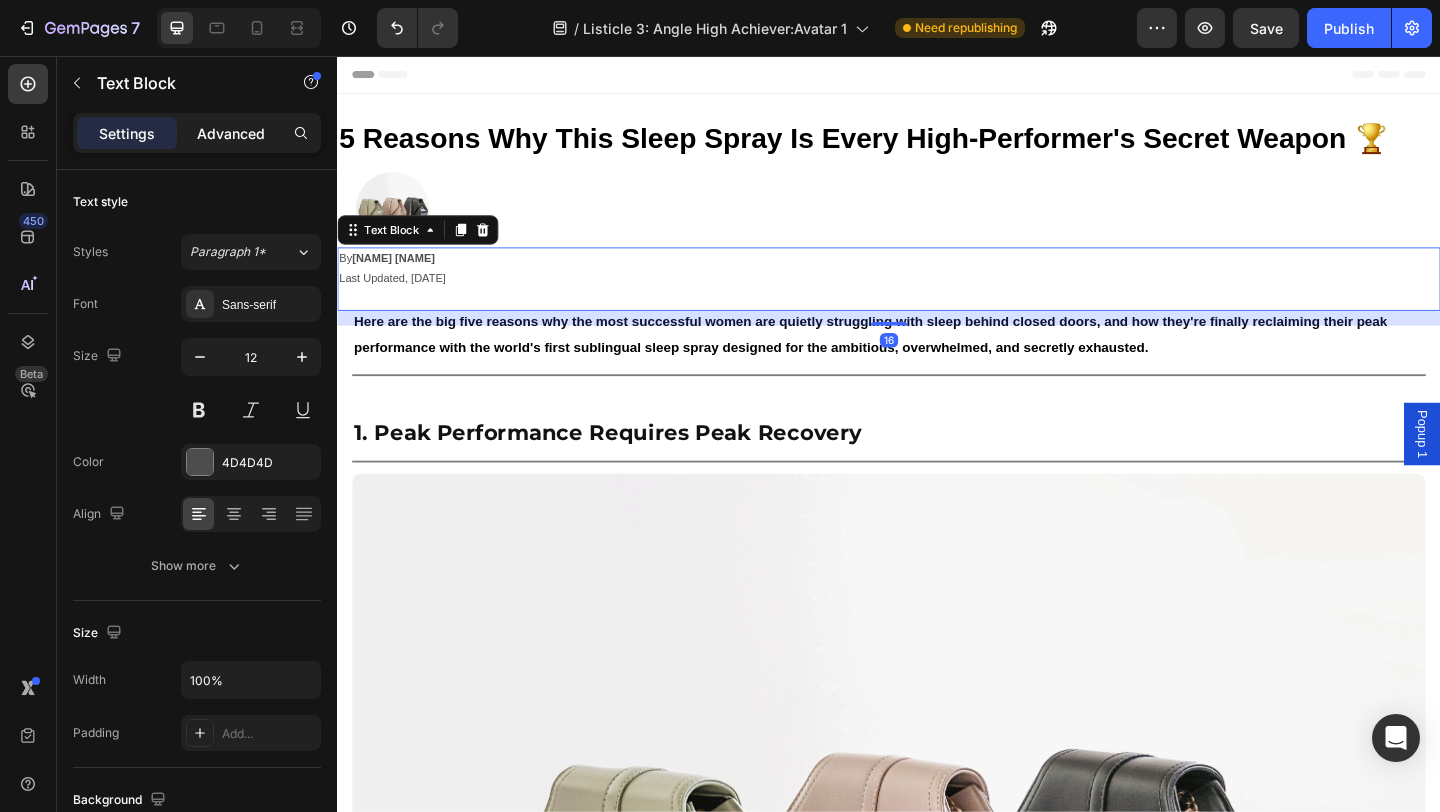 click on "Advanced" at bounding box center (231, 133) 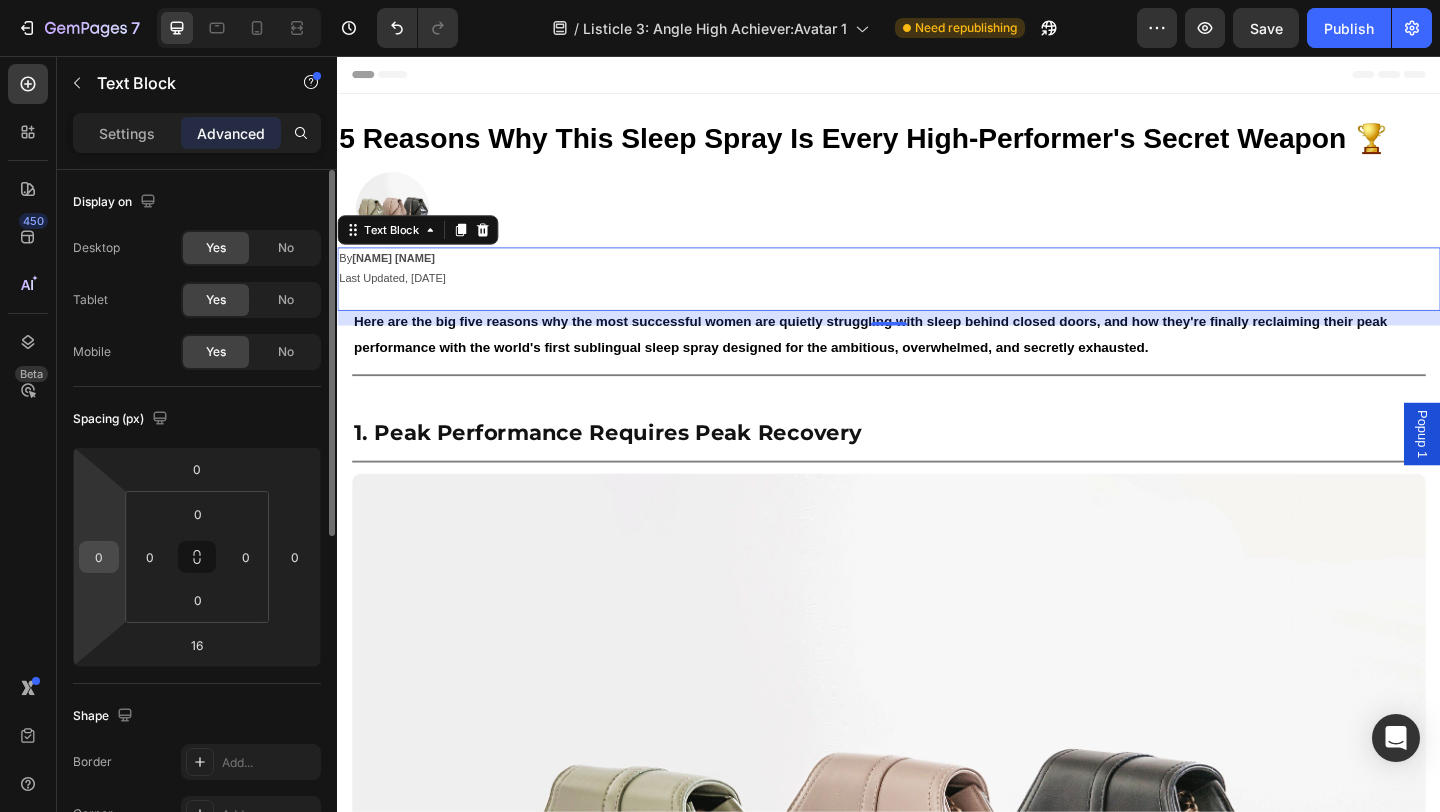 click on "0" at bounding box center (99, 557) 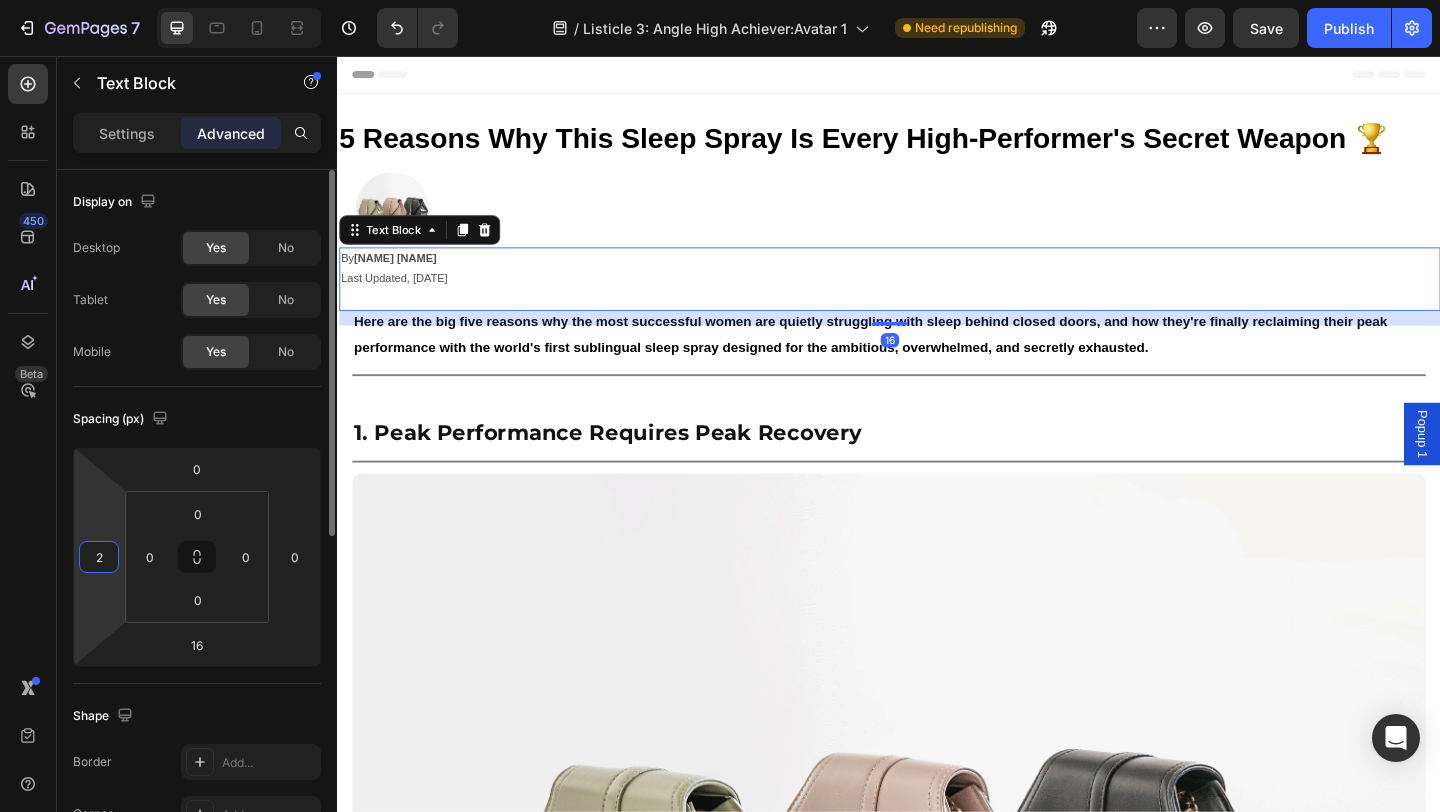 type on "20" 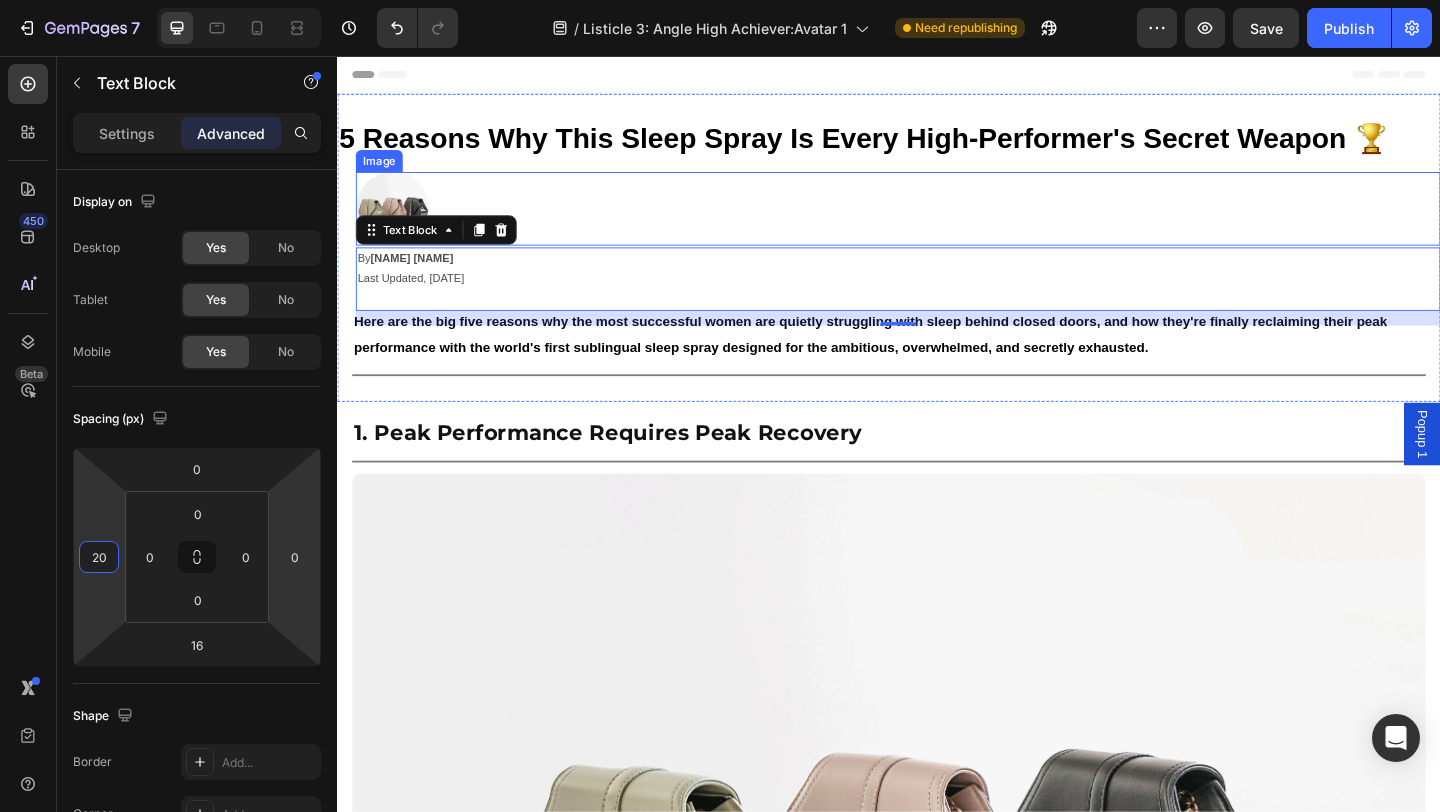 click at bounding box center [397, 222] 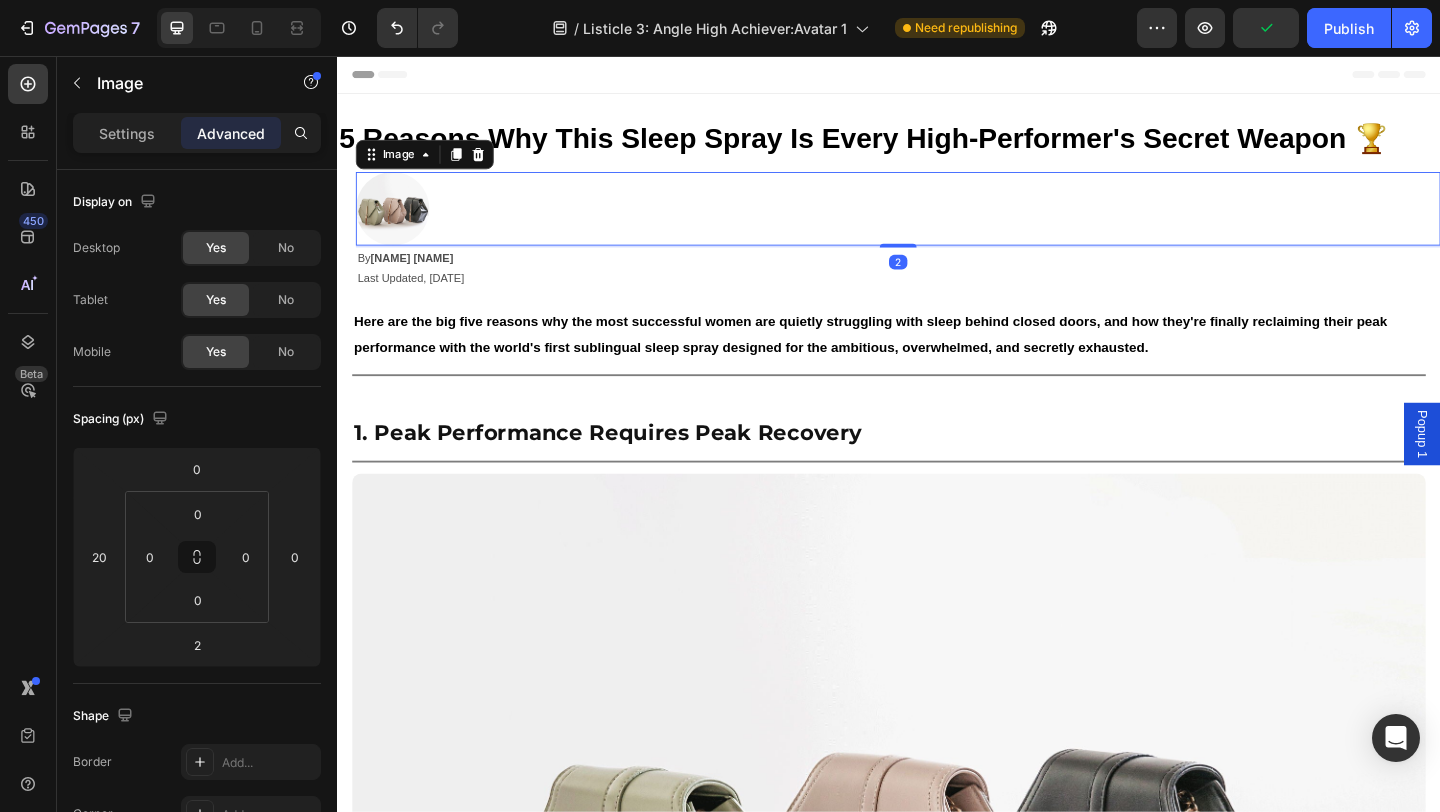 click at bounding box center (397, 222) 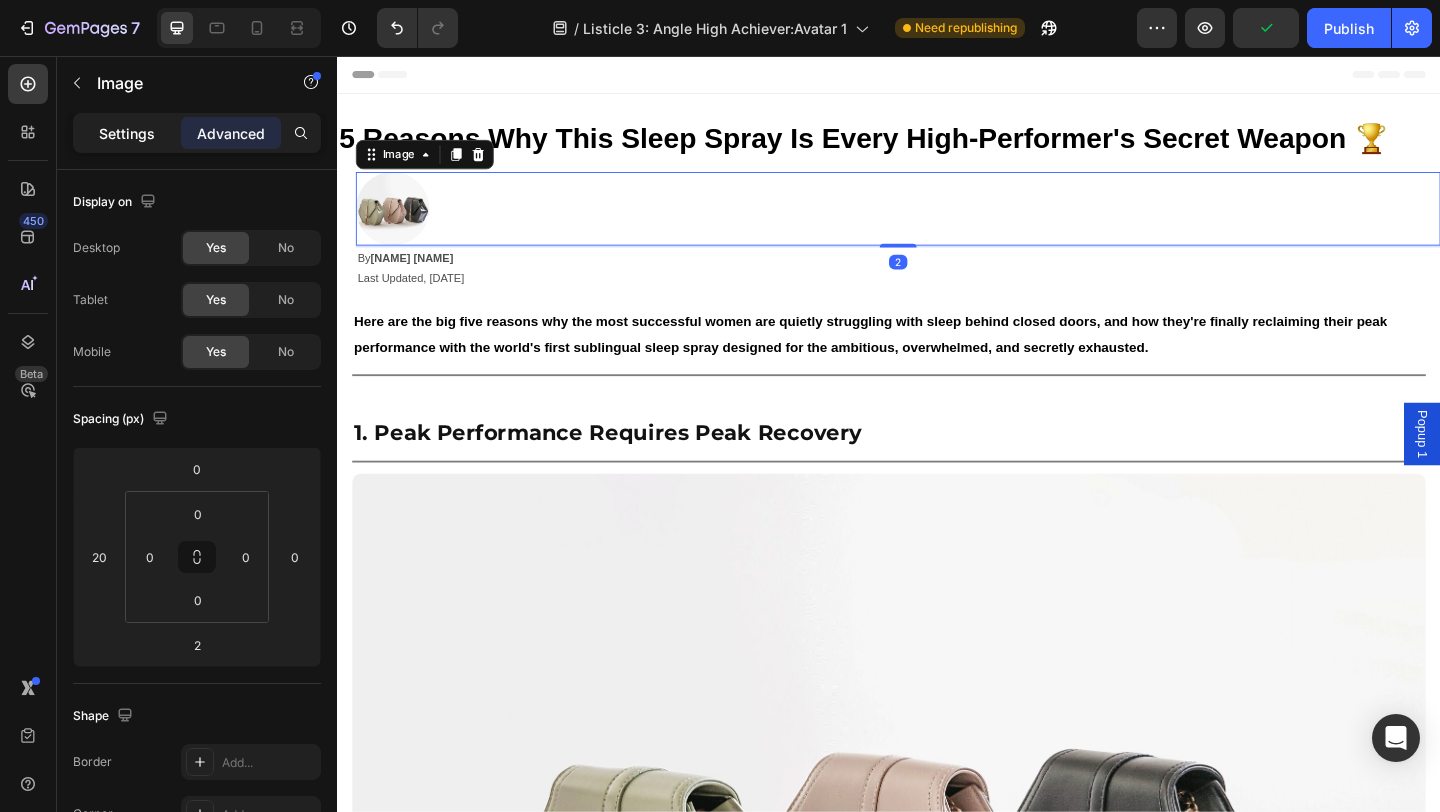 click on "Settings" at bounding box center (127, 133) 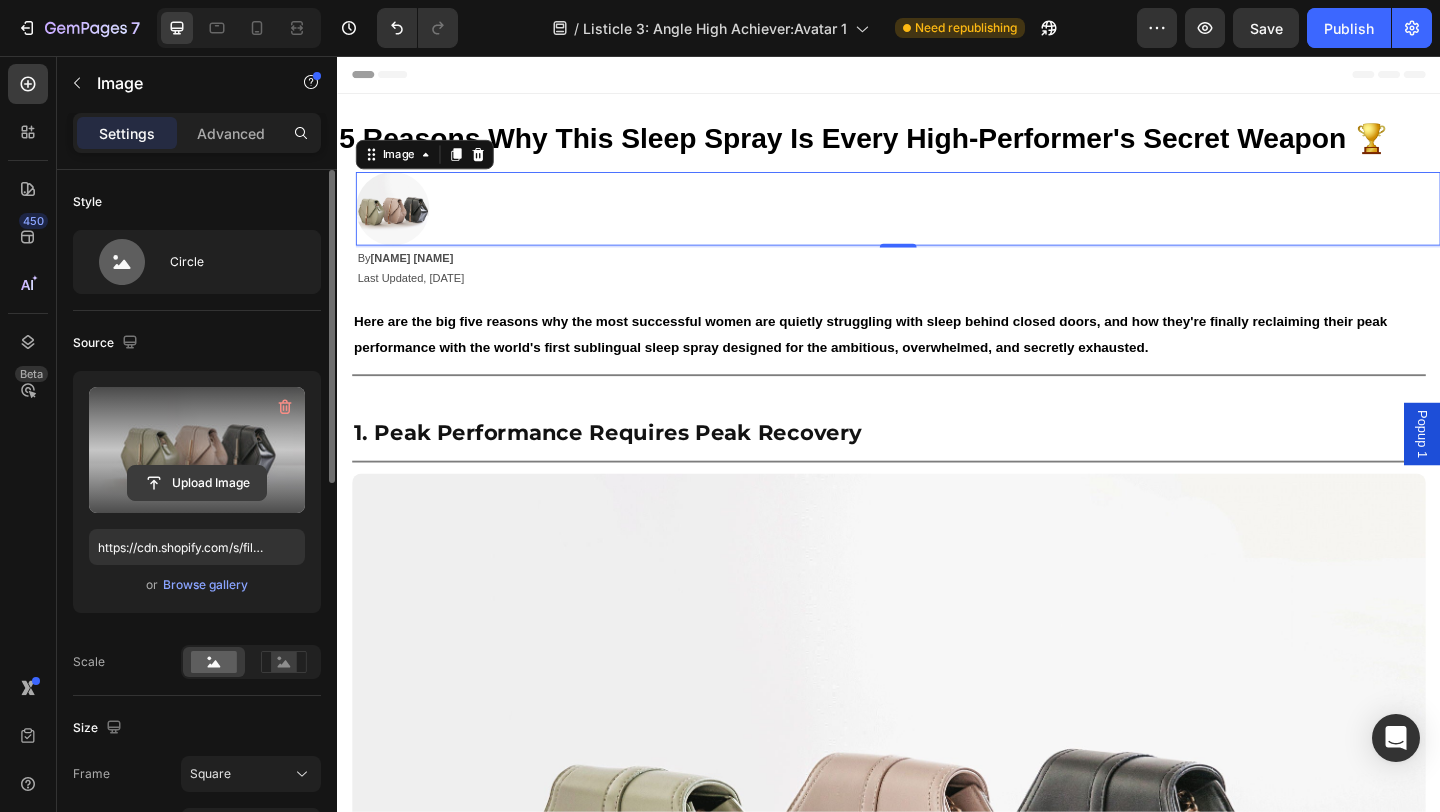 click 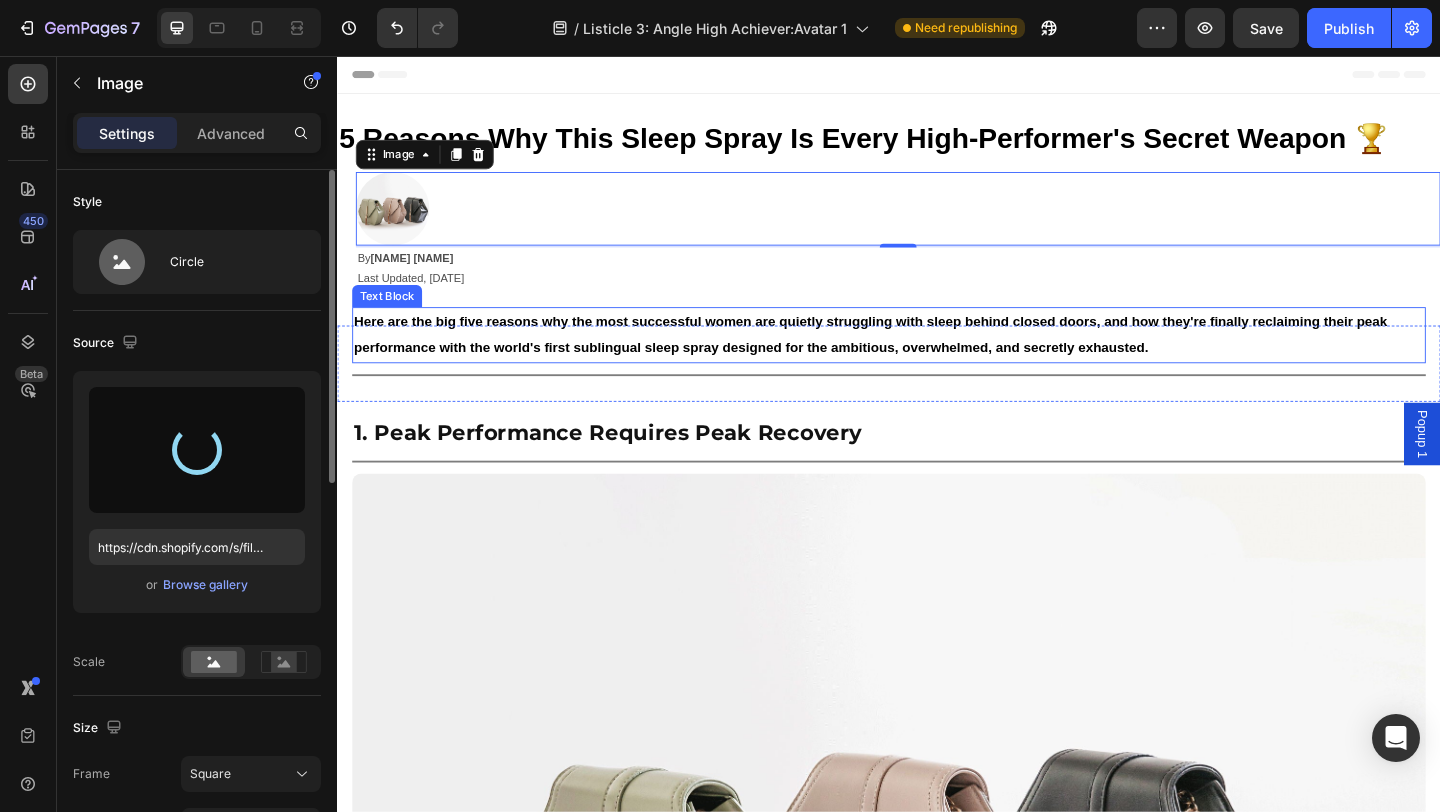 type on "https://cdn.shopify.com/s/files/1/0766/1266/5565/files/gempages_574492410030064752-9b08636a-e839-4264-9184-30f130f4e80f.jpg" 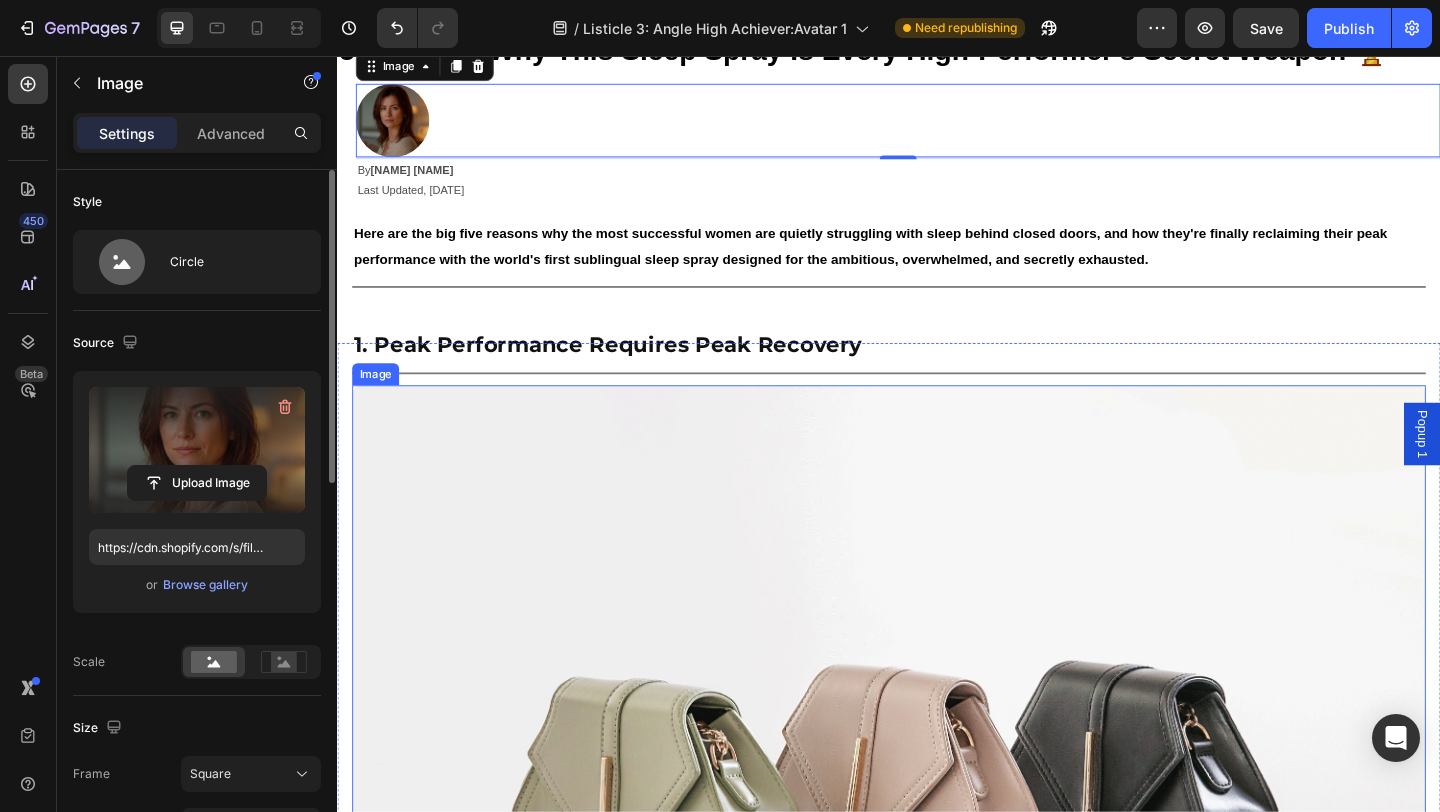 scroll, scrollTop: 104, scrollLeft: 0, axis: vertical 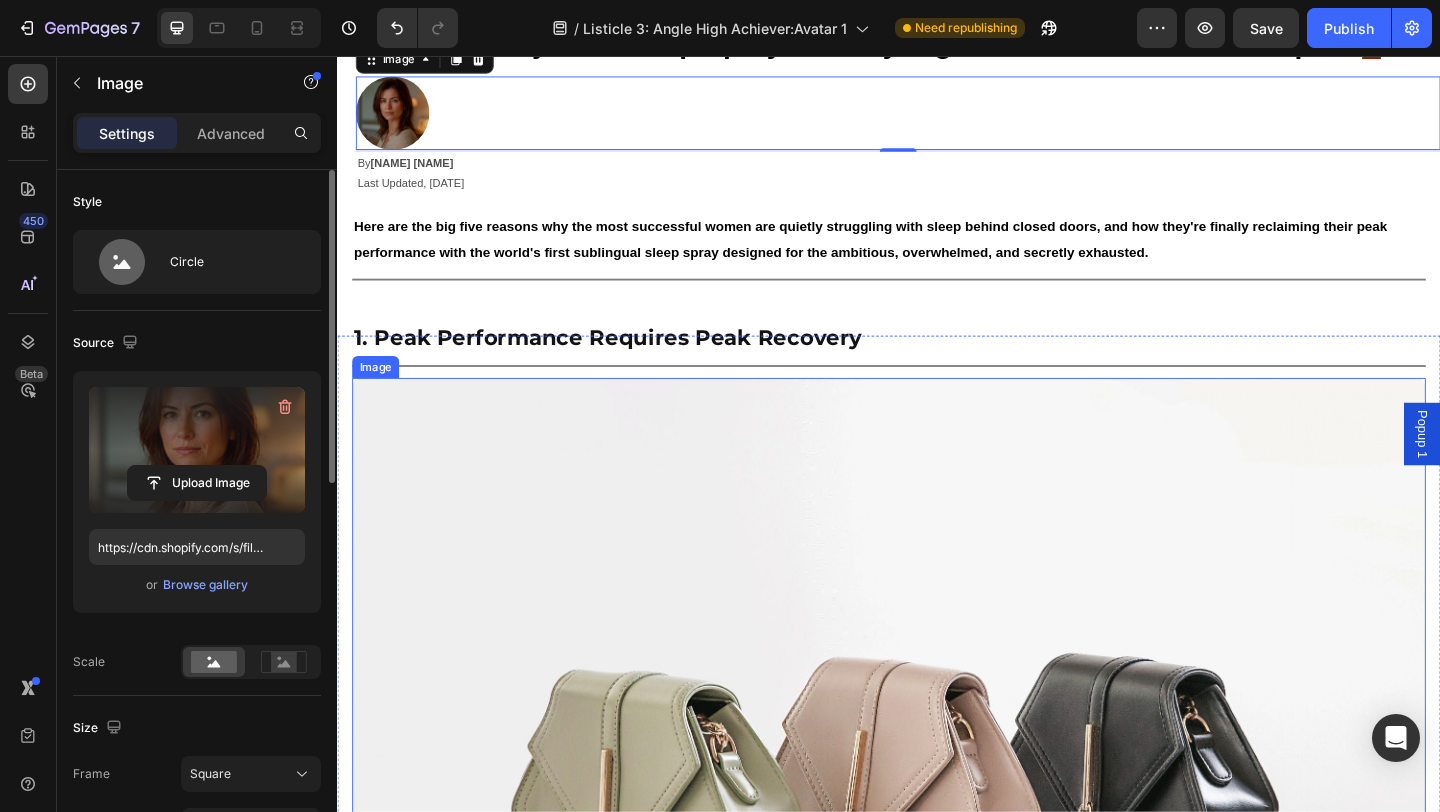 click at bounding box center (937, 844) 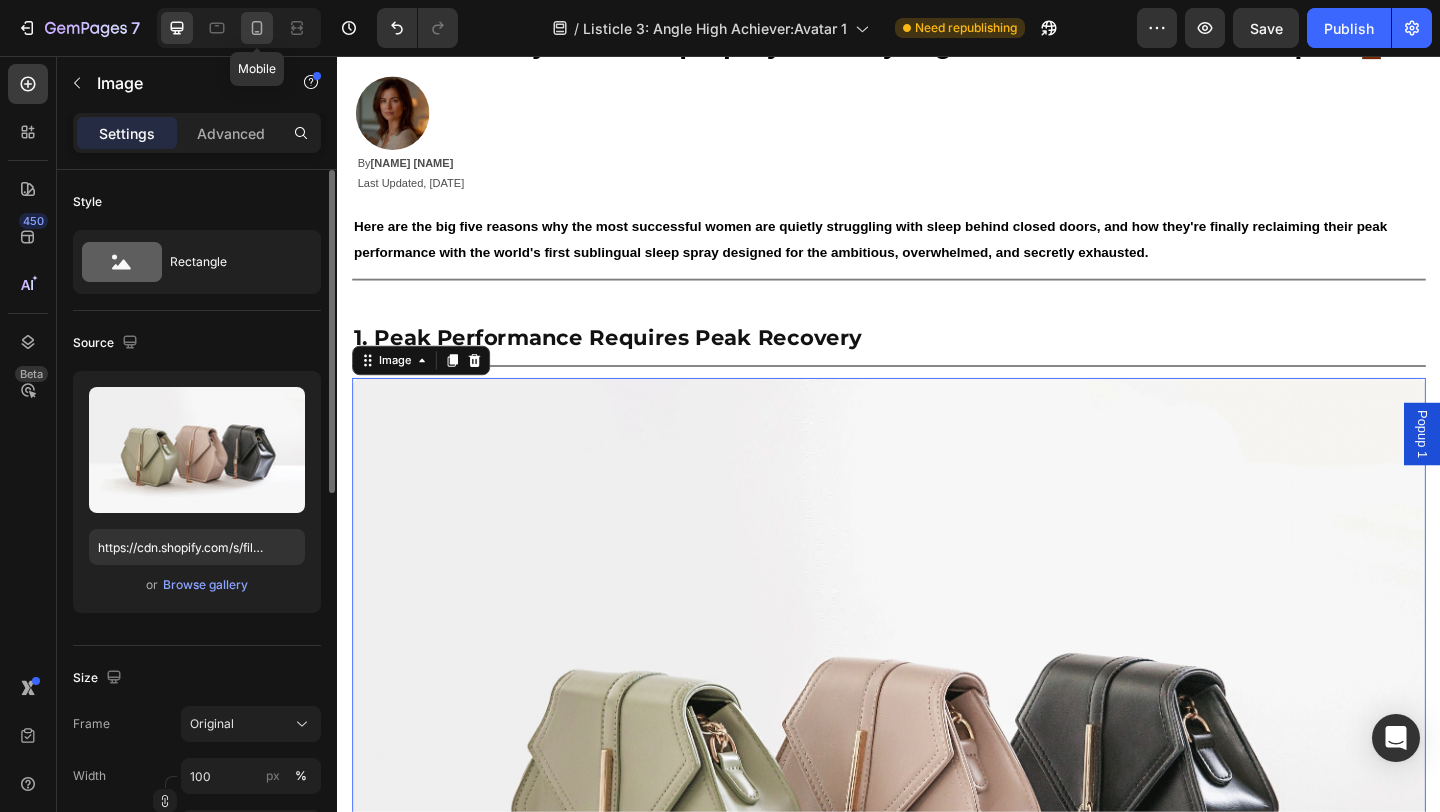 click 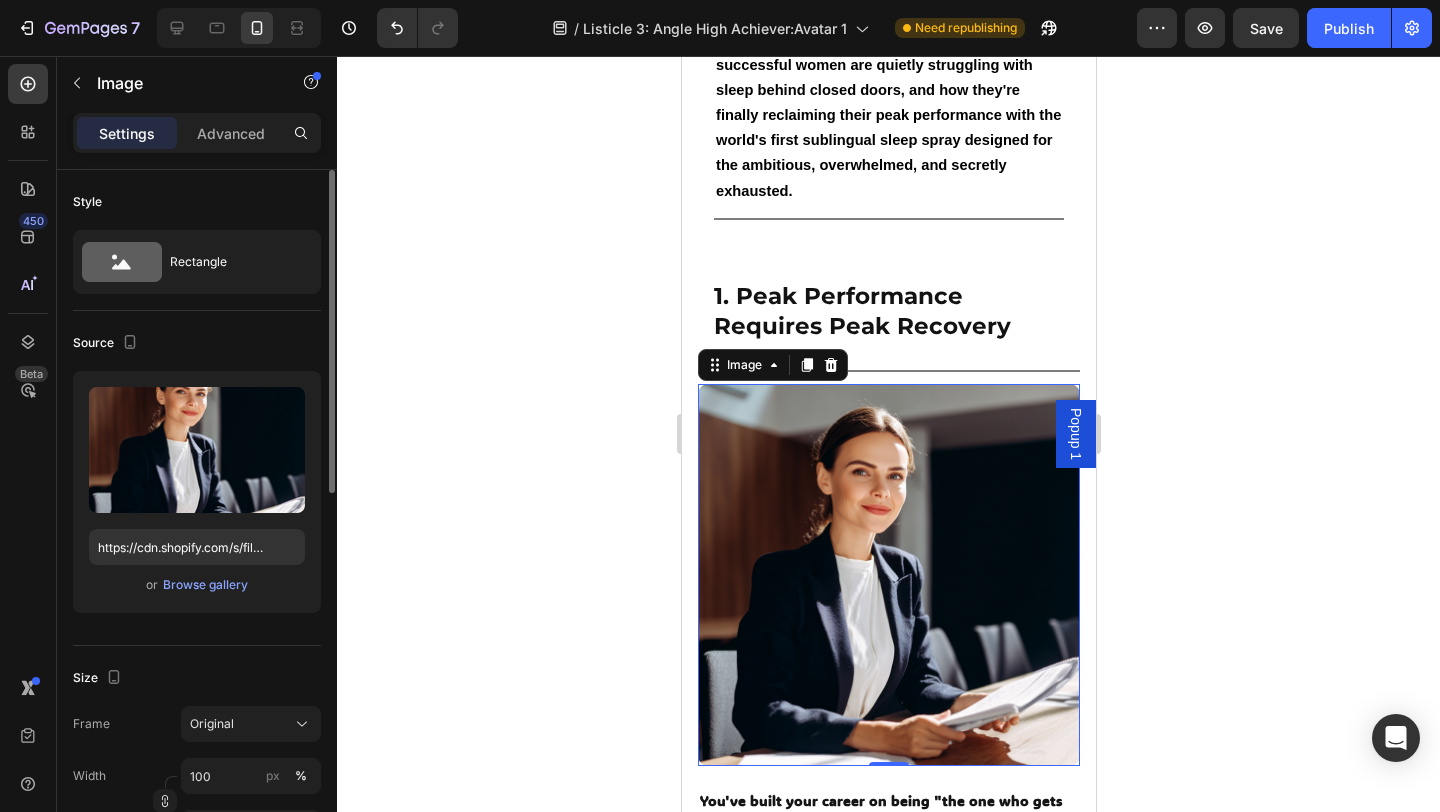 scroll, scrollTop: 397, scrollLeft: 0, axis: vertical 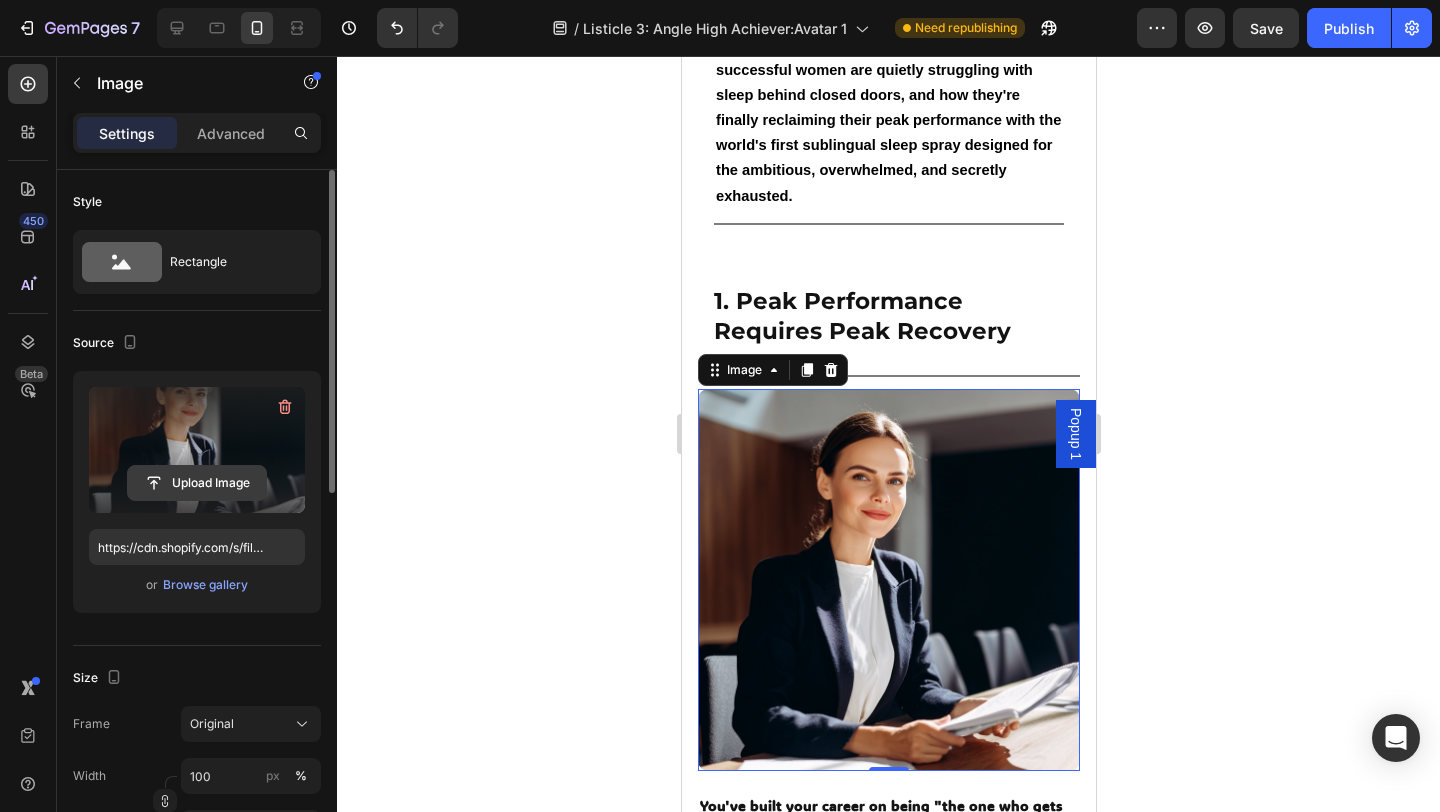 click 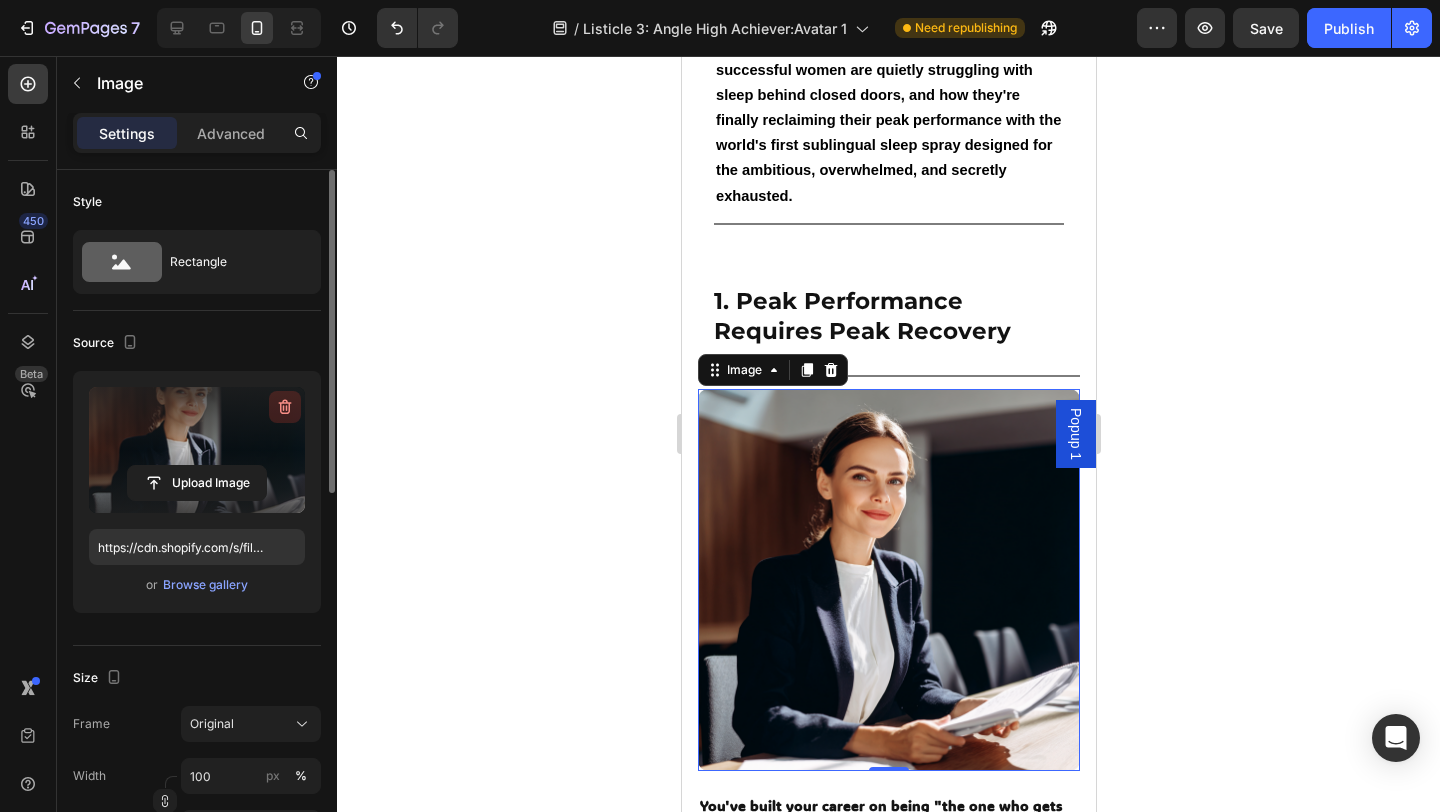 click 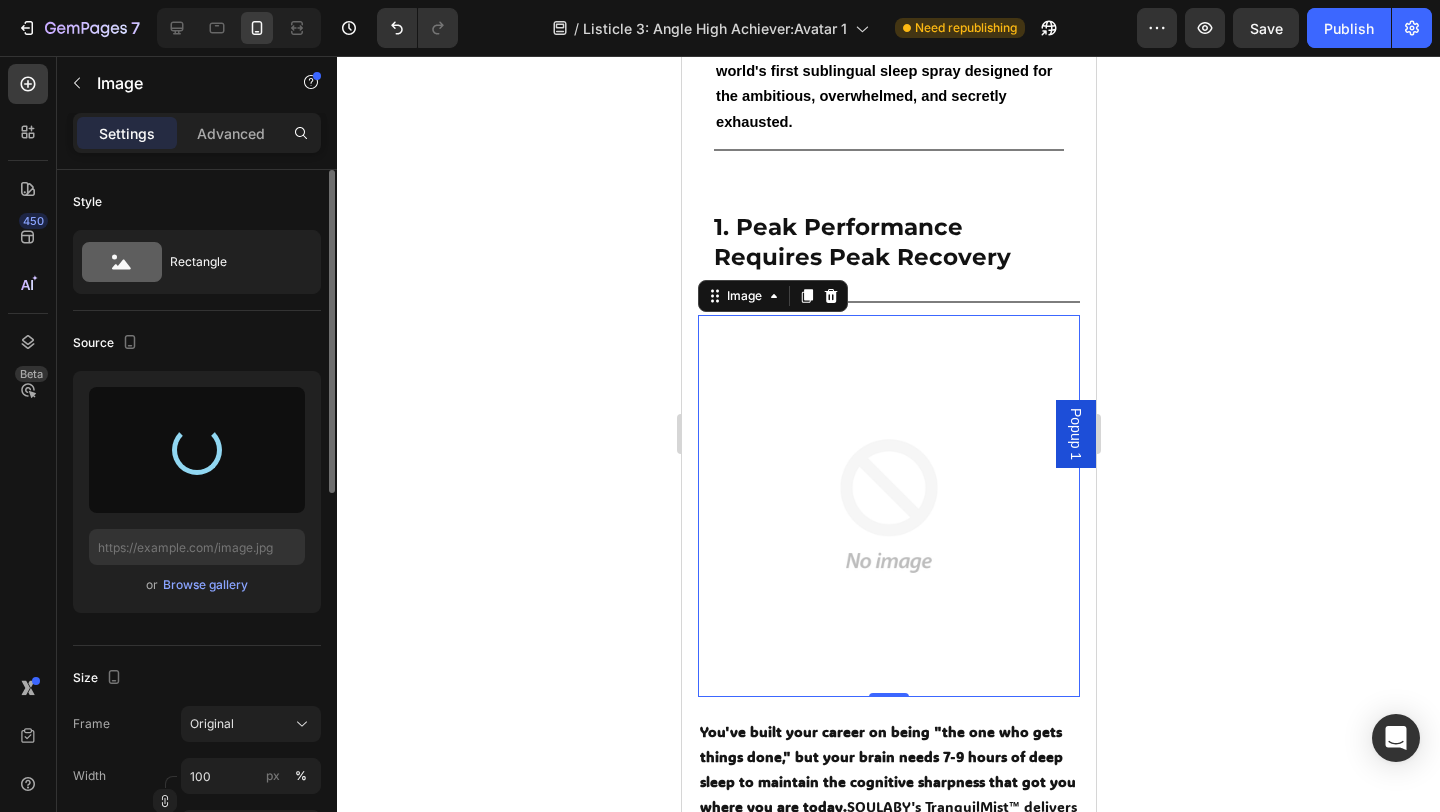 type on "https://cdn.shopify.com/s/files/1/0766/1266/5565/files/gempages_574492410030064752-4fda6fc2-cbb1-4364-b2b9-96b5ec36d55b.png" 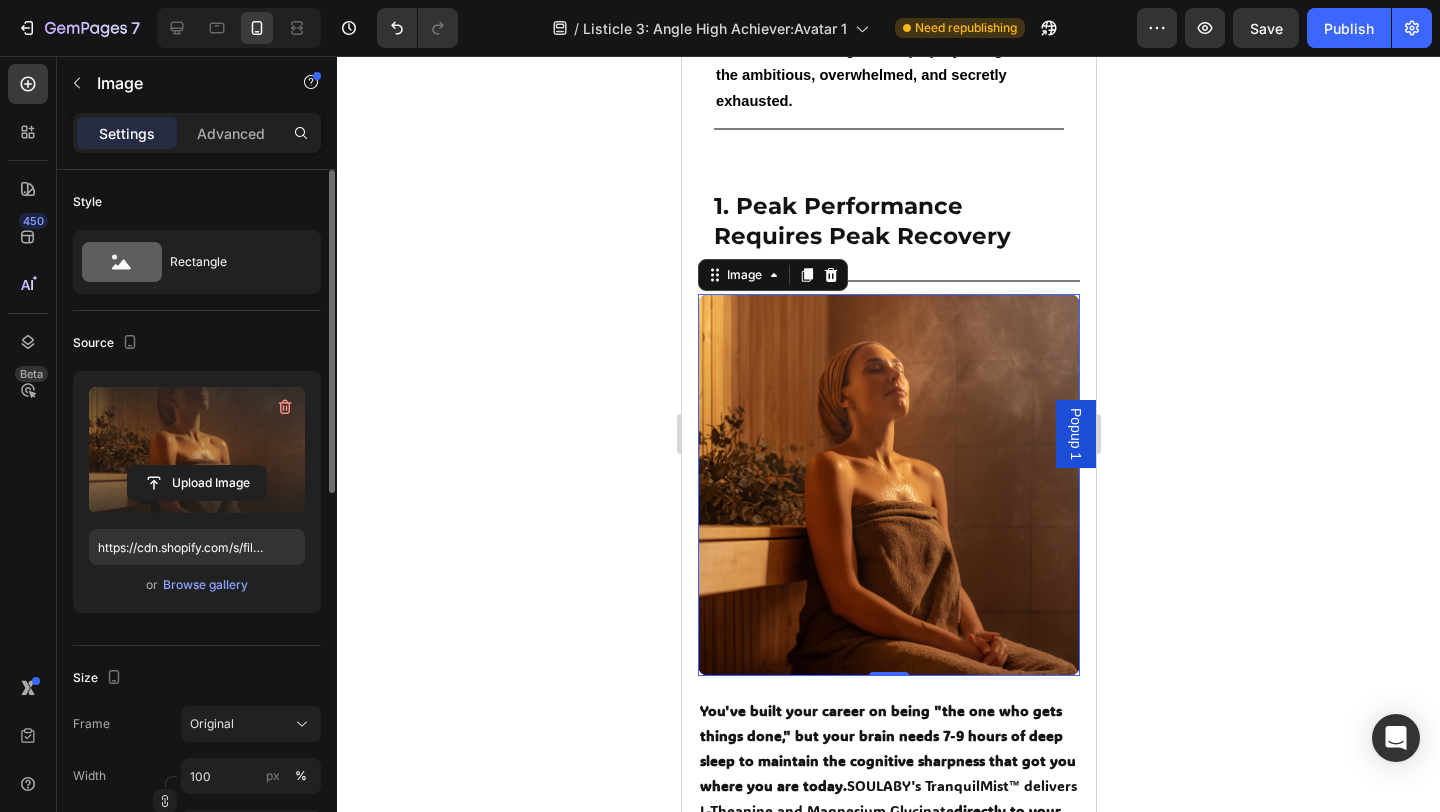 scroll, scrollTop: 498, scrollLeft: 0, axis: vertical 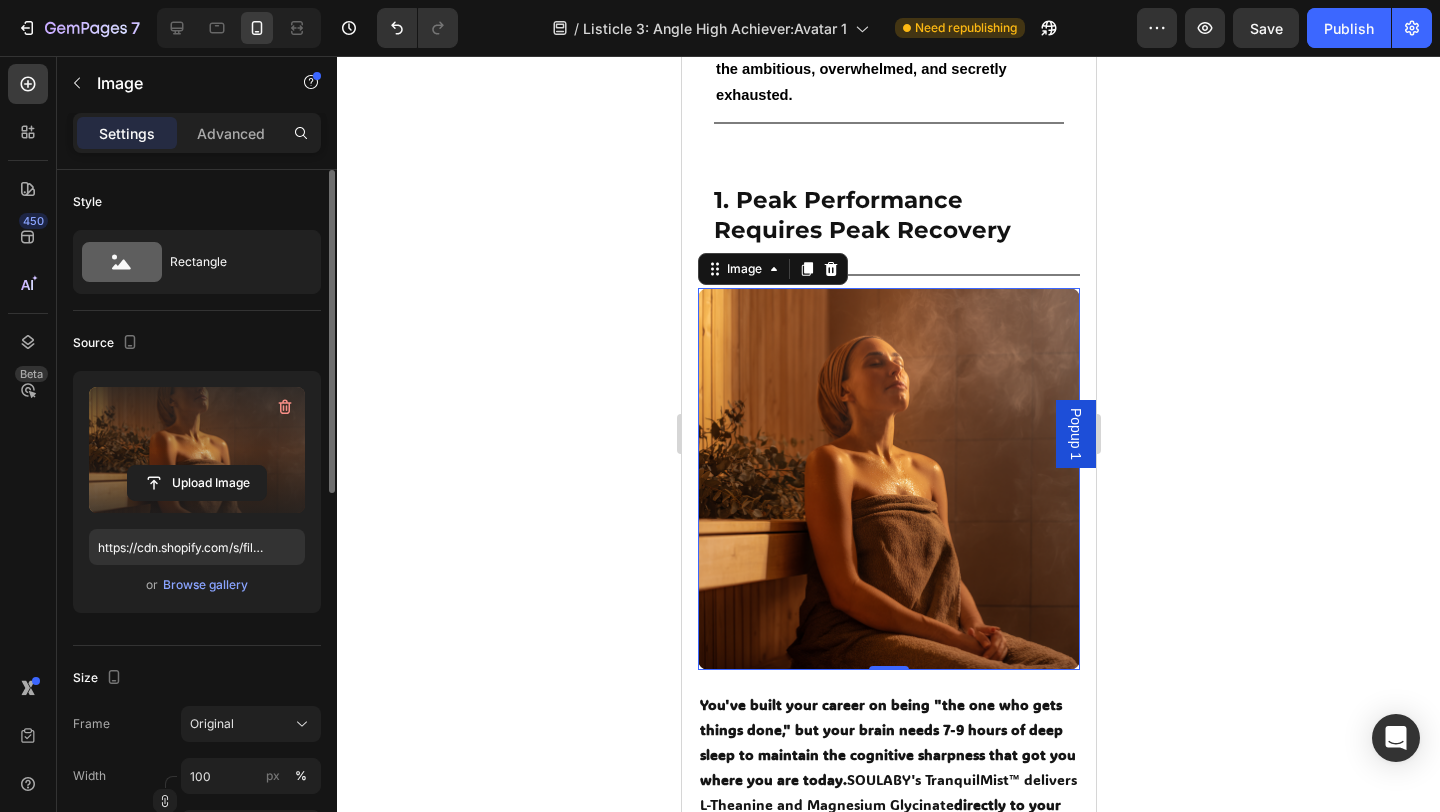 click 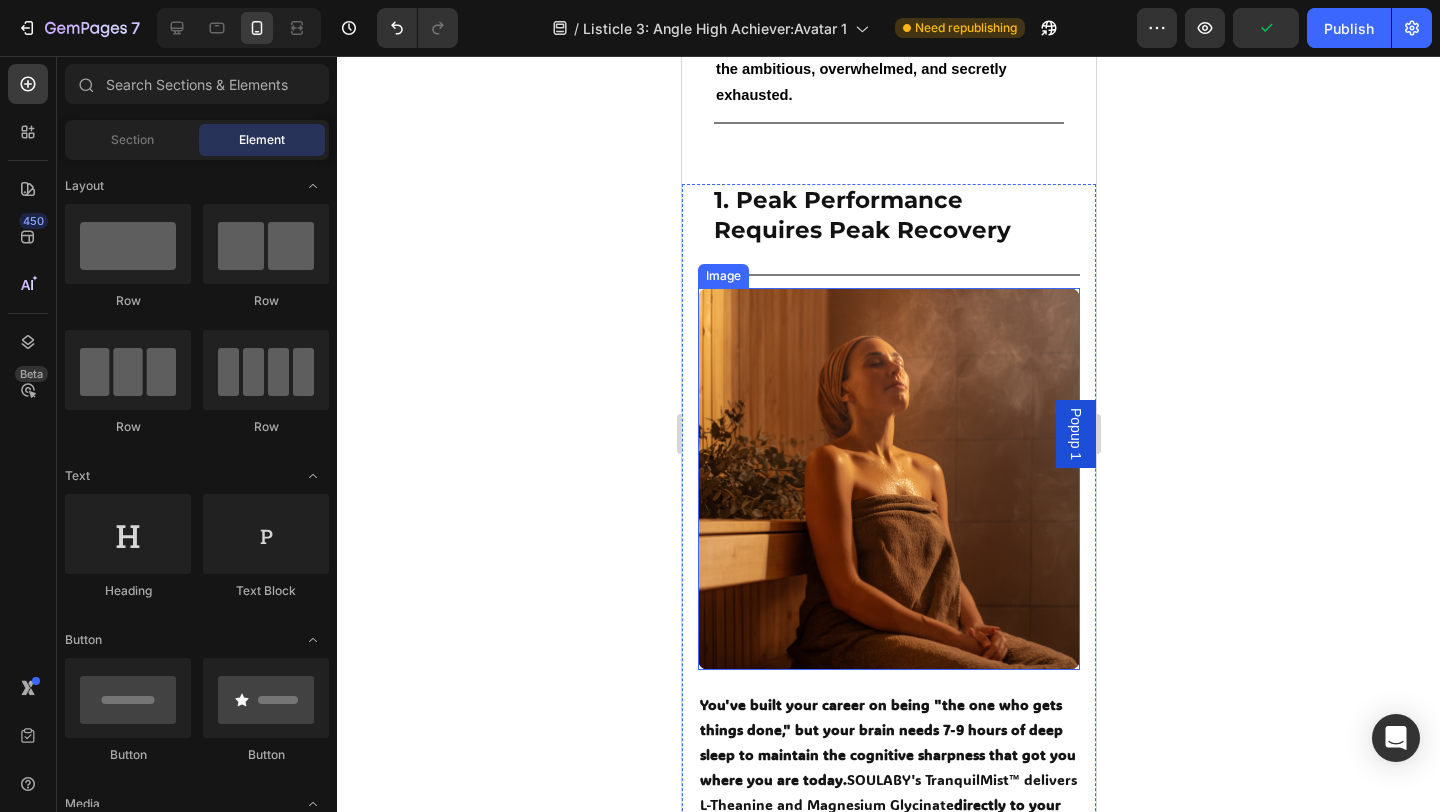 click at bounding box center [888, 479] 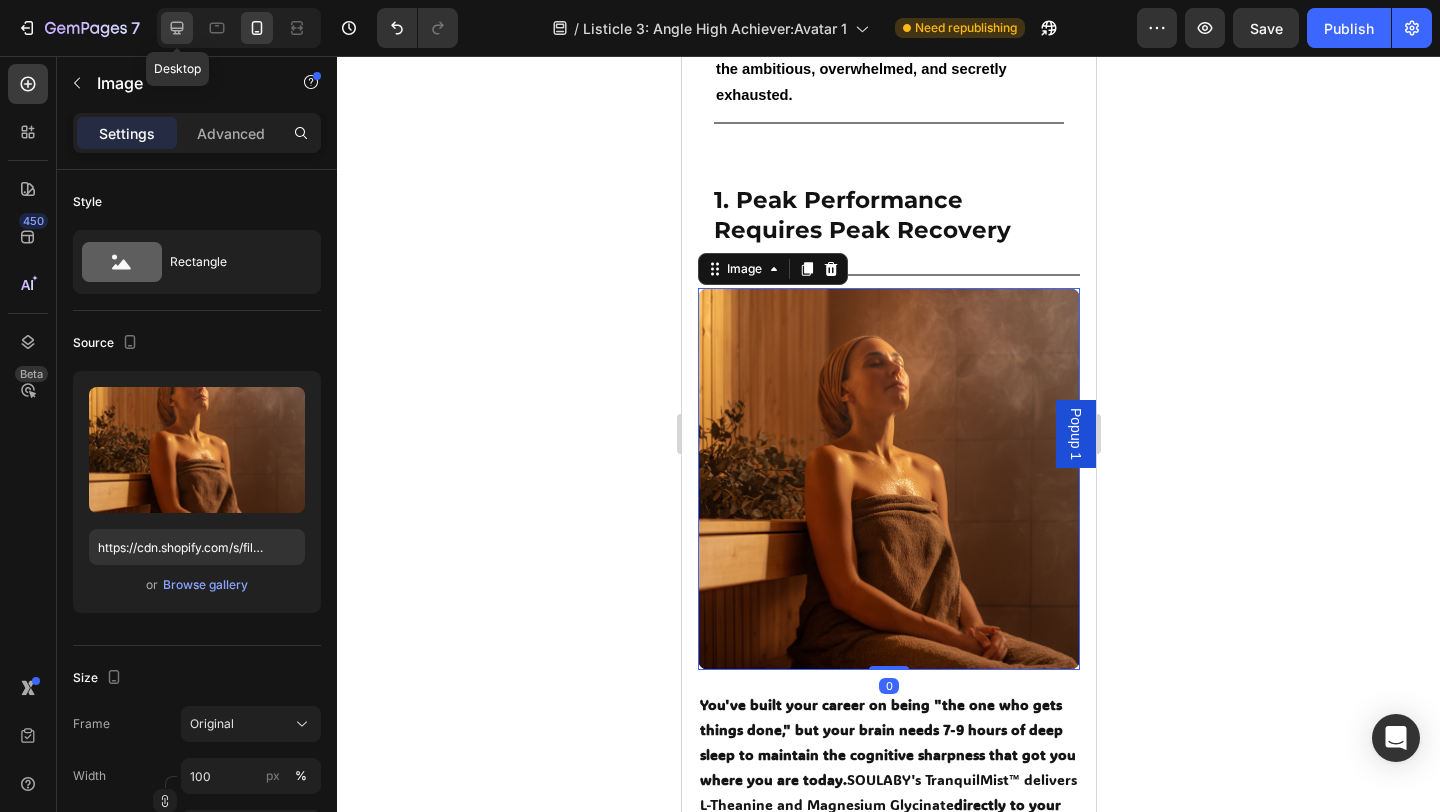 click 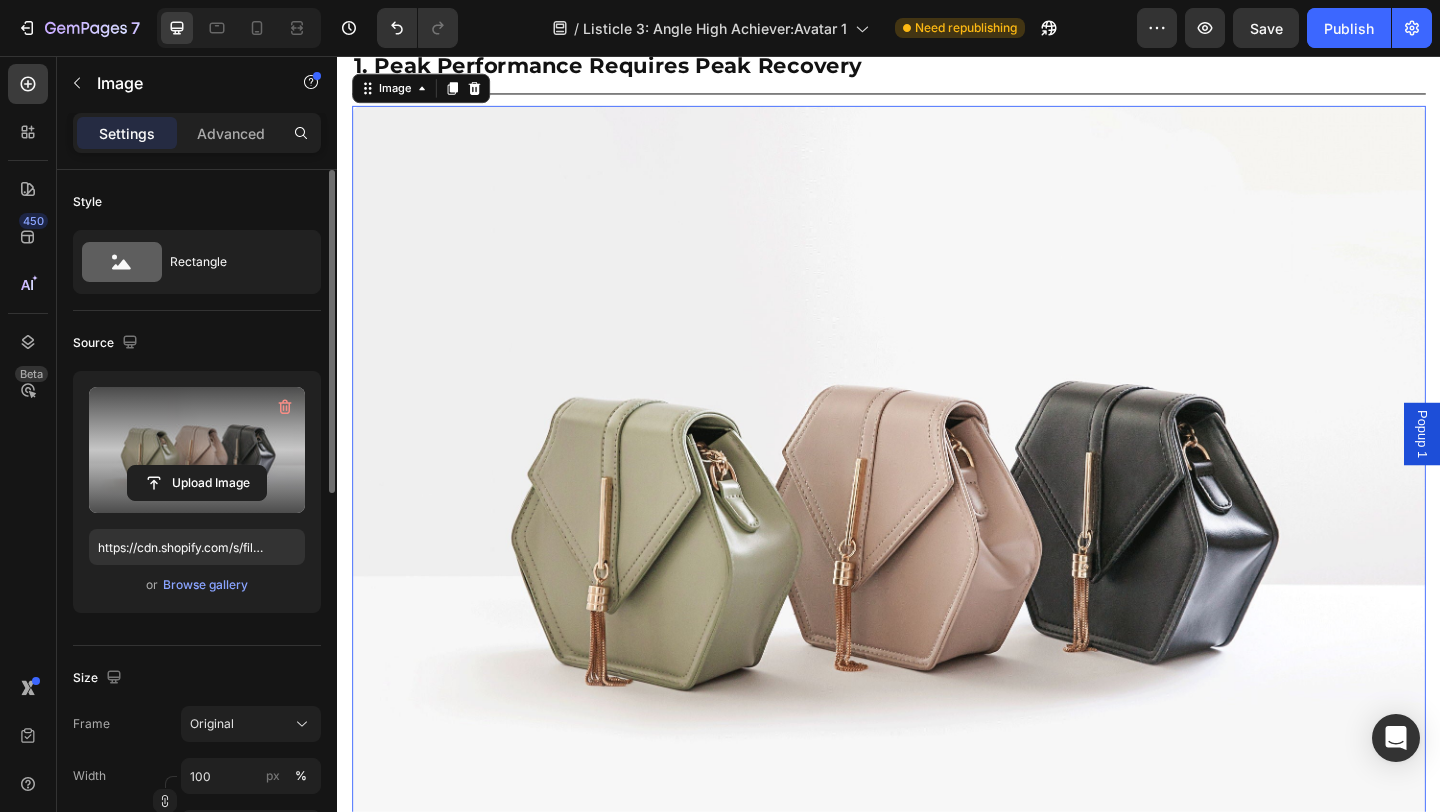 scroll, scrollTop: 417, scrollLeft: 0, axis: vertical 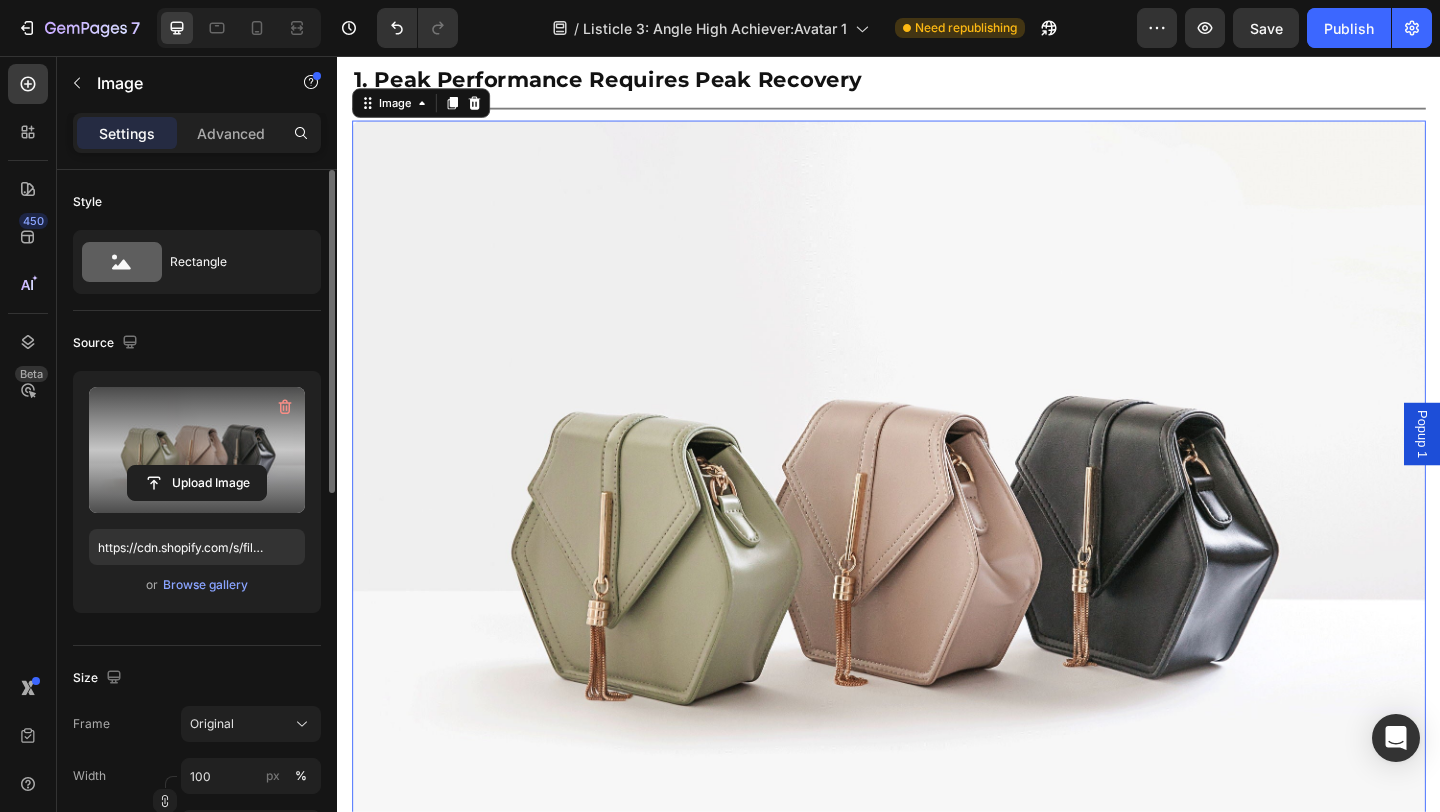 click at bounding box center [197, 450] 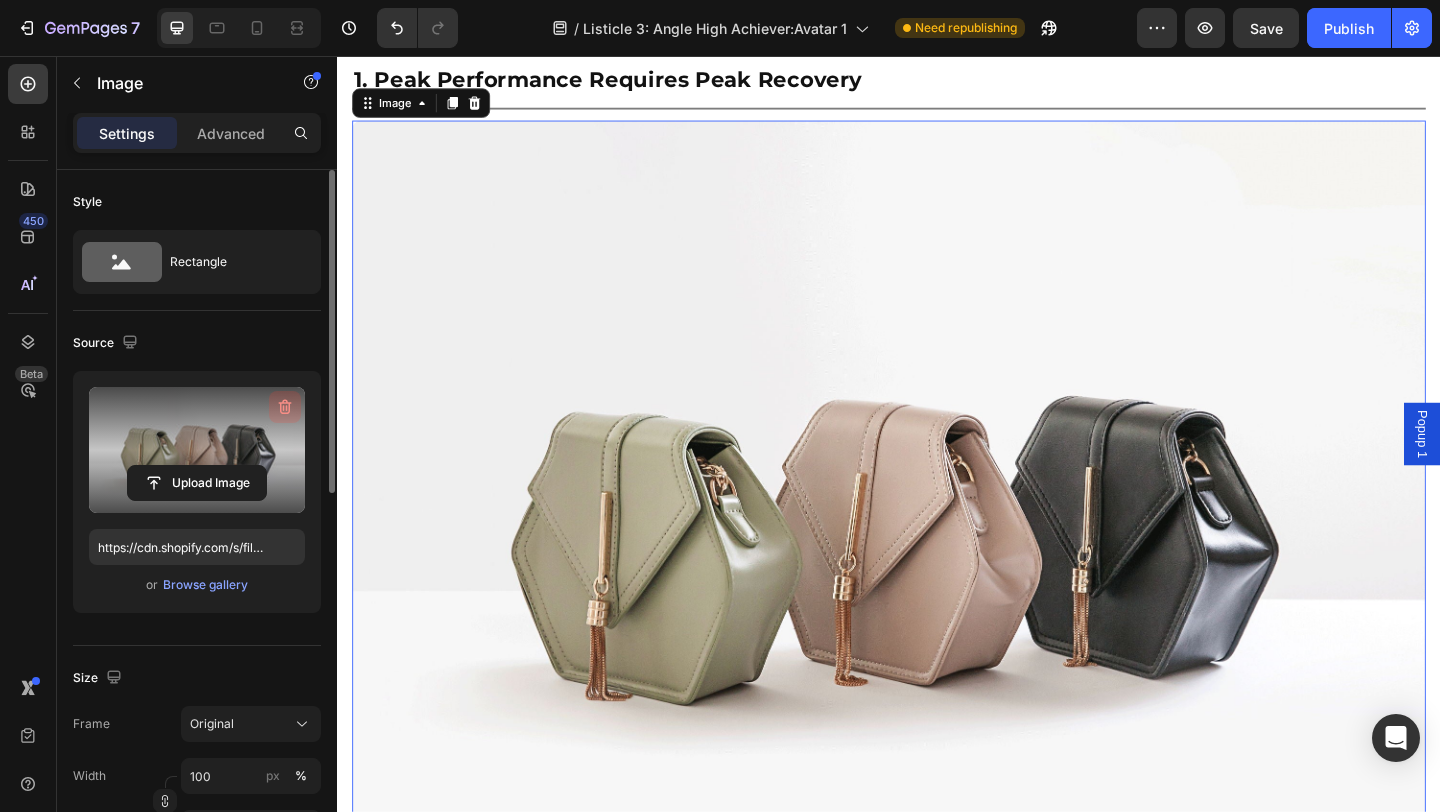 click 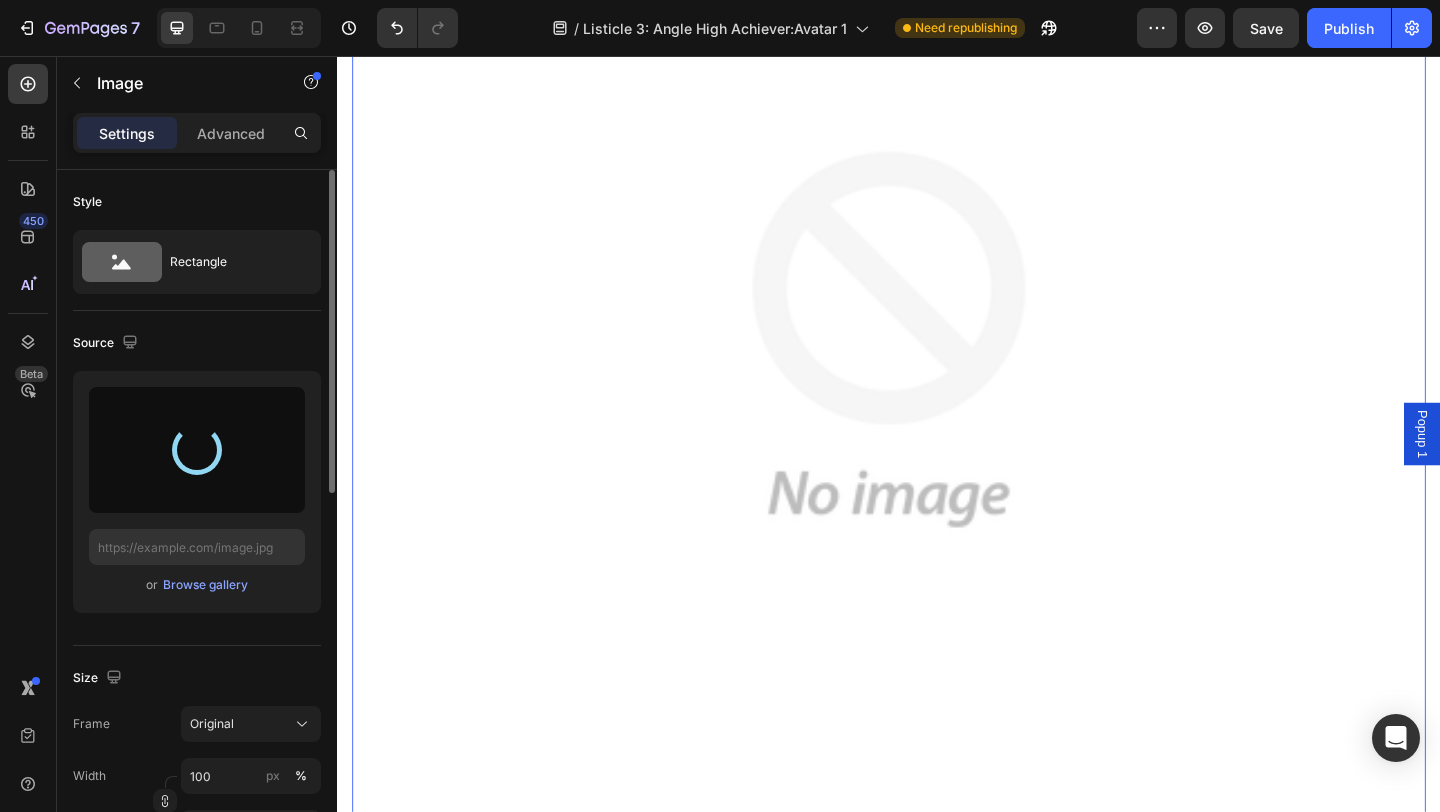 type on "https://cdn.shopify.com/s/files/1/0766/1266/5565/files/gempages_574492410030064752-4fda6fc2-cbb1-4364-b2b9-96b5ec36d55b.png" 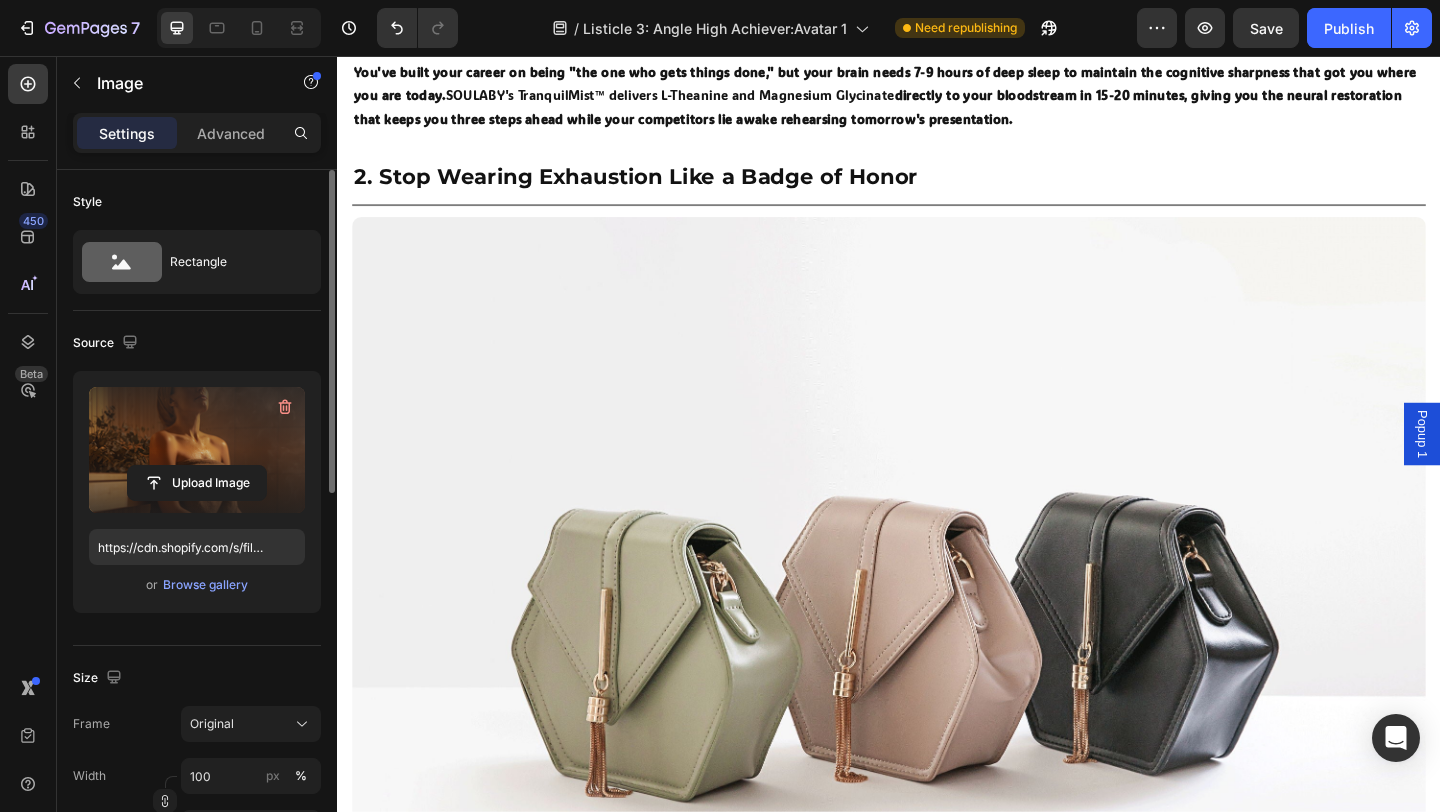 scroll, scrollTop: 1677, scrollLeft: 0, axis: vertical 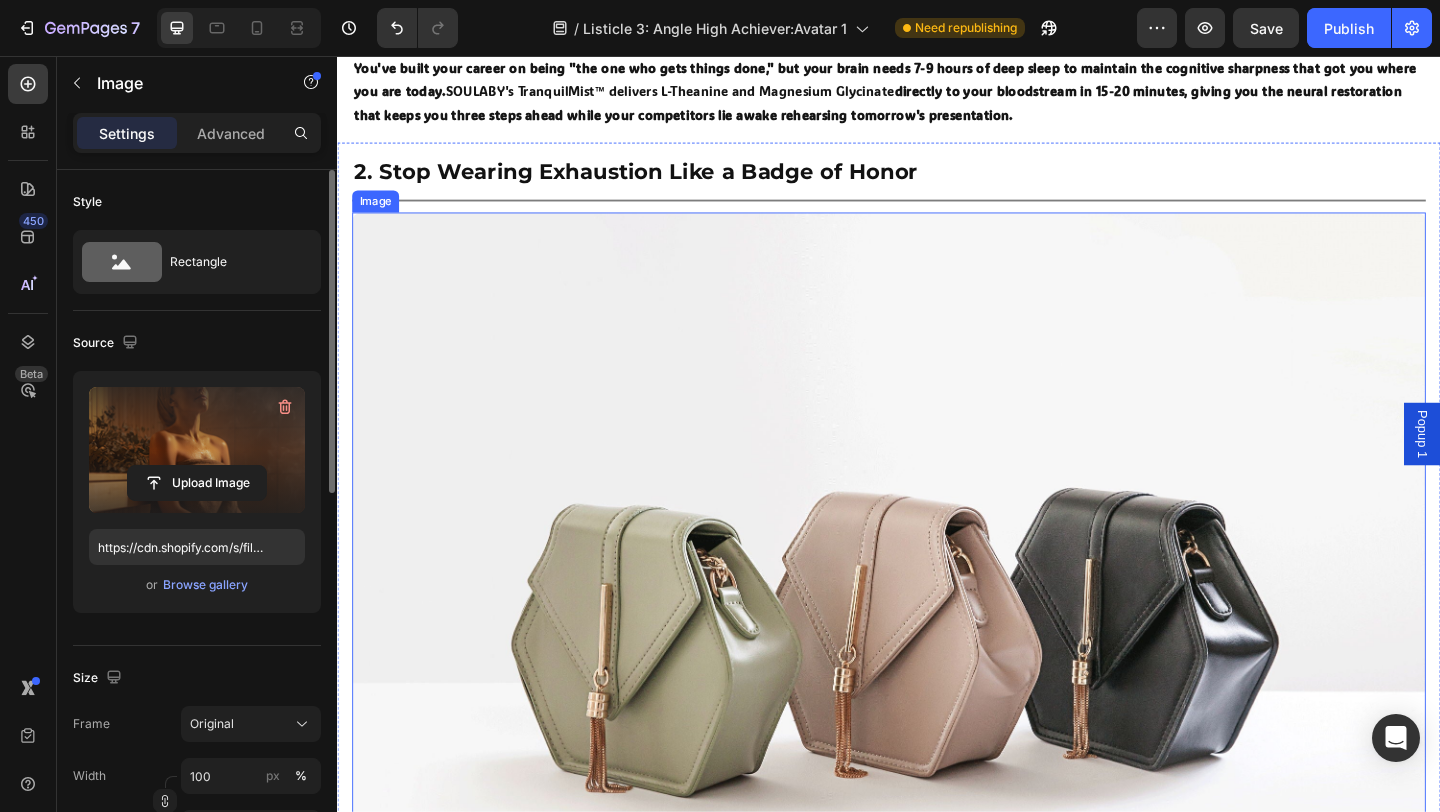 click at bounding box center (937, 664) 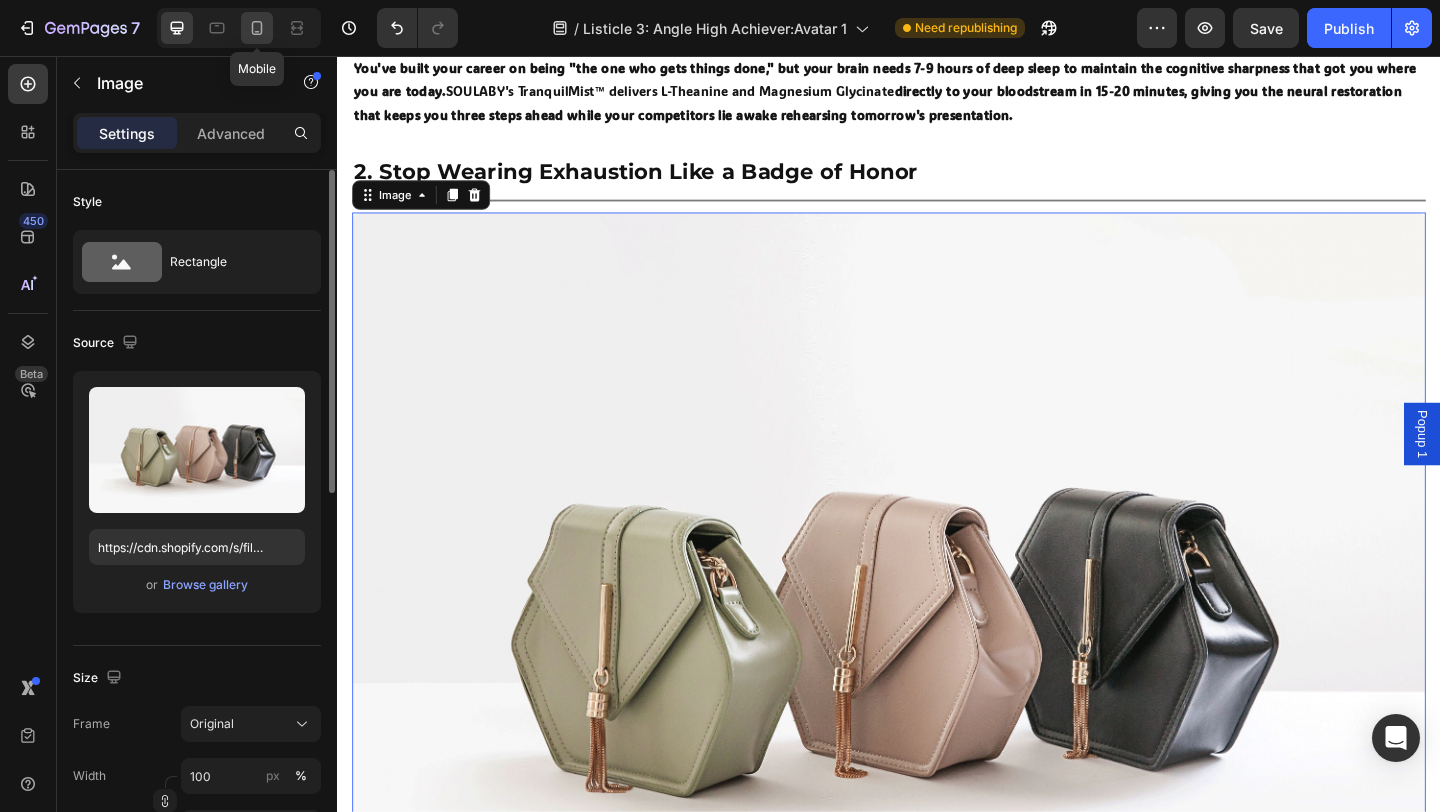 click 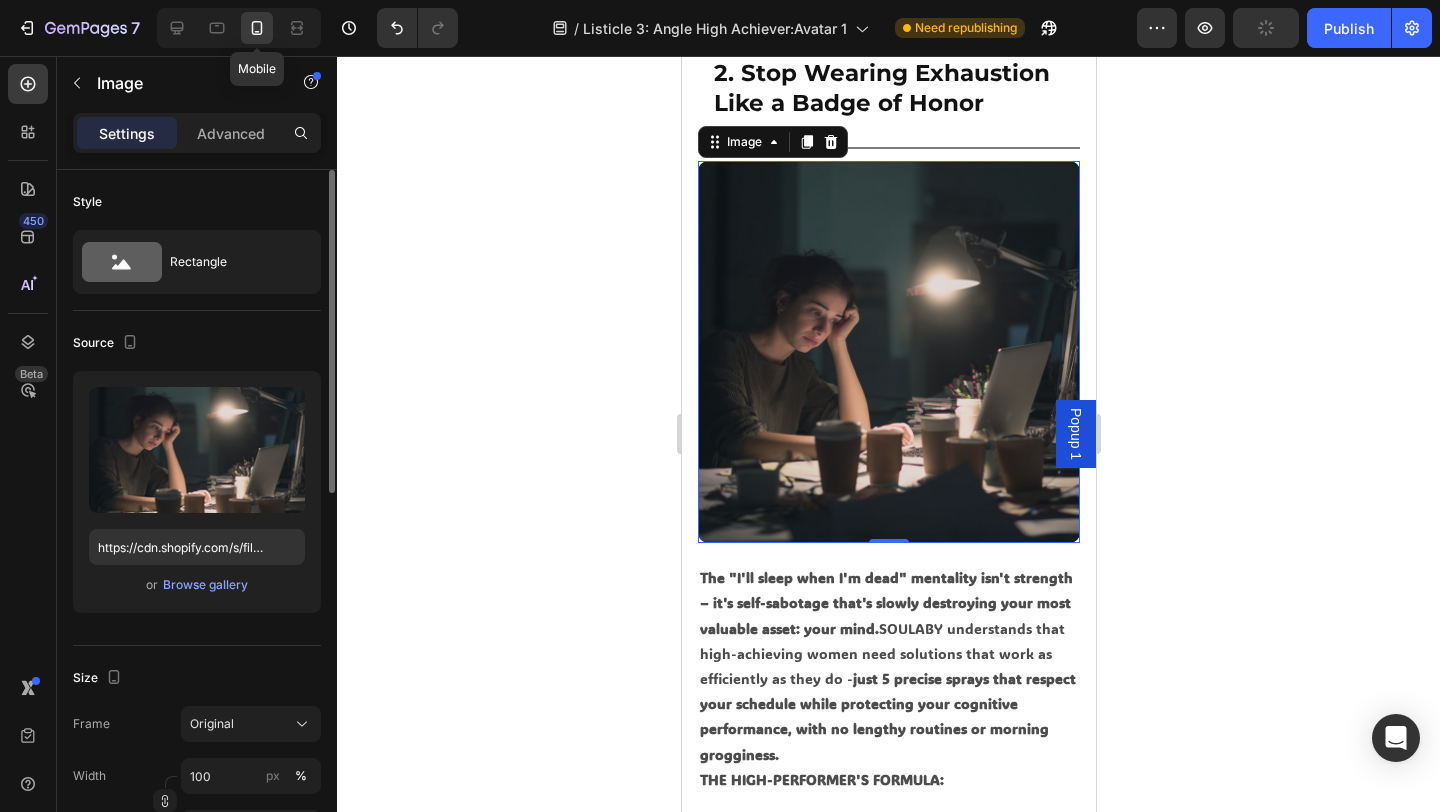 scroll, scrollTop: 1538, scrollLeft: 0, axis: vertical 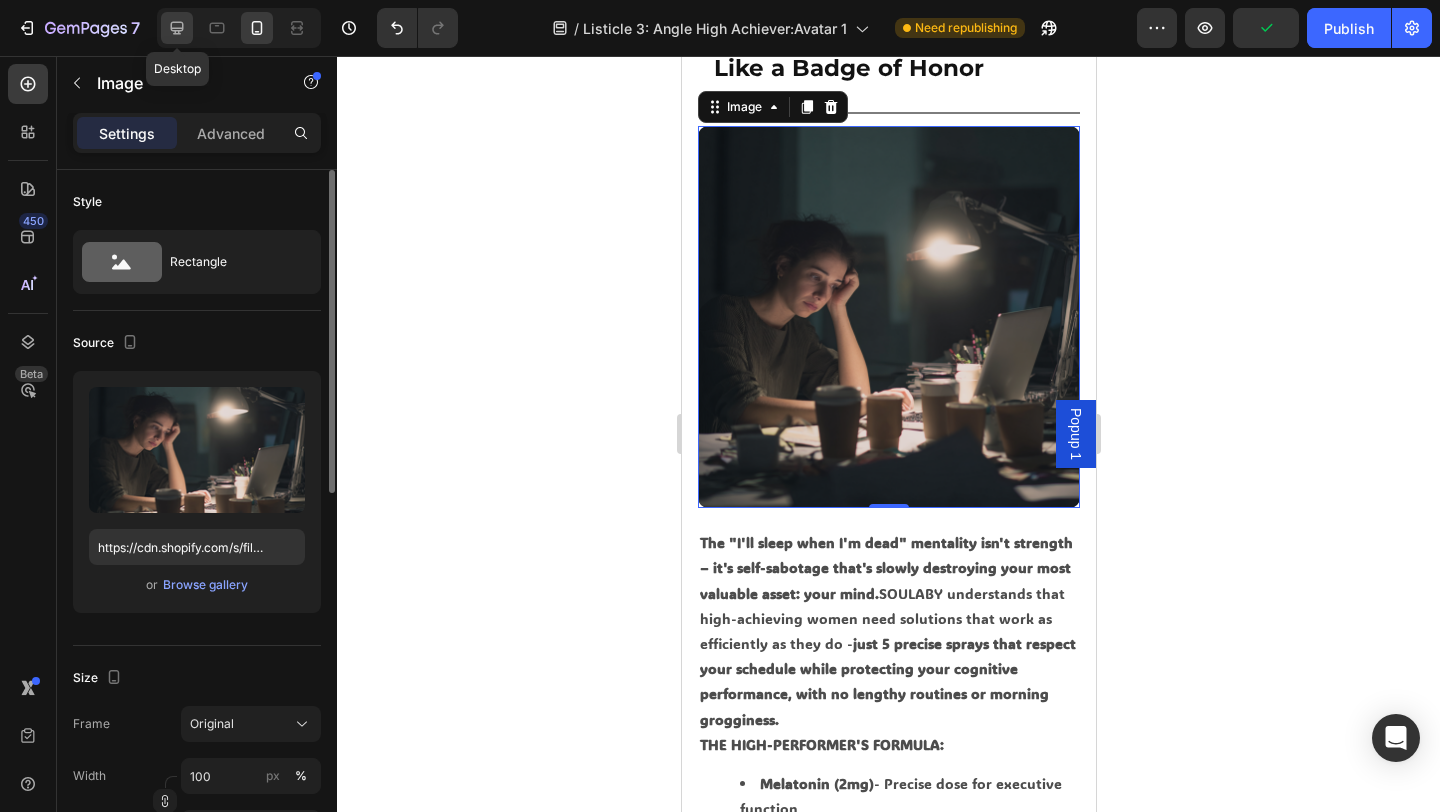 click 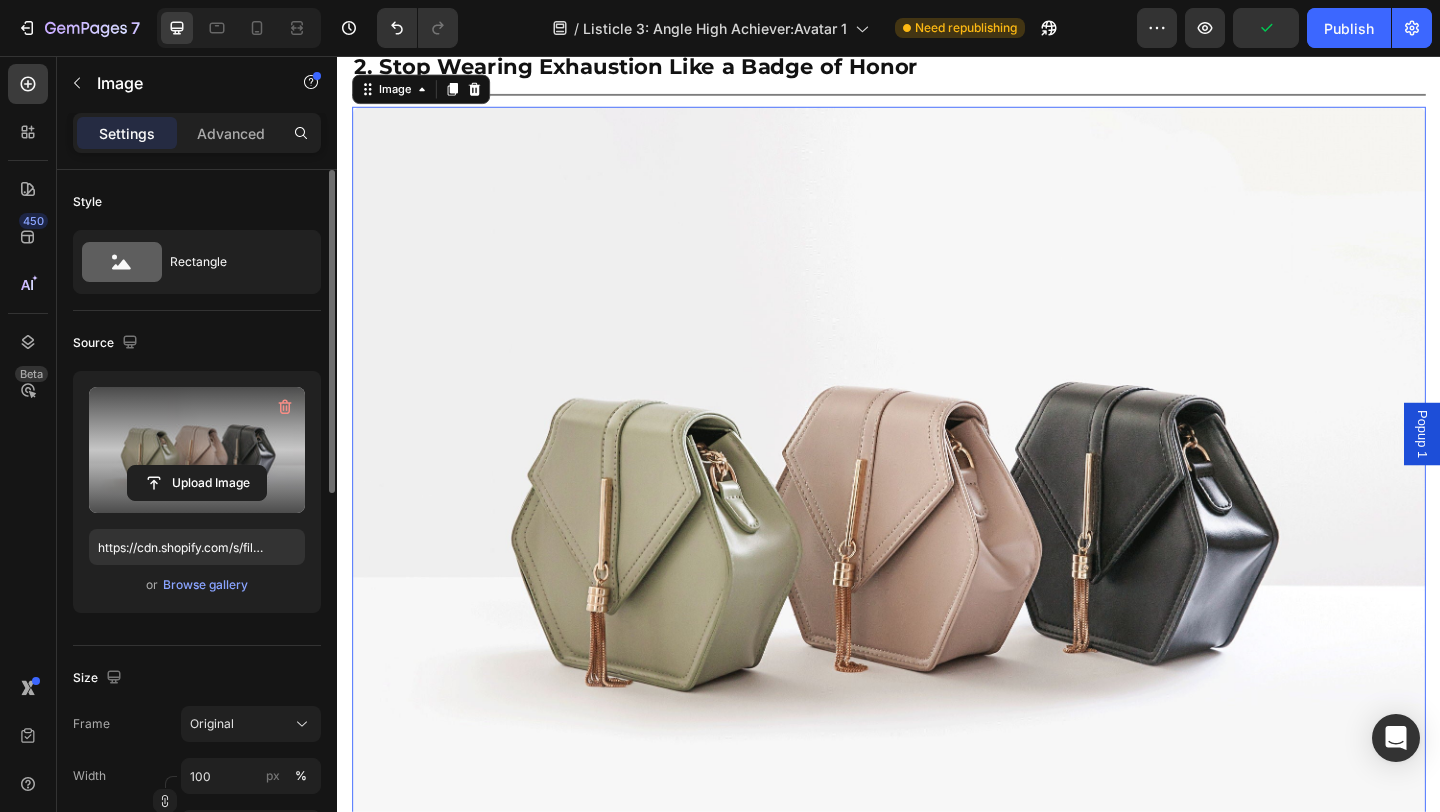 scroll, scrollTop: 1480, scrollLeft: 0, axis: vertical 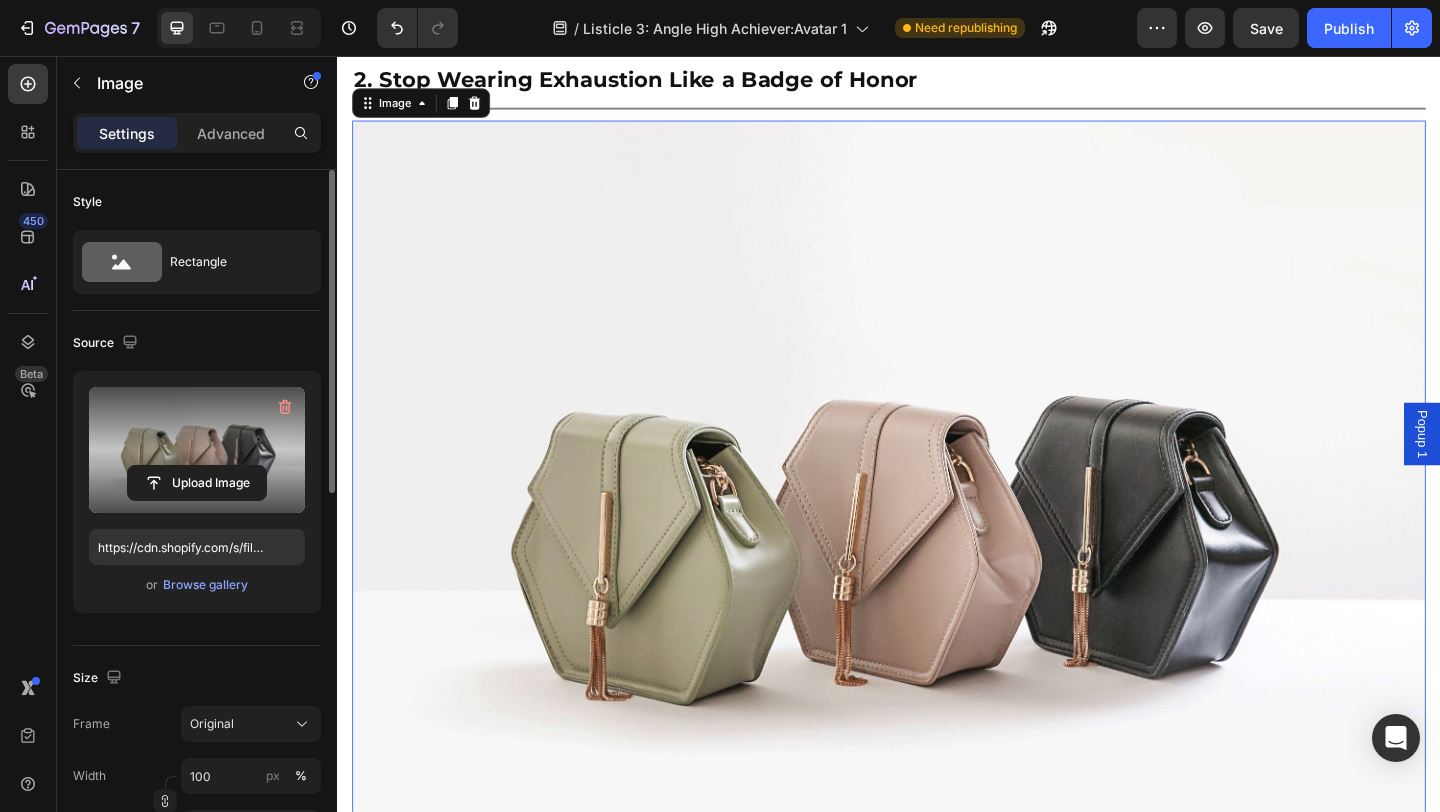click at bounding box center [197, 450] 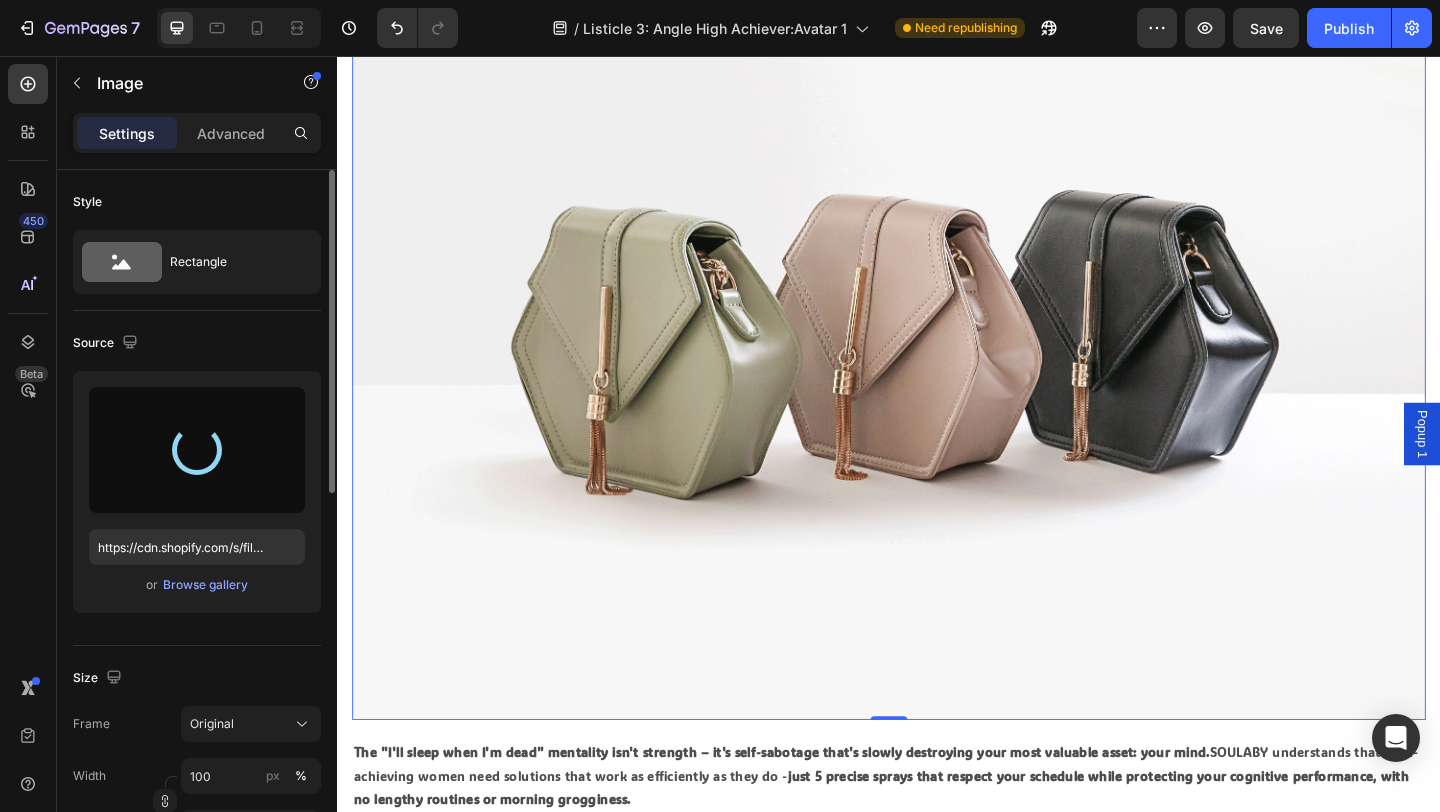 type on "https://cdn.shopify.com/s/files/1/0766/1266/5565/files/gempages_574492410030064752-9234ad5f-6dd4-4051-8977-d9d164a7a7b1.png" 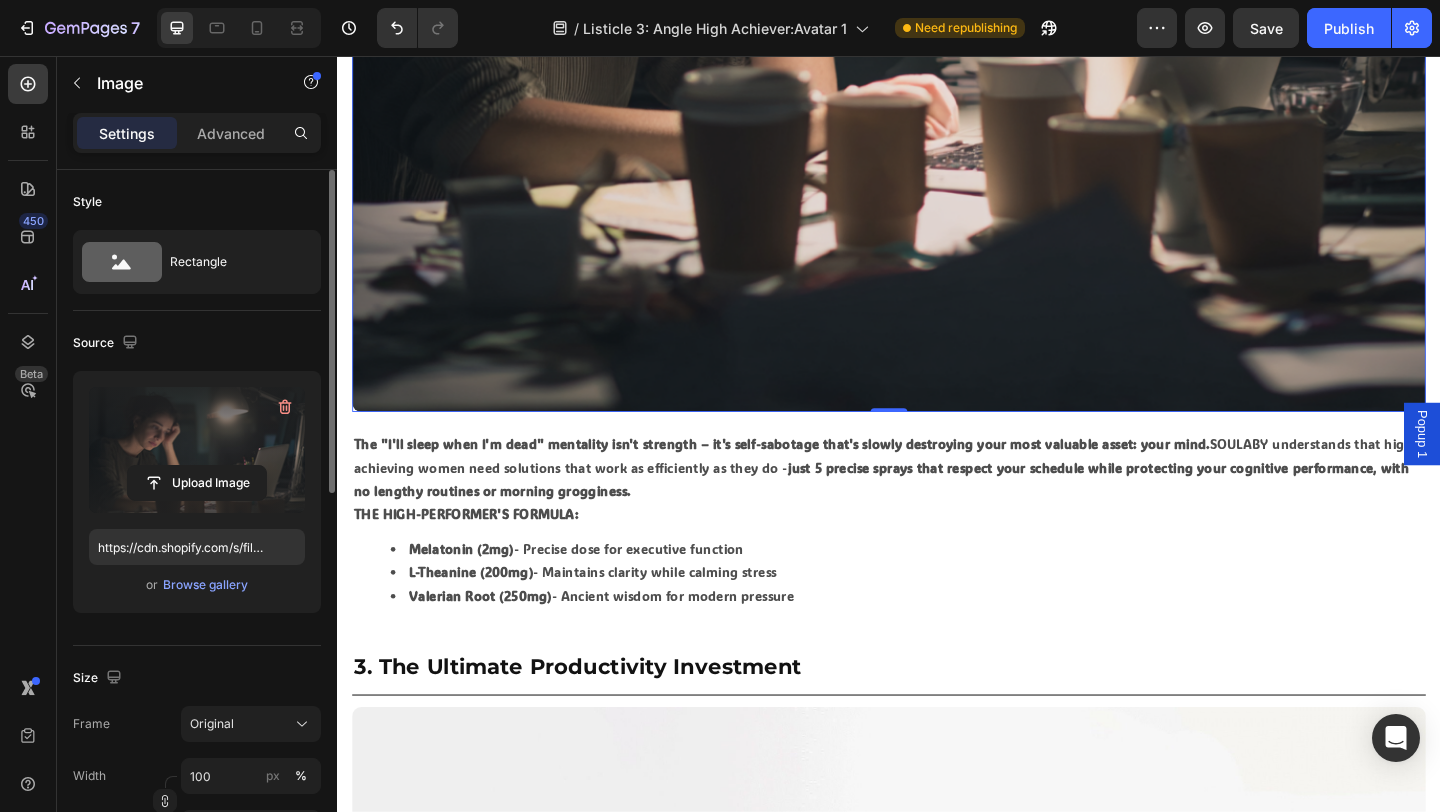 scroll, scrollTop: 2579, scrollLeft: 0, axis: vertical 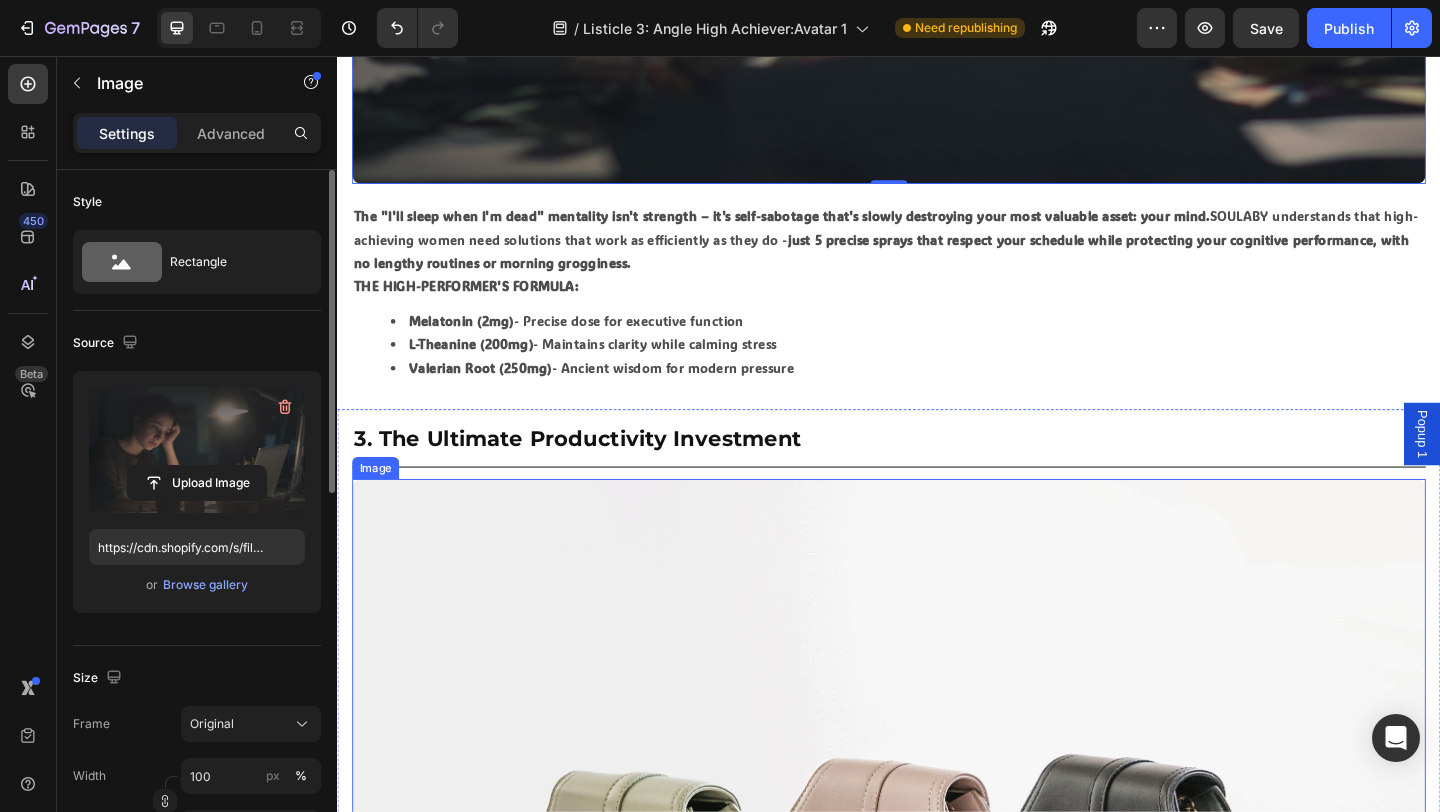 click at bounding box center [937, 954] 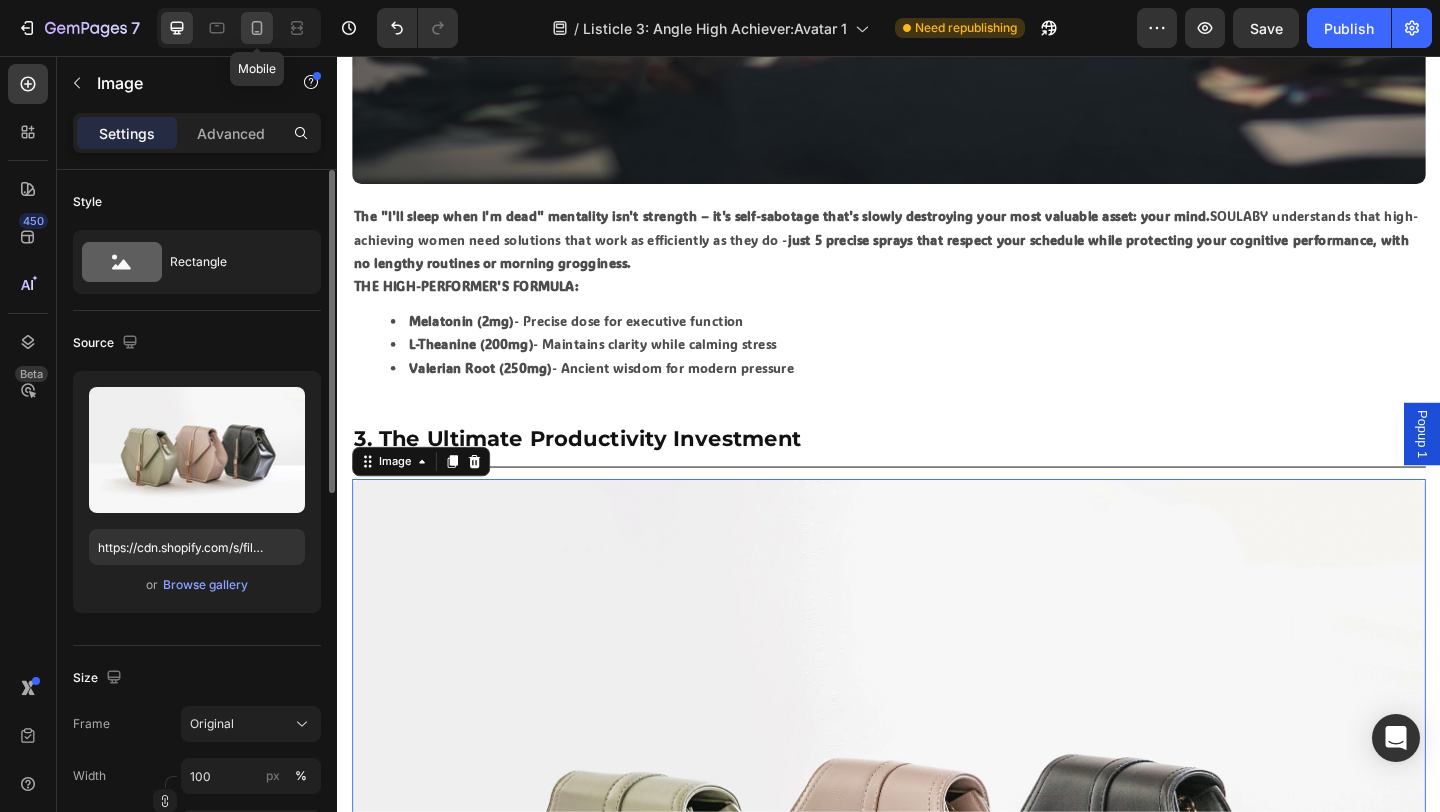 click 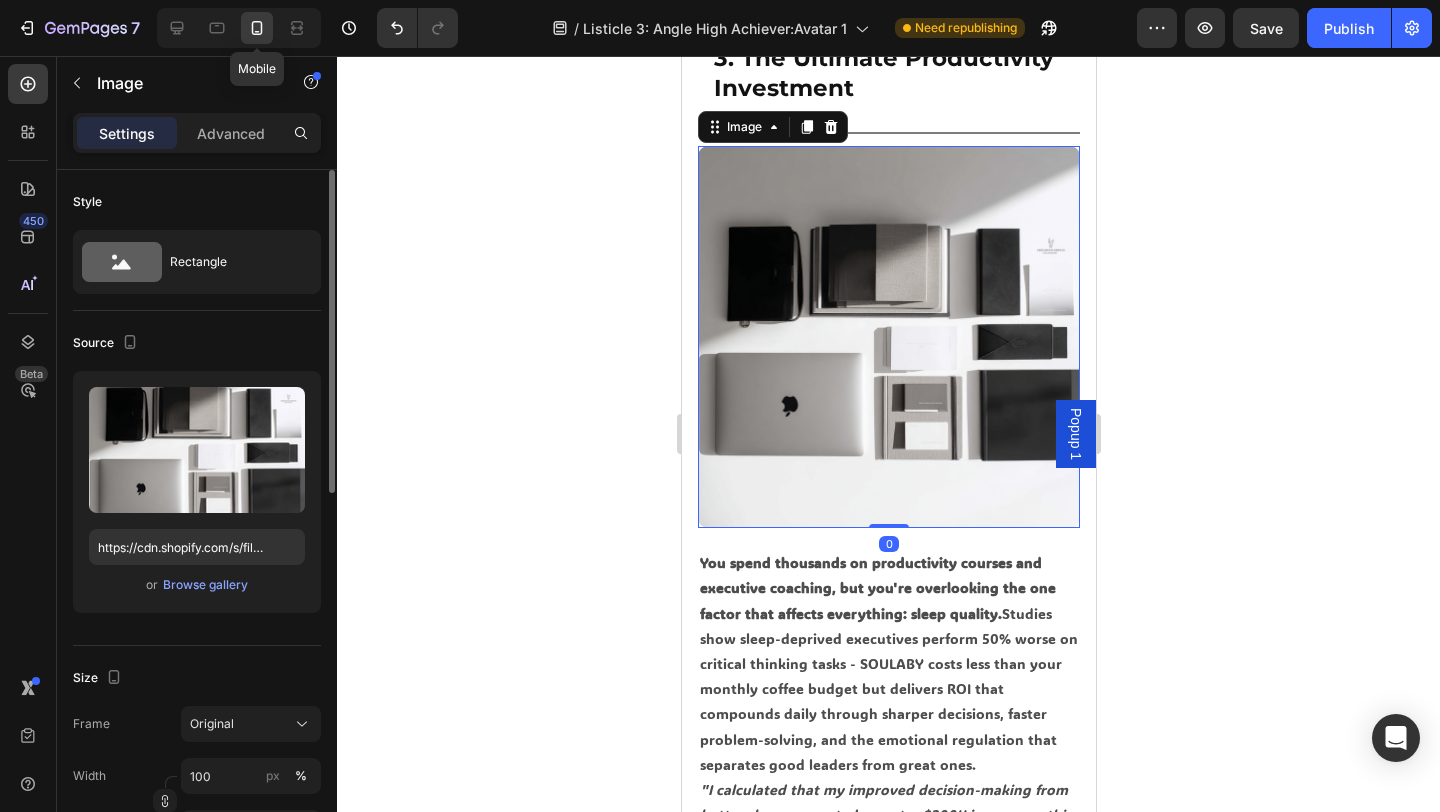 scroll, scrollTop: 2627, scrollLeft: 0, axis: vertical 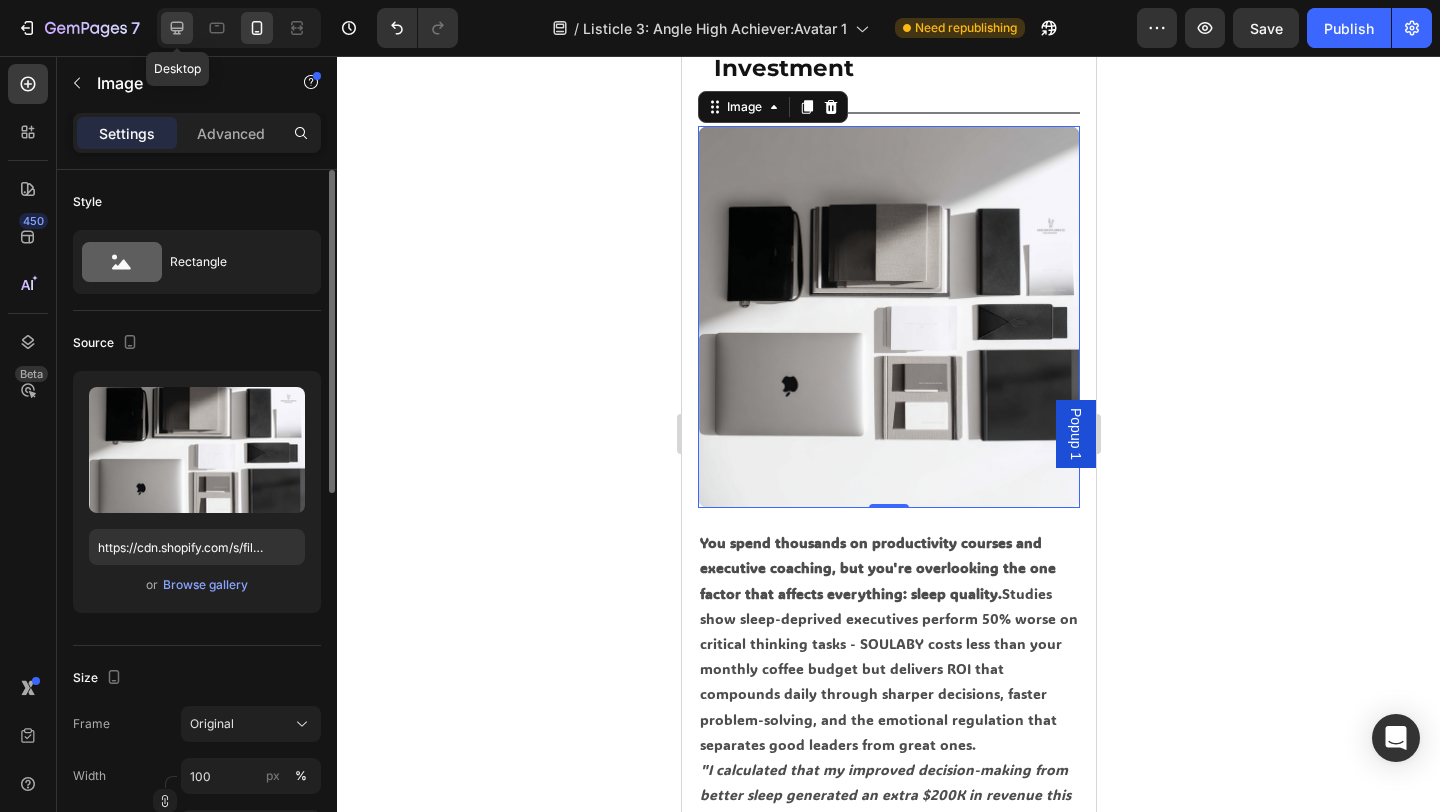click 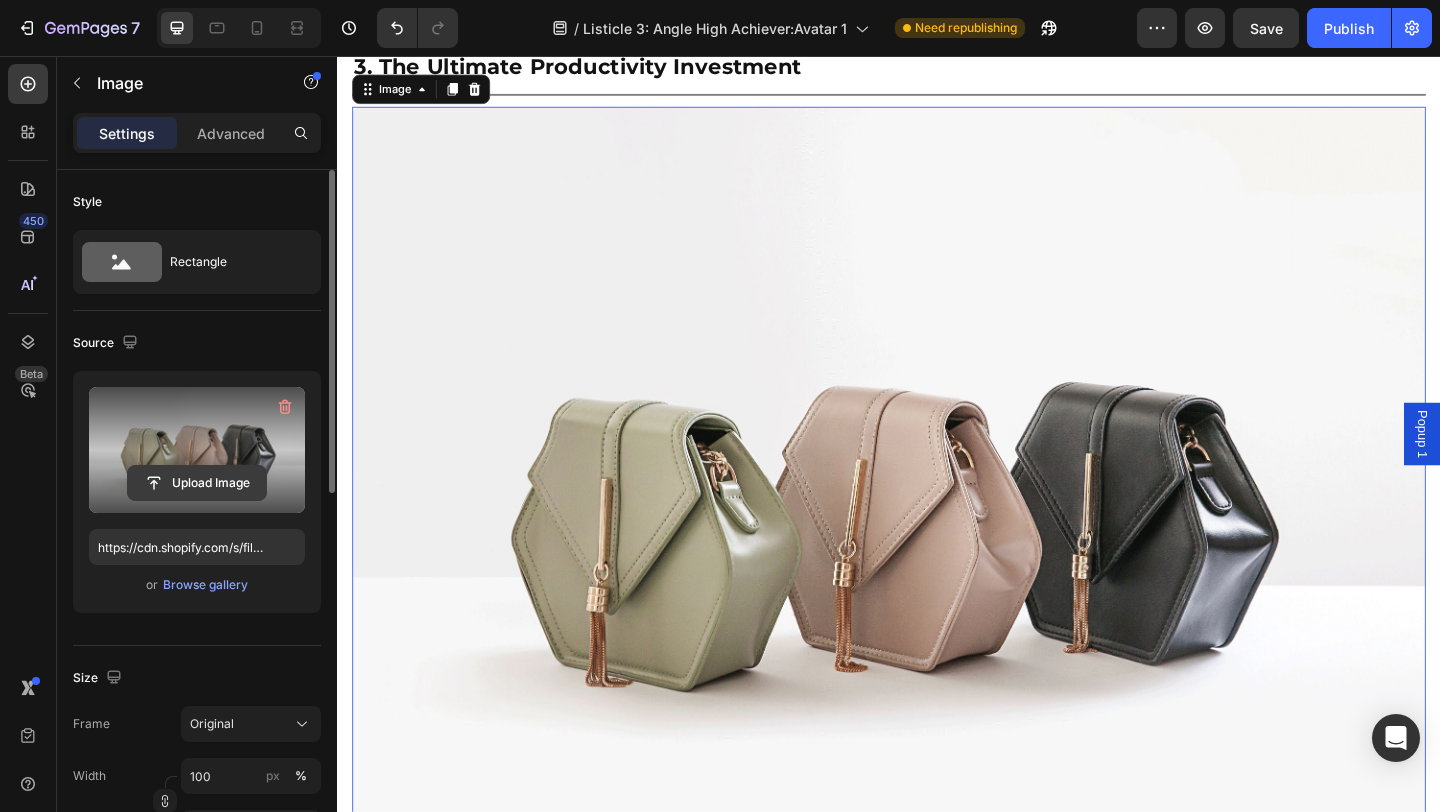scroll, scrollTop: 2569, scrollLeft: 0, axis: vertical 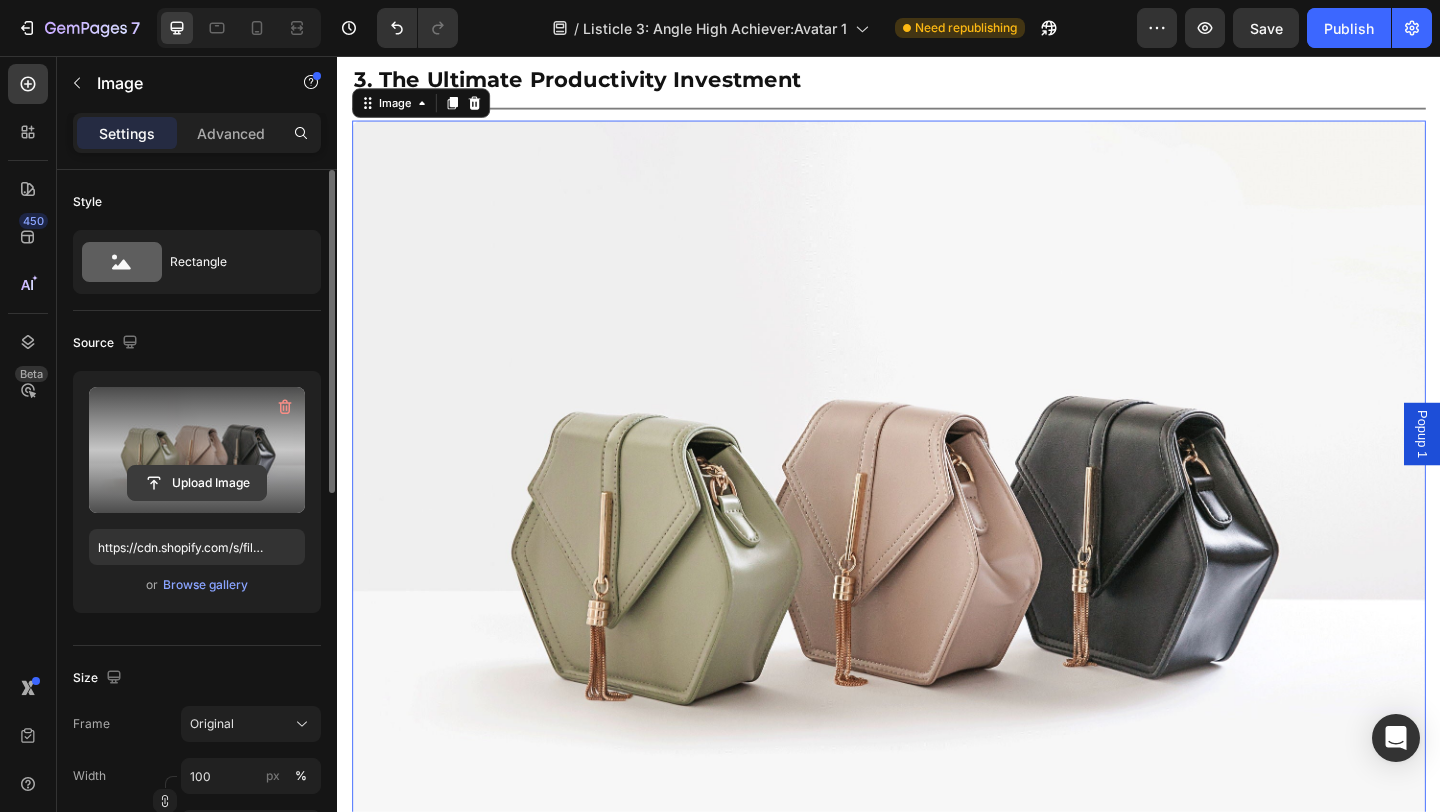 click 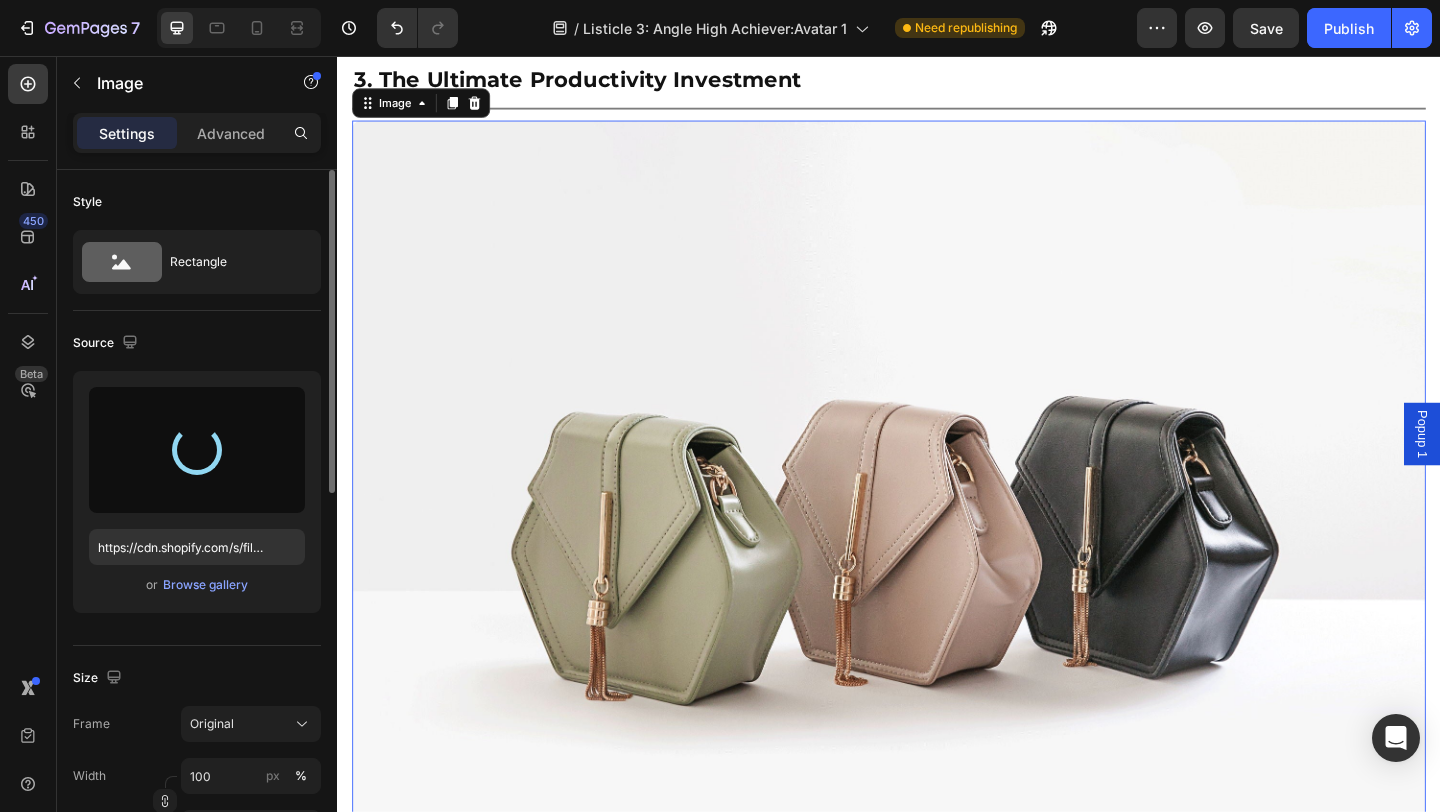 type on "https://cdn.shopify.com/s/files/1/0766/1266/5565/files/gempages_574492410030064752-1b6e1826-1a2f-4c17-aca4-d5b3b3e2ed02.png" 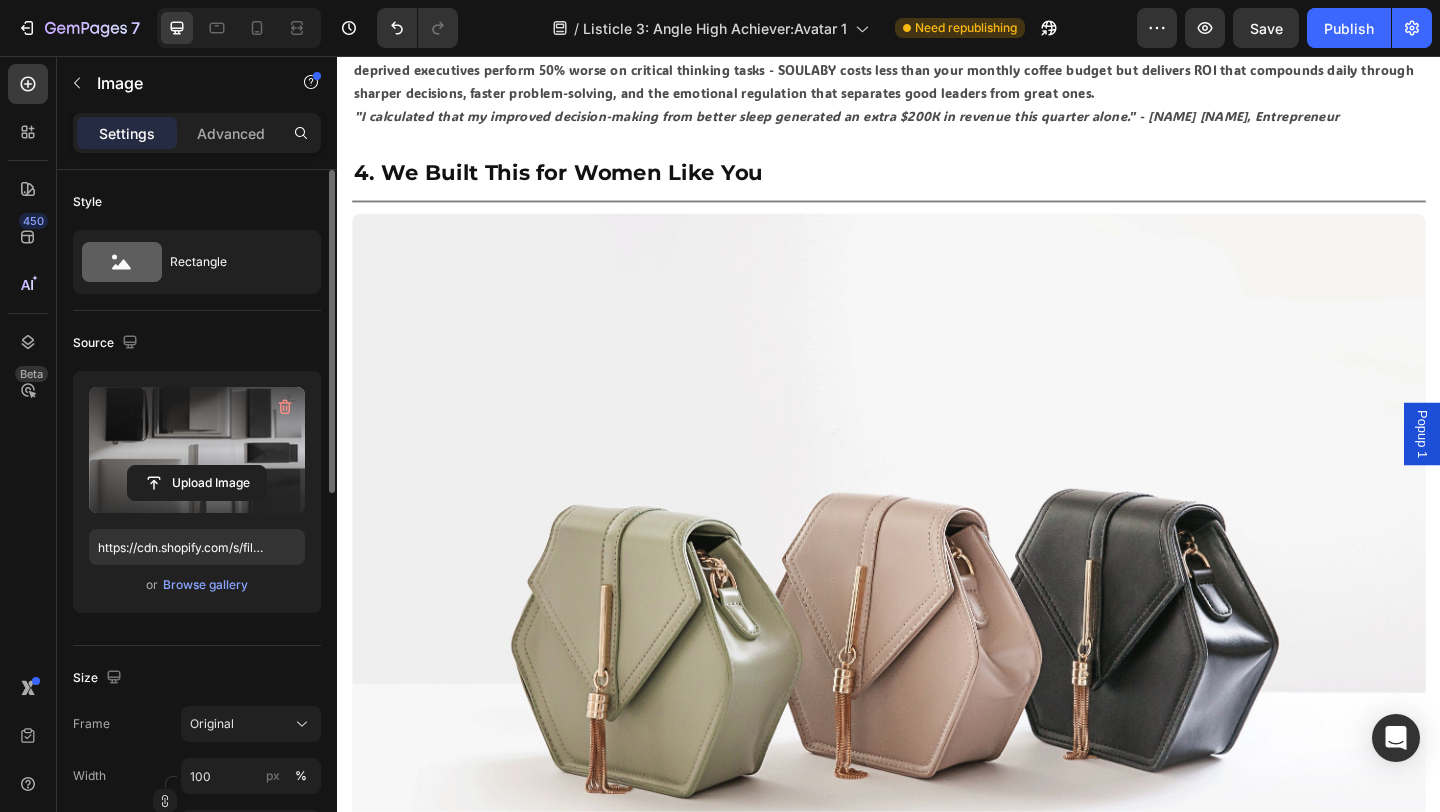 scroll, scrollTop: 3865, scrollLeft: 0, axis: vertical 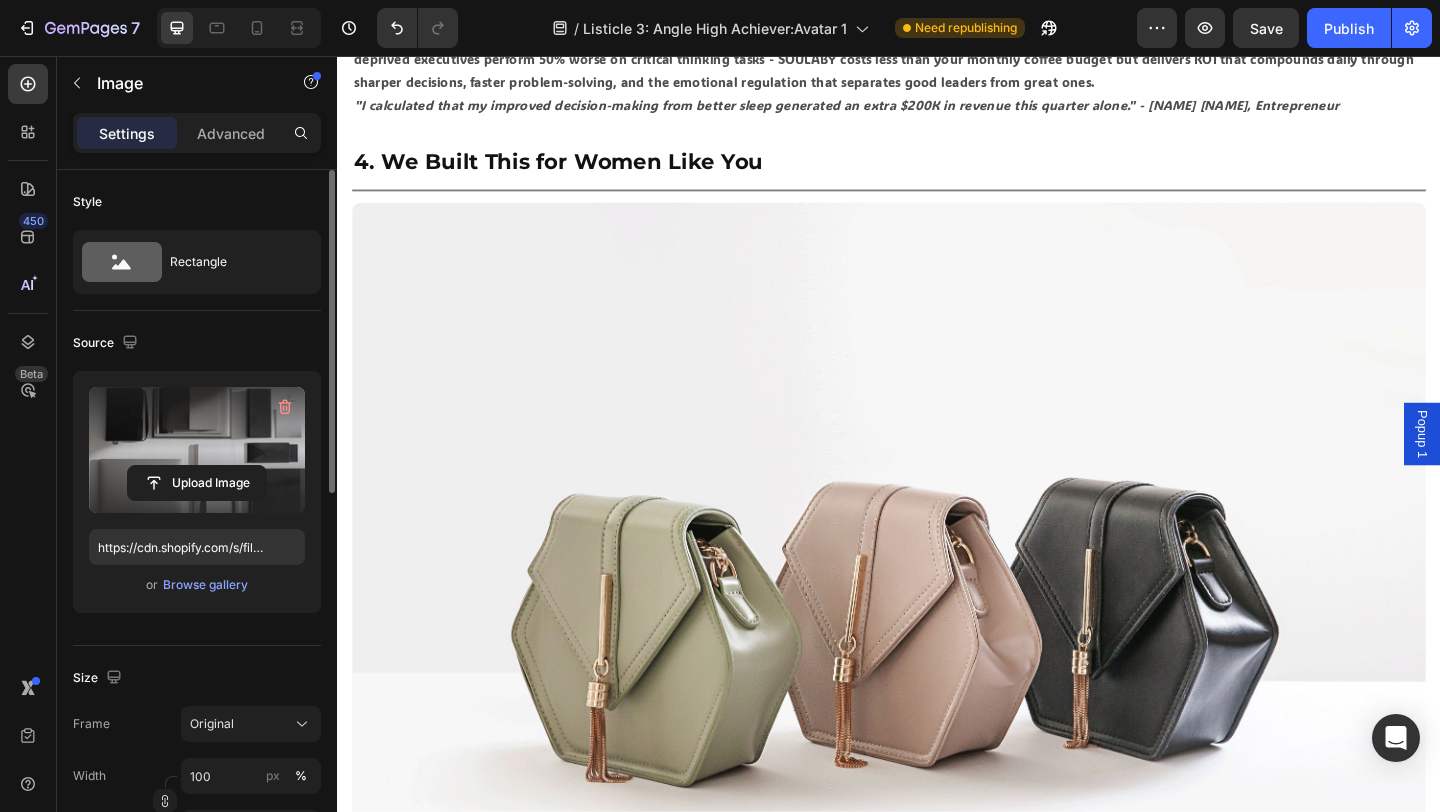 click at bounding box center [937, 653] 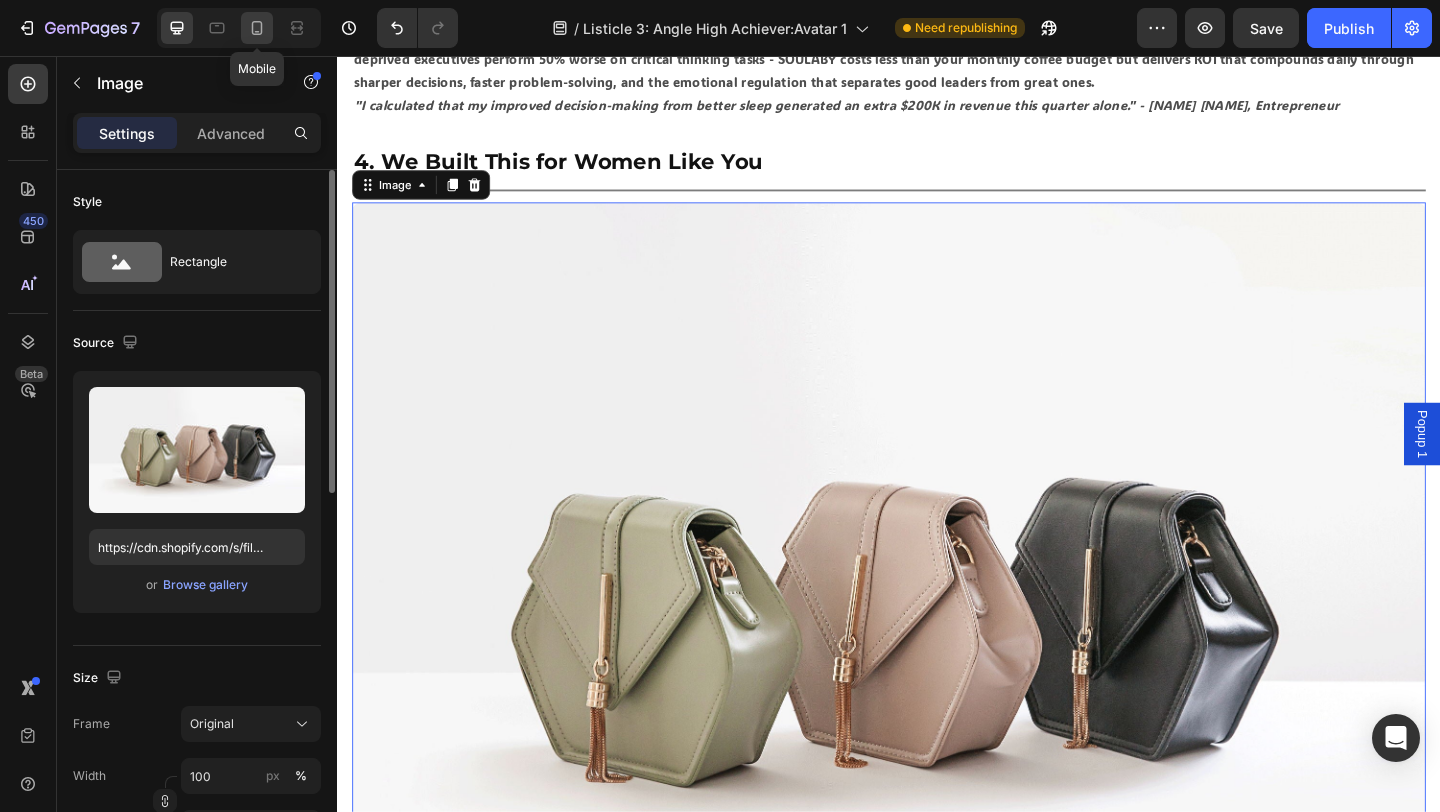 click 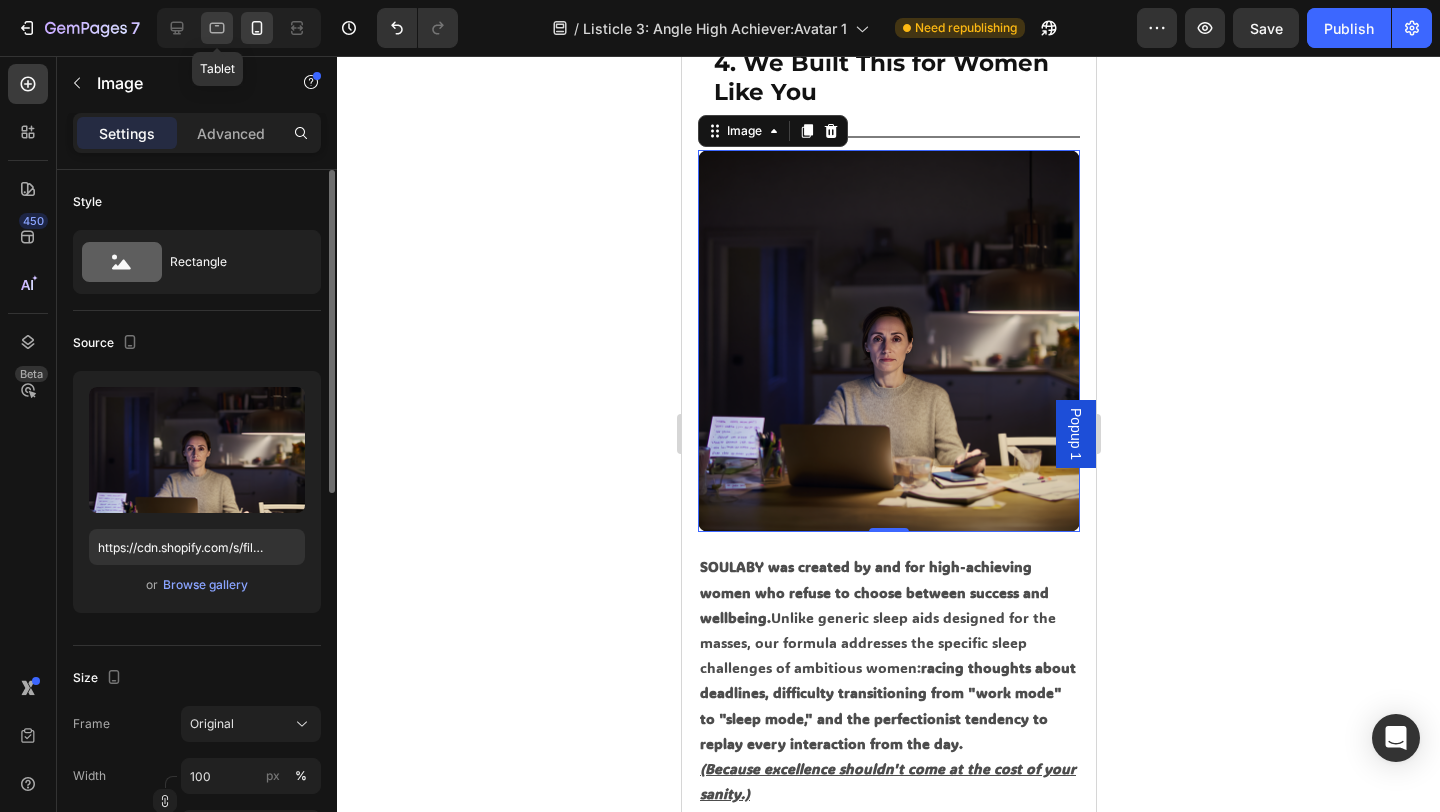 scroll, scrollTop: 3741, scrollLeft: 0, axis: vertical 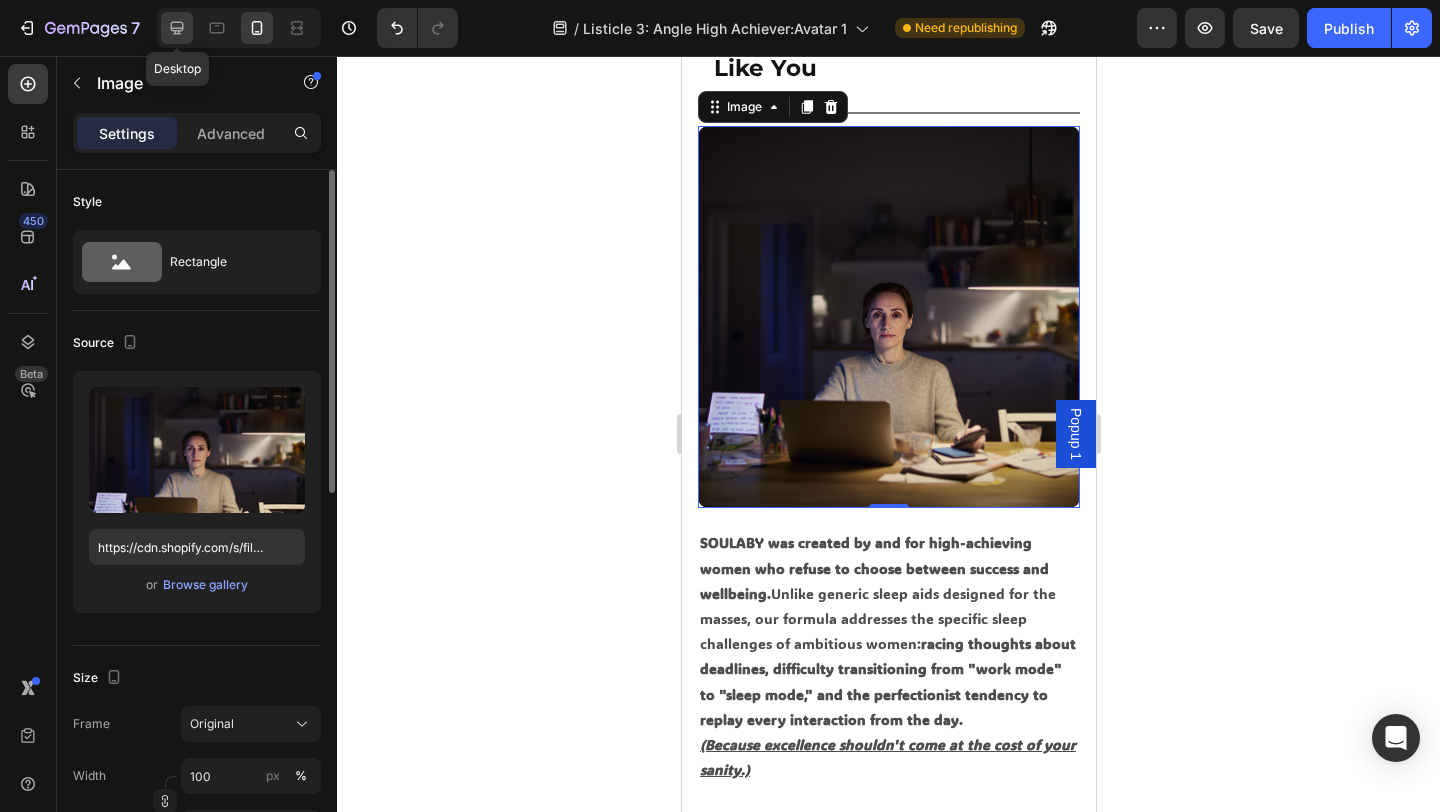 click 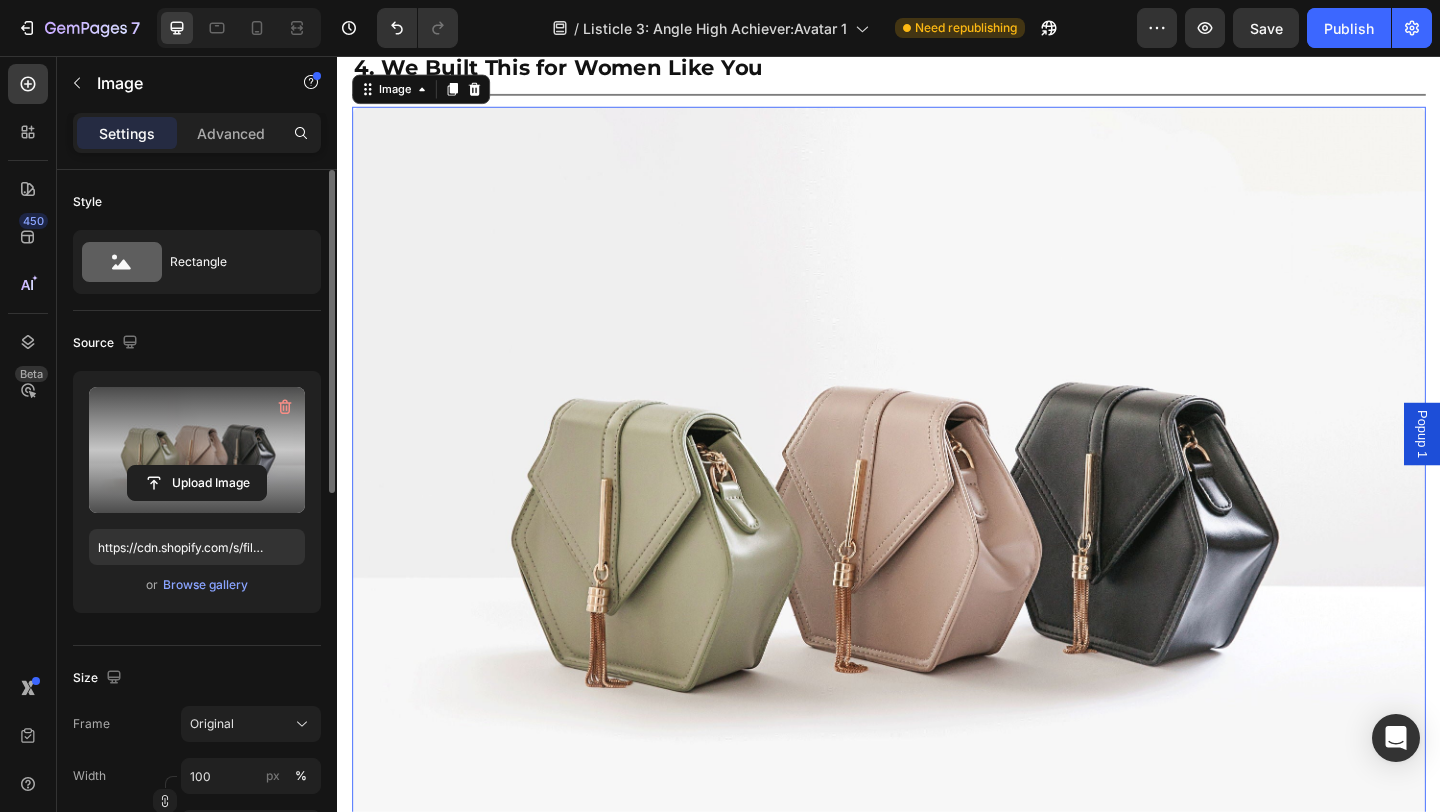 scroll, scrollTop: 3683, scrollLeft: 0, axis: vertical 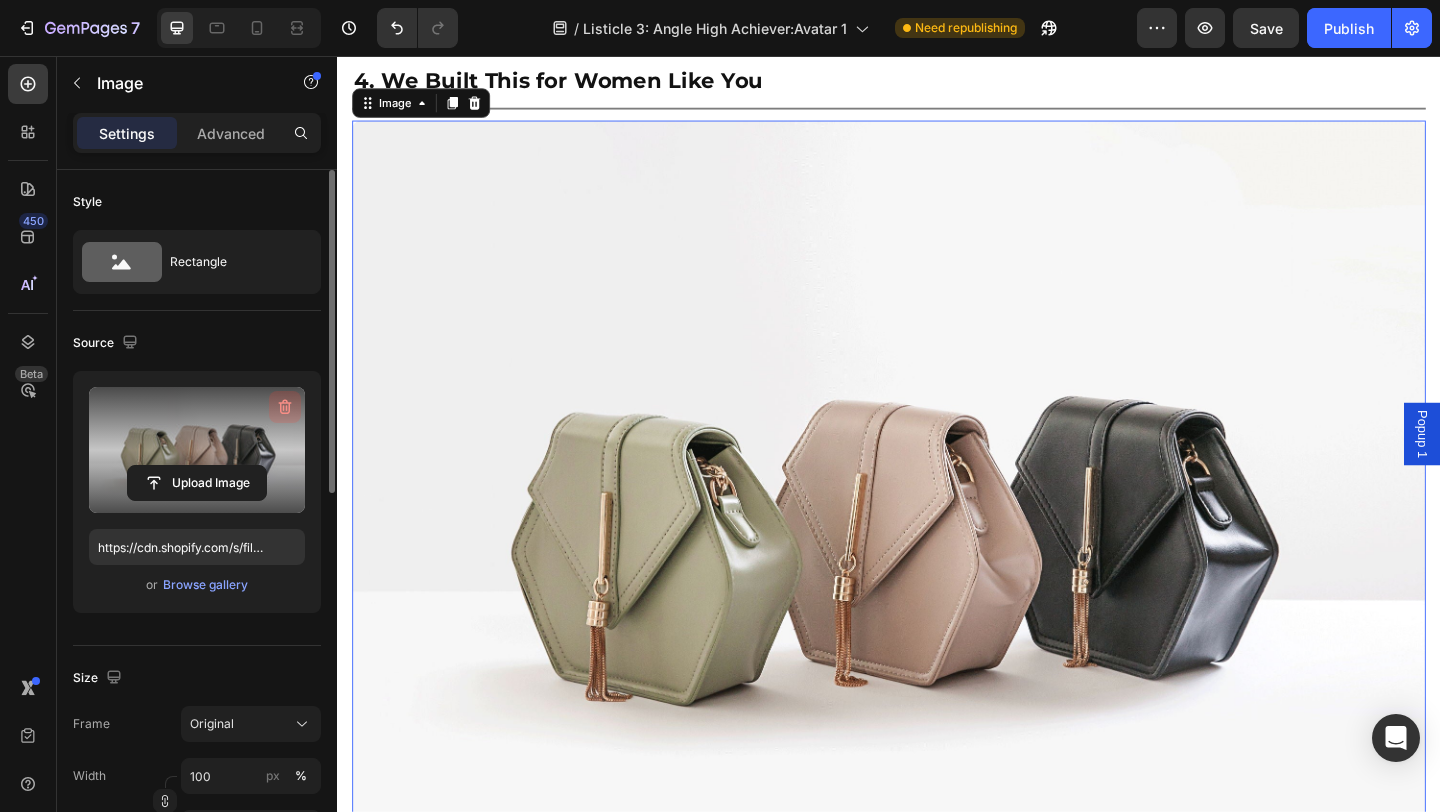 click 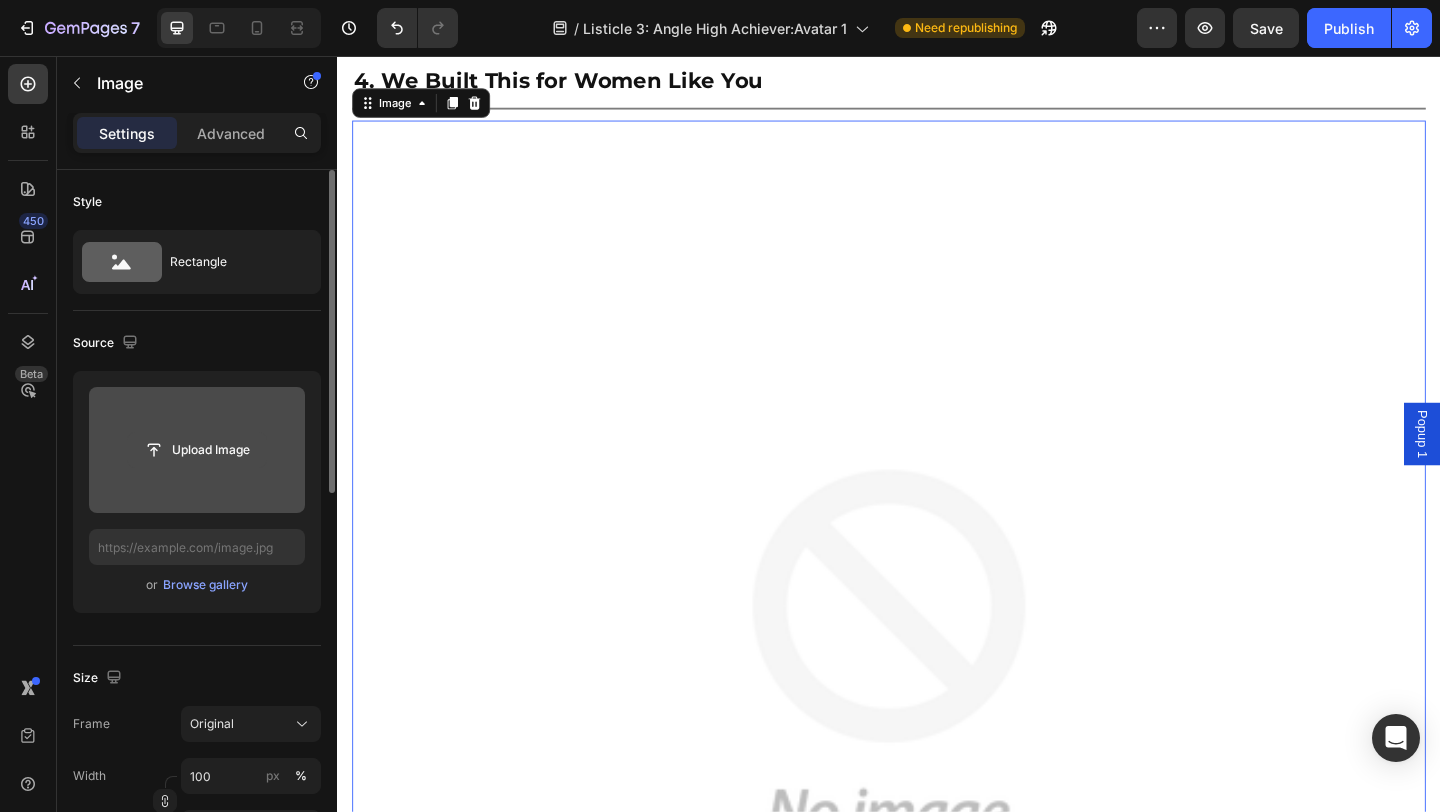 click 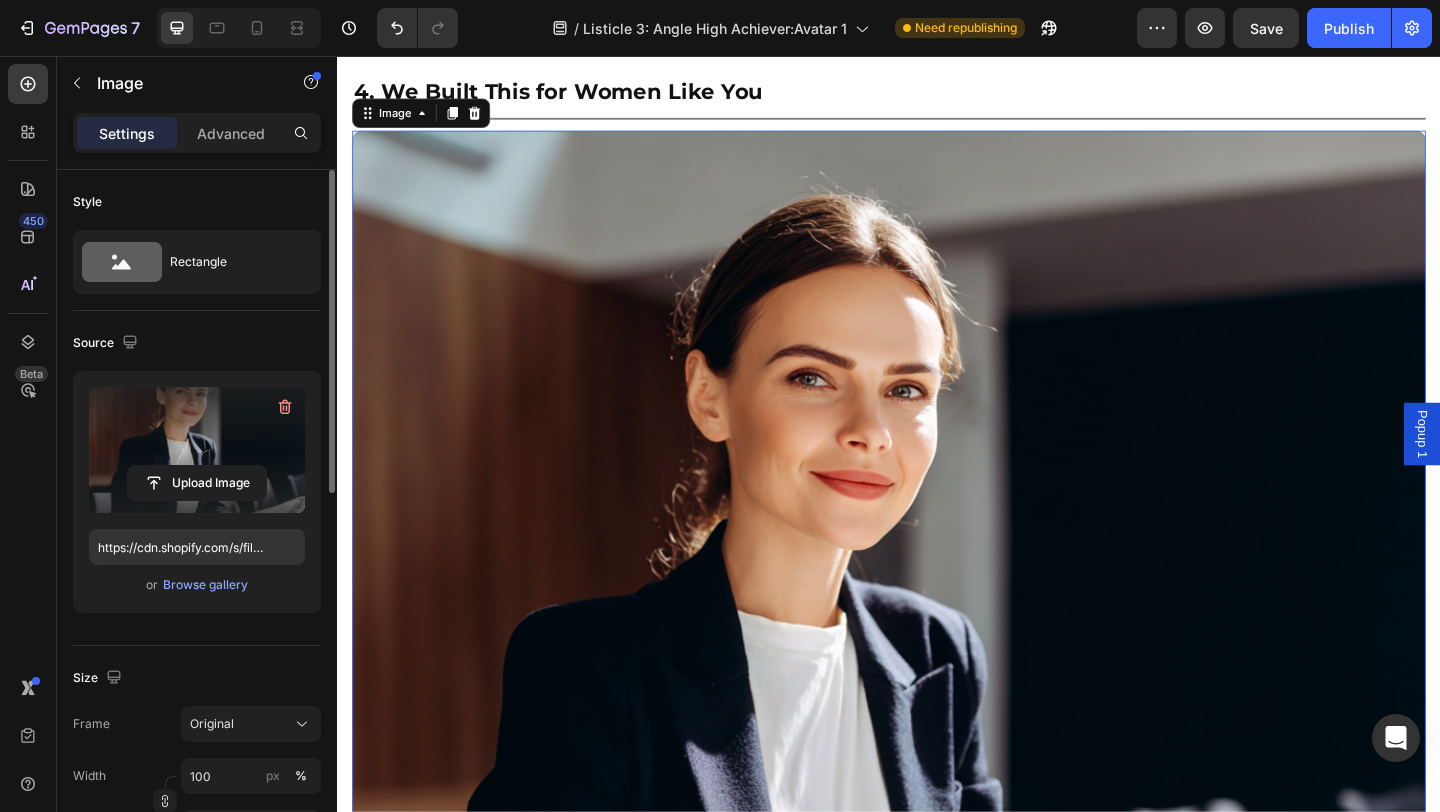 scroll, scrollTop: 3667, scrollLeft: 0, axis: vertical 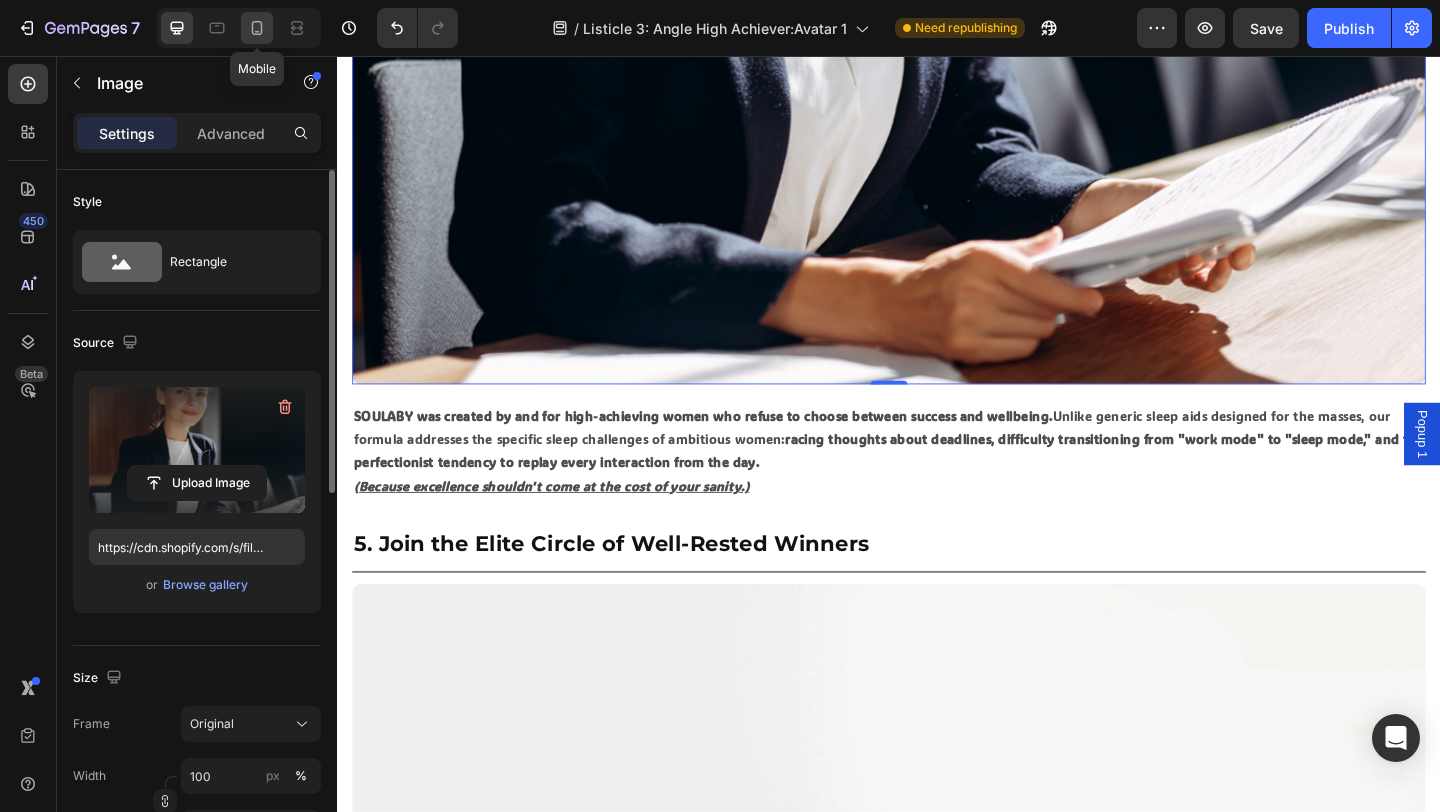 click 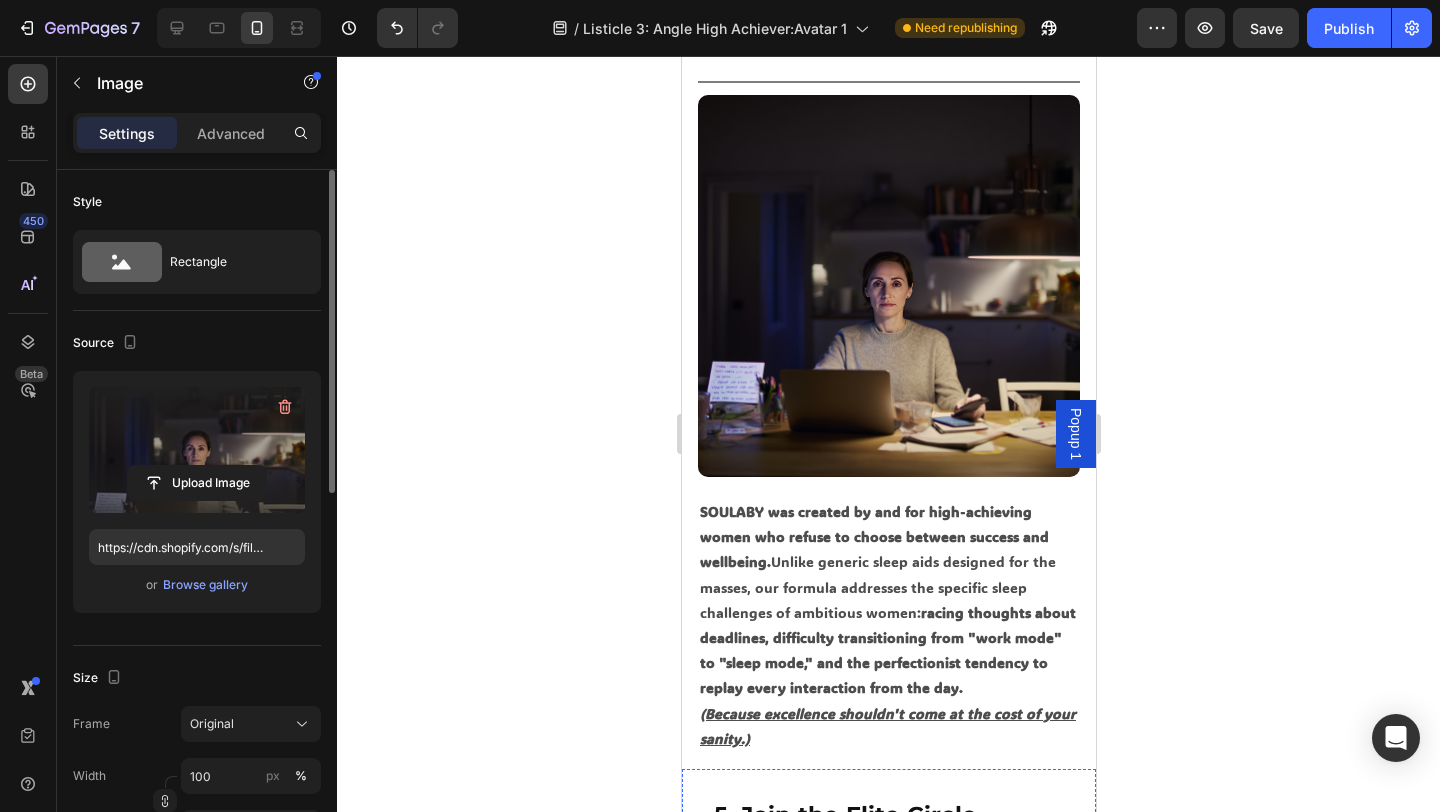 scroll, scrollTop: 2864, scrollLeft: 0, axis: vertical 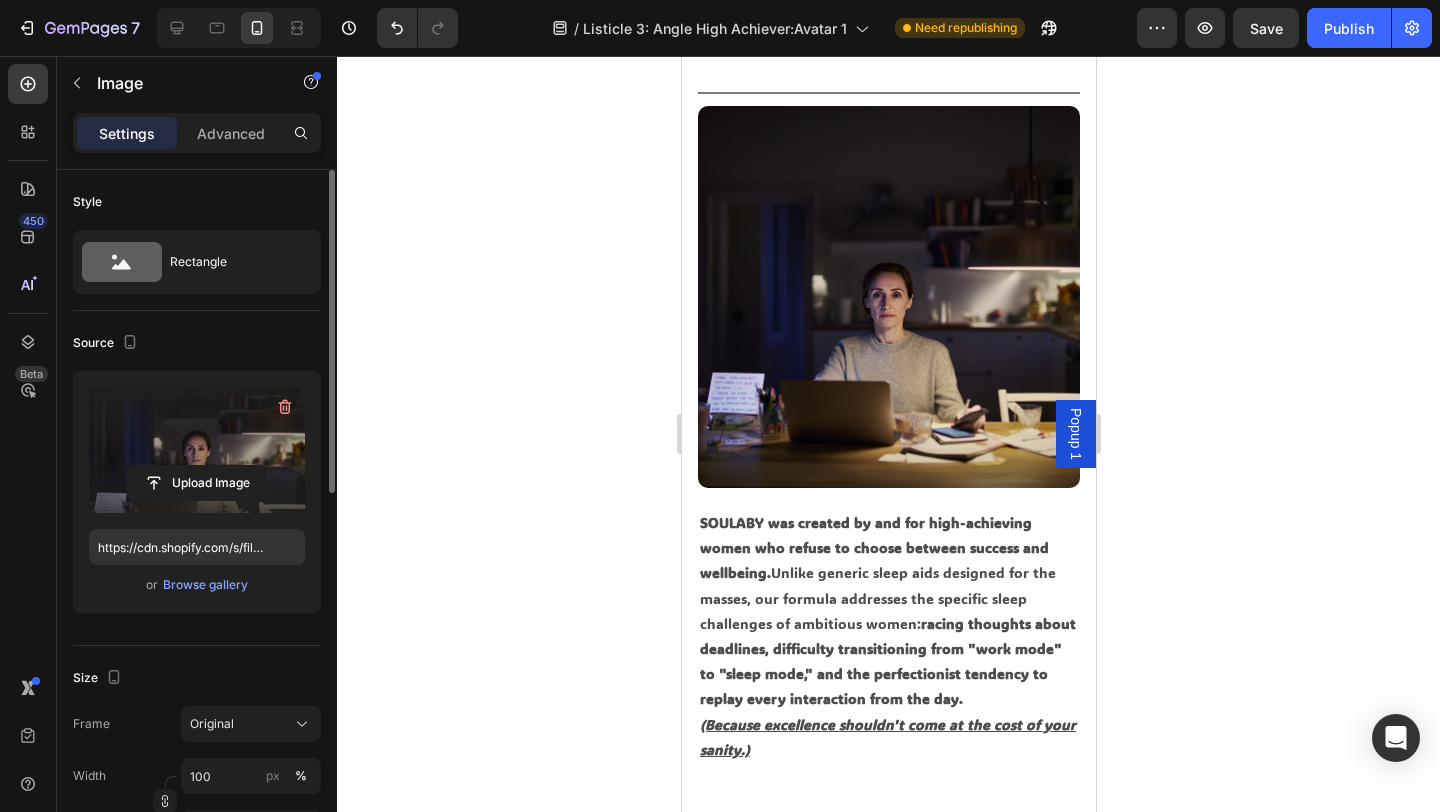 click at bounding box center [888, 297] 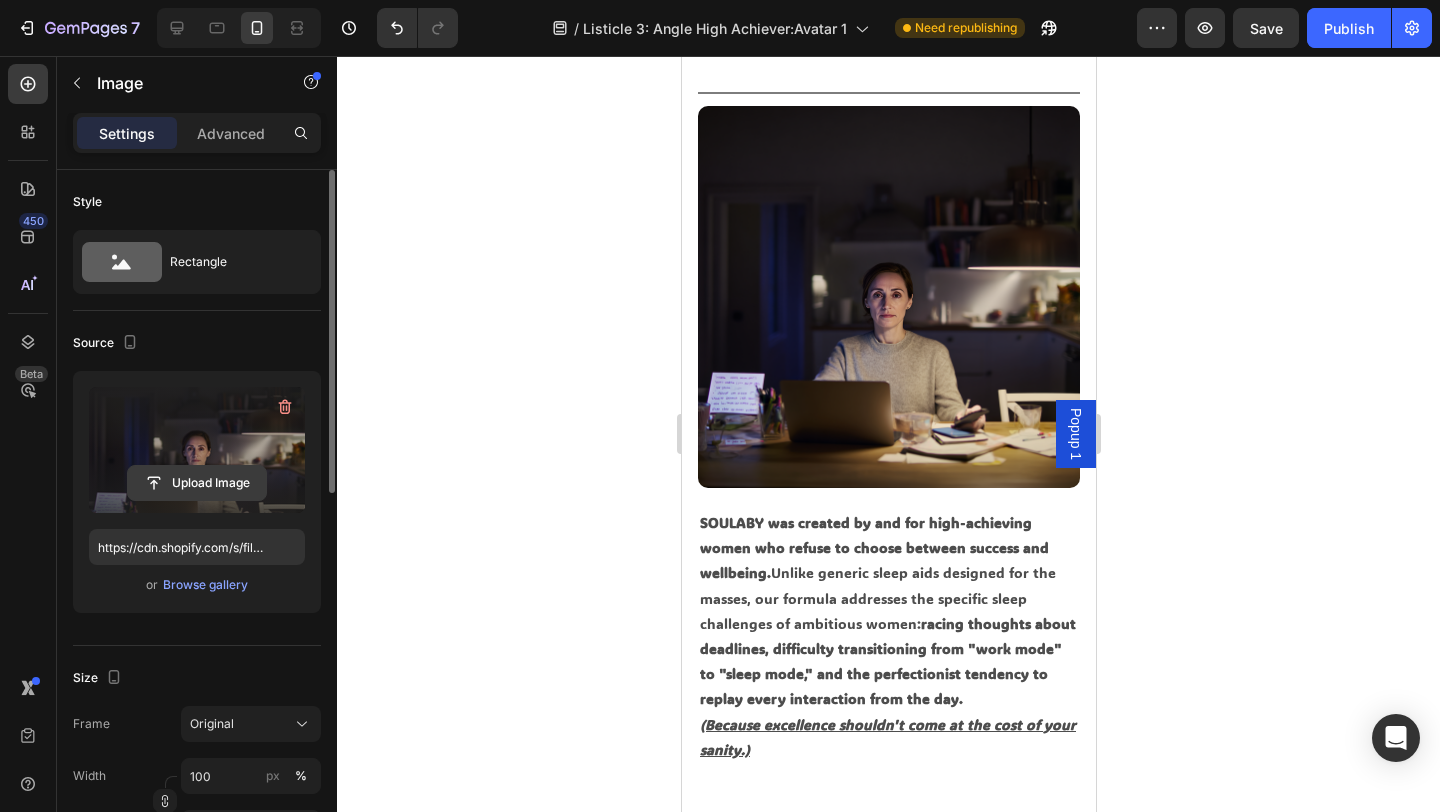 click 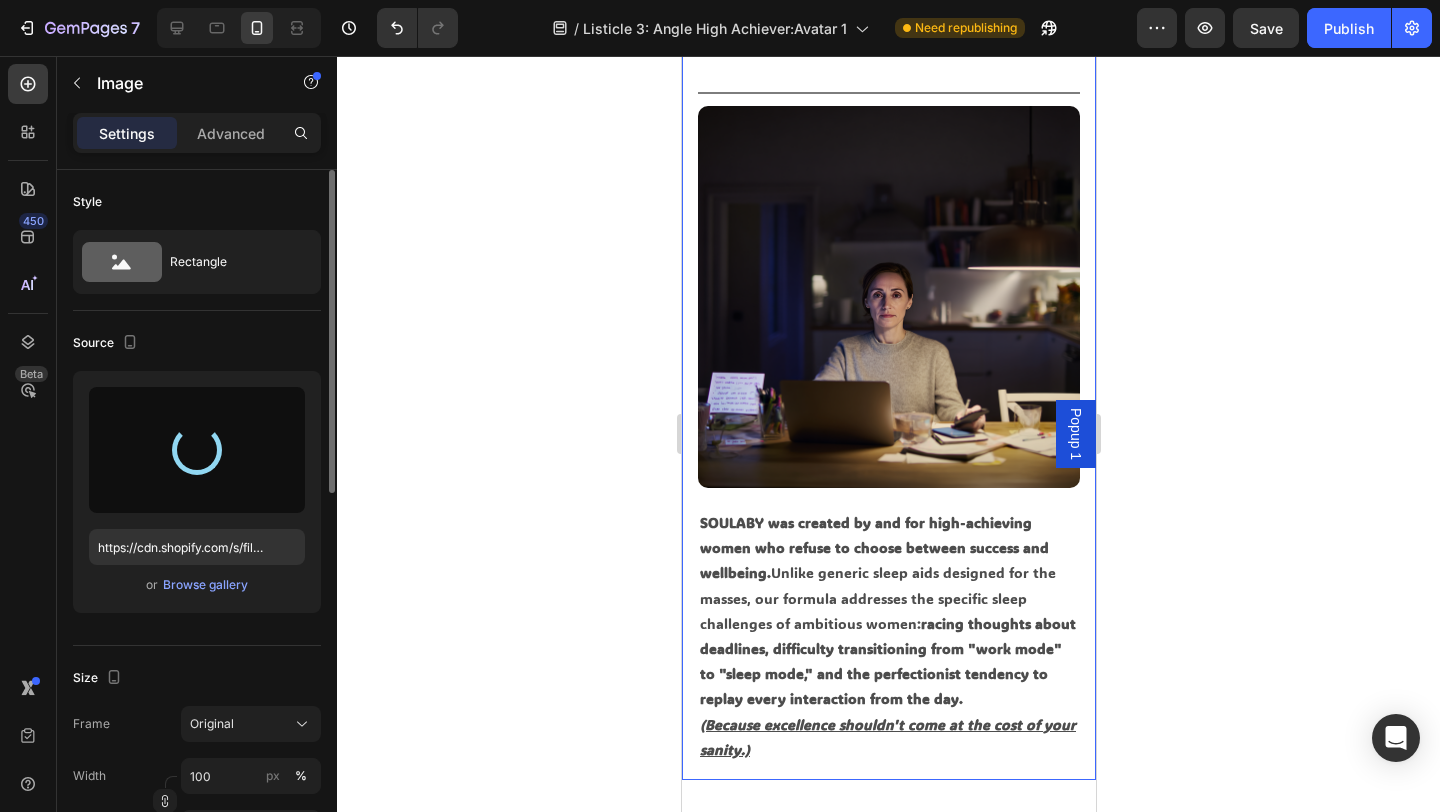 type on "https://cdn.shopify.com/s/files/1/0766/1266/5565/files/gempages_574492410030064752-a6202c30-4bb8-4a4b-84d1-4caa950b55f2.png" 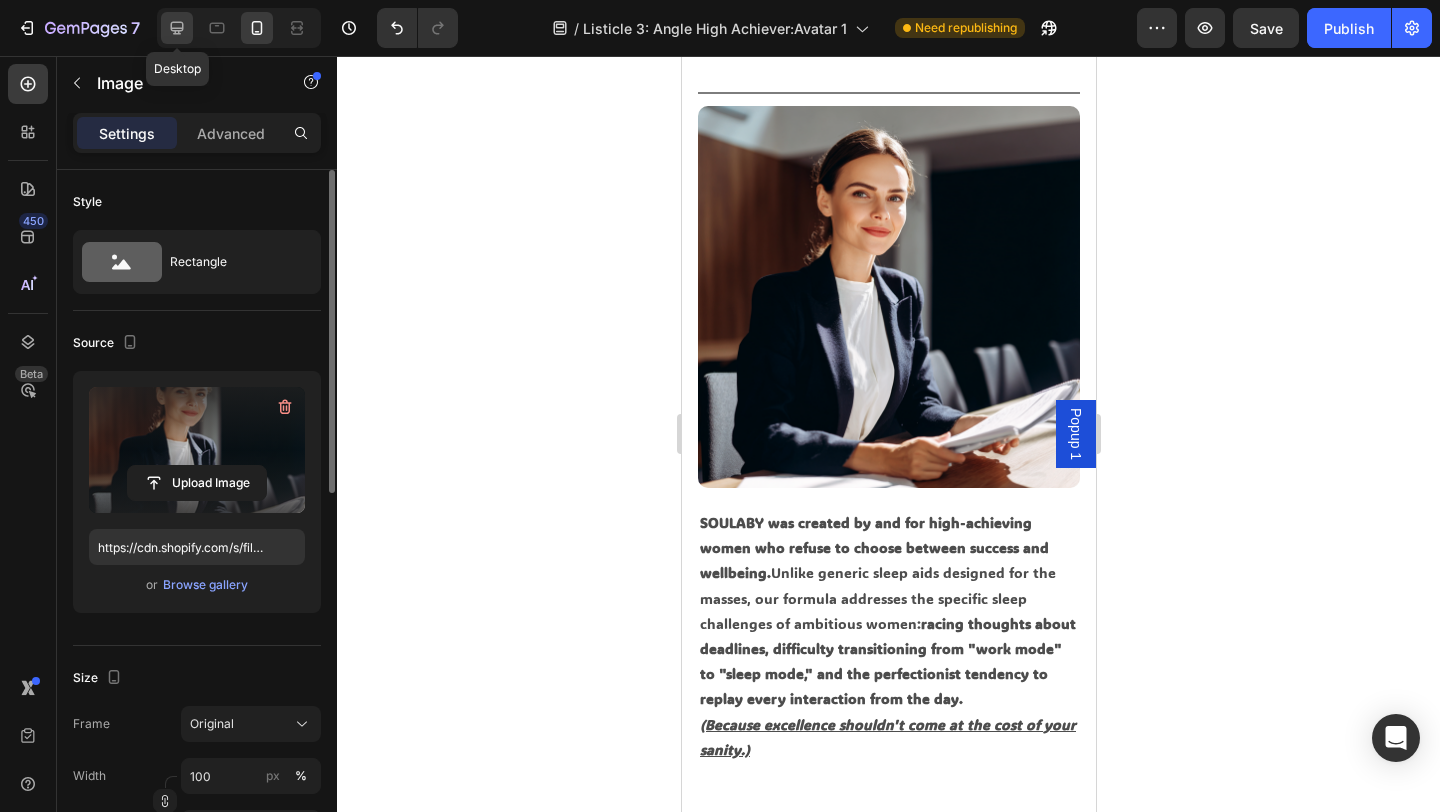 click 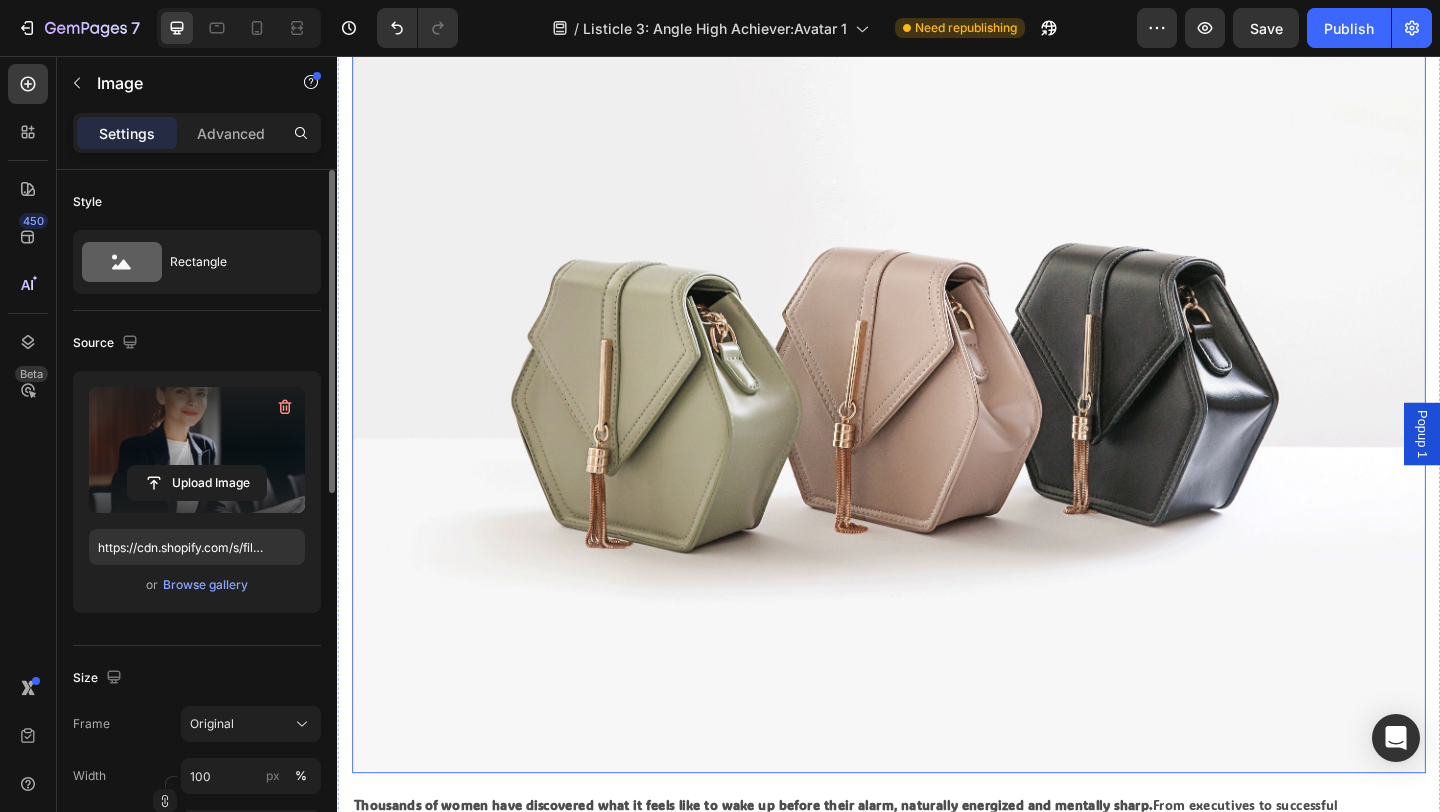 click at bounding box center [937, 398] 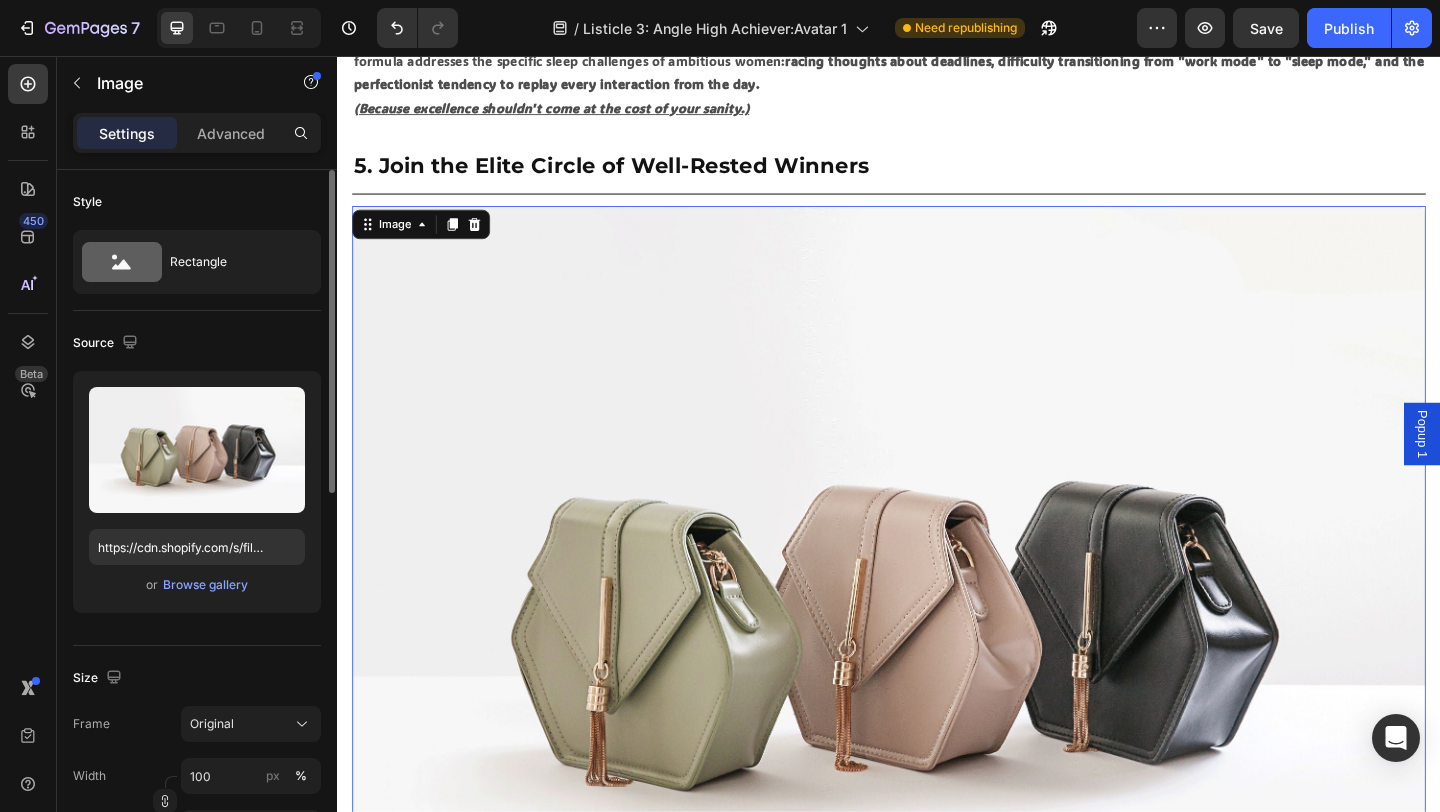 scroll, scrollTop: 4057, scrollLeft: 0, axis: vertical 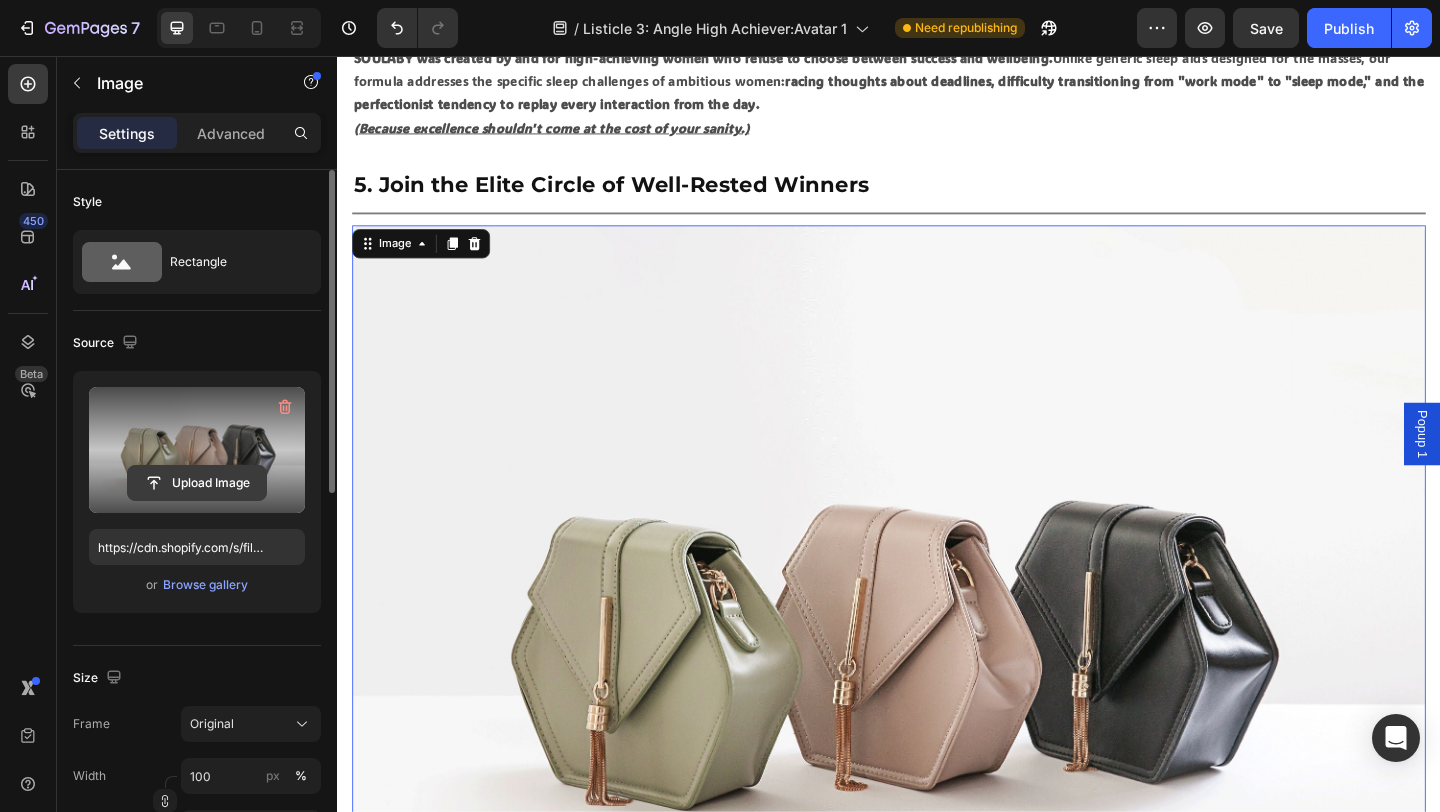 click 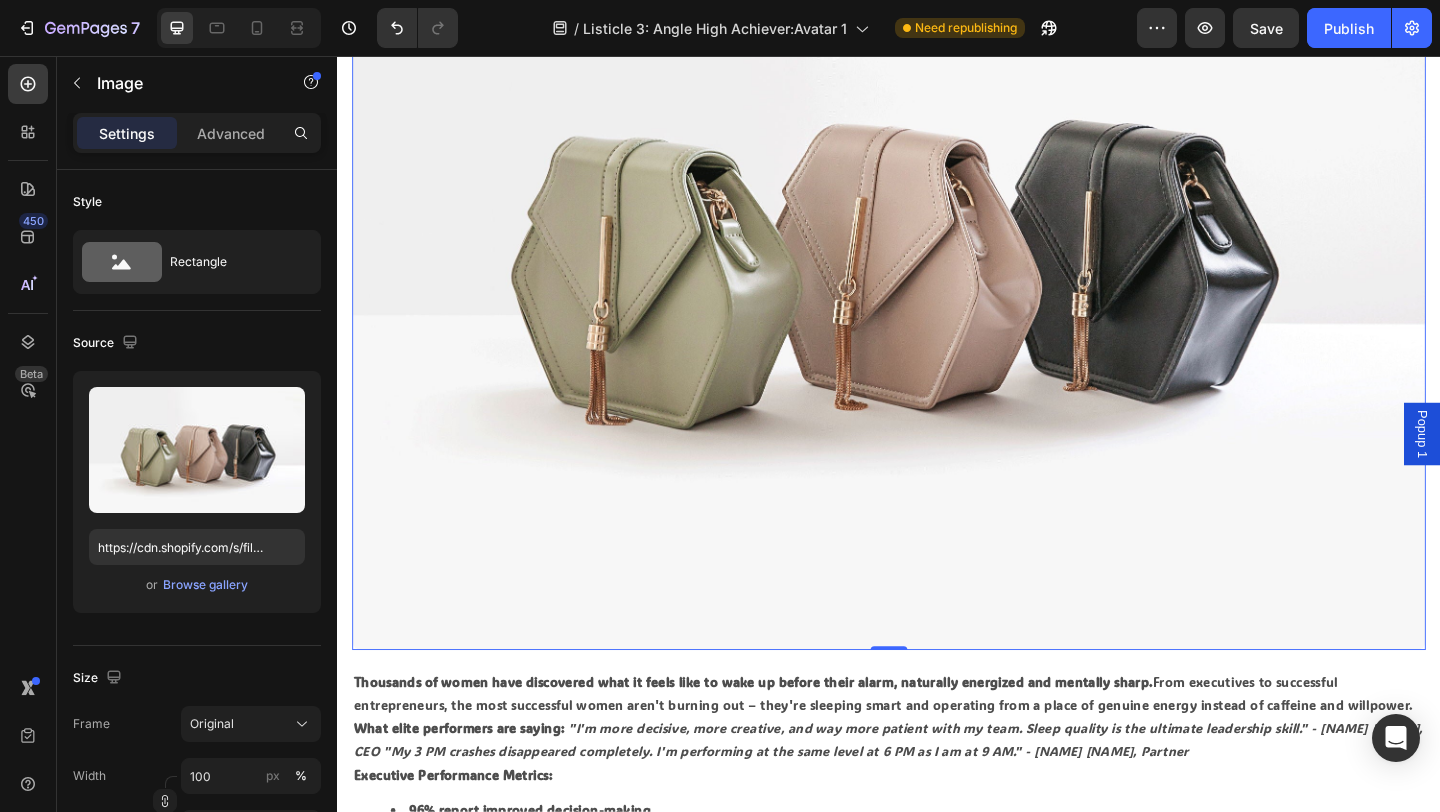 scroll, scrollTop: 4895, scrollLeft: 0, axis: vertical 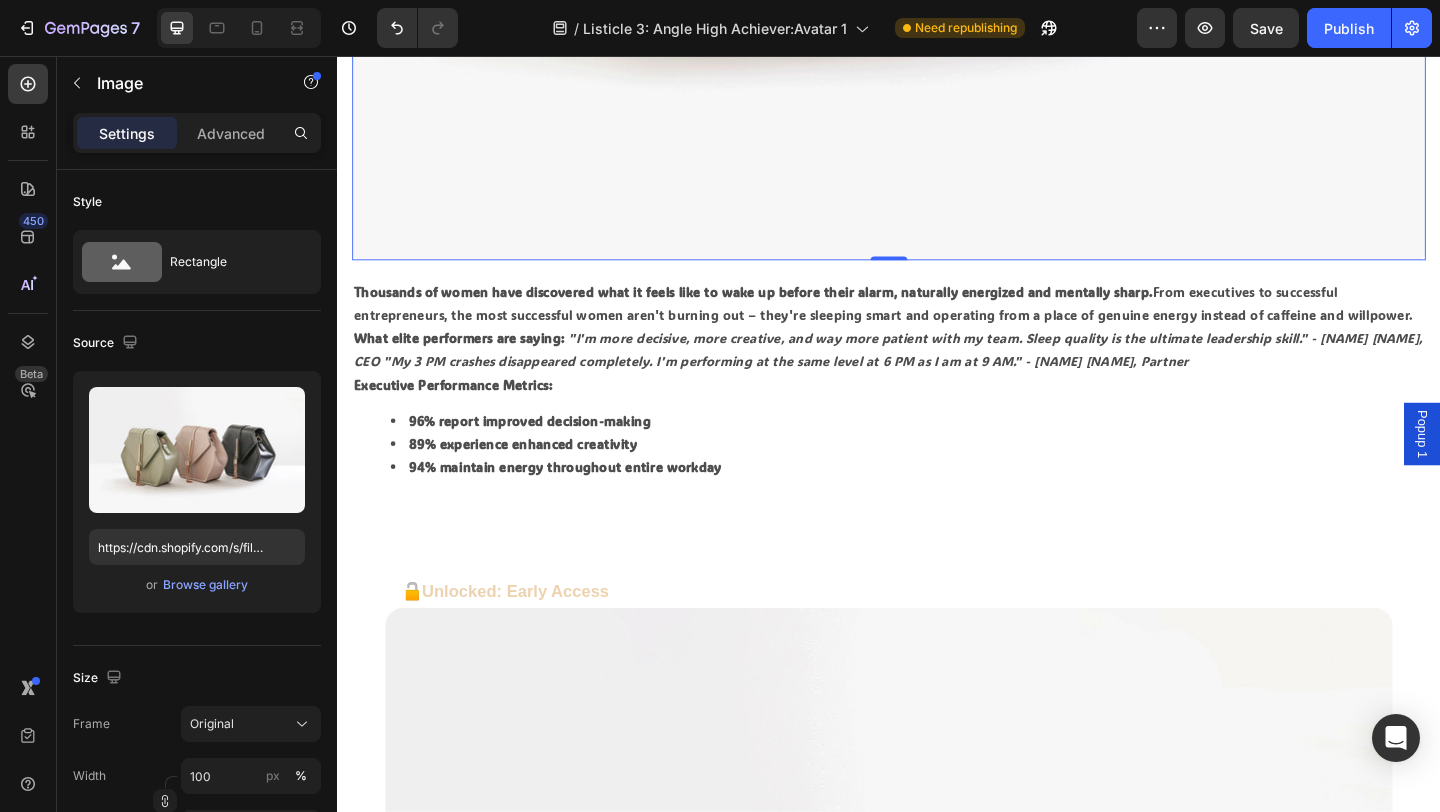 click at bounding box center (937, -160) 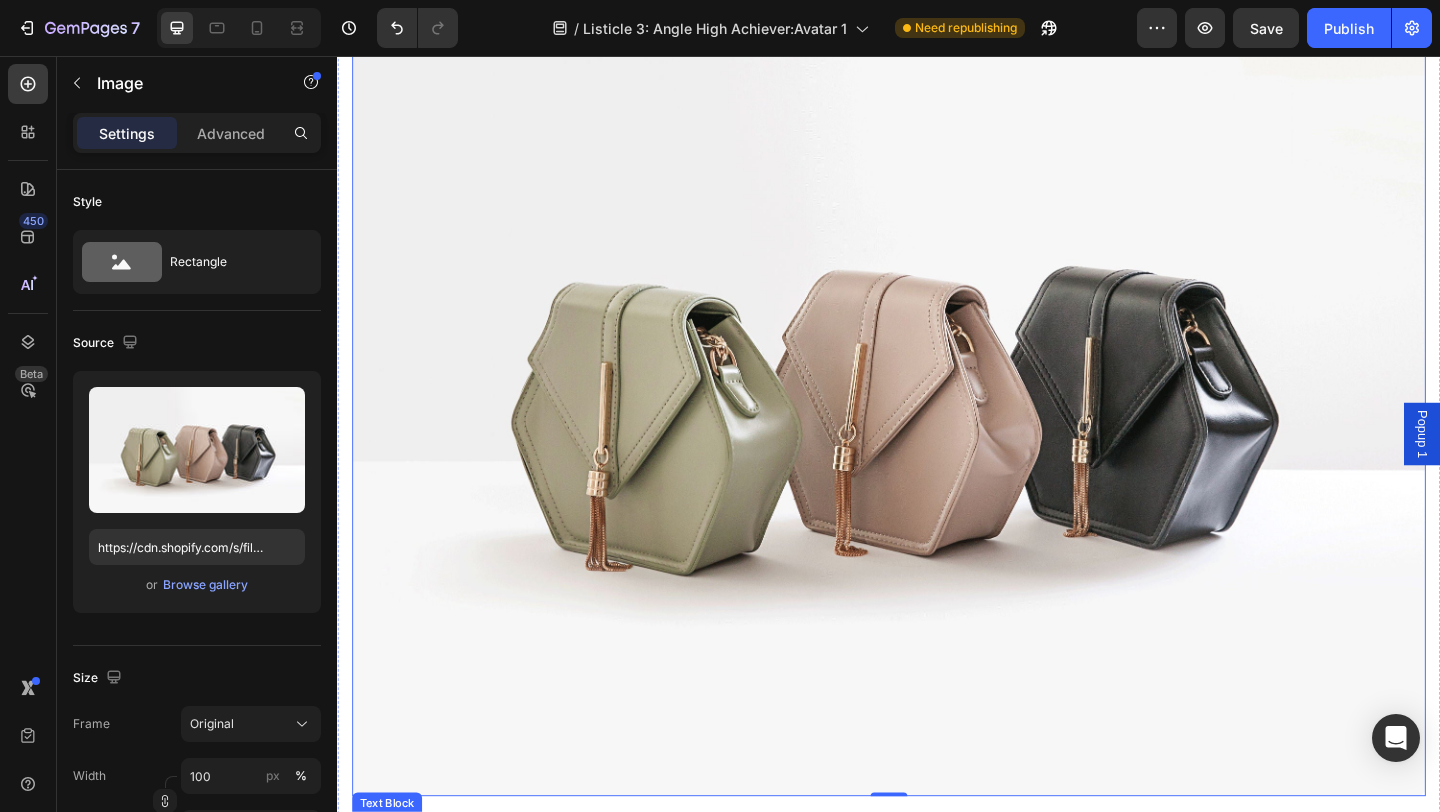 scroll, scrollTop: 4241, scrollLeft: 0, axis: vertical 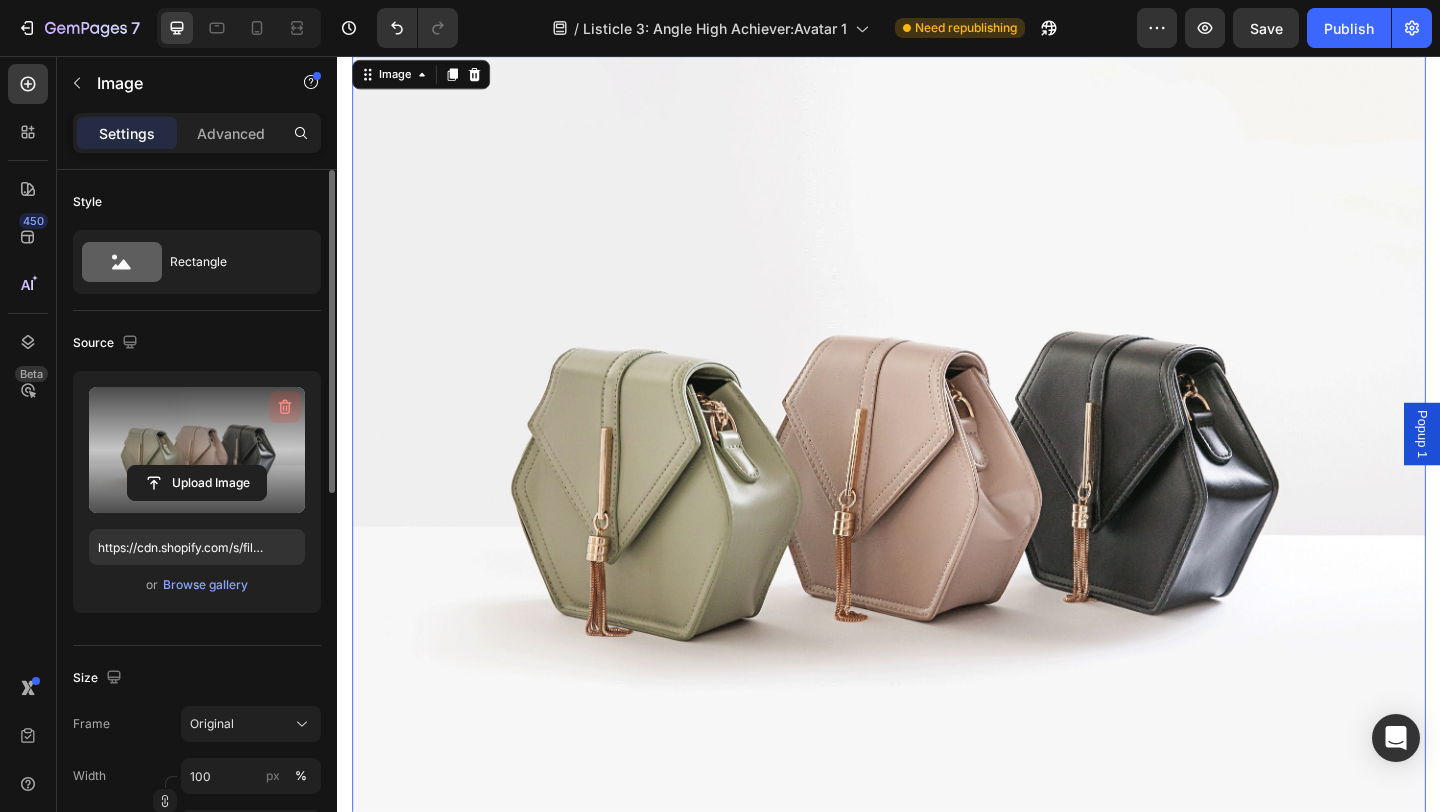 click at bounding box center (285, 407) 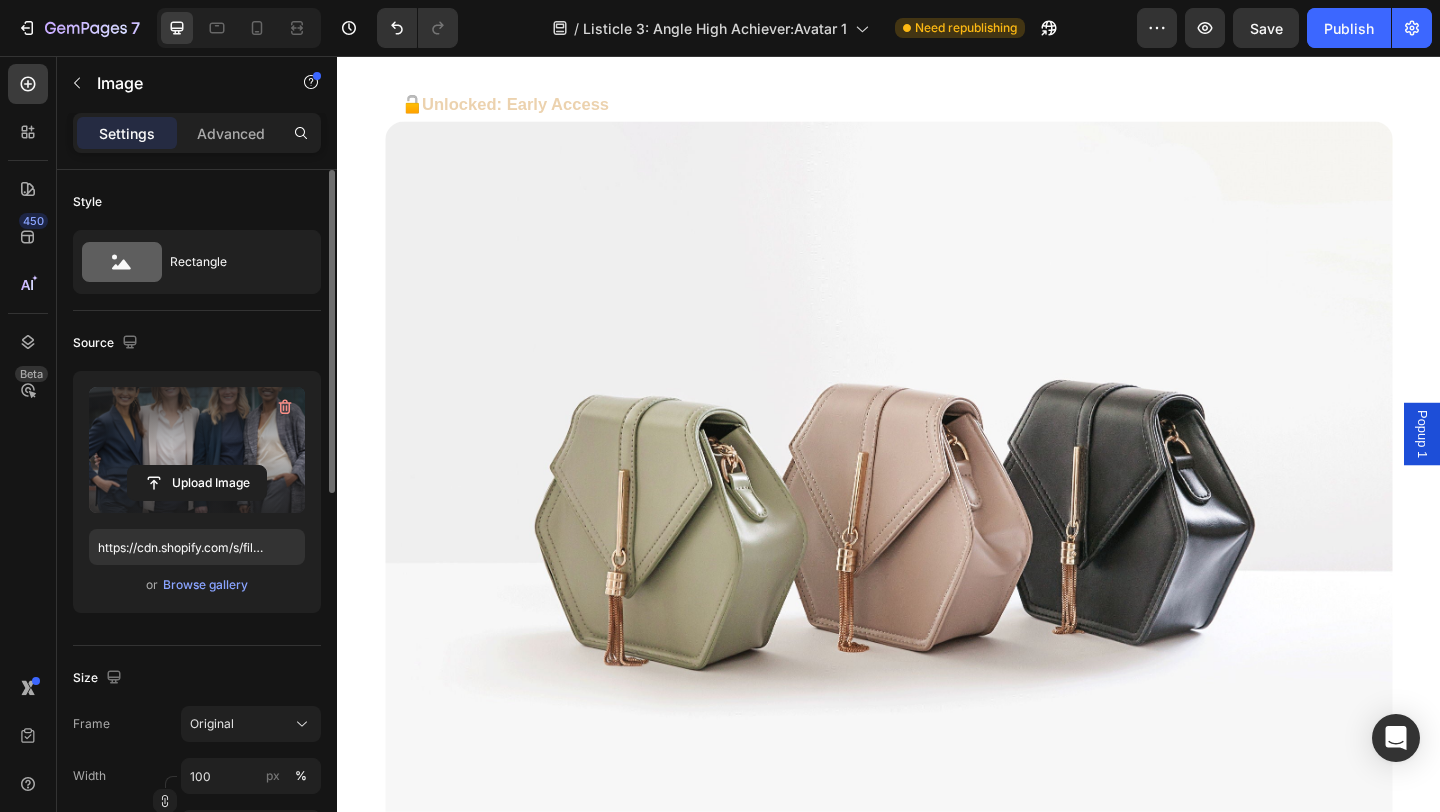 scroll, scrollTop: 5696, scrollLeft: 0, axis: vertical 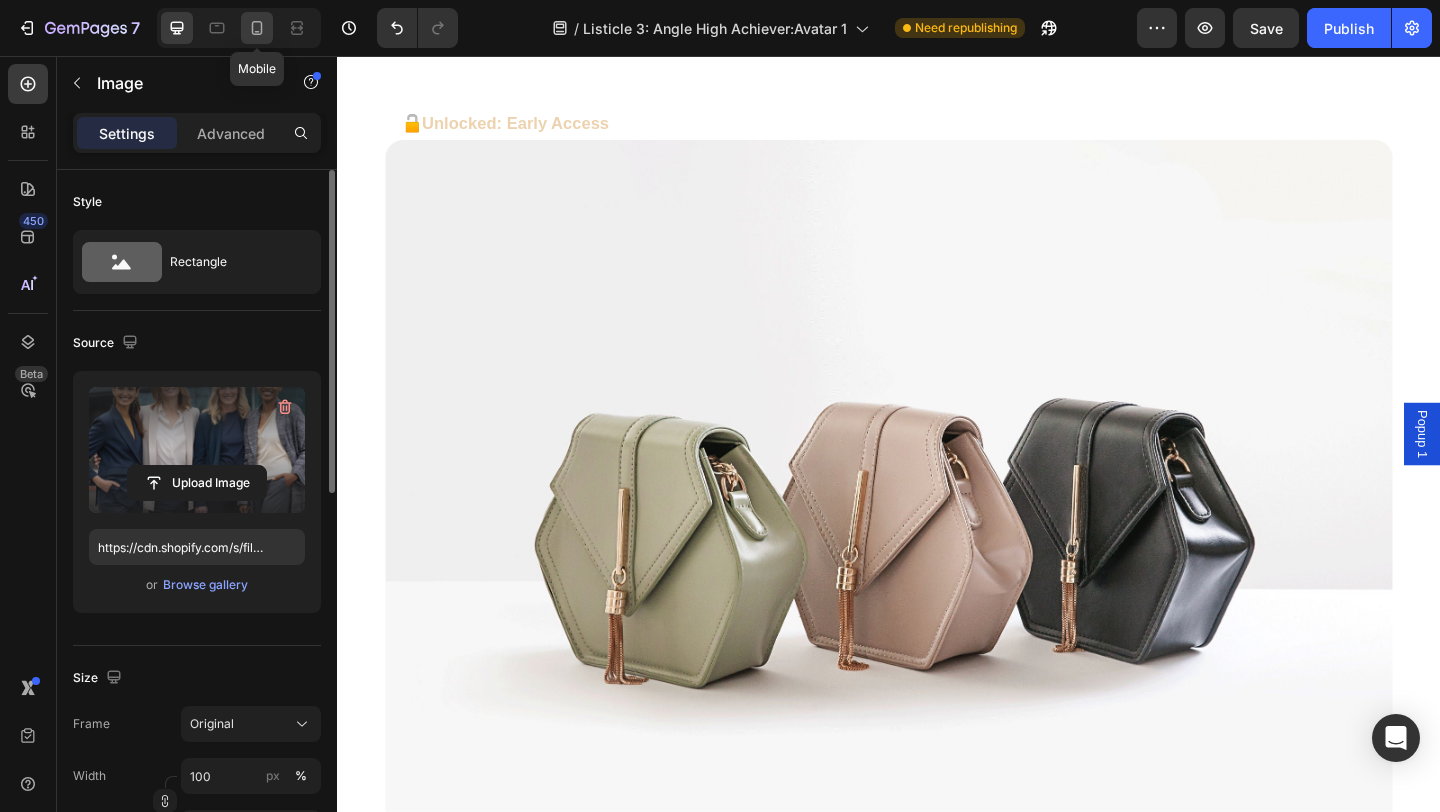 click 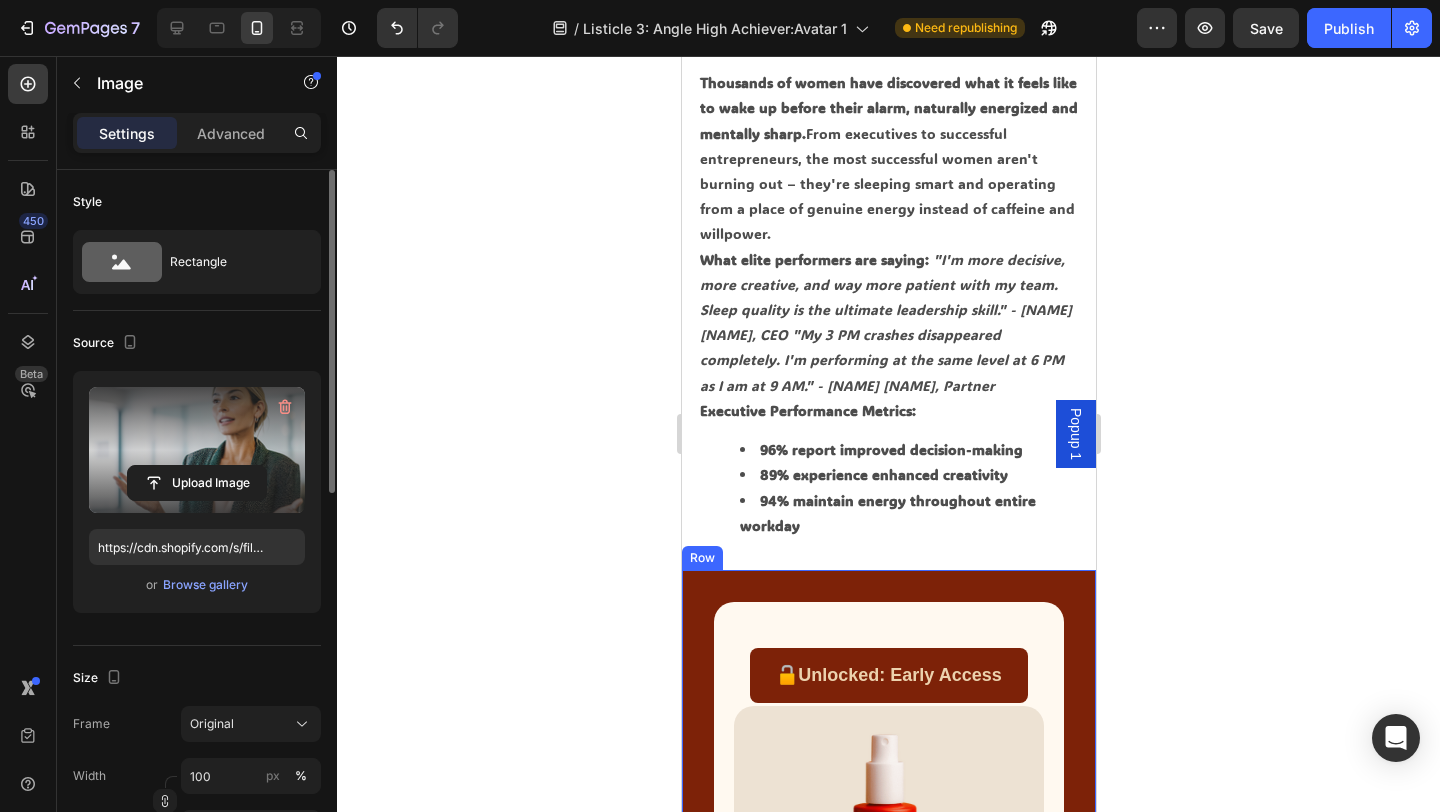 scroll, scrollTop: 4750, scrollLeft: 0, axis: vertical 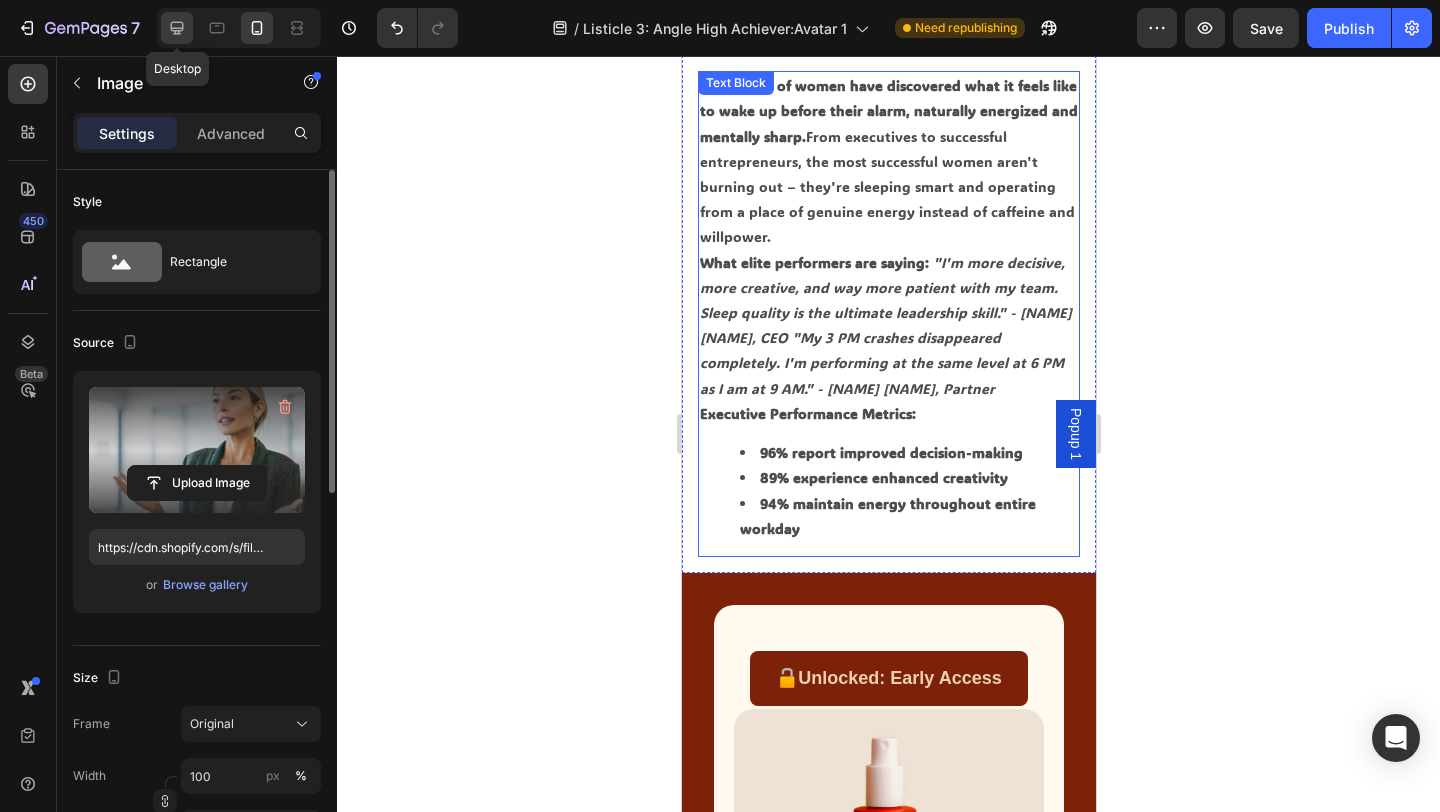 click 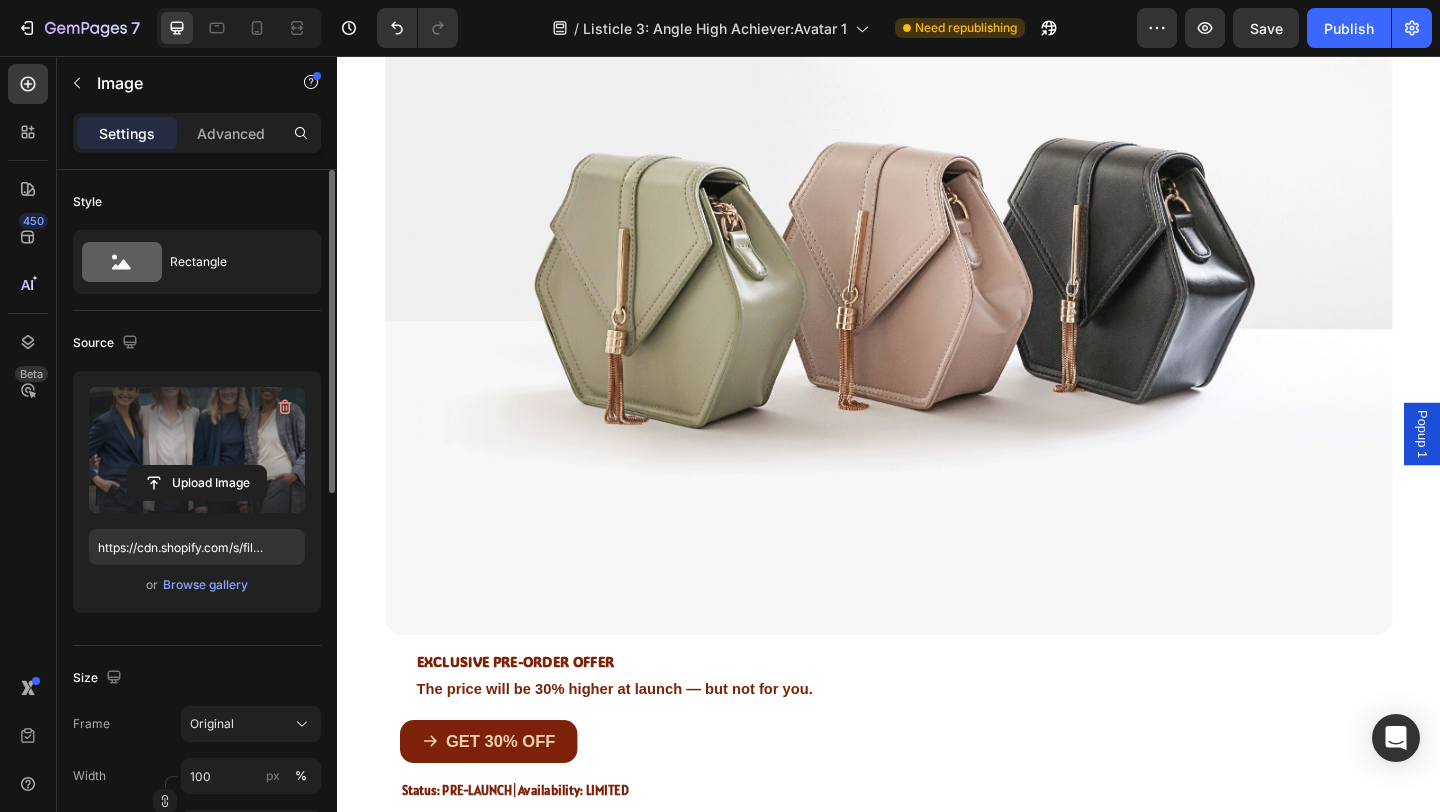 scroll, scrollTop: 6551, scrollLeft: 0, axis: vertical 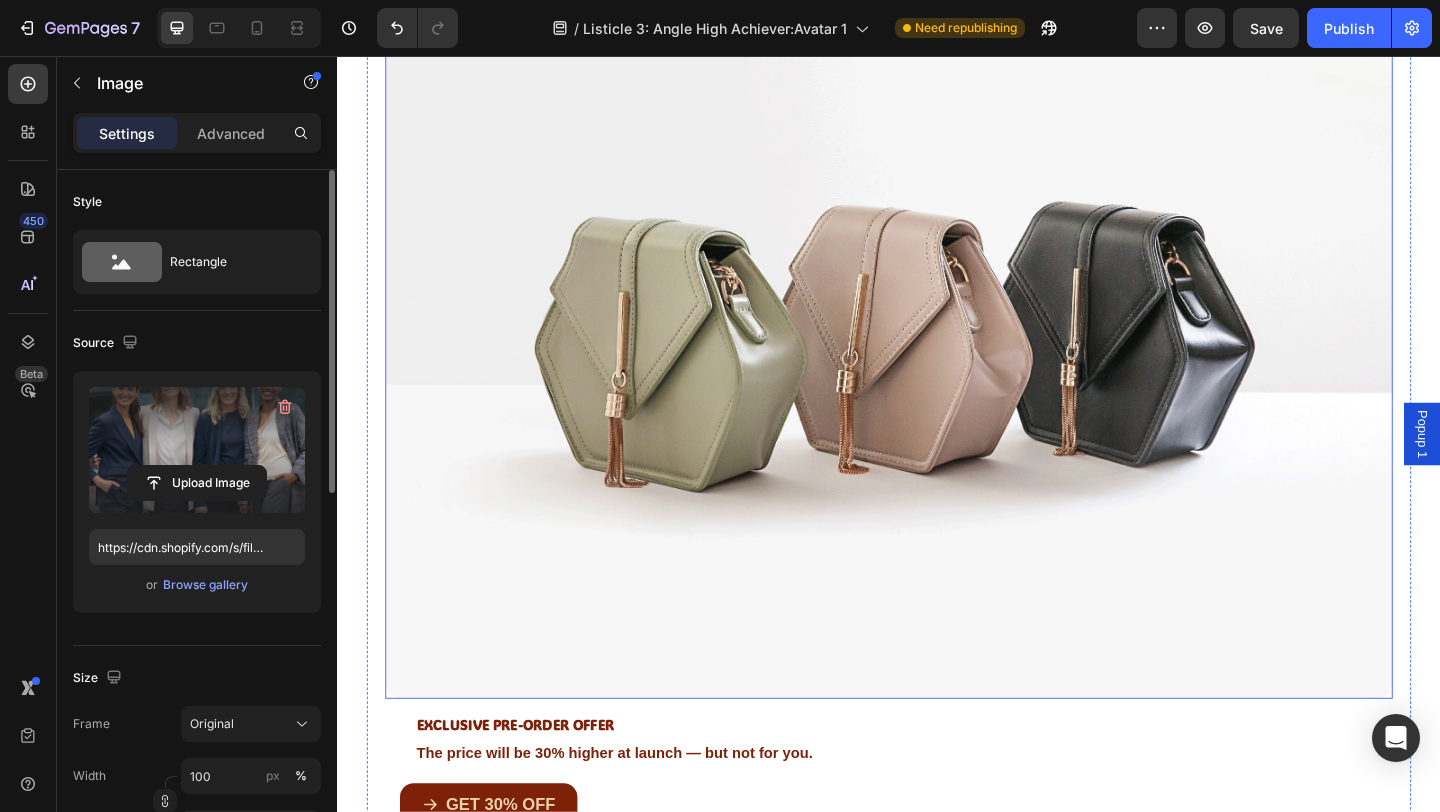 click at bounding box center (937, 344) 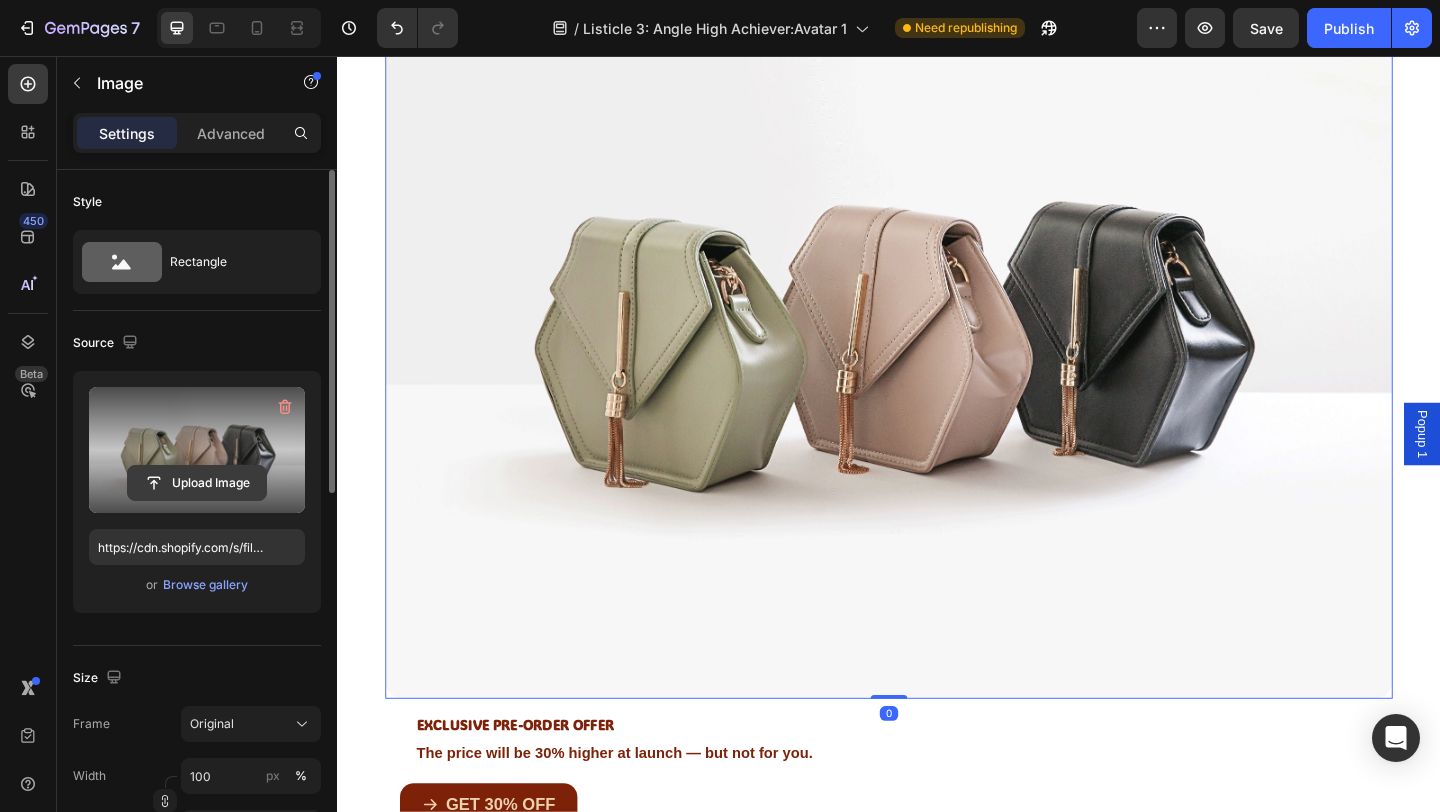 click 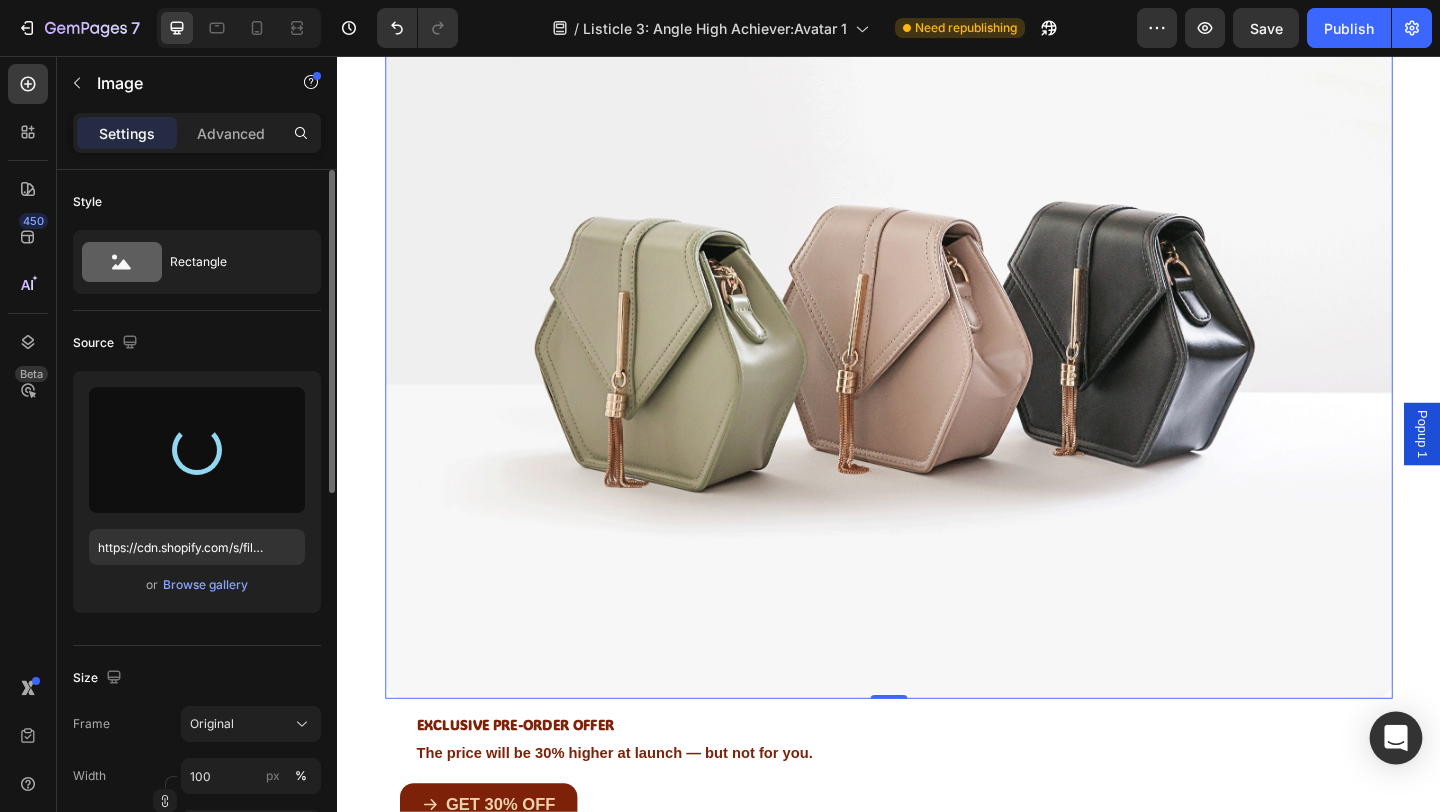 click 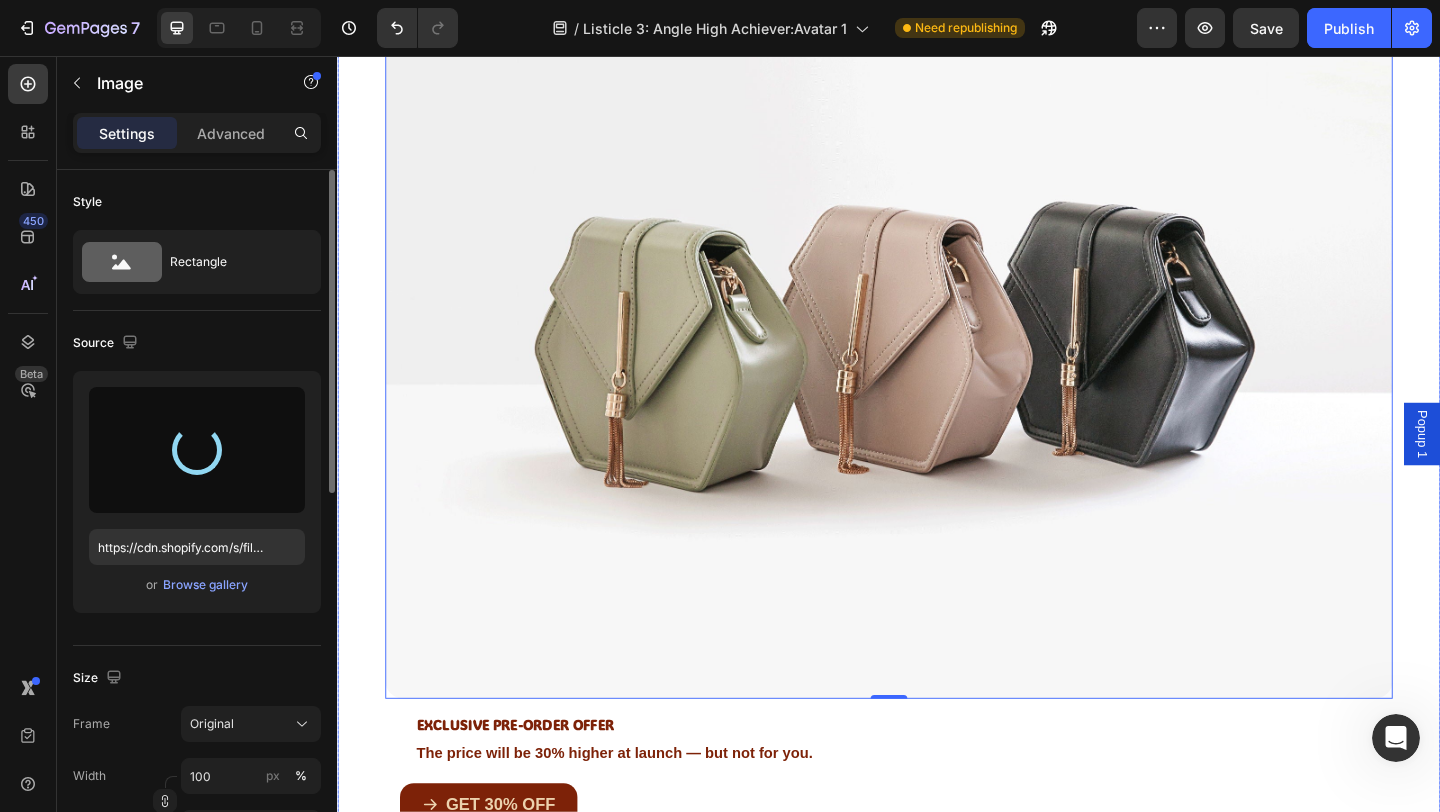 scroll, scrollTop: 0, scrollLeft: 0, axis: both 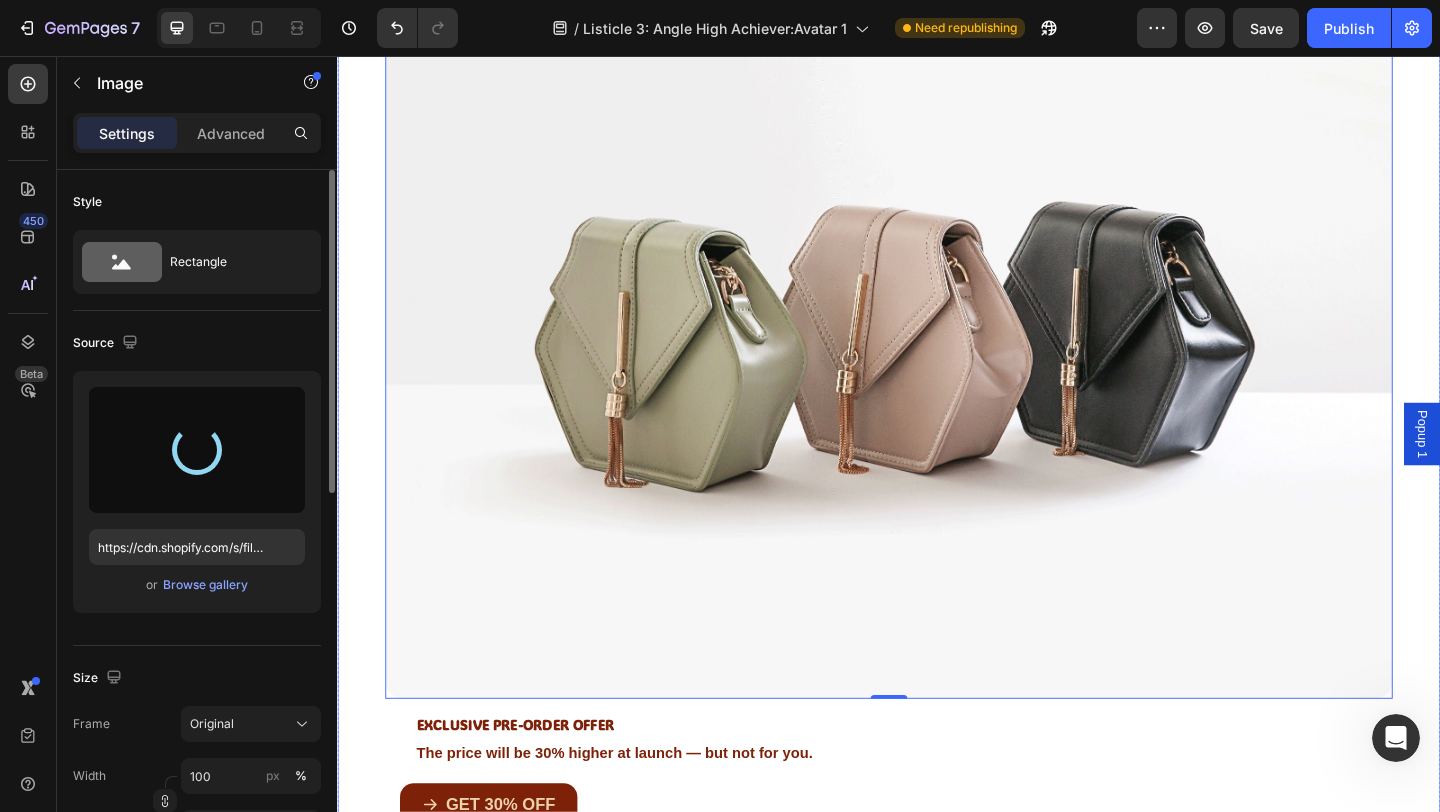 click on "🔓  Unlocked: Early Access Heading Row Image   0 EXCLUSIVE PRE-ORDER OFFER Heading Row The price will be 30% higher at launch — but not for you. Text Block Row Row
GET 30% OFF Button Row Status: PRE-LAUNCH  |  Availability: LIMITED Text Block Row                Title Line ✅  EXCLUSIVE: Pre-Order Pricing   Text Block ✅  FIRST BATCH PRIORITY Text Block ✅  30-day love-it-or-return-it guarantee Text Block Row Row Pre-Sale Ends in:  August 30th, or when stock runs out. Text Block Row                Title Line Row Row Row" at bounding box center [937, 504] 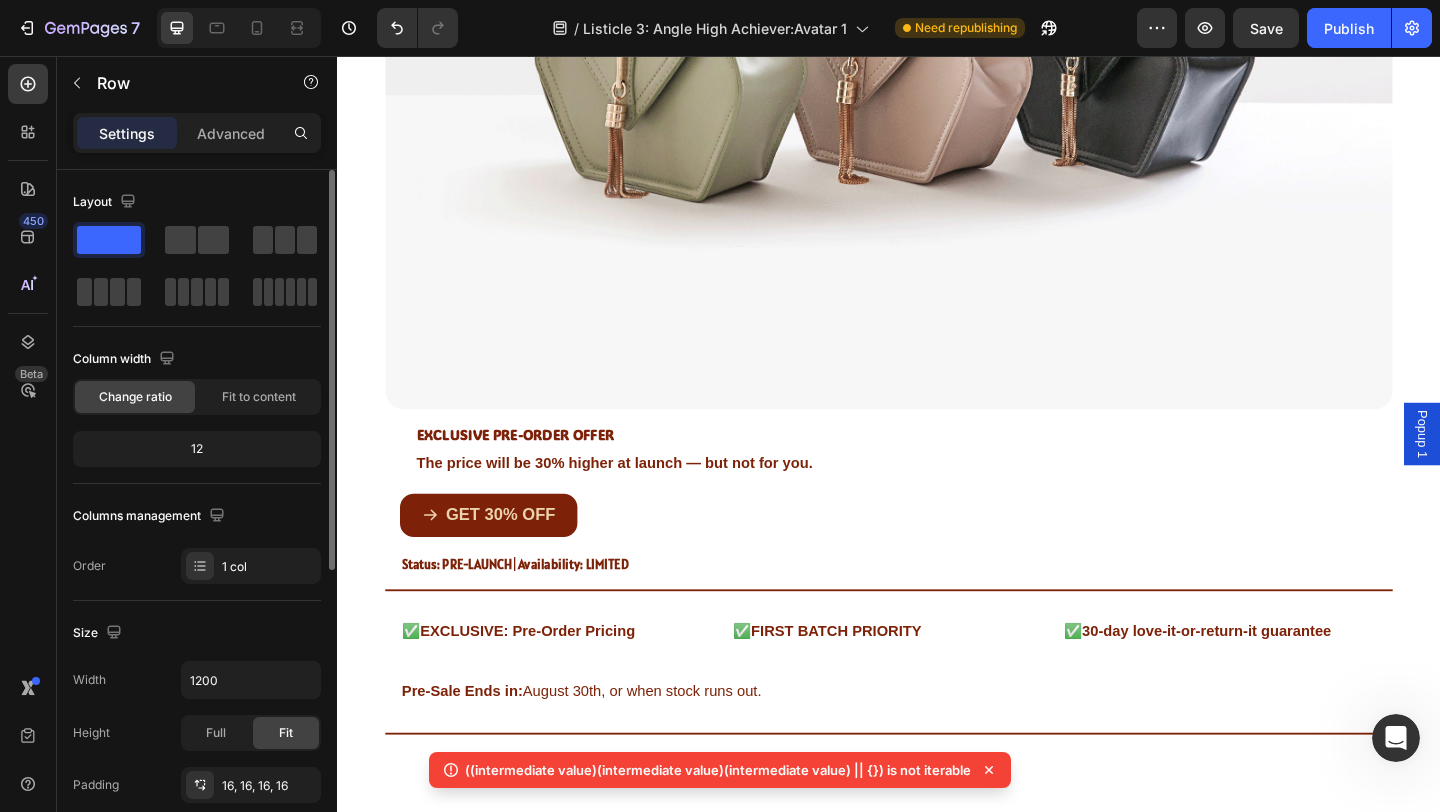 scroll, scrollTop: 5734, scrollLeft: 0, axis: vertical 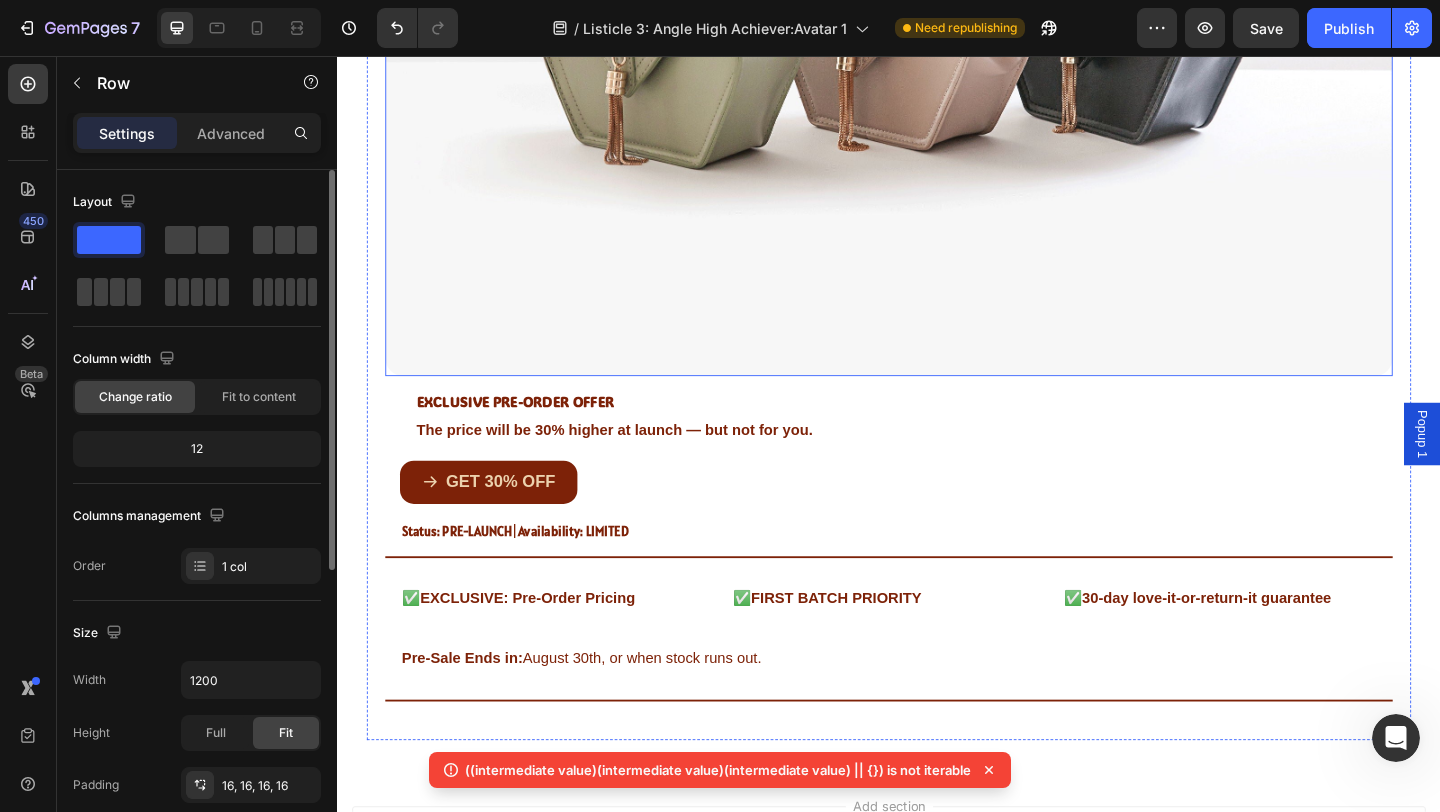 click at bounding box center (937, -7) 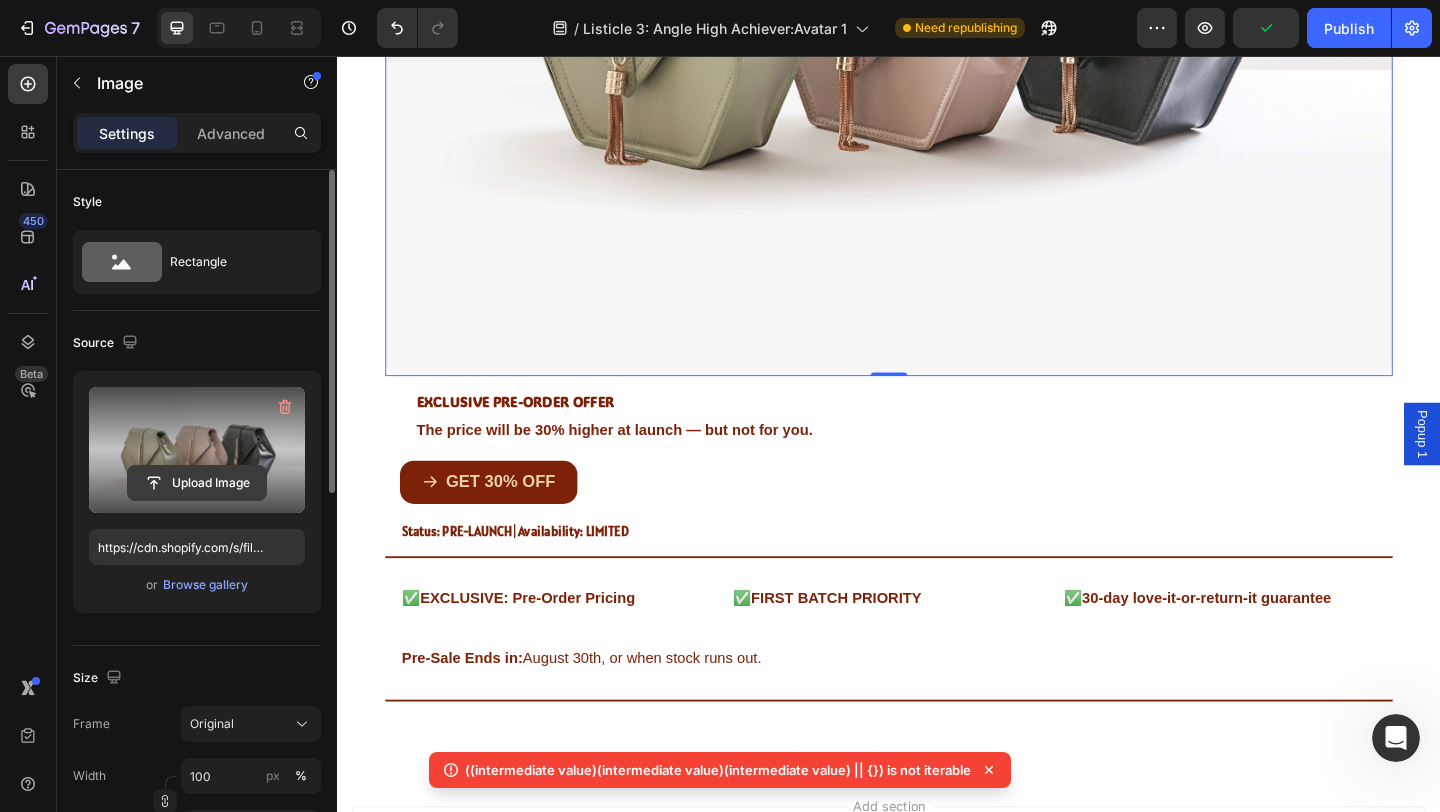 click 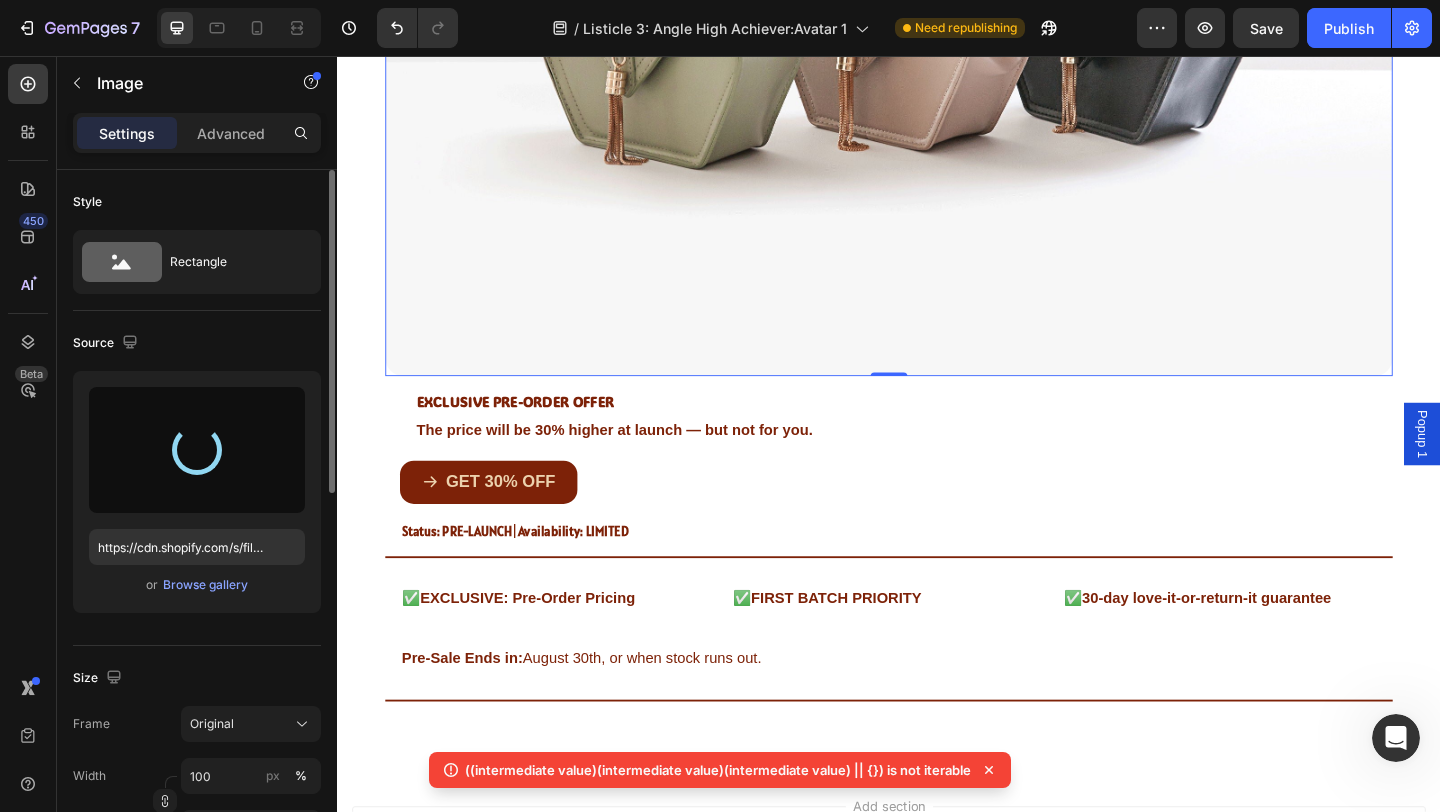 click 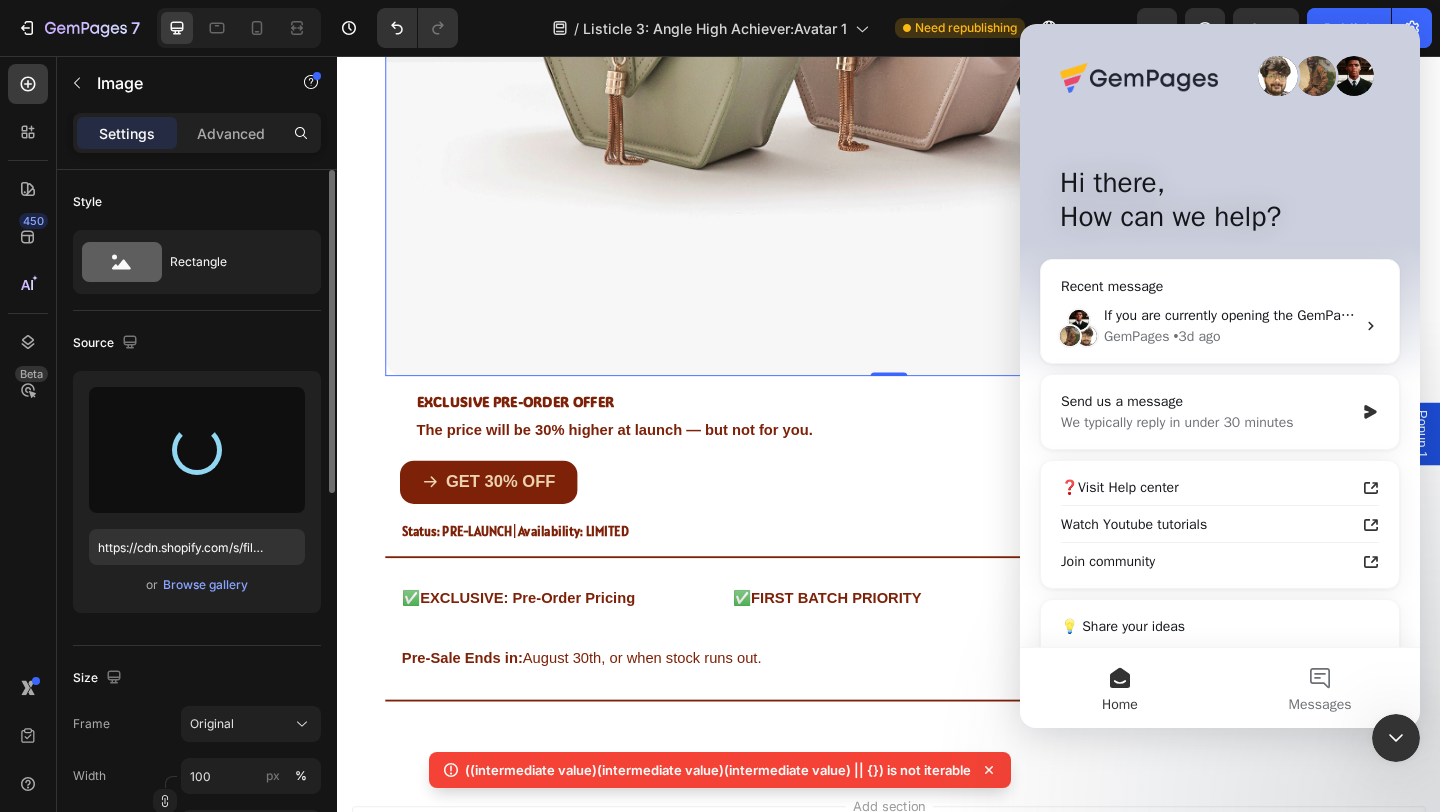 type on "https://cdn.shopify.com/s/files/1/0766/1266/5565/files/gempages_574492410030064752-2ba61a1a-1b66-432f-b9ff-d01f0ec62c8d.png" 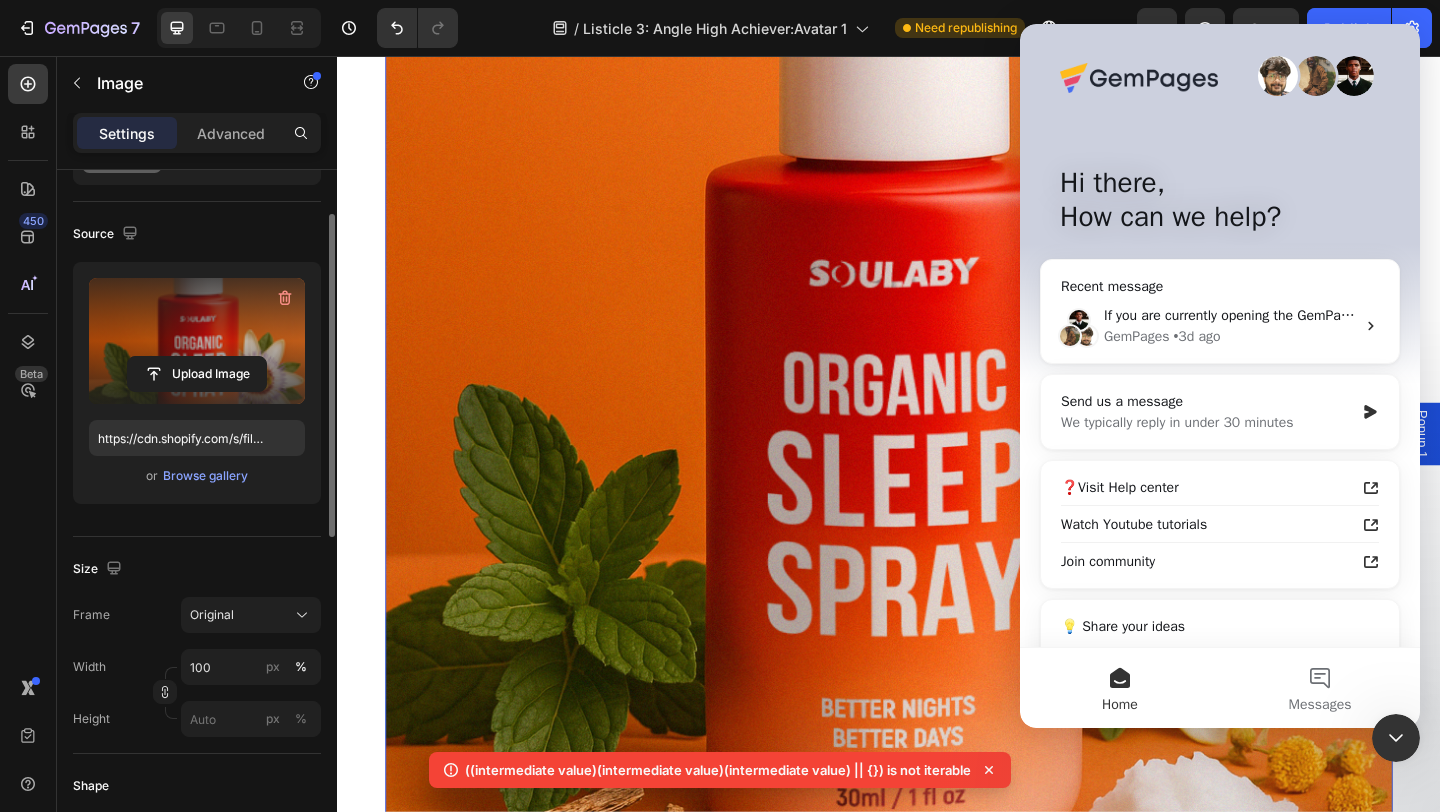 scroll, scrollTop: 151, scrollLeft: 0, axis: vertical 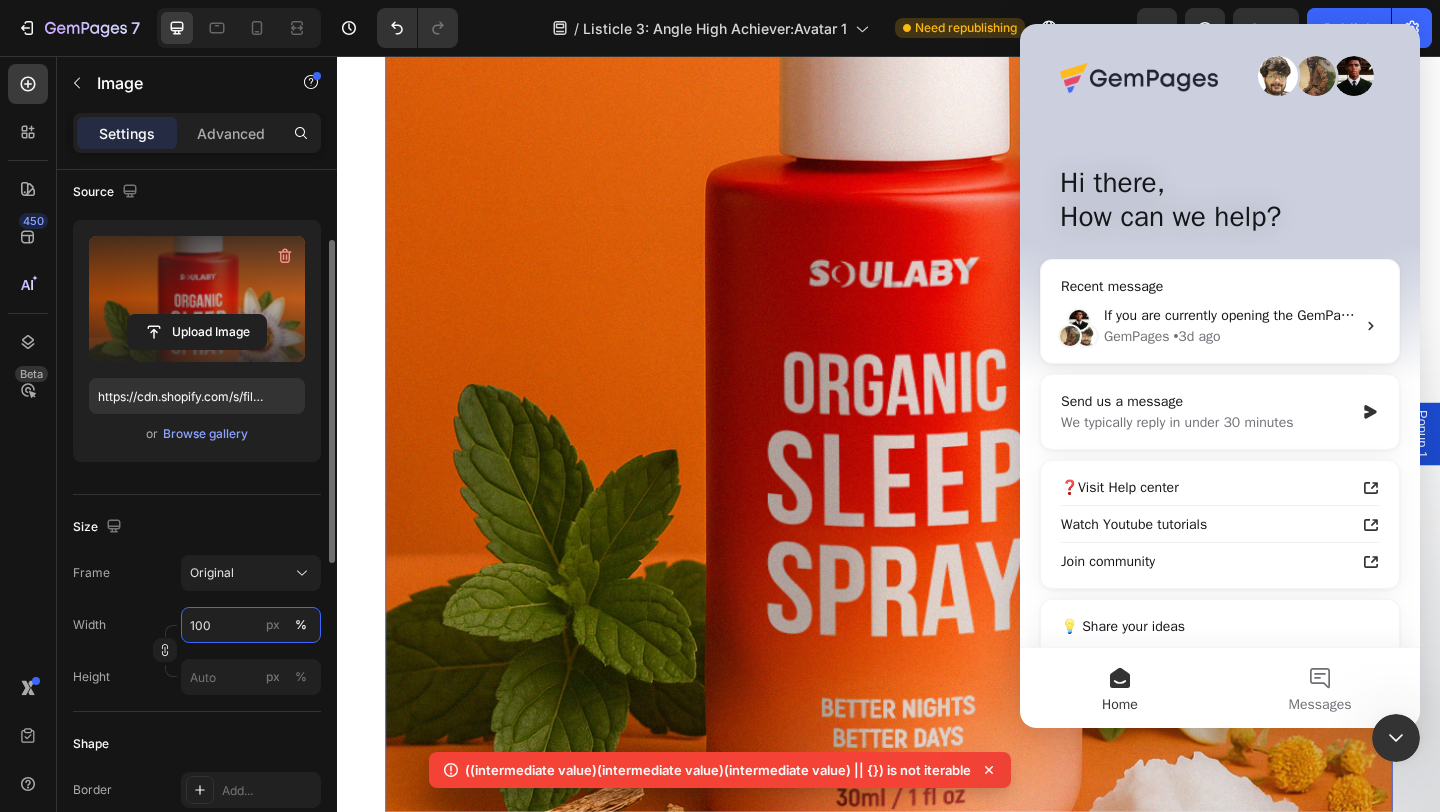 click on "100" at bounding box center [251, 625] 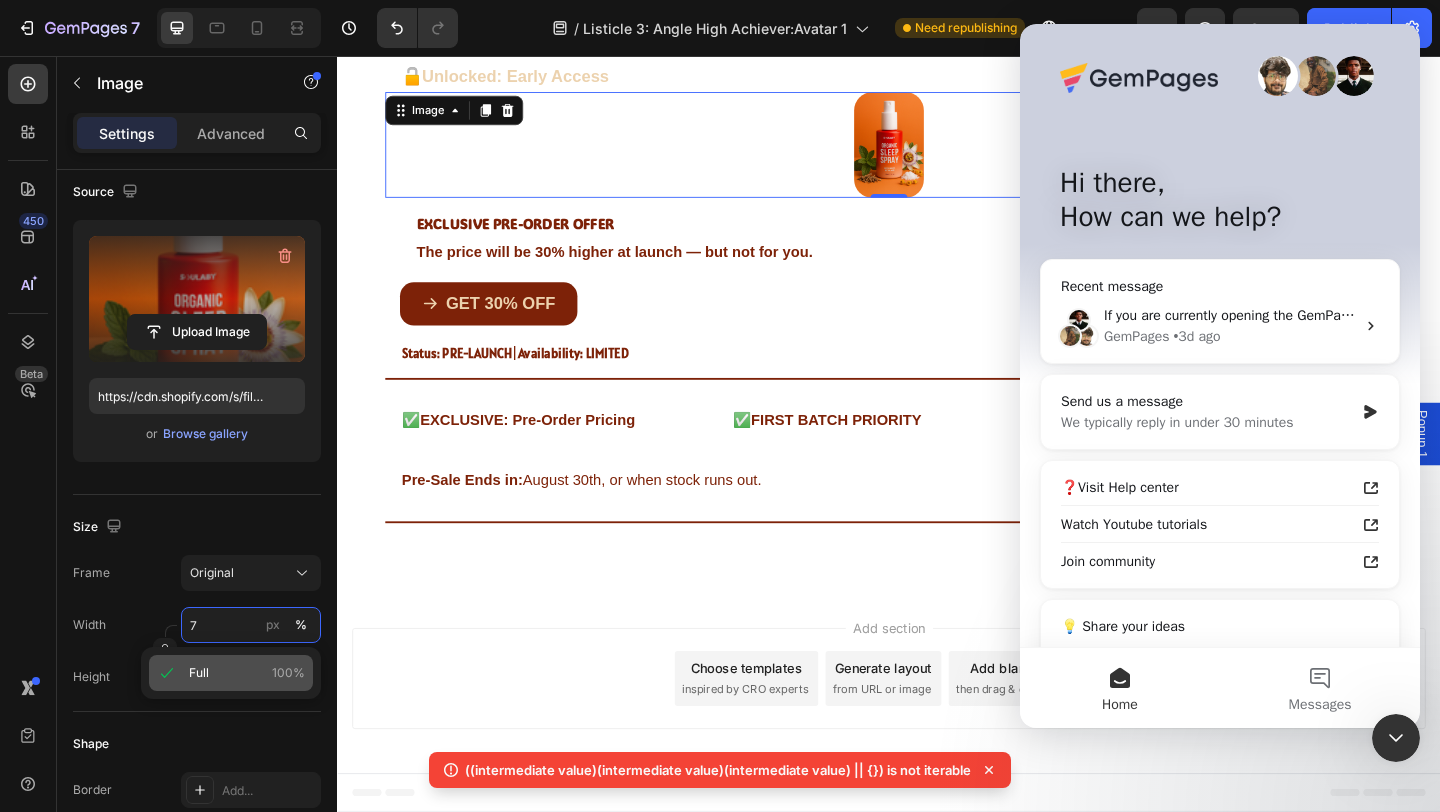 scroll, scrollTop: 5220, scrollLeft: 0, axis: vertical 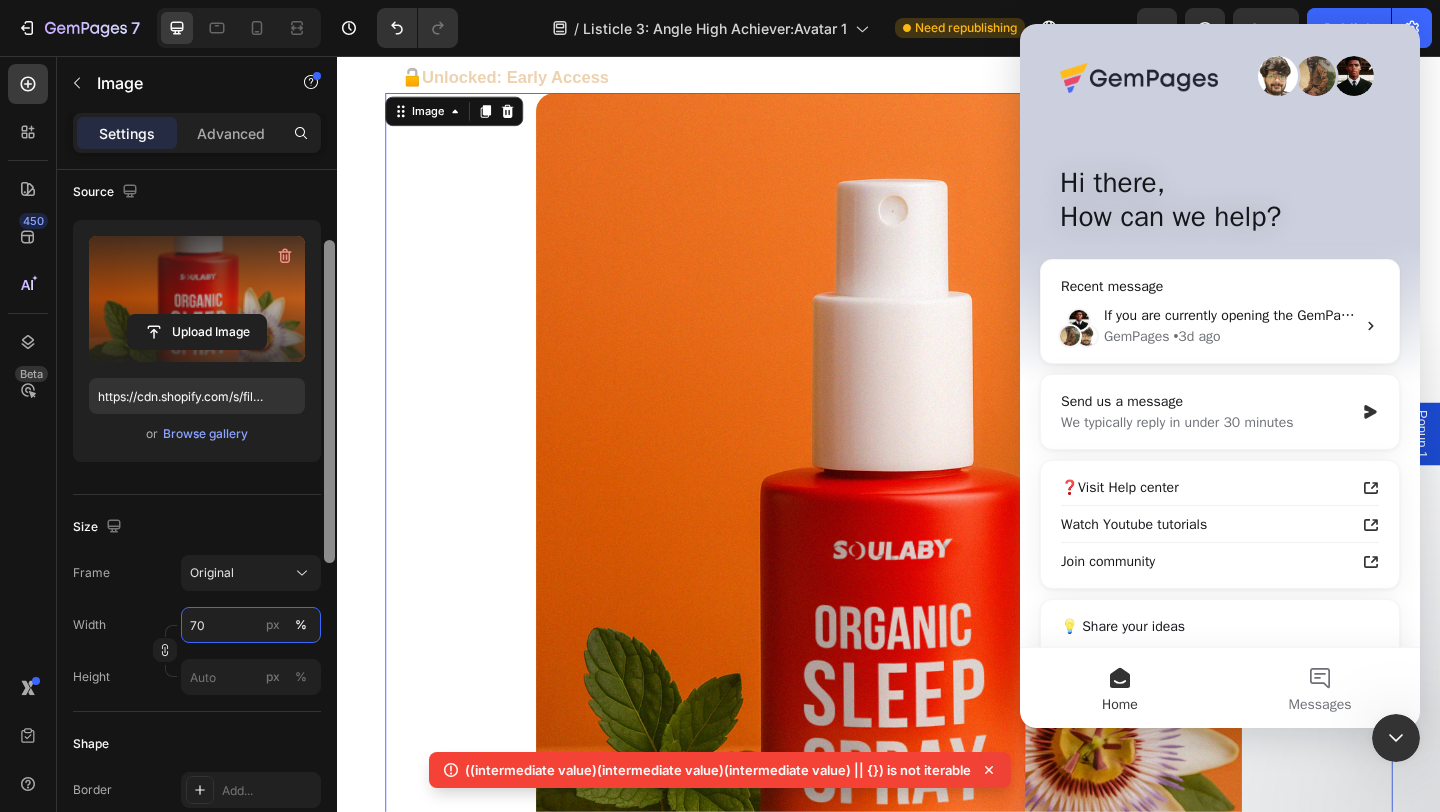 type on "7" 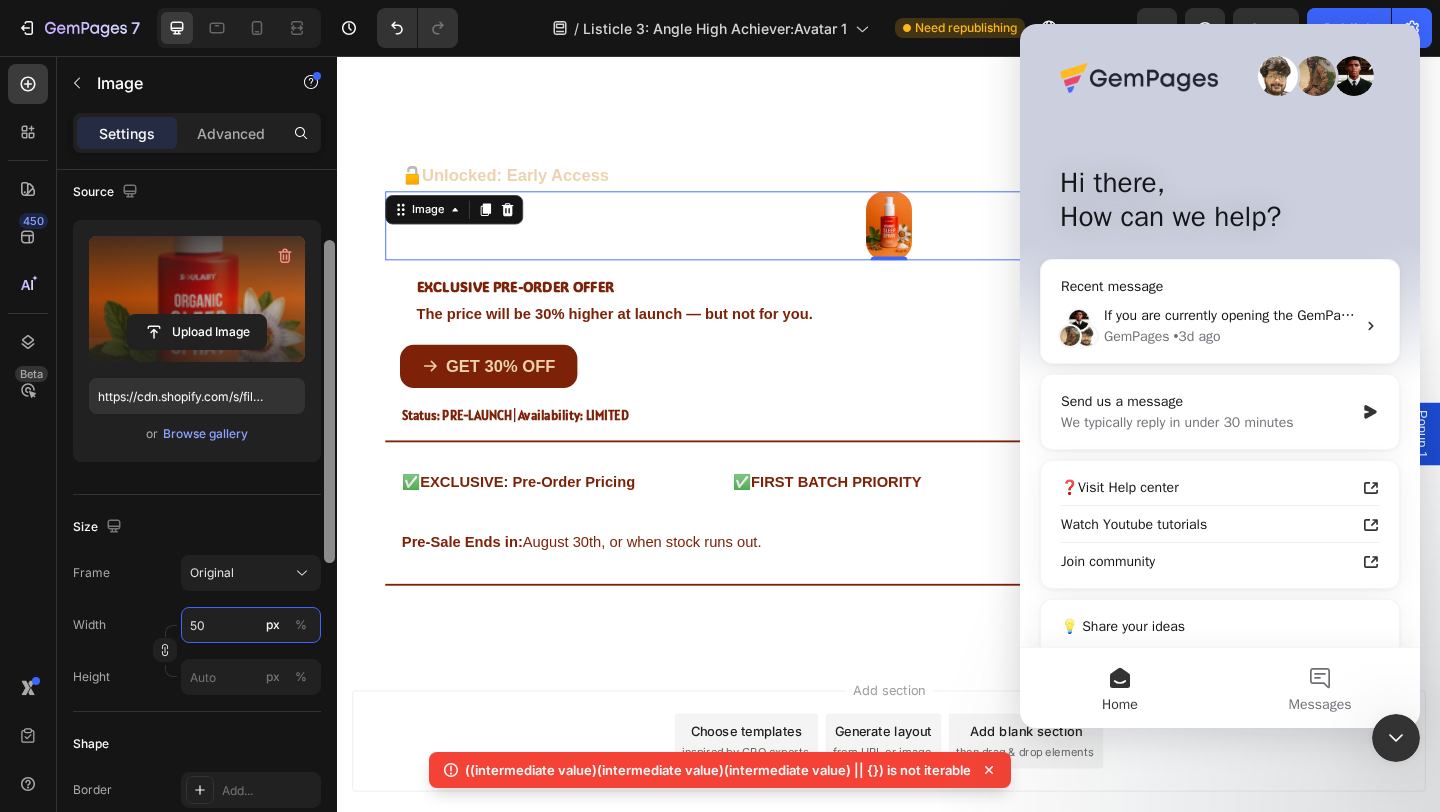 scroll, scrollTop: 5180, scrollLeft: 0, axis: vertical 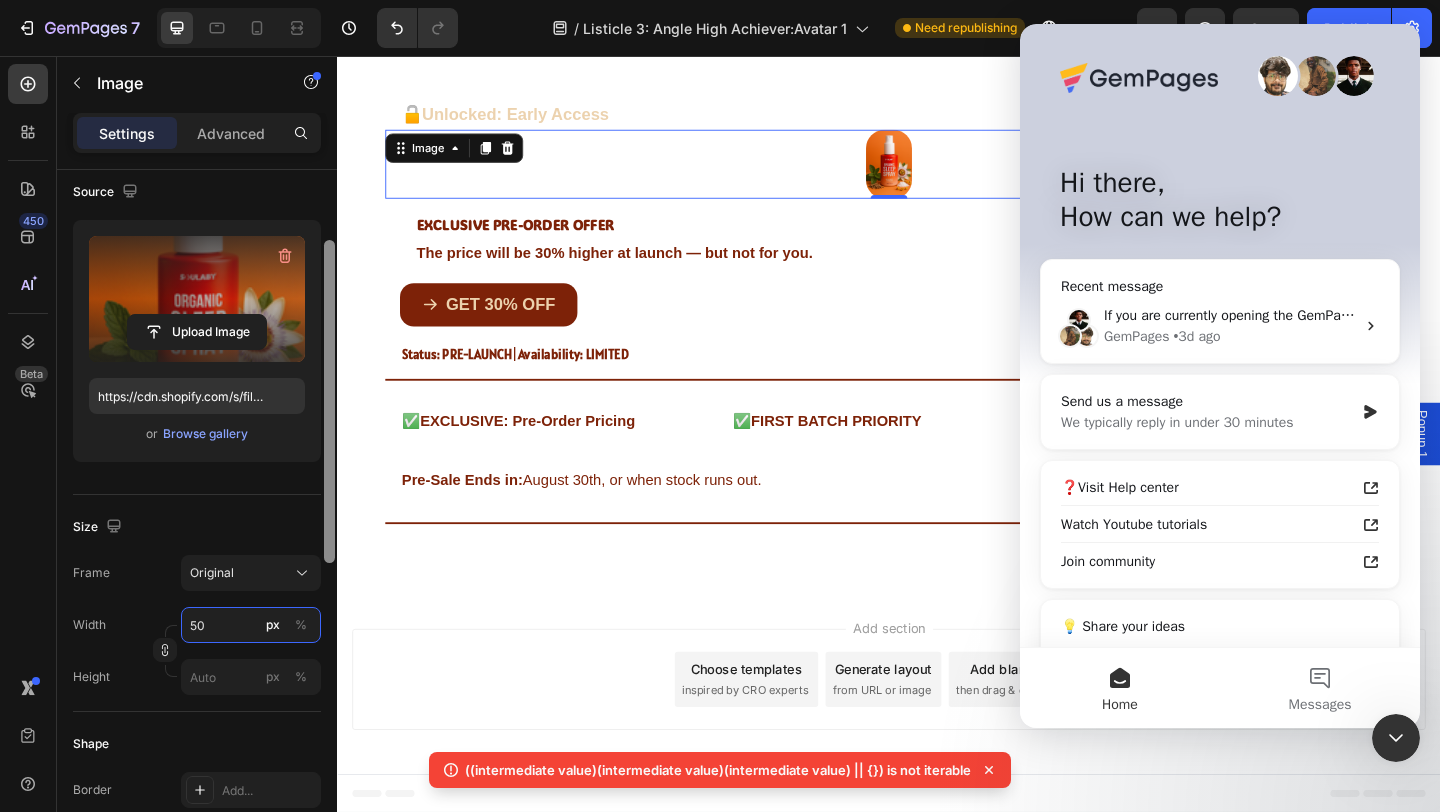 type on "5" 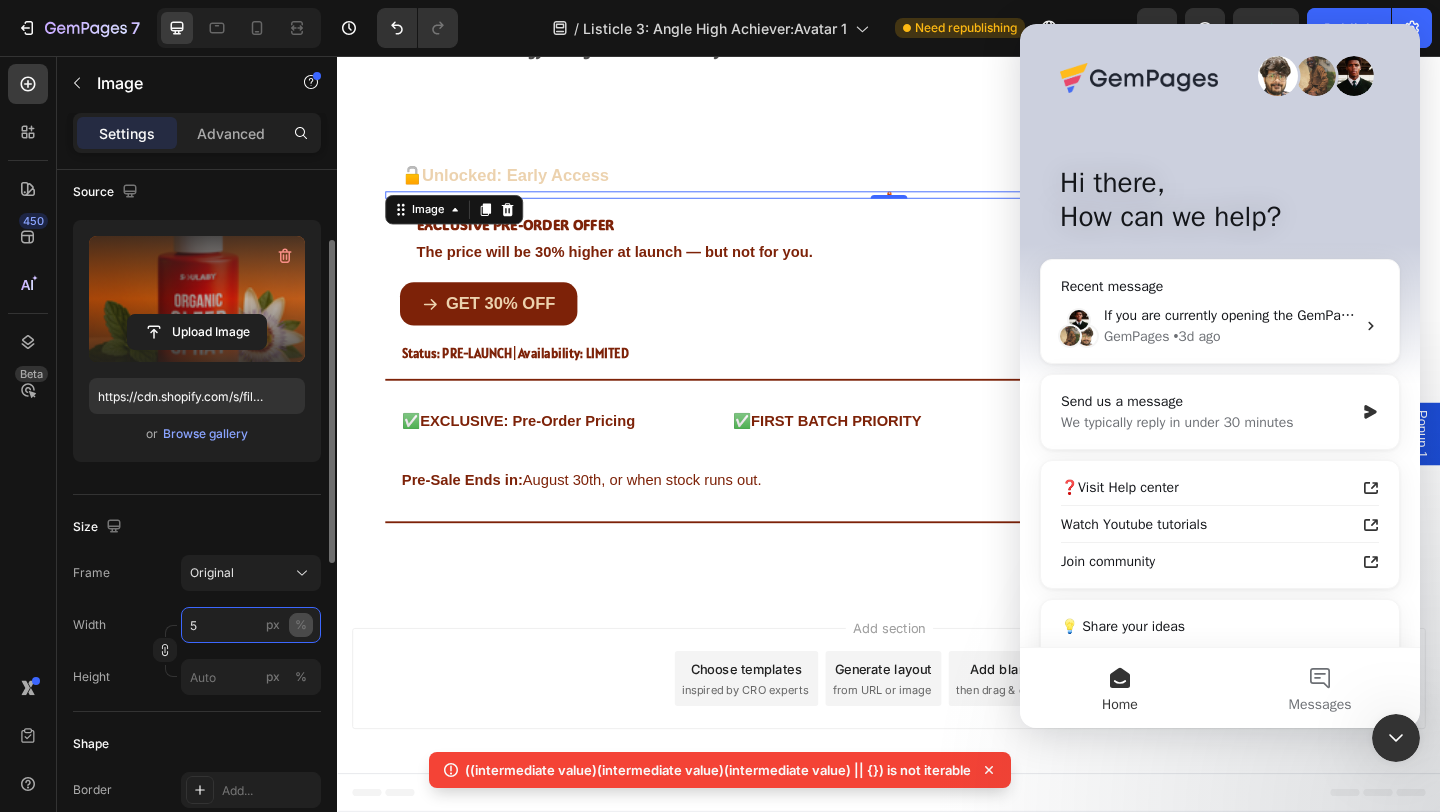 scroll, scrollTop: 5113, scrollLeft: 0, axis: vertical 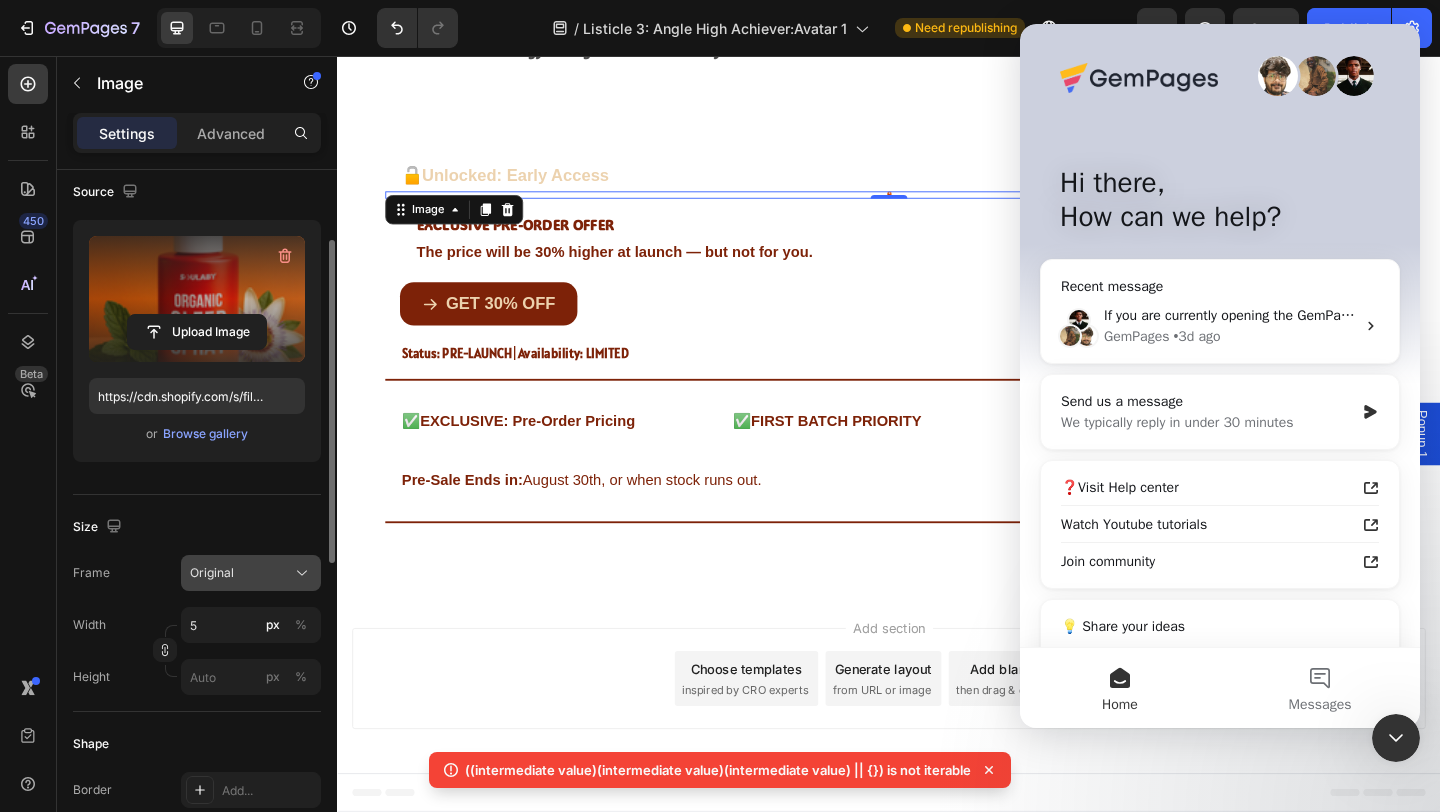 click on "Original" at bounding box center [212, 573] 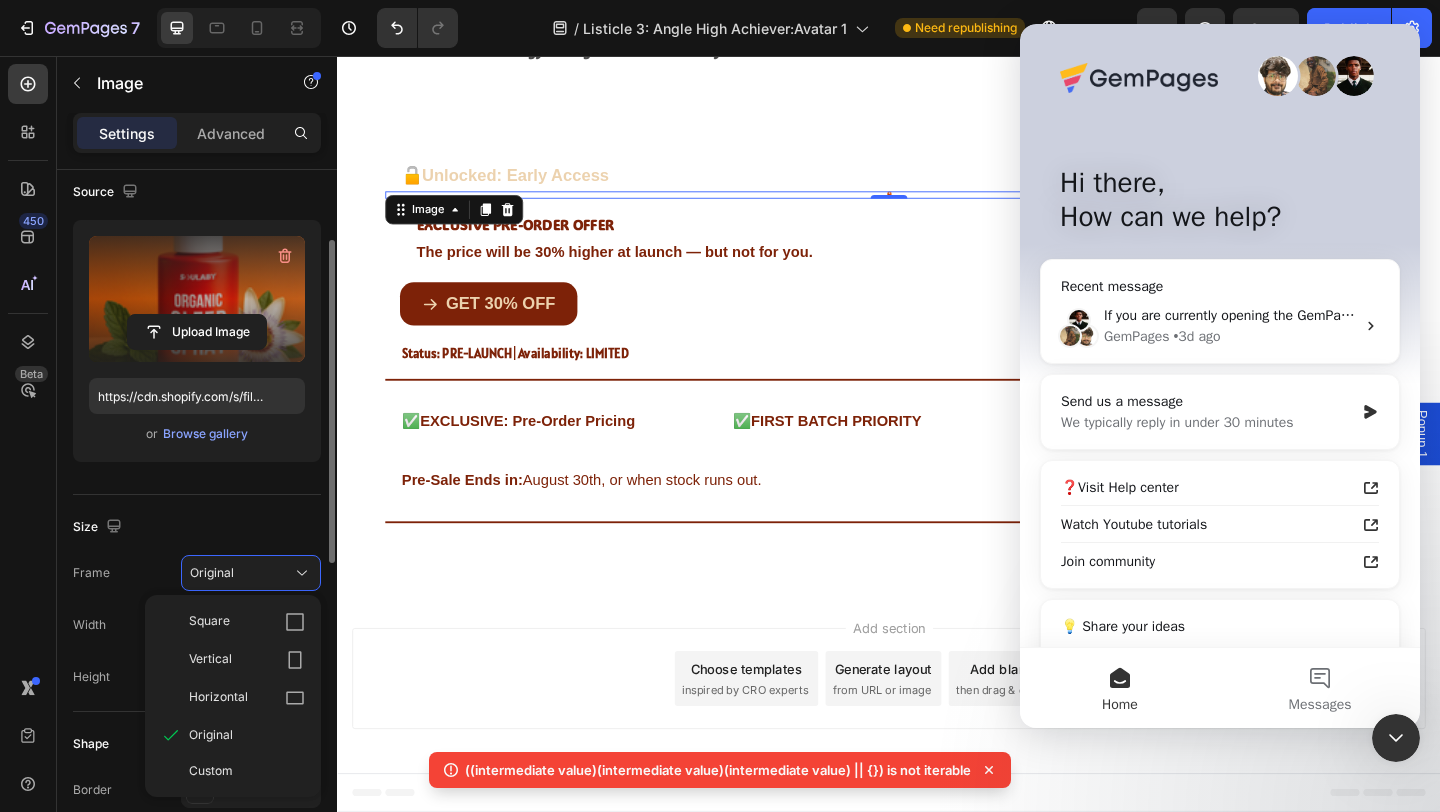click on "Size Frame Original Square Vertical Horizontal Original Custom Width 5 px % Height px %" 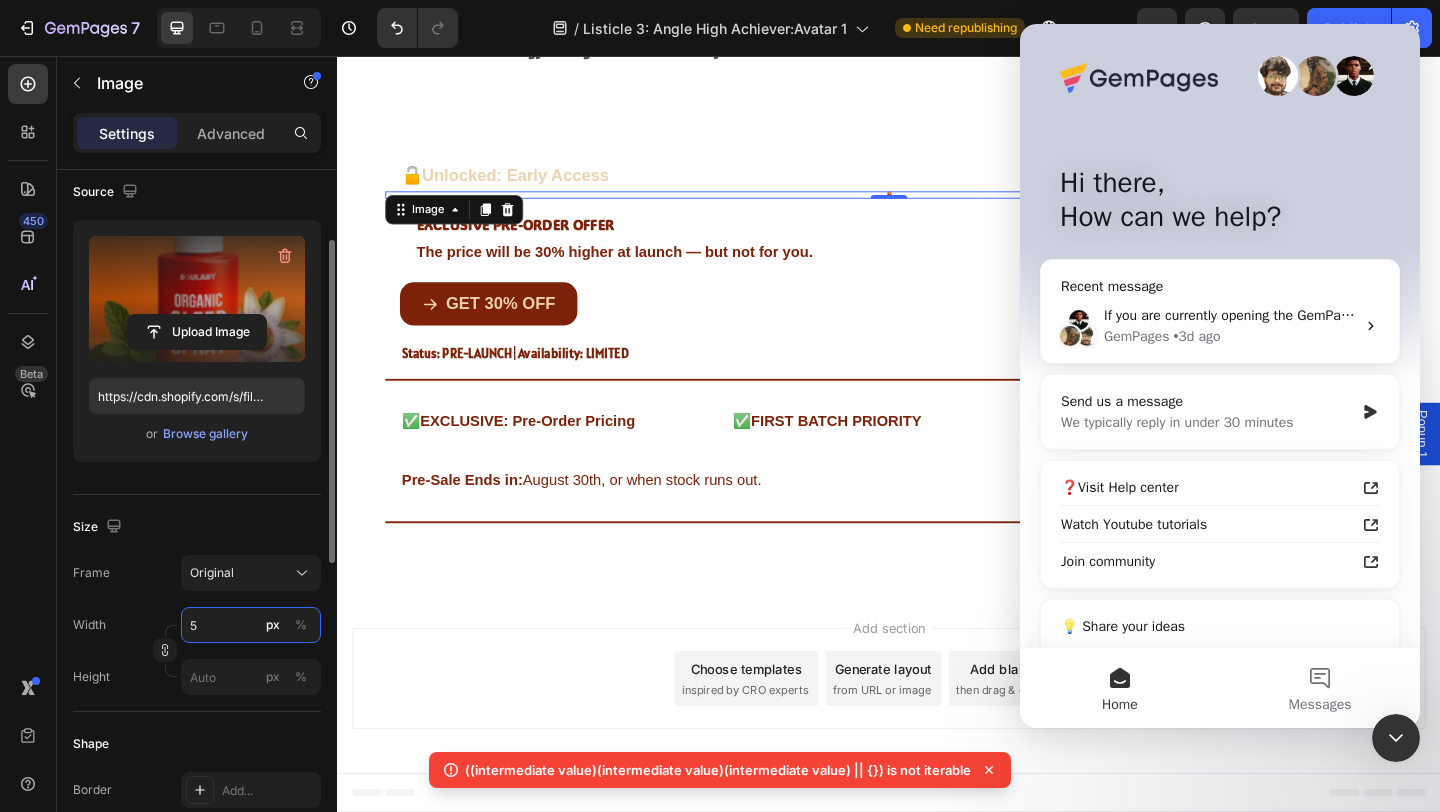click on "5" at bounding box center (251, 625) 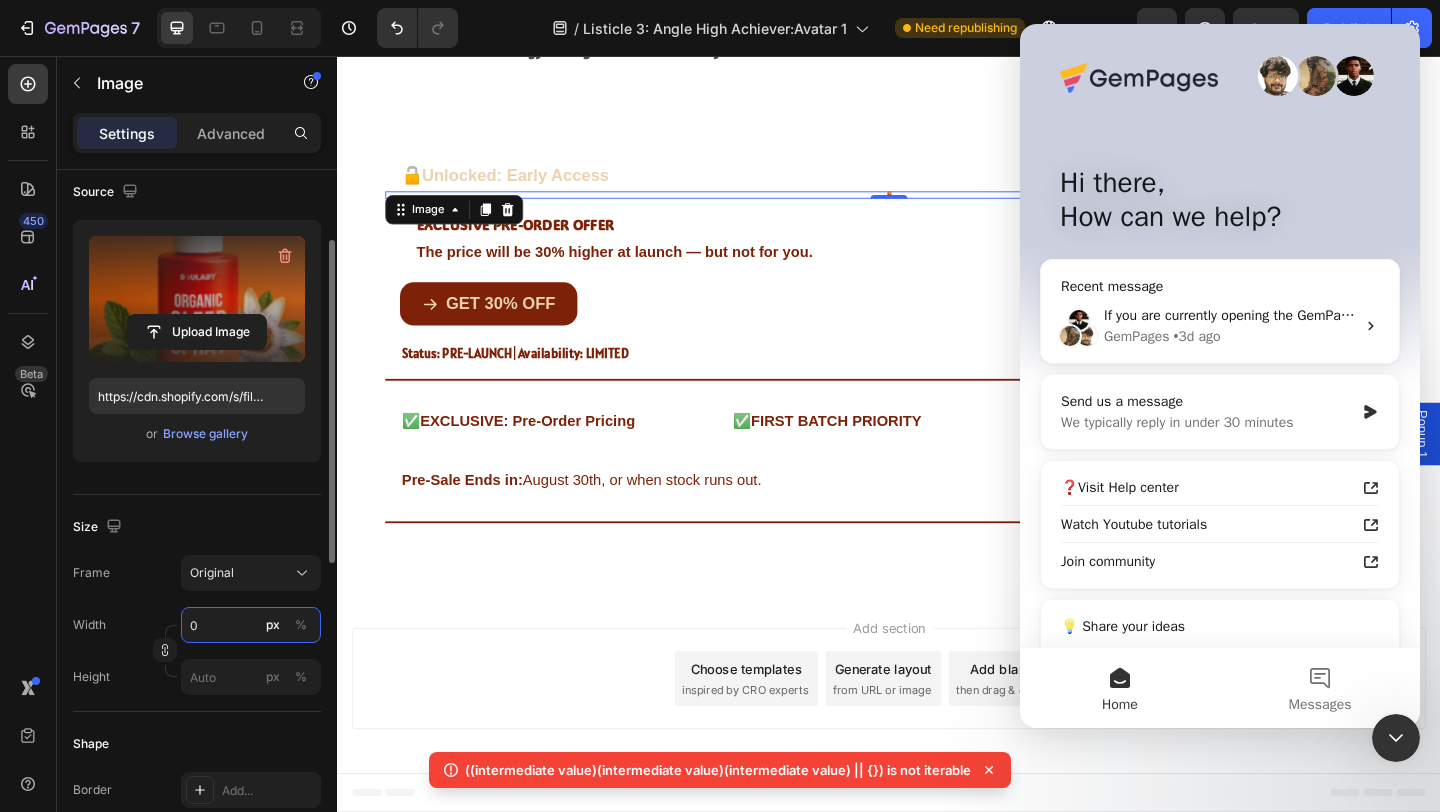 scroll, scrollTop: 5105, scrollLeft: 0, axis: vertical 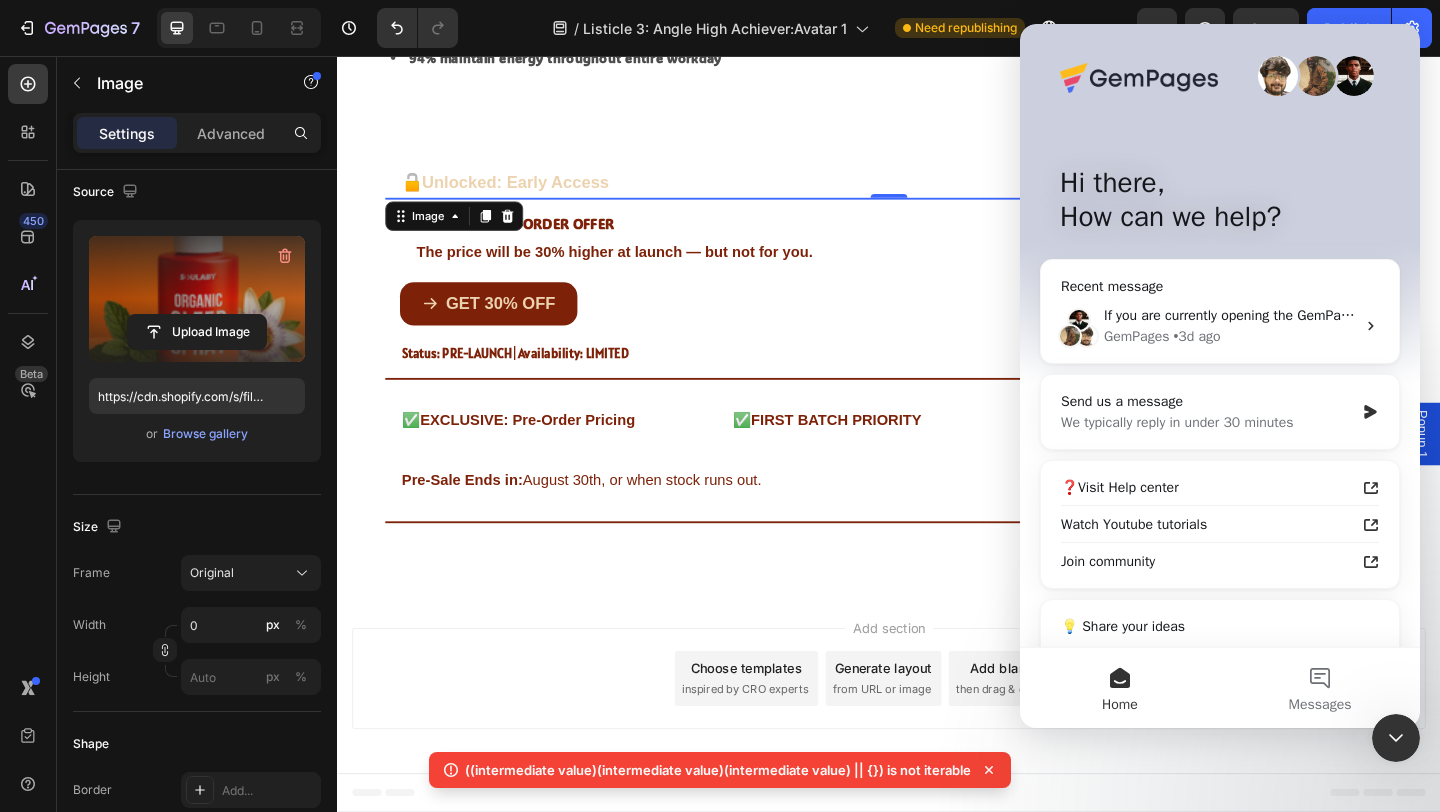 click 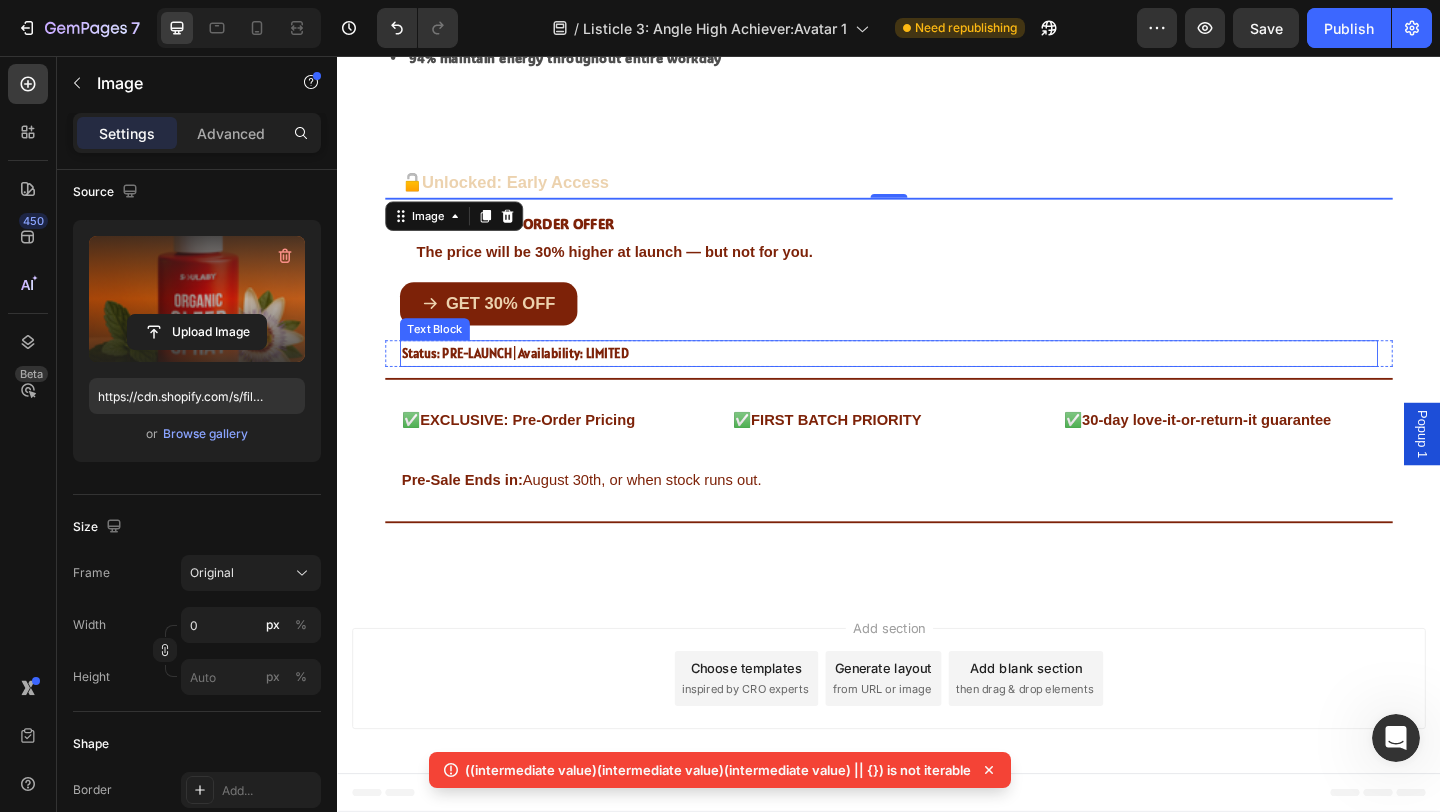 scroll, scrollTop: 4904, scrollLeft: 0, axis: vertical 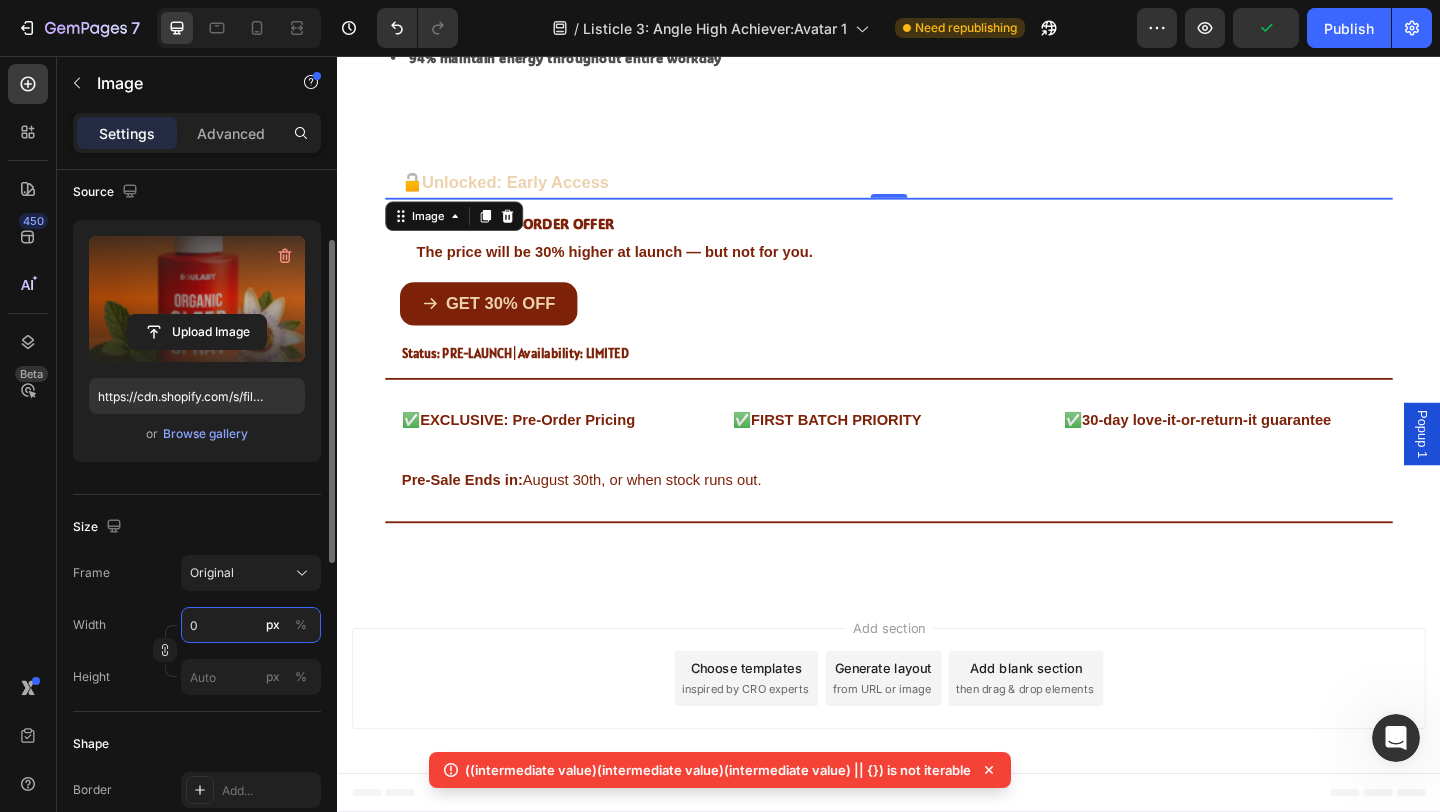 click on "0" at bounding box center (251, 625) 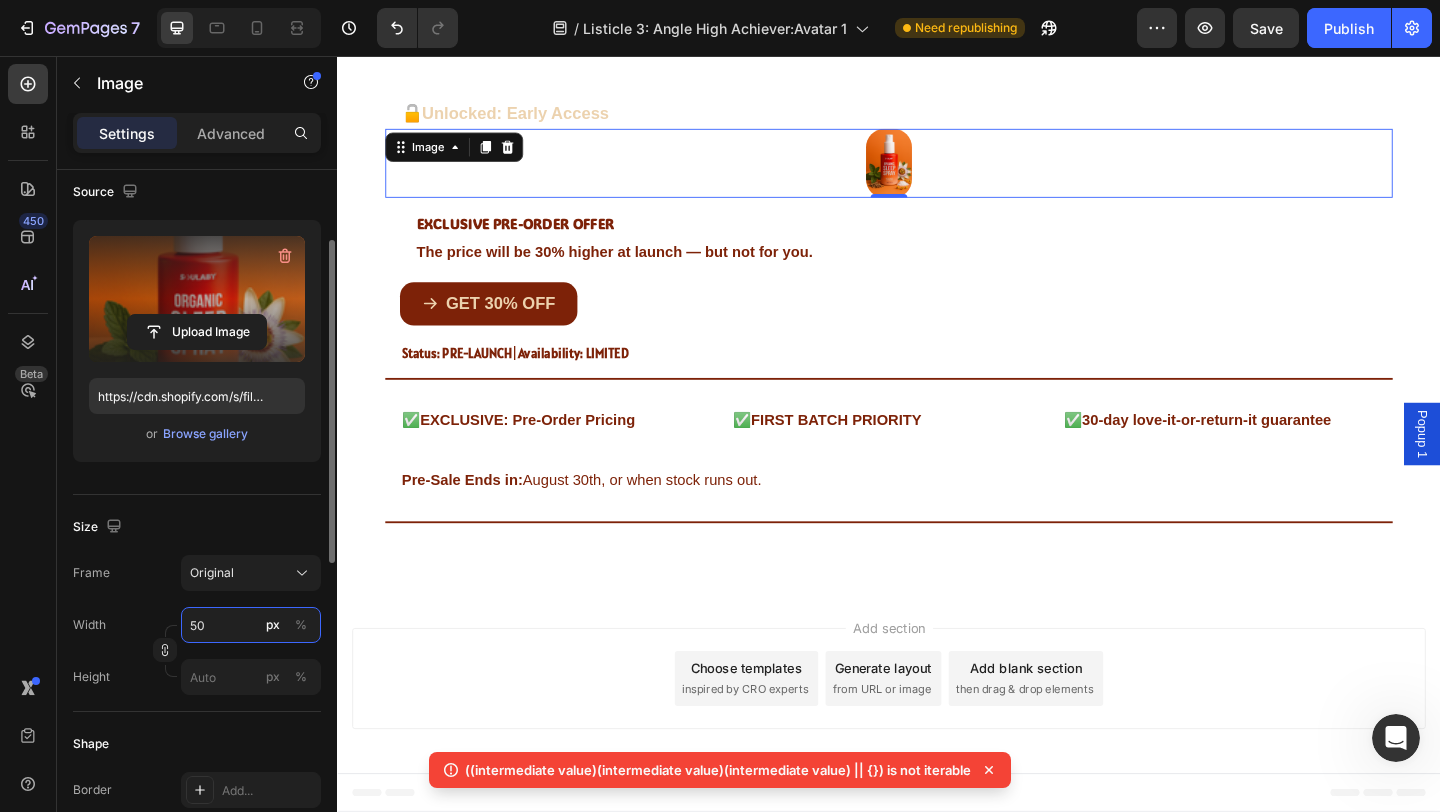 type on "500" 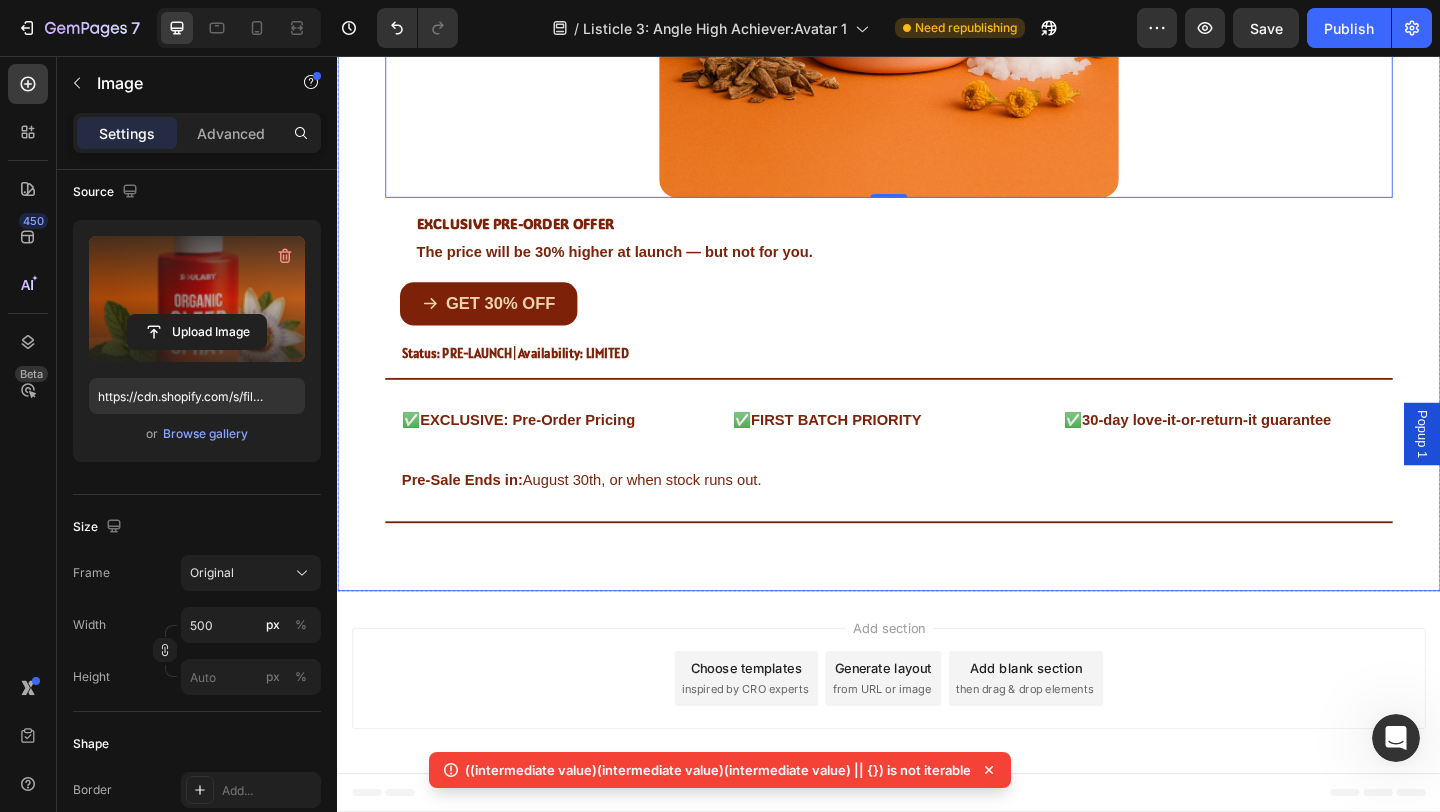 click on "🔓  Unlocked: Early Access Heading Row Image   0 EXCLUSIVE PRE-ORDER OFFER Heading Row The price will be 30% higher at launch — but not for you. Text Block Row Row
GET 30% OFF Button Row Status: PRE-LAUNCH  |  Availability: LIMITED Text Block Row                Title Line ✅  EXCLUSIVE: Pre-Order Pricing   Text Block ✅  FIRST BATCH PRIORITY Text Block ✅  30-day love-it-or-return-it guarantee Text Block Row Row Pre-Sale Ends in:  August 30th, or when stock runs out. Text Block Row                Title Line Row Row Row" at bounding box center [937, -5] 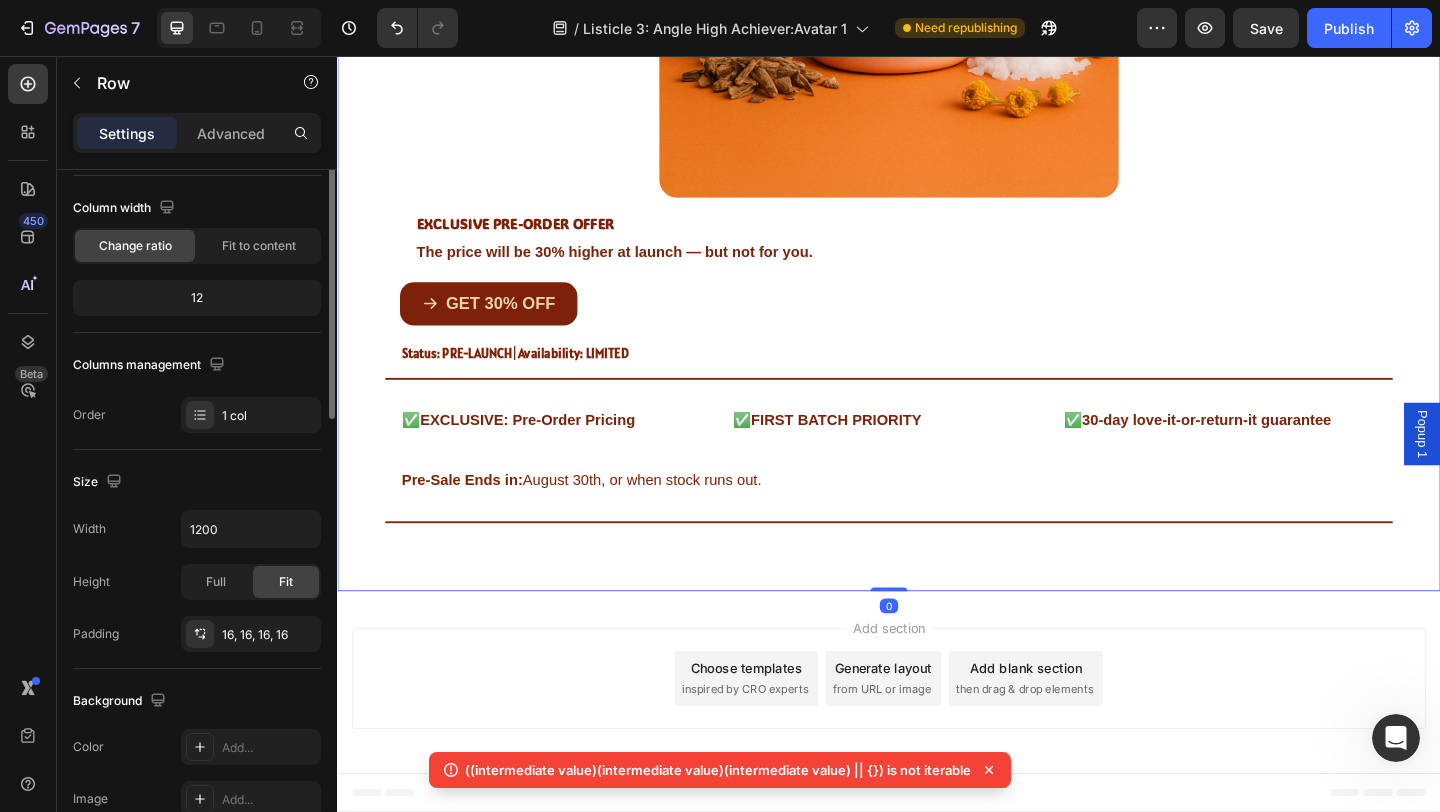 scroll, scrollTop: 0, scrollLeft: 0, axis: both 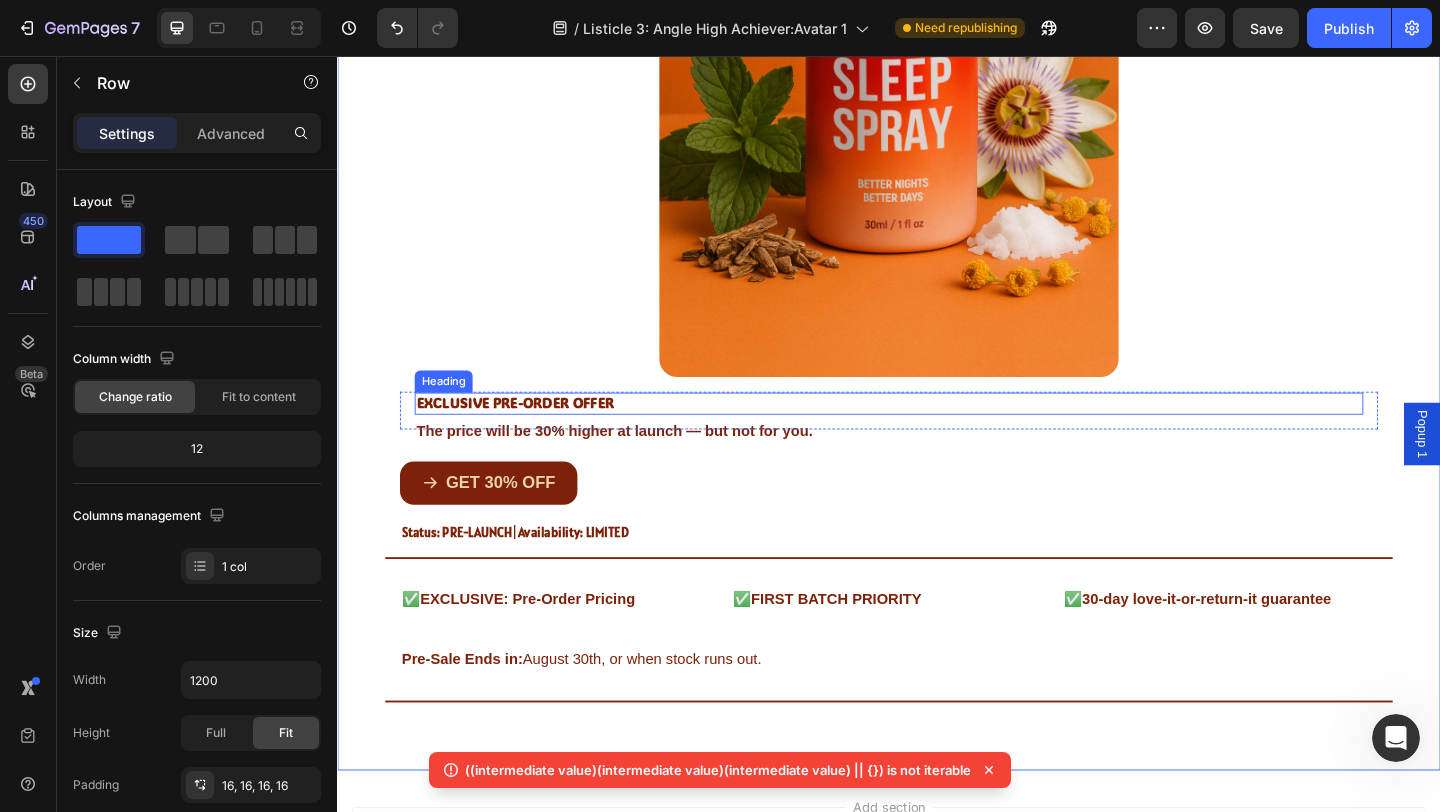 click on "EXCLUSIVE PRE-ORDER OFFER" at bounding box center (937, 434) 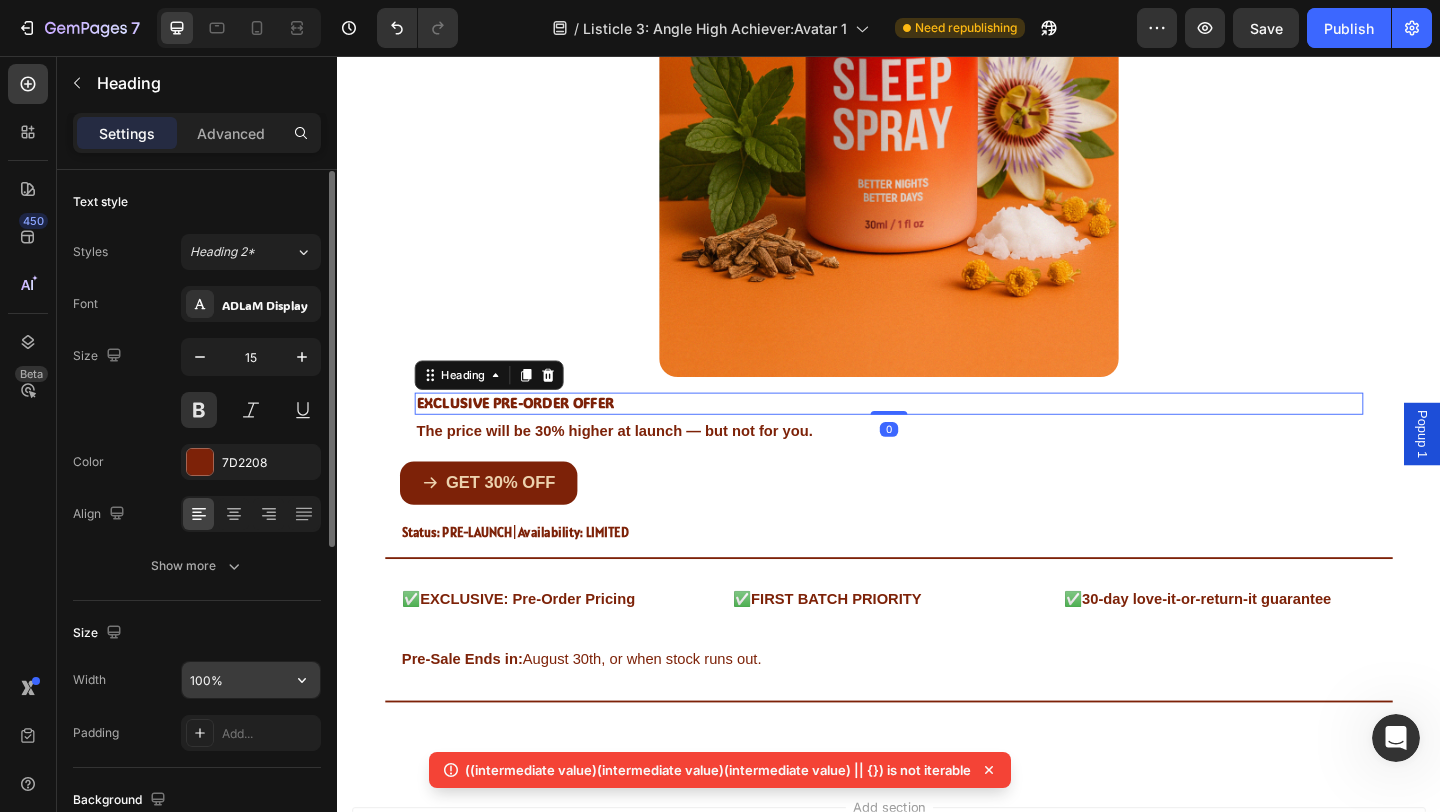 scroll, scrollTop: 599, scrollLeft: 0, axis: vertical 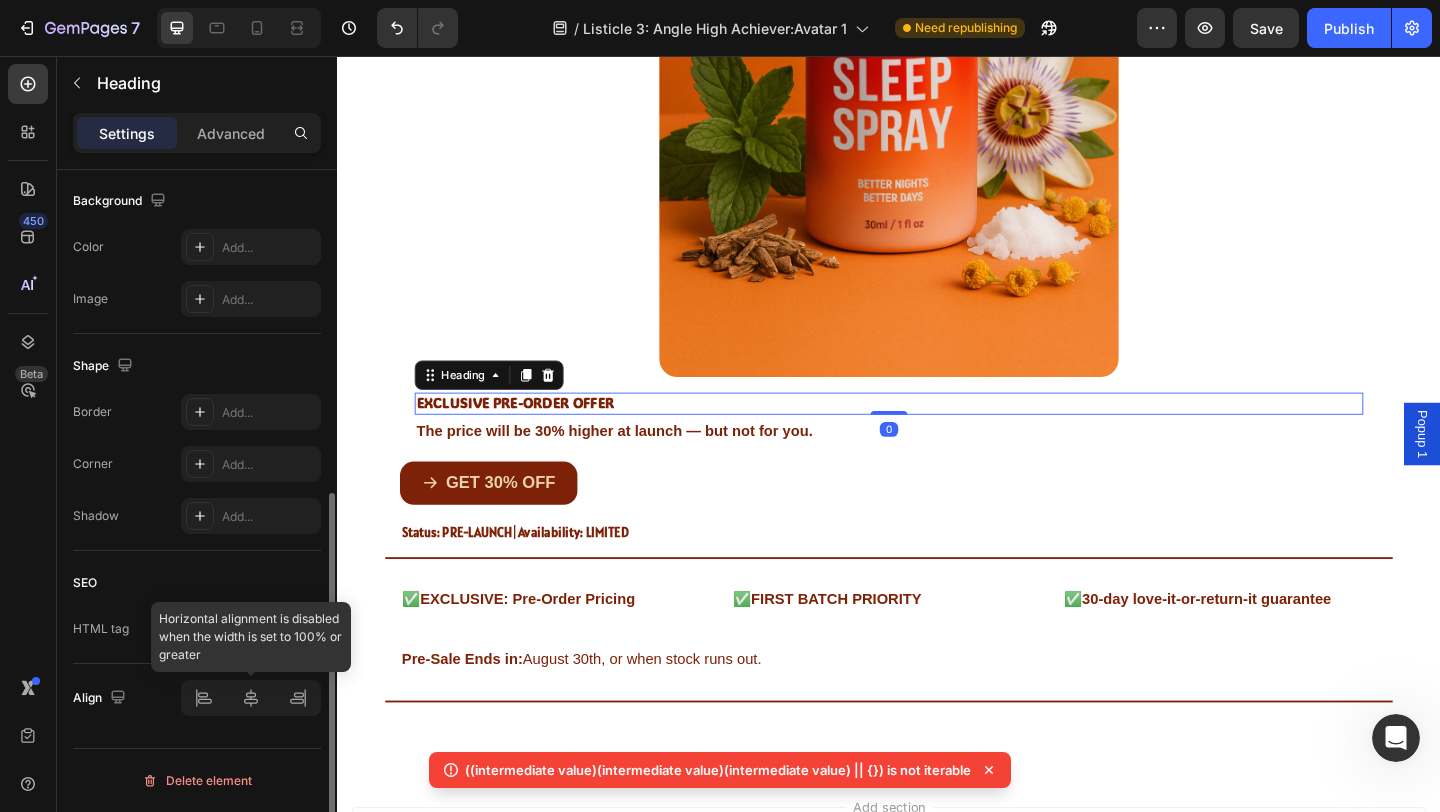 click 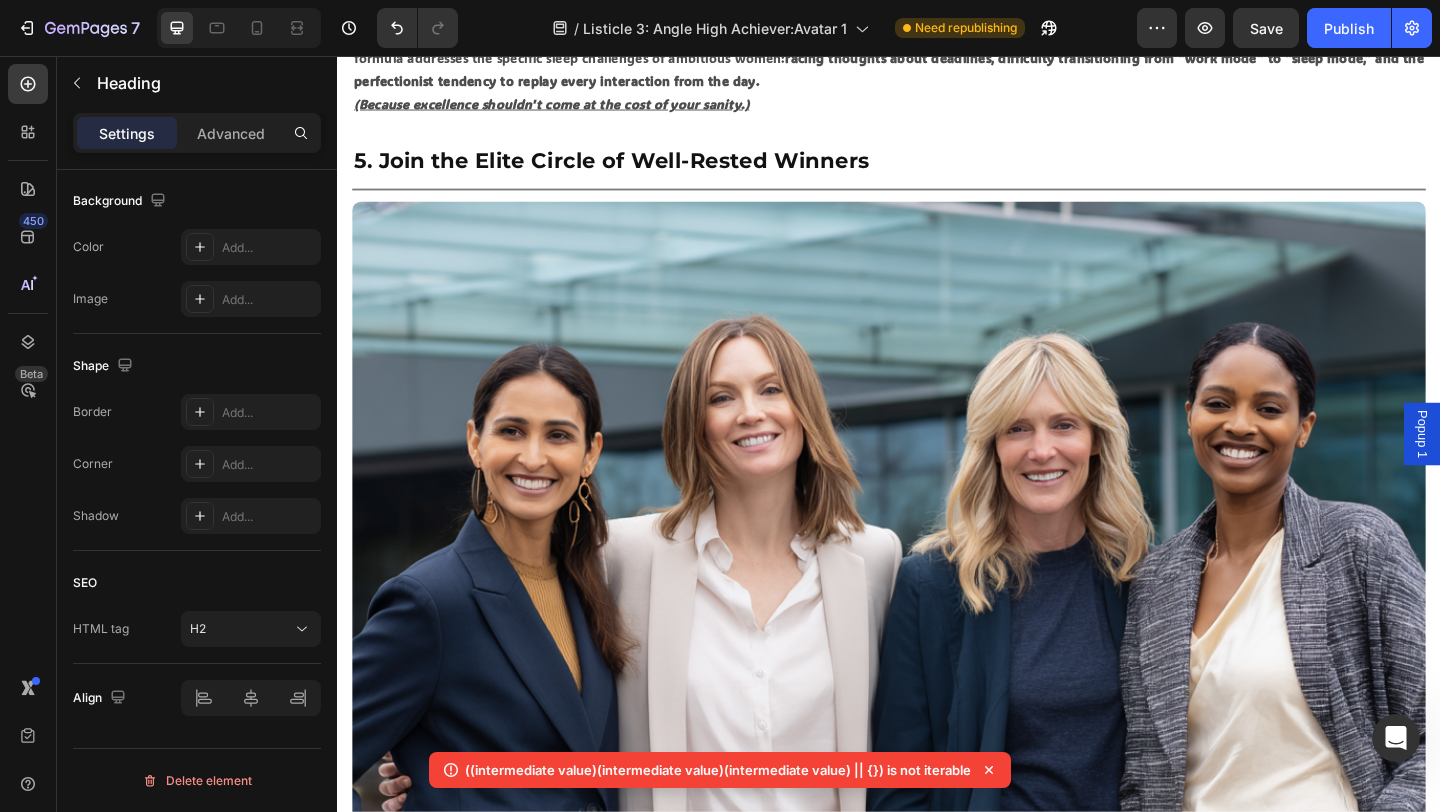 scroll, scrollTop: 4716, scrollLeft: 0, axis: vertical 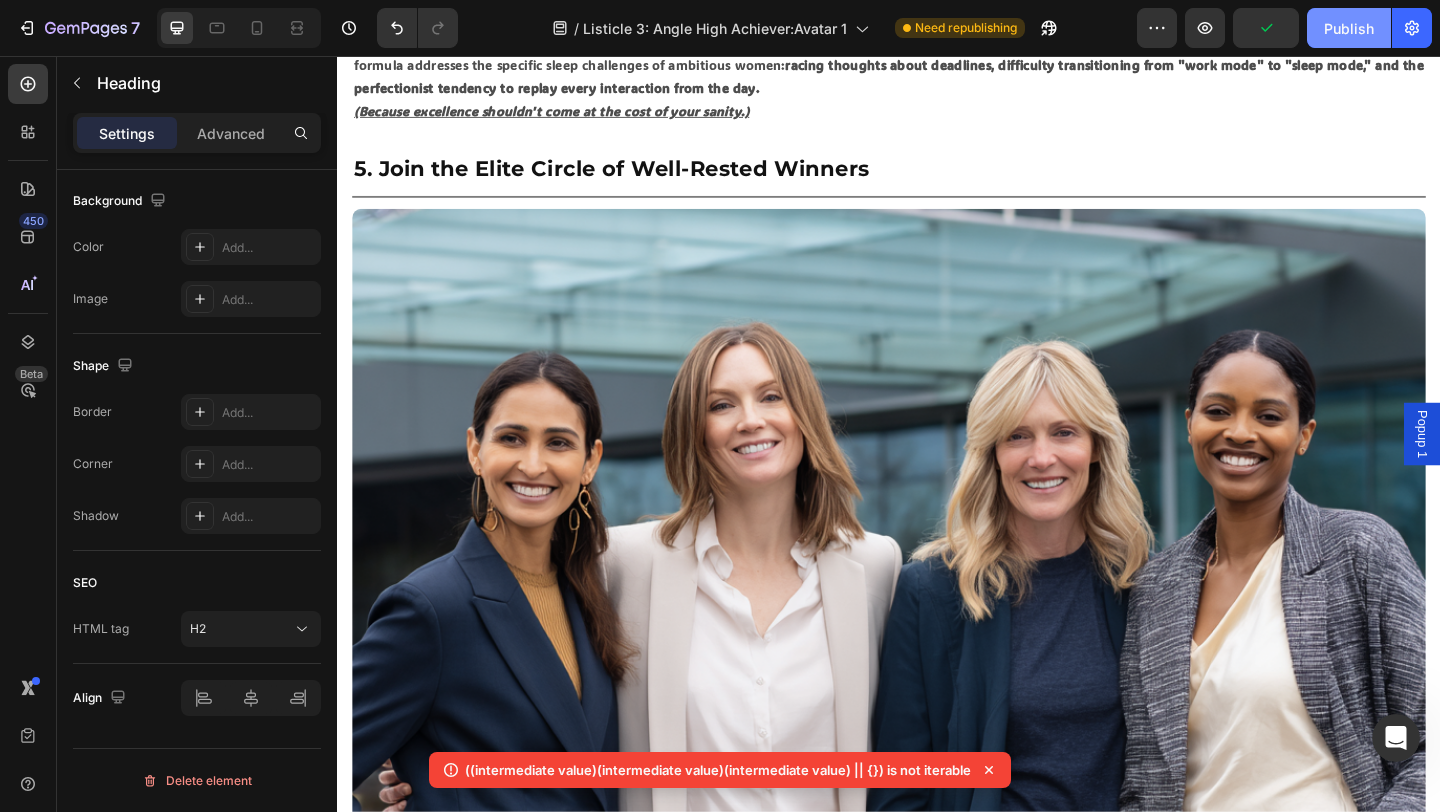 click on "Publish" at bounding box center (1349, 28) 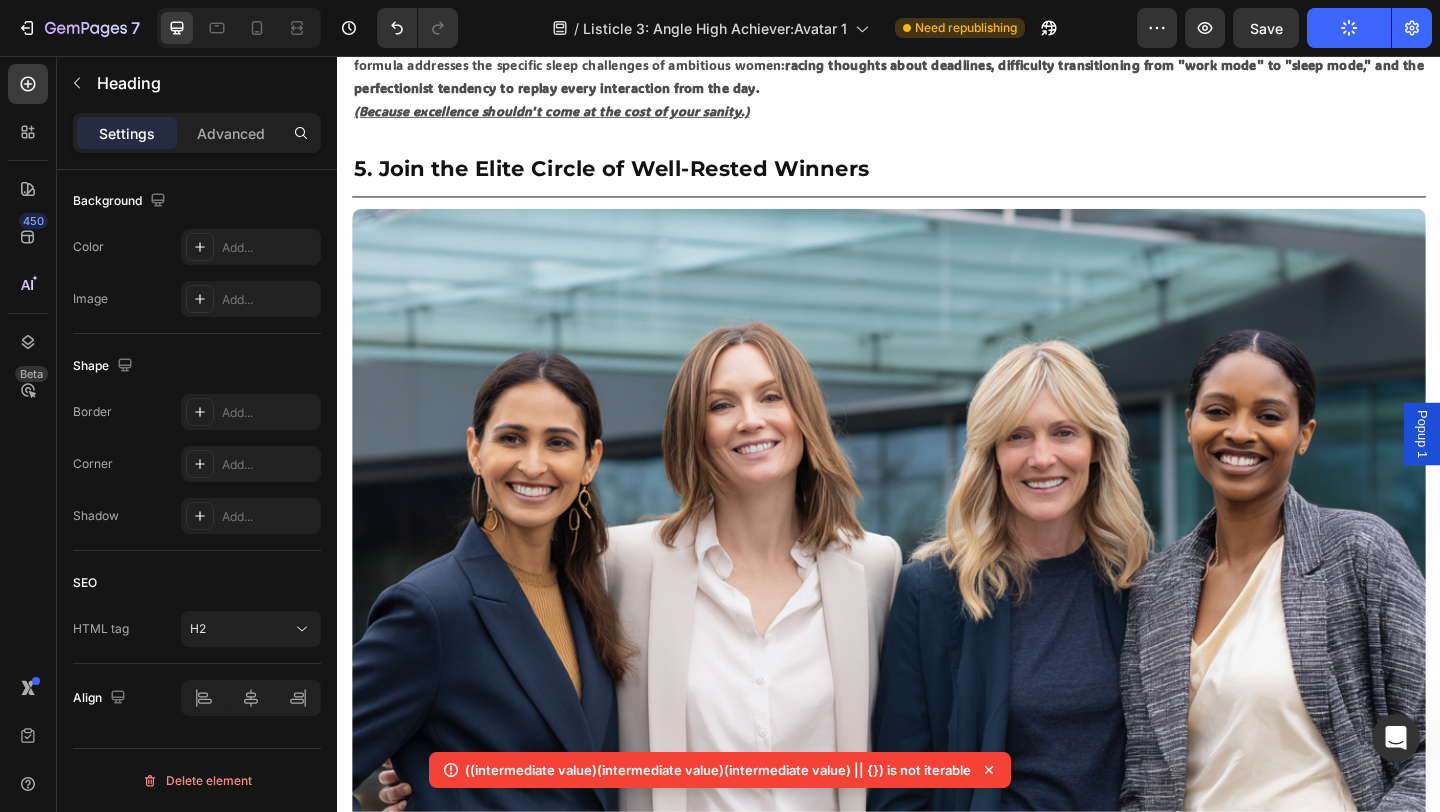 click 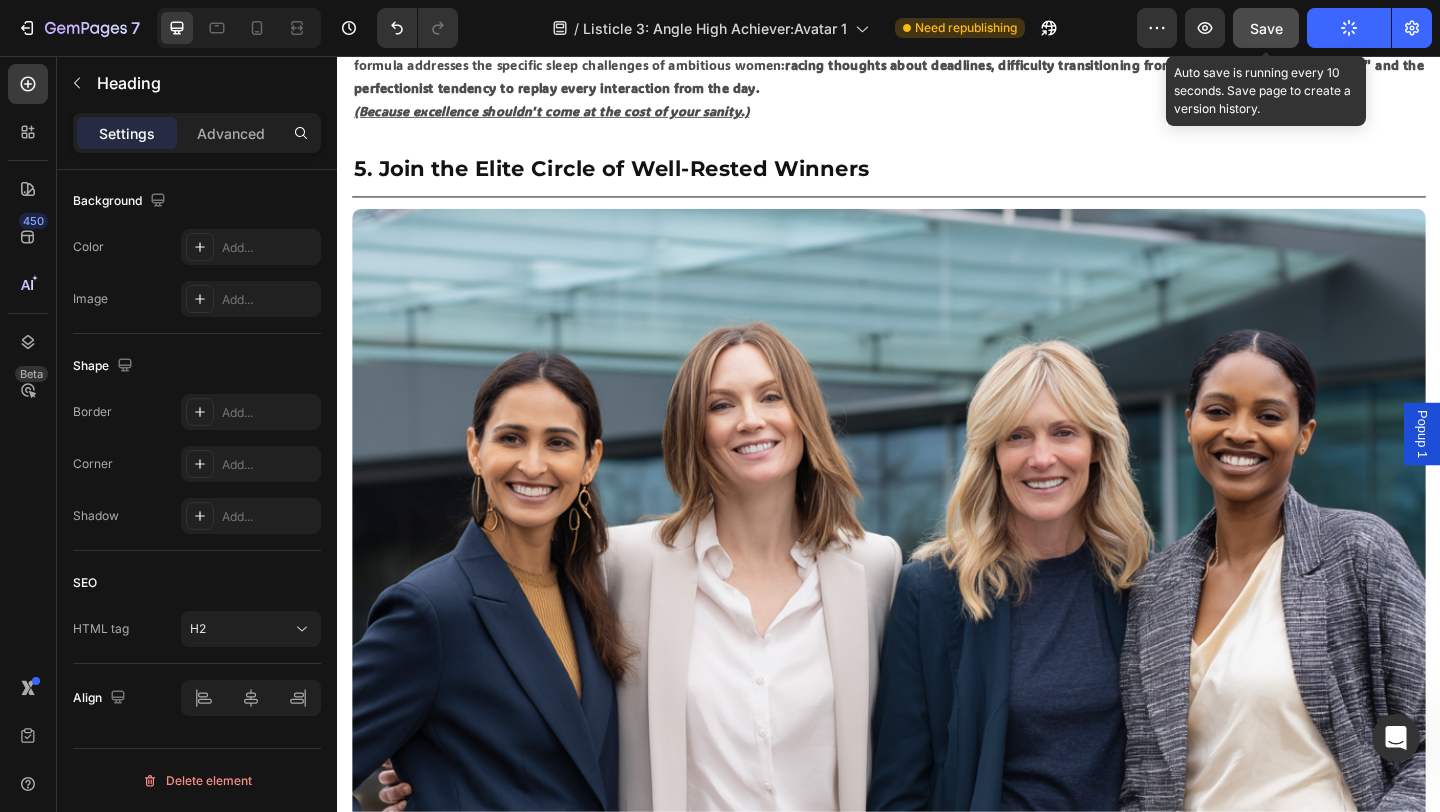 click on "Save" at bounding box center [1266, 28] 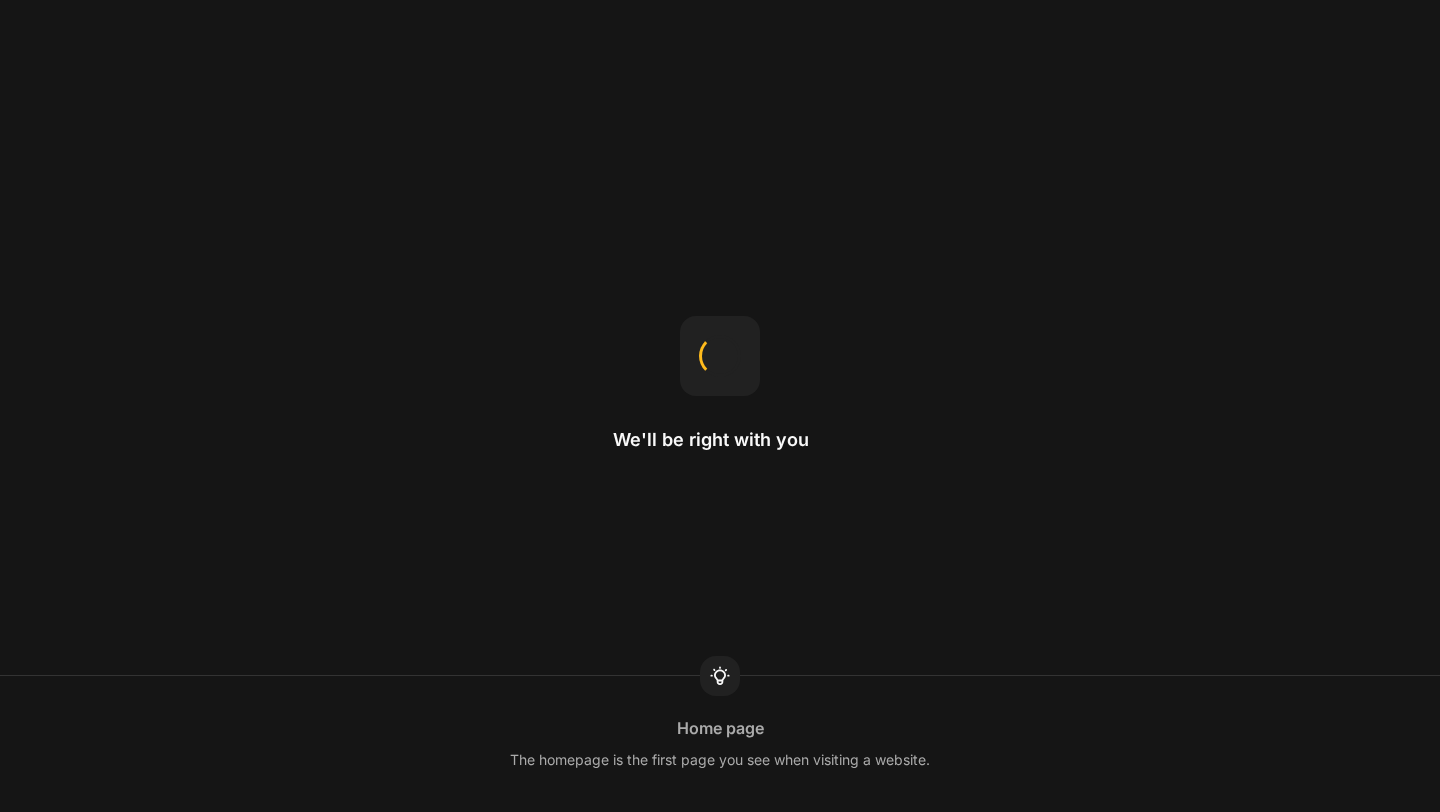 scroll, scrollTop: 0, scrollLeft: 0, axis: both 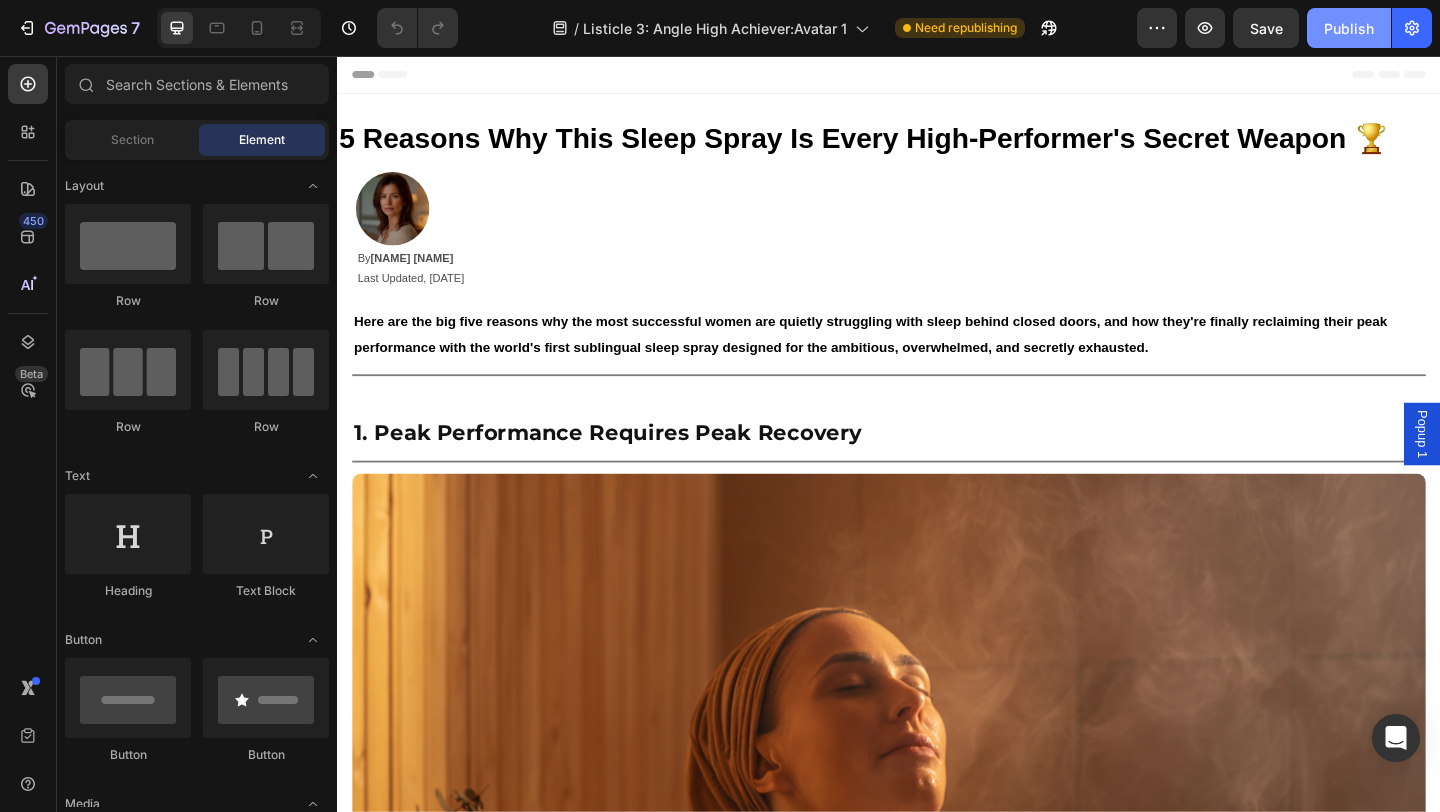 click on "Publish" at bounding box center (1349, 28) 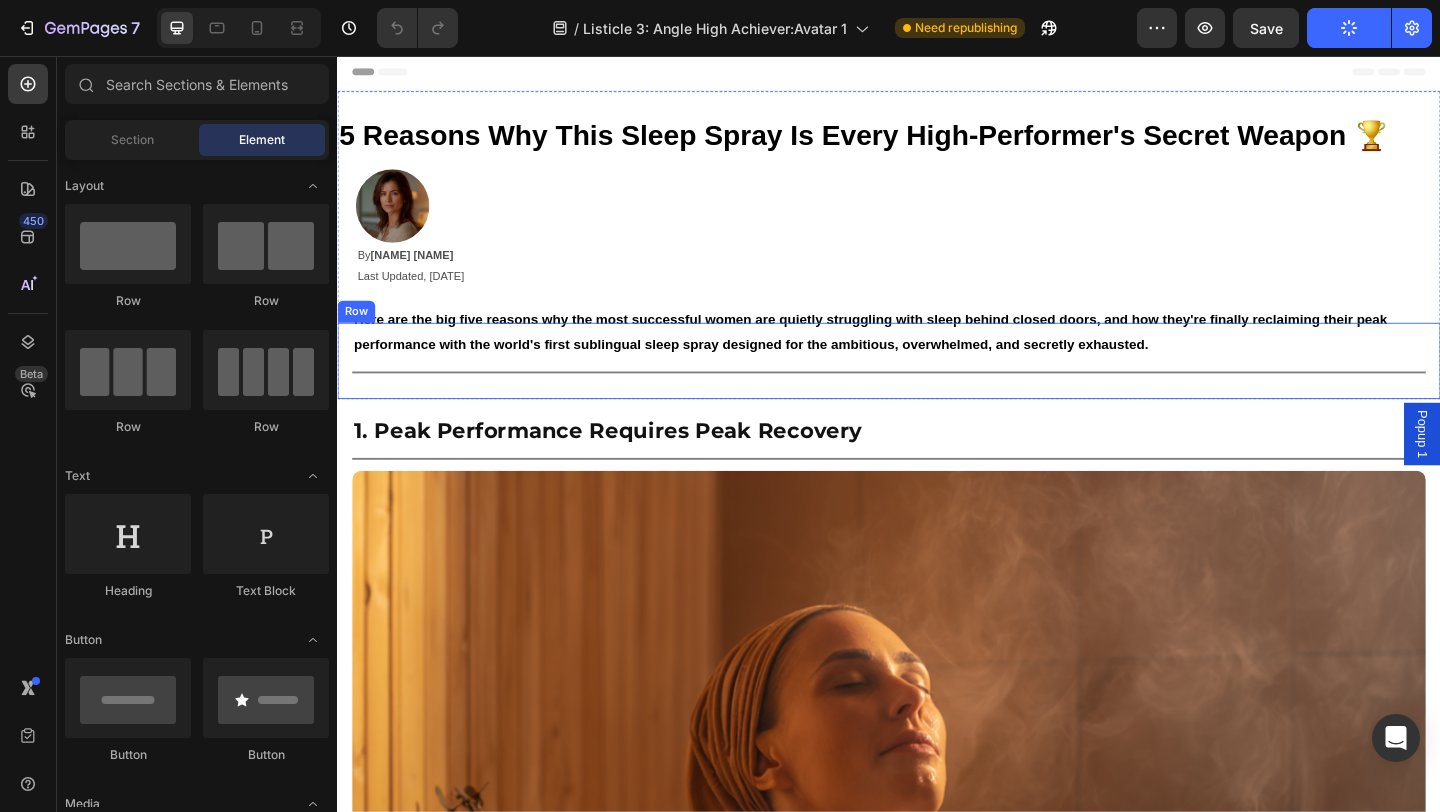 scroll, scrollTop: 4, scrollLeft: 0, axis: vertical 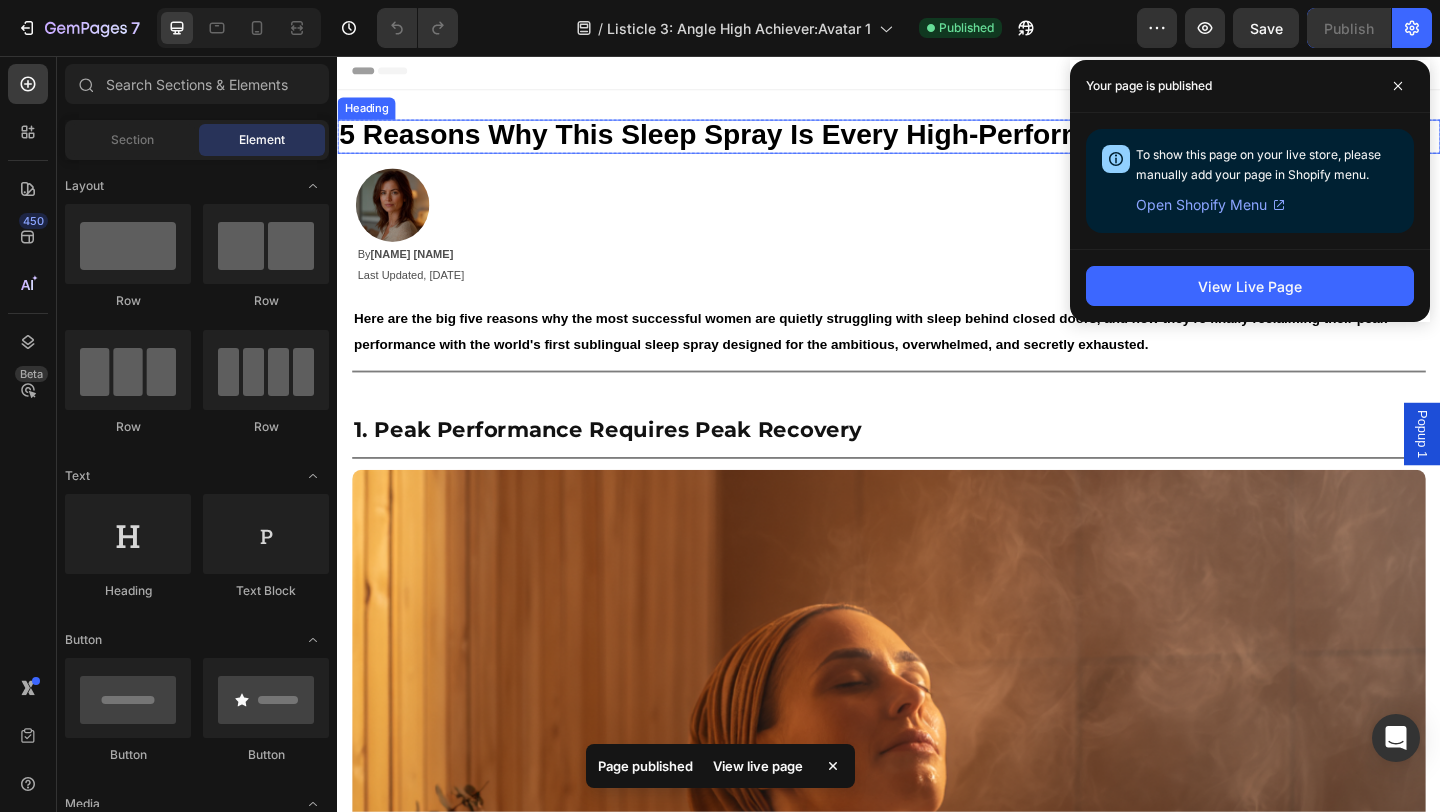 click on "5 Reasons Why This Sleep Spray Is Every High-Performer's Secret Weapon 🏆" at bounding box center (910, 141) 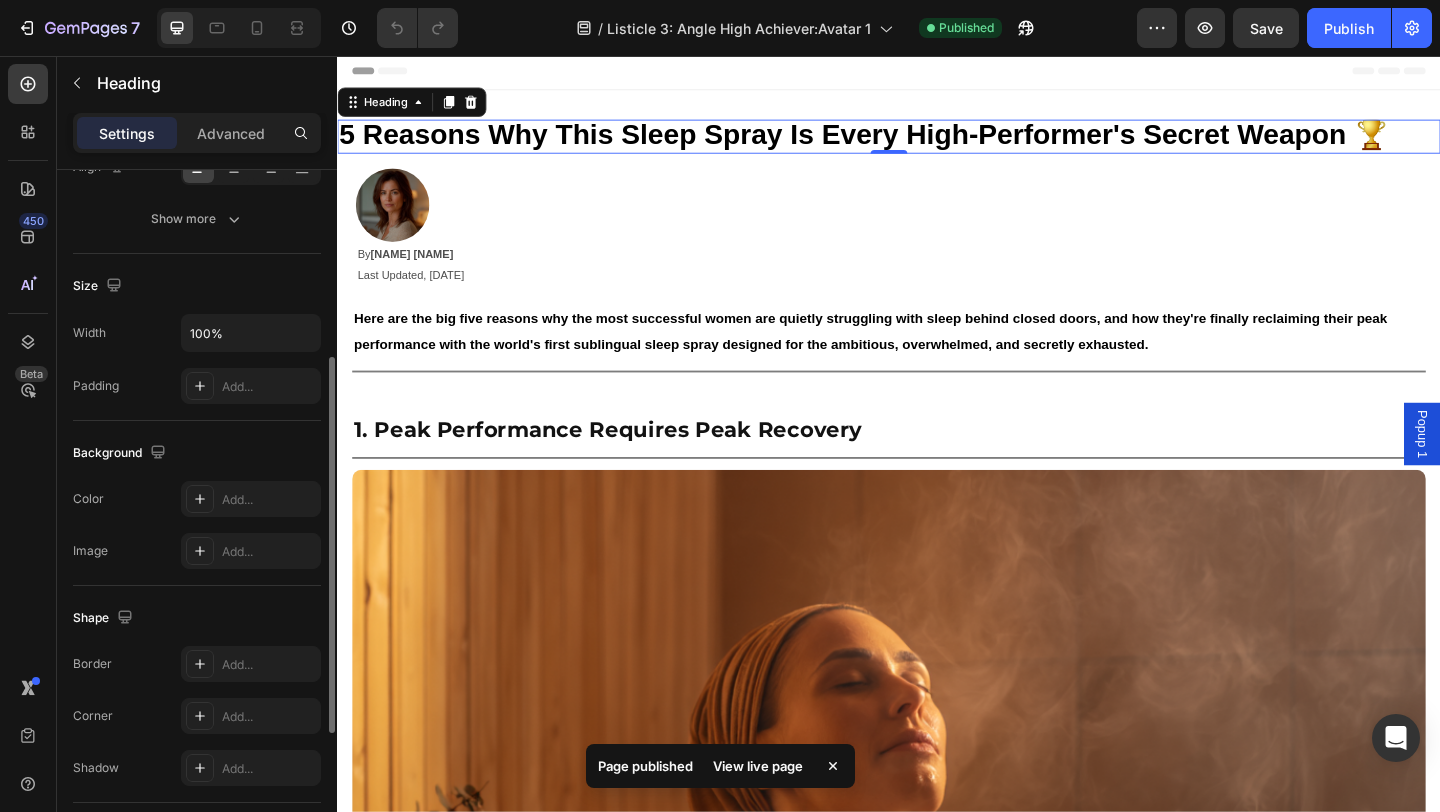 scroll, scrollTop: 0, scrollLeft: 0, axis: both 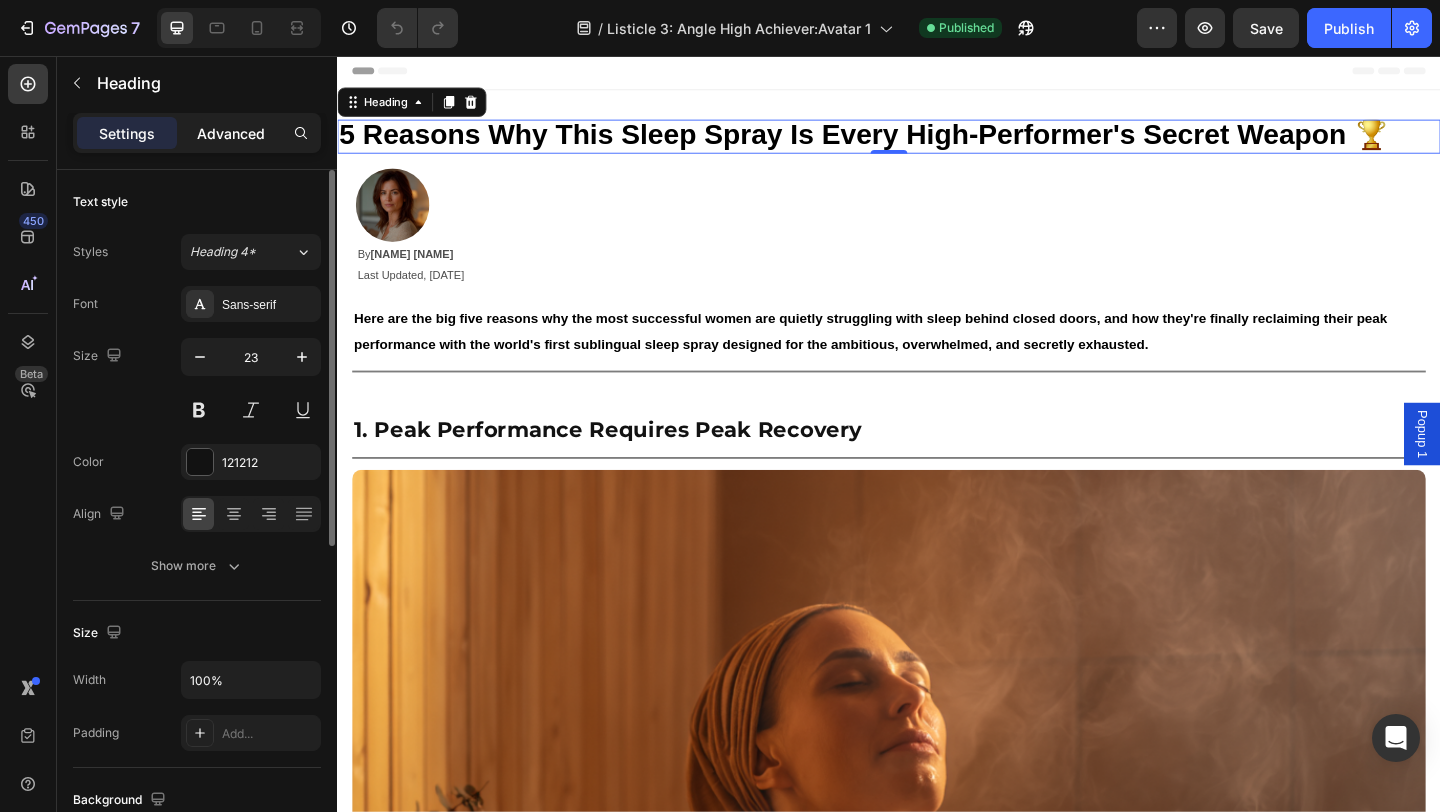 click on "Advanced" at bounding box center [231, 133] 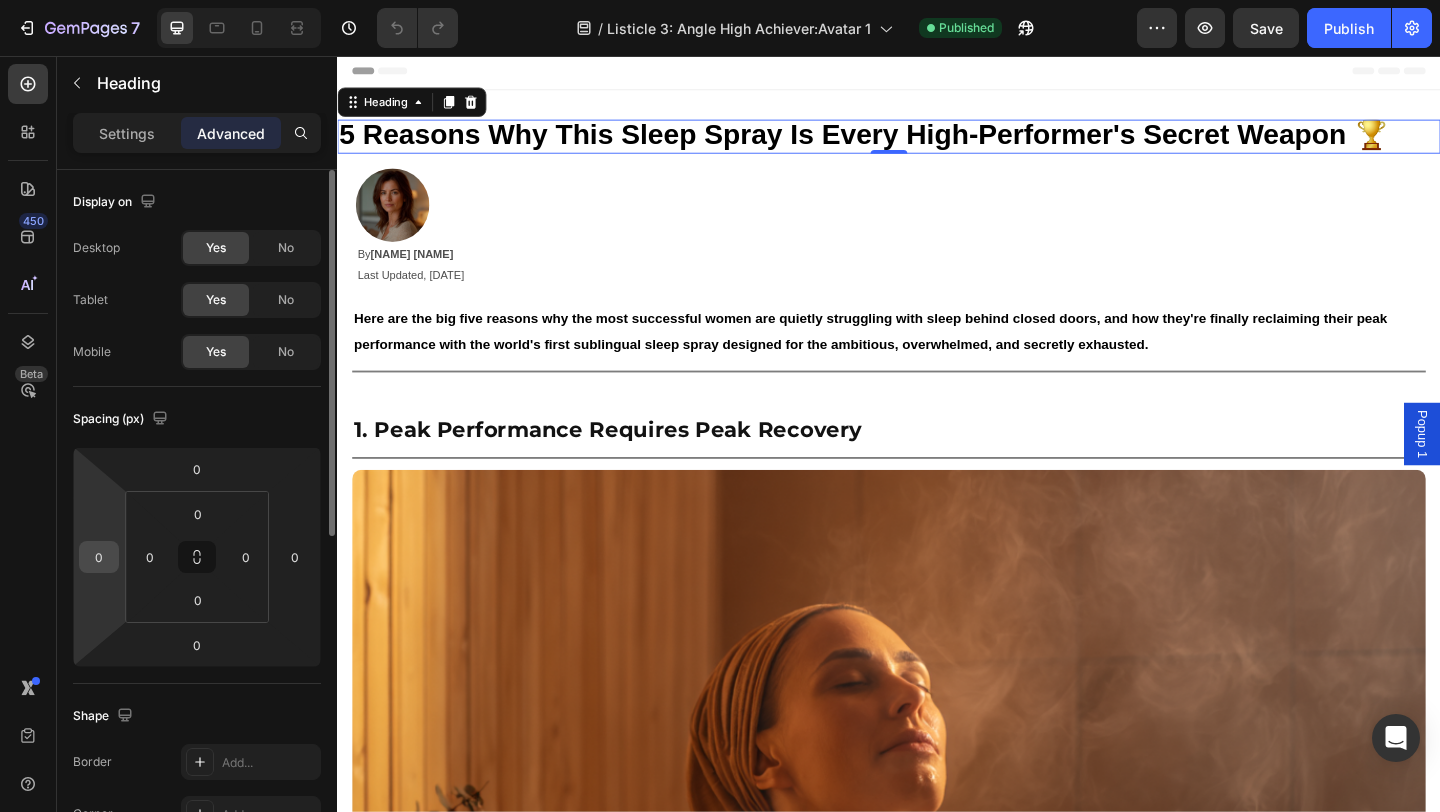 click on "0" at bounding box center [99, 557] 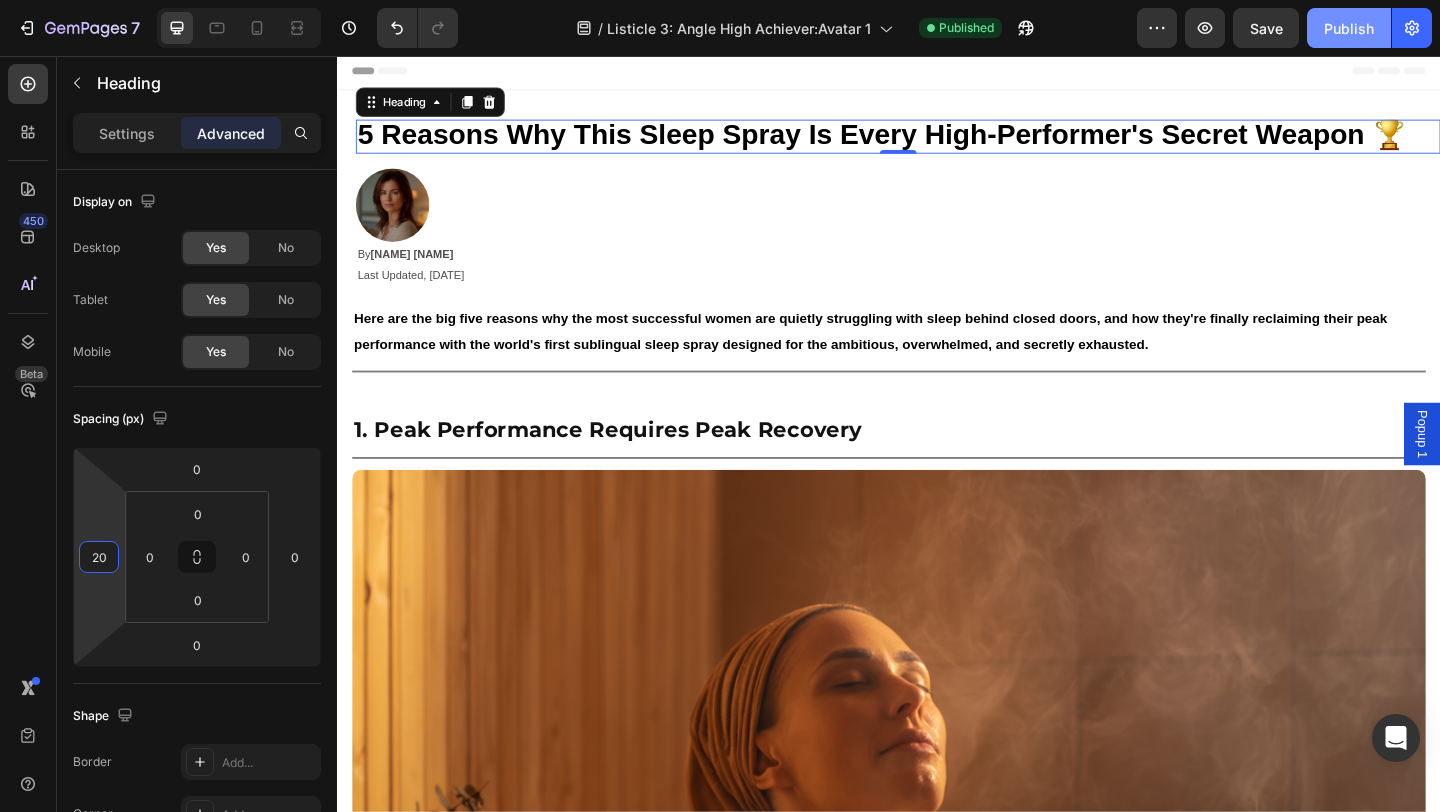 type on "20" 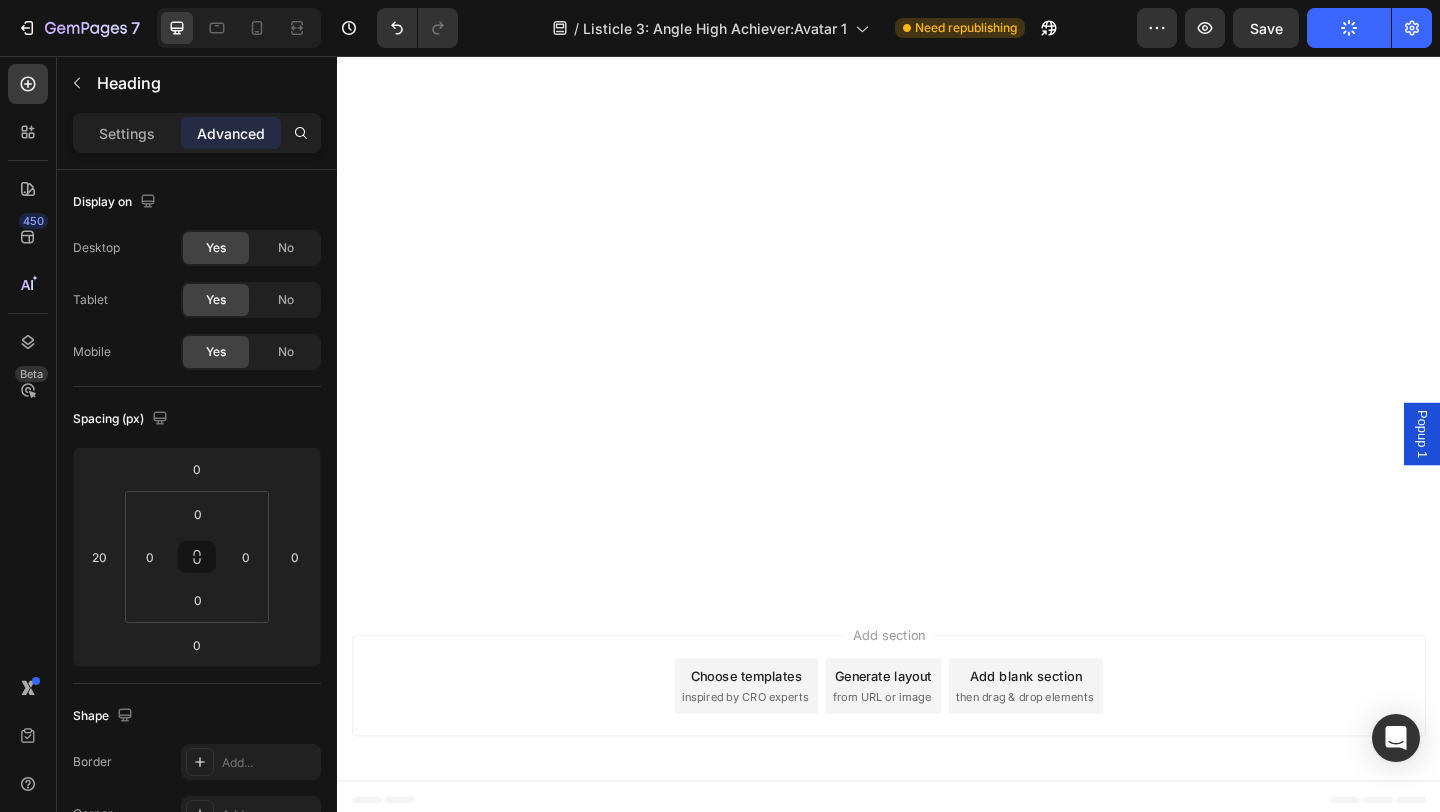 scroll, scrollTop: 5877, scrollLeft: 0, axis: vertical 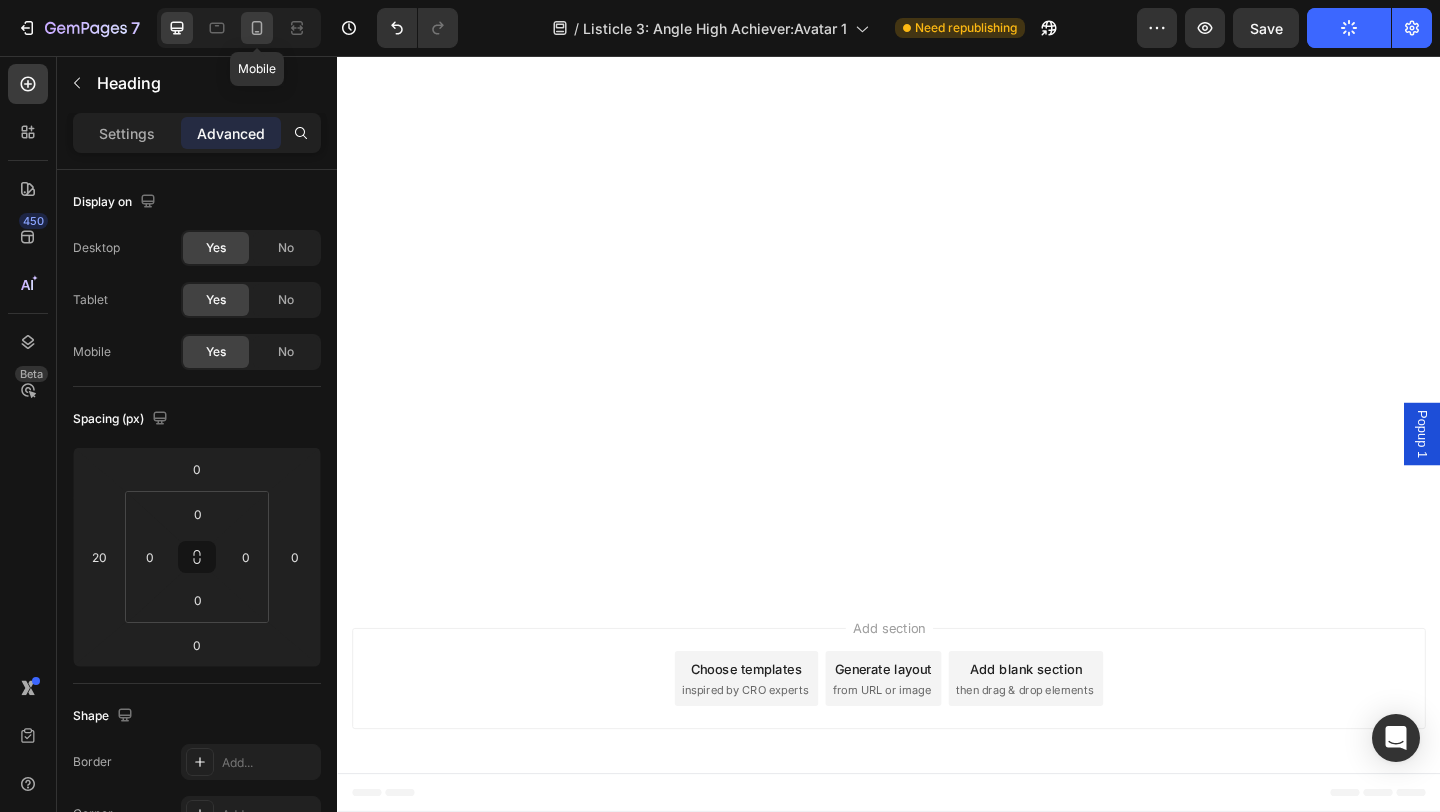 click 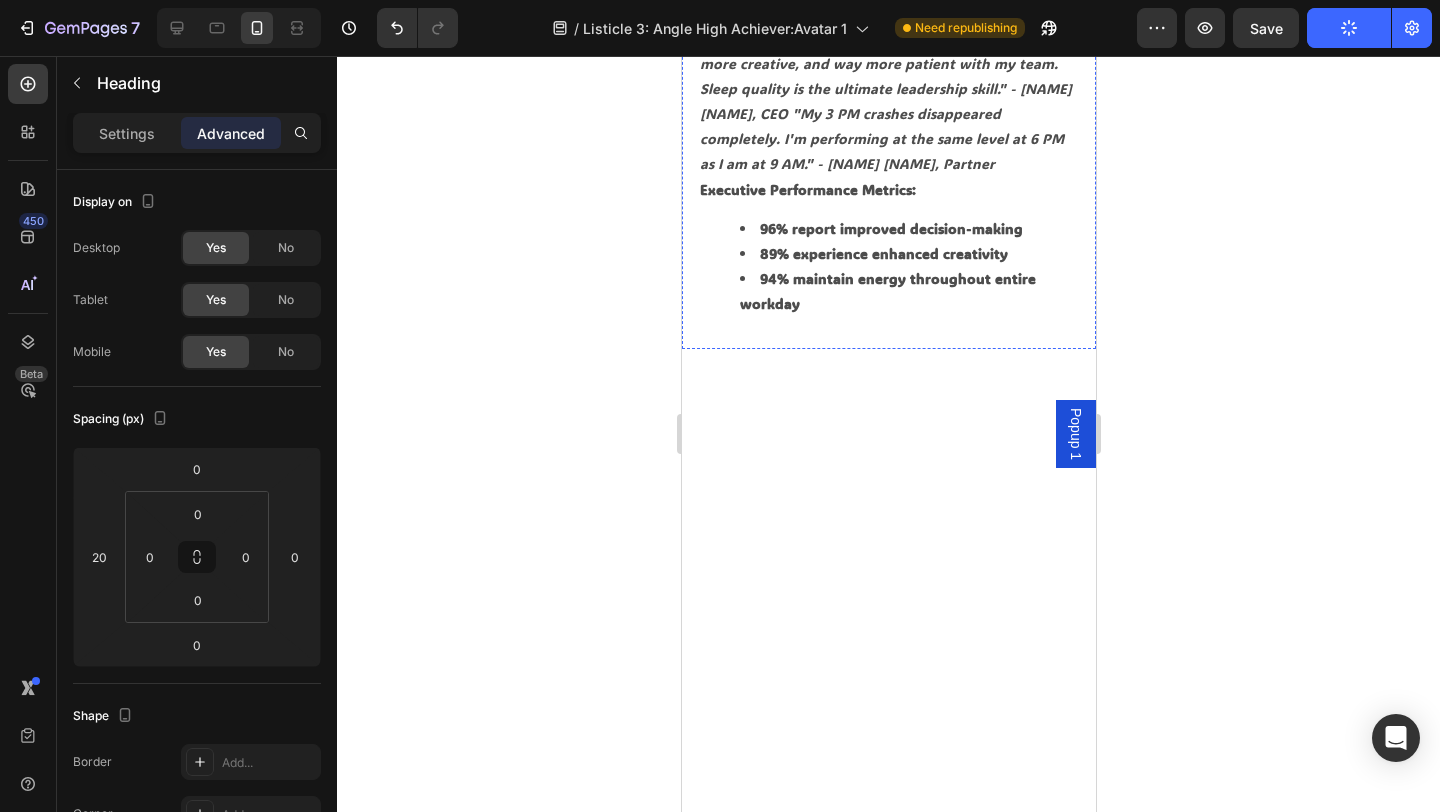 scroll, scrollTop: 5402, scrollLeft: 0, axis: vertical 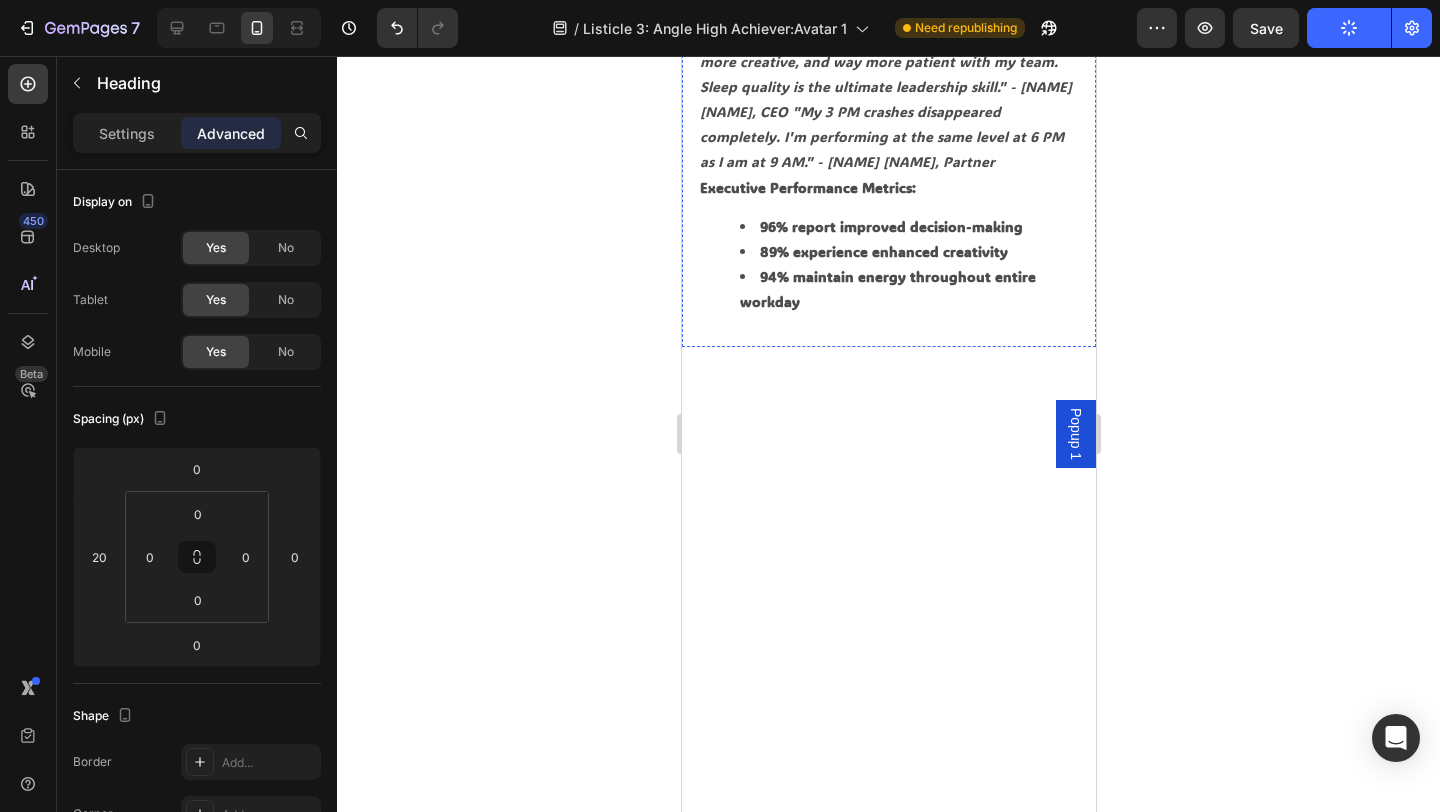 click at bounding box center (888, -175) 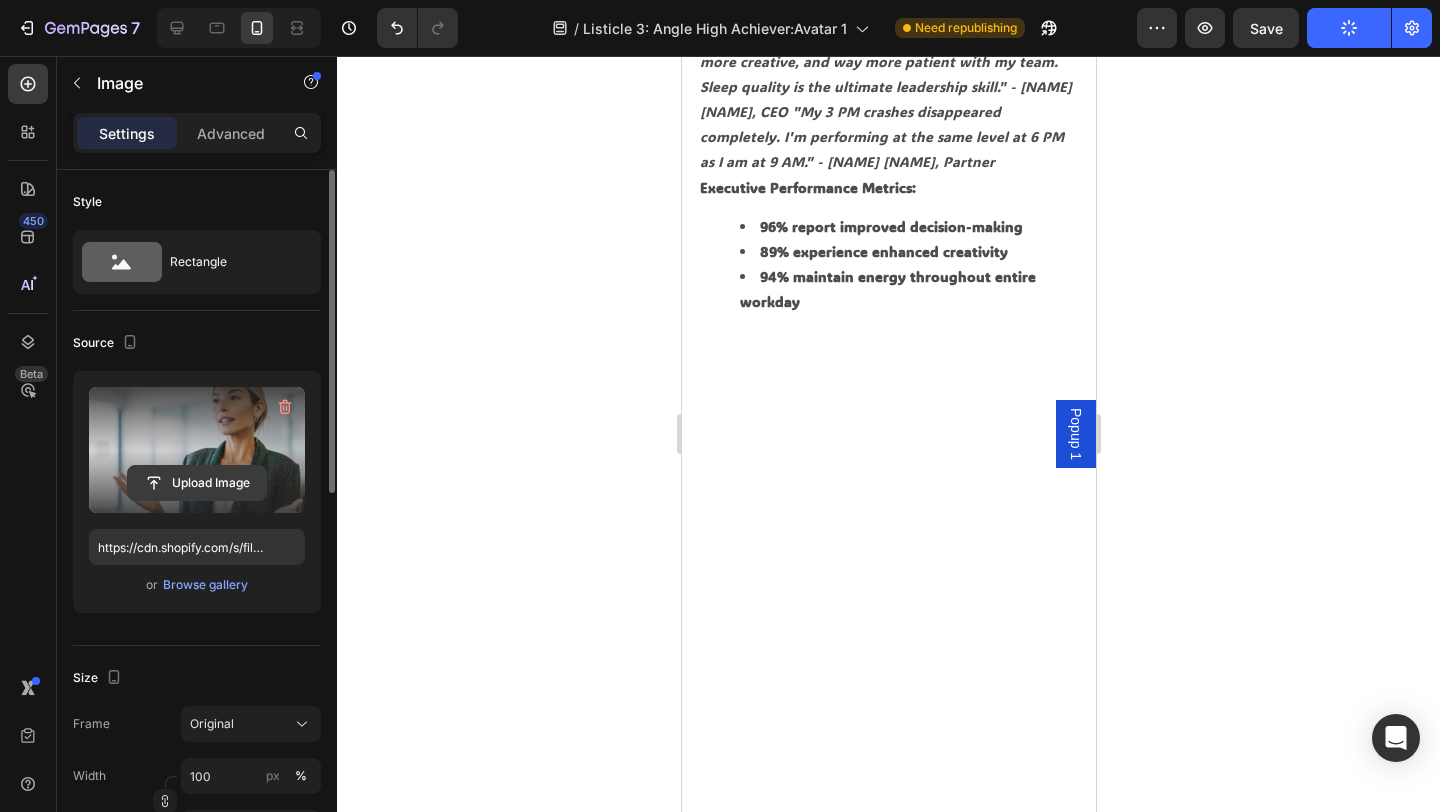 click 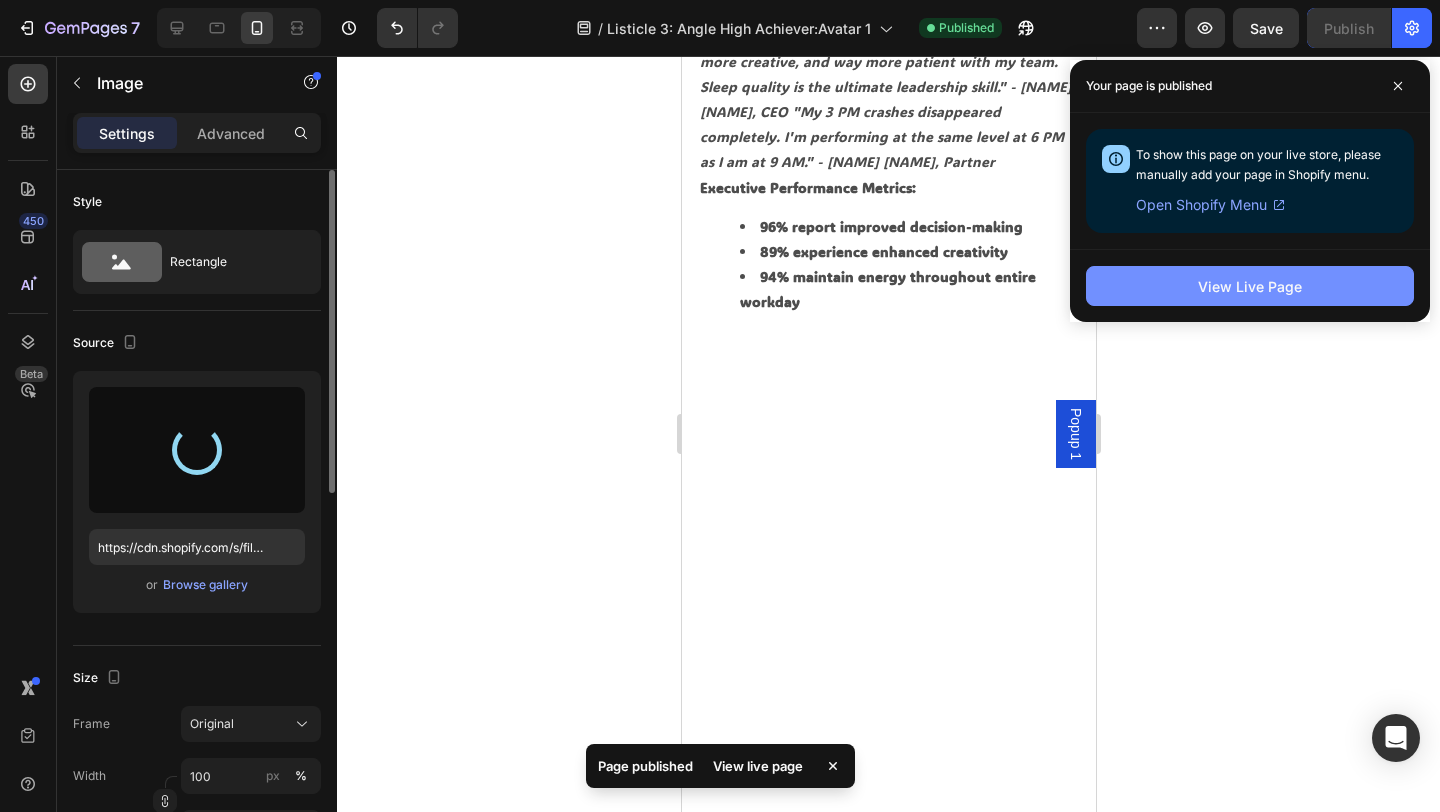 type on "https://cdn.shopify.com/s/files/1/0766/1266/5565/files/gempages_574492410030064752-e0a9c8bd-7216-45ed-a7dc-b52759b8d931.png" 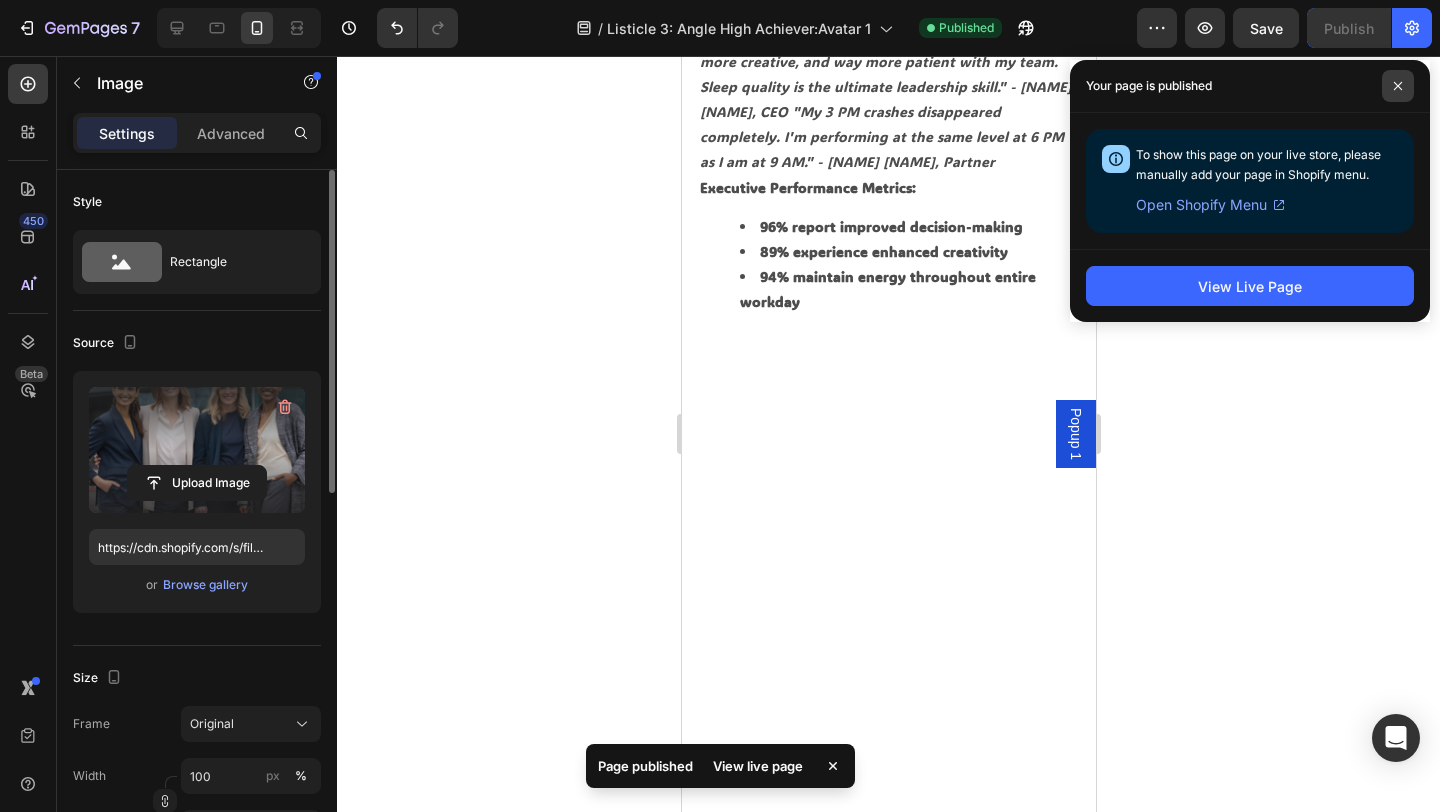 click at bounding box center [1398, 86] 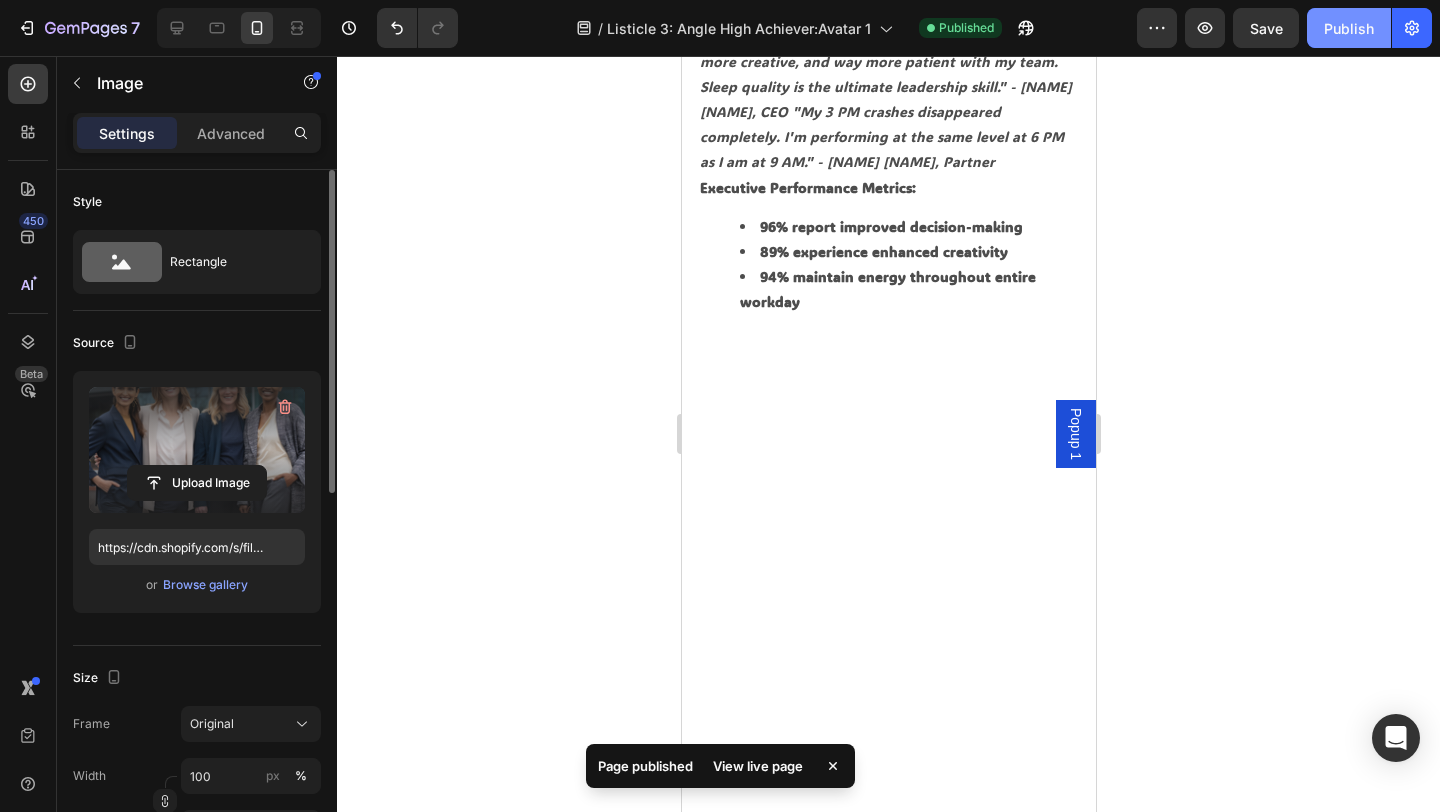 click on "Publish" at bounding box center (1349, 28) 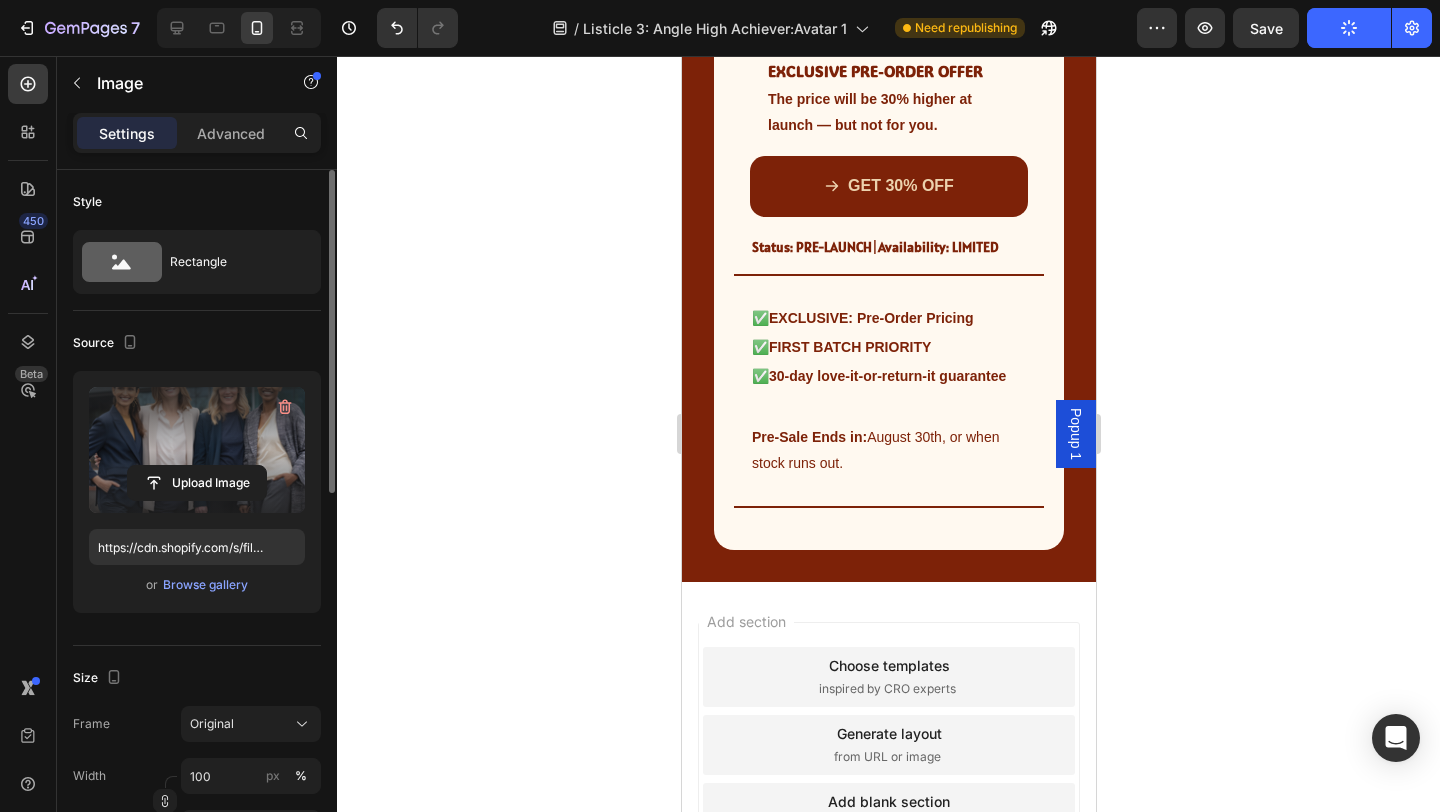 scroll, scrollTop: 6694, scrollLeft: 0, axis: vertical 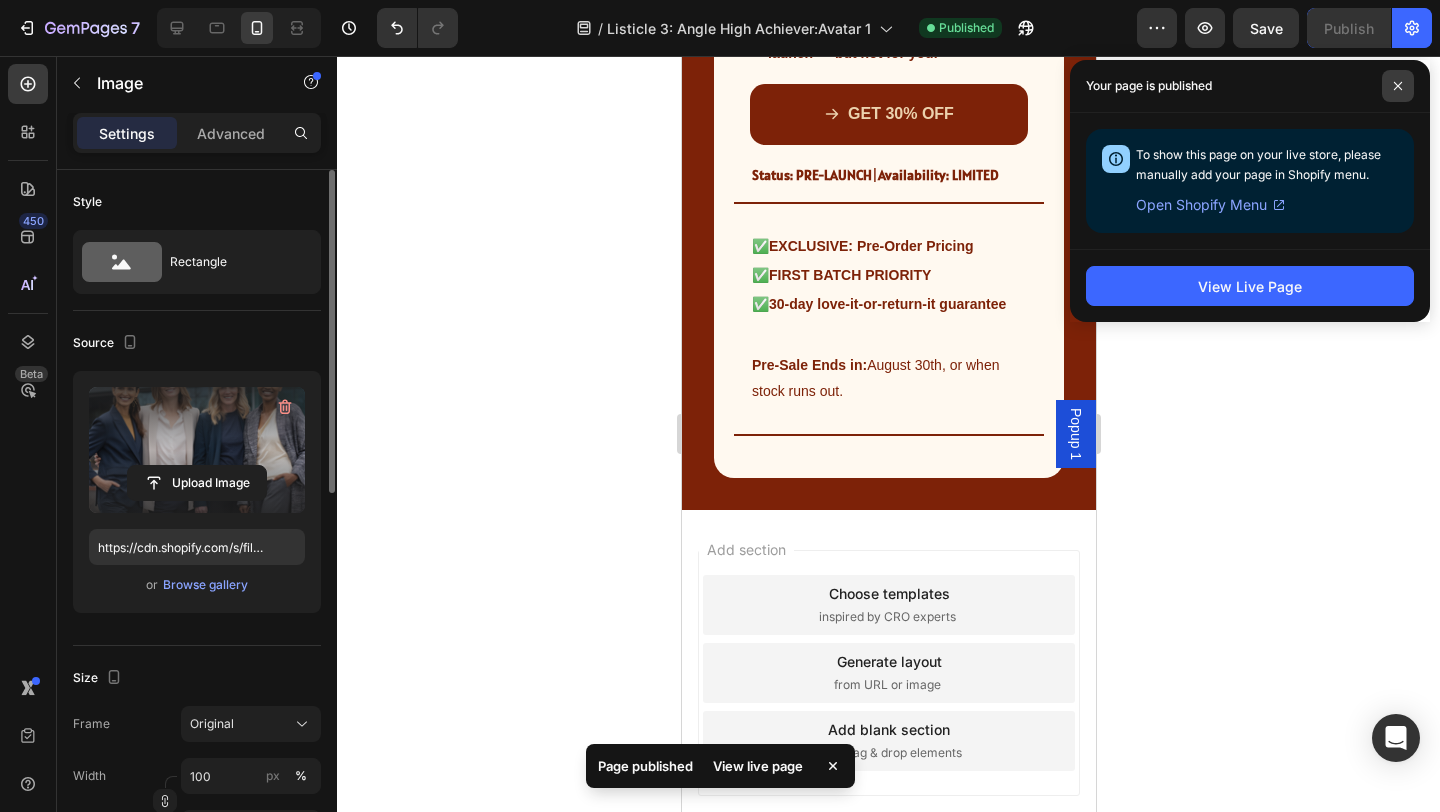 click 